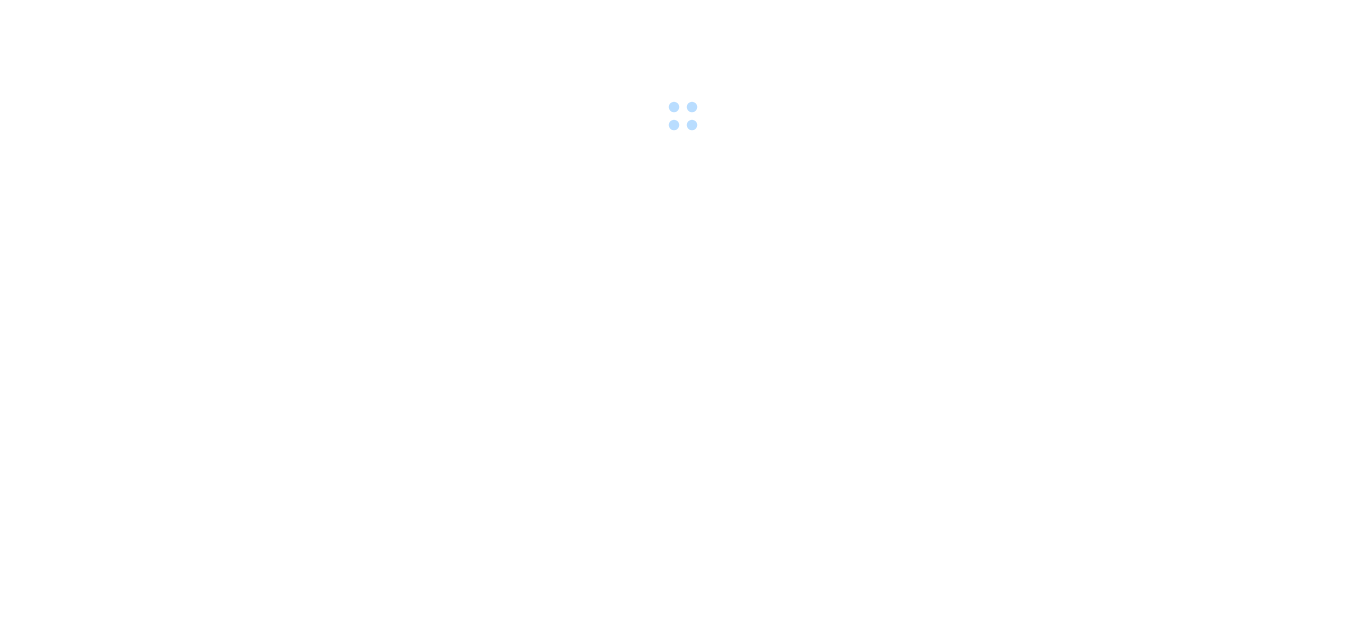 scroll, scrollTop: 0, scrollLeft: 0, axis: both 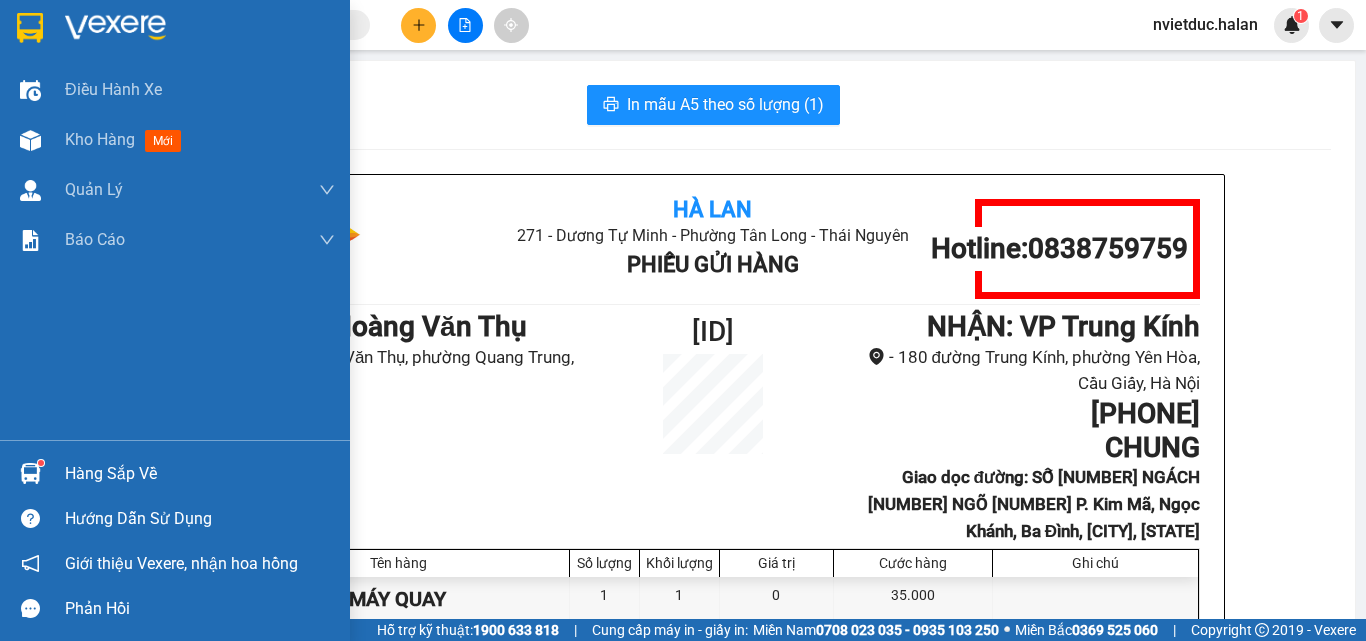 click at bounding box center (30, 473) 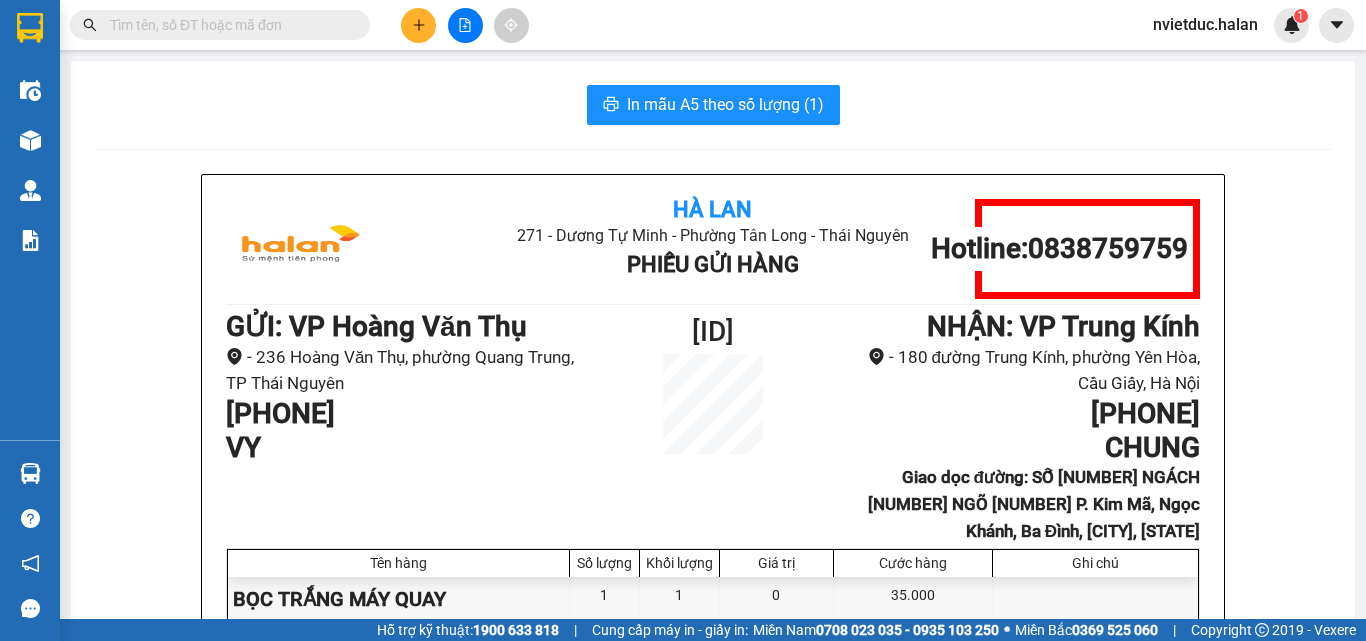 click on "Kết quả tìm kiếm ( 0 )  Bộ lọc  No Data nvietduc.halan 1     Điều hành xe     Kho hàng mới     Quản Lý Quản lý chuyến Quản lý kiểm kho     Báo cáo 12. Thống kê đơn đối tác 2. Doanh thu thực tế theo từng văn phòng 4. Thống kê đơn hàng theo văn phòng Hàng sắp về Hướng dẫn sử dụng Giới thiệu Vexere, nhận hoa hồng Phản hồi Phần mềm hỗ trợ bạn tốt chứ?  In mẫu A5 theo số lượng
(1) Hà Lan 271 - Dương Tự Minh - Phường Tân Long - Thái Nguyên Phiếu Gửi Hàng Hotline:  [PHONE] GỬI :   VP Hoàng Văn Thụ   - 236 Hoàng Văn Thụ, phường Quang Trung, TP Thái Nguyên [PHONE] VY HT0108252097 NHẬN :   VP Trung Kính   - 180 đường Trung Kính, phường Yên Hòa, Cầu Giấy, [CITY], [STATE] [PHONE] CHUNG Giao dọc đường: SỐ [NUMBER] NGÁCH [NUMBER] NGÕ [NUMBER] P. Kim Mã, Ngọc Khánh, Ba Đình, [CITY], [STATE] Tên hàng Số lượng Khối lượng Giá trị Cước hàng 1 1 0" at bounding box center [683, 320] 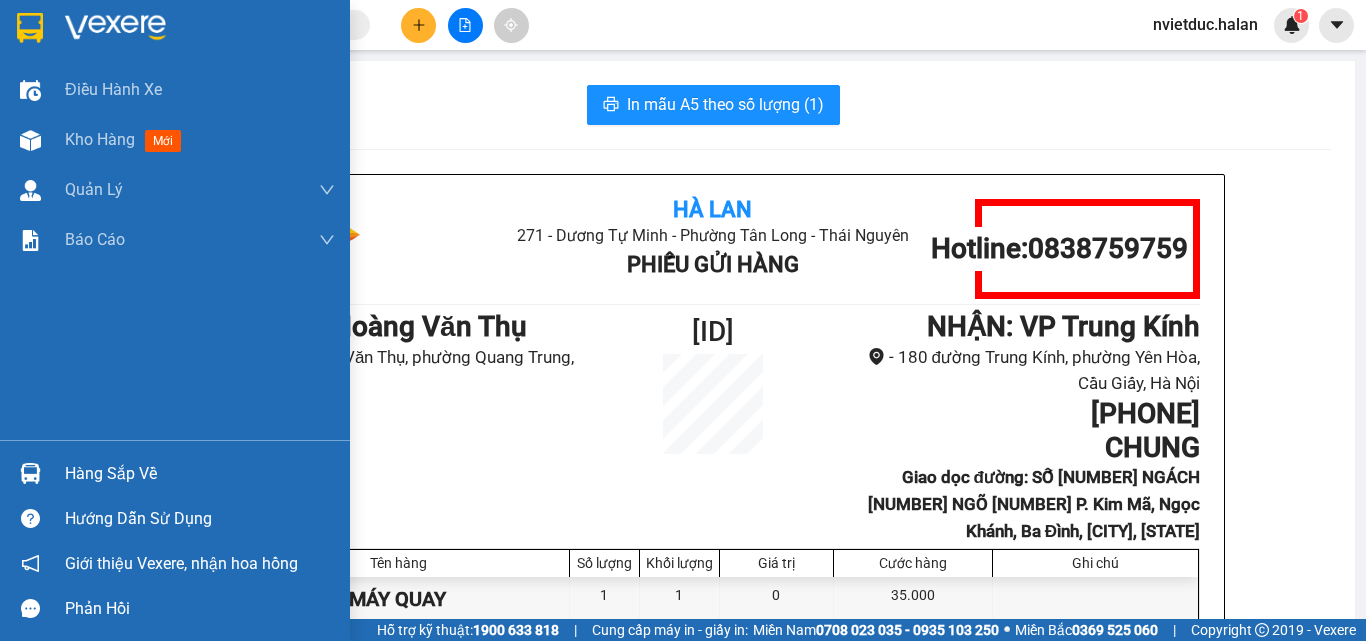 click on "Hàng sắp về" at bounding box center (175, 473) 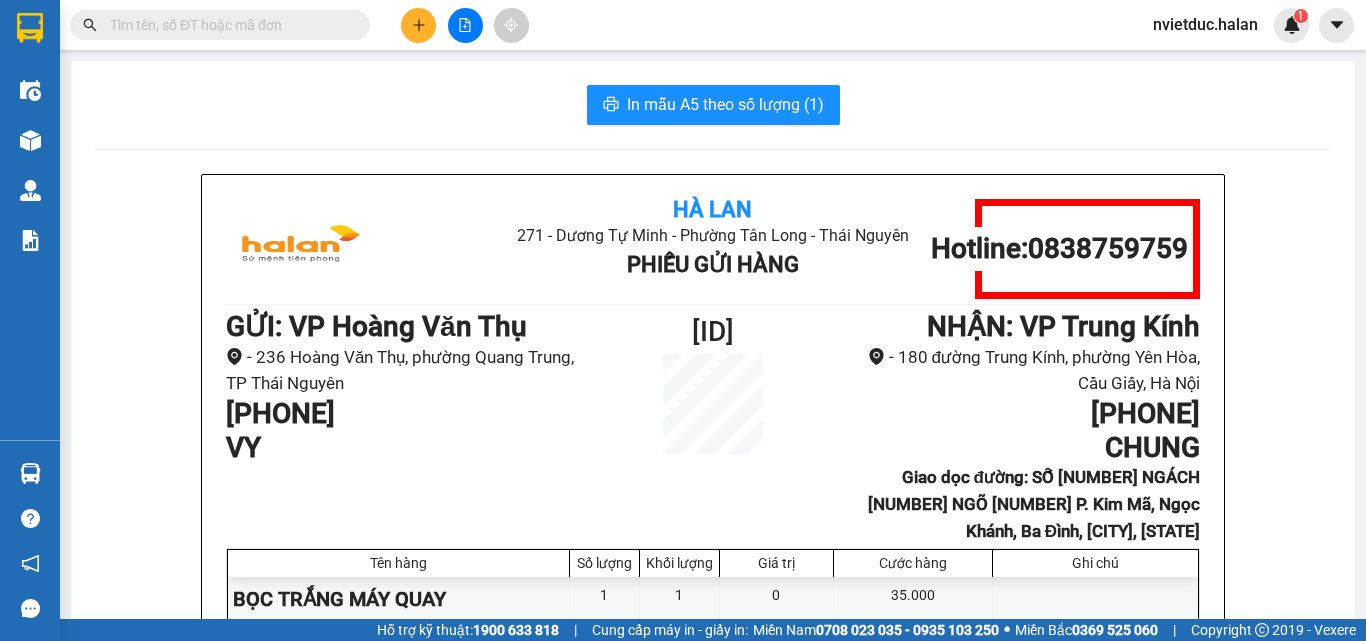 drag, startPoint x: 978, startPoint y: 270, endPoint x: 945, endPoint y: 285, distance: 36.249138 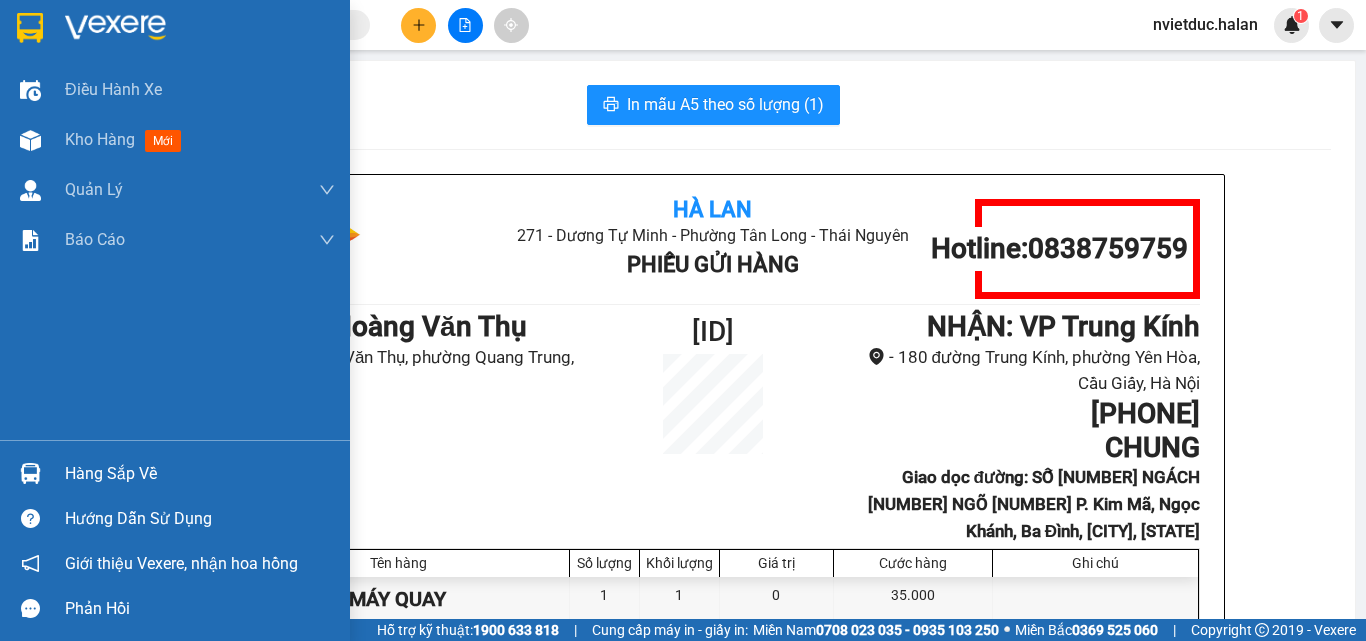 click at bounding box center (30, 473) 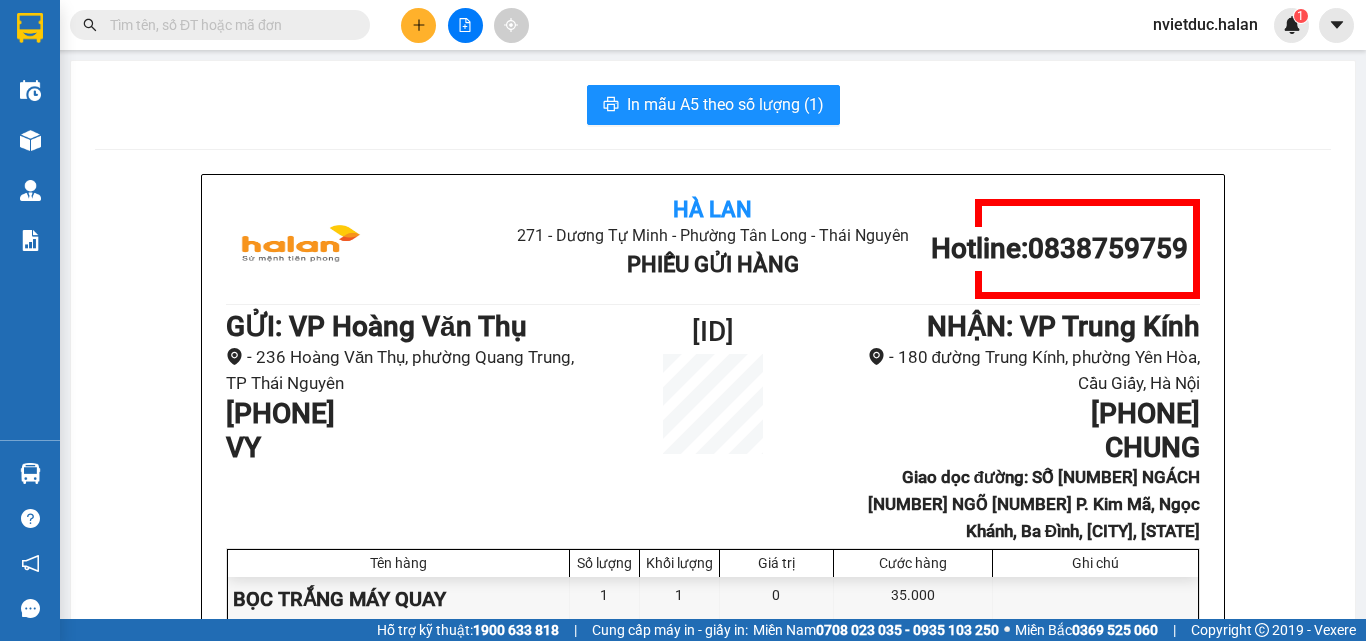 click on "Kết quả tìm kiếm ( 0 )  Bộ lọc  No Data nvietduc.halan 1     Điều hành xe     Kho hàng mới     Quản Lý Quản lý chuyến Quản lý kiểm kho     Báo cáo 12. Thống kê đơn đối tác 2. Doanh thu thực tế theo từng văn phòng 4. Thống kê đơn hàng theo văn phòng Hàng sắp về Hướng dẫn sử dụng Giới thiệu Vexere, nhận hoa hồng Phản hồi Phần mềm hỗ trợ bạn tốt chứ?  In mẫu A5 theo số lượng
(1) Hà Lan 271 - Dương Tự Minh - Phường Tân Long - Thái Nguyên Phiếu Gửi Hàng Hotline:  0838759759 GỬI :   VP Hoàng Văn Thụ   - 236 Hoàng Văn Thụ, phường Quang Trung, TP Thái Nguyên 0333397338 VY HT0108252097 NHẬN :   VP Trung Kính   - 180 đường Trung Kính, phường Yên Hòa, Cầu Giấy, Hà Nội 0869852750 CHUNG Giao dọc đường: SỐ 10 NGÁCH 4 NGÕ 409 P. Kim Mã, Ngọc Khánh, Ba Đình, Hà Nội, Việt Nam Tên hàng Số lượng Khối lượng Giá trị Cước hàng 1 1 0" at bounding box center (683, 320) 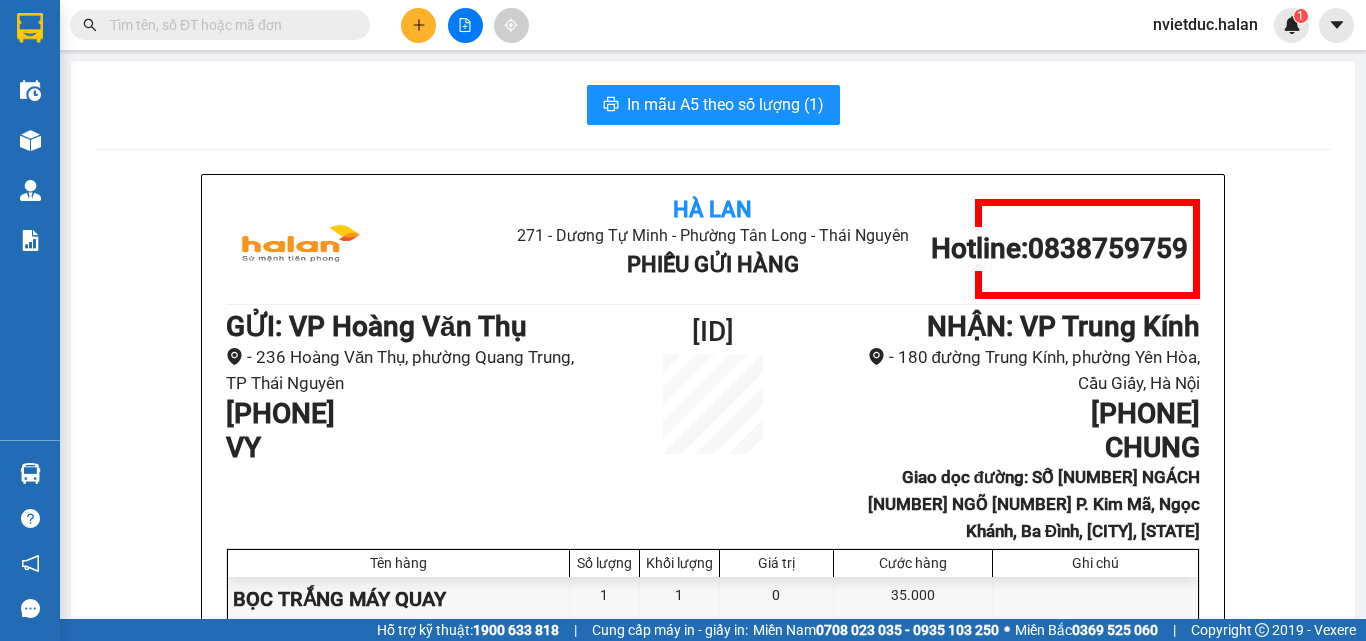 click at bounding box center (418, 25) 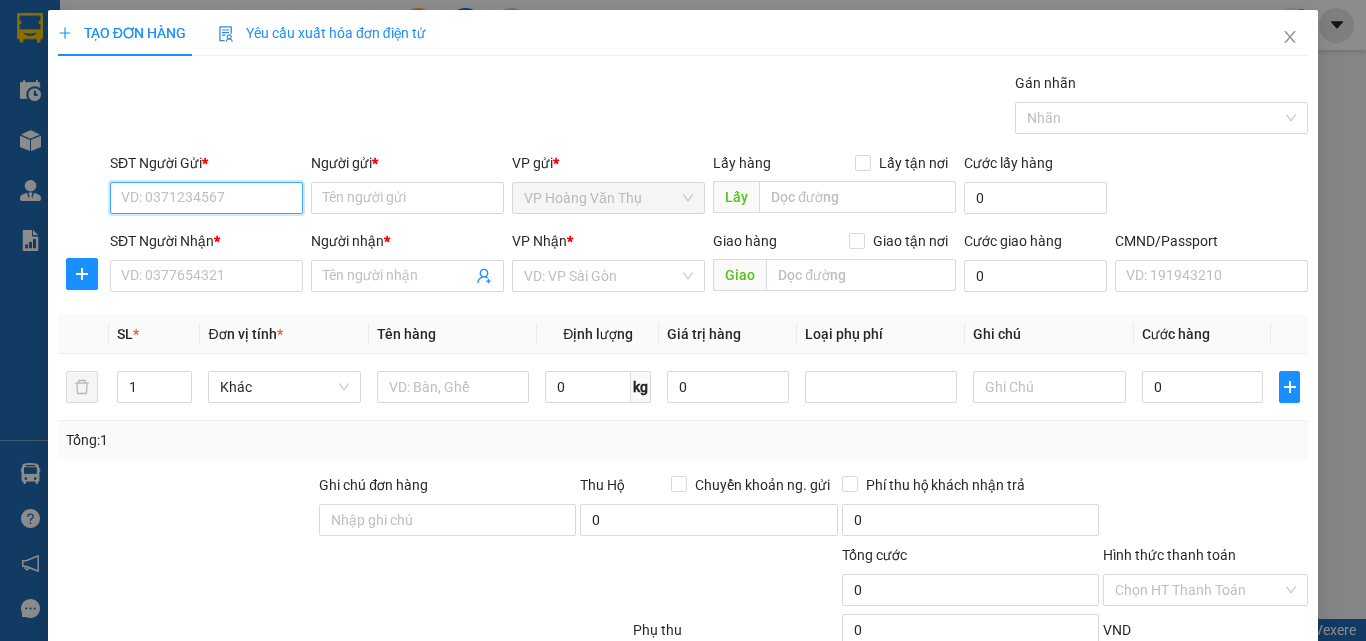 click on "SĐT Người Gửi  *" at bounding box center (206, 198) 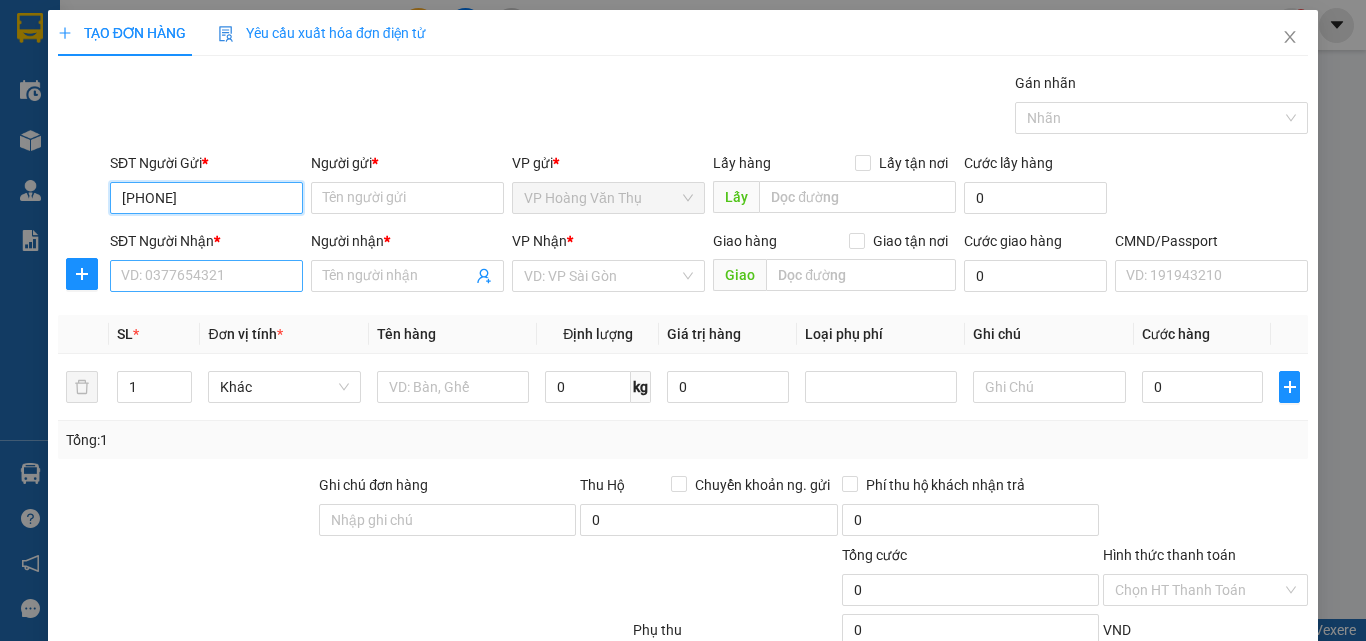 type on "0936375885" 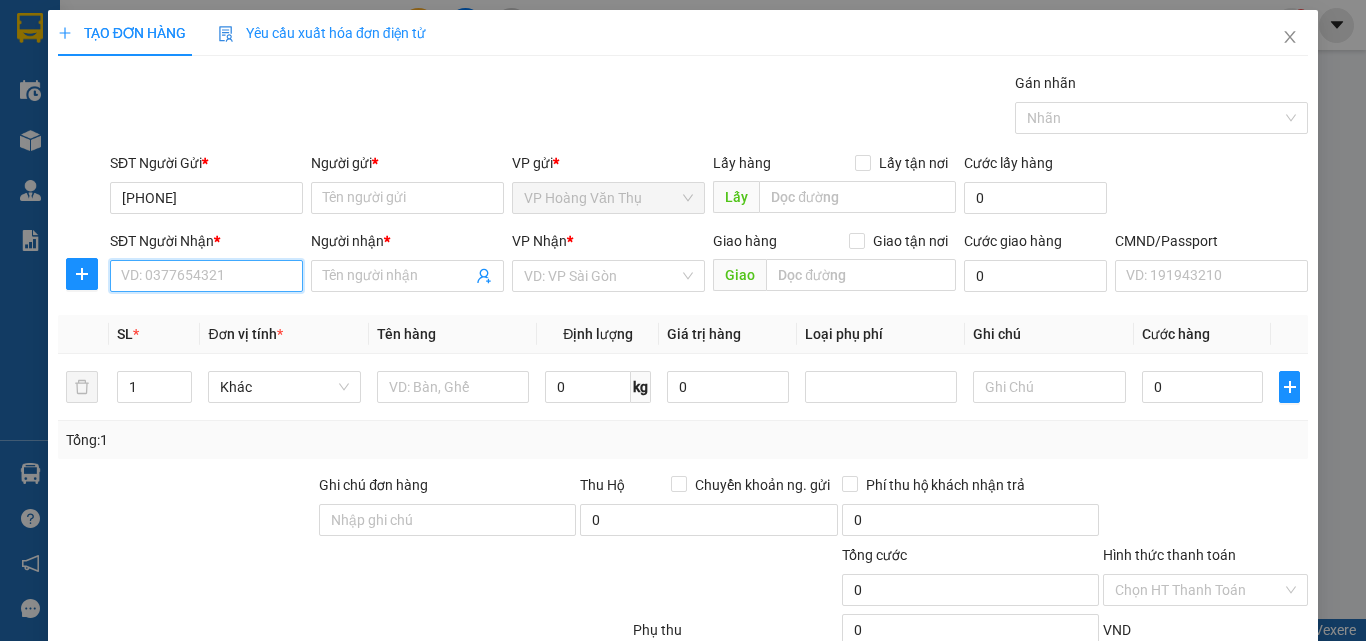 click on "SĐT Người Nhận  *" at bounding box center (206, 276) 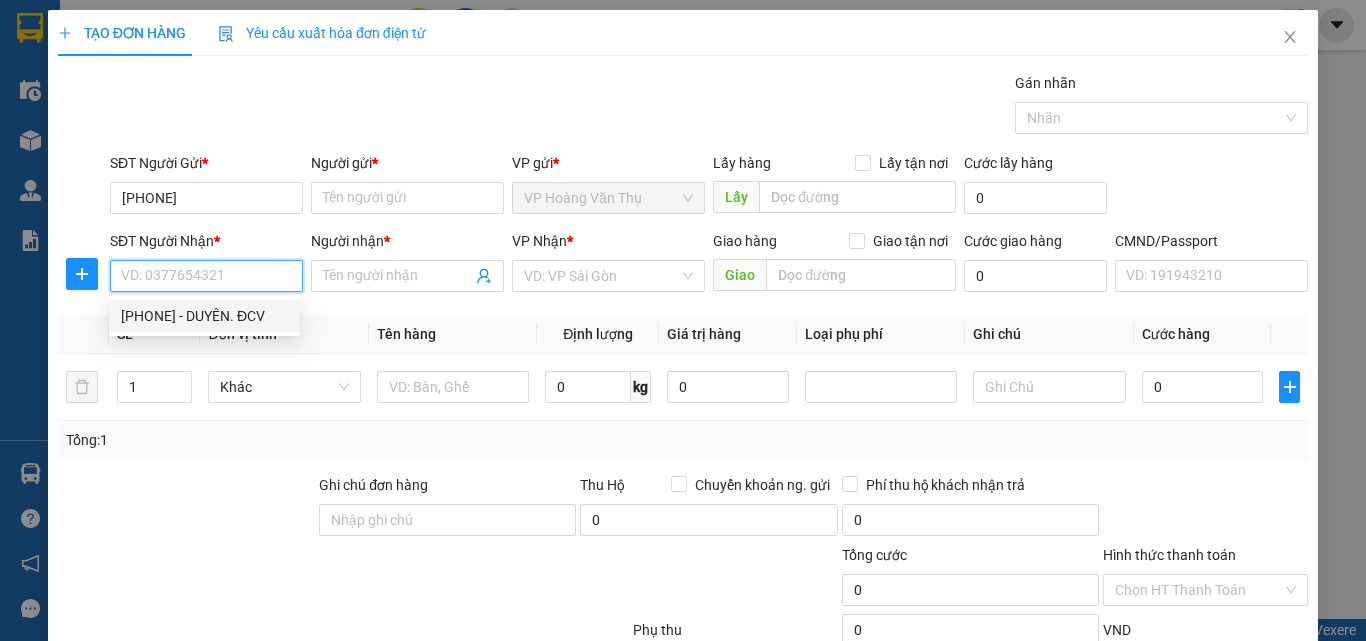 click on "0936375885 - DUYÊN. ĐCV" at bounding box center [204, 316] 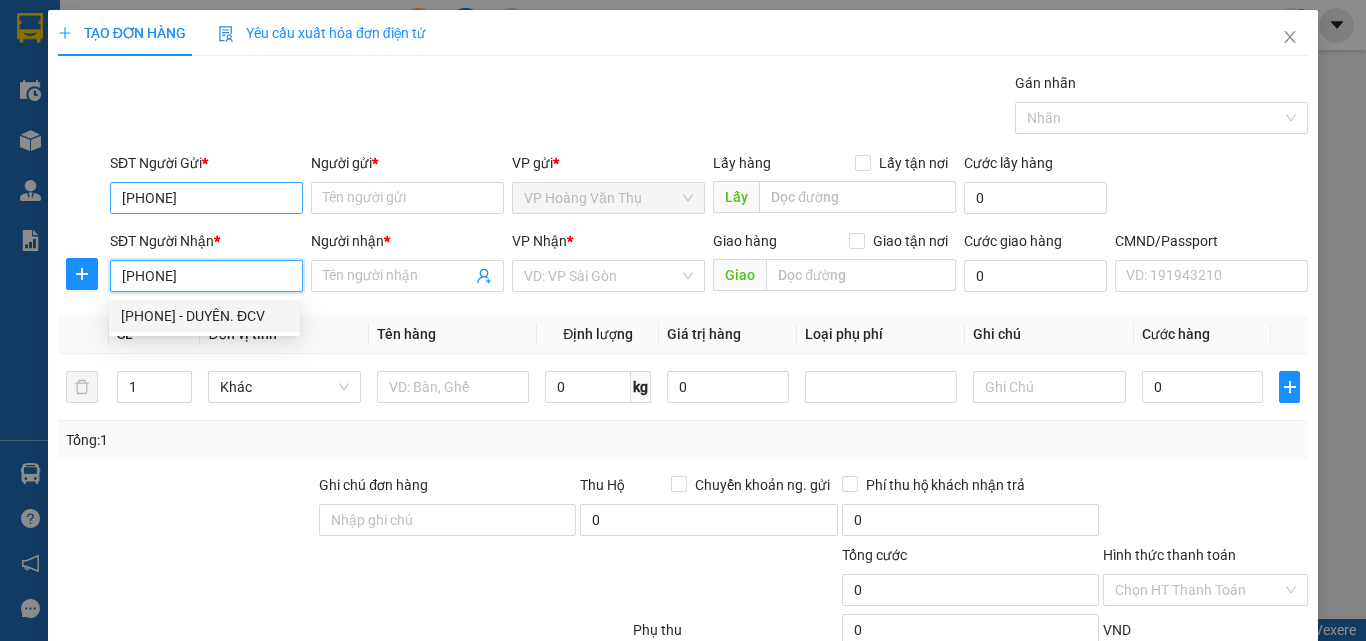 type on "DUYÊN. ĐCV" 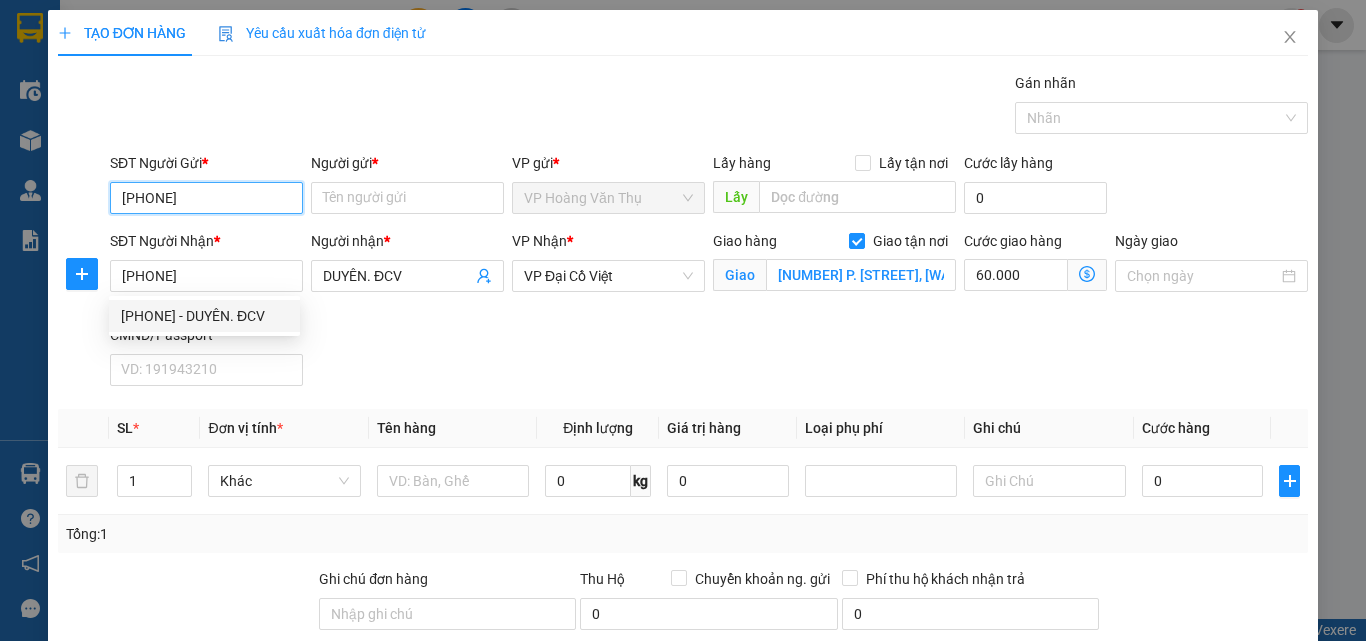 click on "0936375885" at bounding box center [206, 198] 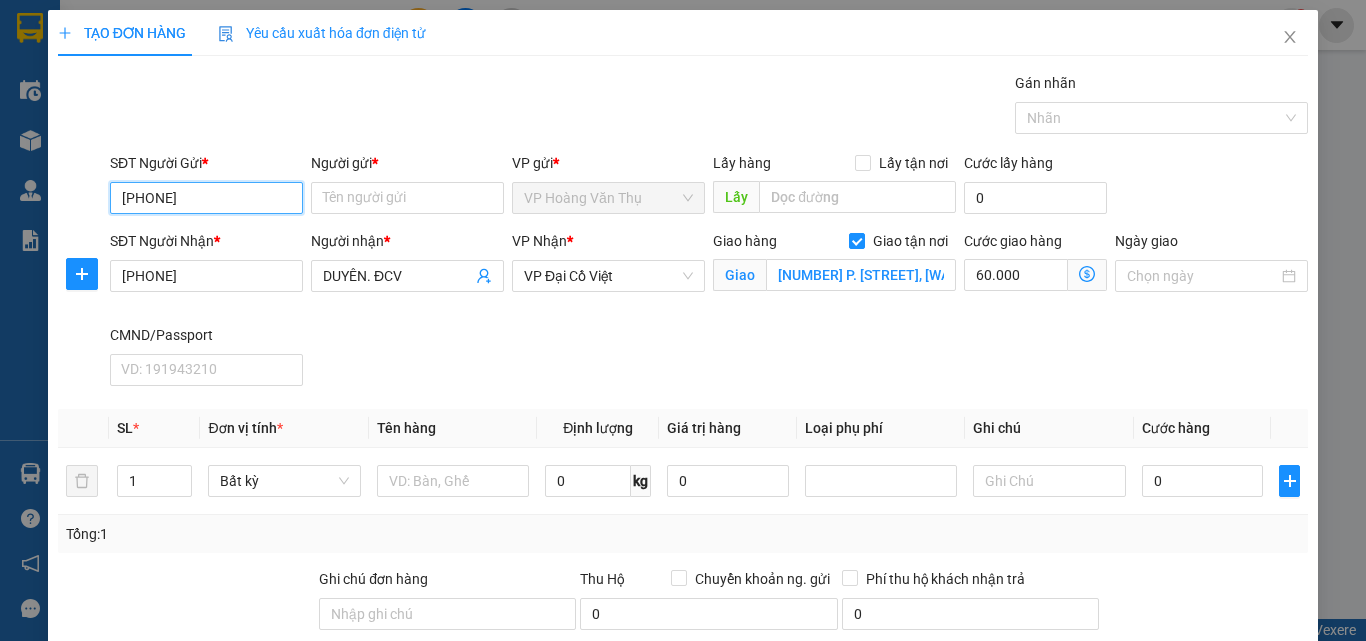 click on "0936375885" at bounding box center [206, 198] 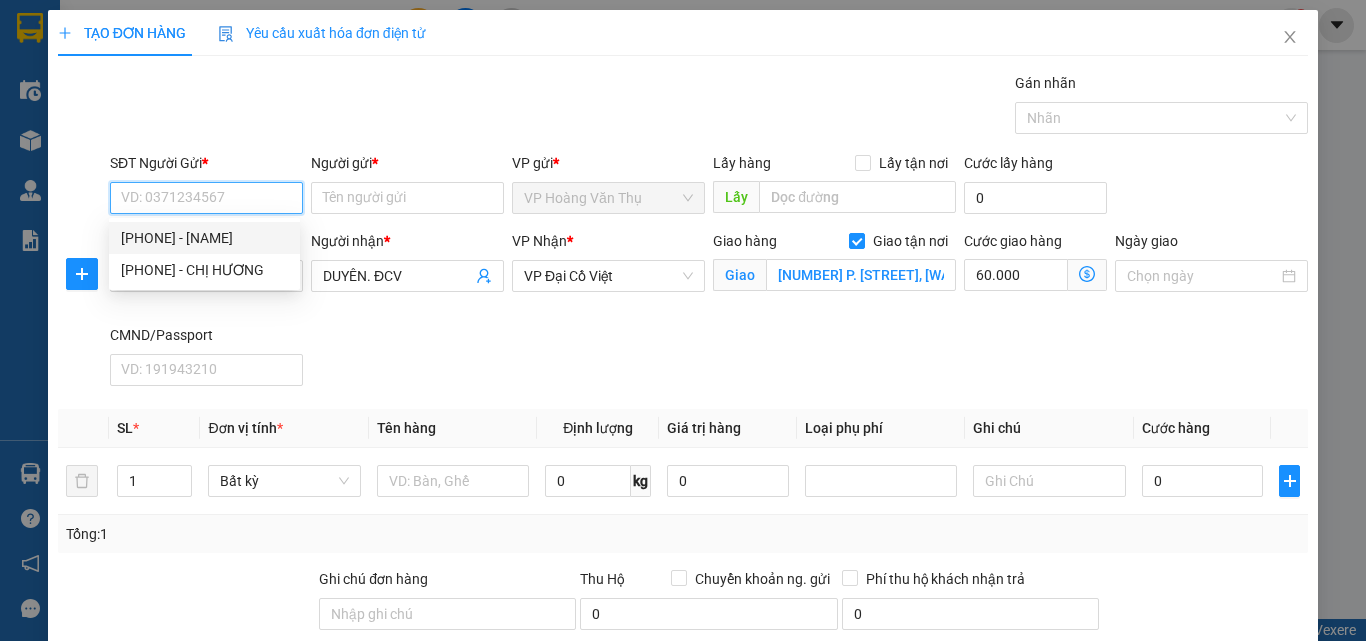 click on "0912723246 - THÁI" at bounding box center (204, 238) 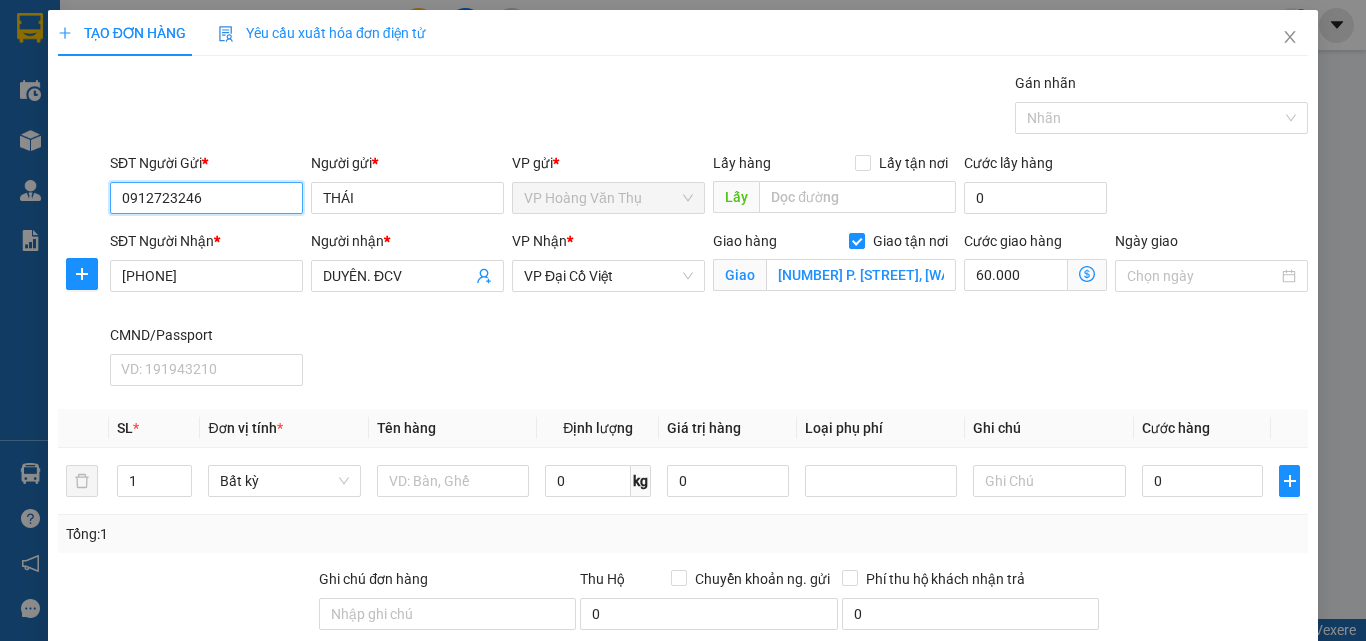type on "0912723246" 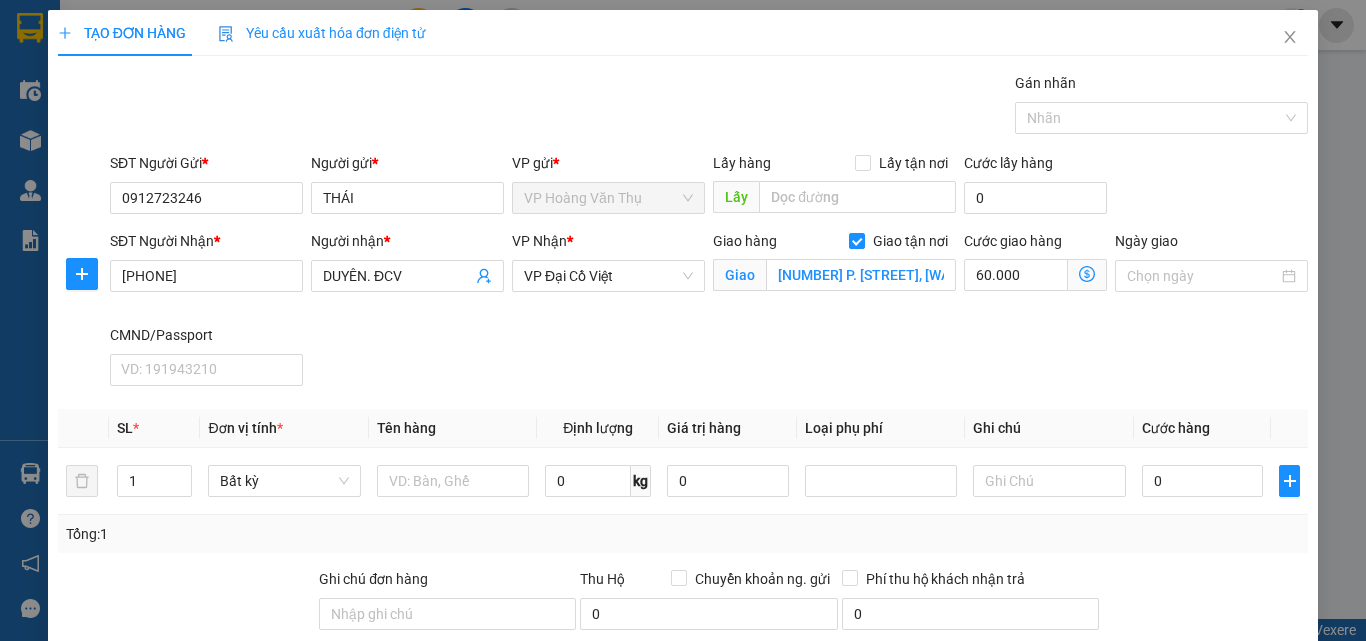 click on "SĐT Người Nhận  * 0936375885 Người nhận  * DUYÊN. ĐCV VP Nhận  * VP Đại Cồ Việt Giao hàng Giao tận nơi Giao 288 P. Lê Trọng Tấn, Khương Mai, Thanh Xuân, Hà Nội, Việt Nam Cước giao hàng 60.000 Ngày giao CMND/Passport VD: 191943210" at bounding box center (709, 312) 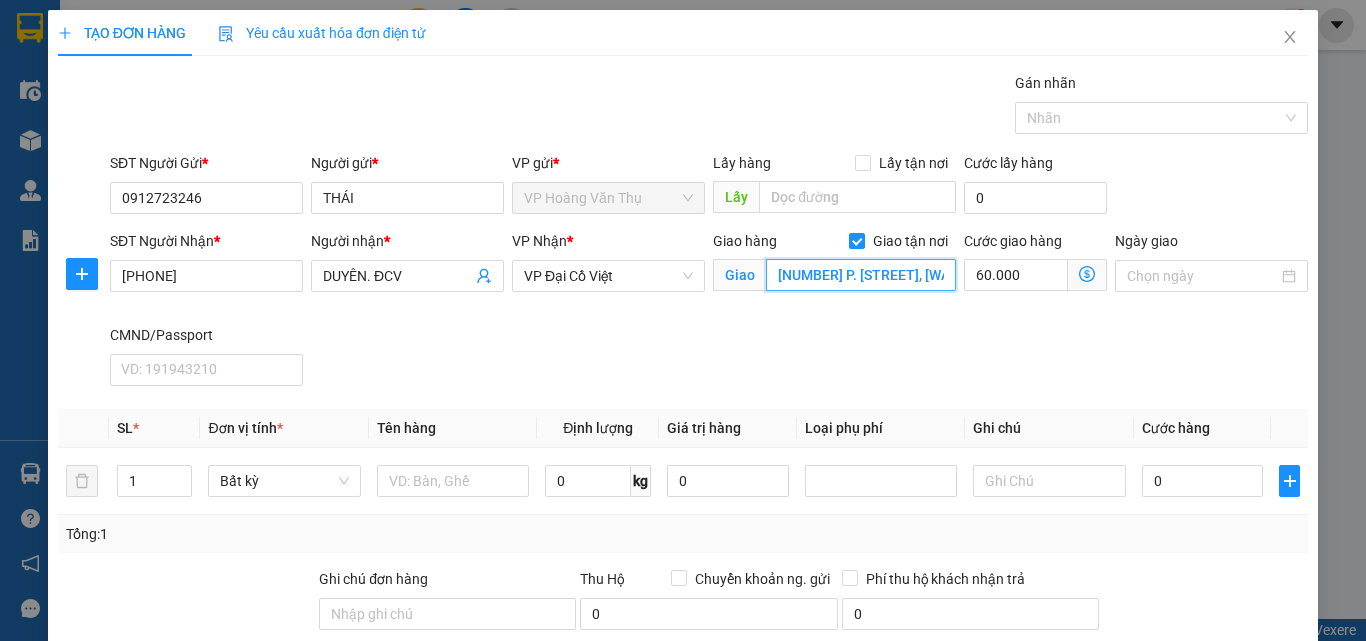click on "288 P. Lê Trọng Tấn, Khương Mai, Thanh Xuân, Hà Nội, Việt Nam" at bounding box center (861, 275) 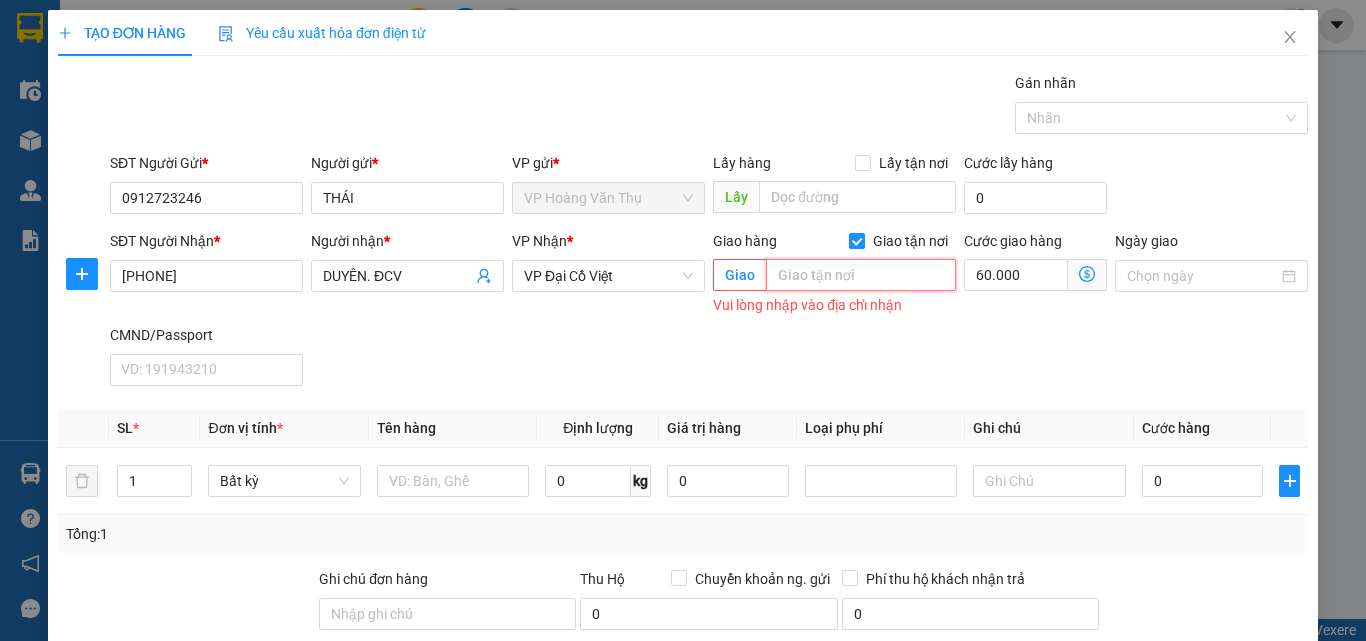 type 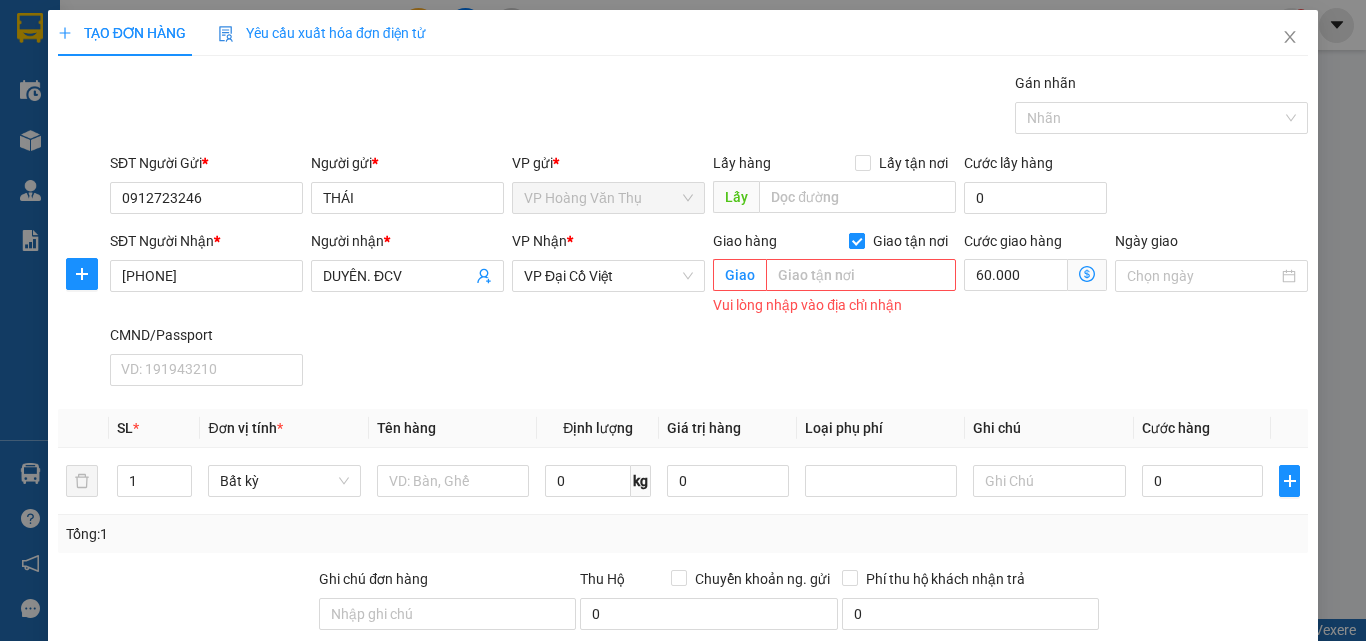 click on "Giao tận nơi" at bounding box center (856, 240) 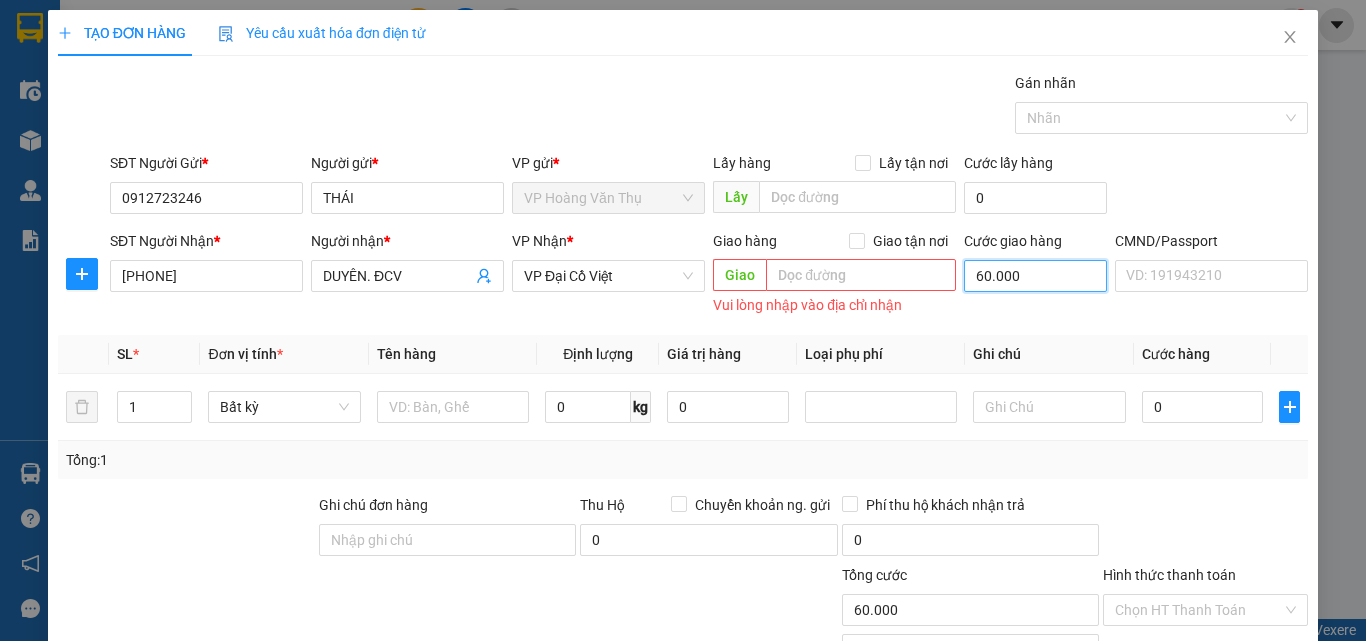 click on "60.000" at bounding box center [1035, 276] 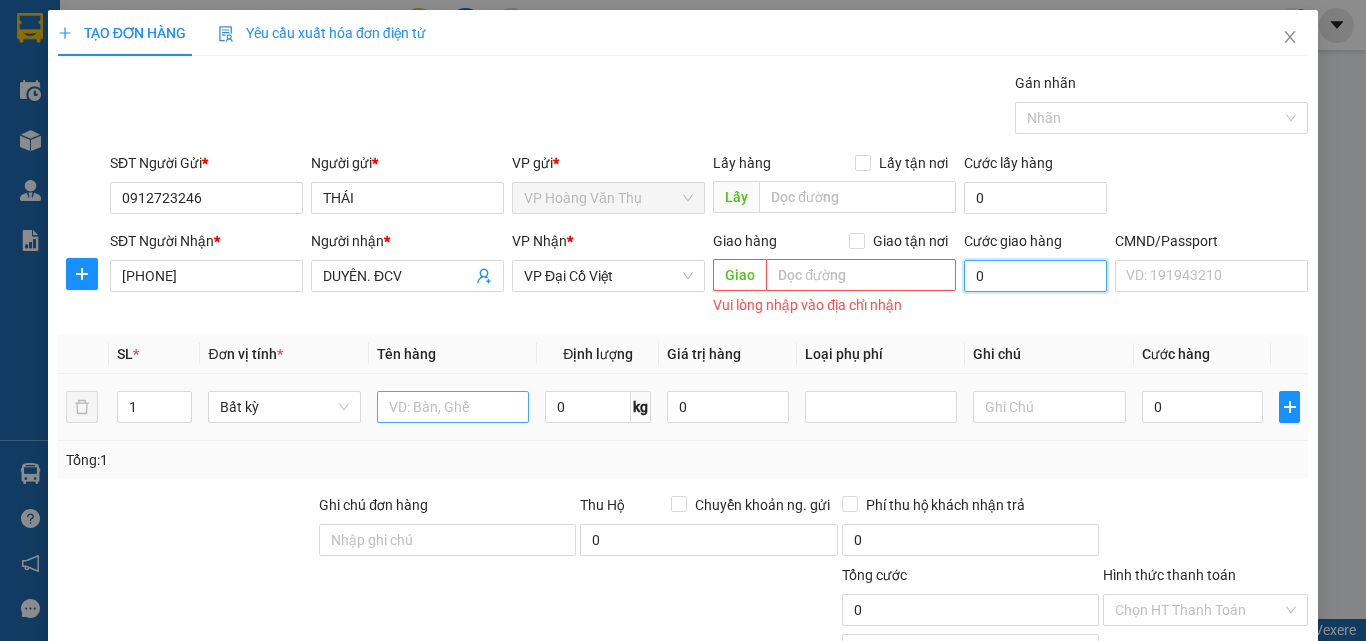 type on "0" 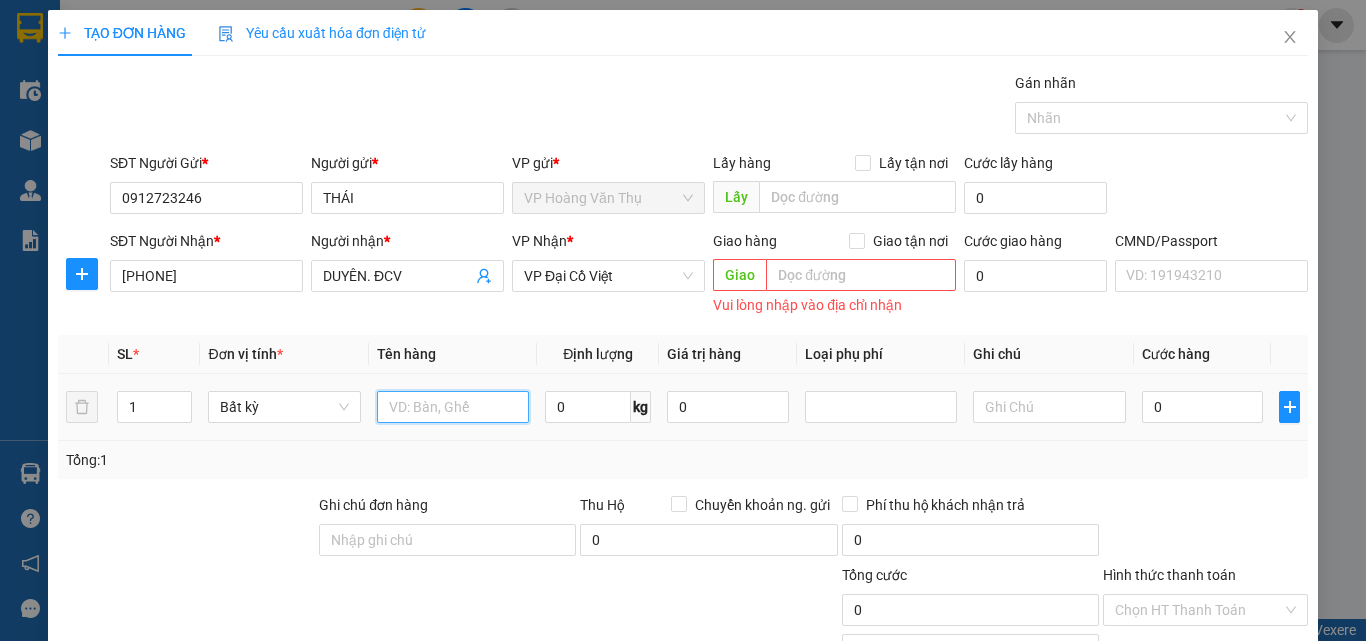 click at bounding box center [453, 407] 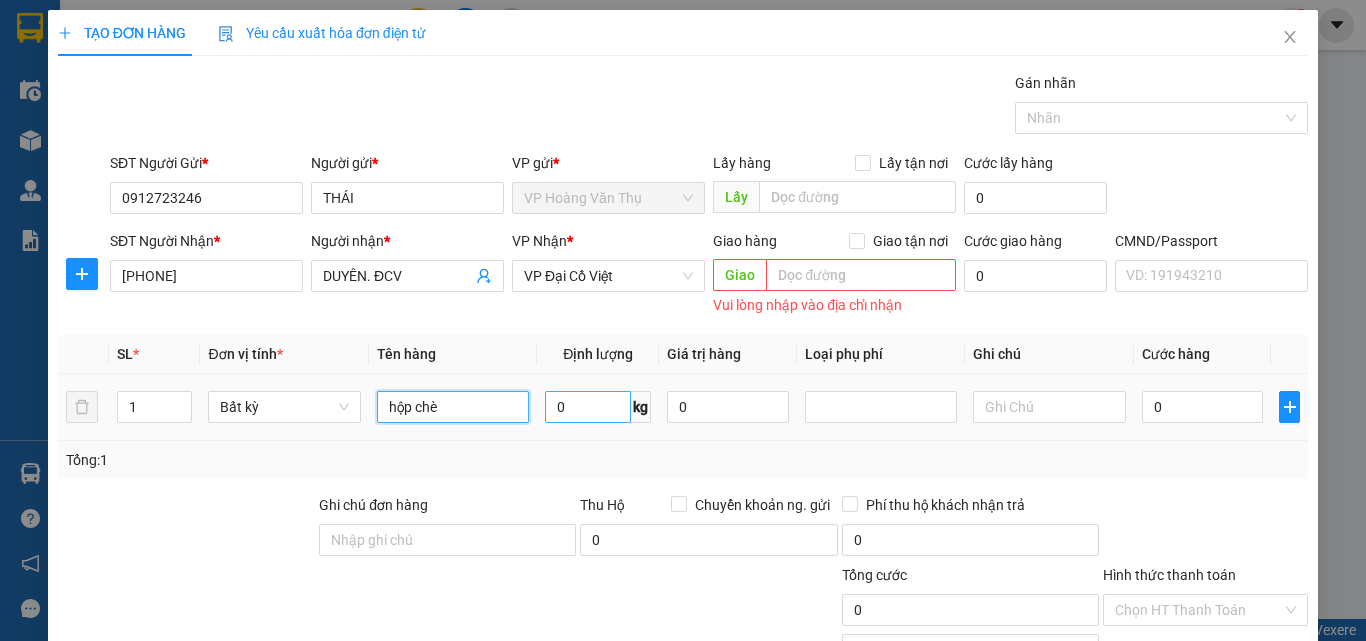 type on "hộp chè" 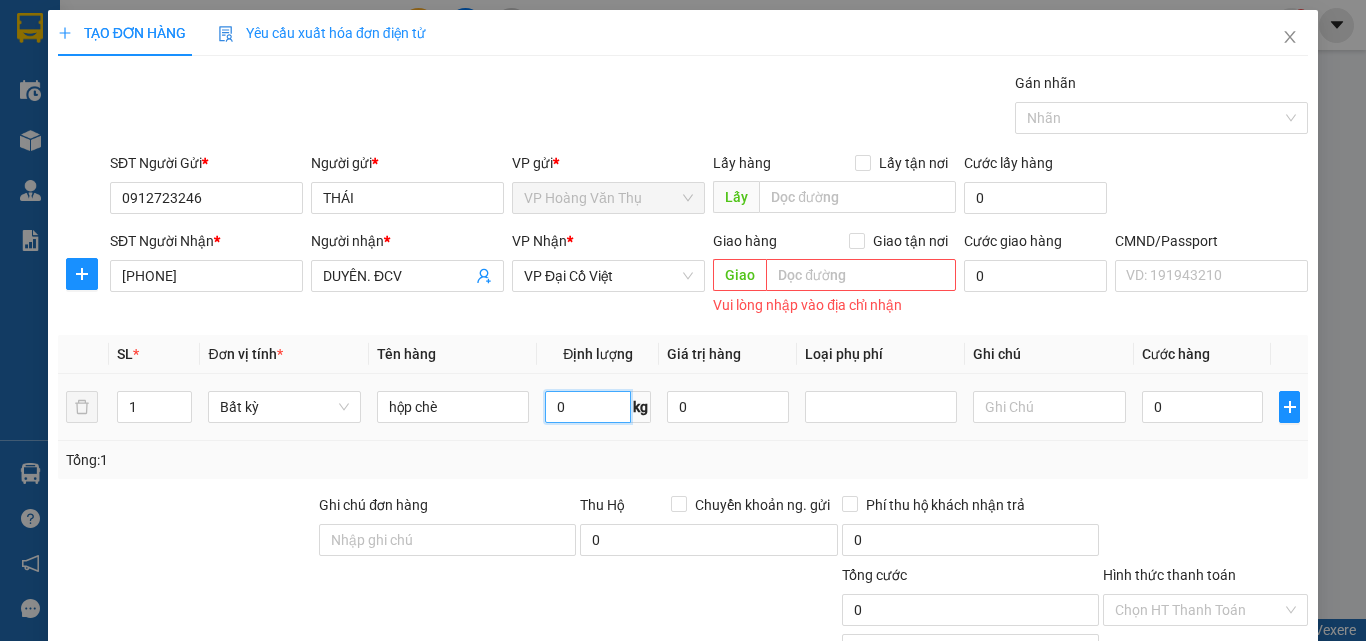 click on "0" at bounding box center [588, 407] 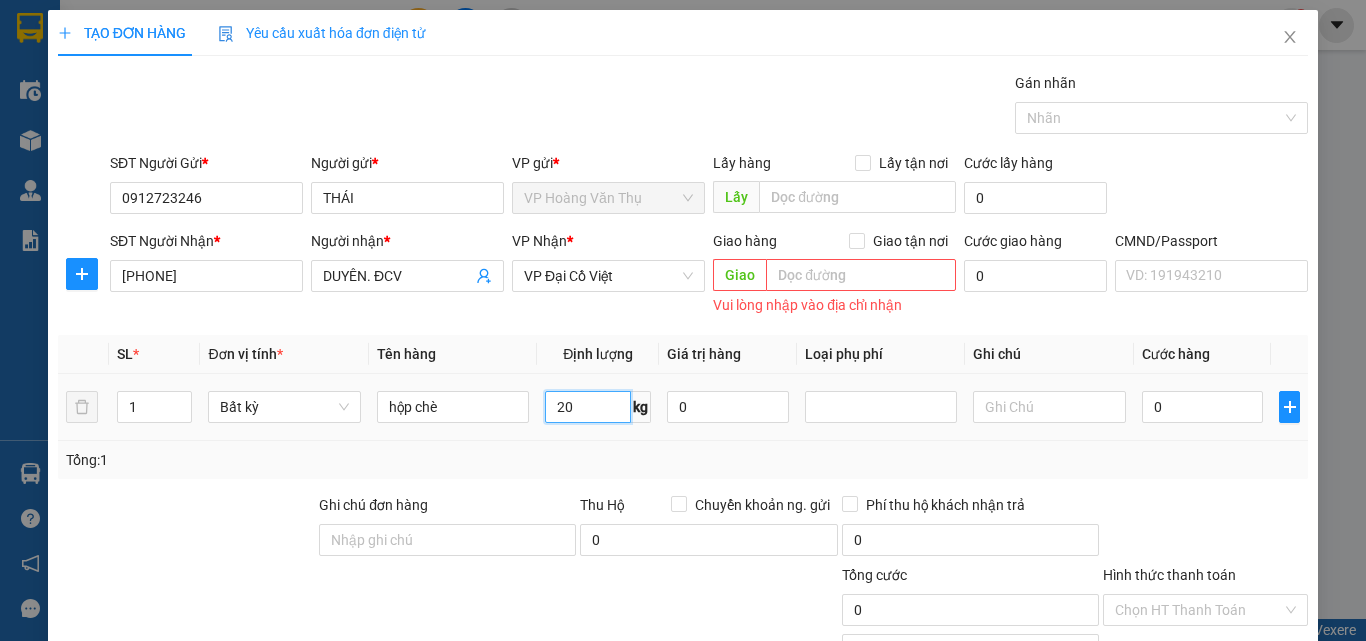 type on "20" 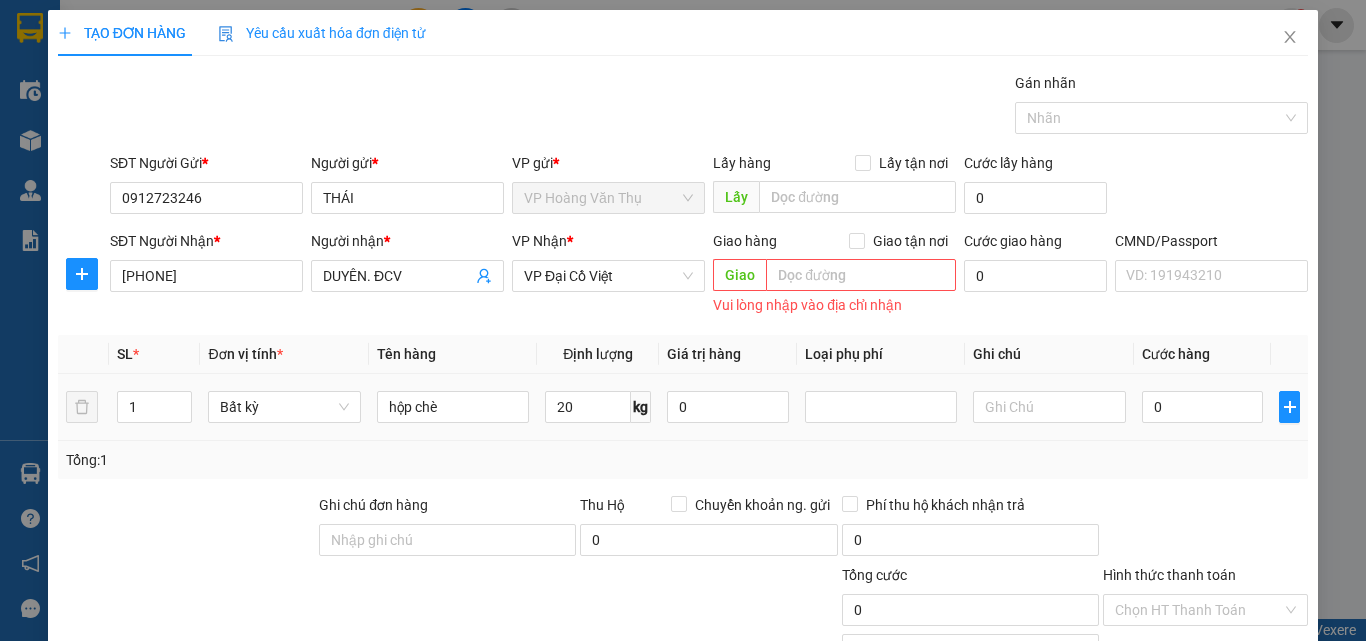 click on "Tổng:  1" at bounding box center (683, 460) 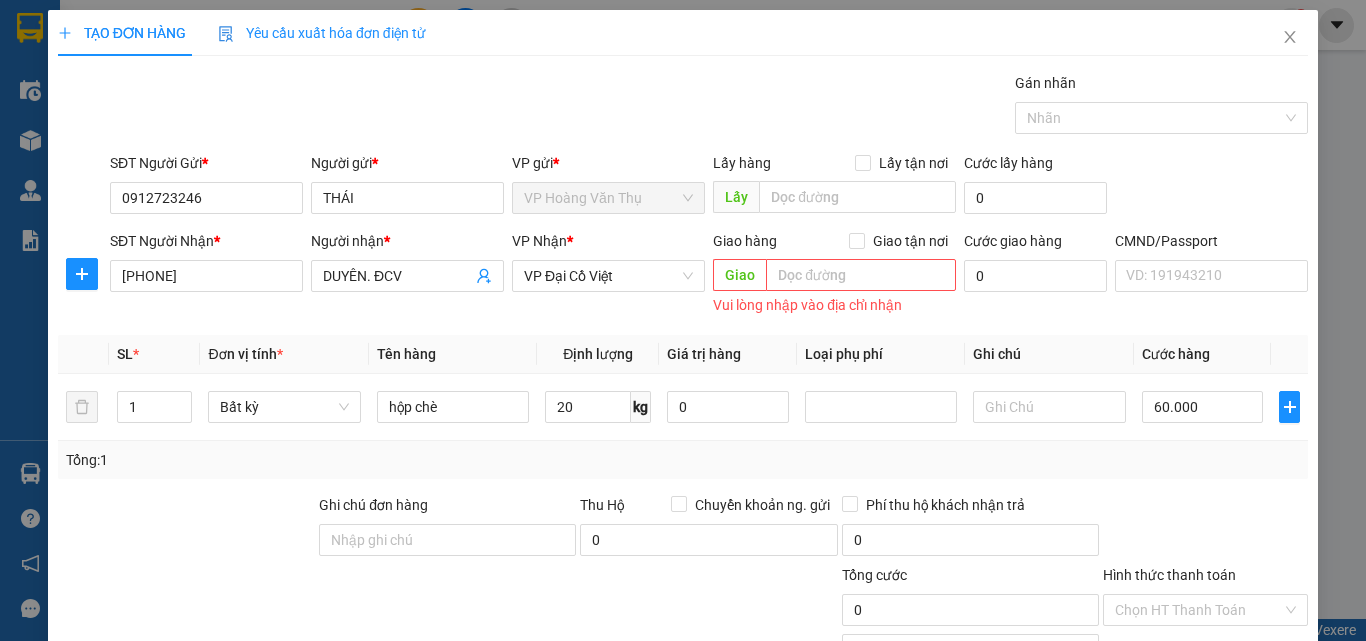 type on "60.000" 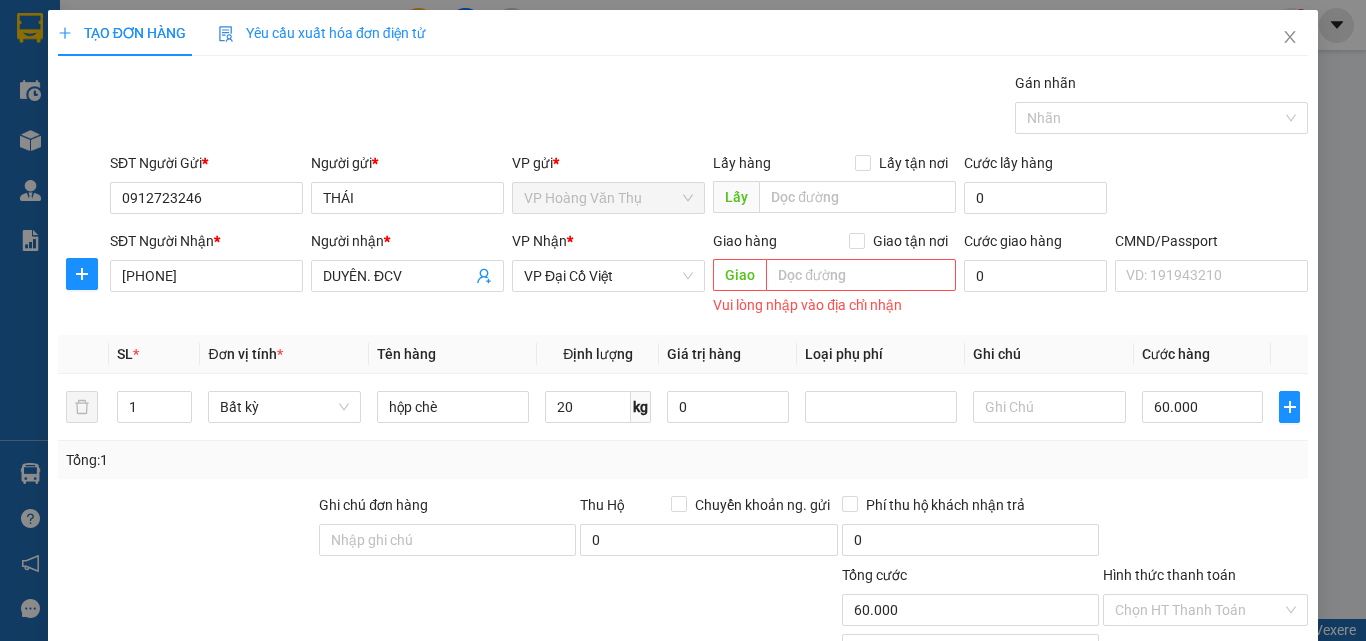 scroll, scrollTop: 159, scrollLeft: 0, axis: vertical 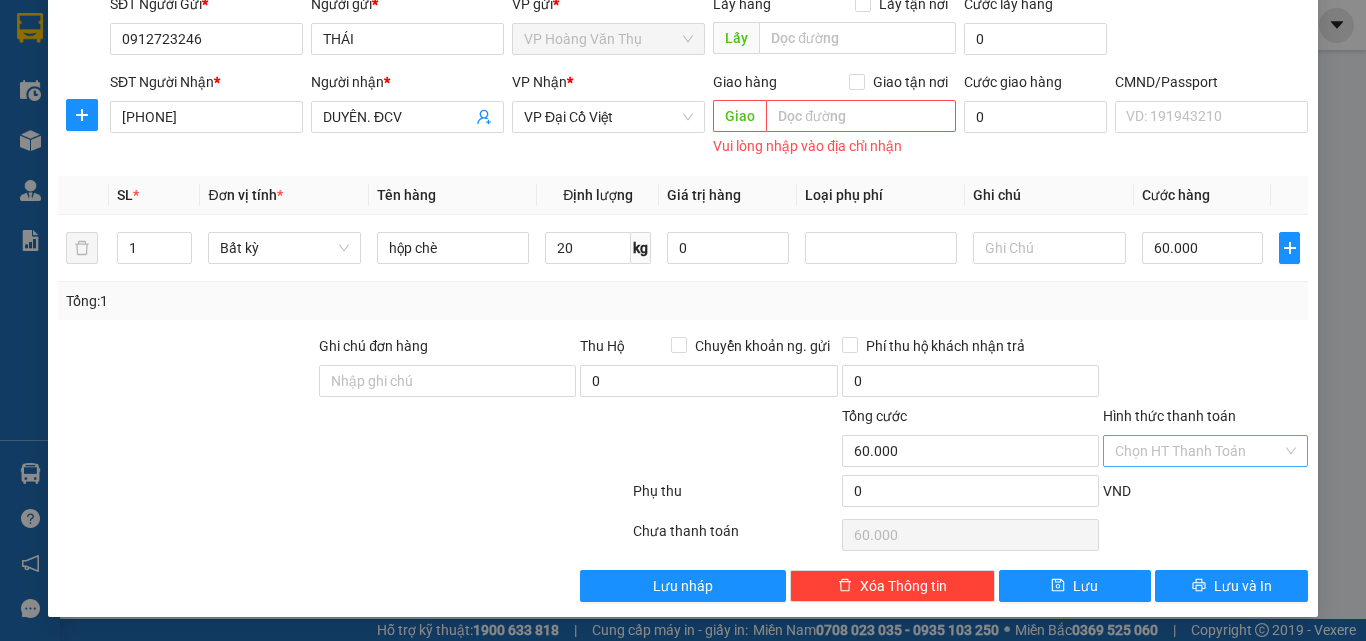 click on "Hình thức thanh toán" at bounding box center [1198, 451] 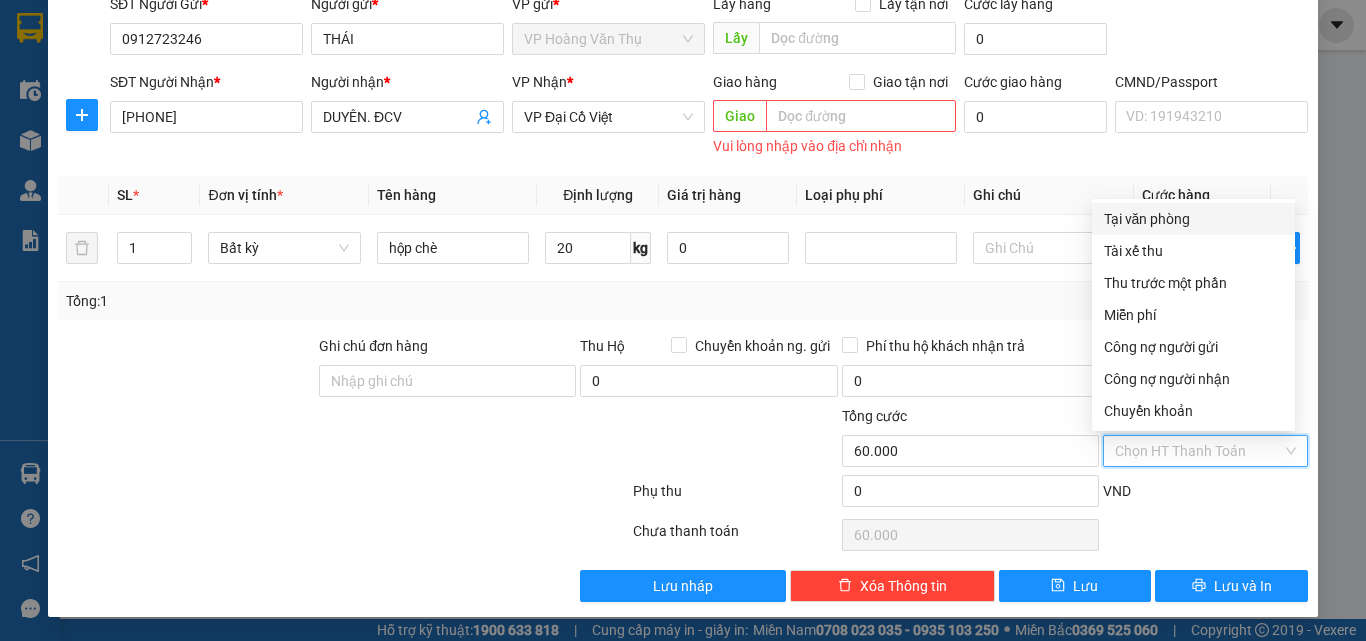 click on "Tại văn phòng" at bounding box center [1193, 219] 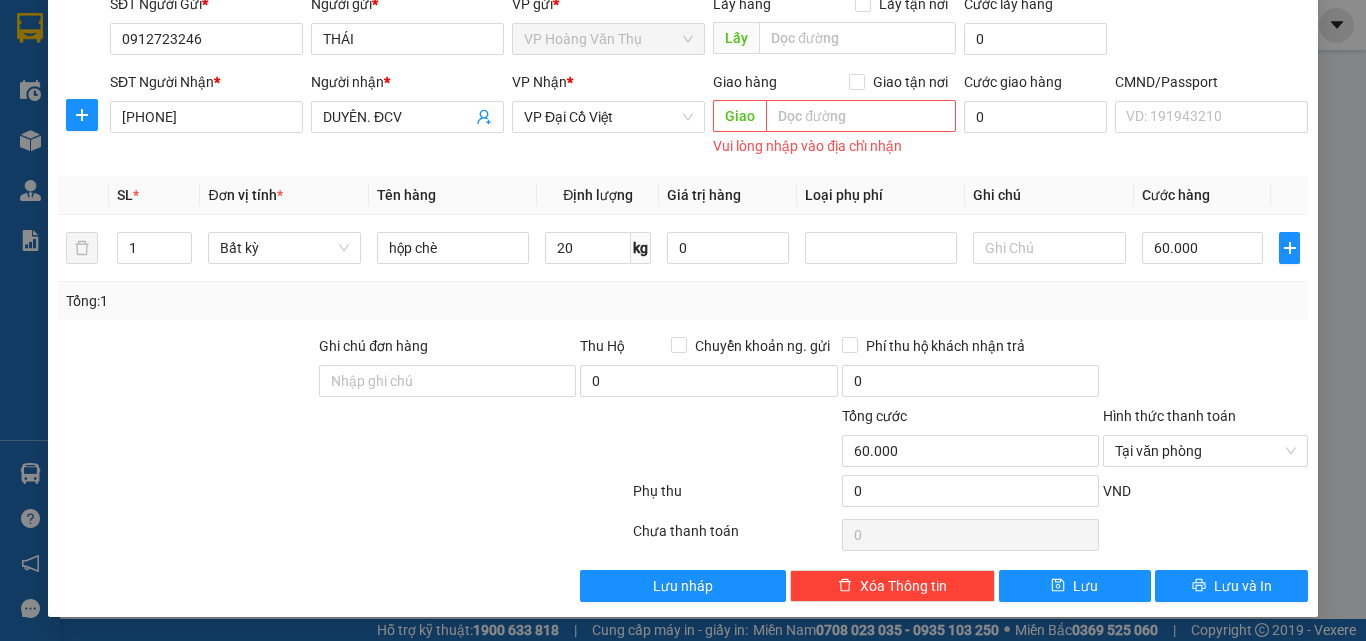 click at bounding box center (1205, 535) 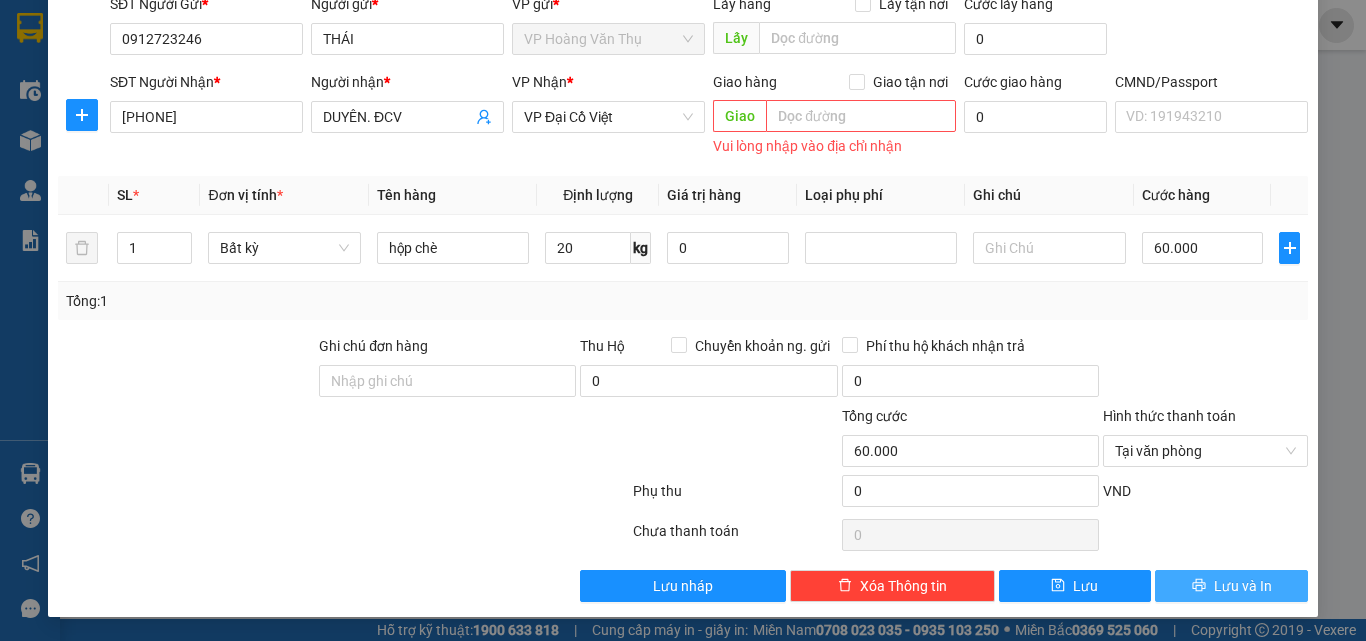 drag, startPoint x: 1246, startPoint y: 585, endPoint x: 1237, endPoint y: 497, distance: 88.45903 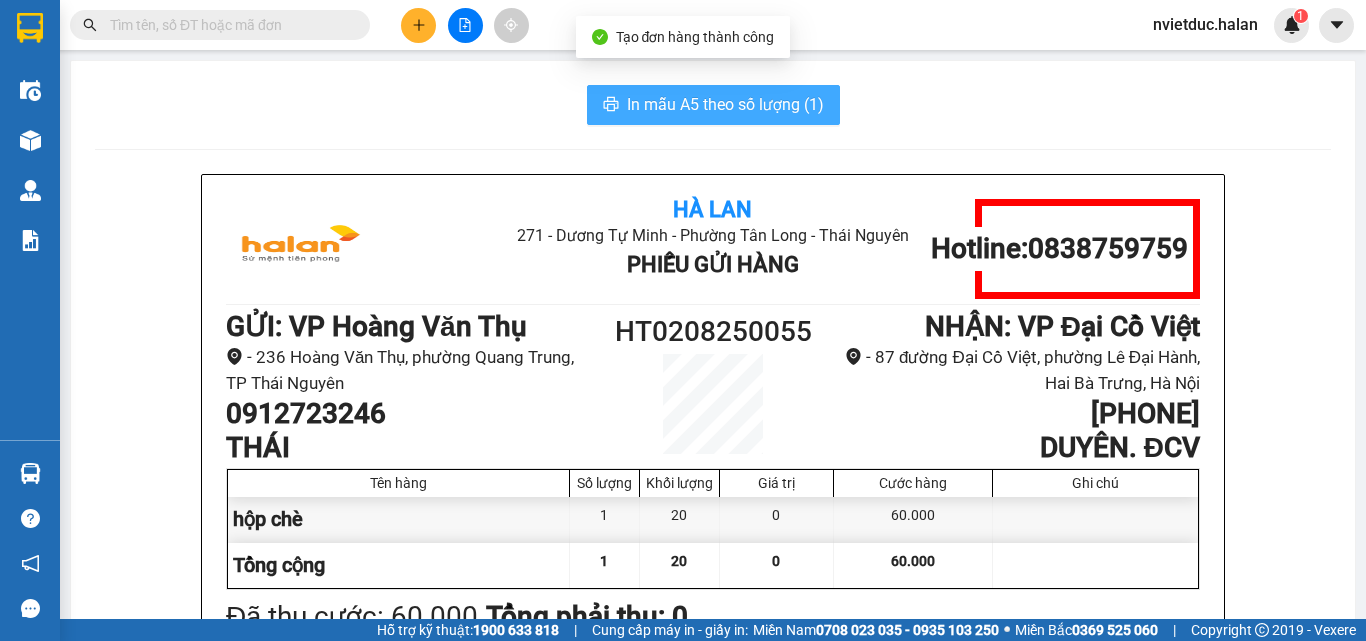click on "In mẫu A5 theo số lượng
(1)" at bounding box center [725, 104] 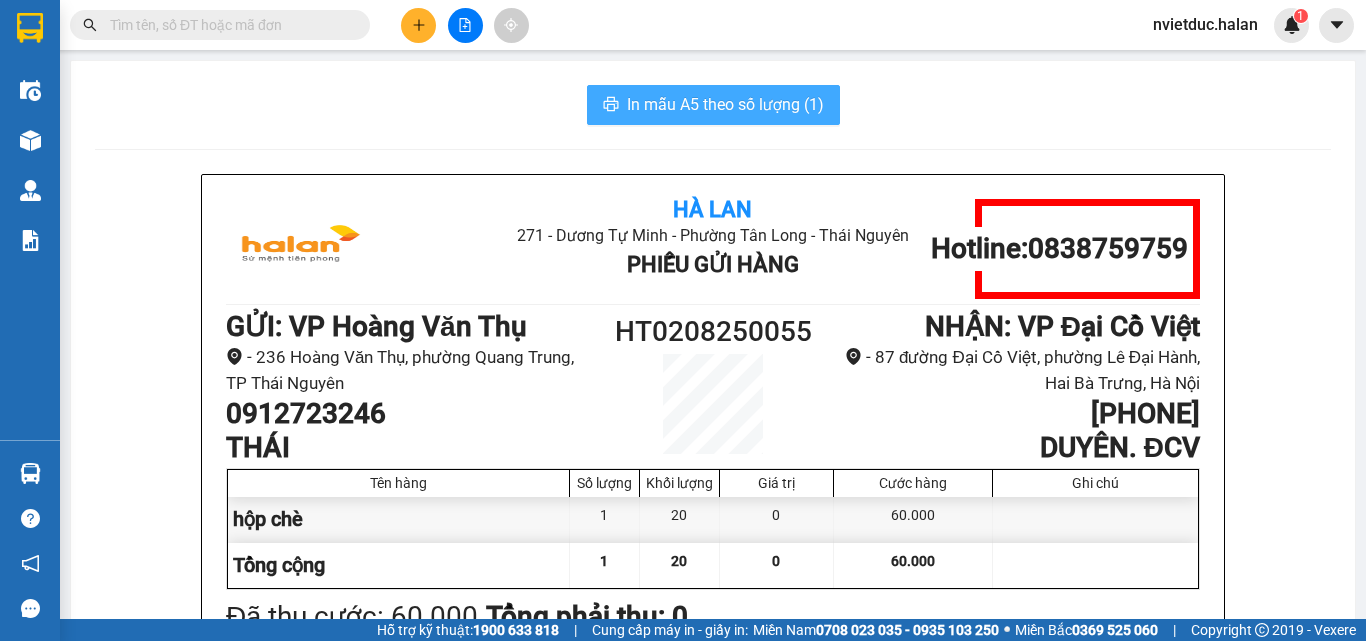 scroll, scrollTop: 0, scrollLeft: 0, axis: both 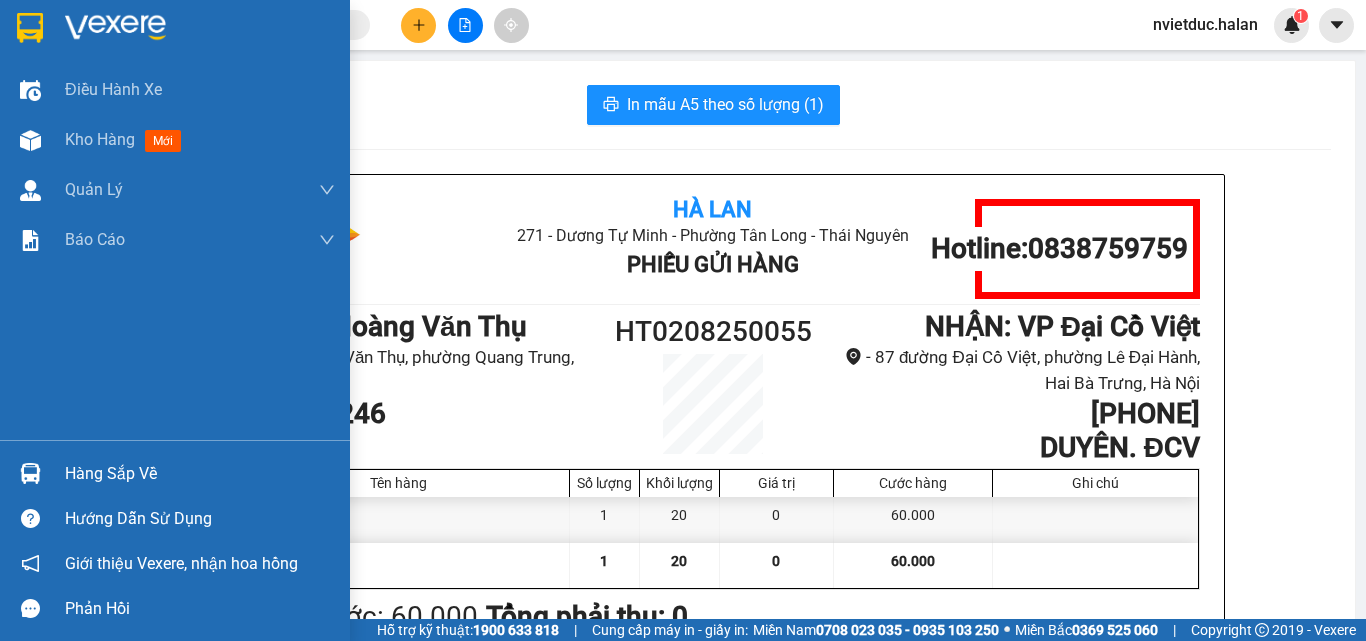 click on "Hàng sắp về" at bounding box center [175, 473] 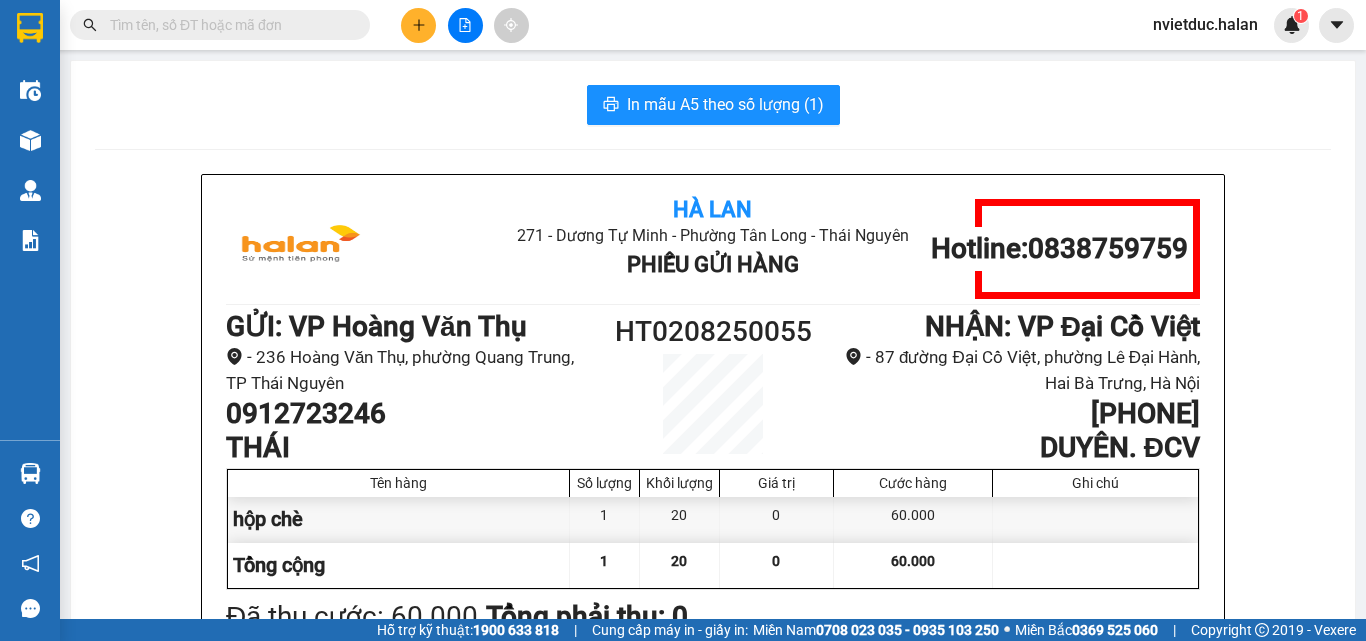 click on "Kết quả tìm kiếm ( 0 )  Bộ lọc  No Data nvietduc.halan 1     Điều hành xe     Kho hàng mới     Quản Lý Quản lý chuyến Quản lý kiểm kho     Báo cáo 12. Thống kê đơn đối tác 2. Doanh thu thực tế theo từng văn phòng 4. Thống kê đơn hàng theo văn phòng Hàng sắp về Hướng dẫn sử dụng Giới thiệu Vexere, nhận hoa hồng Phản hồi Phần mềm hỗ trợ bạn tốt chứ?  In mẫu A5 theo số lượng
(1) Hà Lan 271 - Dương Tự Minh - Phường Tân Long - Thái Nguyên Phiếu Gửi Hàng Hotline:  0838759759 GỬI :   VP Hoàng Văn Thụ   - 236 Hoàng Văn Thụ, phường Quang Trung, TP Thái Nguyên 0912723246 THÁI HT0208250055 NHẬN :   VP Đại Cồ Việt   - 87 đường Đại Cồ Việt, phường Lê Đại Hành, Hai Bà Trưng, Hà Nội 0936375885 DUYÊN. ĐCV Tên hàng Số lượng Khối lượng Giá trị Cước hàng Ghi chú hộp chè 1 20 0 60.000 Tổng cộng 1 20 0 60.000 Loading... : 60.000" at bounding box center [683, 320] 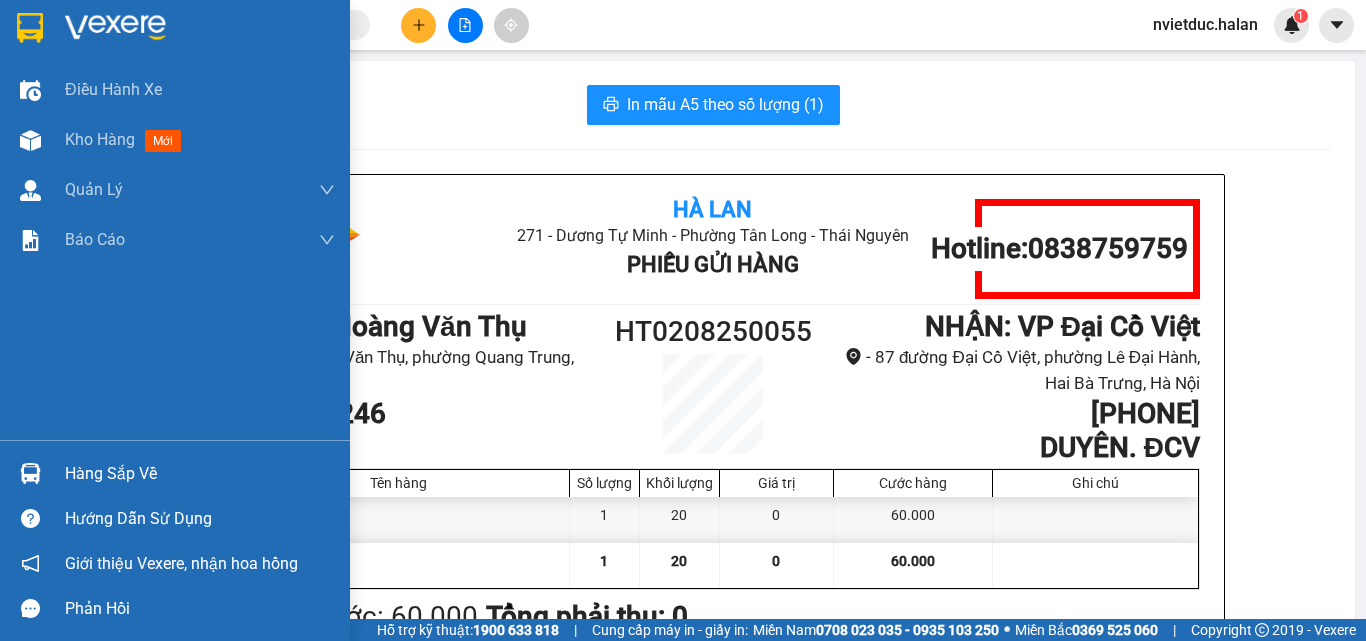 click on "Hàng sắp về" at bounding box center [175, 473] 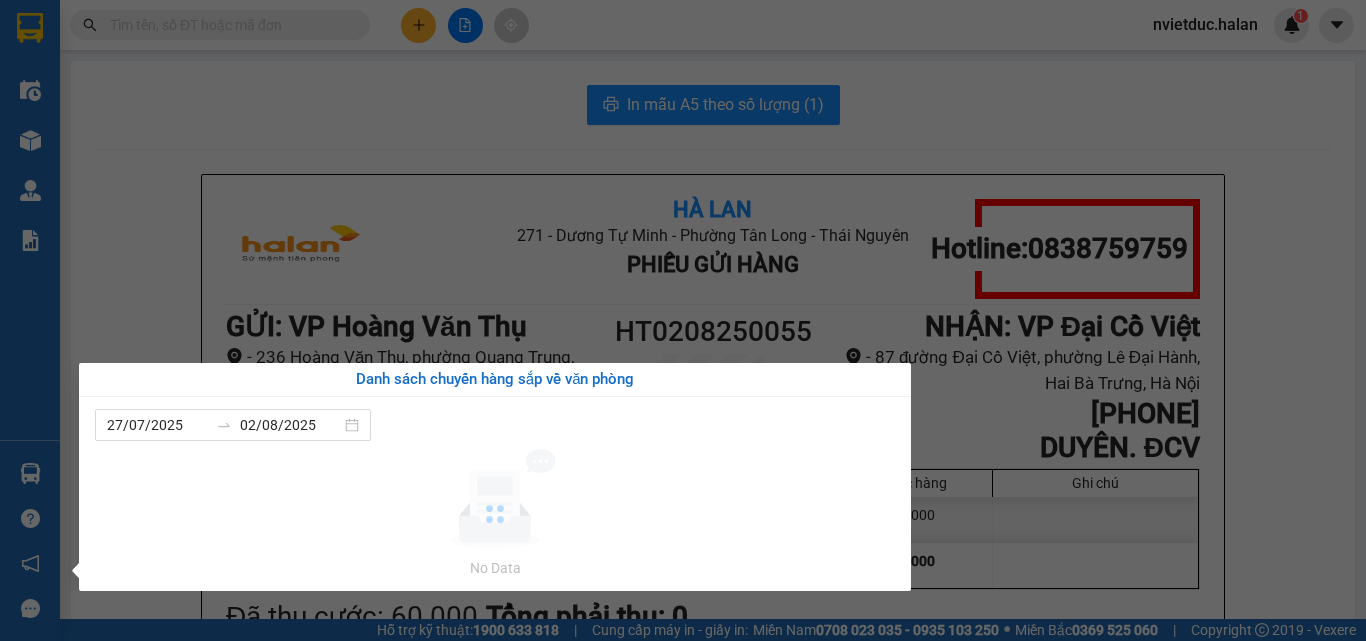 drag, startPoint x: 654, startPoint y: 291, endPoint x: 639, endPoint y: 253, distance: 40.853397 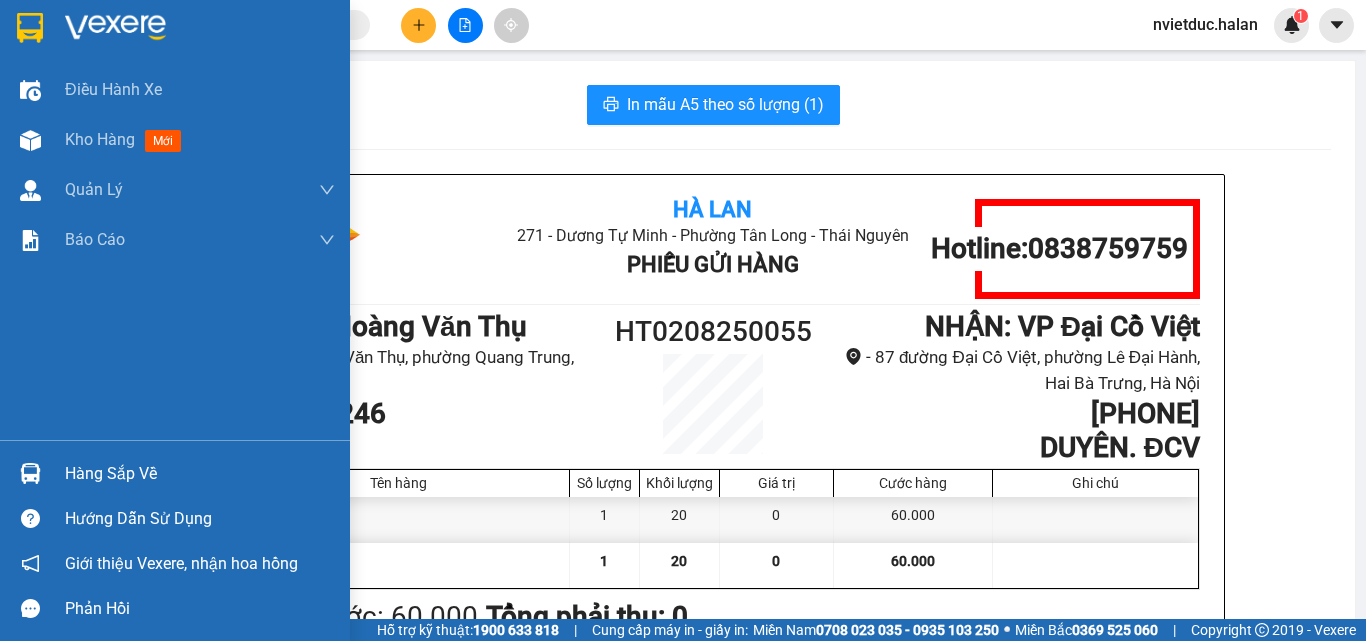 click at bounding box center [30, 473] 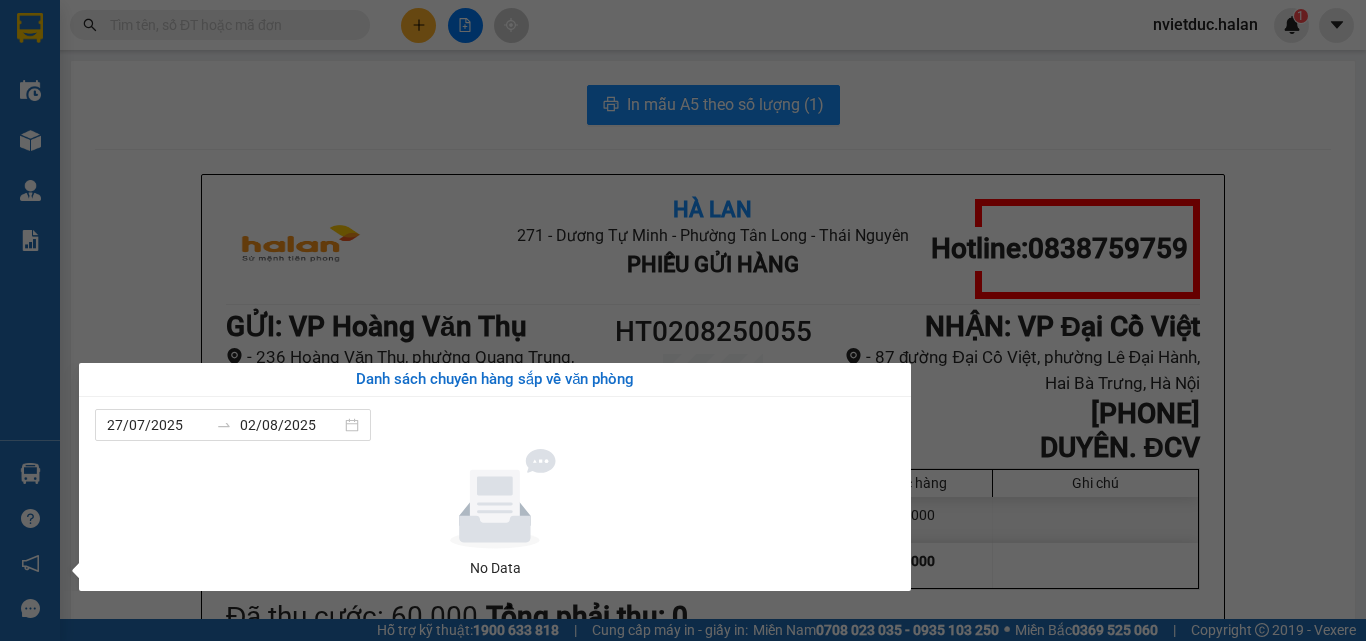 click on "Kết quả tìm kiếm ( 0 )  Bộ lọc  No Data nvietduc.halan 1     Điều hành xe     Kho hàng mới     Quản Lý Quản lý chuyến Quản lý kiểm kho     Báo cáo 12. Thống kê đơn đối tác 2. Doanh thu thực tế theo từng văn phòng 4. Thống kê đơn hàng theo văn phòng Hàng sắp về Hướng dẫn sử dụng Giới thiệu Vexere, nhận hoa hồng Phản hồi Phần mềm hỗ trợ bạn tốt chứ?  In mẫu A5 theo số lượng
(1) Hà Lan 271 - Dương Tự Minh - Phường Tân Long - Thái Nguyên Phiếu Gửi Hàng Hotline:  0838759759 GỬI :   VP Hoàng Văn Thụ   - 236 Hoàng Văn Thụ, phường Quang Trung, TP Thái Nguyên 0912723246 THÁI HT0208250055 NHẬN :   VP Đại Cồ Việt   - 87 đường Đại Cồ Việt, phường Lê Đại Hành, Hai Bà Trưng, Hà Nội 0936375885 DUYÊN. ĐCV Tên hàng Số lượng Khối lượng Giá trị Cước hàng Ghi chú hộp chè 1 20 0 60.000 Tổng cộng 1 20 0 60.000 Loading... : 60.000" at bounding box center [683, 320] 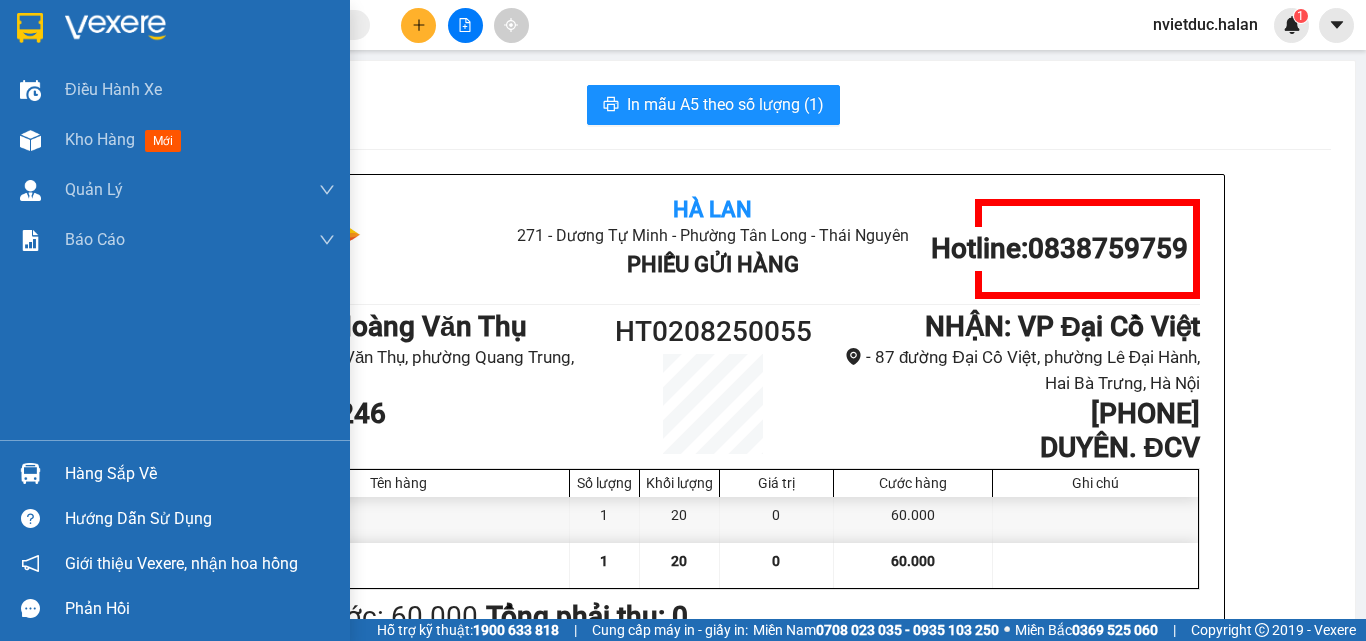 click at bounding box center (30, 473) 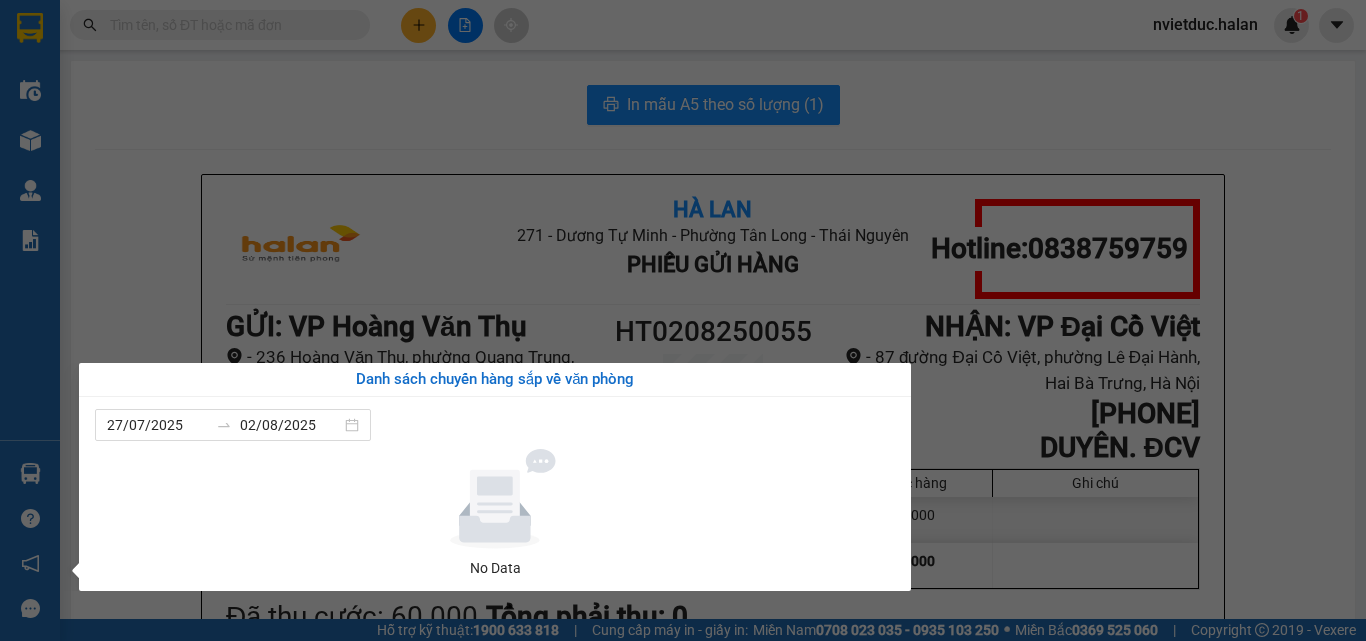 click on "Kết quả tìm kiếm ( 0 )  Bộ lọc  No Data nvietduc.halan 1     Điều hành xe     Kho hàng mới     Quản Lý Quản lý chuyến Quản lý kiểm kho     Báo cáo 12. Thống kê đơn đối tác 2. Doanh thu thực tế theo từng văn phòng 4. Thống kê đơn hàng theo văn phòng Hàng sắp về Hướng dẫn sử dụng Giới thiệu Vexere, nhận hoa hồng Phản hồi Phần mềm hỗ trợ bạn tốt chứ?  In mẫu A5 theo số lượng
(1) Hà Lan 271 - Dương Tự Minh - Phường Tân Long - Thái Nguyên Phiếu Gửi Hàng Hotline:  0838759759 GỬI :   VP Hoàng Văn Thụ   - 236 Hoàng Văn Thụ, phường Quang Trung, TP Thái Nguyên 0912723246 THÁI HT0208250055 NHẬN :   VP Đại Cồ Việt   - 87 đường Đại Cồ Việt, phường Lê Đại Hành, Hai Bà Trưng, Hà Nội 0936375885 DUYÊN. ĐCV Tên hàng Số lượng Khối lượng Giá trị Cước hàng Ghi chú hộp chè 1 20 0 60.000 Tổng cộng 1 20 0 60.000 Loading... : 60.000" at bounding box center (683, 320) 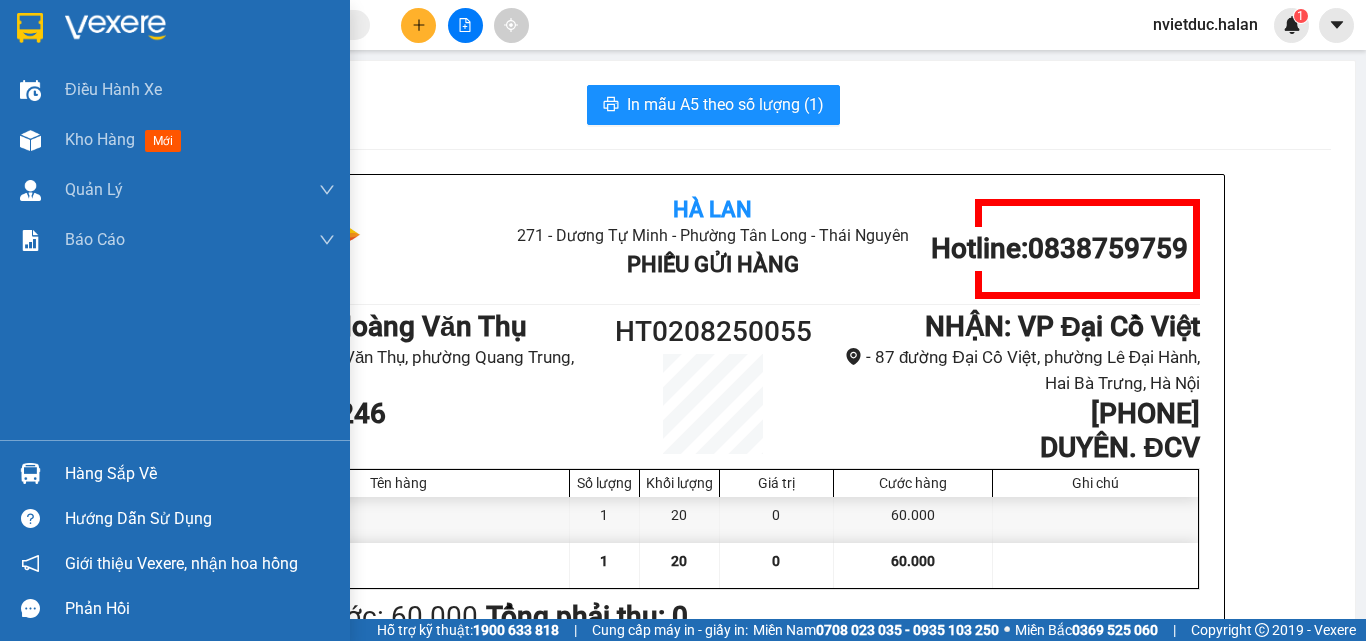click on "Hàng sắp về" at bounding box center [175, 473] 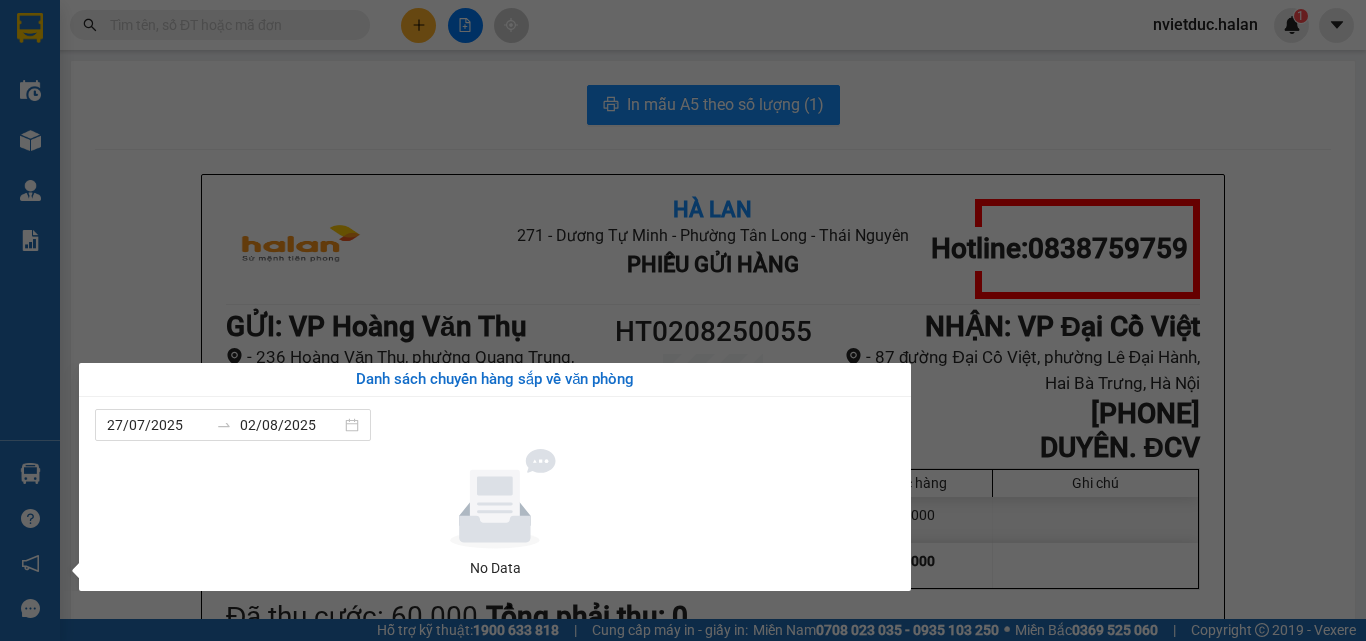 click on "Kết quả tìm kiếm ( 0 )  Bộ lọc  No Data nvietduc.halan 1     Điều hành xe     Kho hàng mới     Quản Lý Quản lý chuyến Quản lý kiểm kho     Báo cáo 12. Thống kê đơn đối tác 2. Doanh thu thực tế theo từng văn phòng 4. Thống kê đơn hàng theo văn phòng Hàng sắp về Hướng dẫn sử dụng Giới thiệu Vexere, nhận hoa hồng Phản hồi Phần mềm hỗ trợ bạn tốt chứ?  In mẫu A5 theo số lượng
(1) Hà Lan 271 - Dương Tự Minh - Phường Tân Long - Thái Nguyên Phiếu Gửi Hàng Hotline:  0838759759 GỬI :   VP Hoàng Văn Thụ   - 236 Hoàng Văn Thụ, phường Quang Trung, TP Thái Nguyên 0912723246 THÁI HT0208250055 NHẬN :   VP Đại Cồ Việt   - 87 đường Đại Cồ Việt, phường Lê Đại Hành, Hai Bà Trưng, Hà Nội 0936375885 DUYÊN. ĐCV Tên hàng Số lượng Khối lượng Giá trị Cước hàng Ghi chú hộp chè 1 20 0 60.000 Tổng cộng 1 20 0 60.000 Loading... : 60.000" at bounding box center (683, 320) 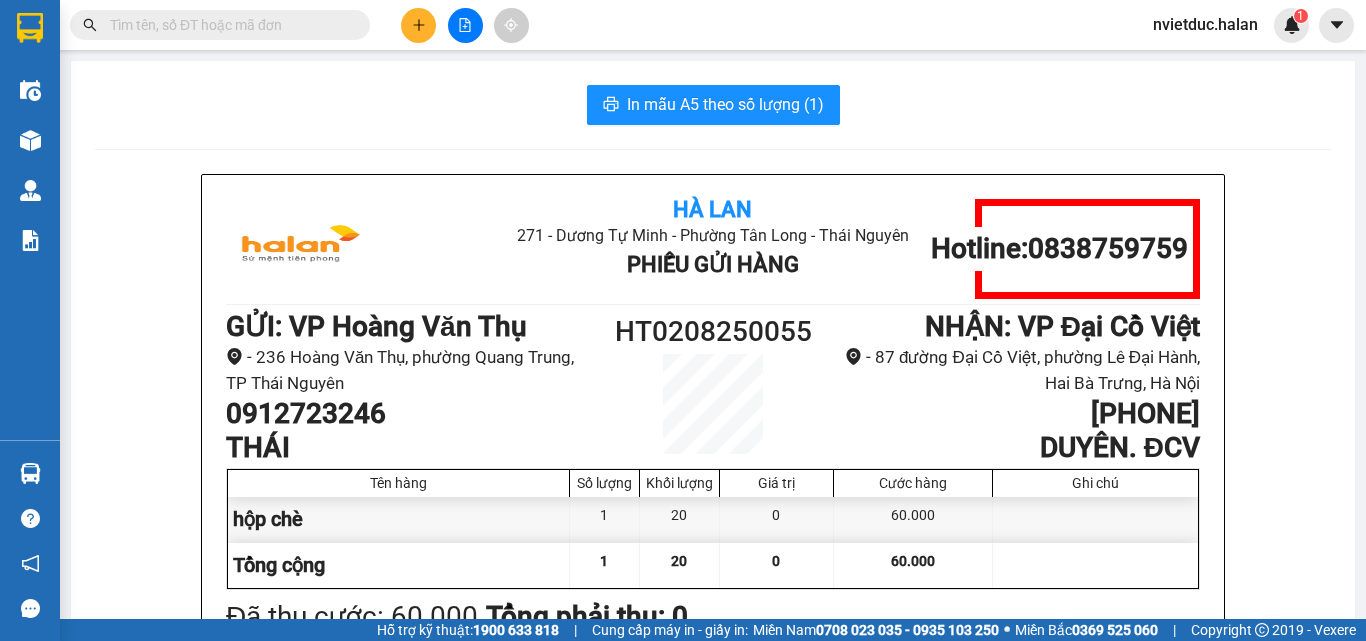 click on "Hà Lan 271 - Dương Tự Minh - Phường Tân Long - Thái Nguyên Phiếu Gửi Hàng Hotline:  0838759759 GỬI :   VP Hoàng Văn Thụ   - 236 Hoàng Văn Thụ, phường Quang Trung, TP Thái Nguyên 0912723246 THÁI HT0208250055 NHẬN :   VP Đại Cồ Việt   - 87 đường Đại Cồ Việt, phường Lê Đại Hành, Hai Bà Trưng, Hà Nội 0936375885 DUYÊN. ĐCV Tên hàng Số lượng Khối lượng Giá trị Cước hàng Ghi chú hộp chè 1 20 0 60.000 Tổng cộng 1 20 0 60.000 Loading... Đã thu cước : 60.000 Tổng phải thu: 0 Thông tin NH người nhận tiền thu hộ Người gửi  (Tôi đã đọc và đồng ý nội dung phiếu gửi hàng) 07:20, ngày 02 tháng 08 năm 2025 NV nhận hàng (Kí và ghi rõ họ tên) Nguyễn Việt Đức Người nhận (Kí và ghi rõ họ tên) Quy định nhận/gửi hàng :" at bounding box center (713, 524) 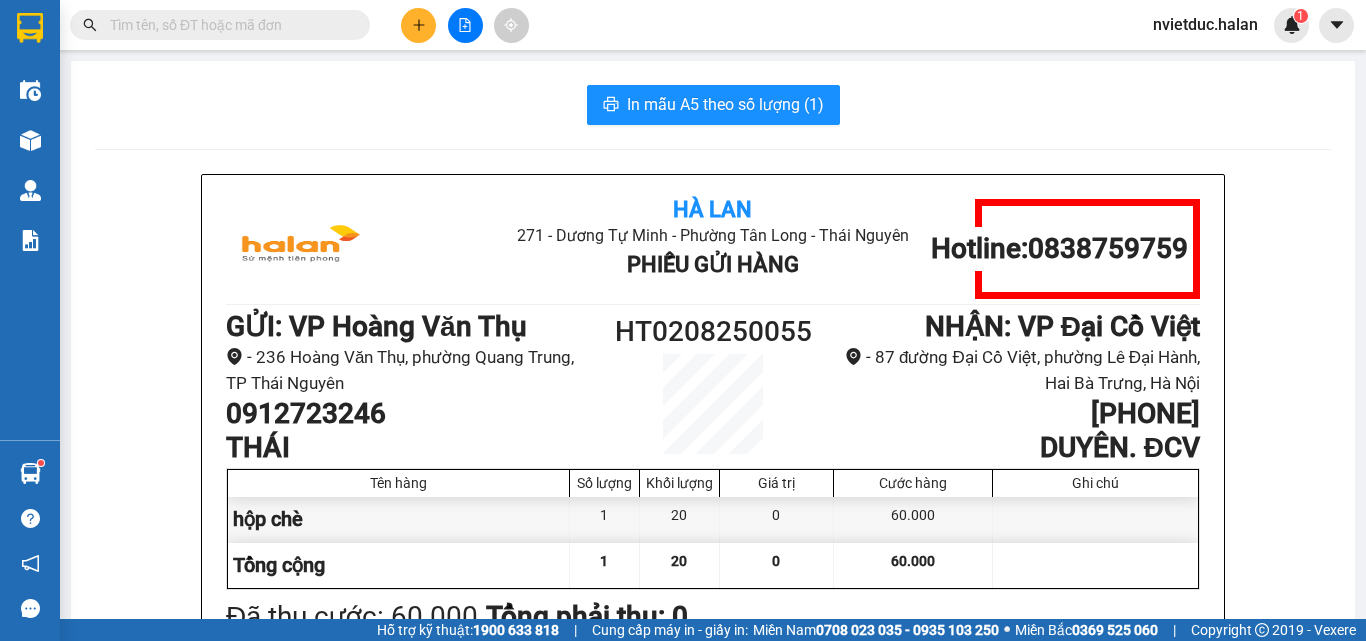 click at bounding box center (220, 25) 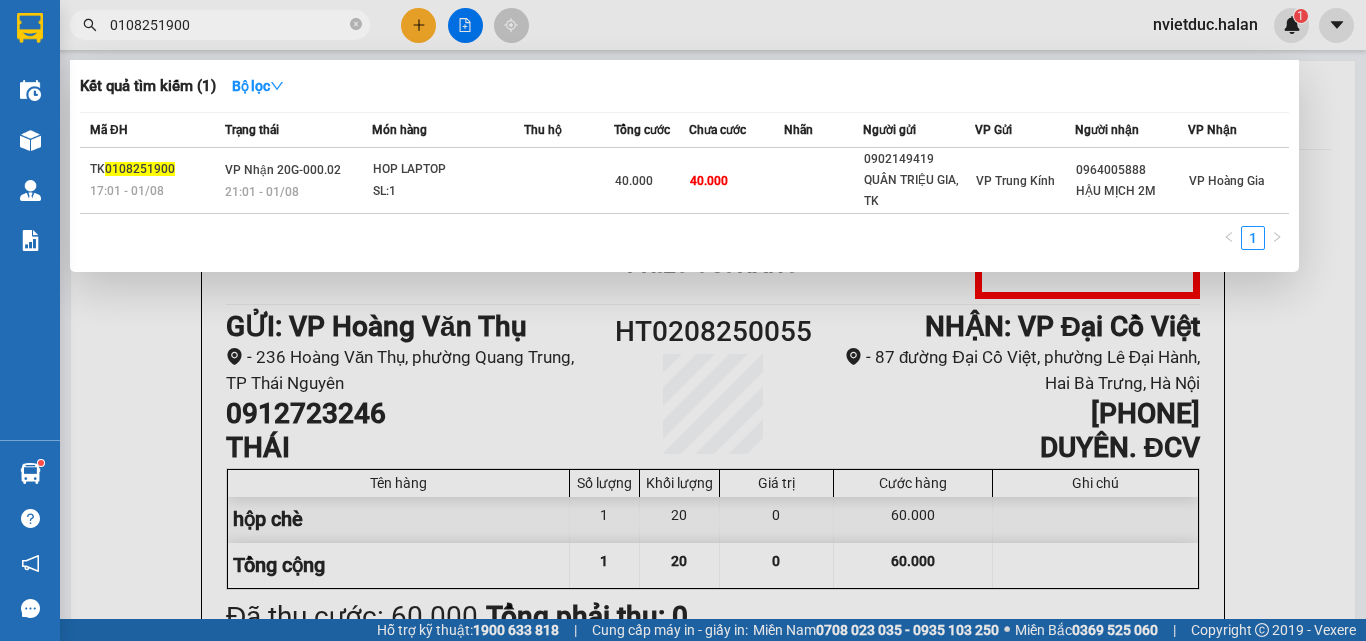 type on "0108251900" 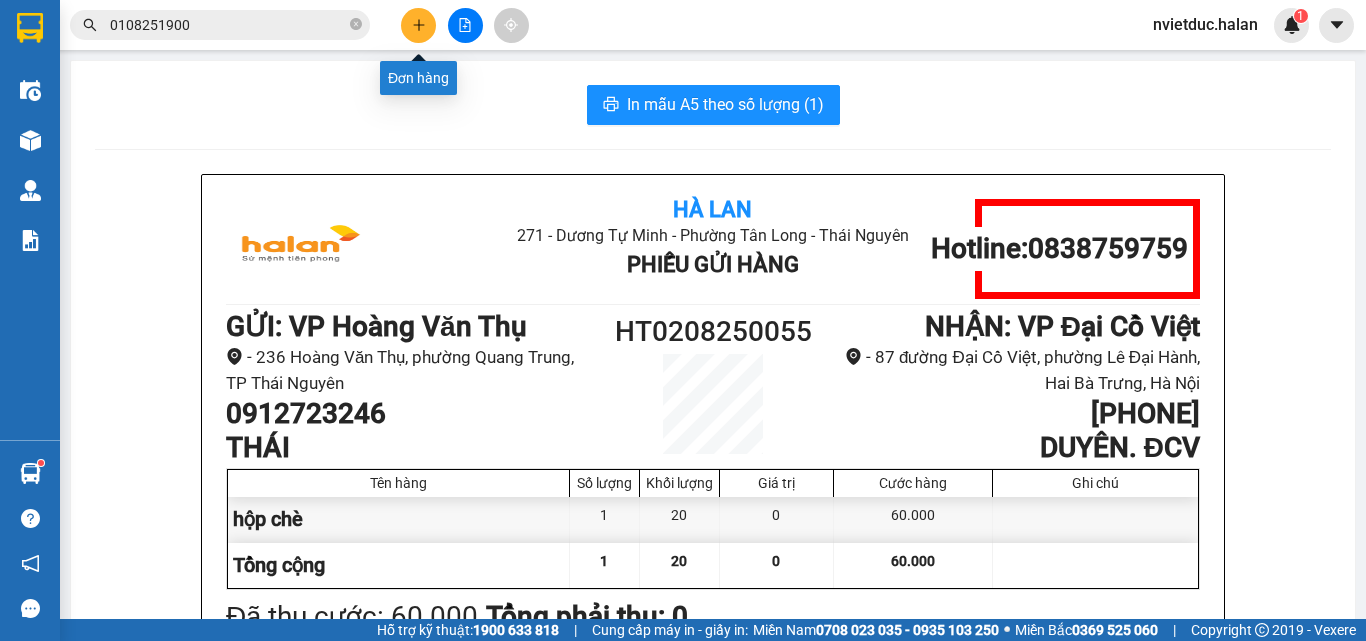 click 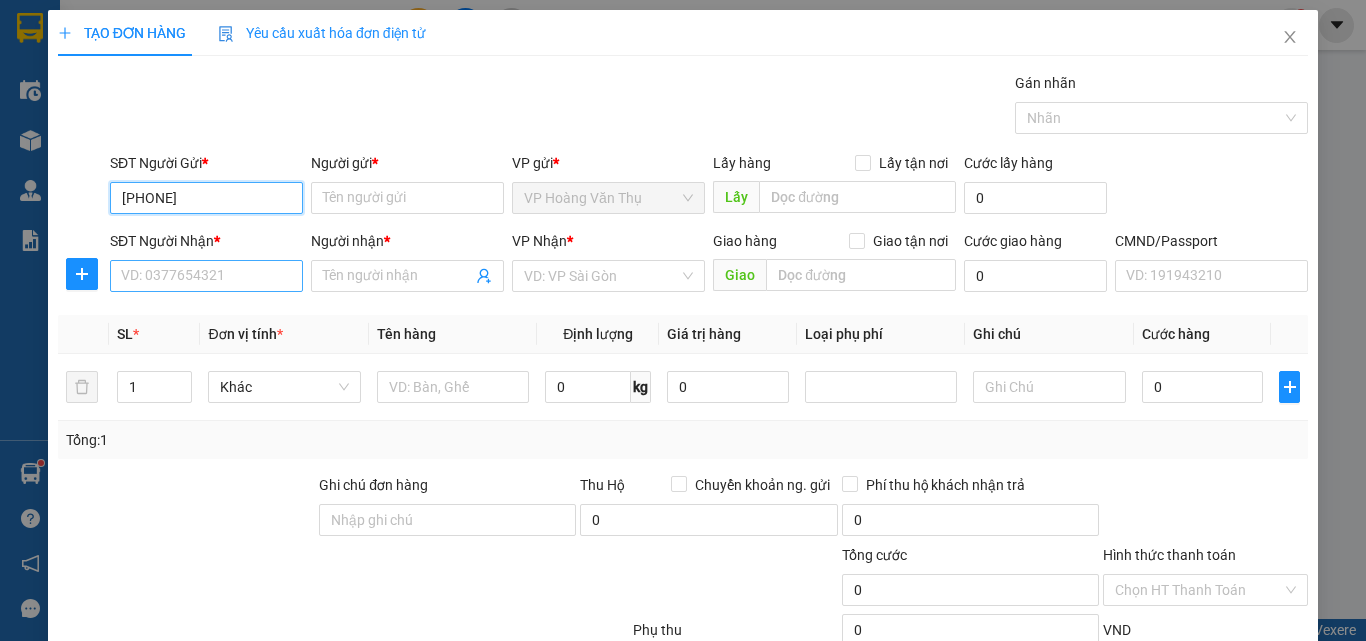 type on "0968405847" 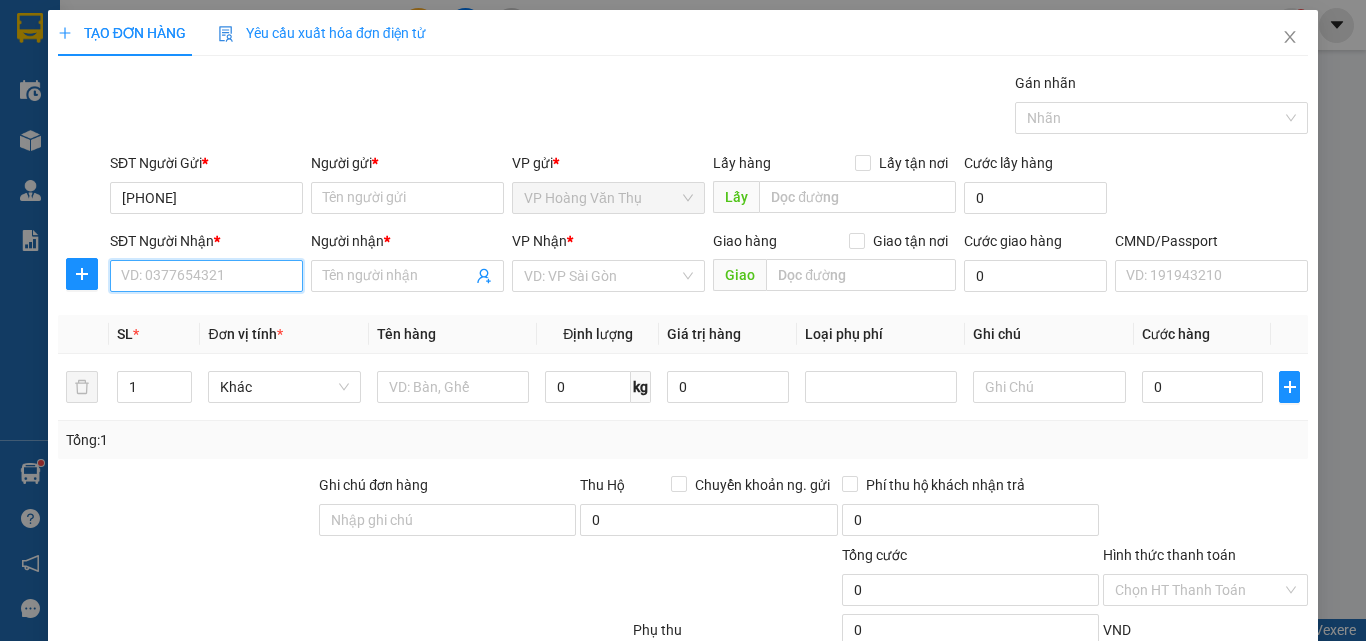 click on "SĐT Người Nhận  *" at bounding box center (206, 276) 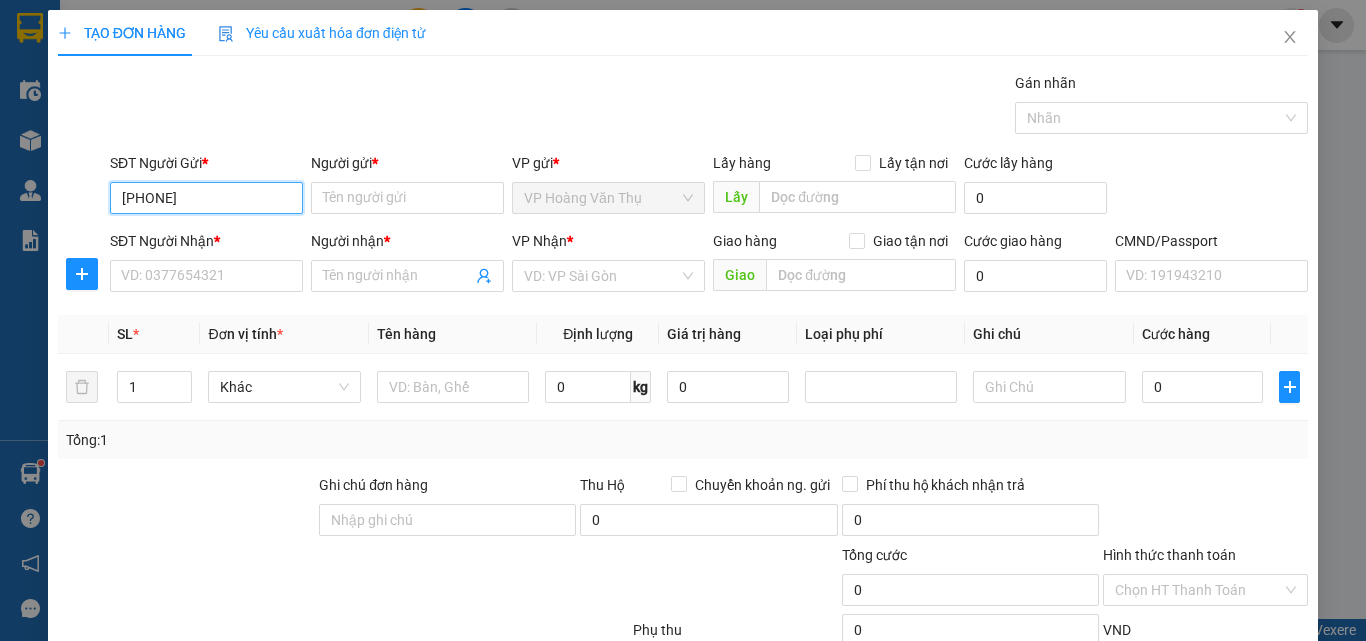 click on "0968405847" at bounding box center [206, 198] 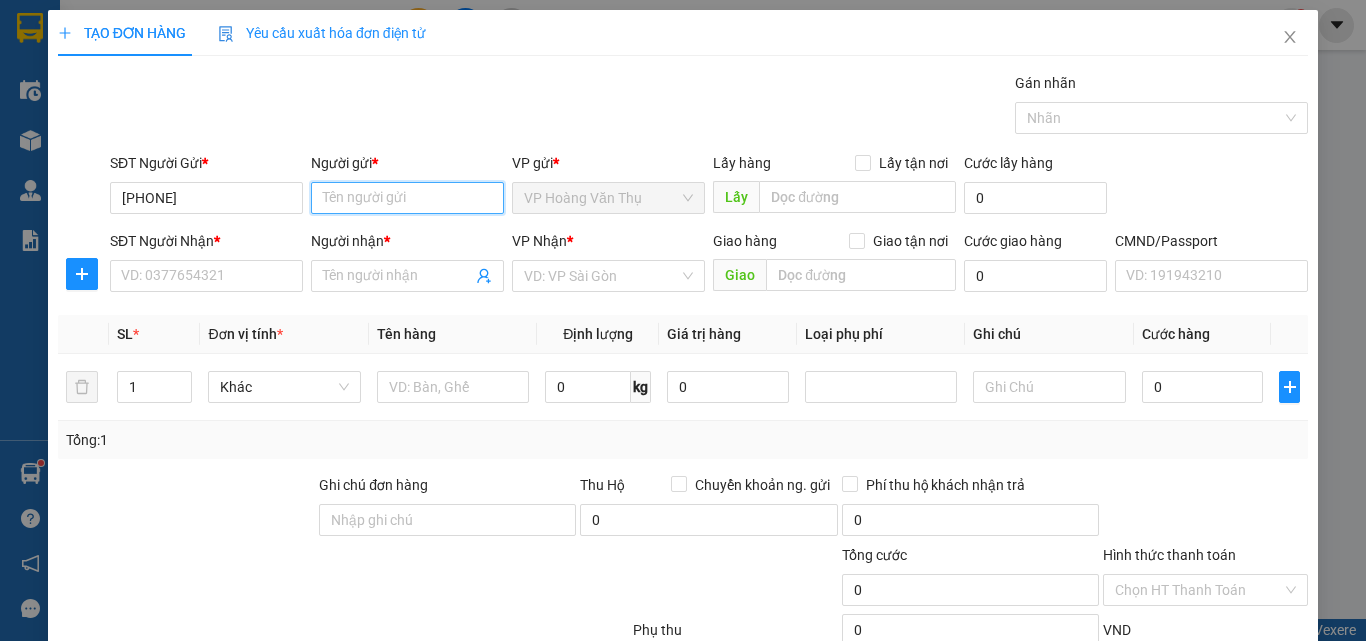 click on "Người gửi  *" at bounding box center (407, 198) 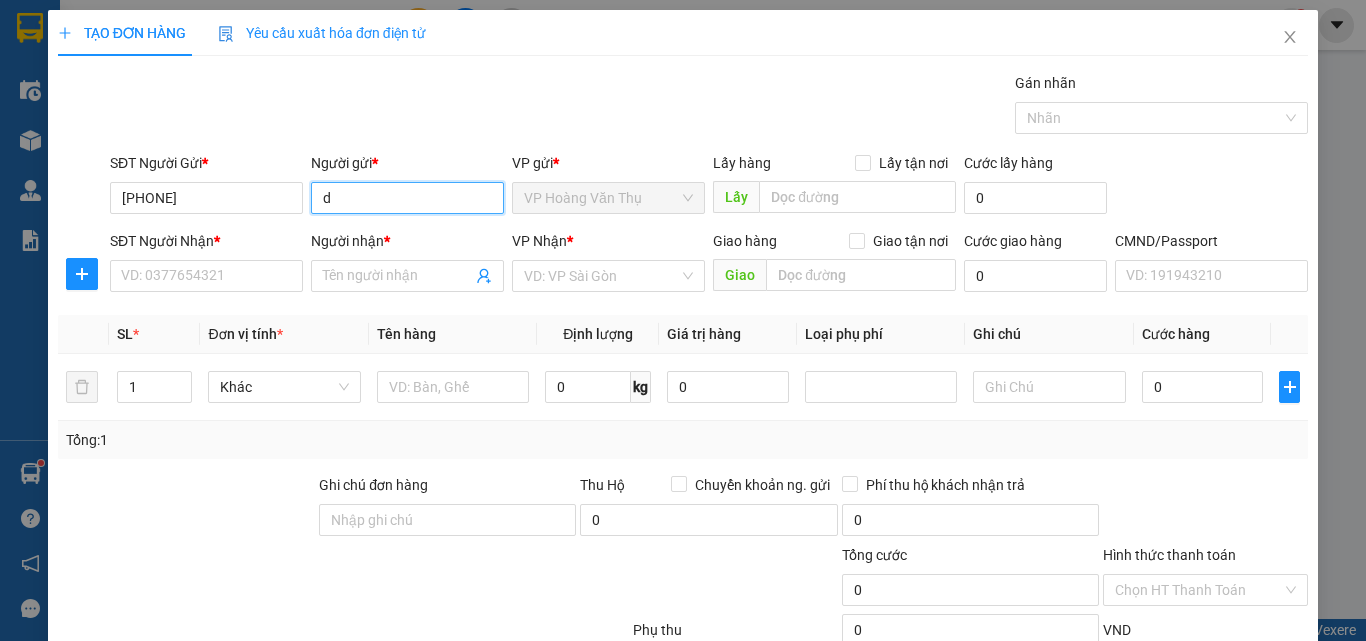 type on "d" 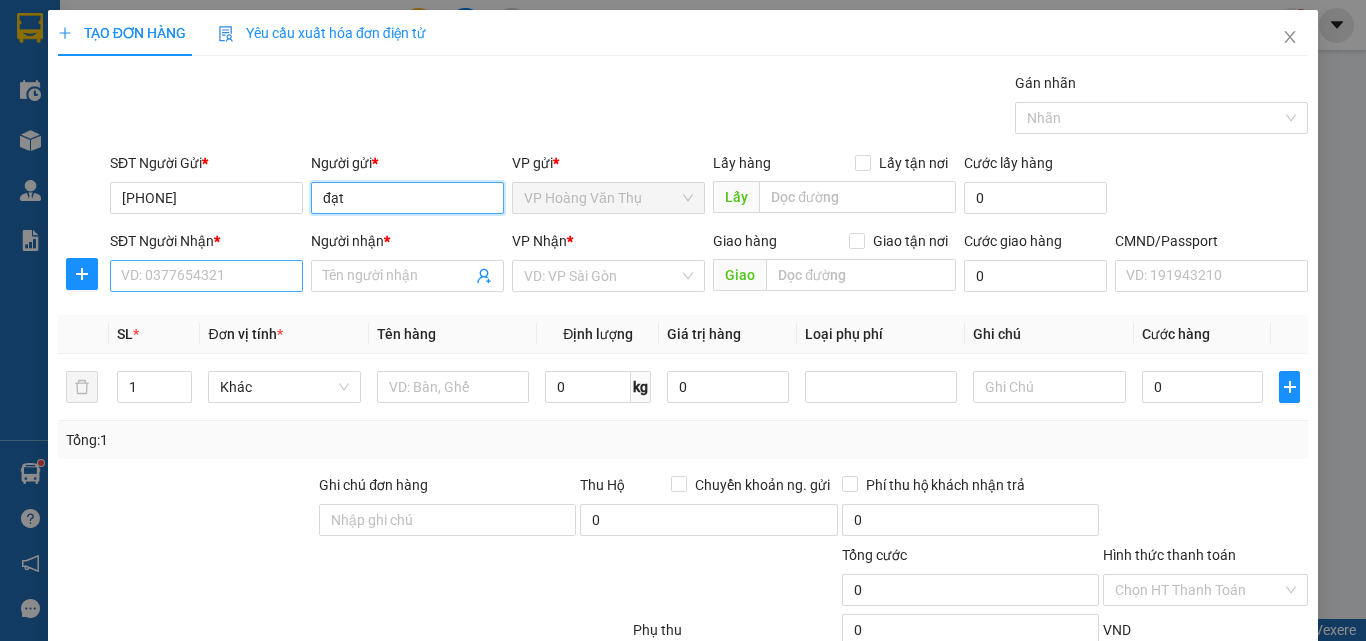 type on "đạt" 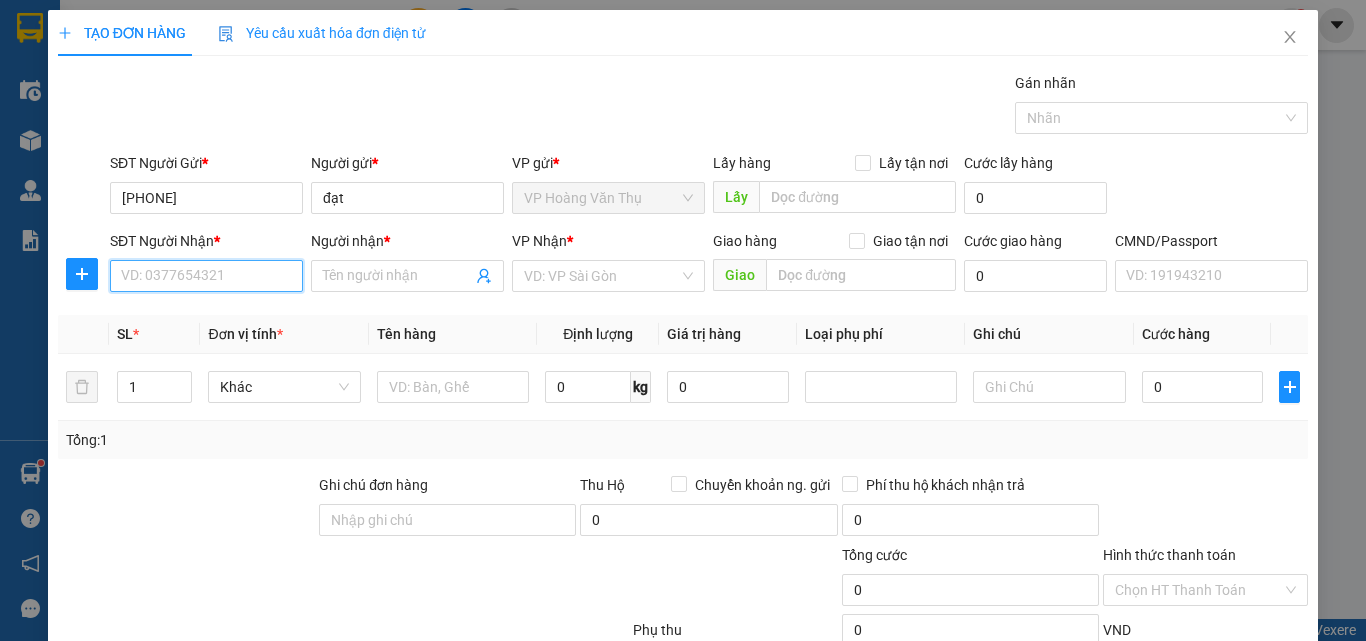 click on "SĐT Người Nhận  *" at bounding box center [206, 276] 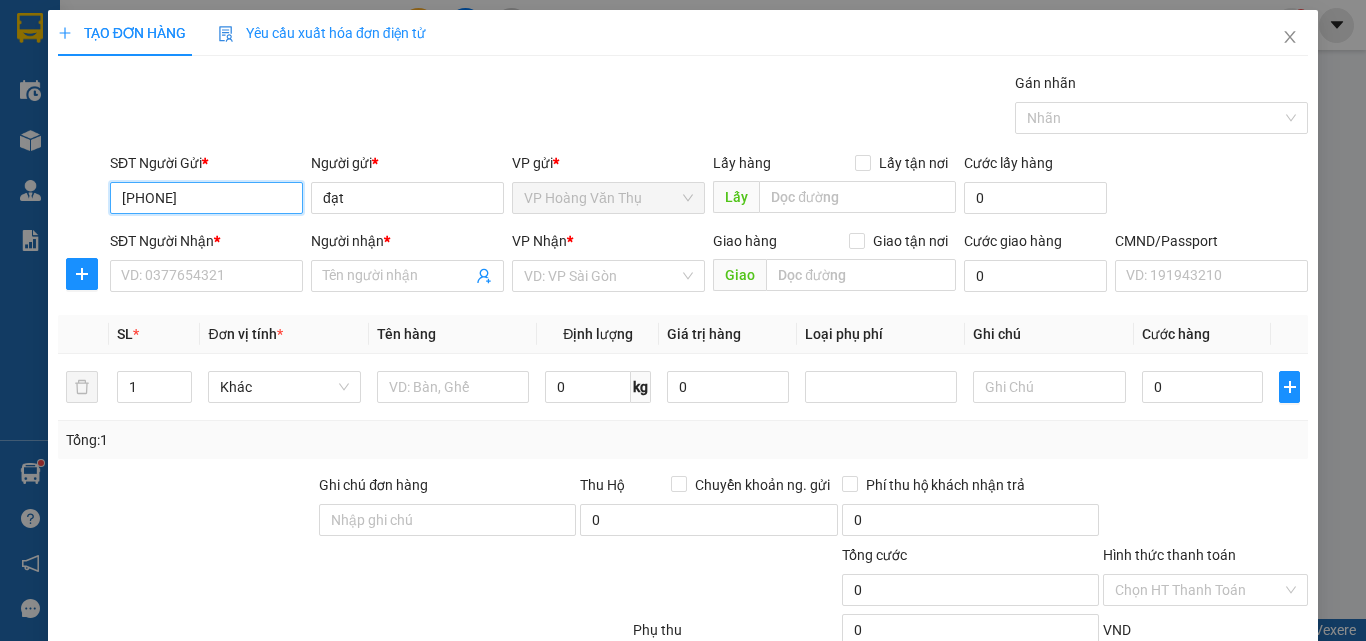click on "0968405847" at bounding box center (206, 198) 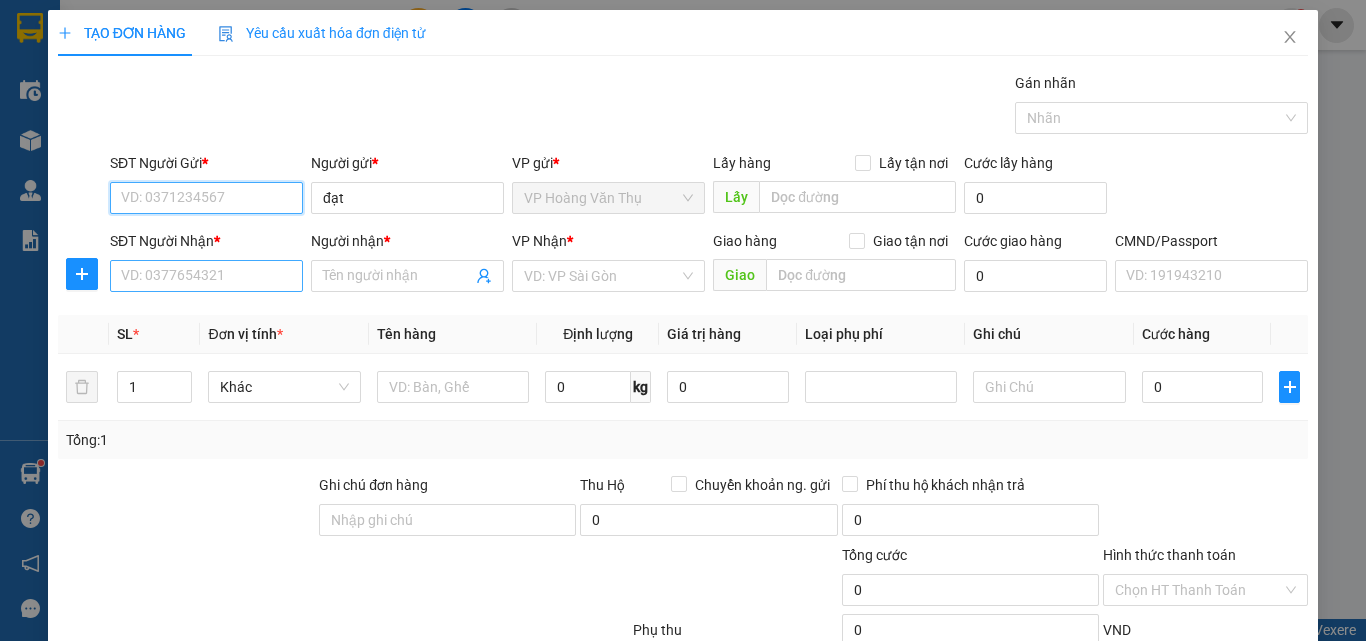 type 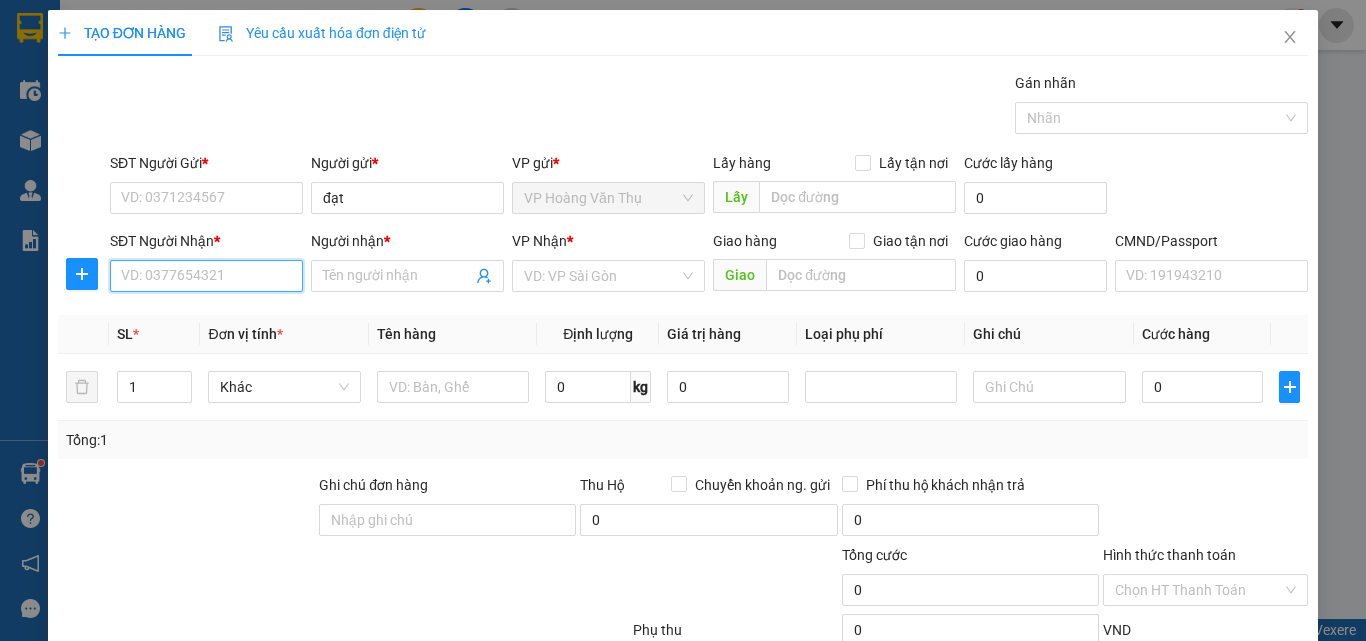 click on "SĐT Người Nhận  *" at bounding box center (206, 276) 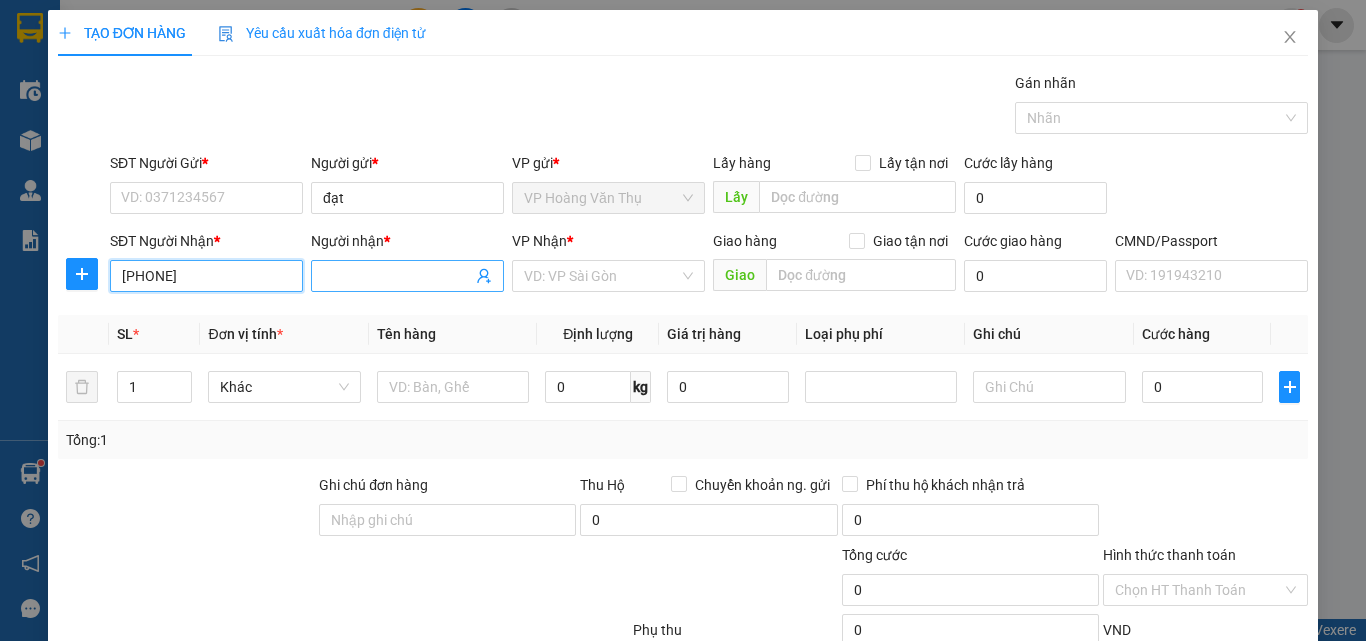 type on "0968405847" 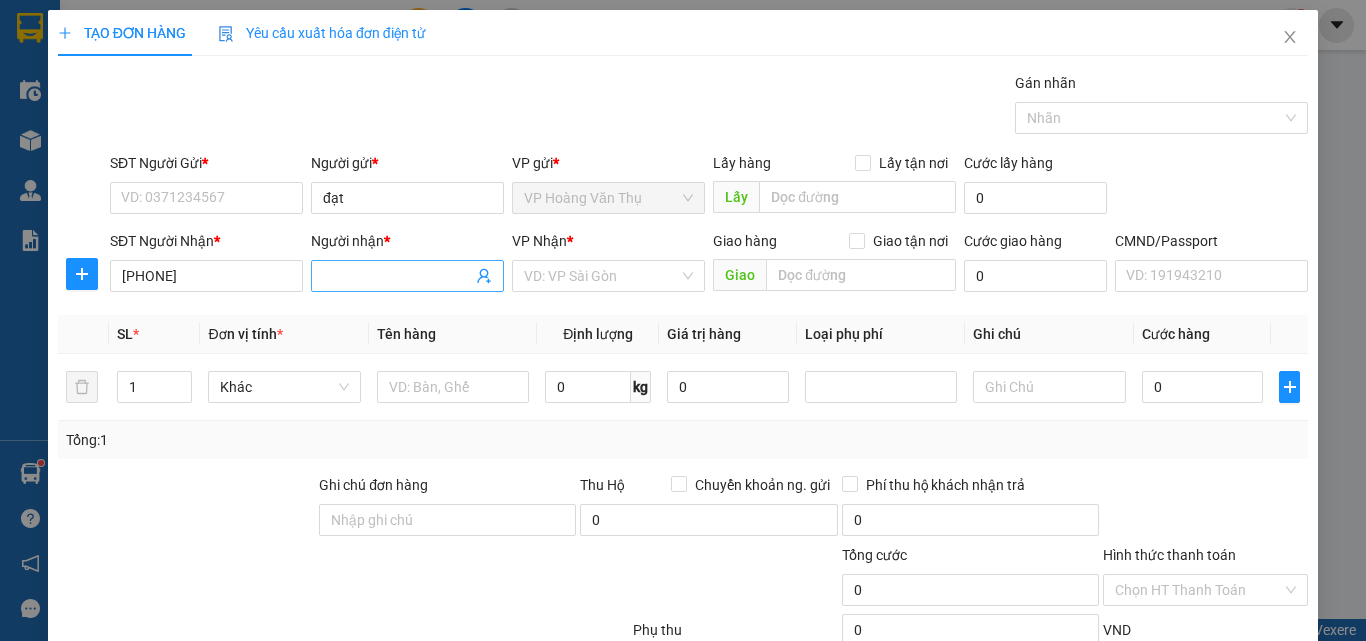 click on "Người nhận  *" at bounding box center (397, 276) 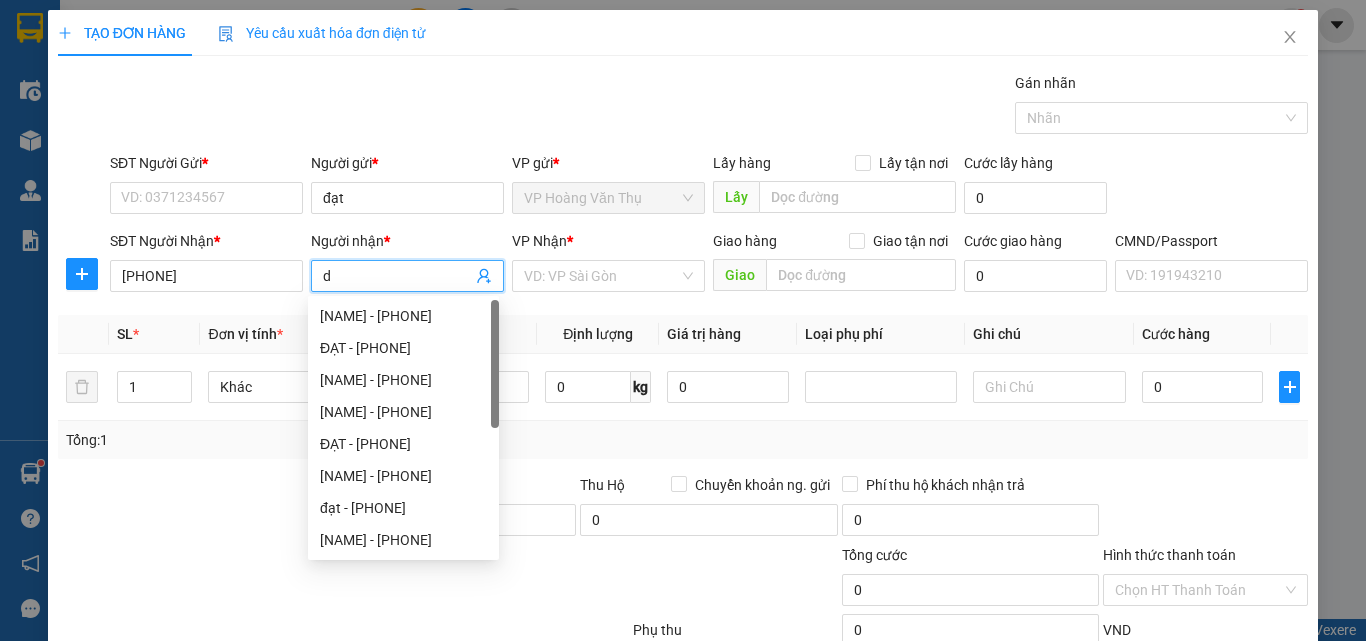 type on "d" 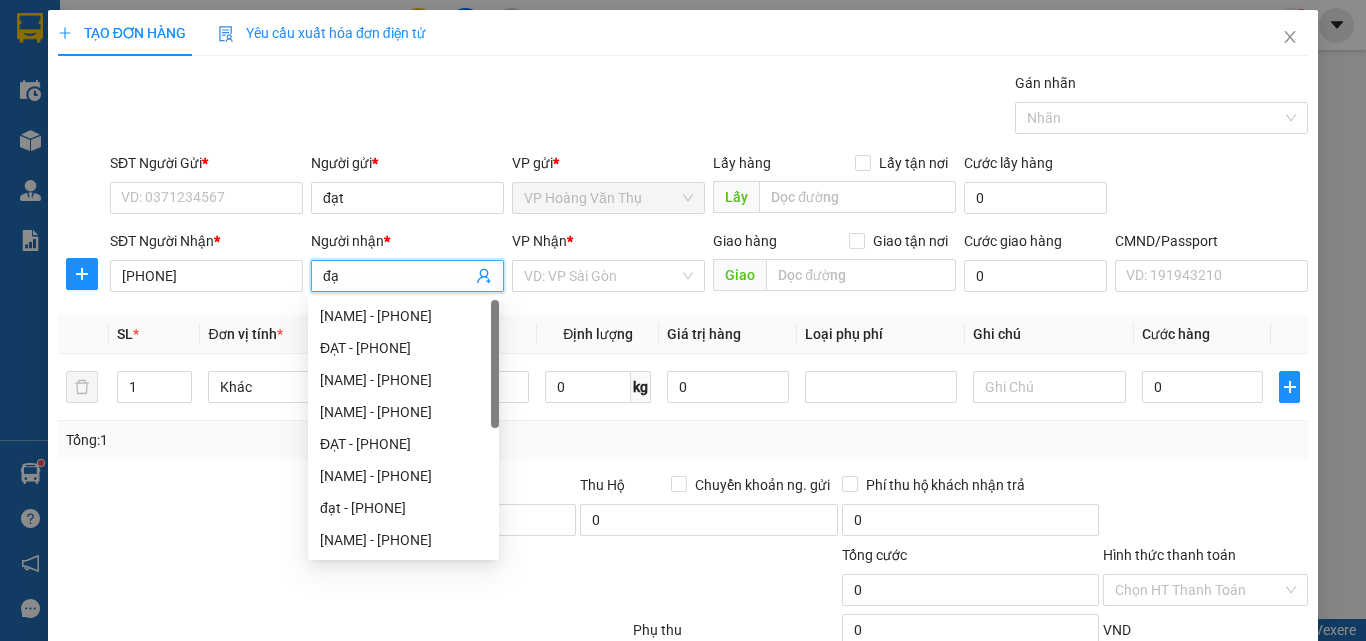type on "đ" 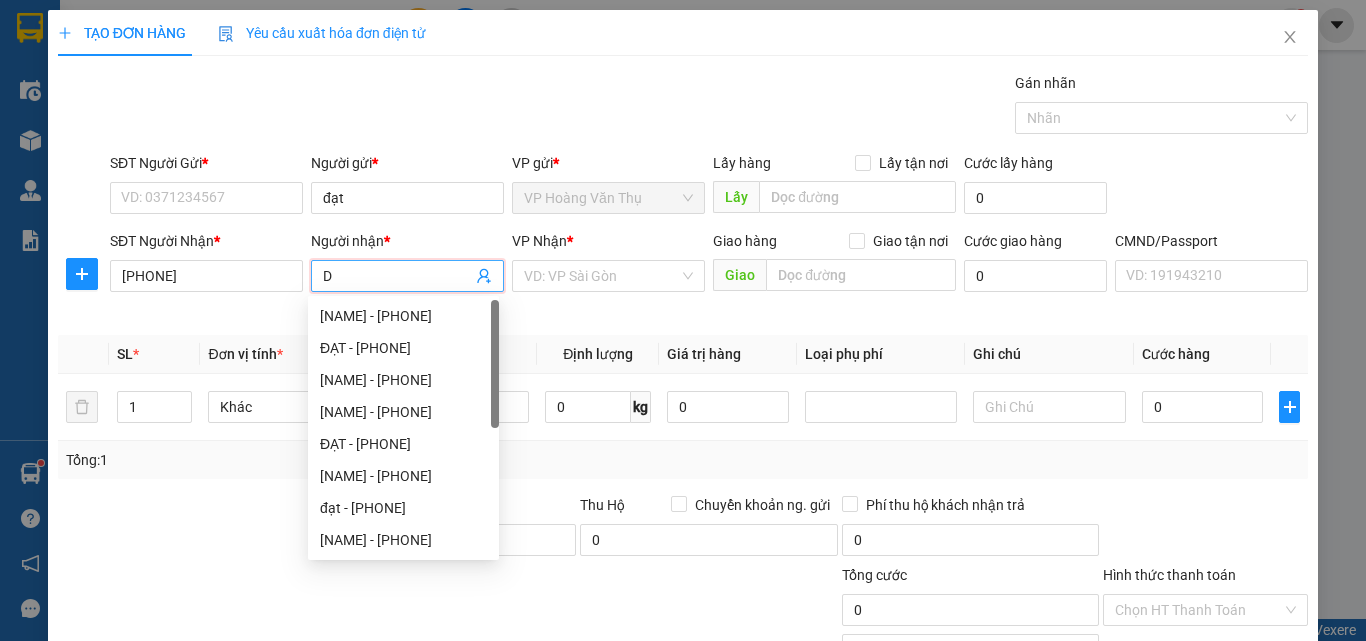 type on "D" 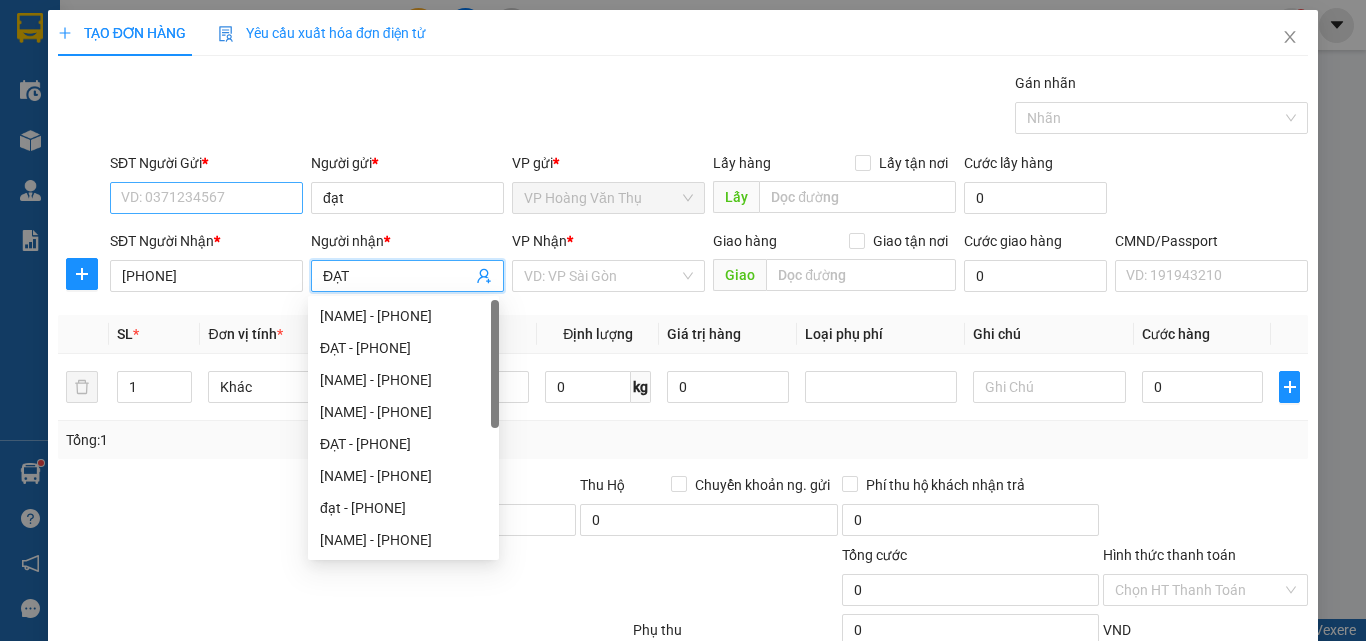 type on "ĐẠT" 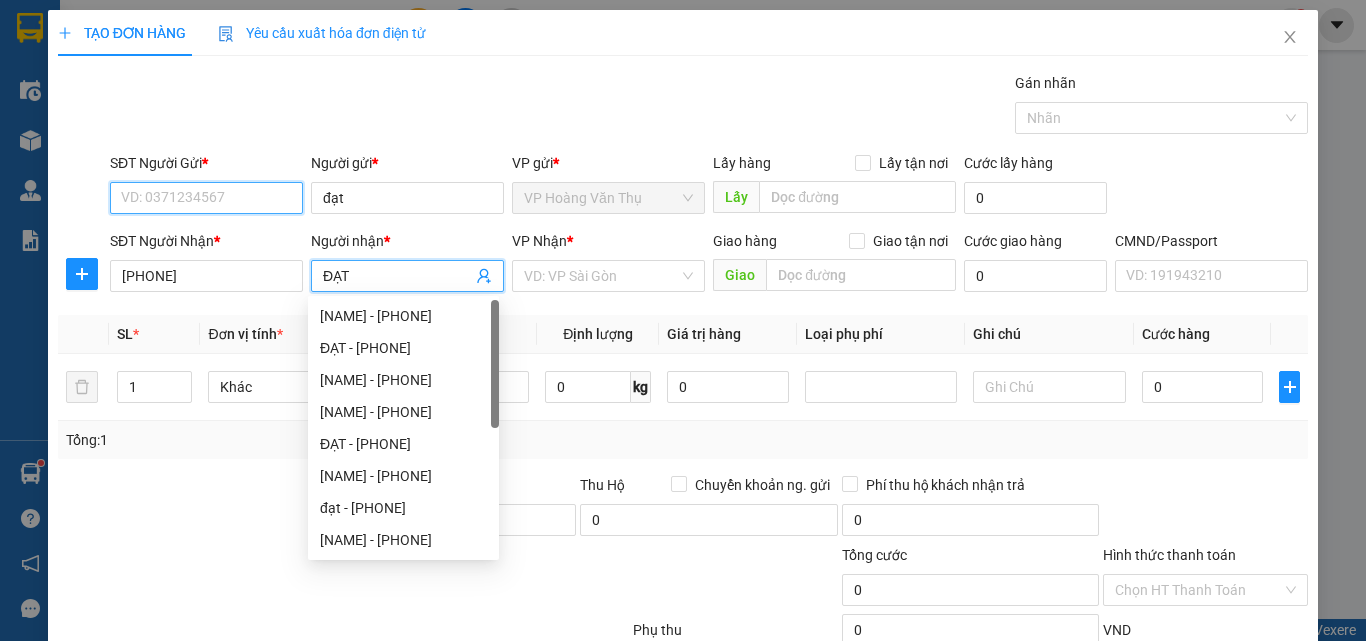 click on "SĐT Người Gửi  *" at bounding box center (206, 198) 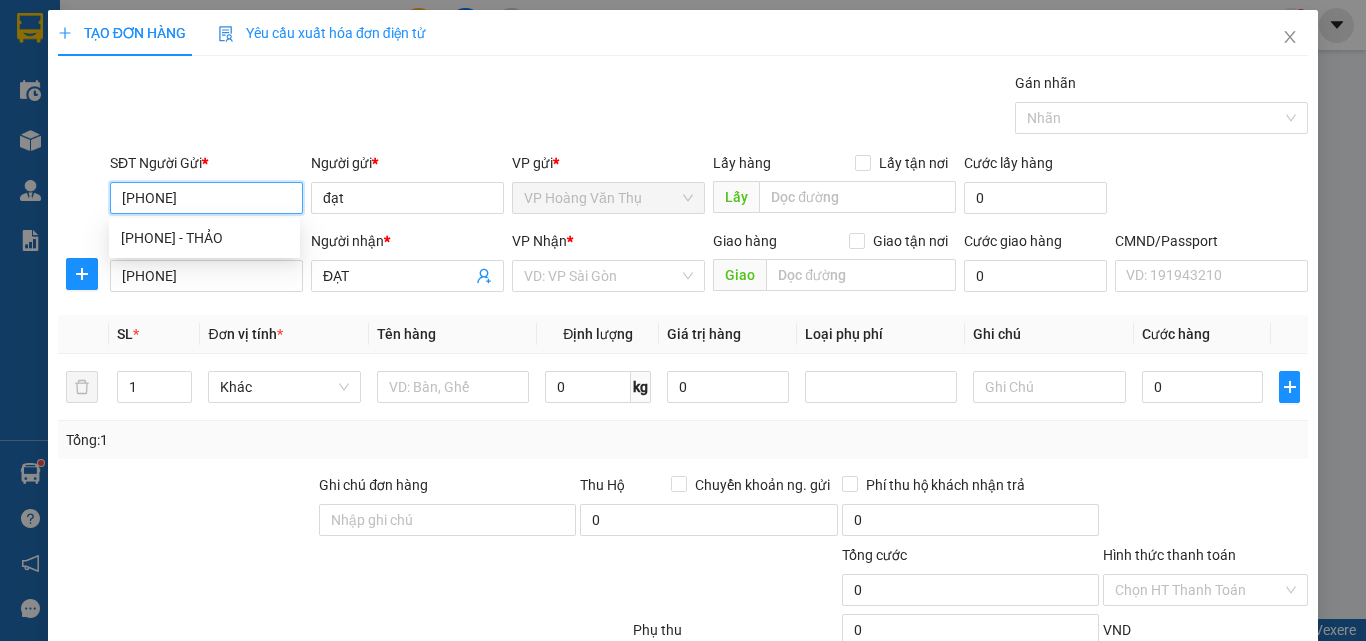 type on "0393017628" 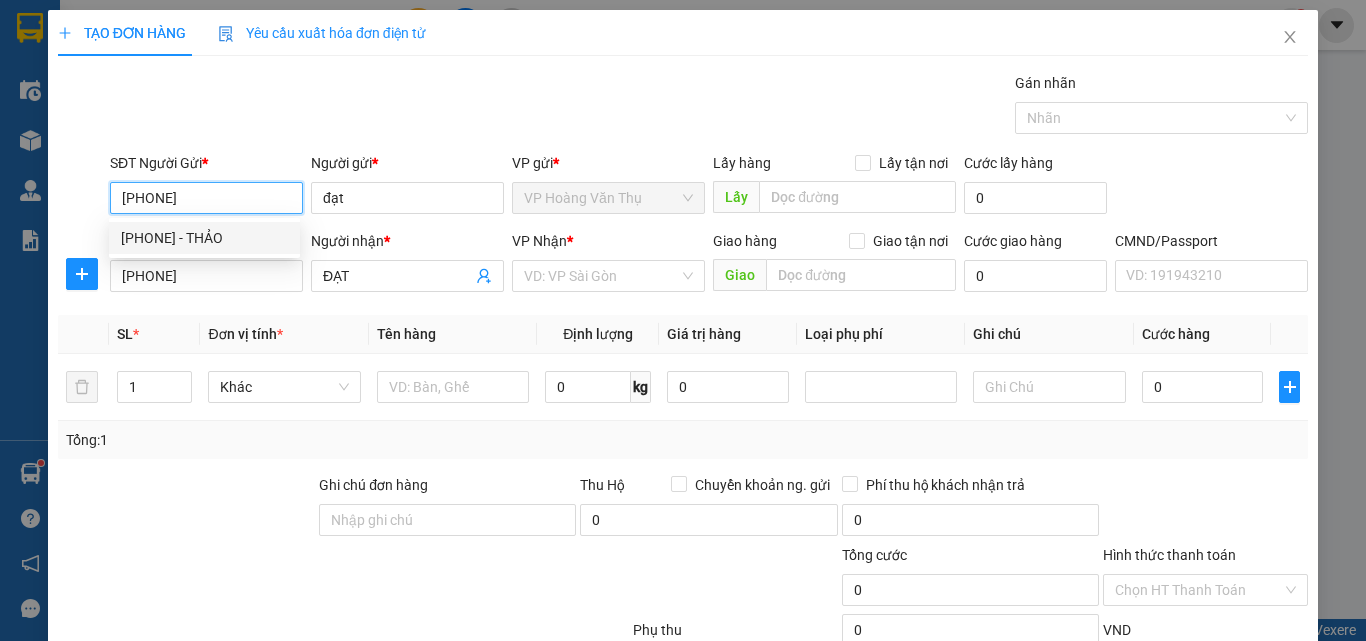click on "0393017628 - THẢO" at bounding box center (204, 238) 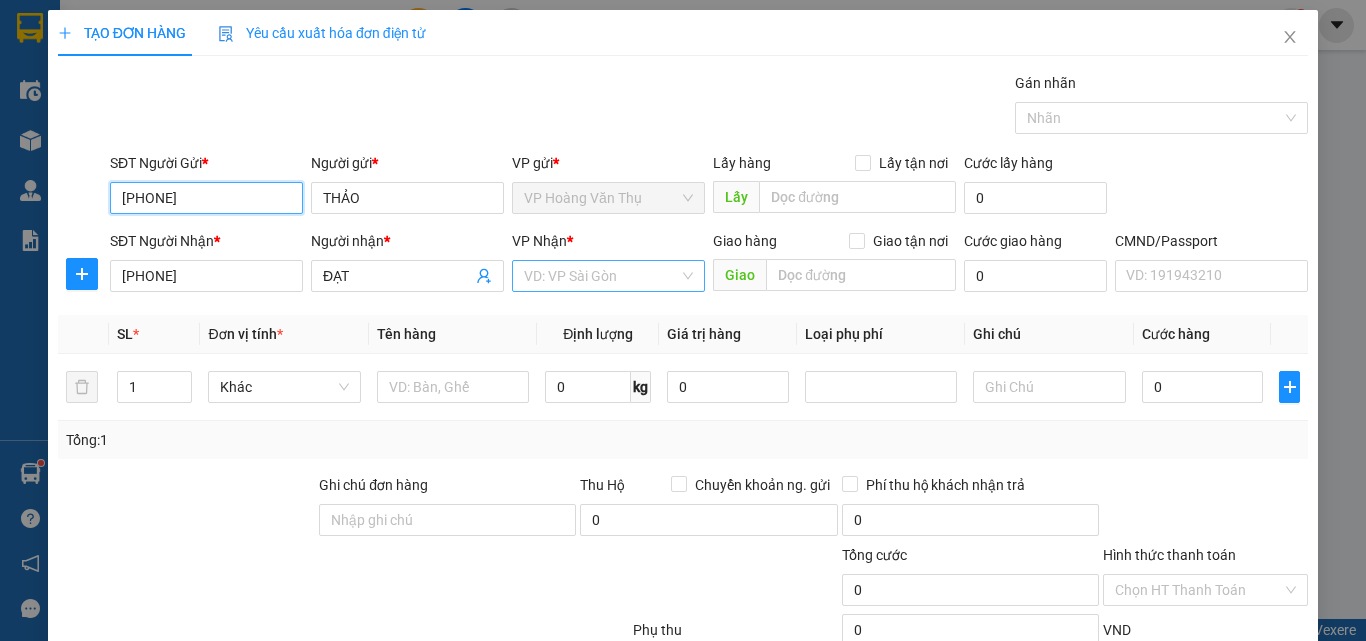 type on "0393017628" 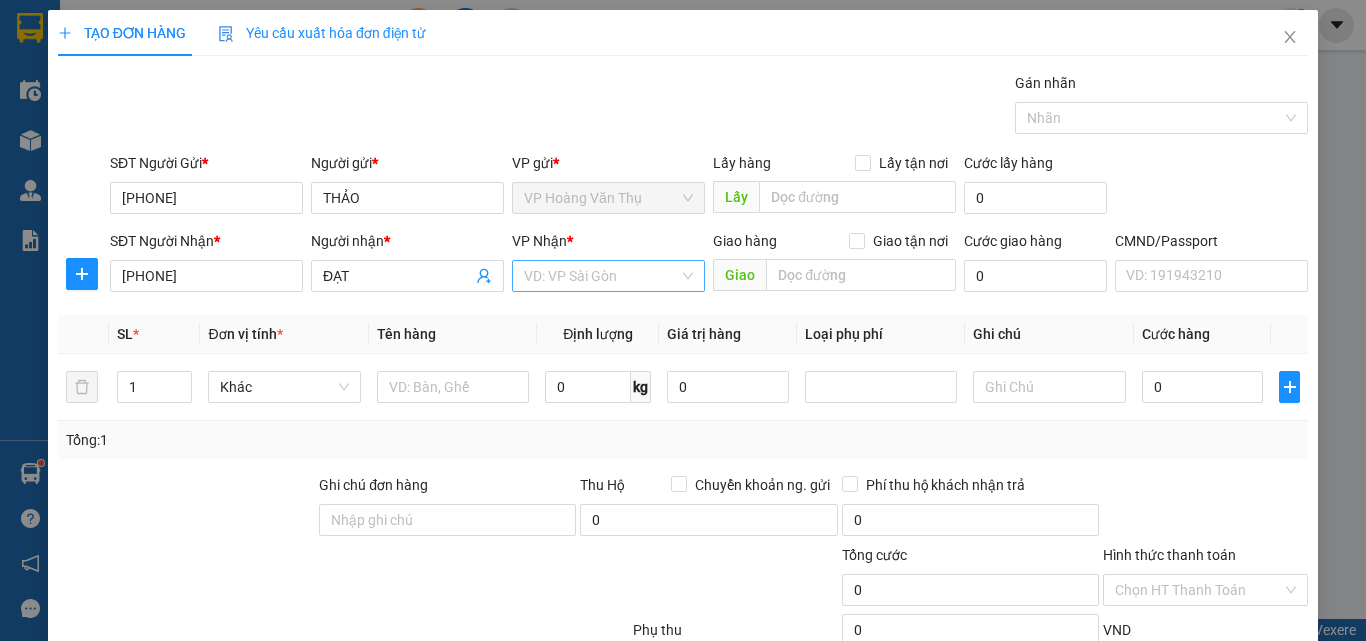click at bounding box center (601, 276) 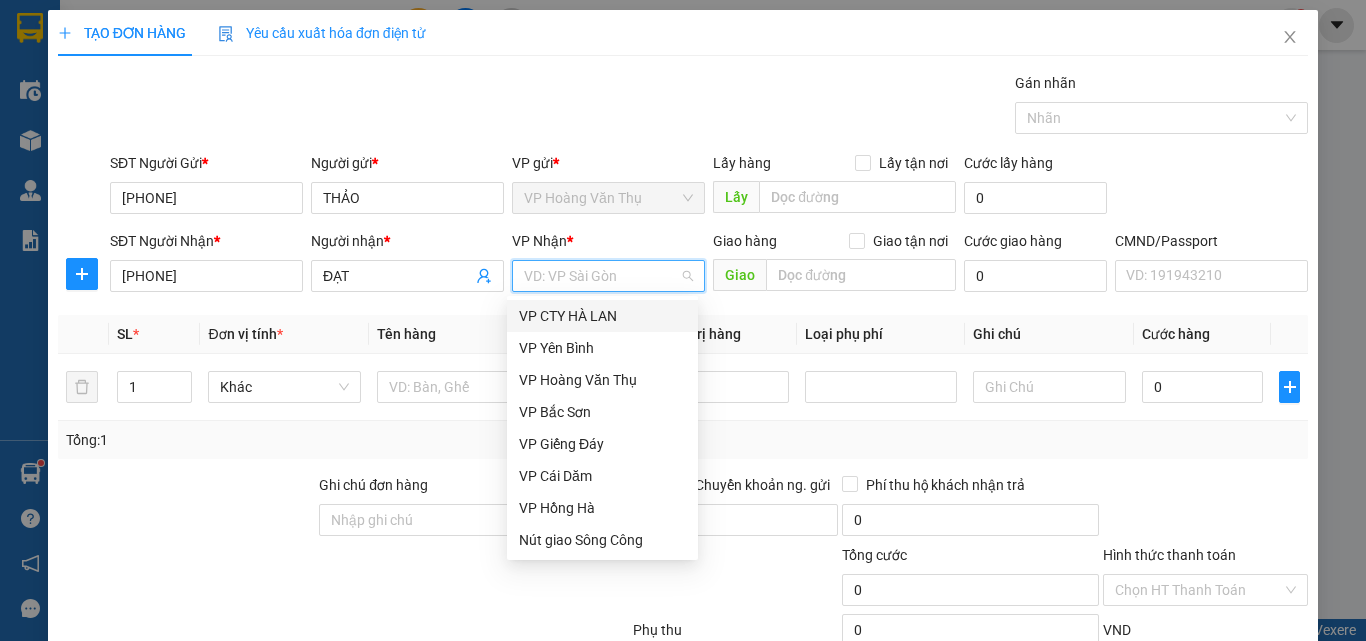 click at bounding box center (601, 276) 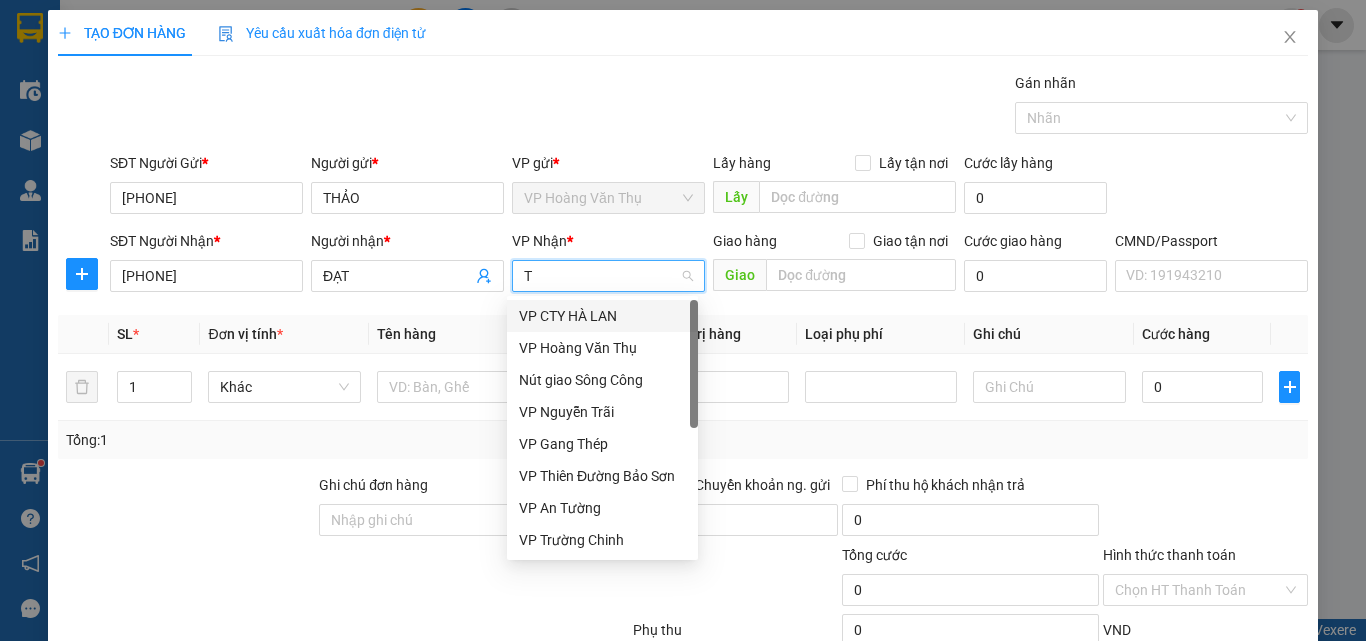 type on "TK" 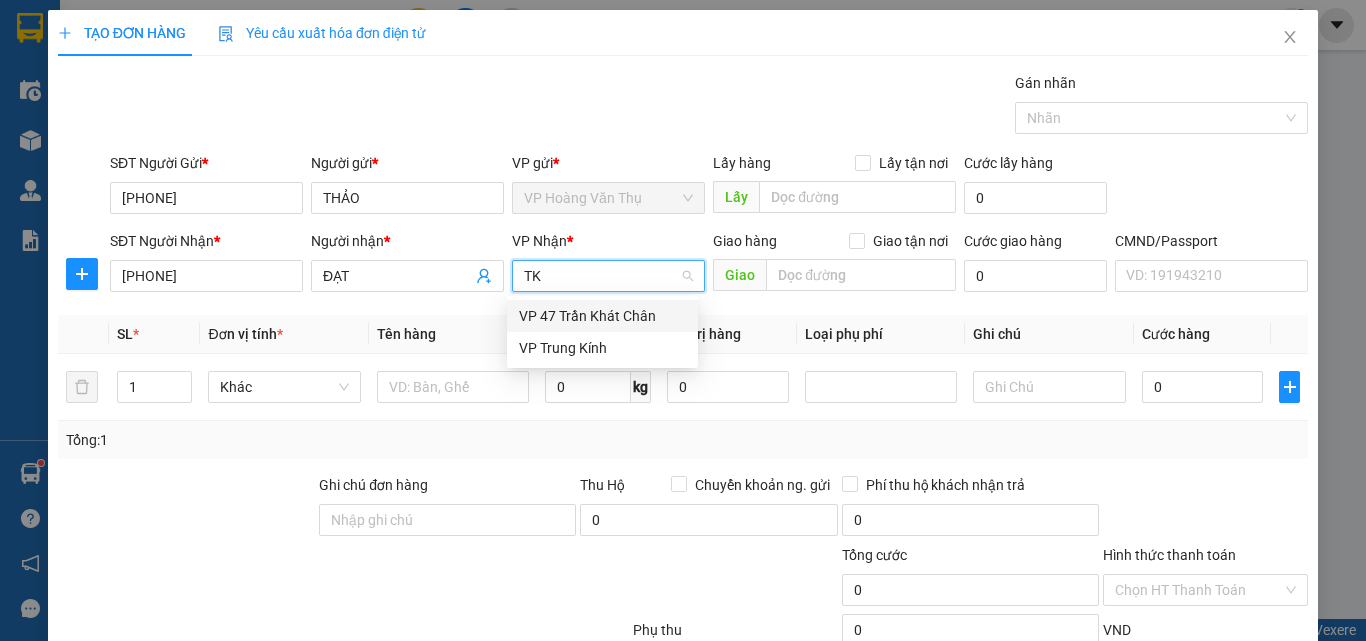click on "VP 47 Trần Khát Chân" at bounding box center (602, 316) 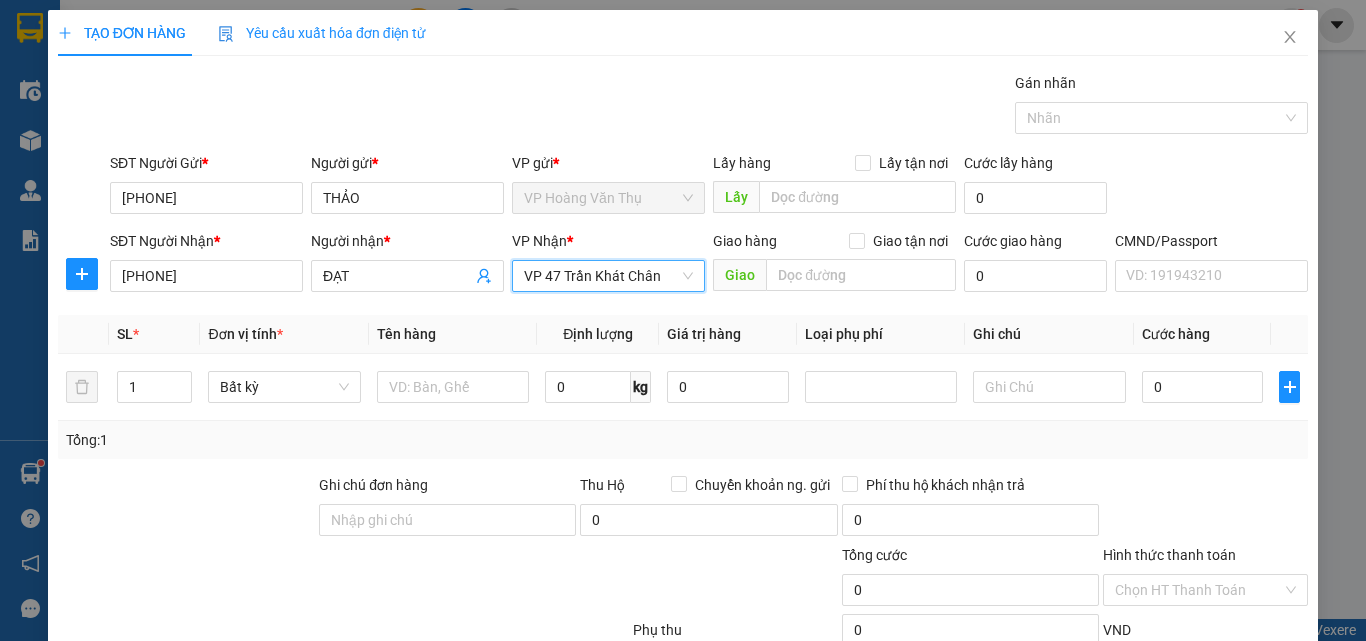 click on "VP 47 Trần Khát Chân" at bounding box center (608, 276) 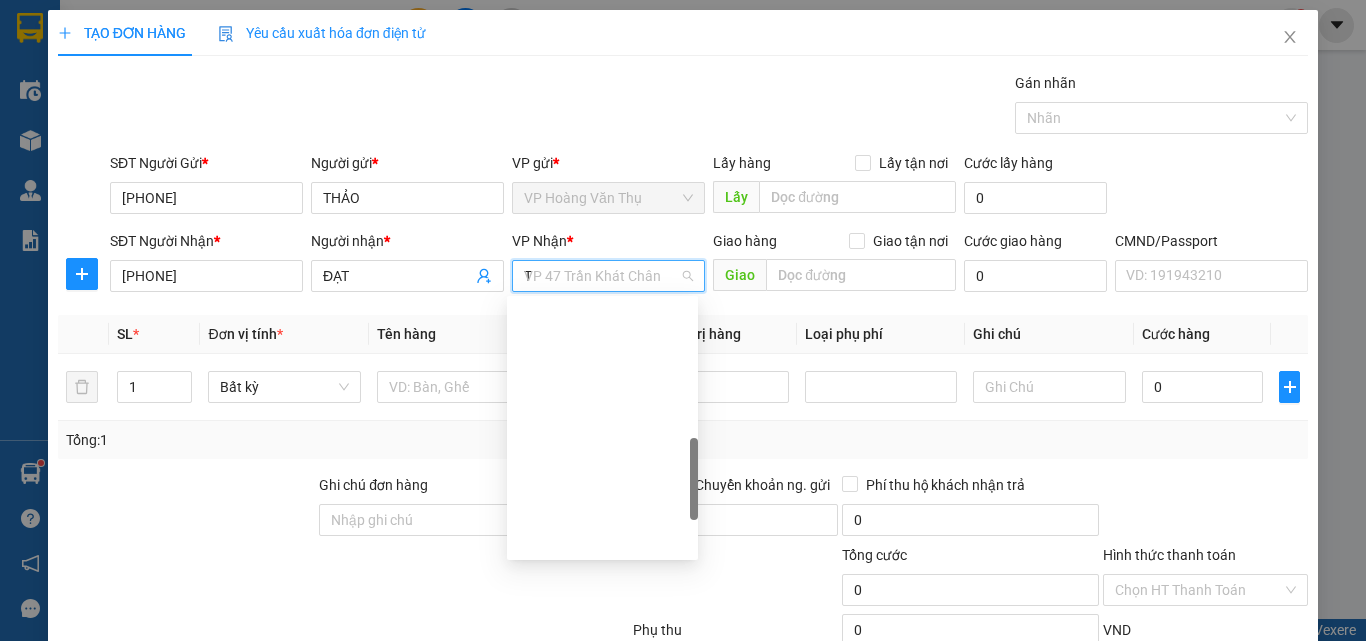 type on "TK" 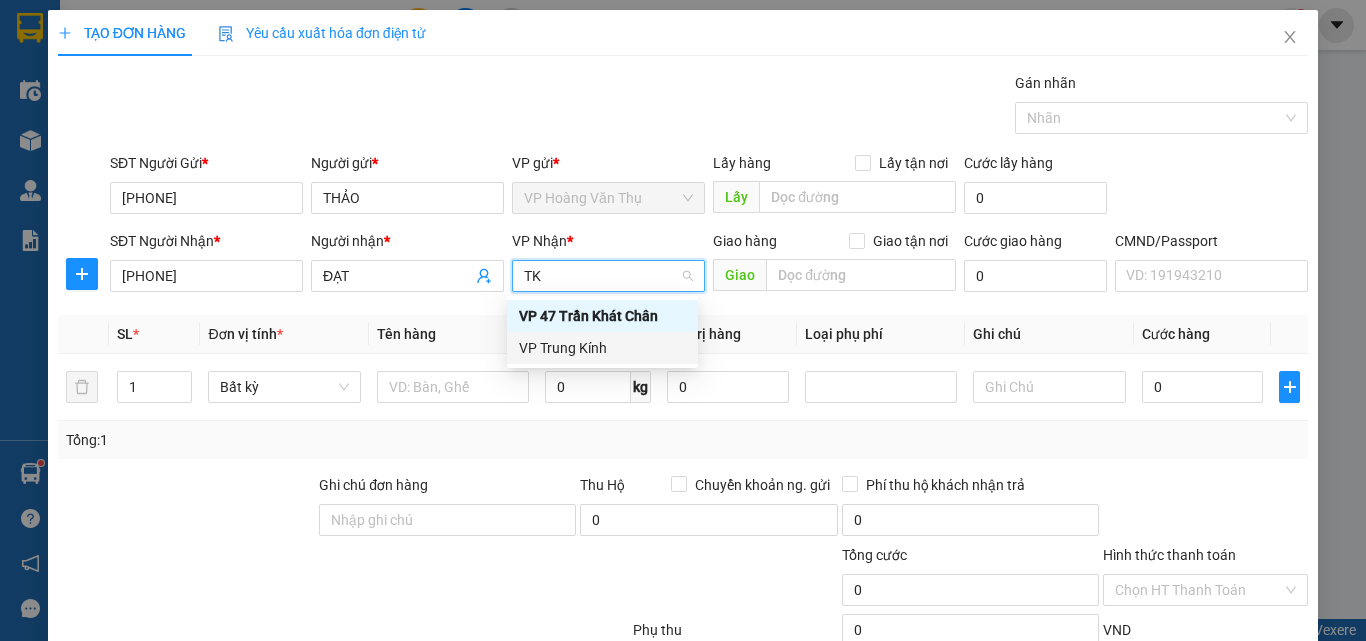 click on "VP Trung Kính" at bounding box center [602, 348] 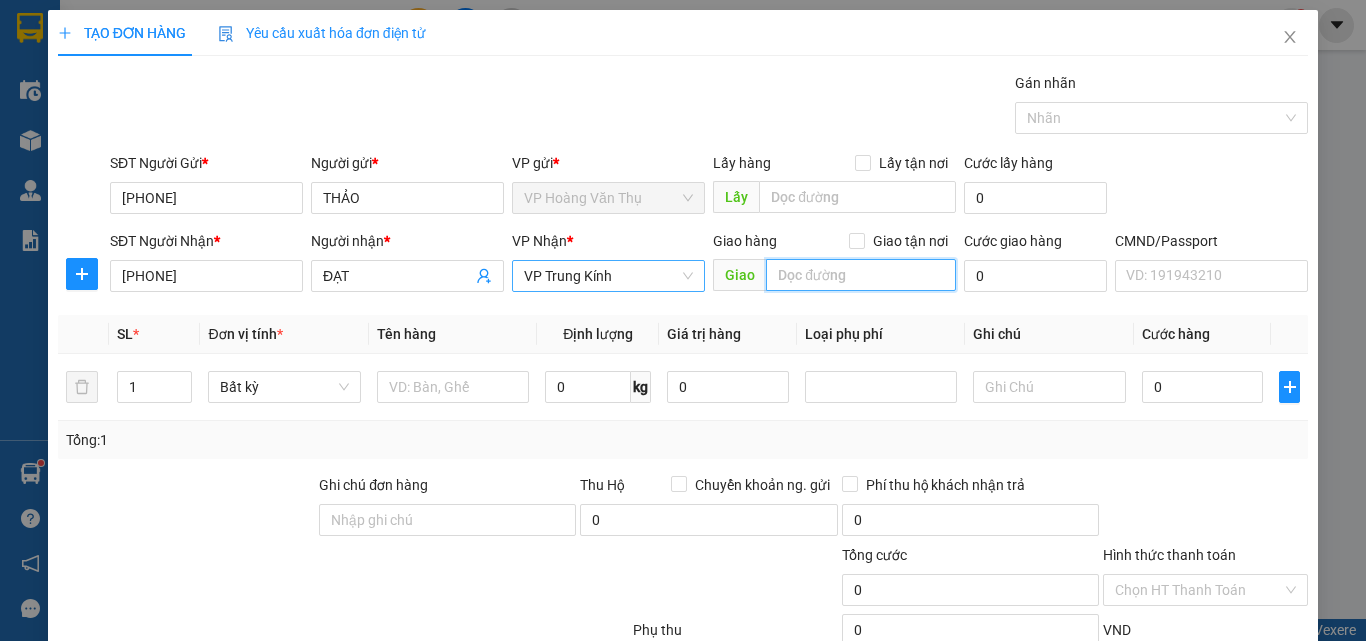 click at bounding box center (861, 275) 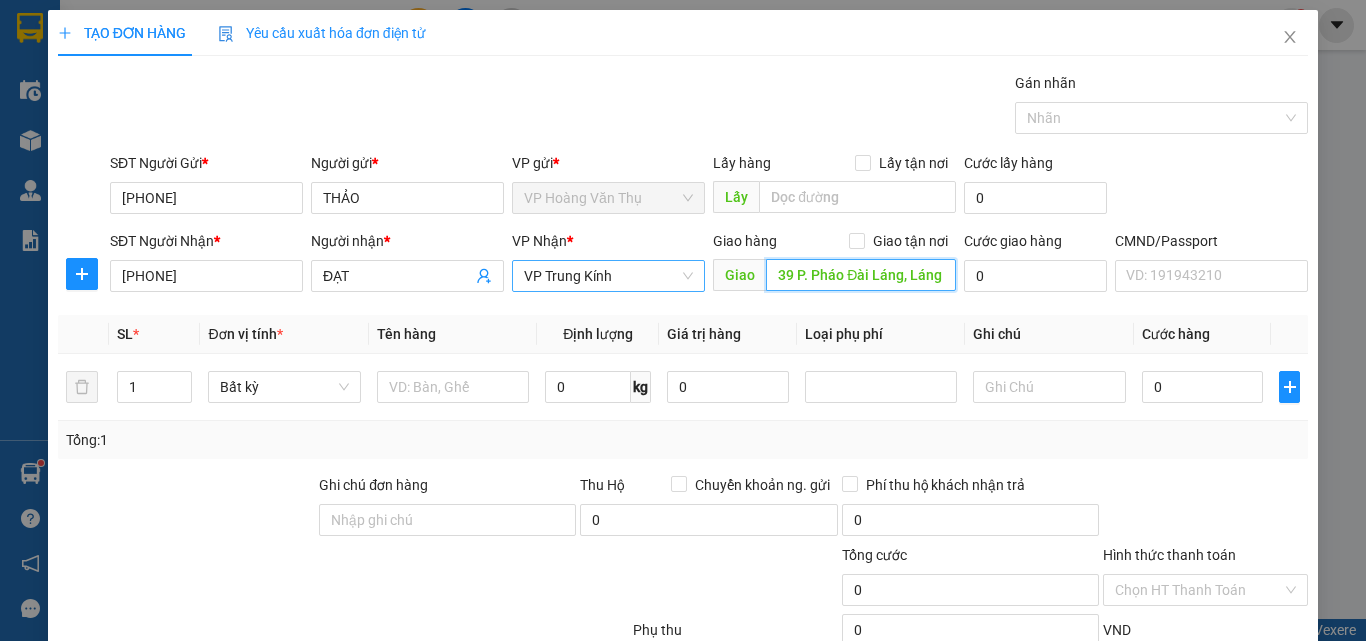 type on "39 P. Pháo Đài Láng, Láng Thượng, Đống Đa, Hà Nội, Vietnam" 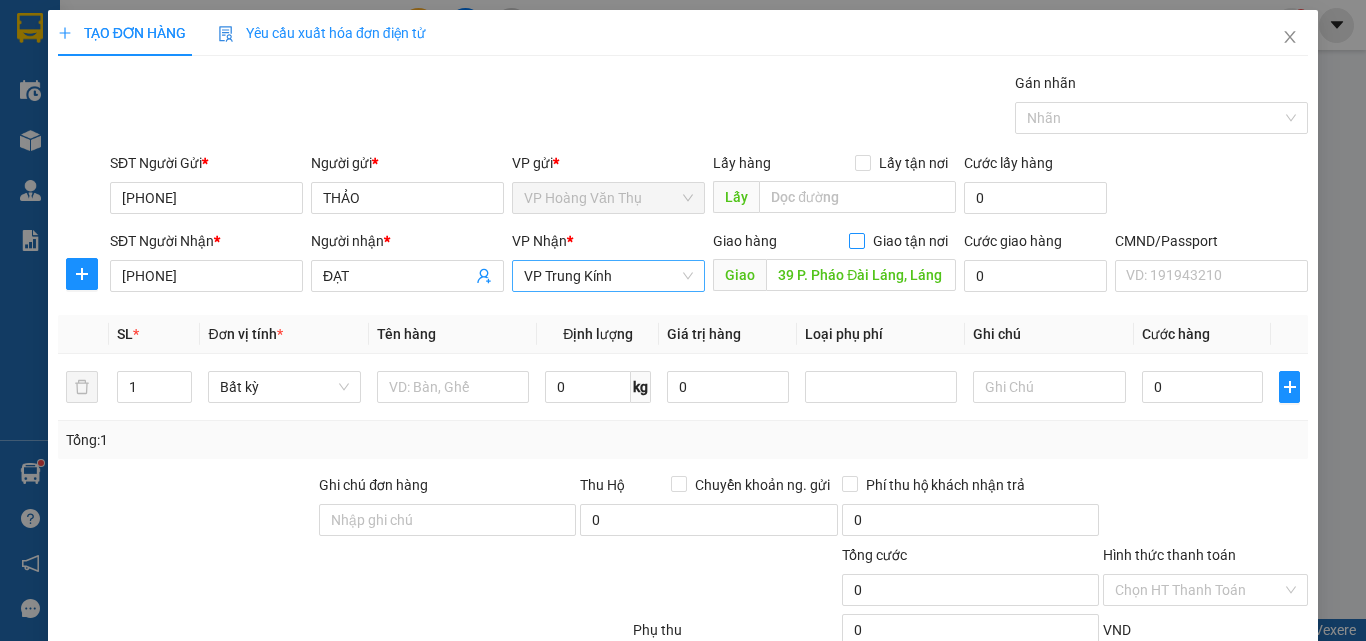 click on "Giao tận nơi" at bounding box center (856, 240) 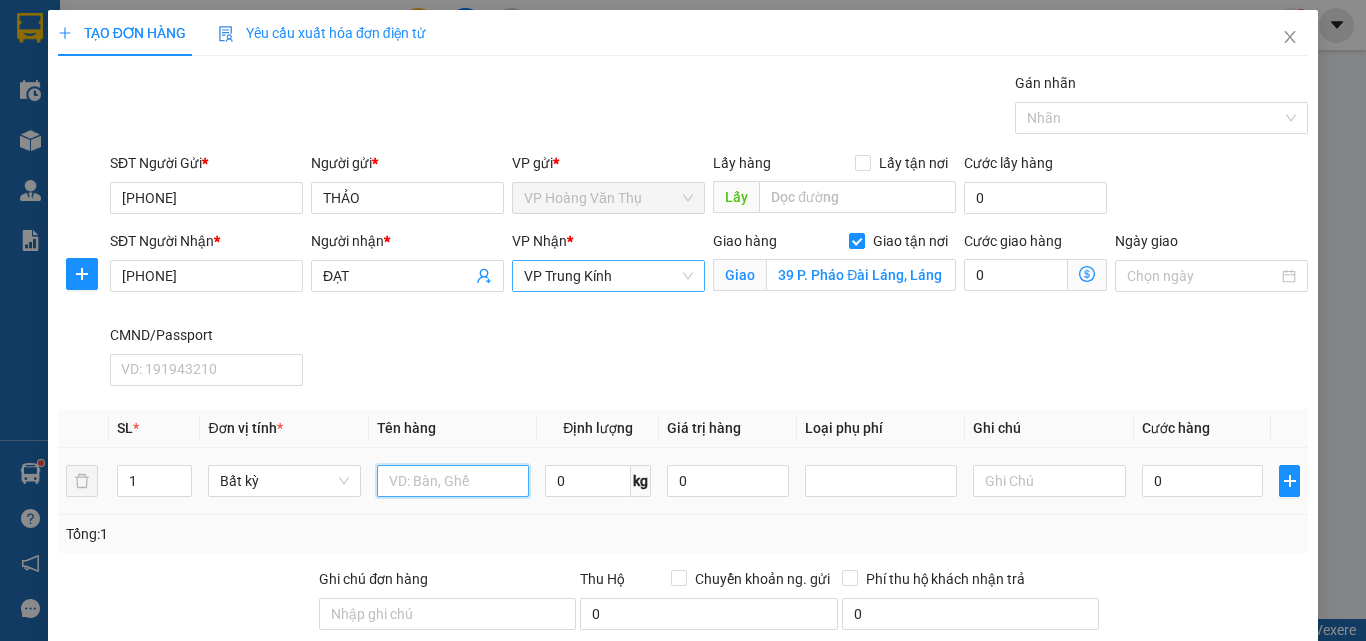 click at bounding box center (453, 481) 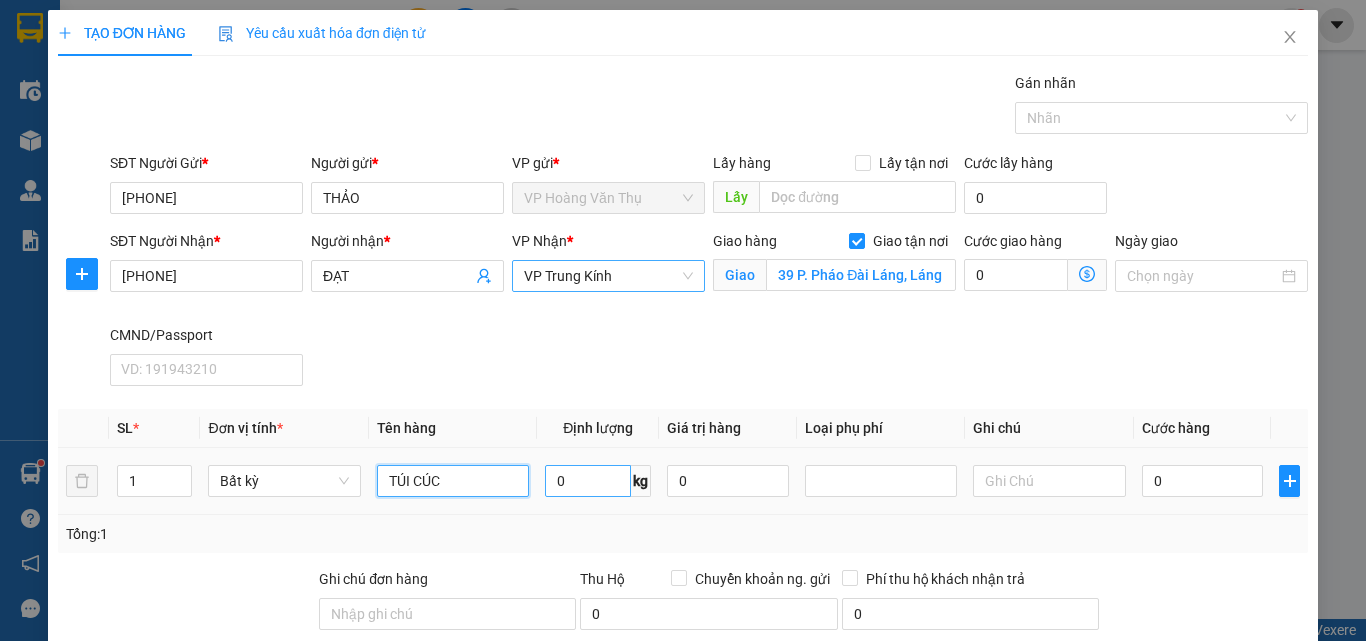 type on "TÚI CÚC" 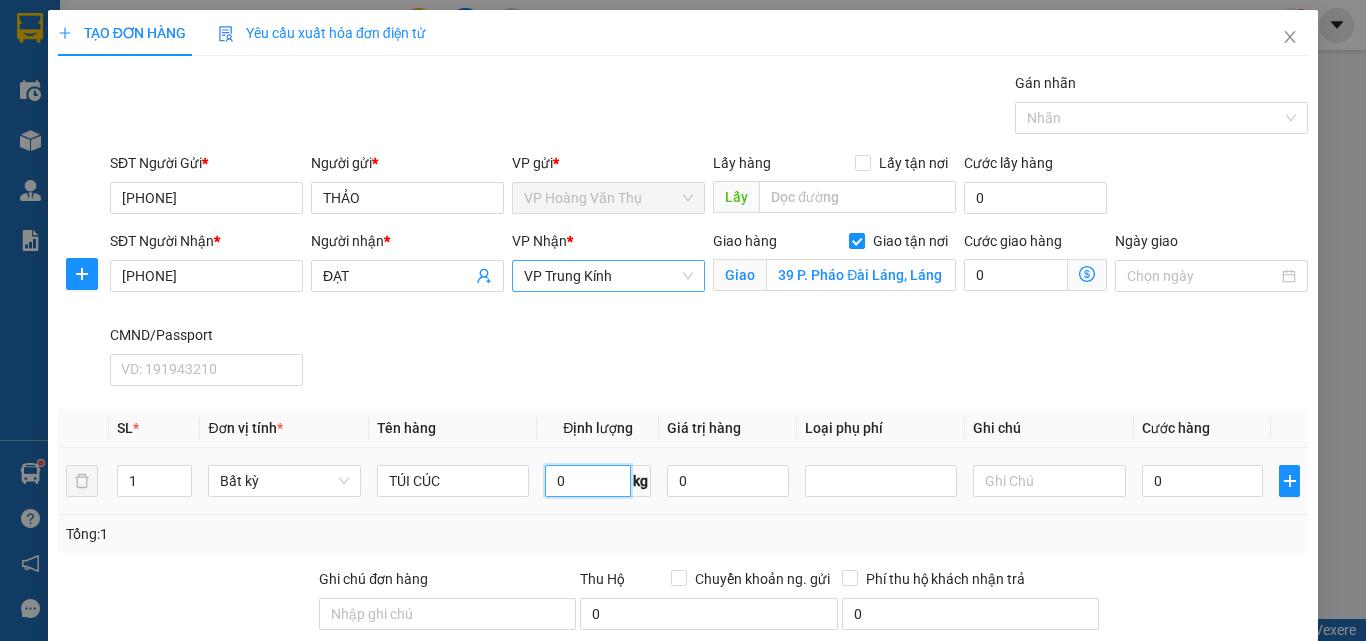 click on "0" at bounding box center (588, 481) 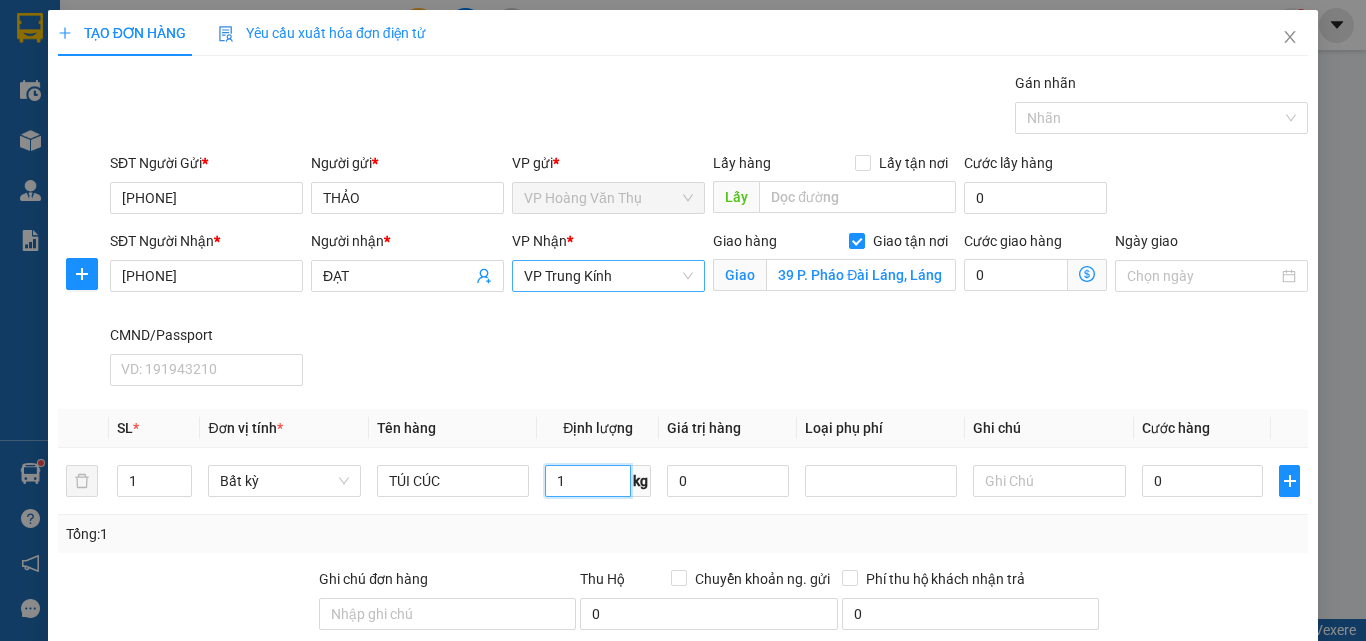 type on "1" 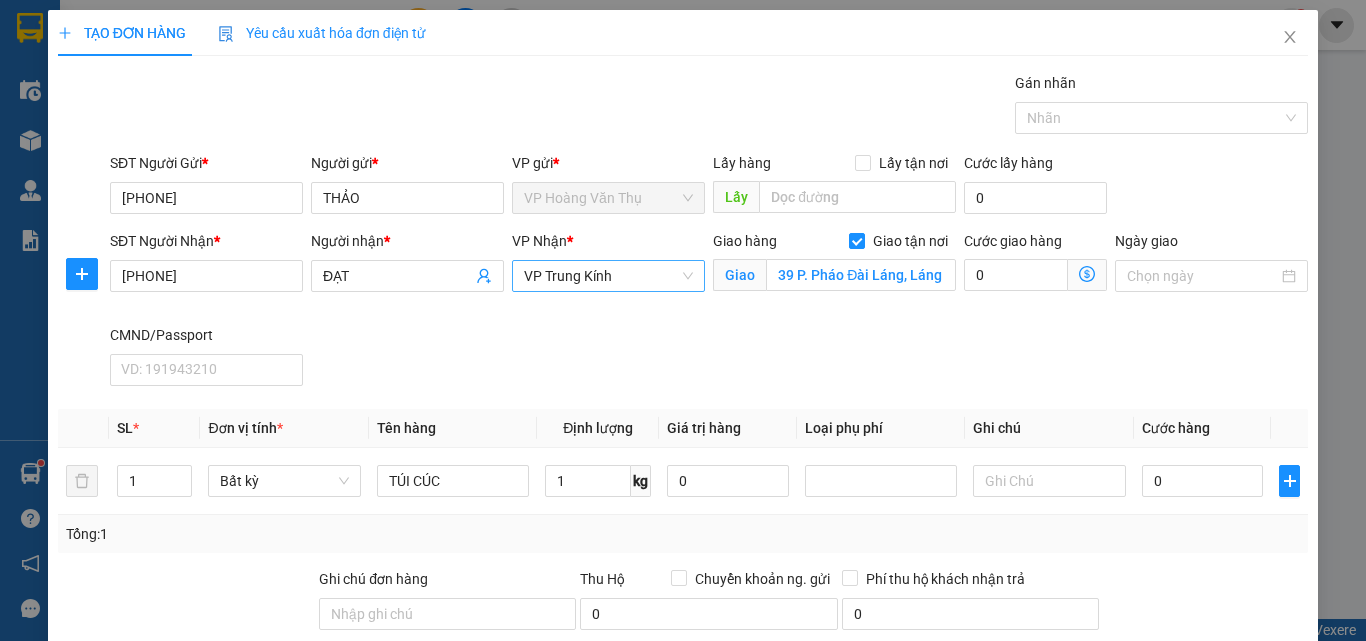 click on "SĐT Người Nhận  * 0968405847 Người nhận  * ĐẠT VP Nhận  * VP Trung Kính Giao hàng Giao tận nơi Giao 39 P. Pháo Đài Láng, Láng Thượng, Đống Đa, Hà Nội, Vietnam Cước giao hàng 0 Ngày giao CMND/Passport VD: 191943210" at bounding box center (709, 312) 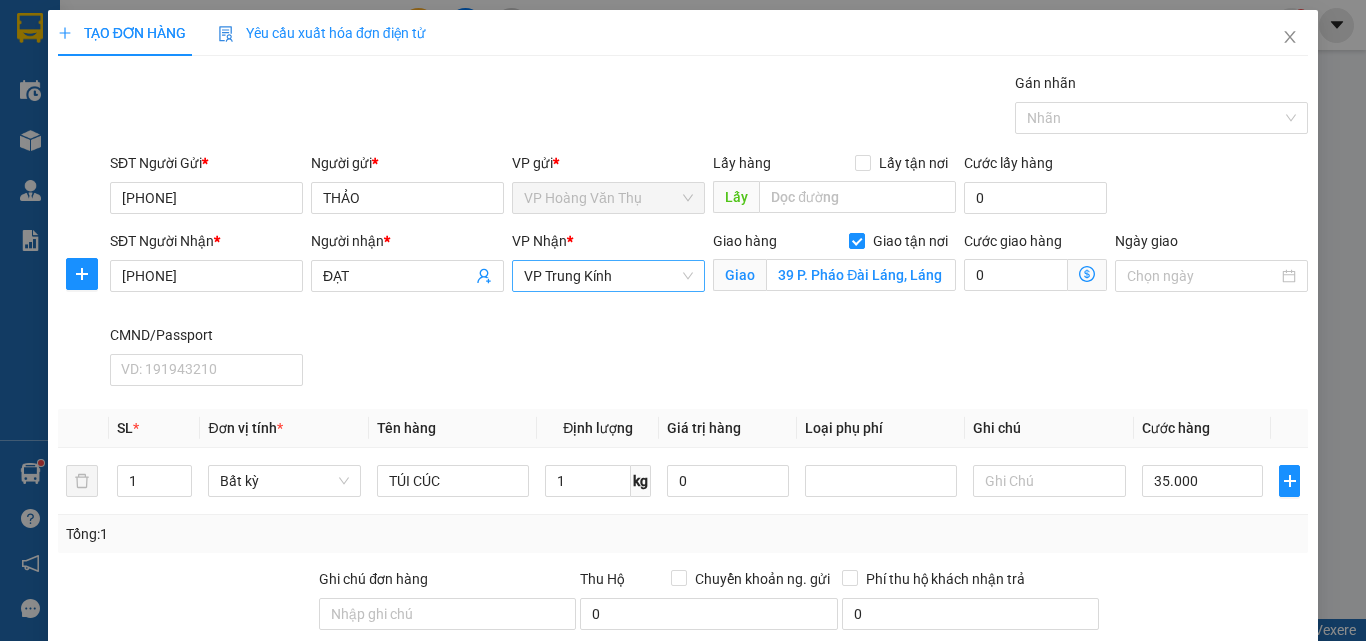 type on "35.000" 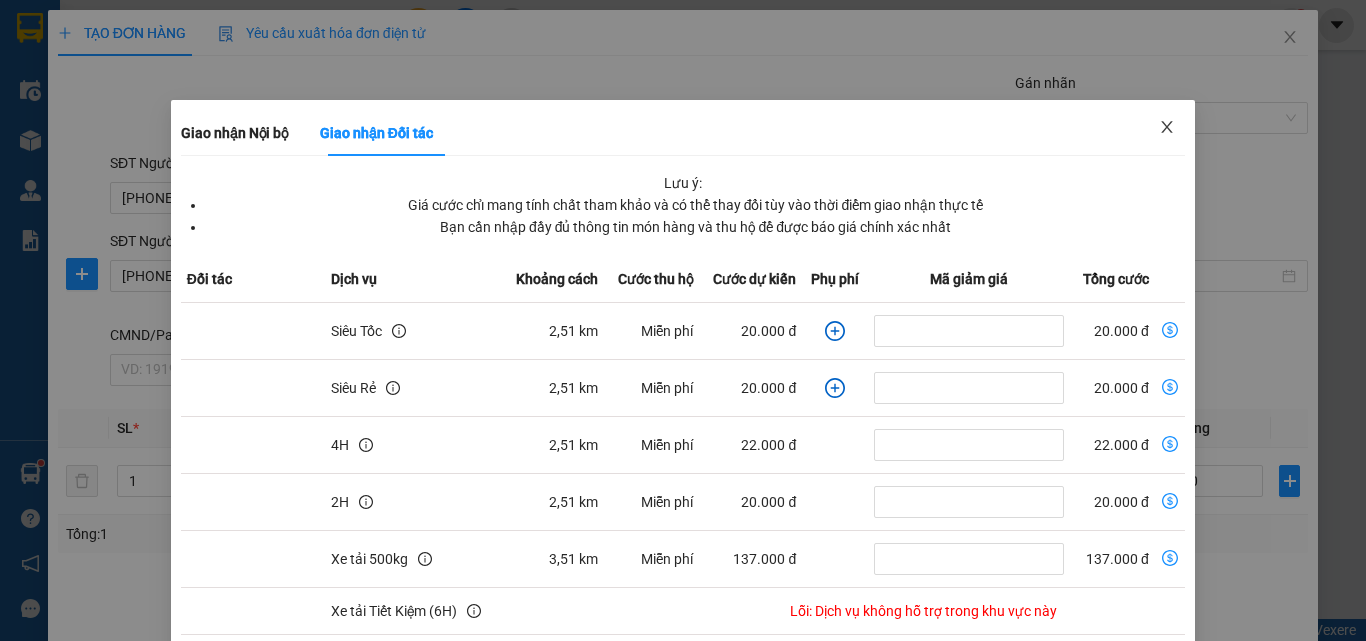 click at bounding box center [1167, 128] 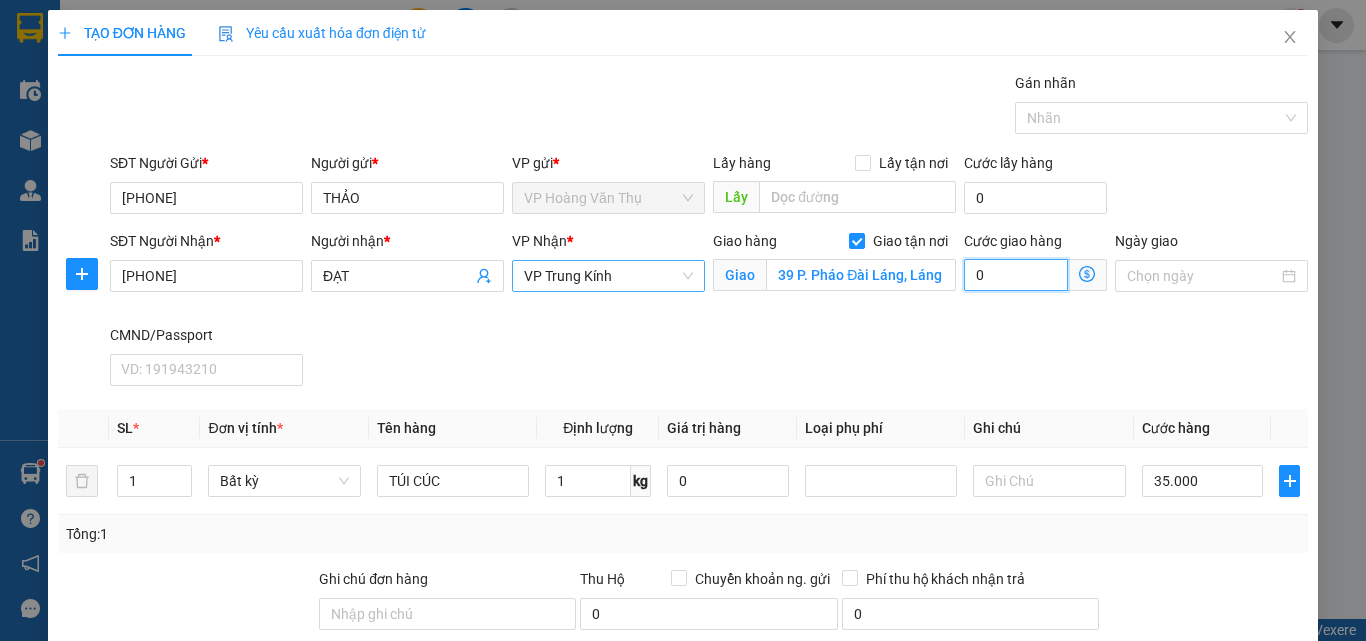 click on "0" at bounding box center [1016, 275] 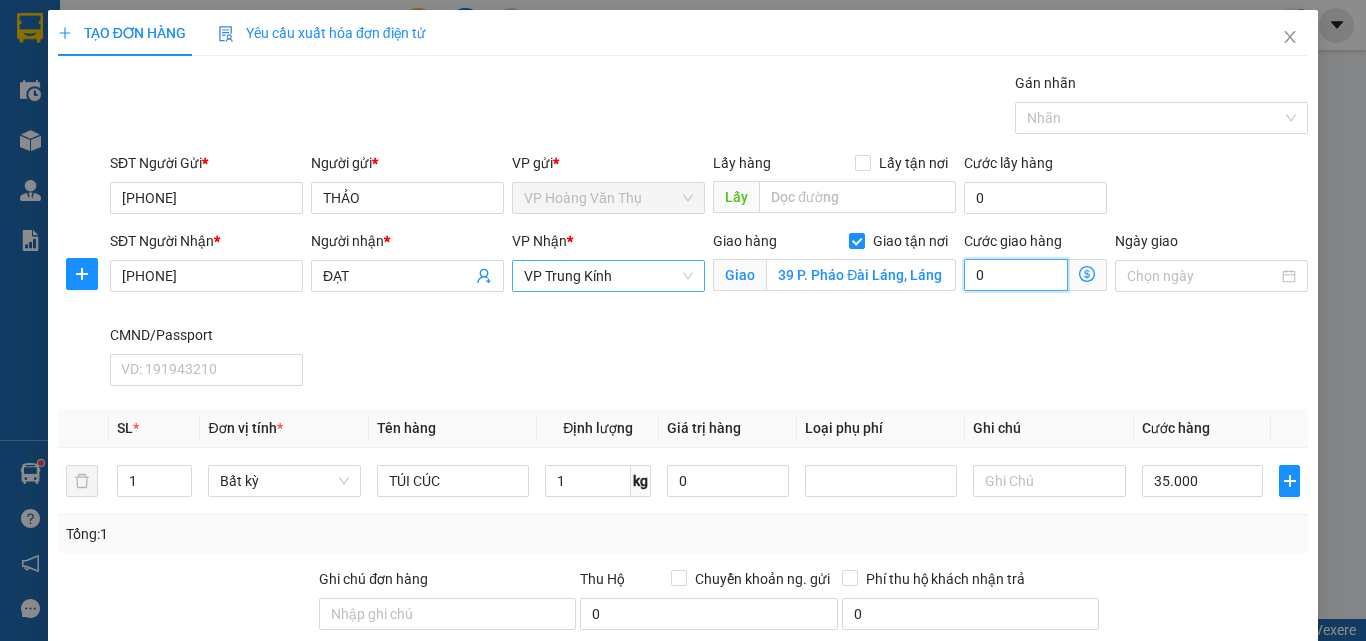 type on "35.003" 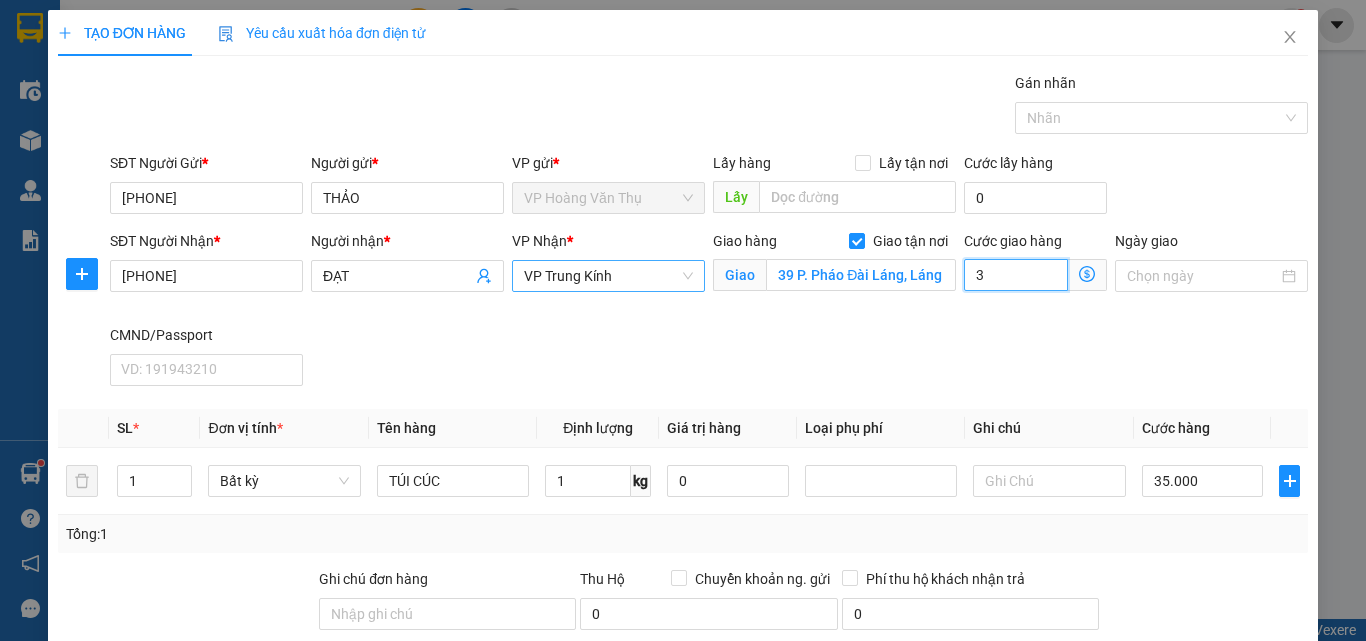 type on "35" 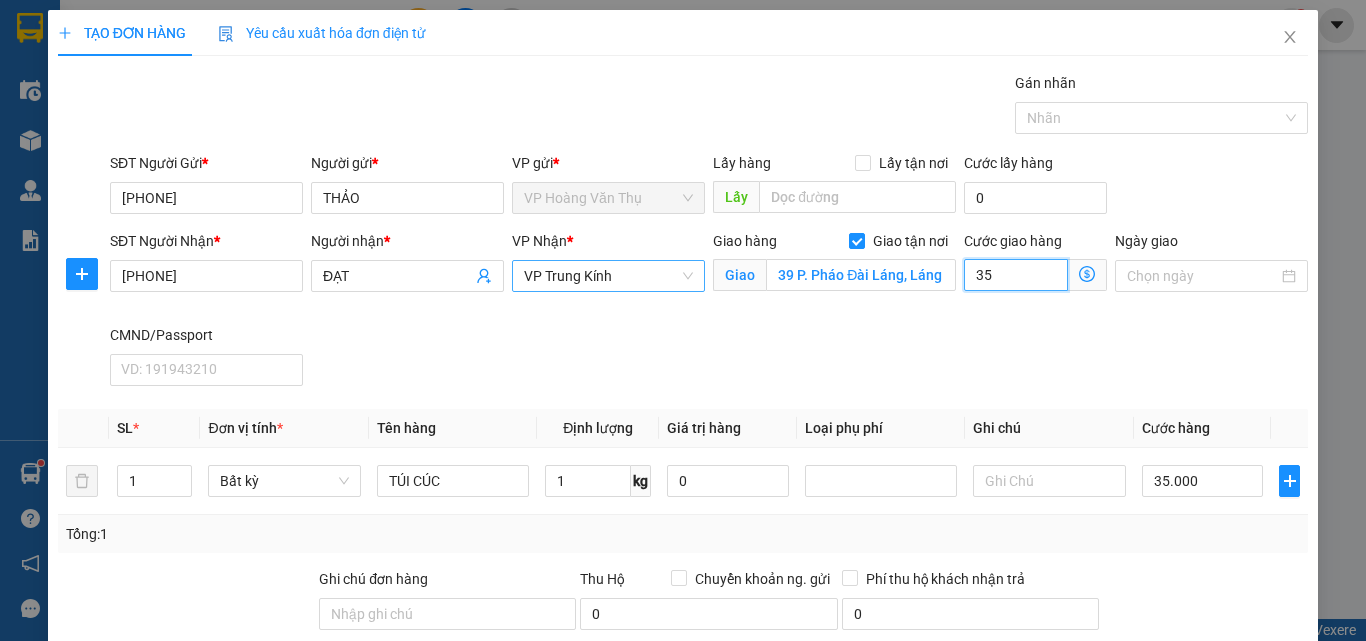 type on "35.035" 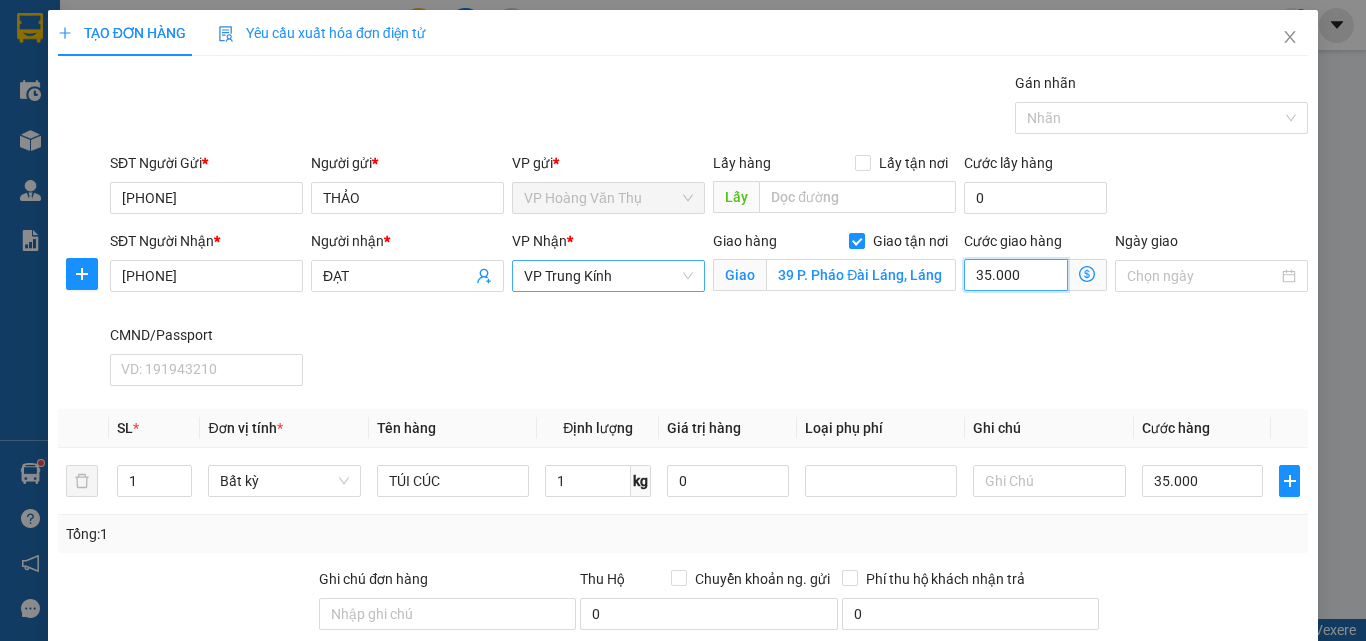 type on "70.000" 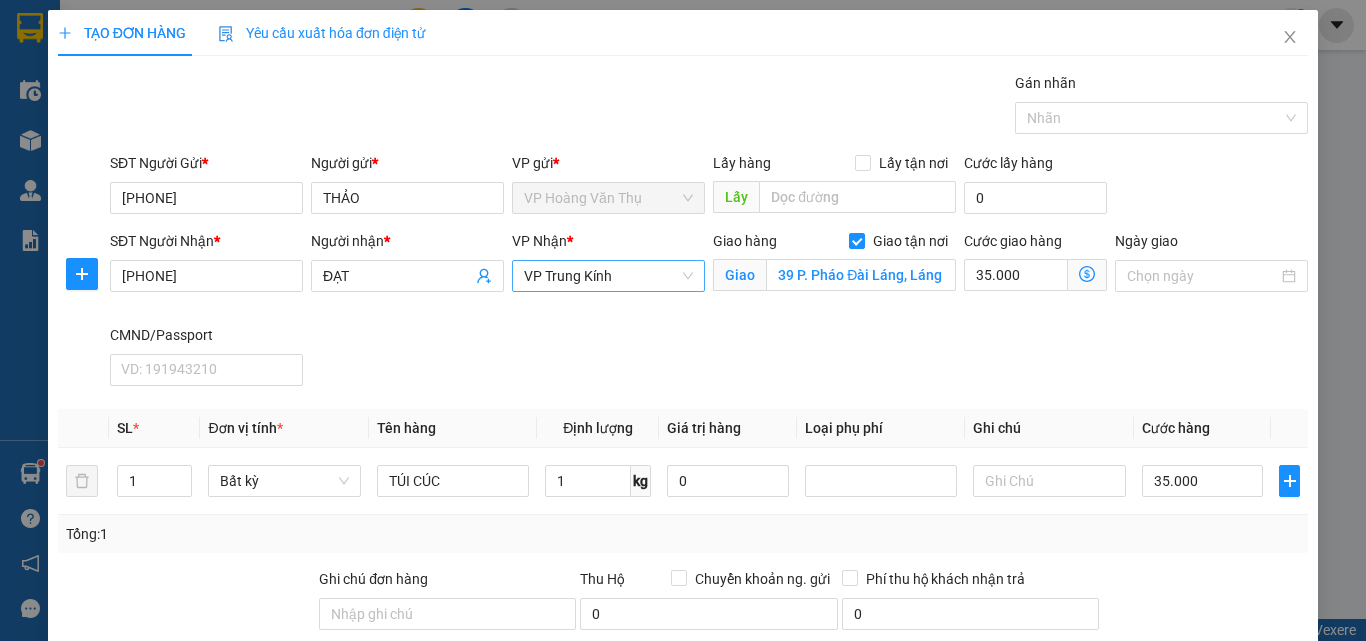 click on "Ghi chú đơn hàng" at bounding box center [447, 583] 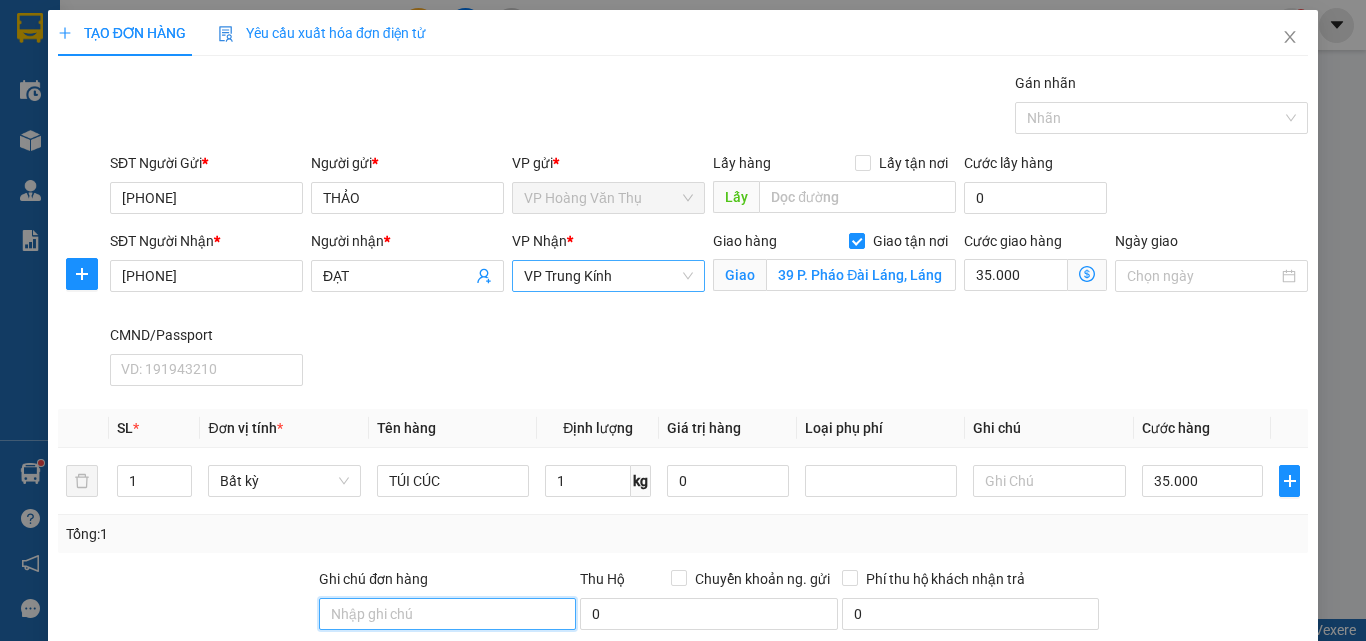 click on "Ghi chú đơn hàng" at bounding box center [447, 614] 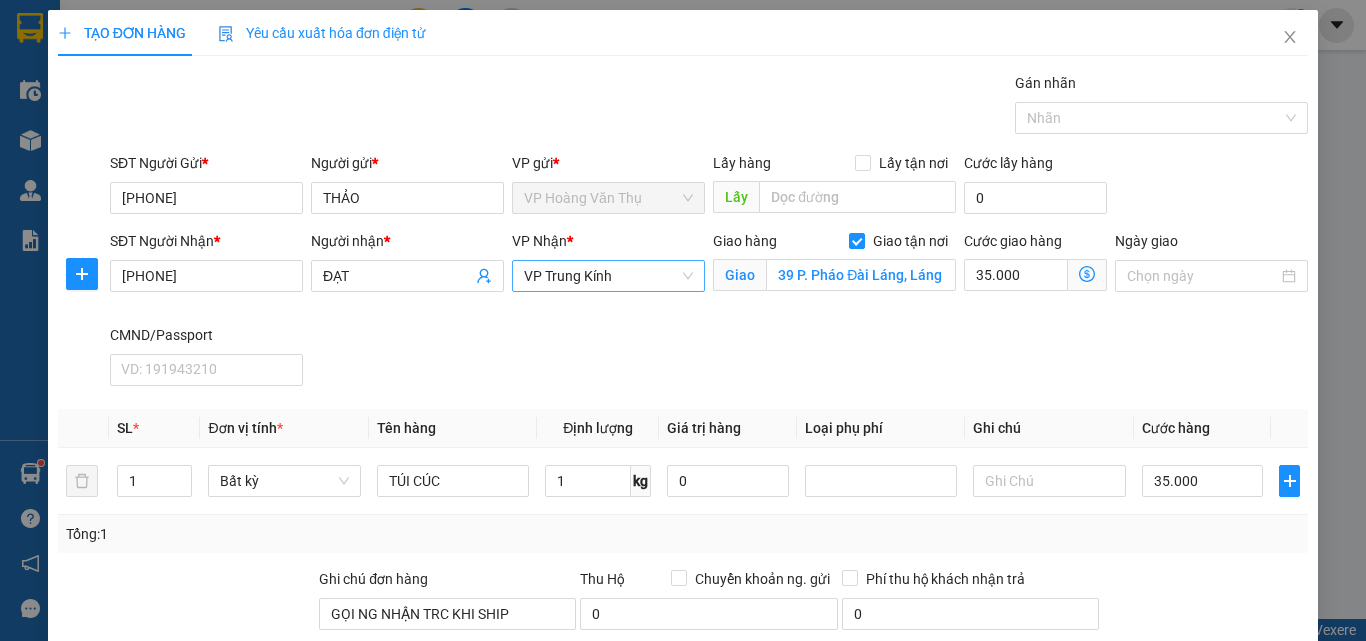 click on "Hình thức thanh toán" at bounding box center [1198, 684] 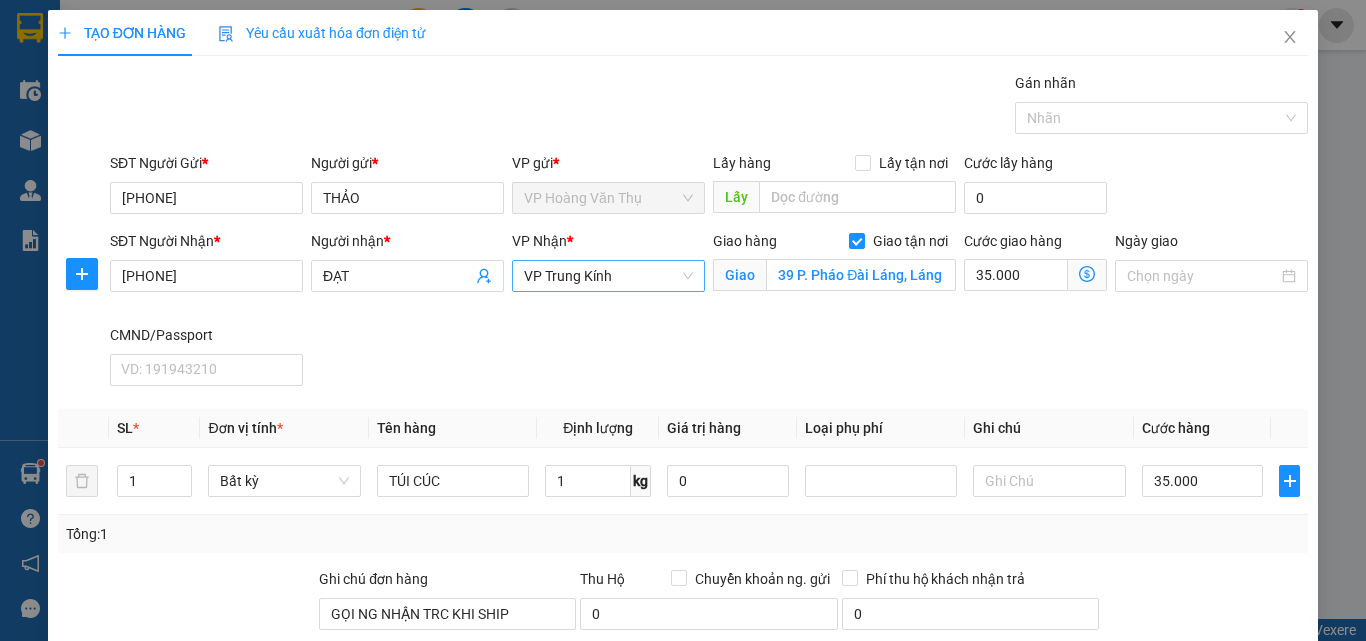click on "Hình thức thanh toán" at bounding box center (1205, 653) 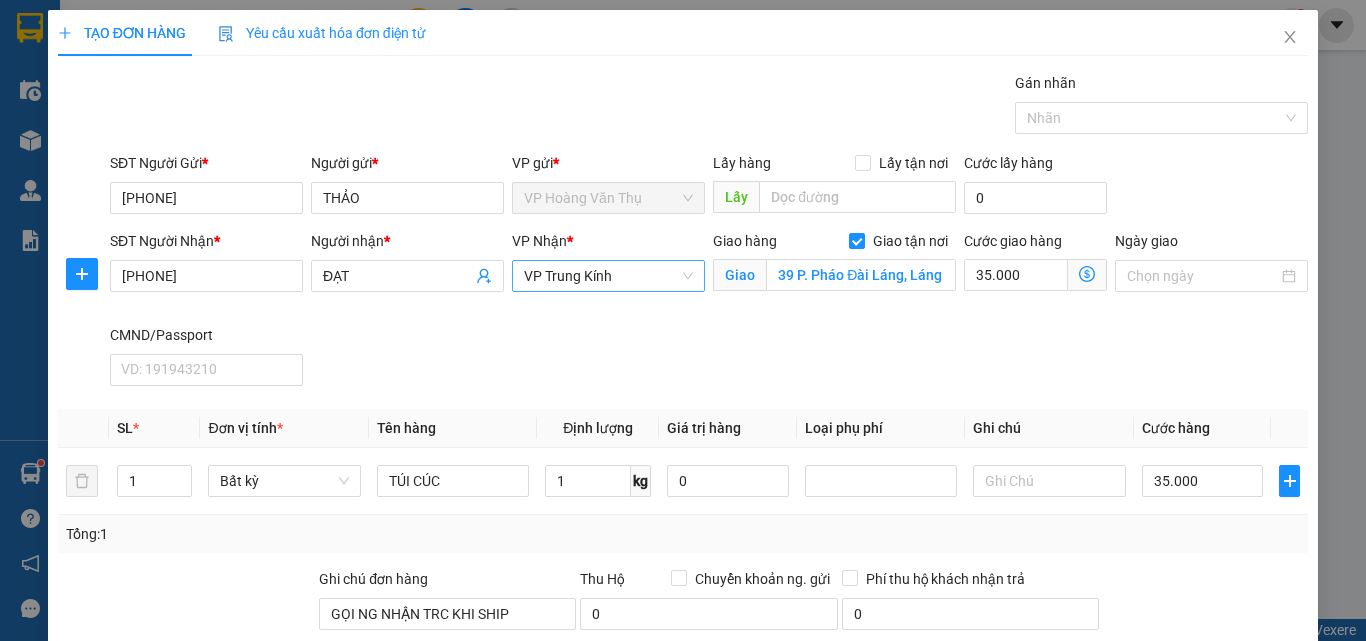 click on "Hình thức thanh toán" at bounding box center [1198, 684] 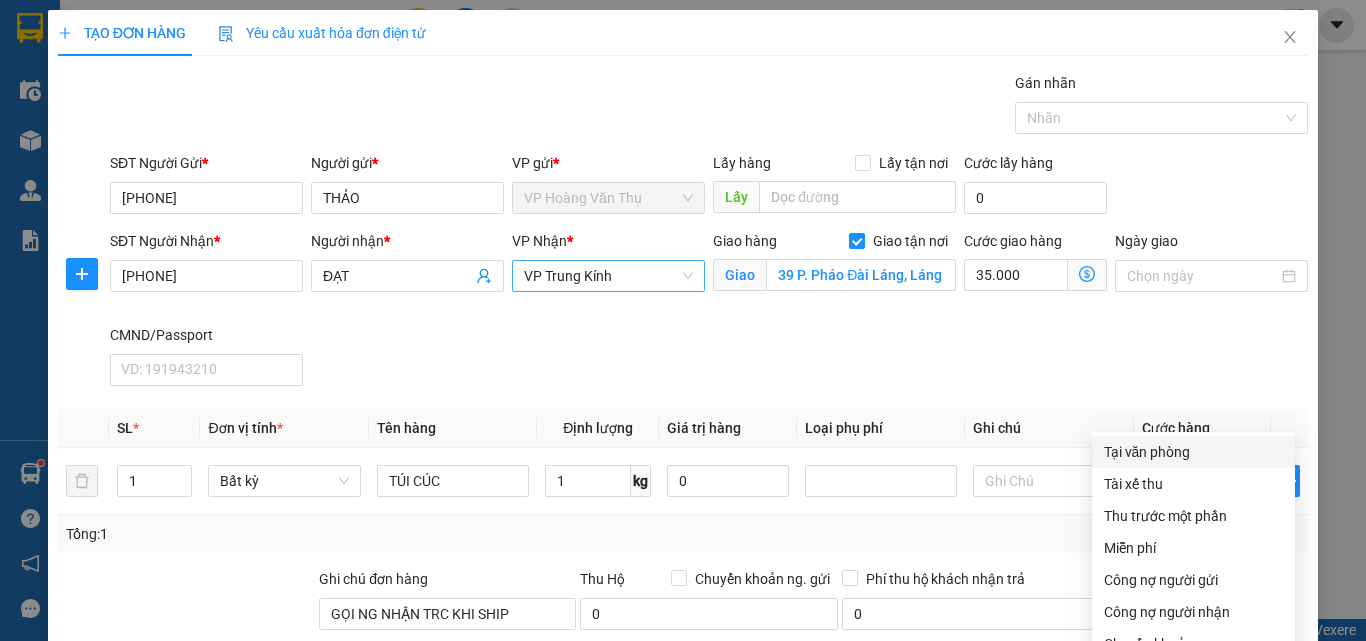 click on "Cước hàng" at bounding box center (1176, 428) 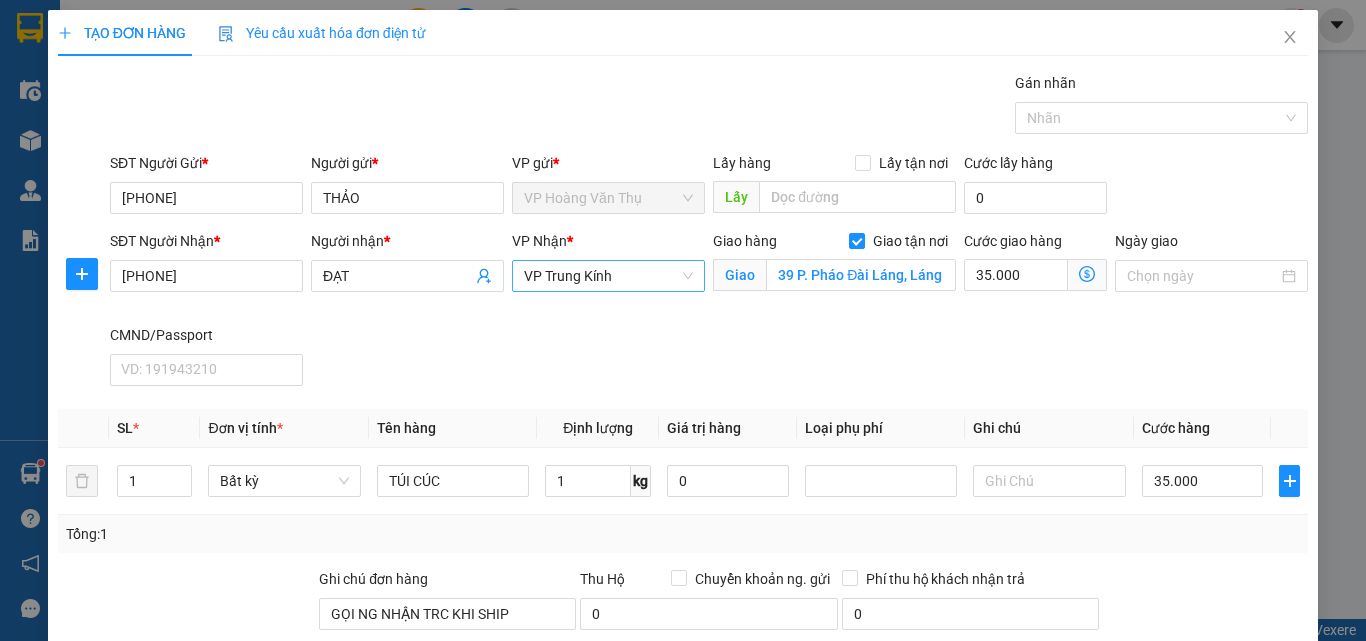 click on "Hình thức thanh toán" at bounding box center [1198, 684] 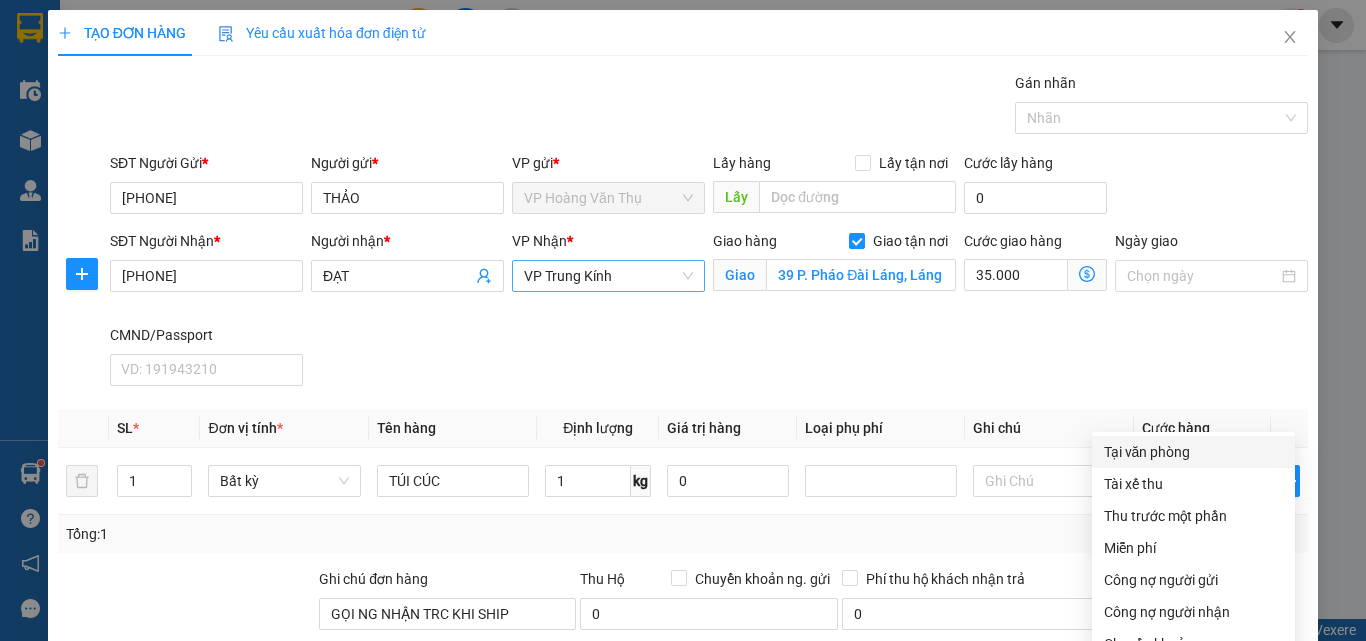 click on "Tại văn phòng" at bounding box center [1193, 452] 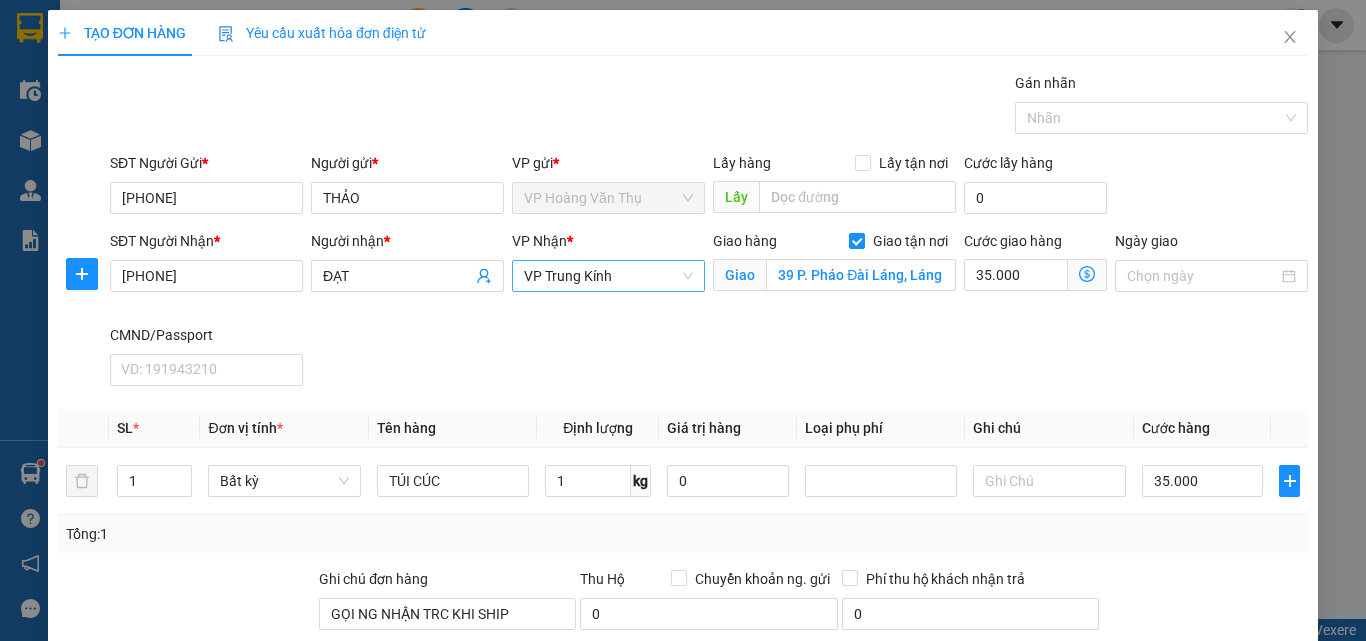 click on "Lưu và In" at bounding box center [1243, 819] 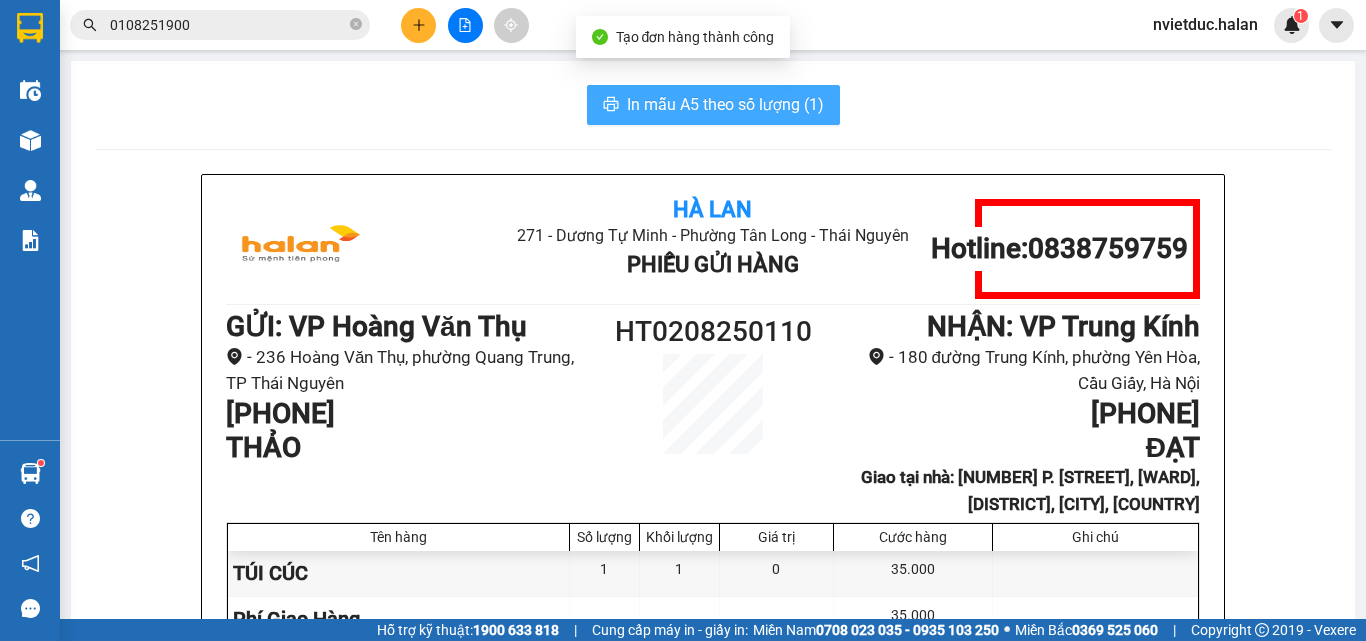 click on "In mẫu A5 theo số lượng
(1)" at bounding box center [725, 104] 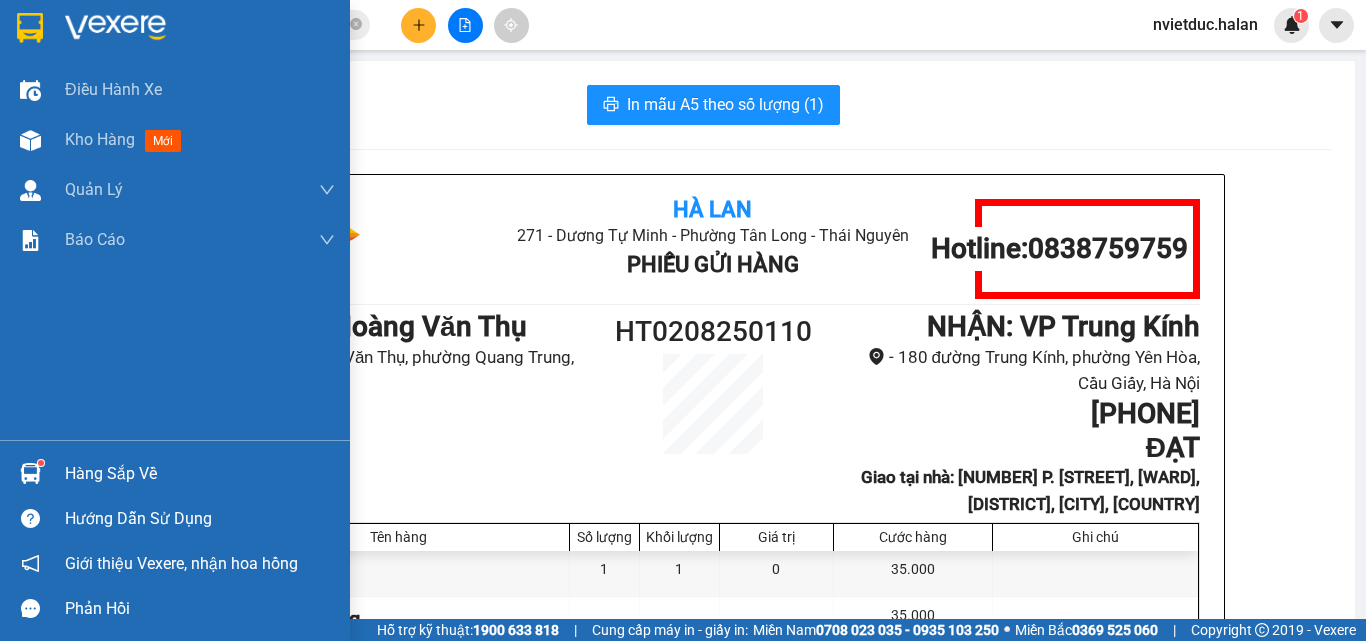 click at bounding box center (30, 473) 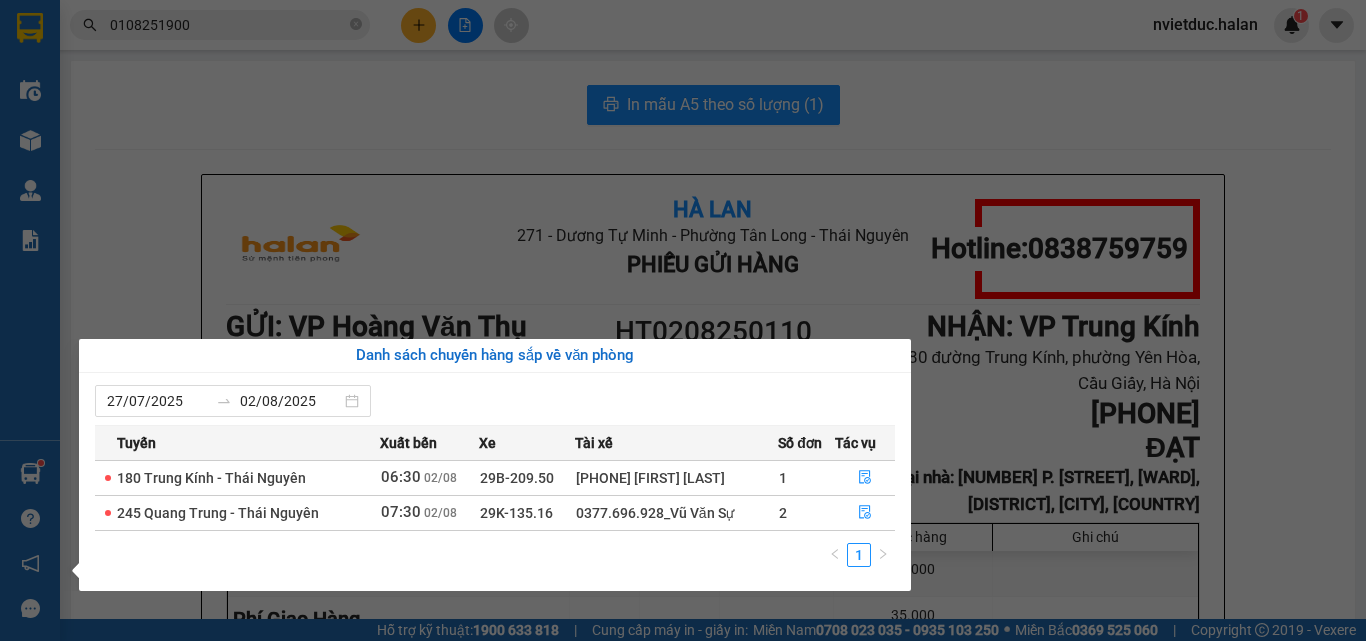 click on "Kết quả tìm kiếm ( 1 )  Bộ lọc  Mã ĐH Trạng thái Món hàng Thu hộ Tổng cước Chưa cước Nhãn Người gửi VP Gửi Người nhận VP Nhận TK 0108251900 17:01 - 01/08 VP Nhận   20G-000.02 21:01 - 01/08 HOP LAPTOP SL:  1 40.000 40.000 0902149419 QUÂN TRIỆU GIA, TK VP Trung Kính 0964005888 HẬU MỊCH 2M VP Hoàng Gia 1 0108251900 nvietduc.halan 1     Điều hành xe     Kho hàng mới     Quản Lý Quản lý chuyến Quản lý kiểm kho     Báo cáo 12. Thống kê đơn đối tác 2. Doanh thu thực tế theo từng văn phòng 4. Thống kê đơn hàng theo văn phòng Hàng sắp về Hướng dẫn sử dụng Giới thiệu Vexere, nhận hoa hồng Phản hồi Phần mềm hỗ trợ bạn tốt chứ?  In mẫu A5 theo số lượng
(1) Hà Lan 271 - Dương Tự Minh - Phường Tân Long - Thái Nguyên Phiếu Gửi Hàng Hotline:  0838759759 GỬI :   VP Hoàng Văn Thụ   - 236 Hoàng Văn Thụ, phường Quang Trung, TP Thái Nguyên THẢO" at bounding box center [683, 320] 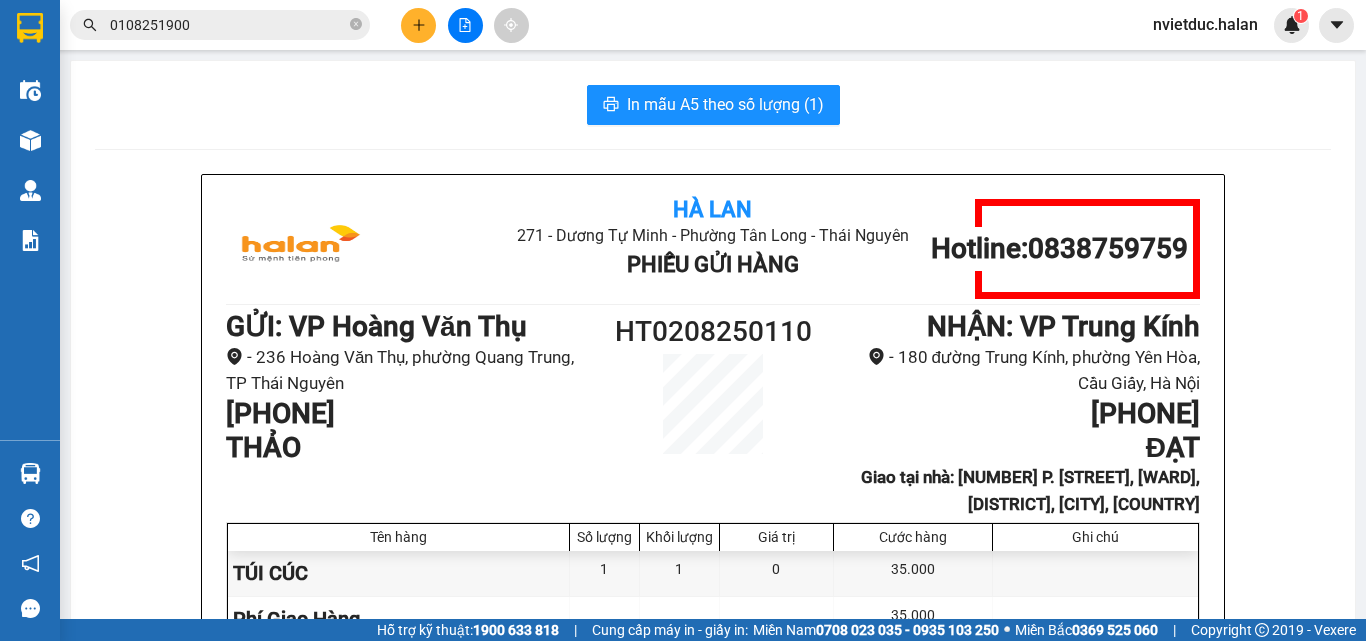 click at bounding box center [30, 473] 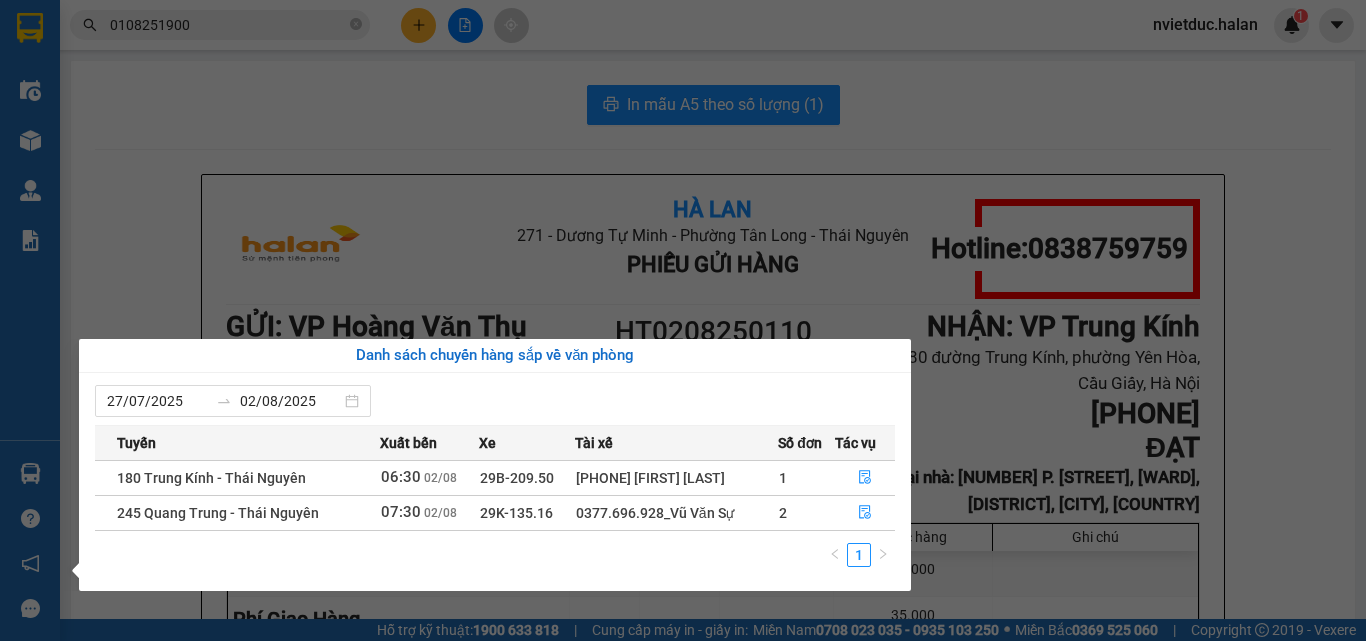 click on "Kết quả tìm kiếm ( 1 )  Bộ lọc  Mã ĐH Trạng thái Món hàng Thu hộ Tổng cước Chưa cước Nhãn Người gửi VP Gửi Người nhận VP Nhận TK 0108251900 17:01 - 01/08 VP Nhận   20G-000.02 21:01 - 01/08 HOP LAPTOP SL:  1 40.000 40.000 0902149419 QUÂN TRIỆU GIA, TK VP Trung Kính 0964005888 HẬU MỊCH 2M VP Hoàng Gia 1 0108251900 nvietduc.halan 1     Điều hành xe     Kho hàng mới     Quản Lý Quản lý chuyến Quản lý kiểm kho     Báo cáo 12. Thống kê đơn đối tác 2. Doanh thu thực tế theo từng văn phòng 4. Thống kê đơn hàng theo văn phòng Hàng sắp về Hướng dẫn sử dụng Giới thiệu Vexere, nhận hoa hồng Phản hồi Phần mềm hỗ trợ bạn tốt chứ?  In mẫu A5 theo số lượng
(1) Hà Lan 271 - Dương Tự Minh - Phường Tân Long - Thái Nguyên Phiếu Gửi Hàng Hotline:  0838759759 GỬI :   VP Hoàng Văn Thụ   - 236 Hoàng Văn Thụ, phường Quang Trung, TP Thái Nguyên THẢO" at bounding box center (683, 320) 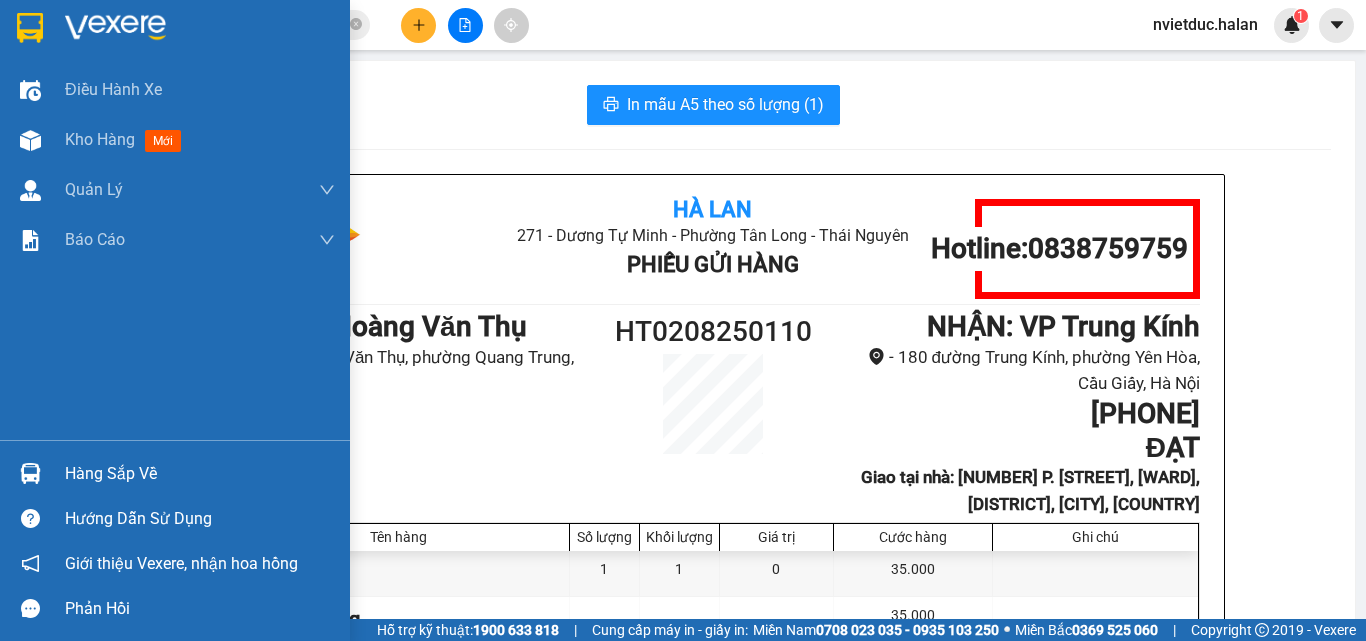 click at bounding box center [30, 473] 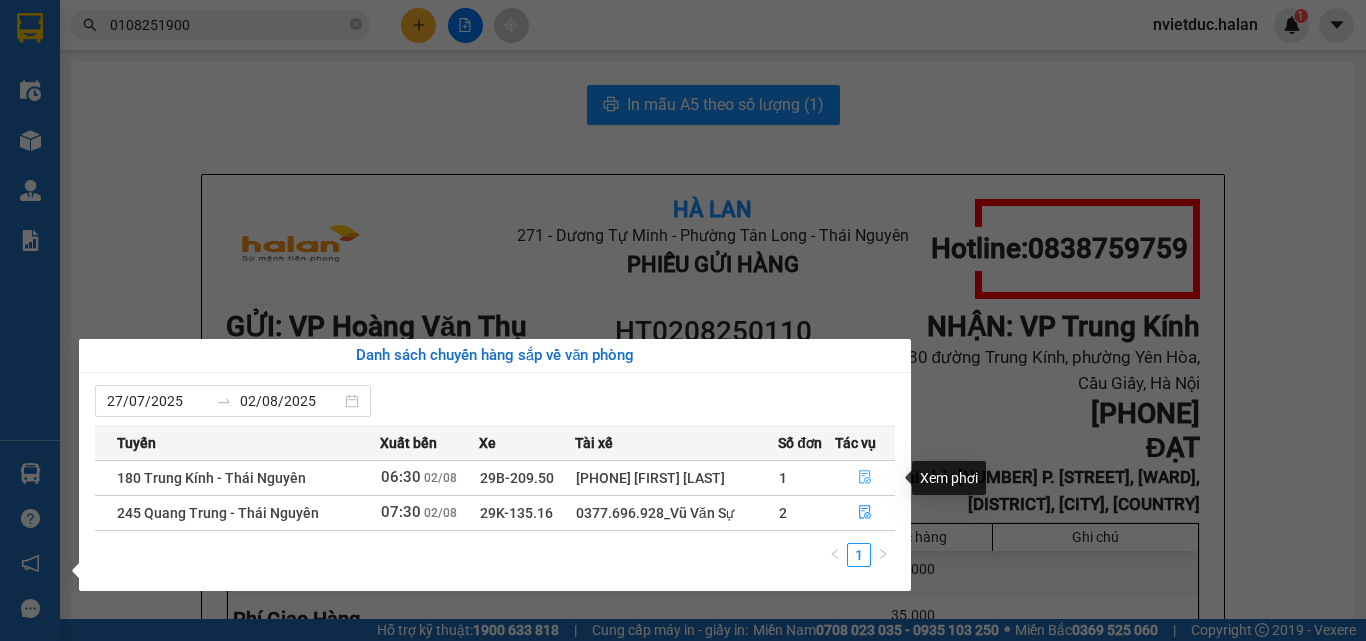 click at bounding box center [865, 478] 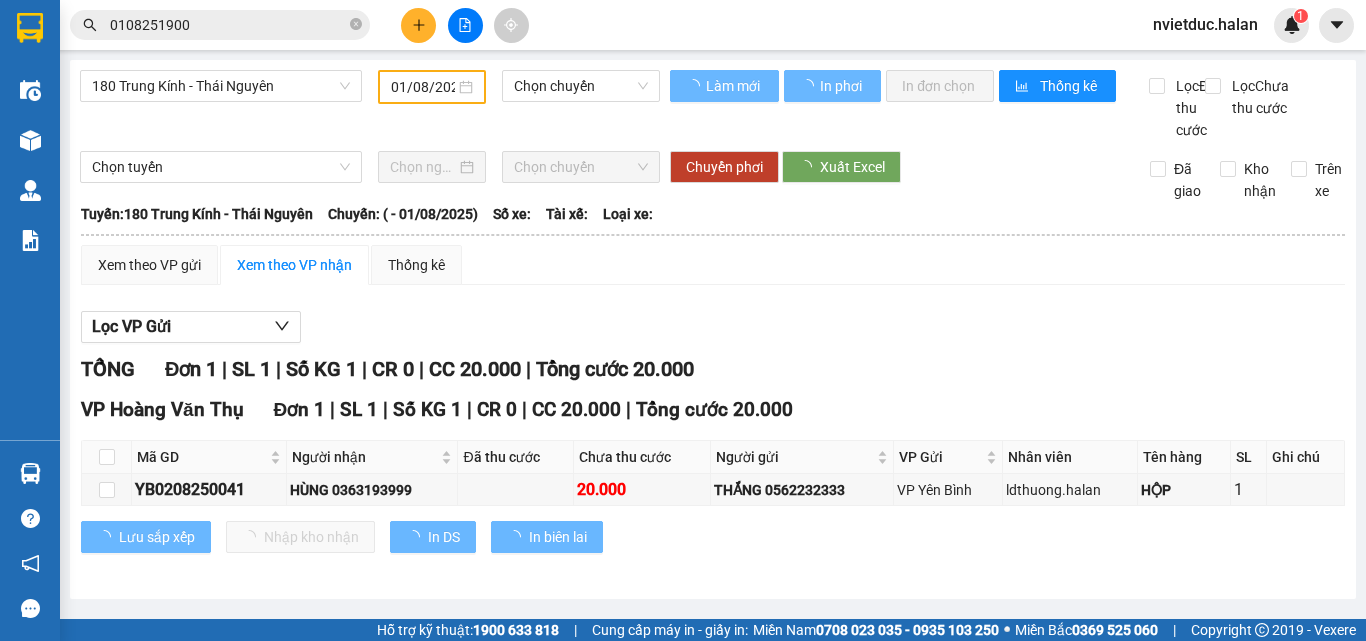 type on "02/08/2025" 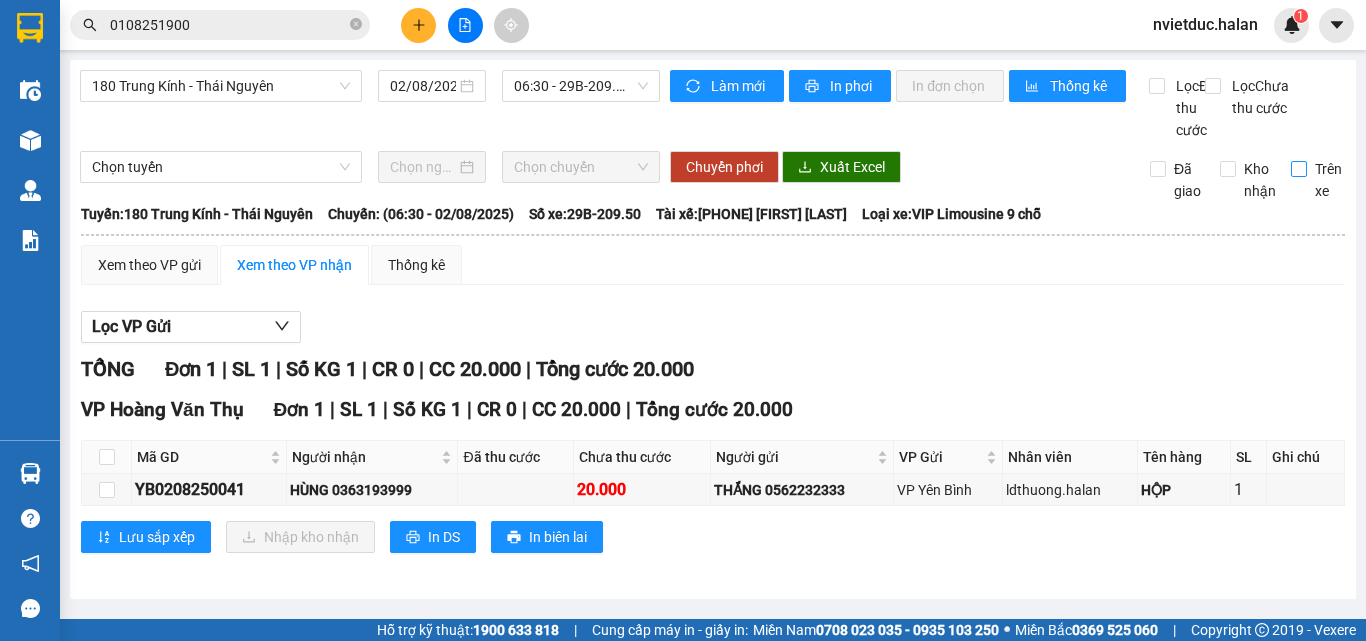 click on "Trên xe" at bounding box center [1320, 180] 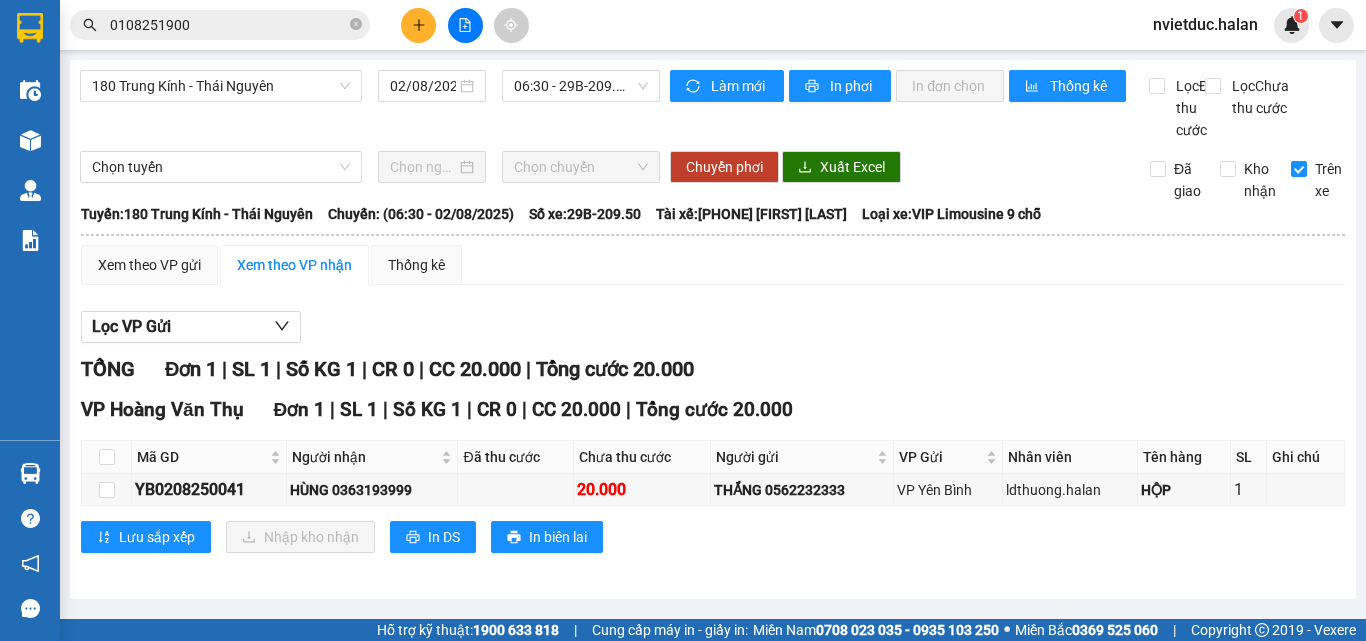 click at bounding box center (465, 25) 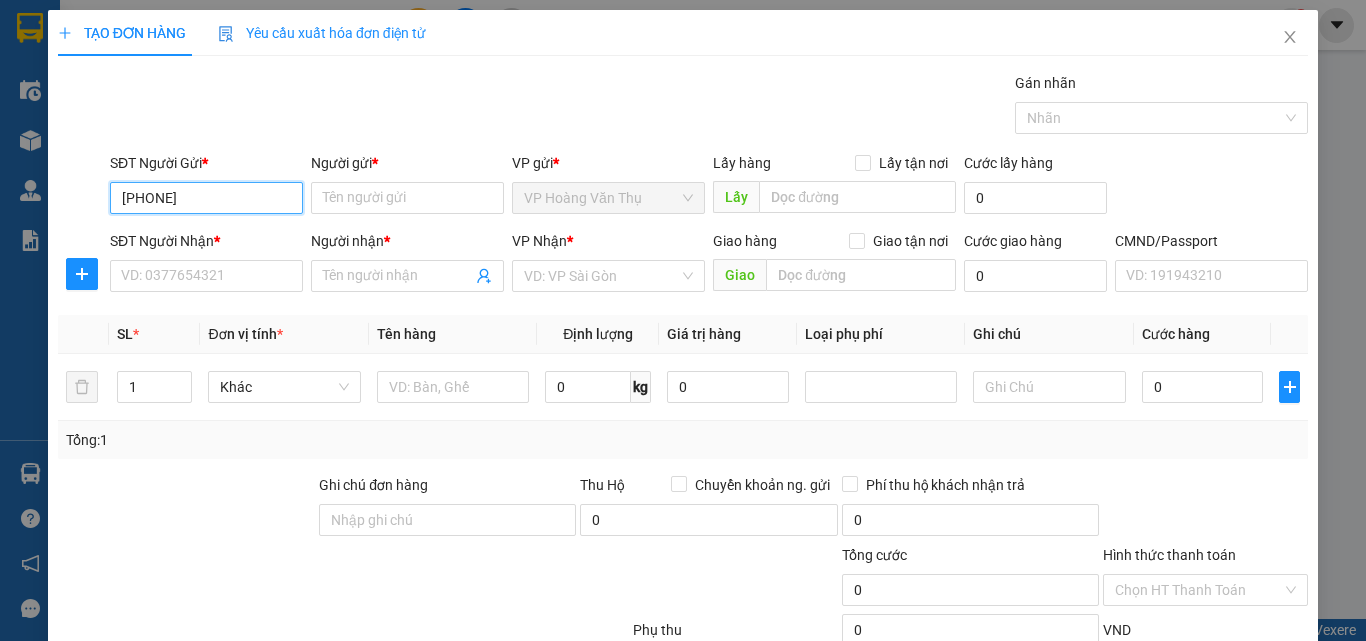 type on "0977177000" 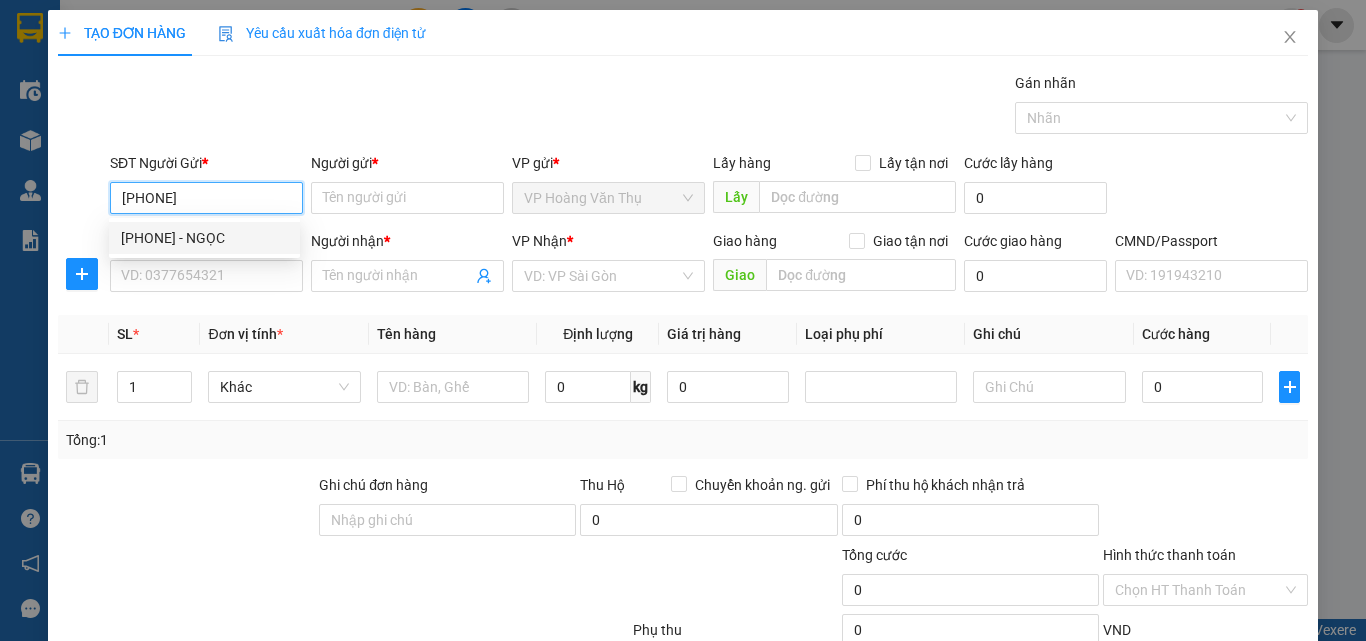 click on "0977177000 - NGỌC" at bounding box center (204, 238) 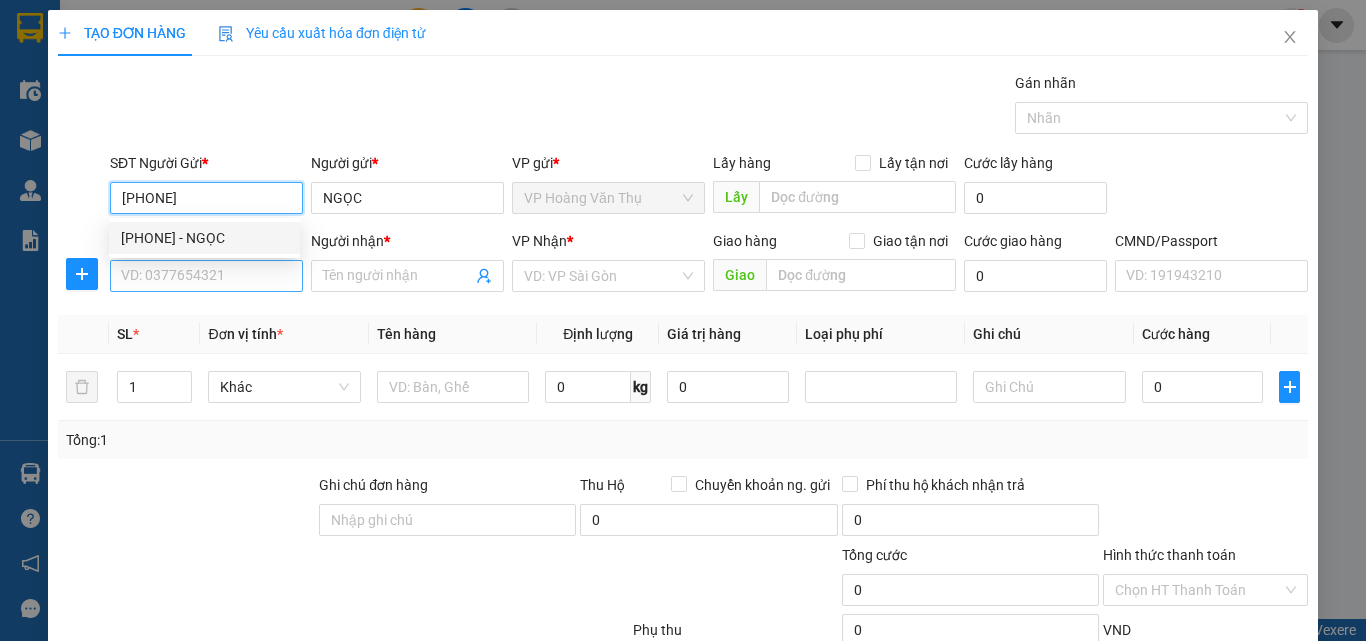 type on "0977177000" 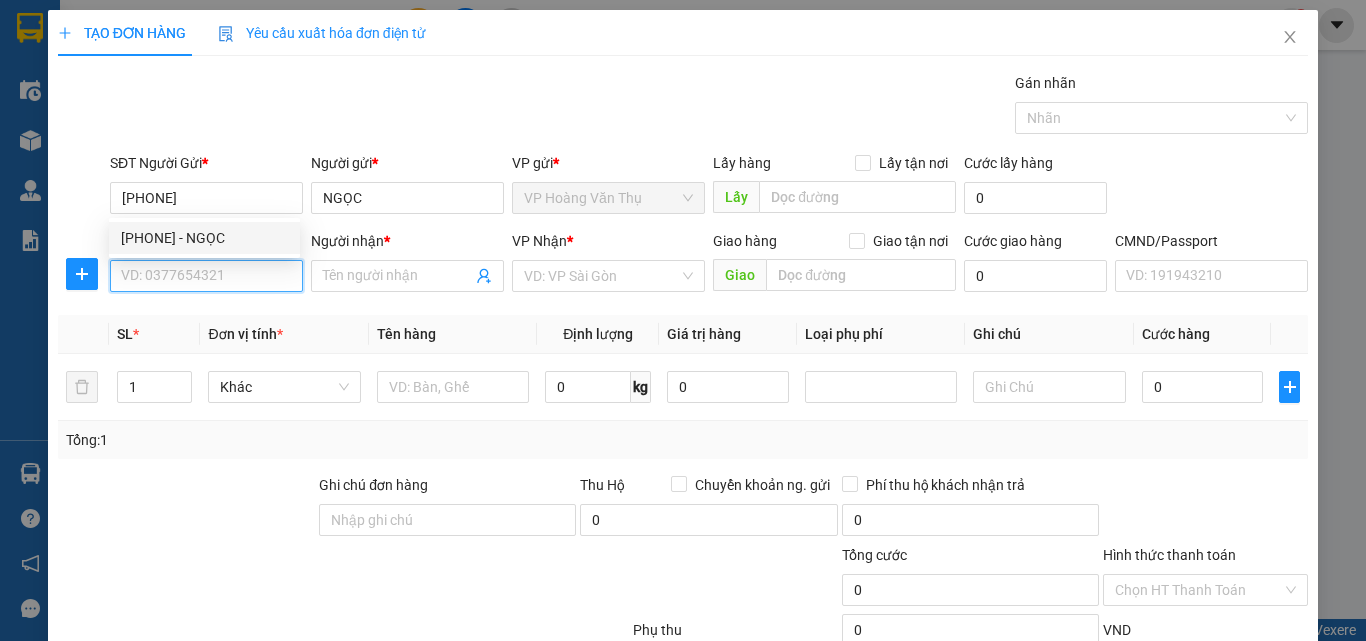 click on "SĐT Người Nhận  *" at bounding box center [206, 276] 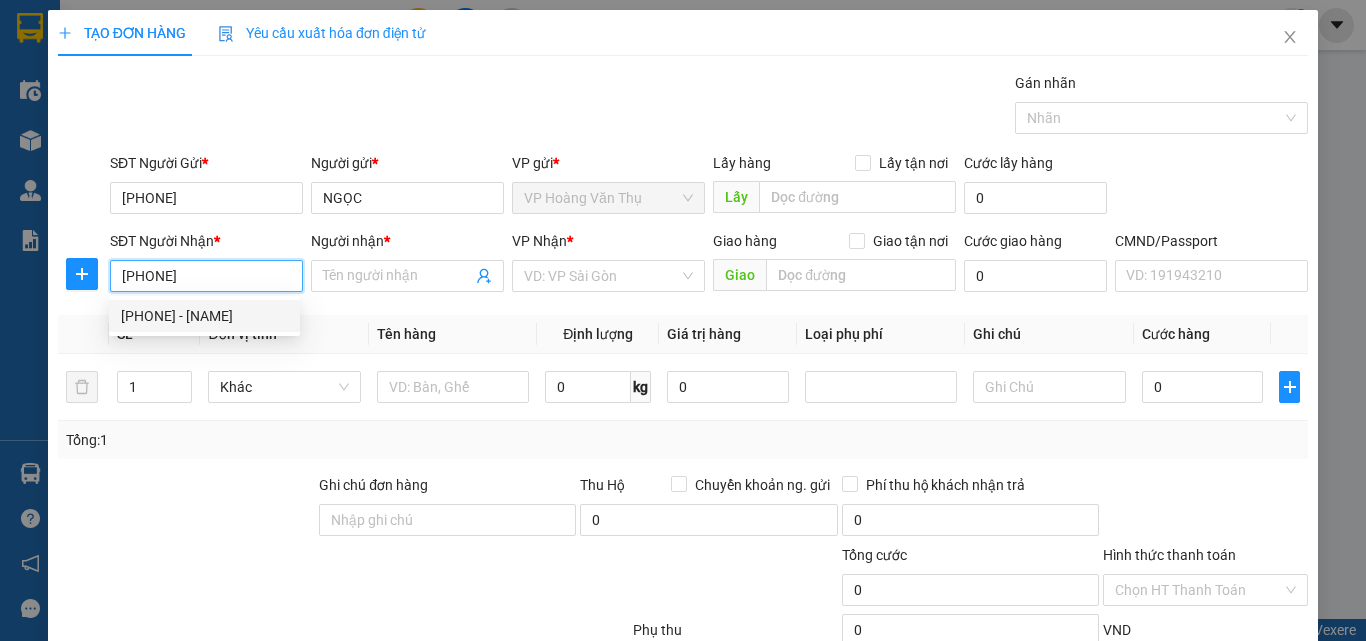 click on "0973600979 - VŨ THỊ THANH" at bounding box center [204, 316] 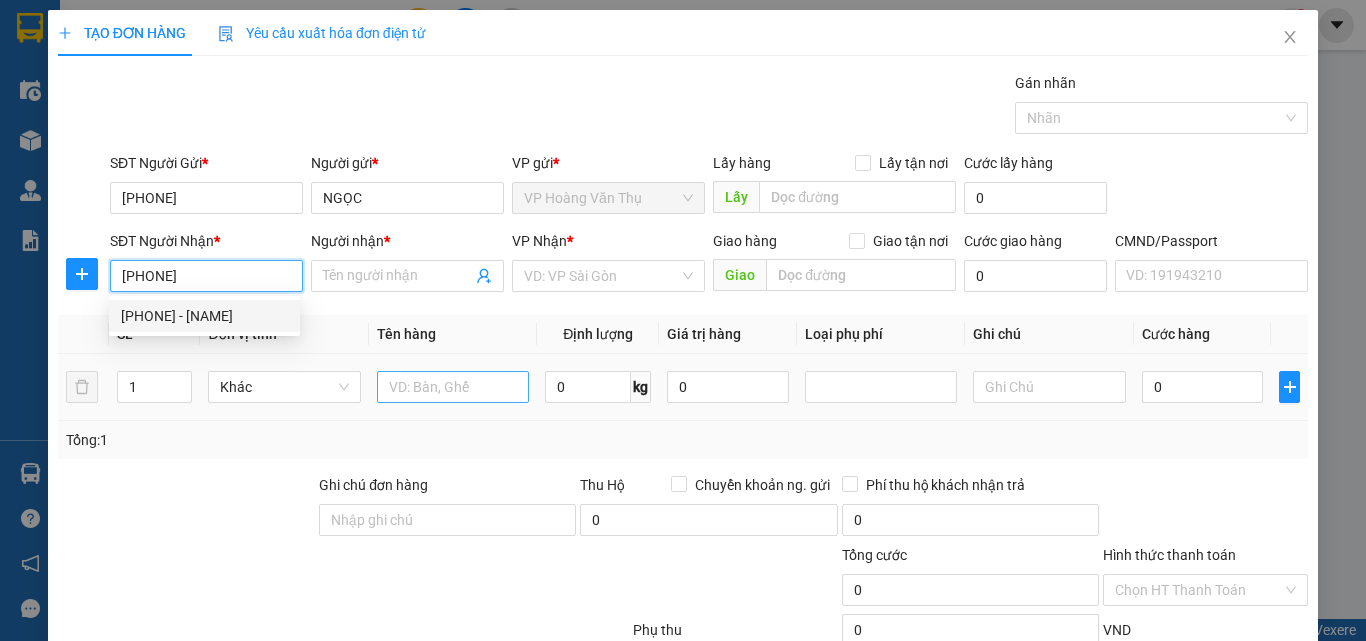 type on "0973600979" 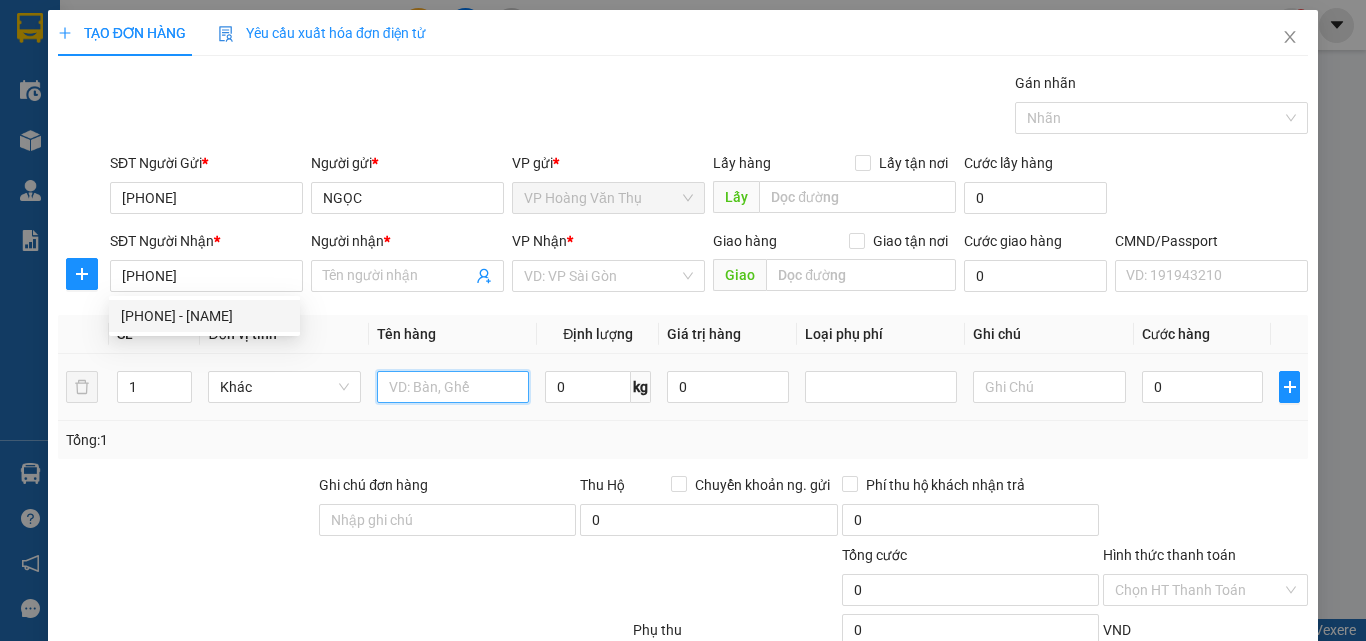 type on "VŨ THỊ THANH" 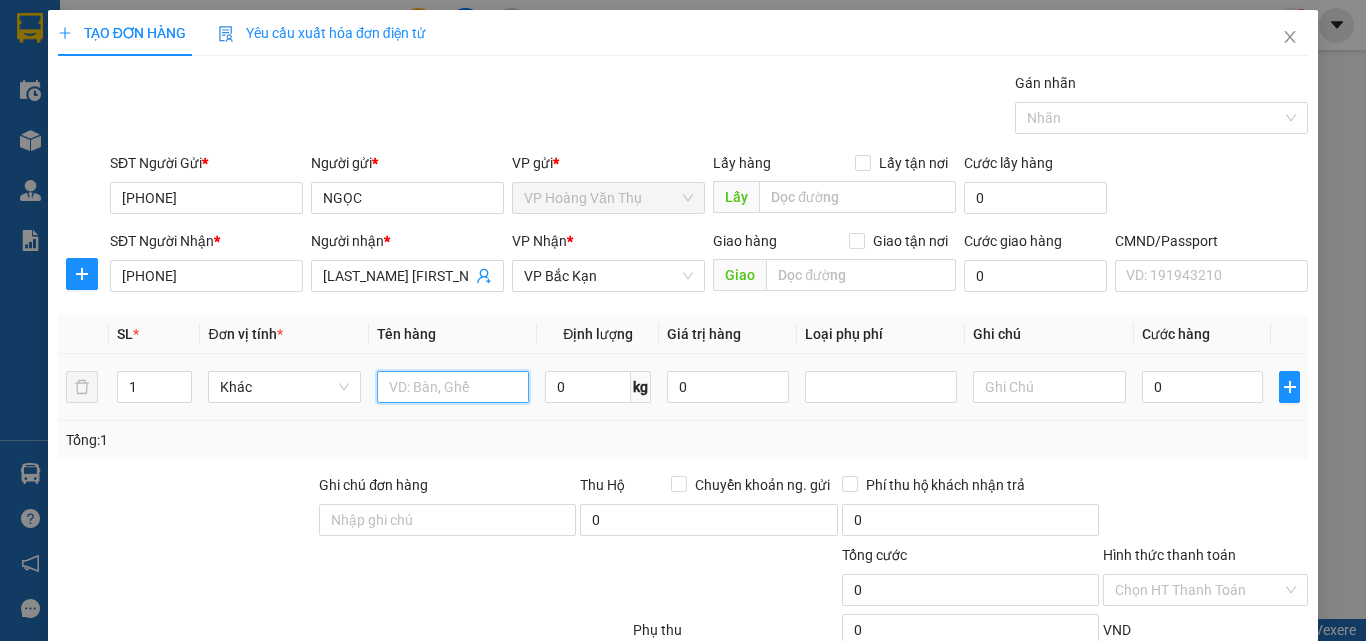 click at bounding box center [453, 387] 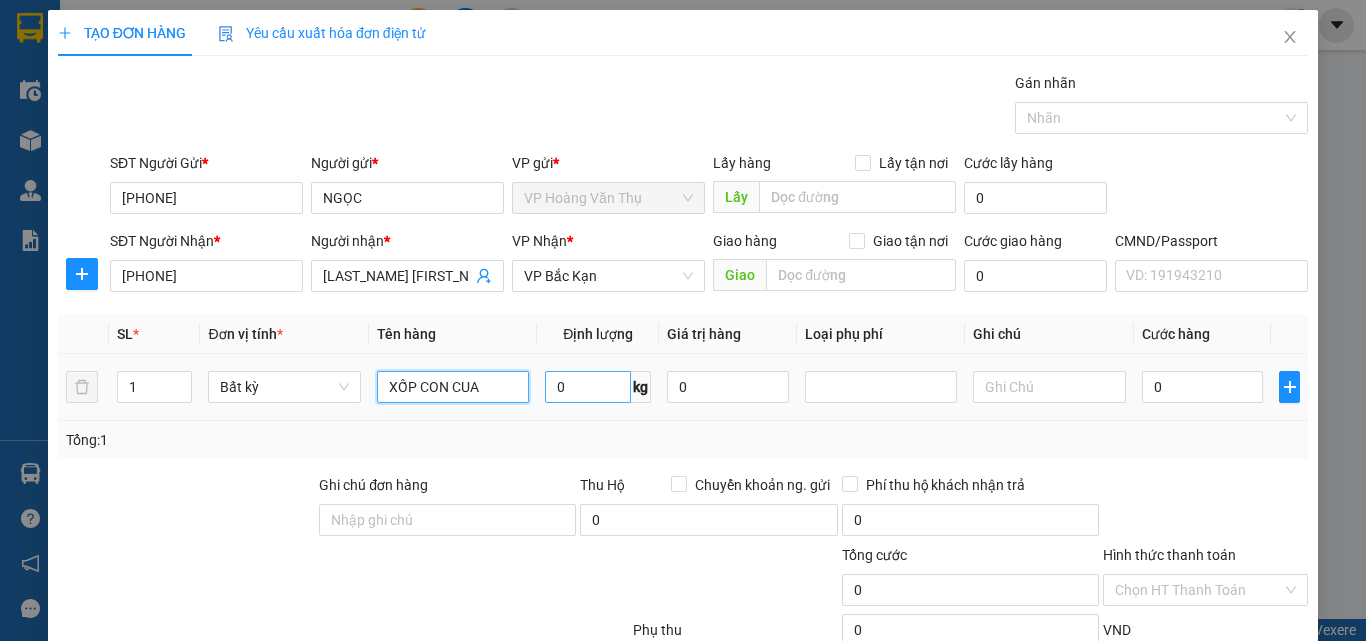 type on "XỐP CON CUA" 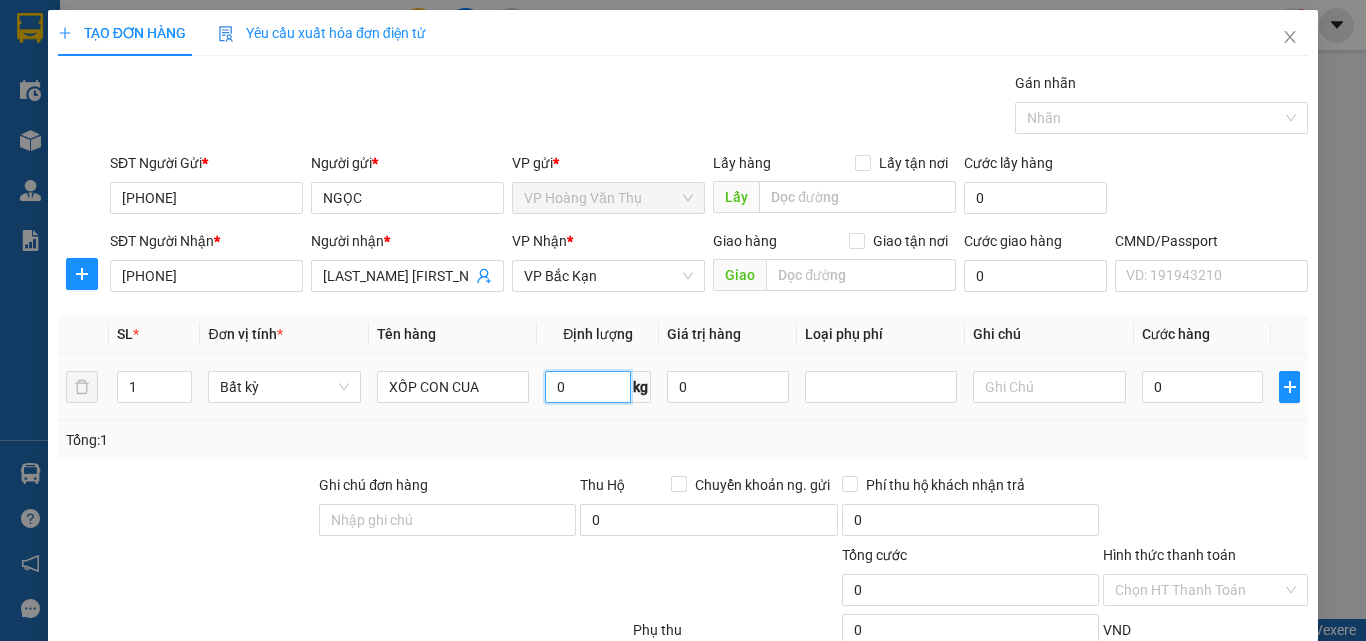 click on "0" at bounding box center (588, 387) 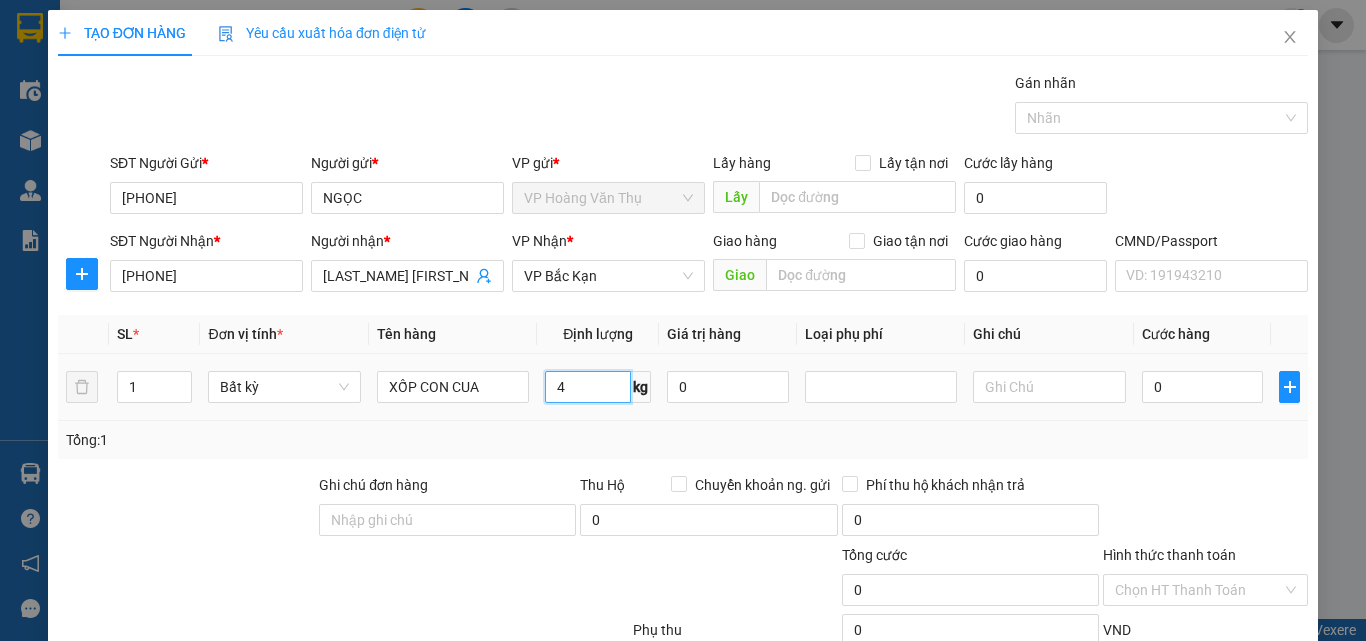 type on "4" 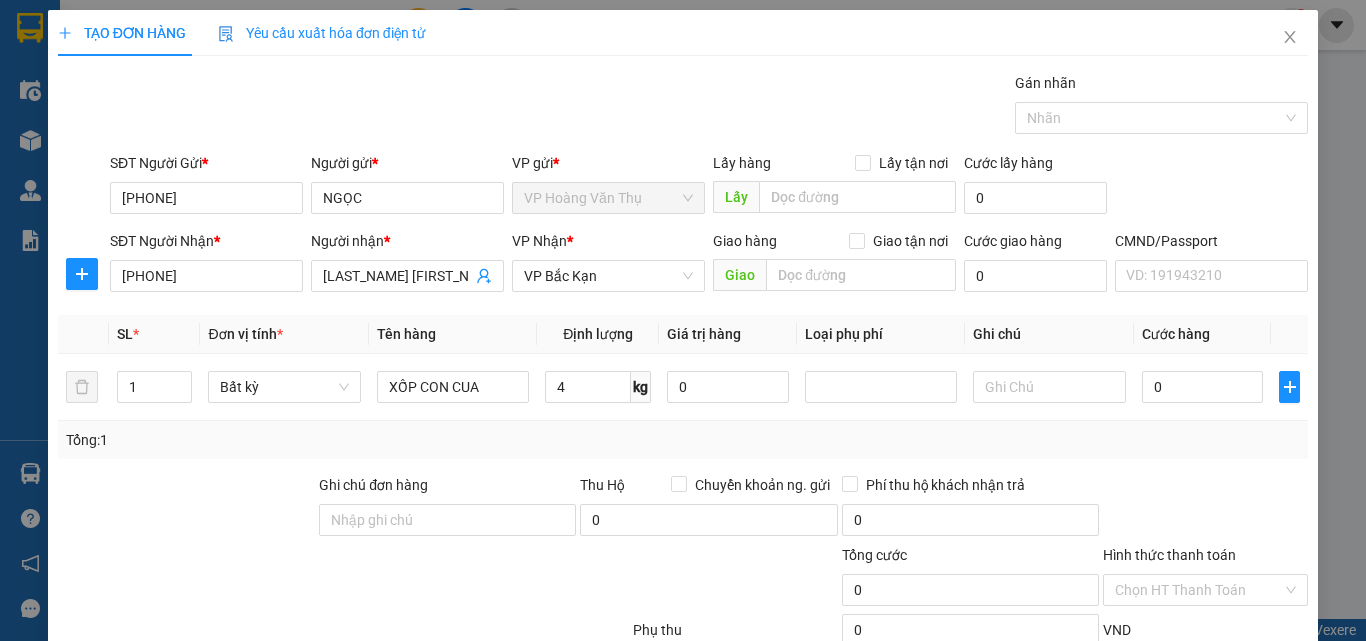 drag, startPoint x: 901, startPoint y: 452, endPoint x: 889, endPoint y: 449, distance: 12.369317 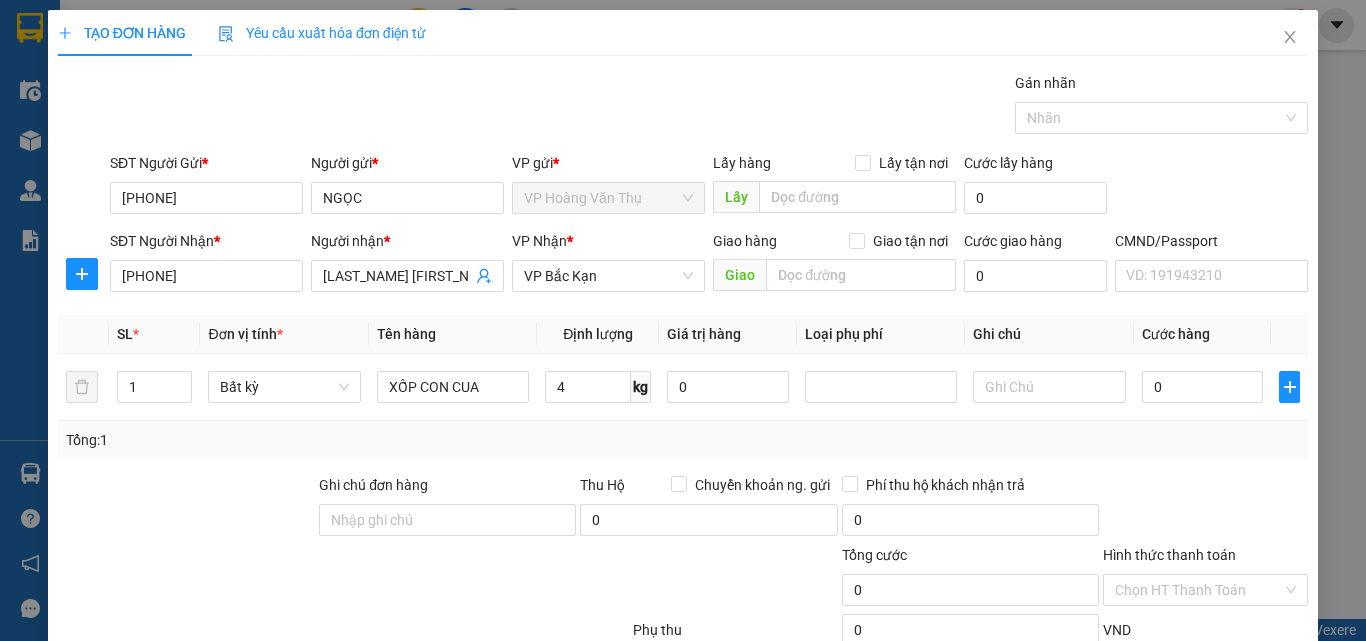 click on "Tổng:  1" at bounding box center (683, 440) 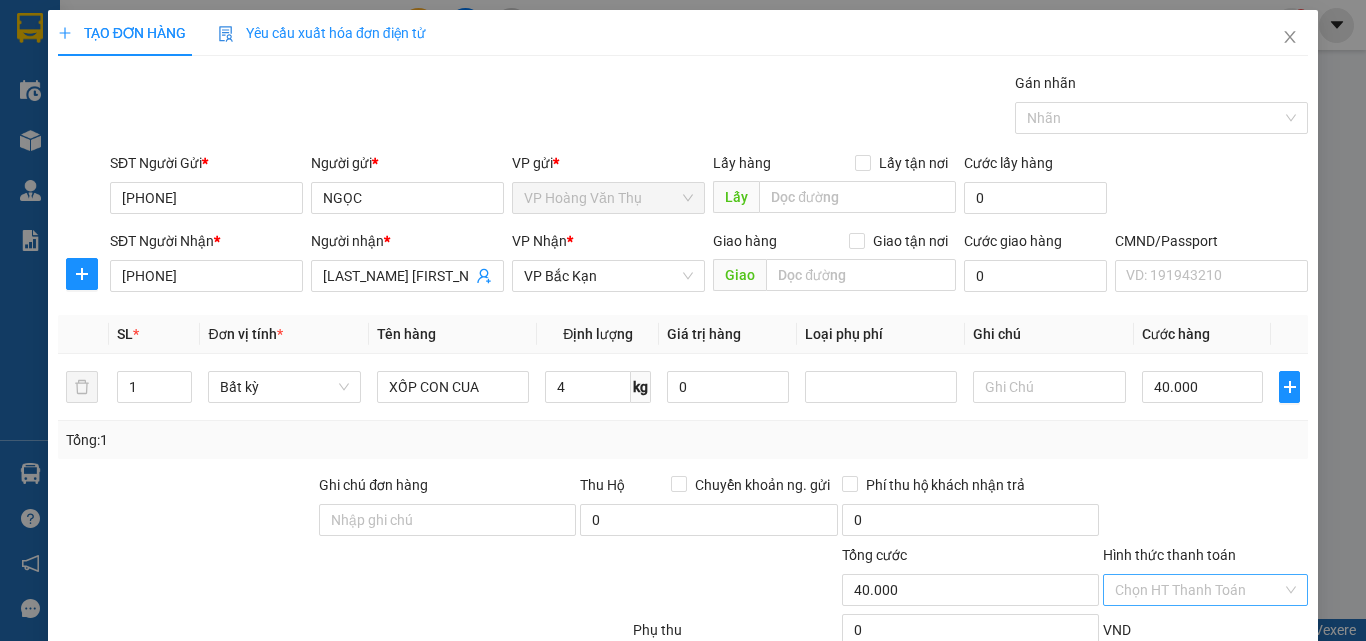 click on "Hình thức thanh toán" at bounding box center (1198, 590) 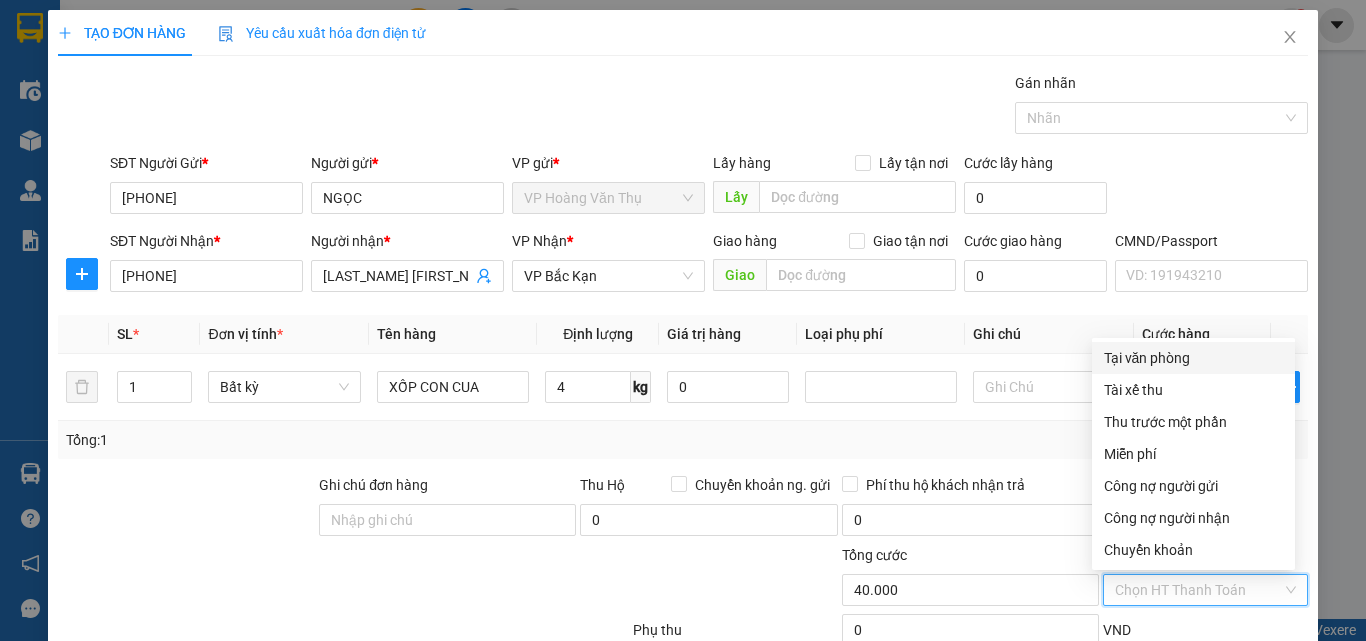 click on "Tại văn phòng" at bounding box center [1193, 358] 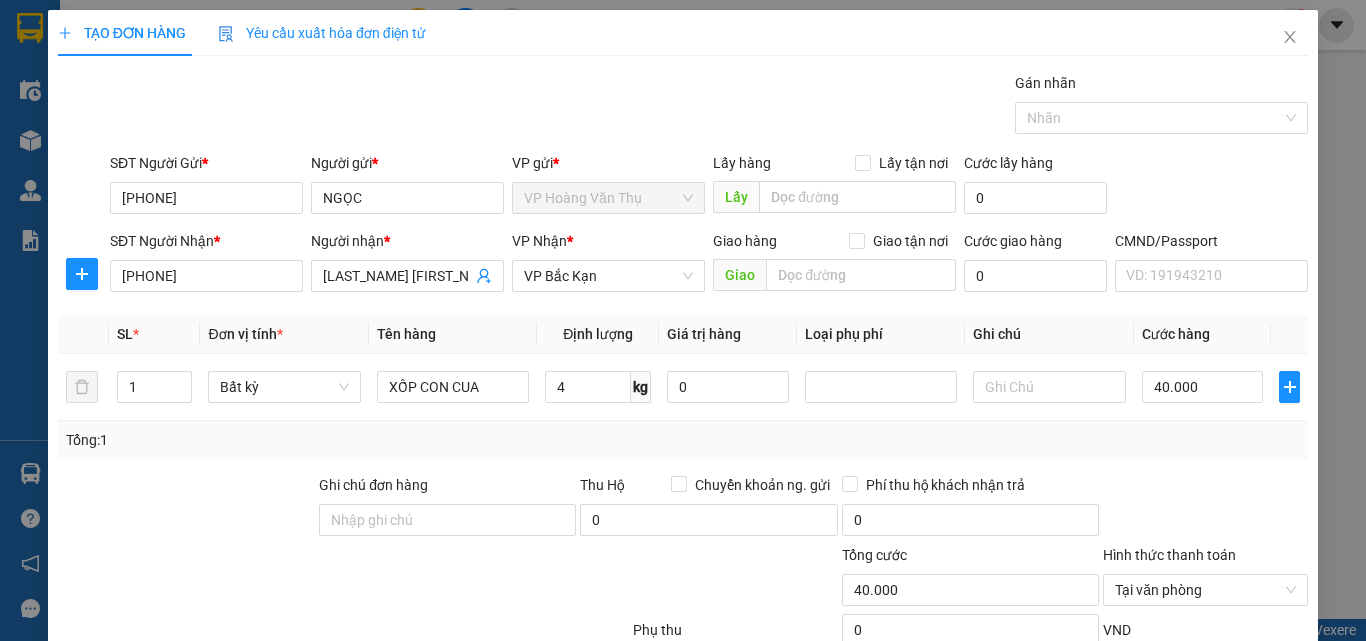 click on "Lưu và In" at bounding box center [1243, 725] 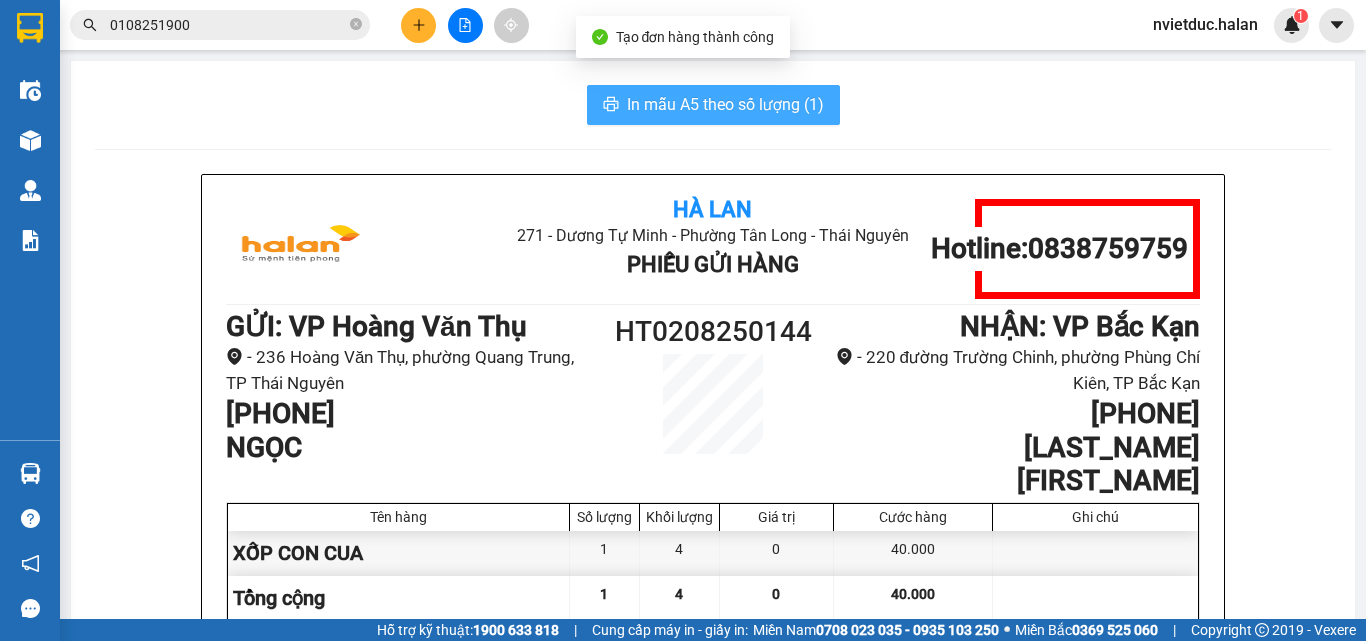 click on "In mẫu A5 theo số lượng
(1)" at bounding box center [725, 104] 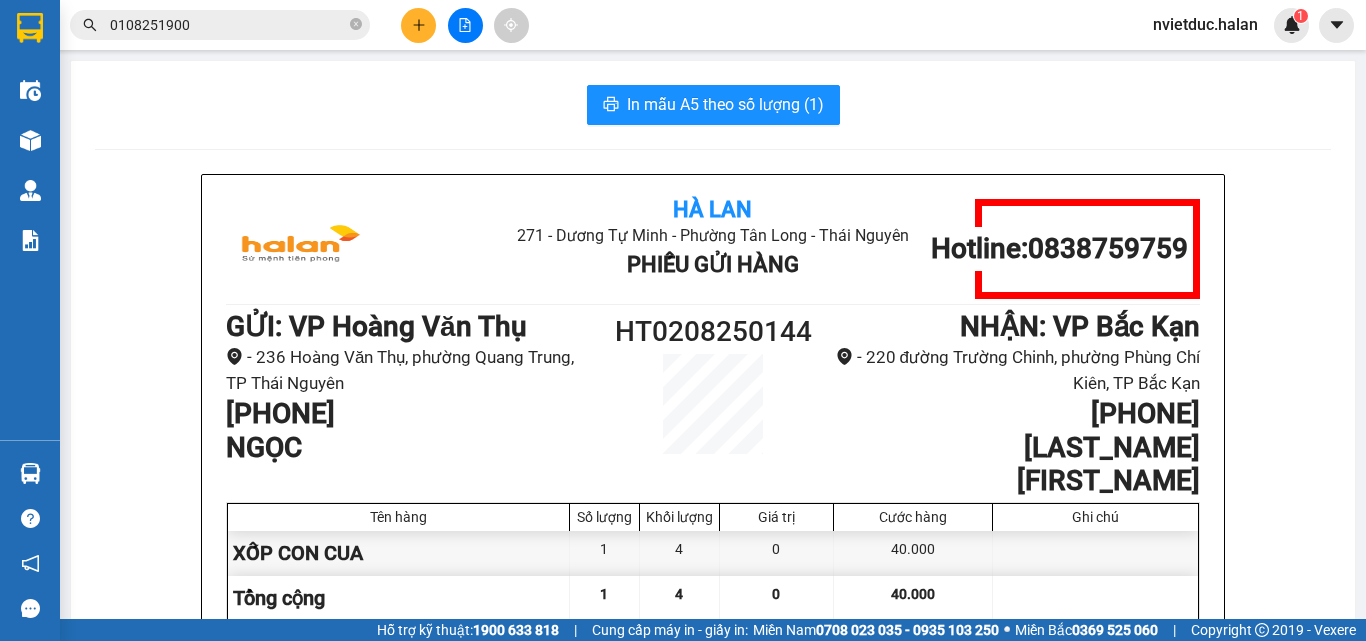 click on "0108251900" at bounding box center (228, 25) 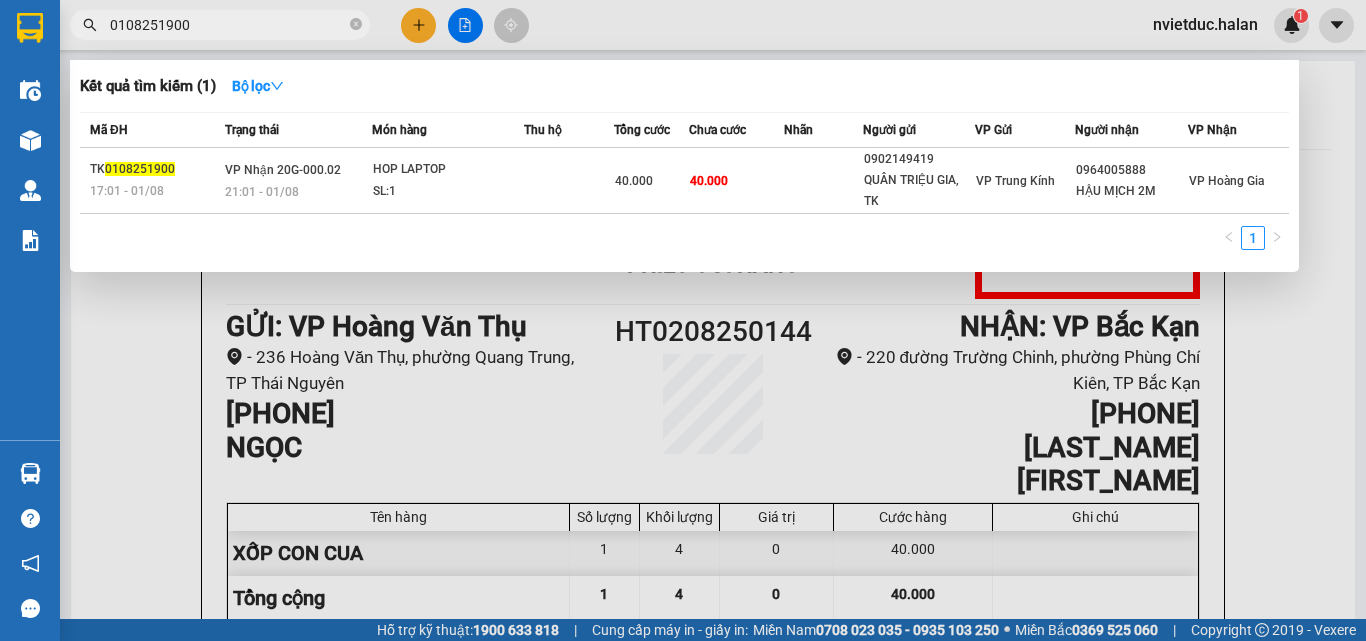 click on "0108251900" at bounding box center [228, 25] 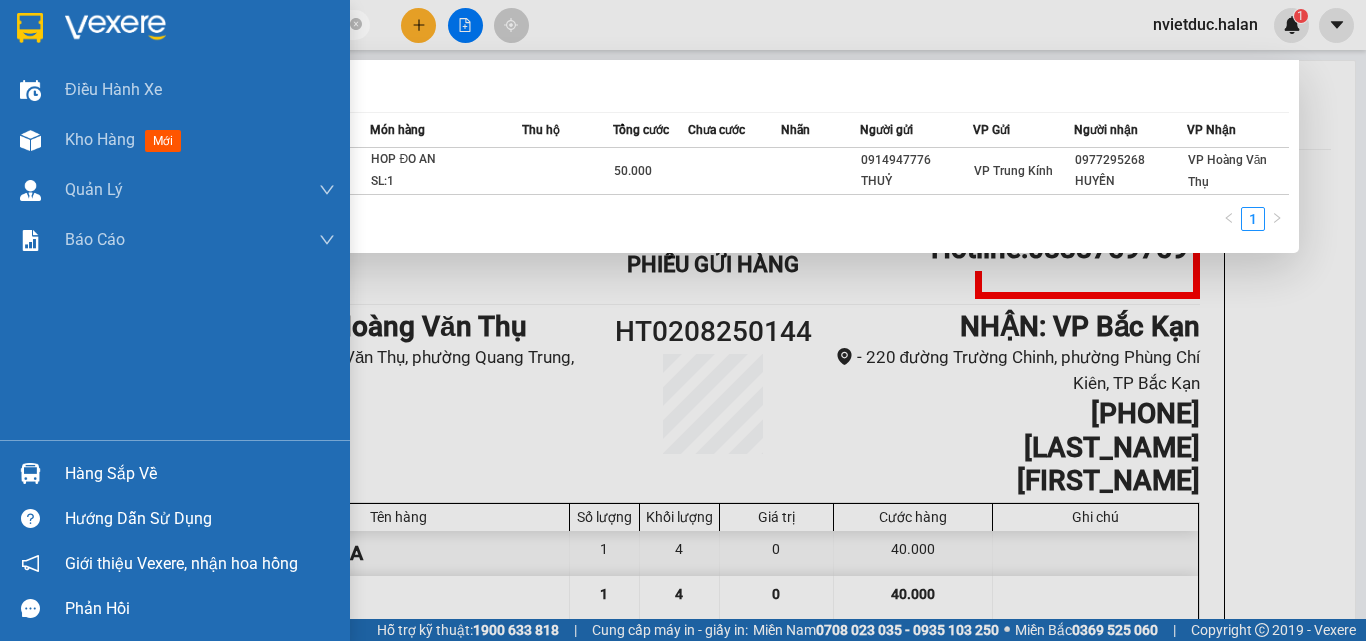 click on "Hàng sắp về" at bounding box center (200, 474) 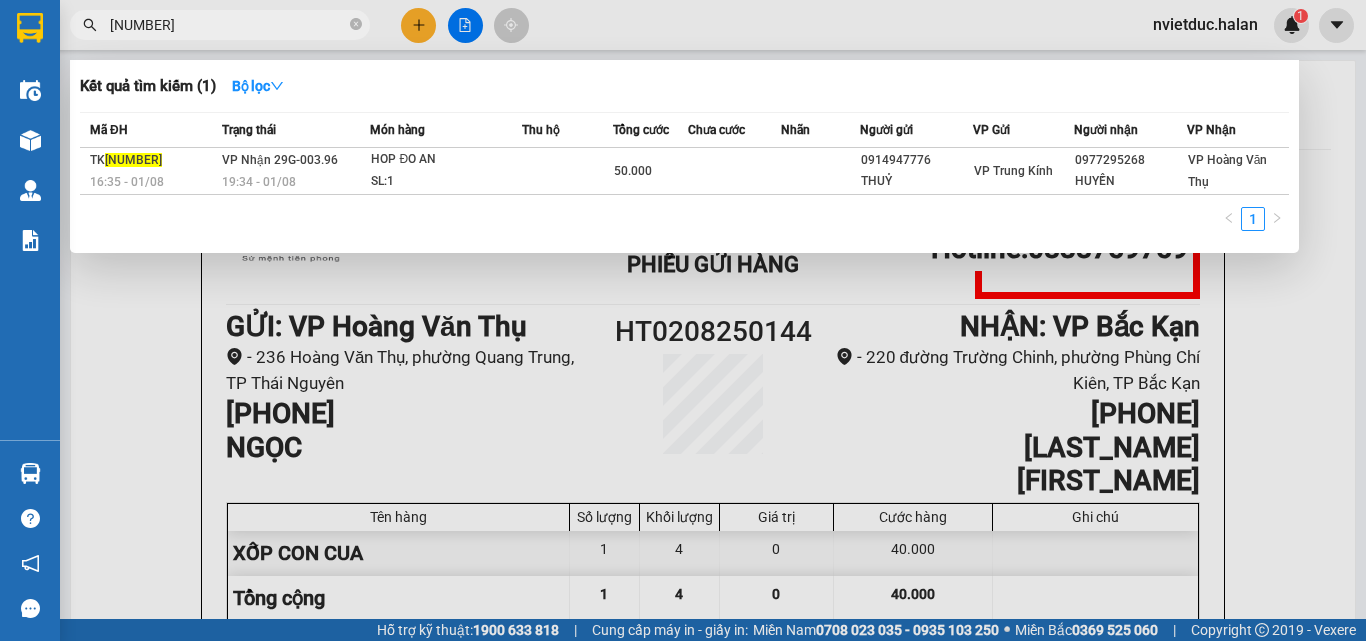 click on "Kết quả tìm kiếm ( 1 )  Bộ lọc  Mã ĐH Trạng thái Món hàng Thu hộ Tổng cước Chưa cước Nhãn Người gửi VP Gửi Người nhận VP Nhận TK 0108251796 16:35 - 01/08 VP Nhận   29G-003.96 19:34 - 01/08 HOP ĐO AN SL:  1 50.000 0914947776 THUỶ VP Trung Kính 0977295268 HUYỀN VP Hoàng Văn Thụ 1 0108251796 nvietduc.halan 1     Điều hành xe     Kho hàng mới     Quản Lý Quản lý chuyến Quản lý kiểm kho     Báo cáo 12. Thống kê đơn đối tác 2. Doanh thu thực tế theo từng văn phòng 4. Thống kê đơn hàng theo văn phòng Hàng sắp về Hướng dẫn sử dụng Giới thiệu Vexere, nhận hoa hồng Phản hồi Phần mềm hỗ trợ bạn tốt chứ?  In mẫu A5 theo số lượng
(1) Hà Lan 271 - Dương Tự Minh - Phường Tân Long - Thái Nguyên Phiếu Gửi Hàng Hotline:  0838759759 GỬI :   VP Hoàng Văn Thụ   - 236 Hoàng Văn Thụ, phường Quang Trung, TP Thái Nguyên 0977177000 NGỌC HT0208250144" at bounding box center [683, 320] 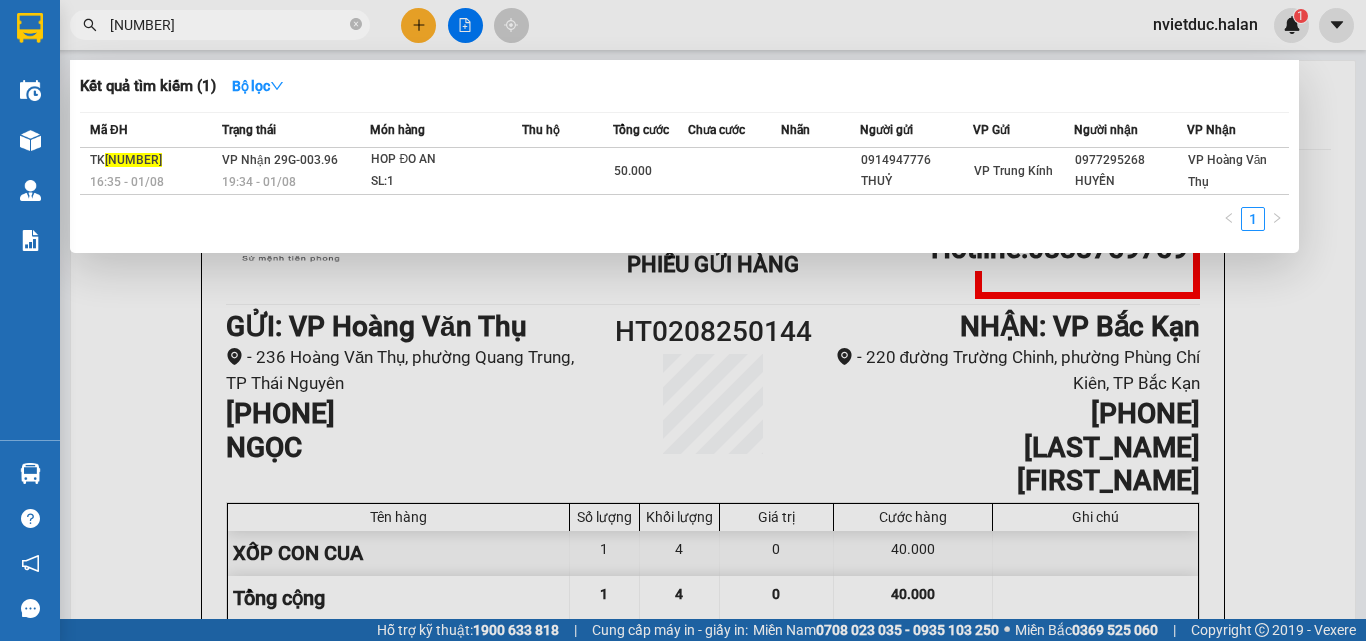 click on "0108251796" at bounding box center (228, 25) 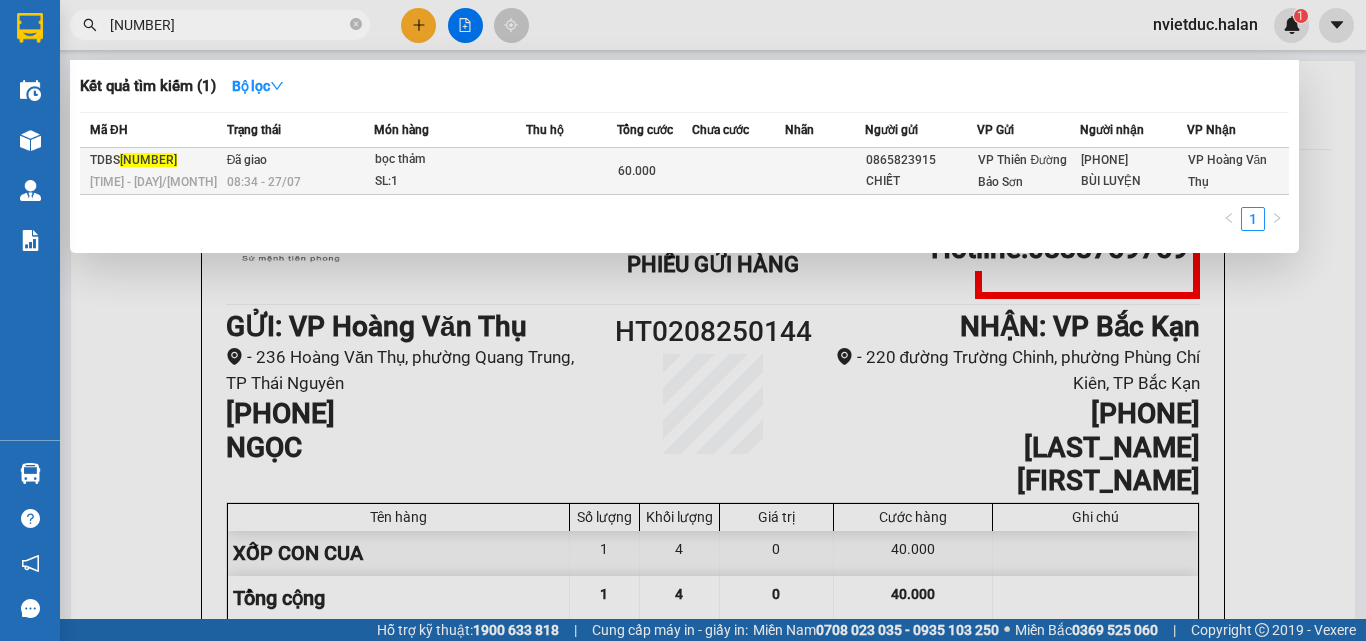type on "2607251485" 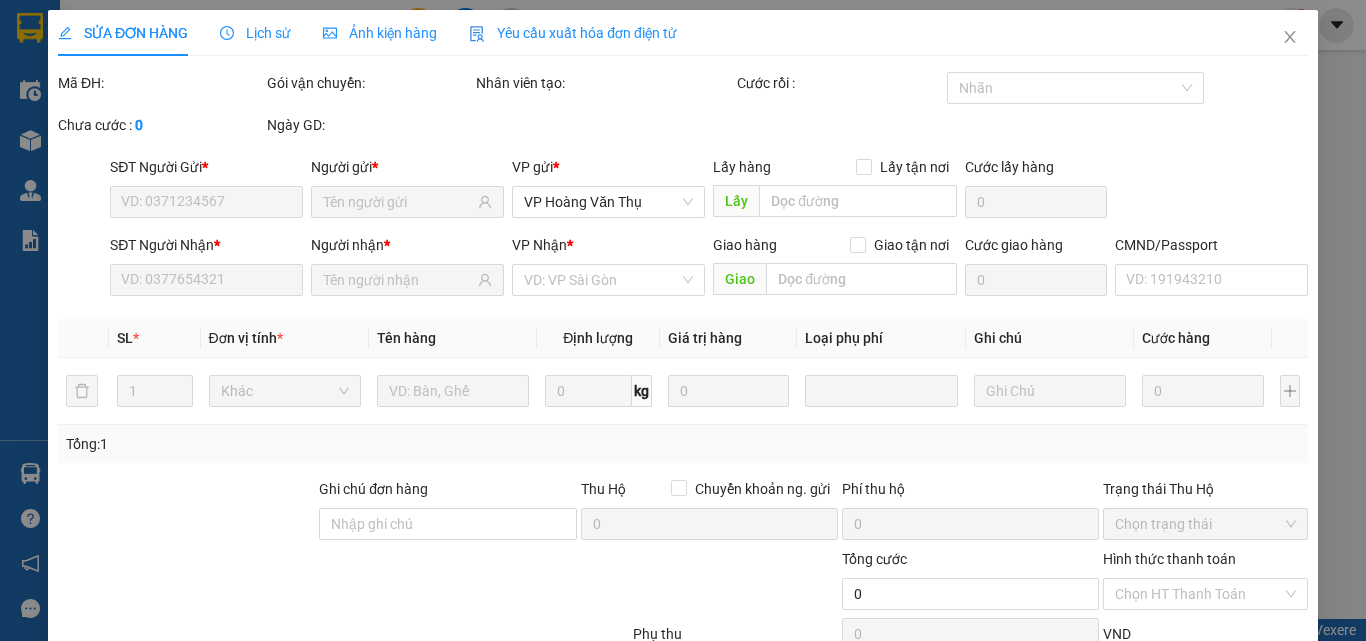 type on "0865823915" 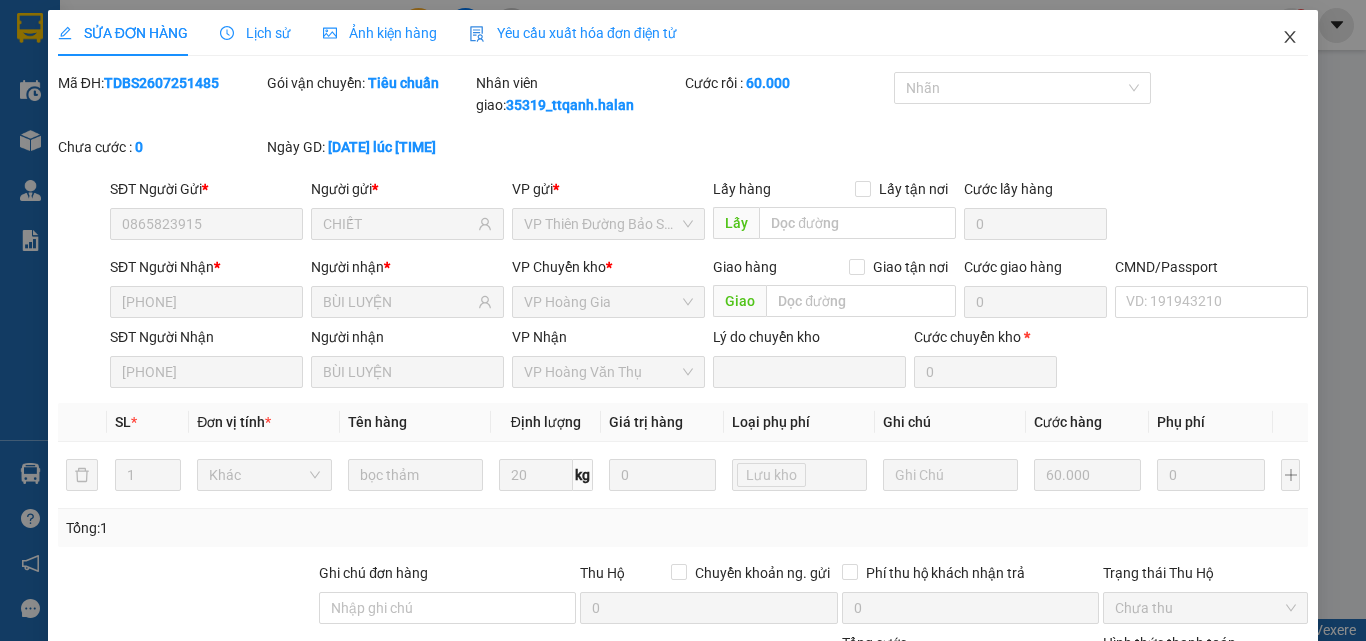 click 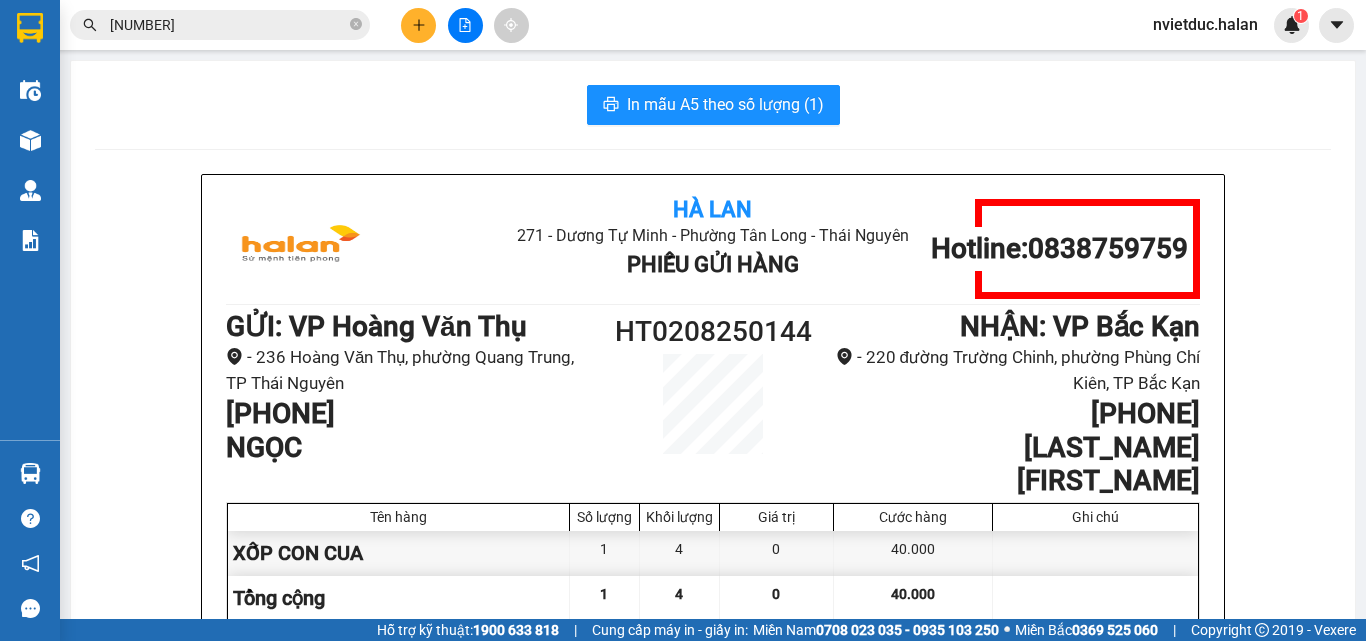 click on "2607251485" at bounding box center (228, 25) 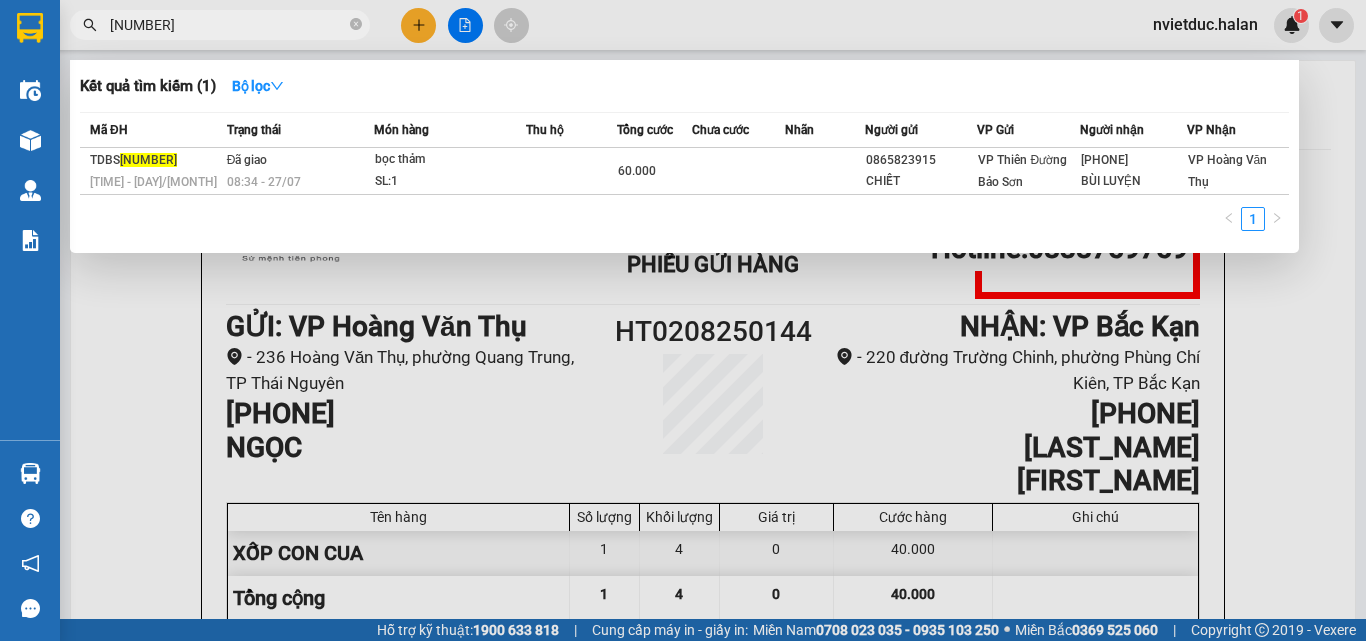 click on "2607251485" at bounding box center [228, 25] 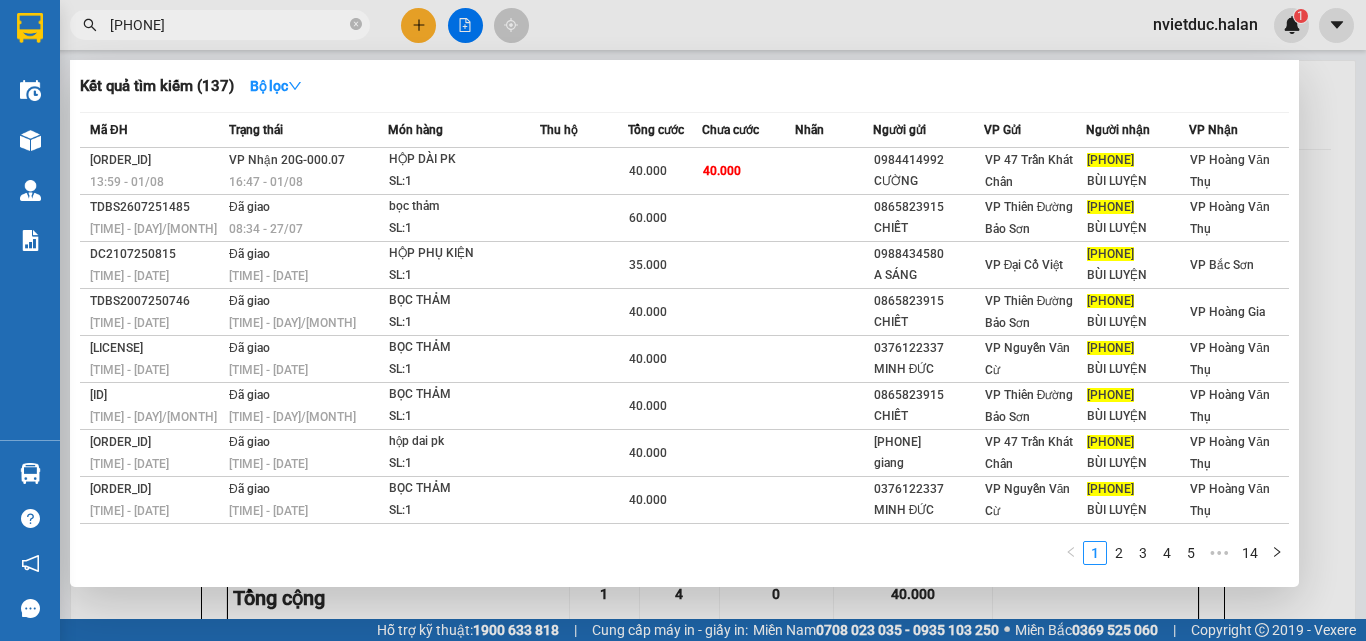 type on "0869223232" 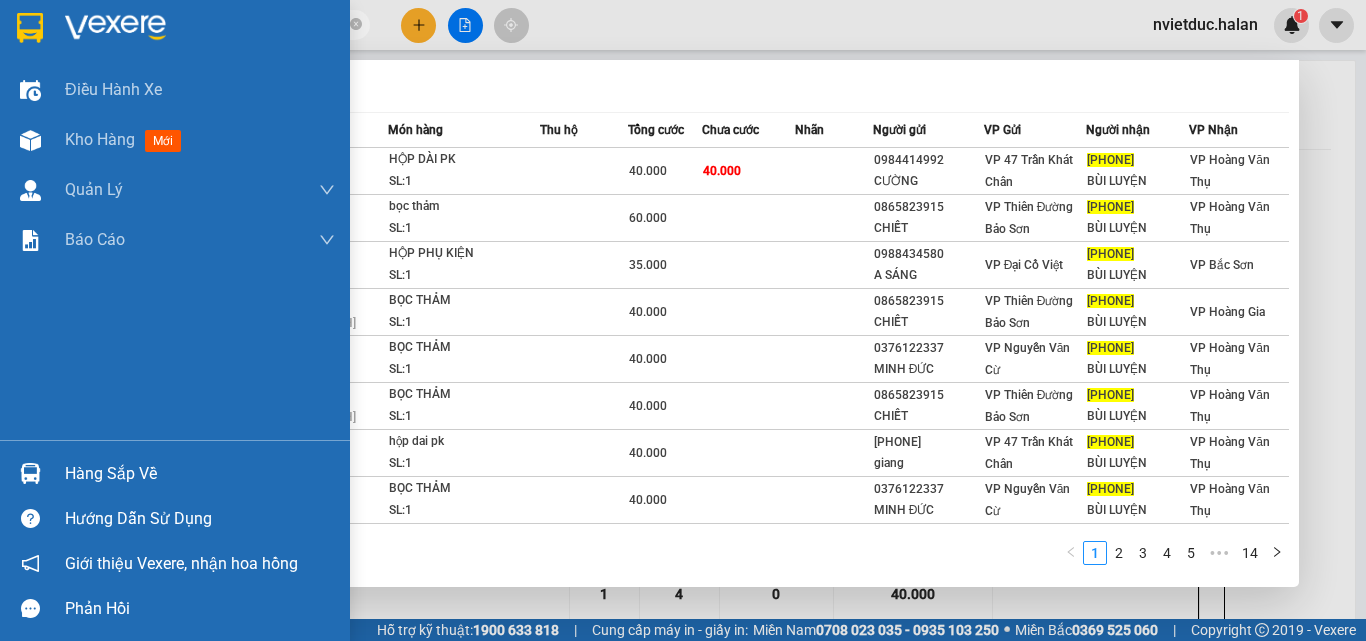 click at bounding box center (30, 473) 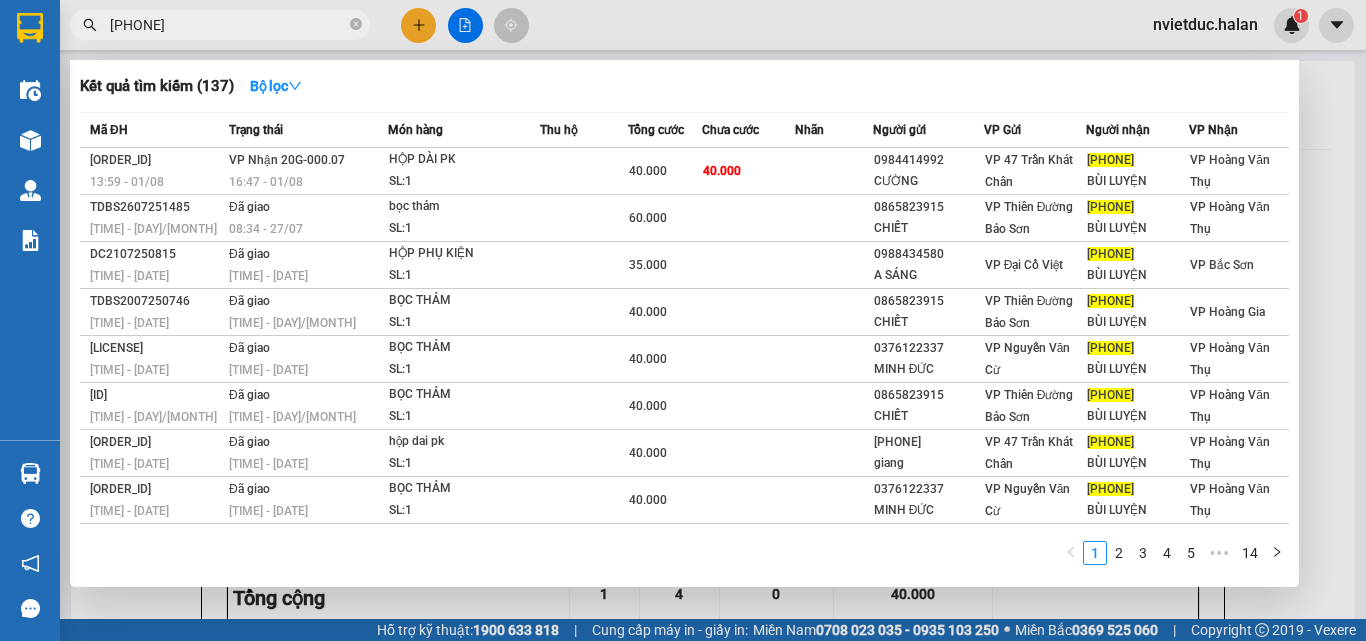 click on "Kết quả tìm kiếm ( 137 )  Bộ lọc  Mã ĐH Trạng thái Món hàng Thu hộ Tổng cước Chưa cước Nhãn Người gửi VP Gửi Người nhận VP Nhận TKC0108251201 13:59 - 01/08 VP Nhận   20G-000.07 16:47 - 01/08 HỘP DÀI PK SL:  1 40.000 40.000 0984414992 CƯỜNG VP 47 Trần Khát Chân 0869223232 BÙI LUYỆN VP Hoàng Văn Thụ TDBS2607251485 15:31 - 26/07 Đã giao   08:34 - 27/07 bọc thảm SL:  1 60.000 0865823915 CHIẾT VP Thiên Đường Bảo Sơn 0869223232 BÙI LUYỆN VP Hoàng Văn Thụ DC2107250815 11:16 - 21/07 Đã giao   15:03 - 21/07 HỘP PHỤ KIỆN SL:  1 35.000 0988434580 A SÁNG  VP Đại Cồ Việt 0869223232 BÙI LUYỆN VP Bắc Sơn TDBS2007250746 13:40 - 20/07 Đã giao   08:03 - 21/07 BỌC THẢM SL:  1 40.000 0865823915 CHIẾT VP Thiên Đường Bảo Sơn 0869223232 BÙI LUYỆN VP Hoàng Gia NVC1907250465 10:12 - 19/07 Đã giao   13:46 - 19/07 BỌC THẢM SL:  1 40.000 0376122337 MINH ĐỨC  VP Nguyễn Văn Cừ 0869223232 Đã giao" at bounding box center (683, 320) 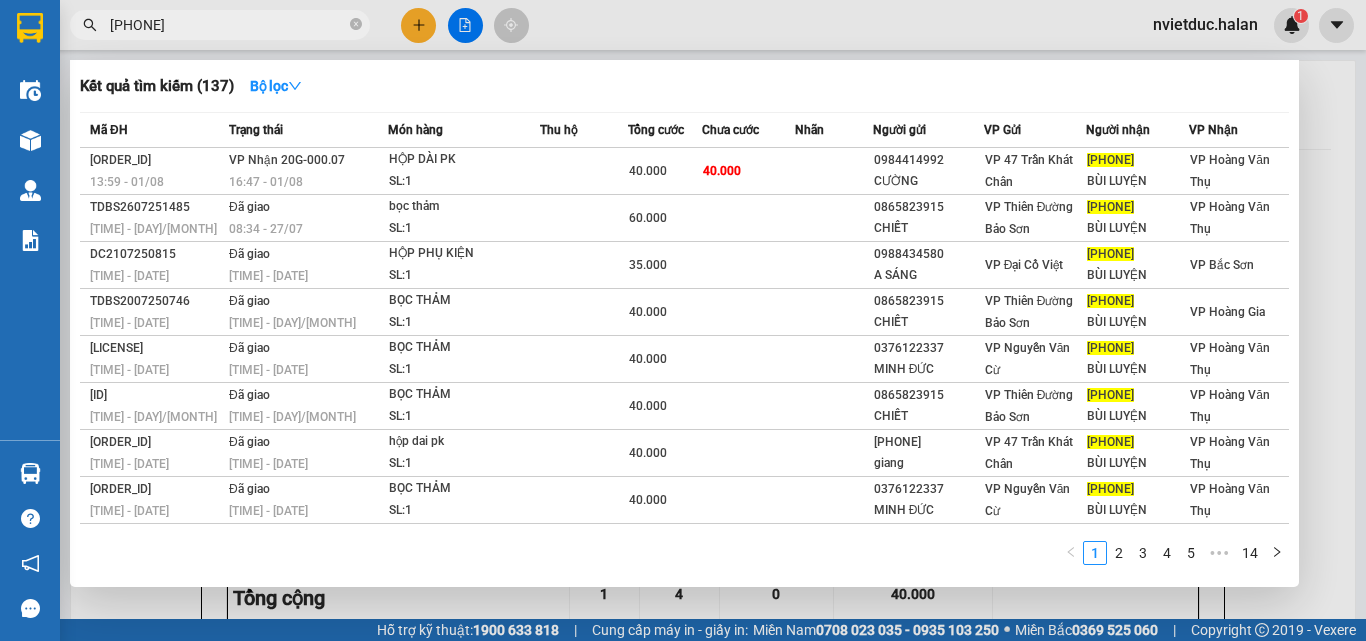 click at bounding box center [683, 320] 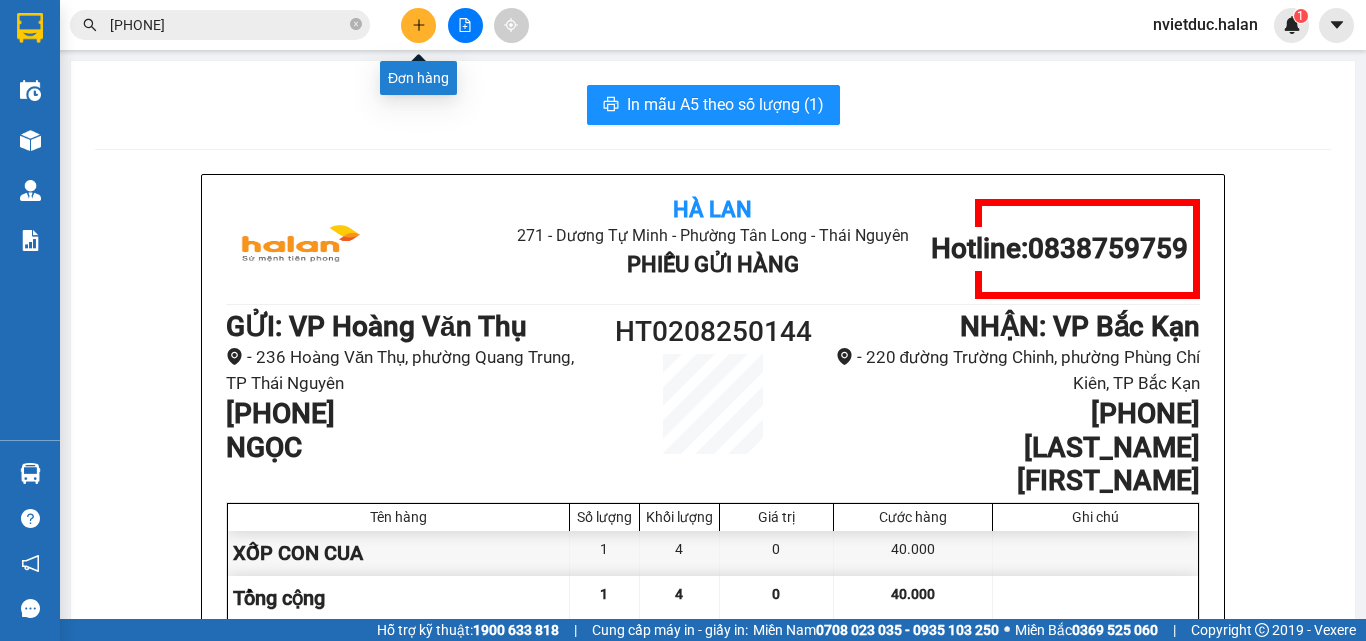 click at bounding box center (418, 25) 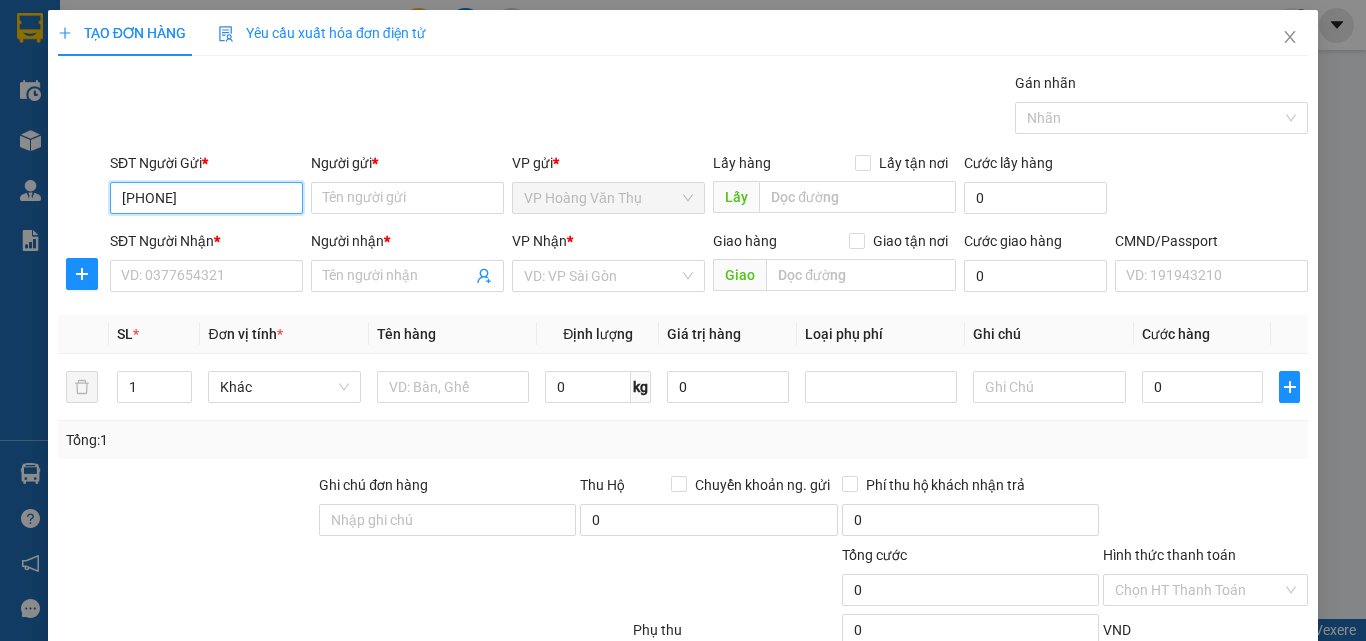 type on "0912960409" 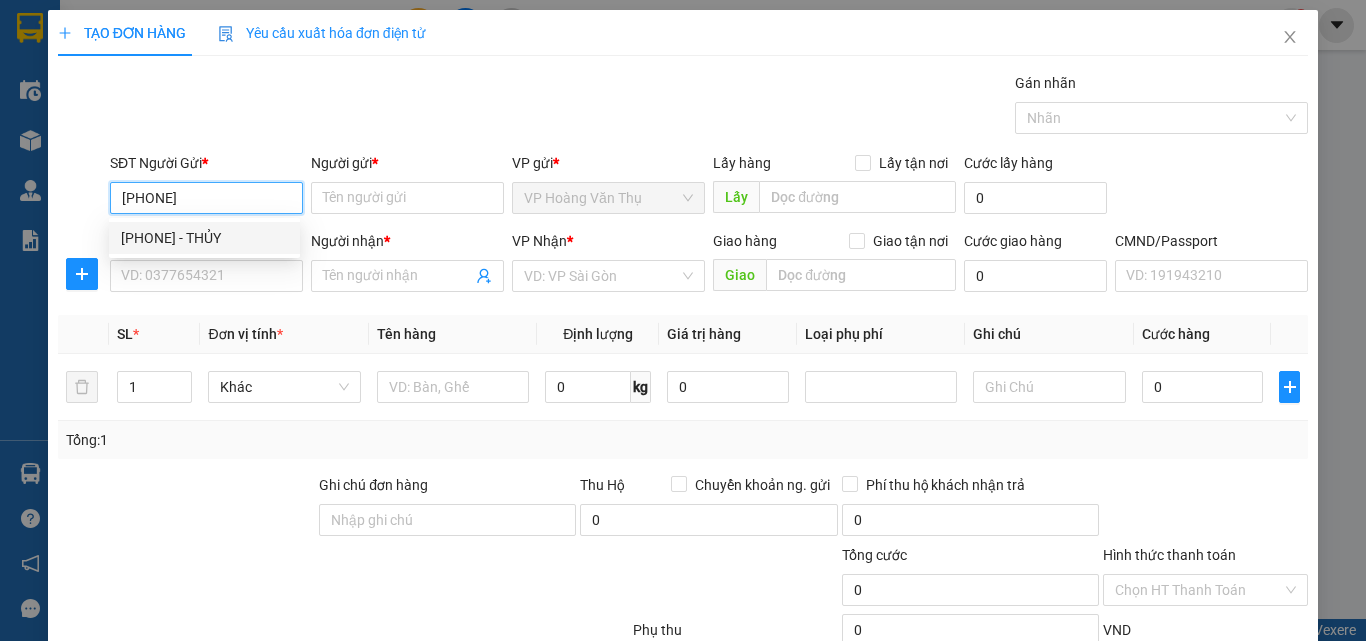 click on "0912960409 - THỦY" at bounding box center [204, 238] 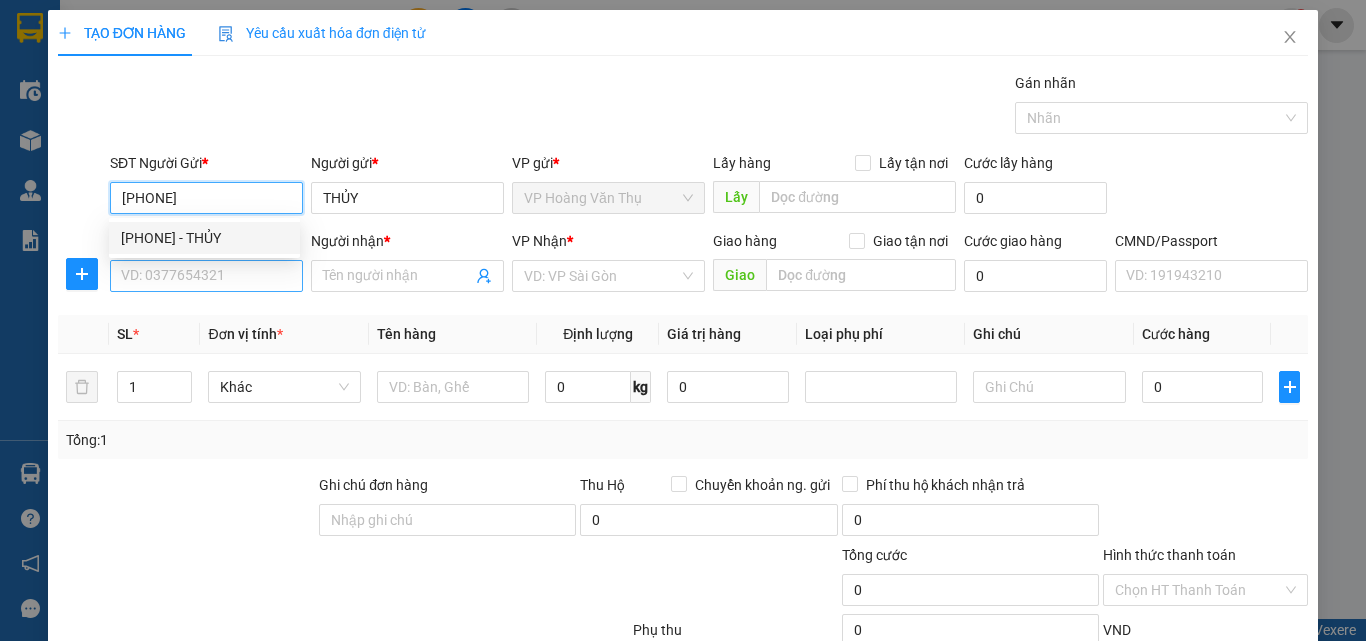 type on "0912960409" 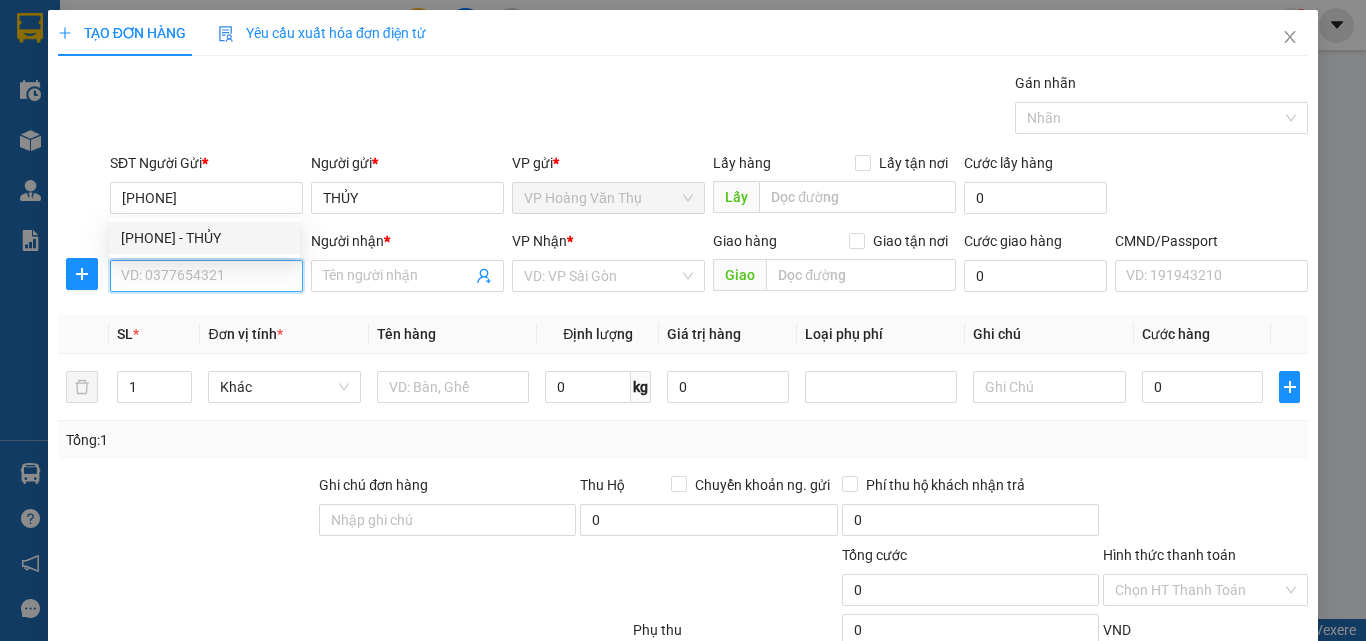 click on "SĐT Người Nhận  *" at bounding box center [206, 276] 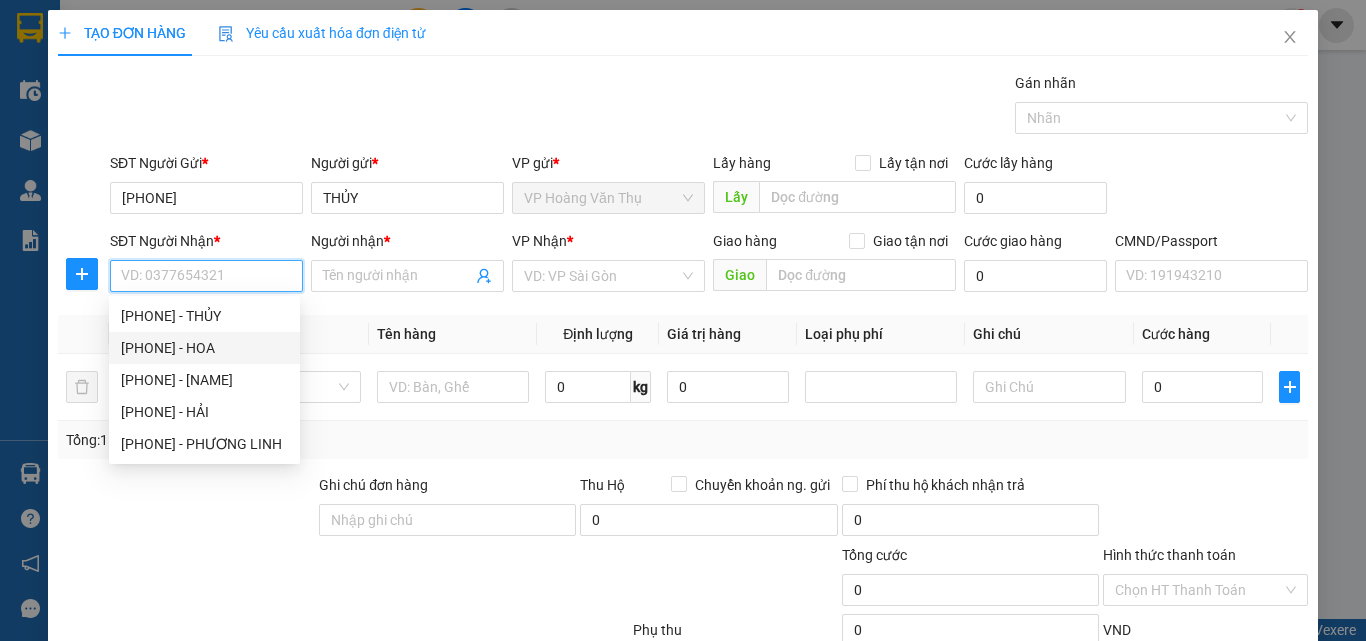 click on "0989289222 - HOA" at bounding box center [204, 348] 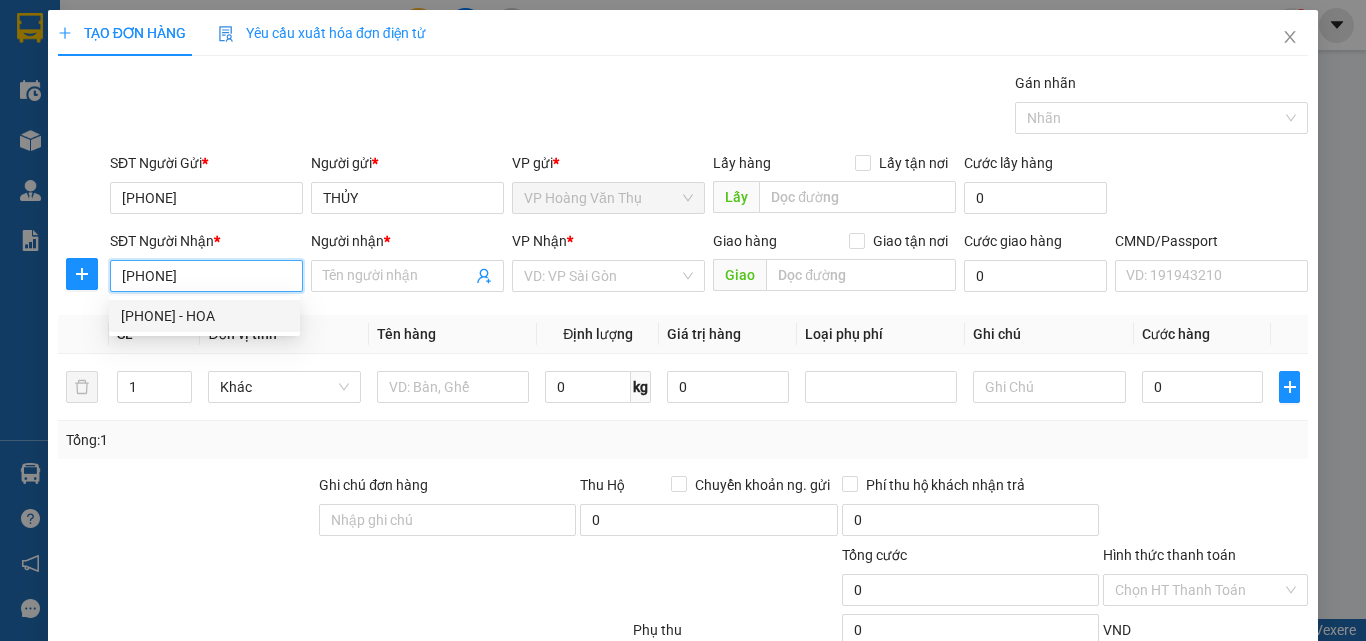 type on "HOA" 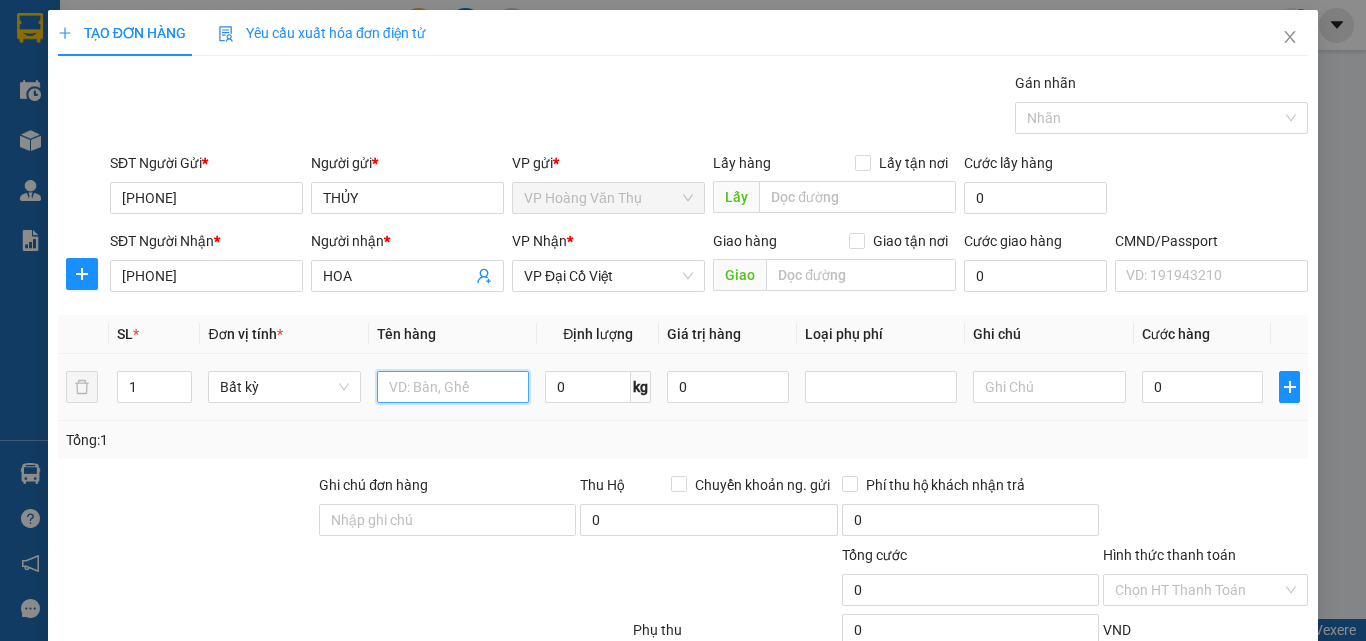 click at bounding box center [453, 387] 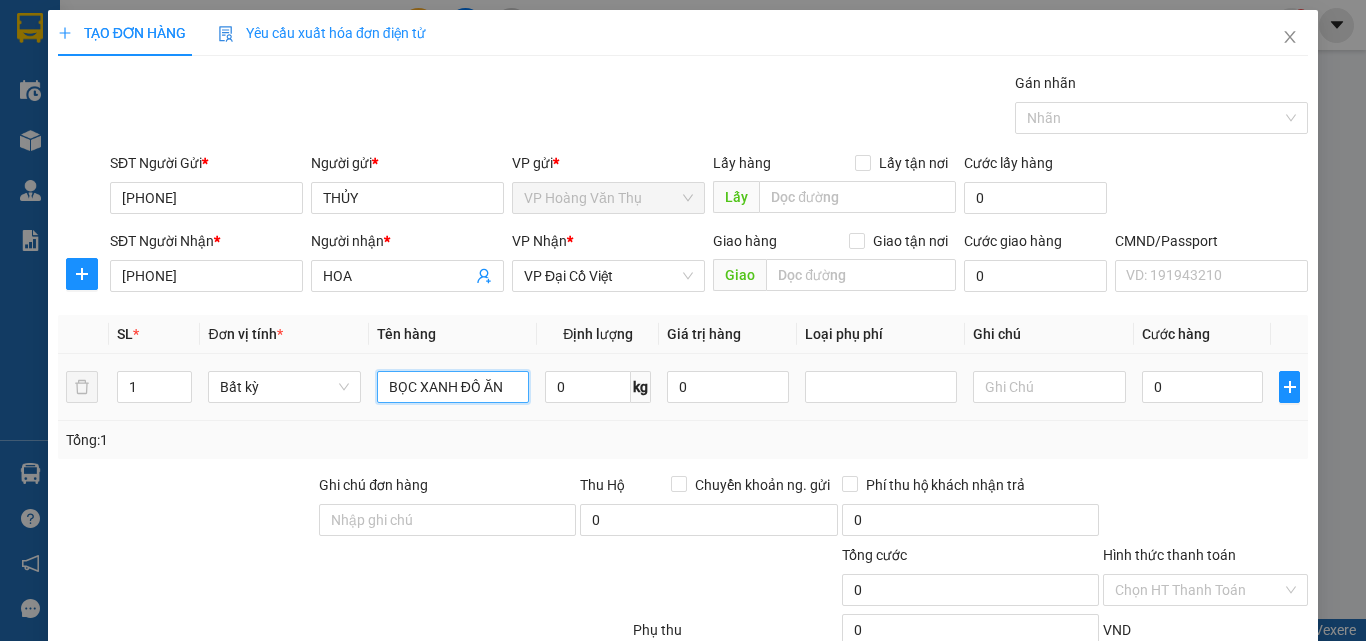 type on "BỌC XANH ĐỒ ĂN" 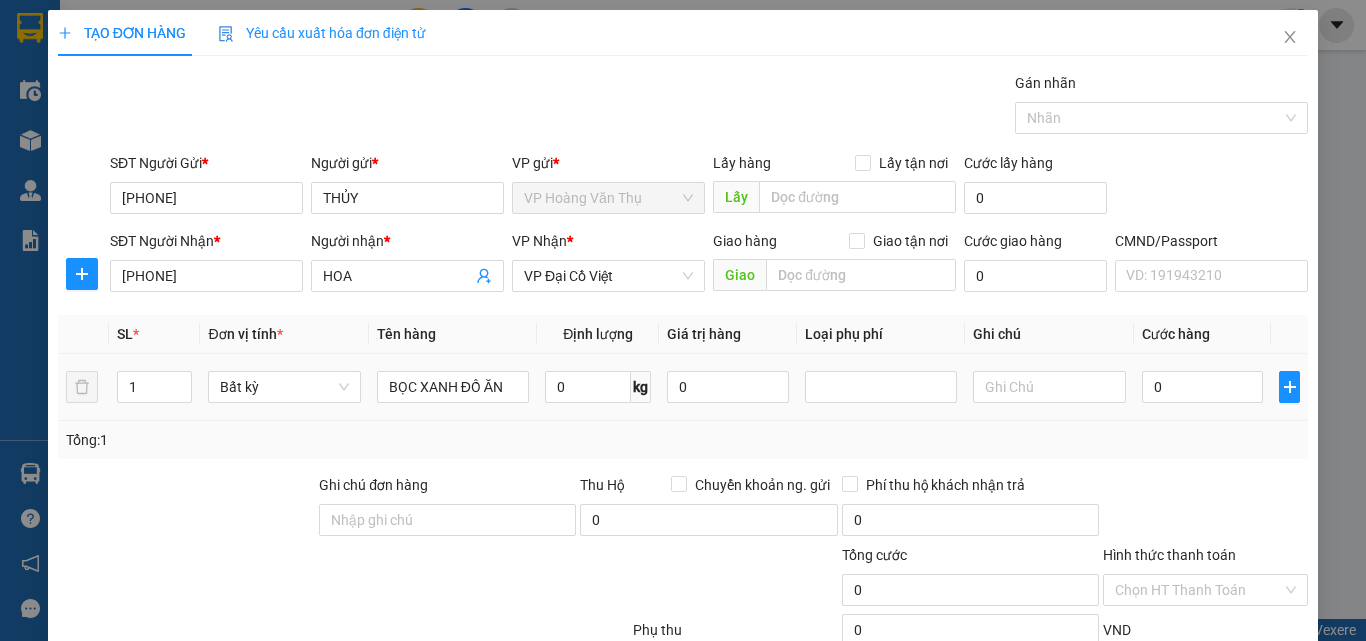 click on "kg" at bounding box center (641, 387) 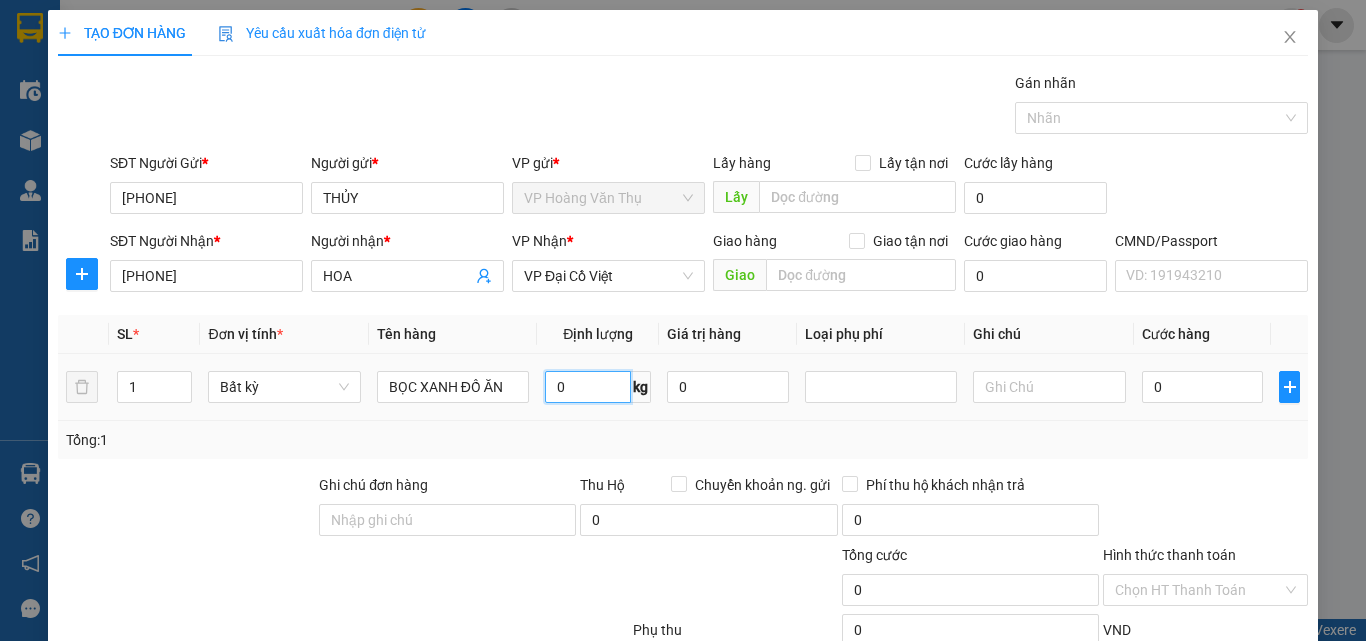 click on "0" at bounding box center [588, 387] 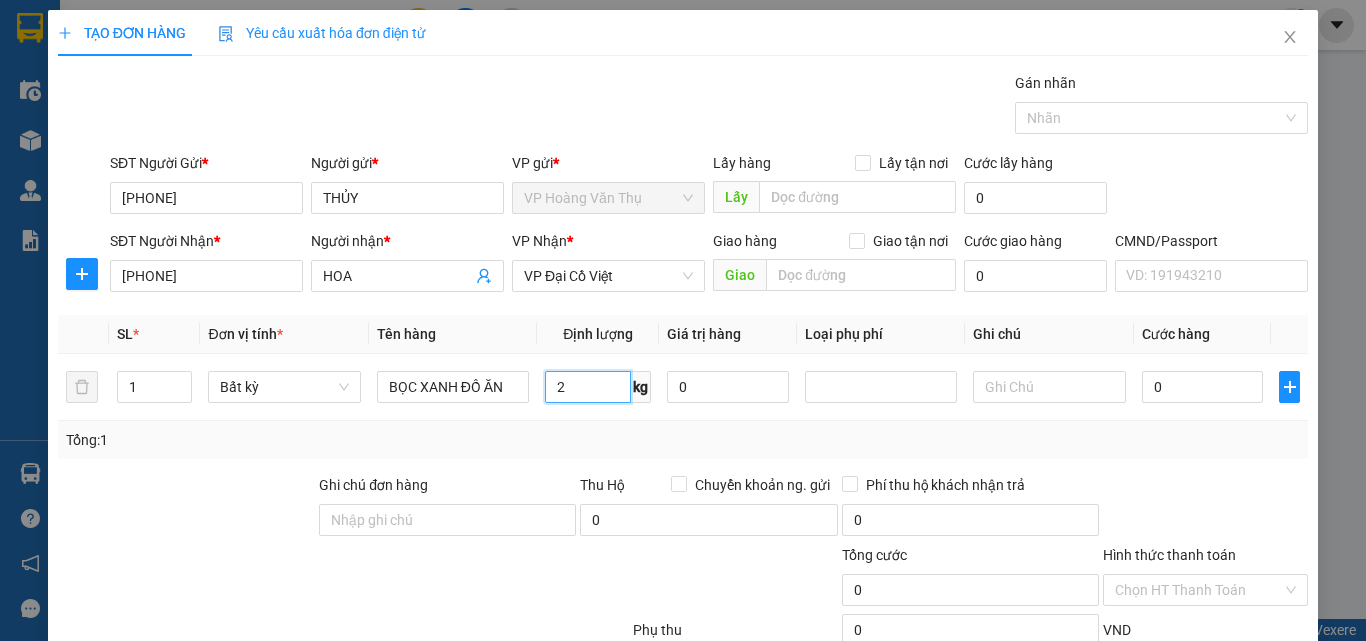 type on "2" 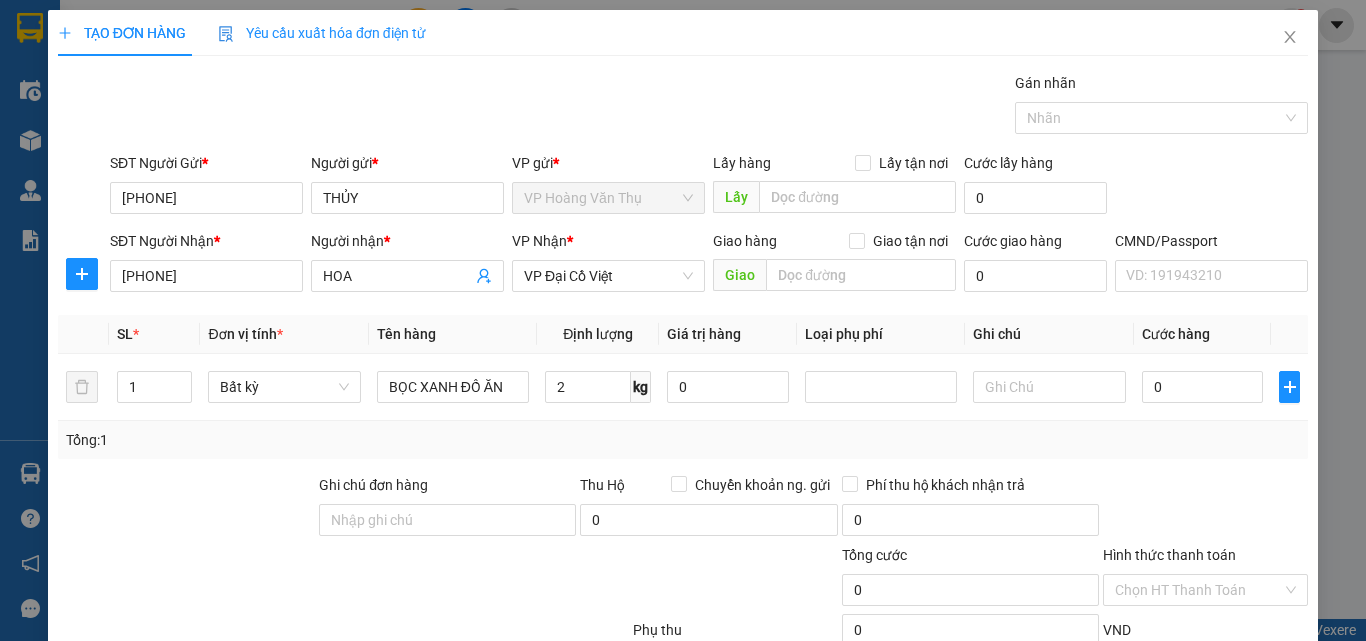 click on "Tổng:  1" at bounding box center [683, 440] 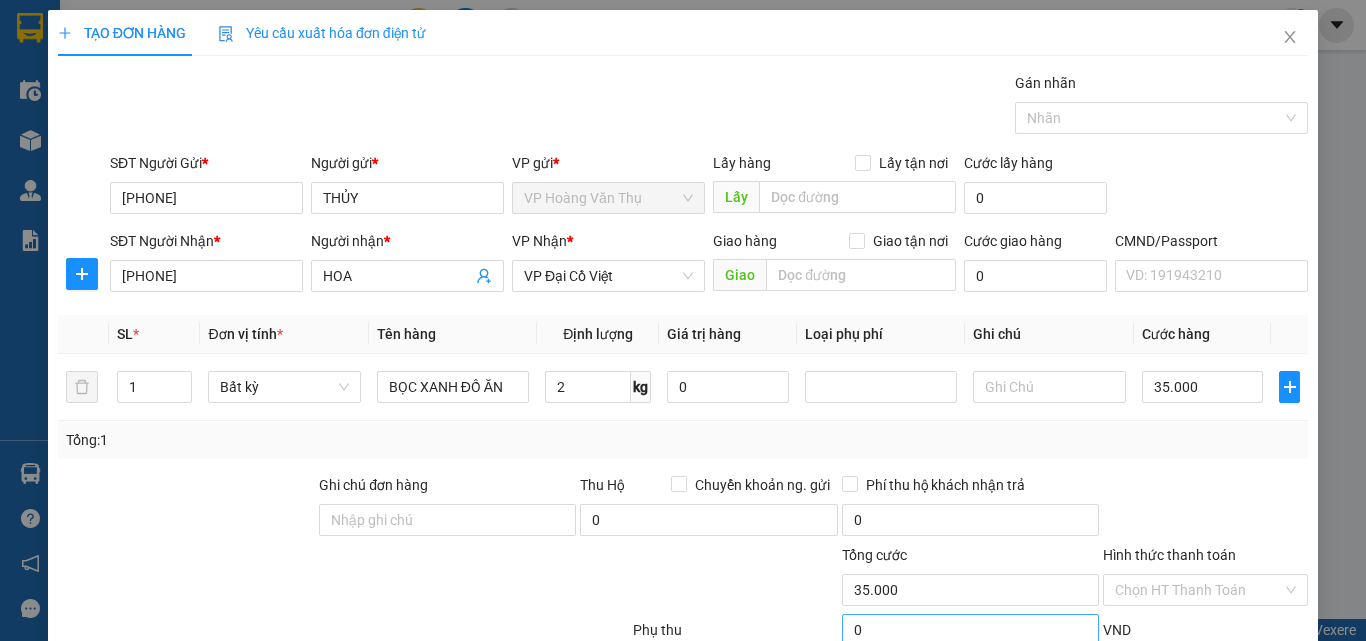 type on "35.000" 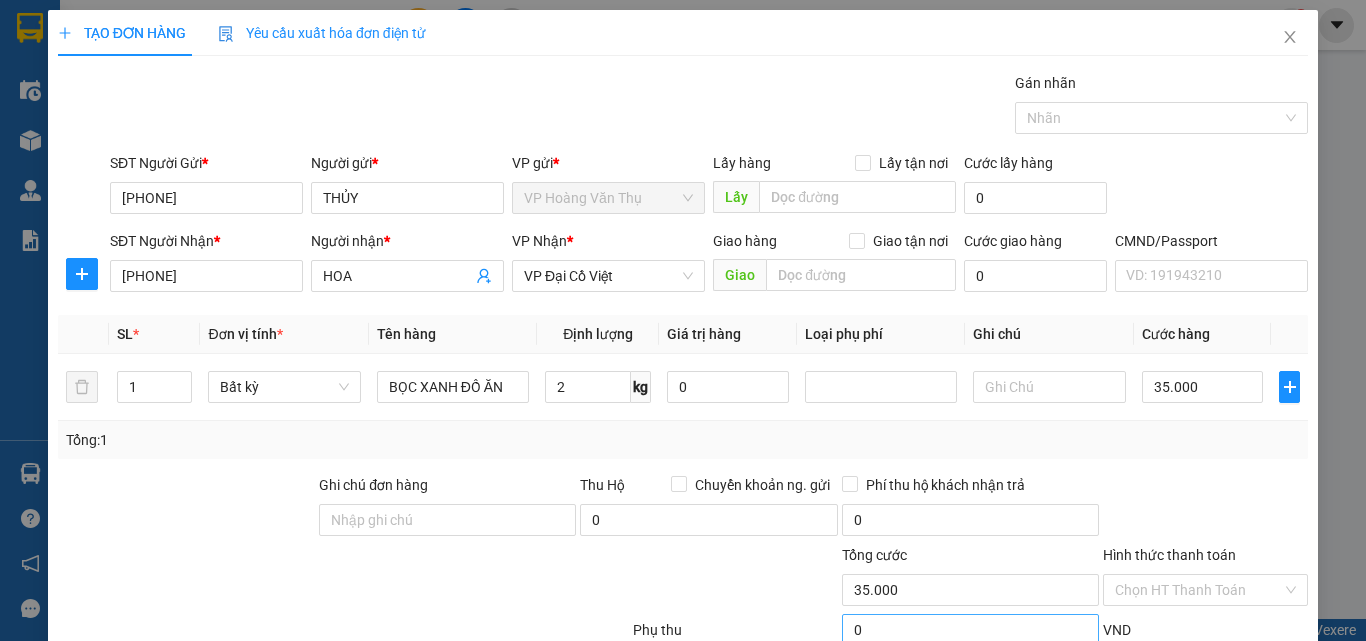 type on "35.000" 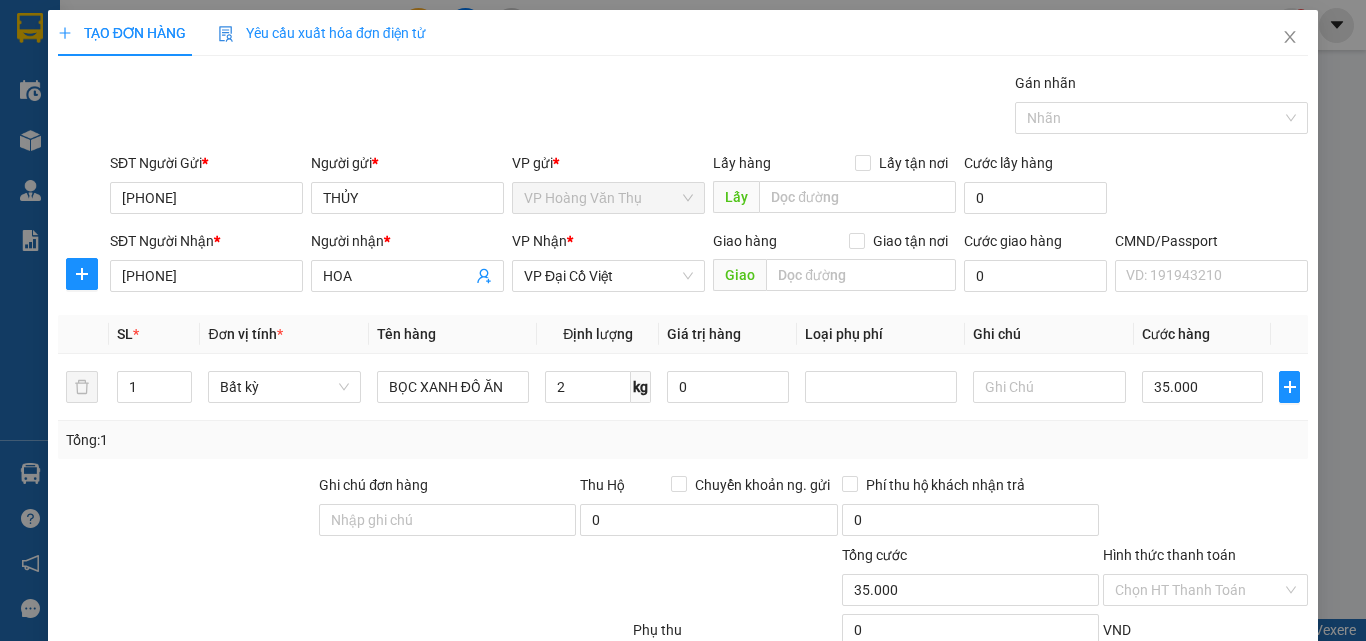 click 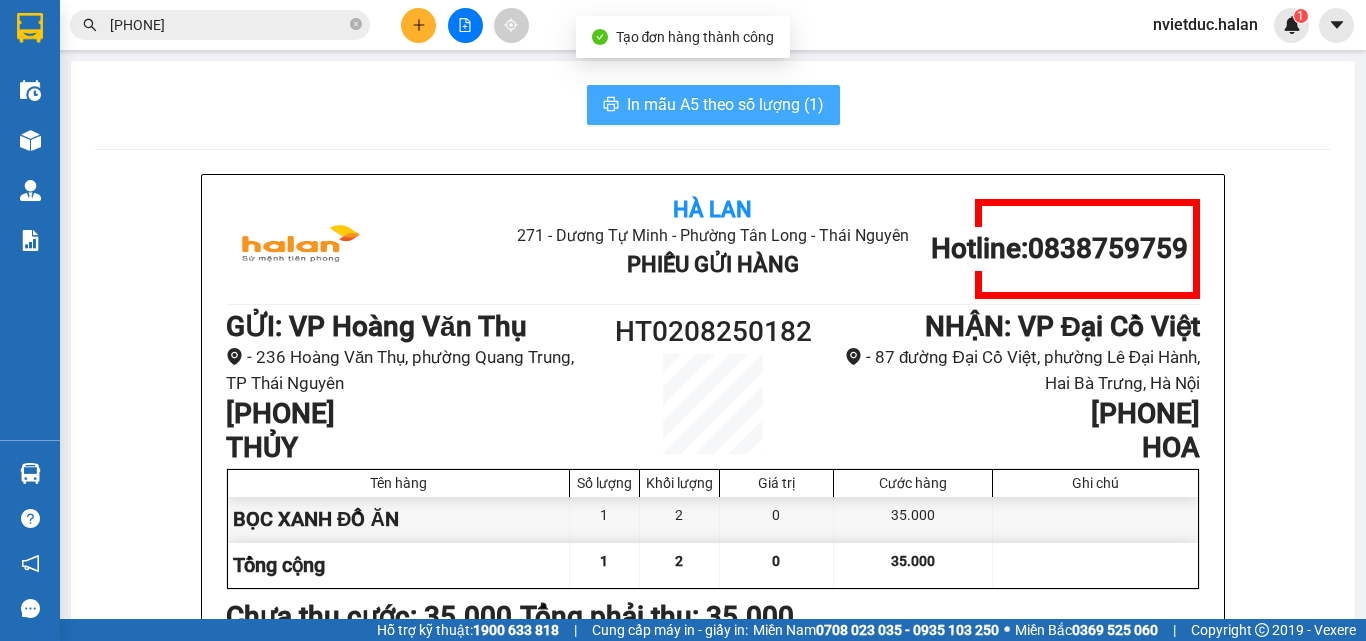 click on "In mẫu A5 theo số lượng
(1)" at bounding box center [713, 105] 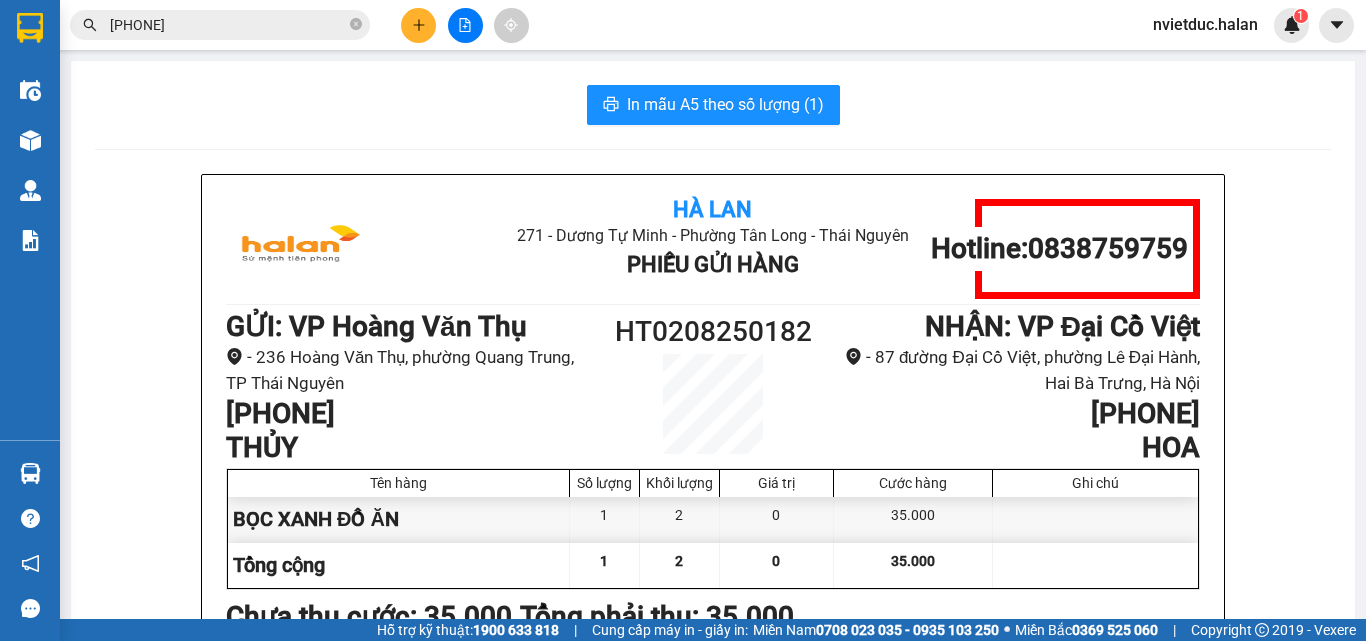 click on "In mẫu A5 theo số lượng
(1)" at bounding box center (713, 105) 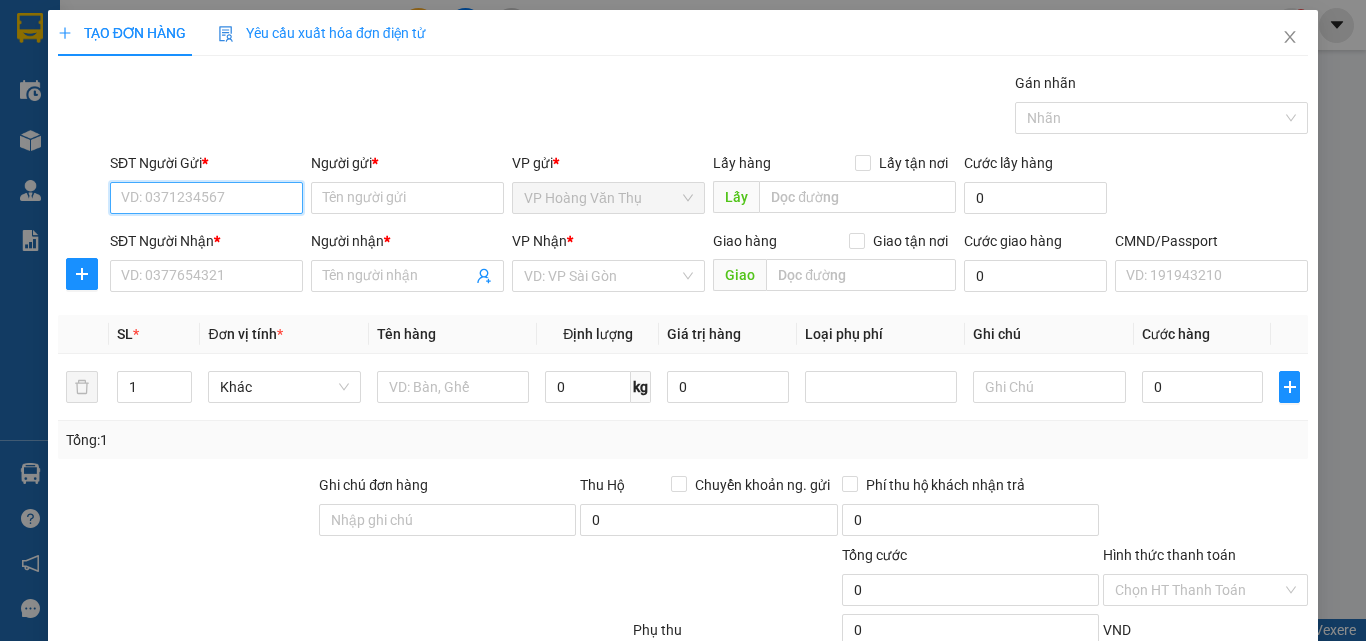 click on "SĐT Người Gửi  *" at bounding box center (206, 198) 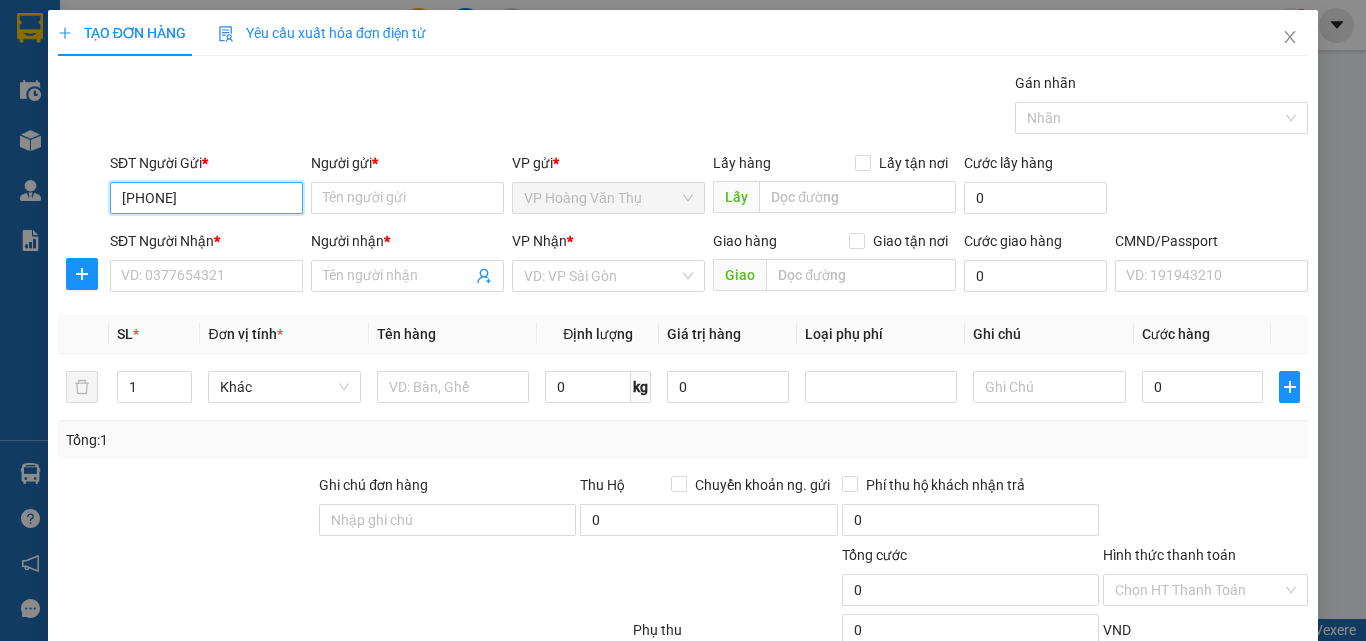 click on "0989326926" at bounding box center [206, 198] 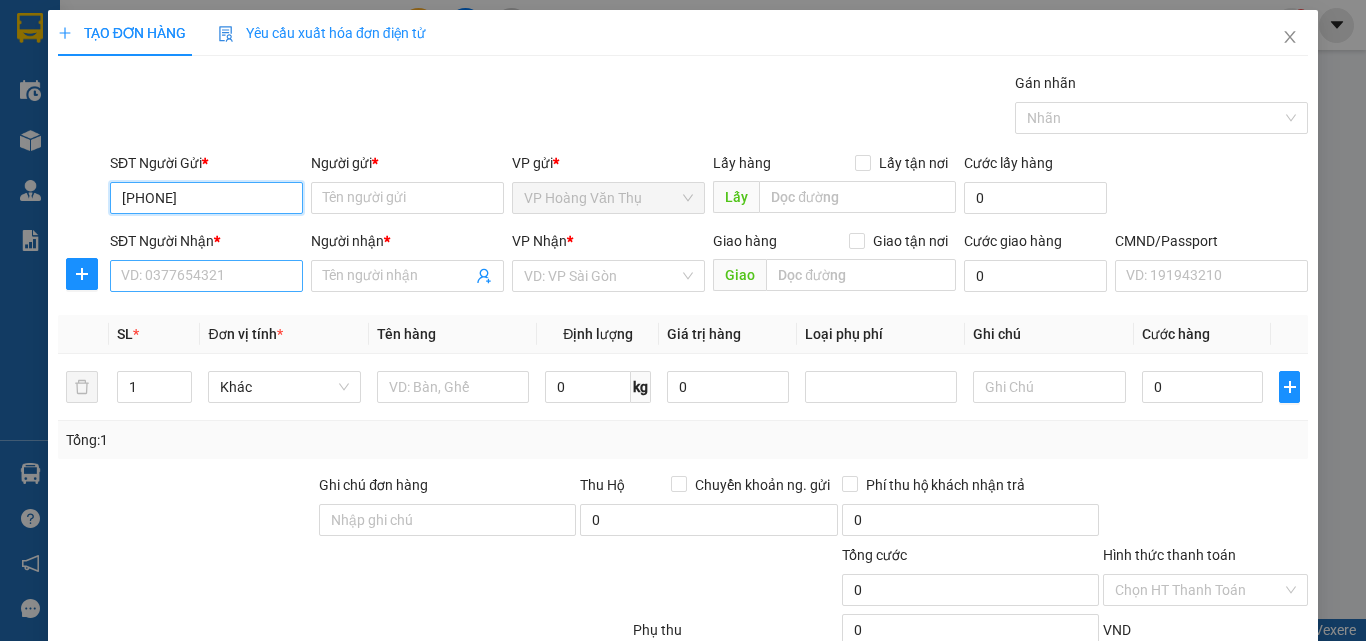 type on "0989326926" 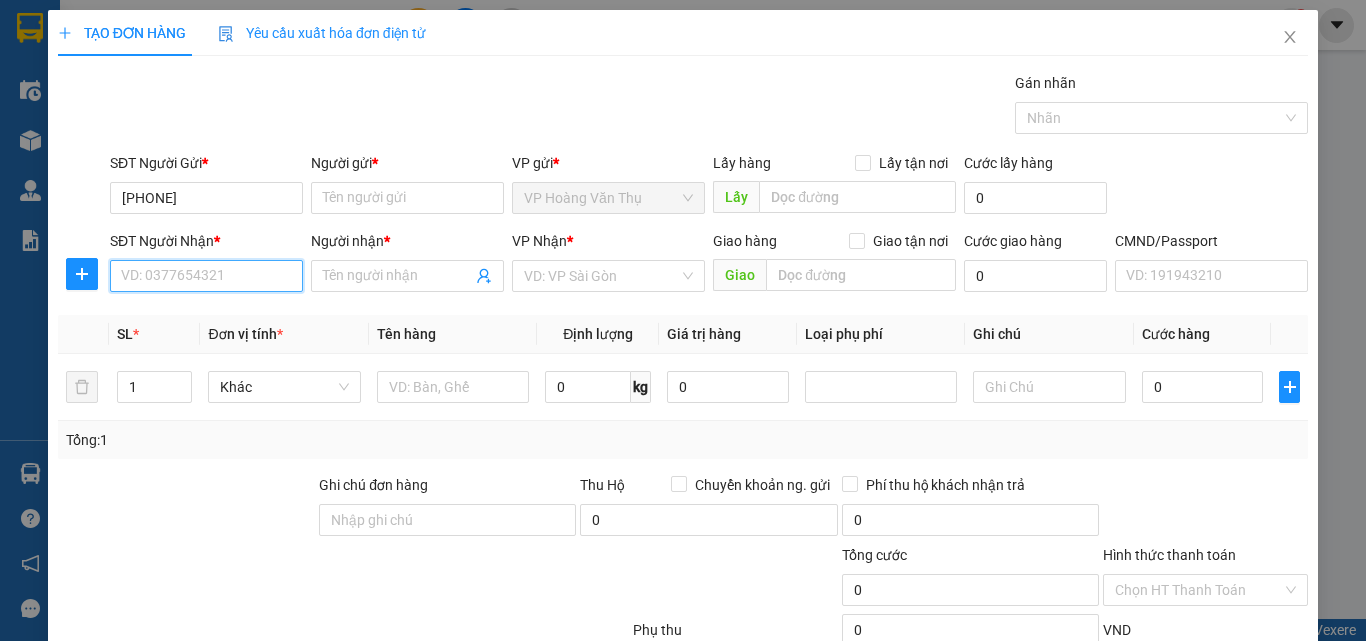 click on "SĐT Người Nhận  *" at bounding box center (206, 276) 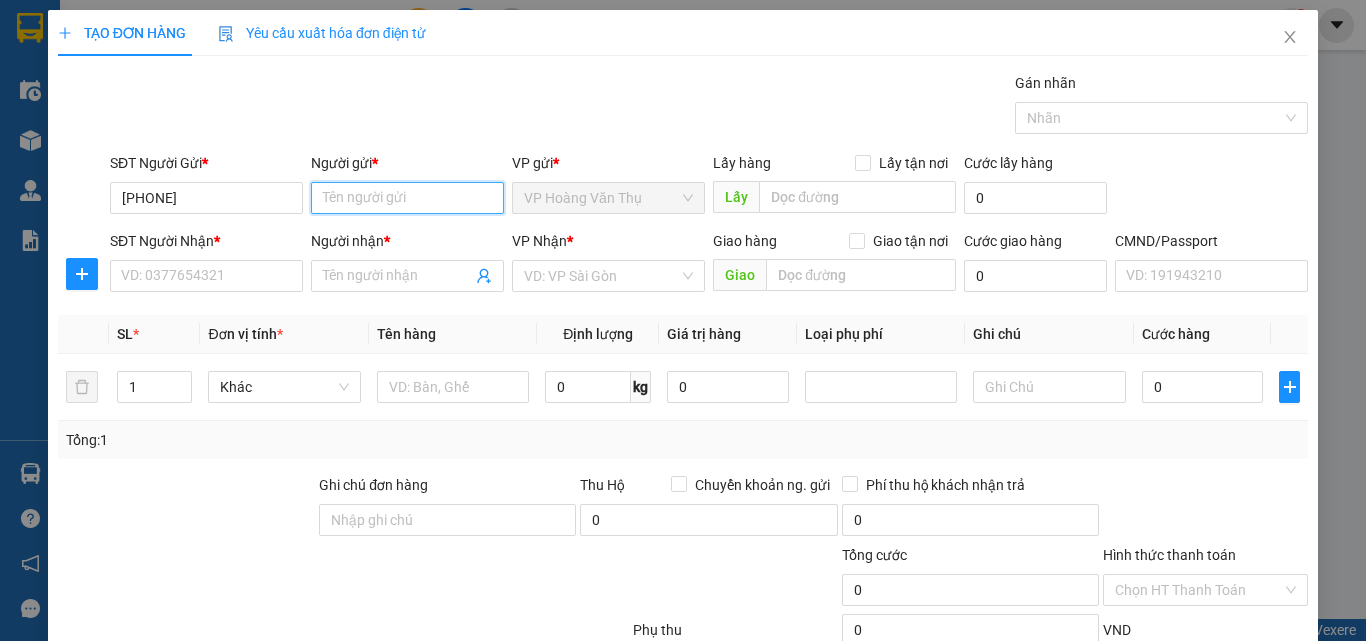 click on "Người gửi  *" at bounding box center (407, 198) 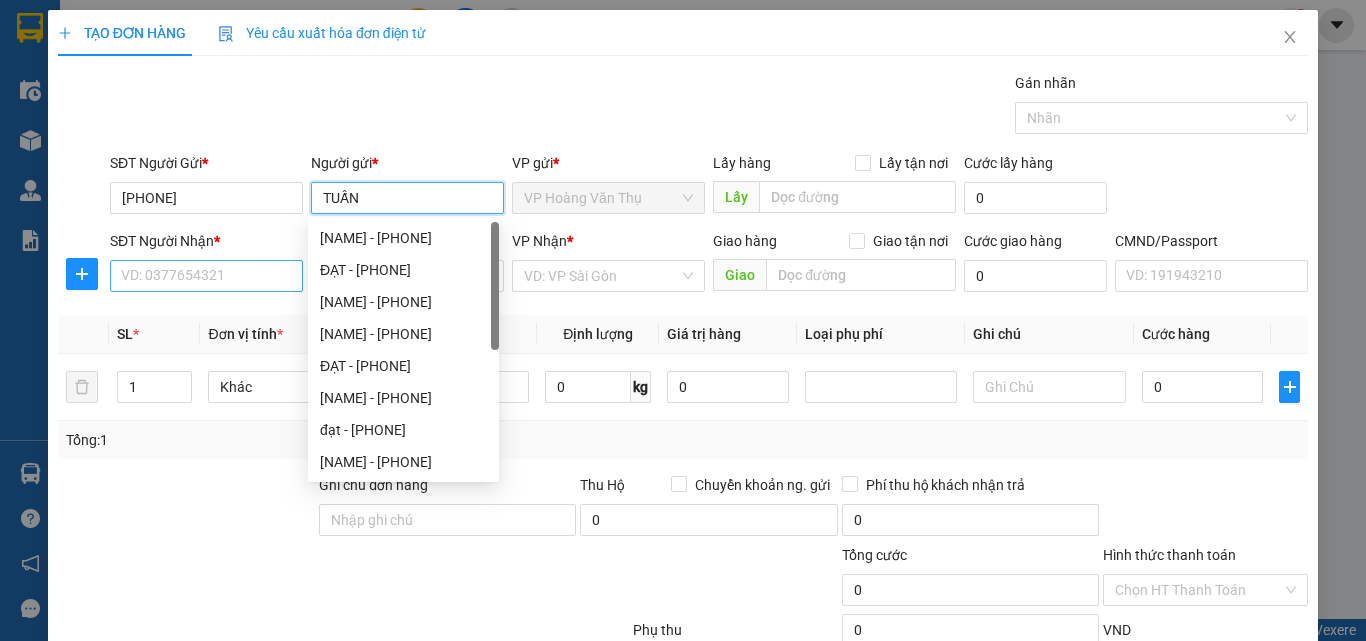 type on "TUẤN" 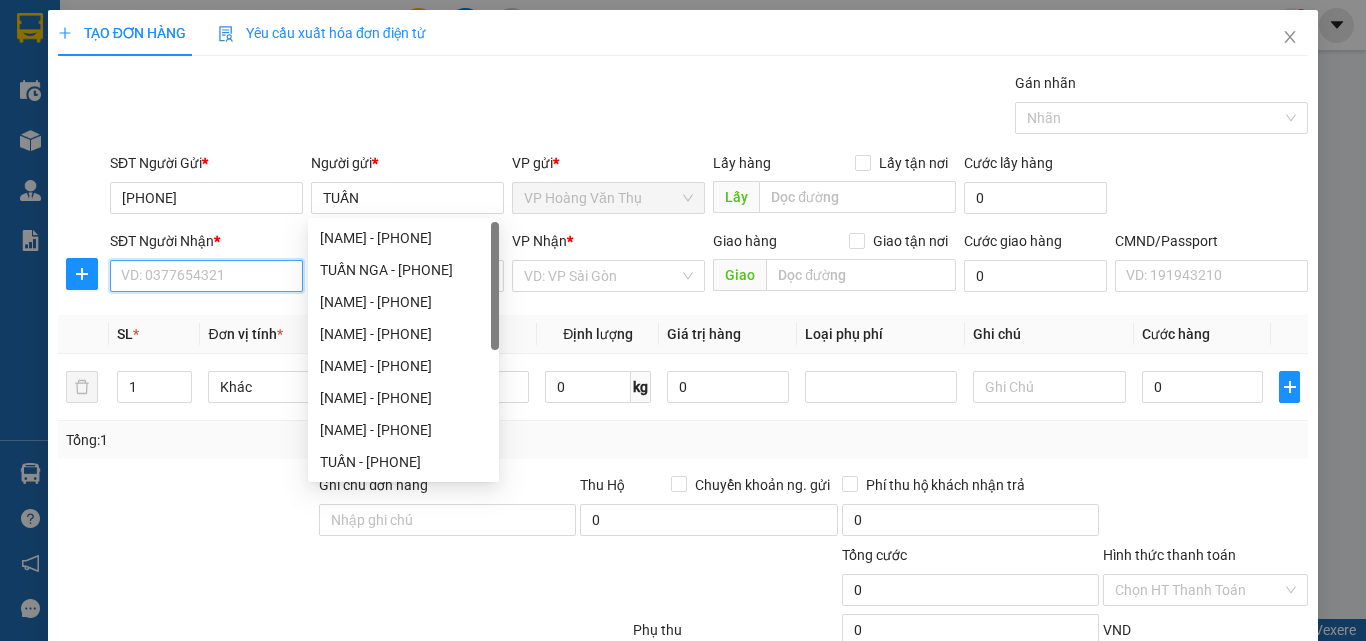 click on "SĐT Người Nhận  *" at bounding box center [206, 276] 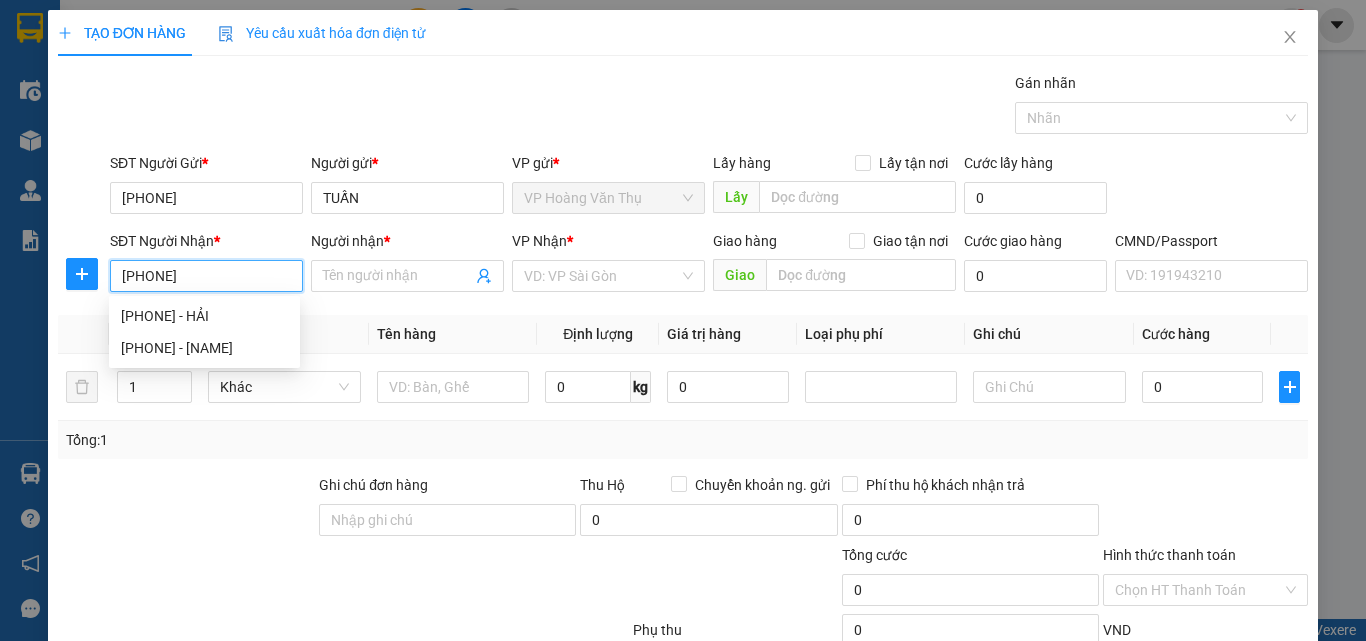 type on "0972580606" 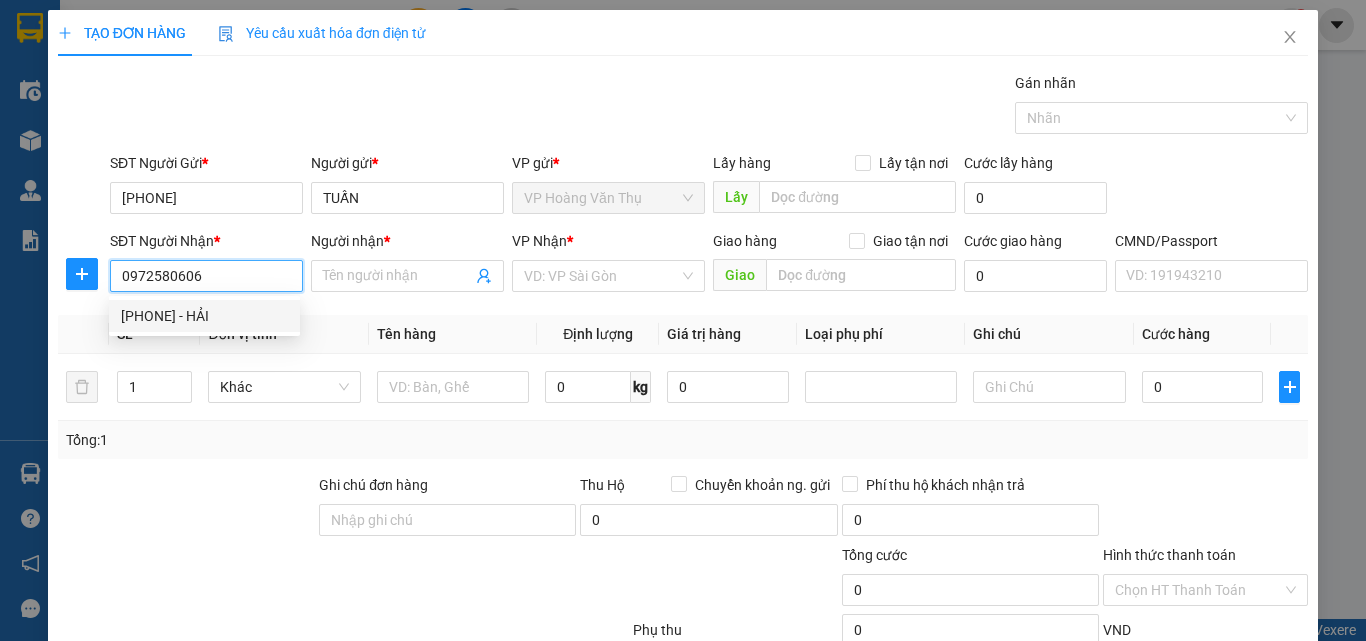 click on "0972580606 - HẢI" at bounding box center [204, 316] 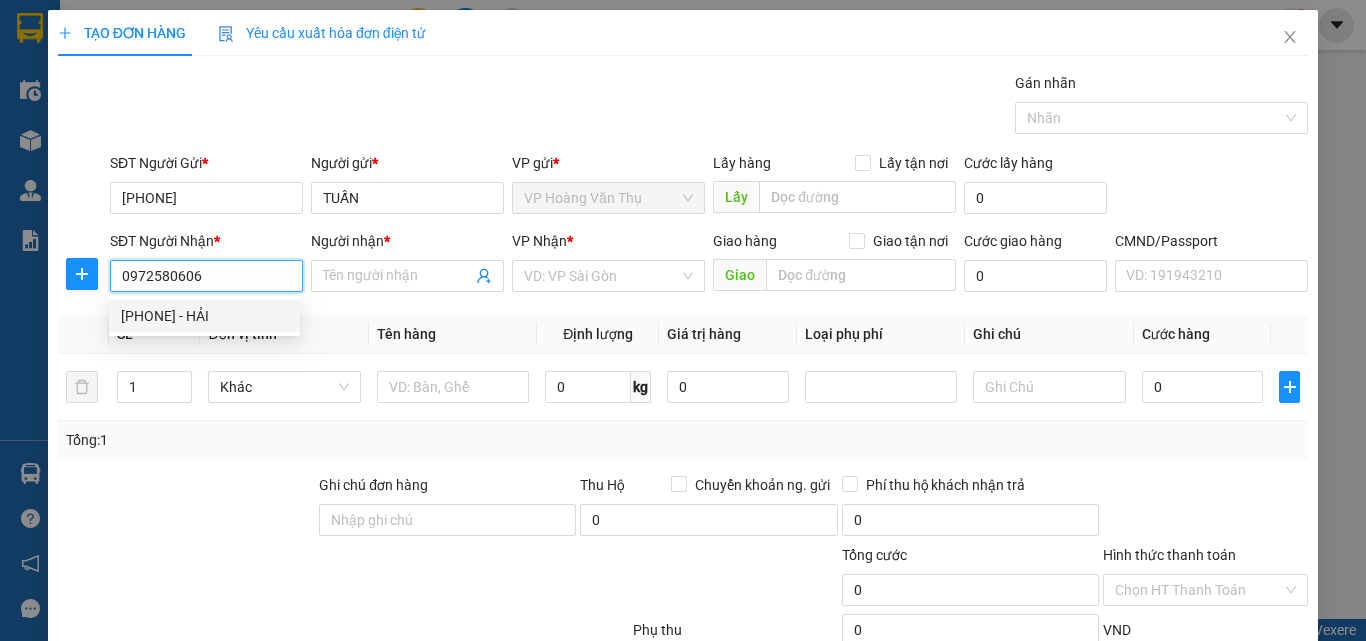 type on "HẢI" 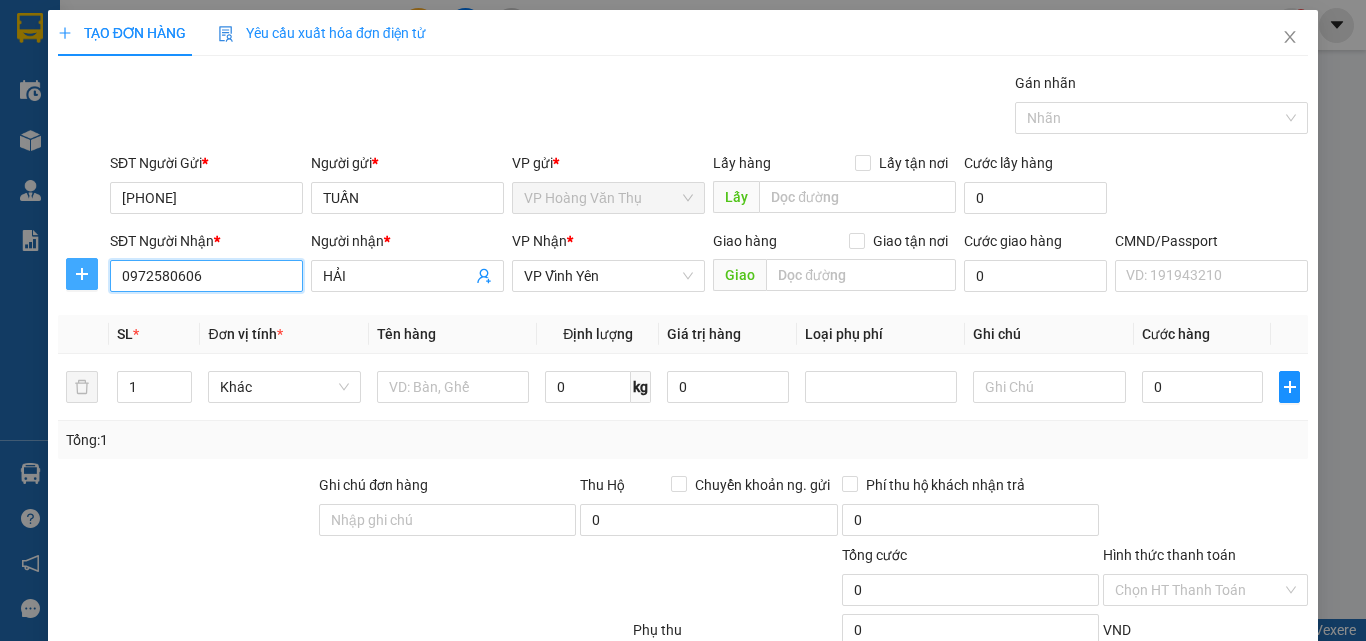 type on "0972580606" 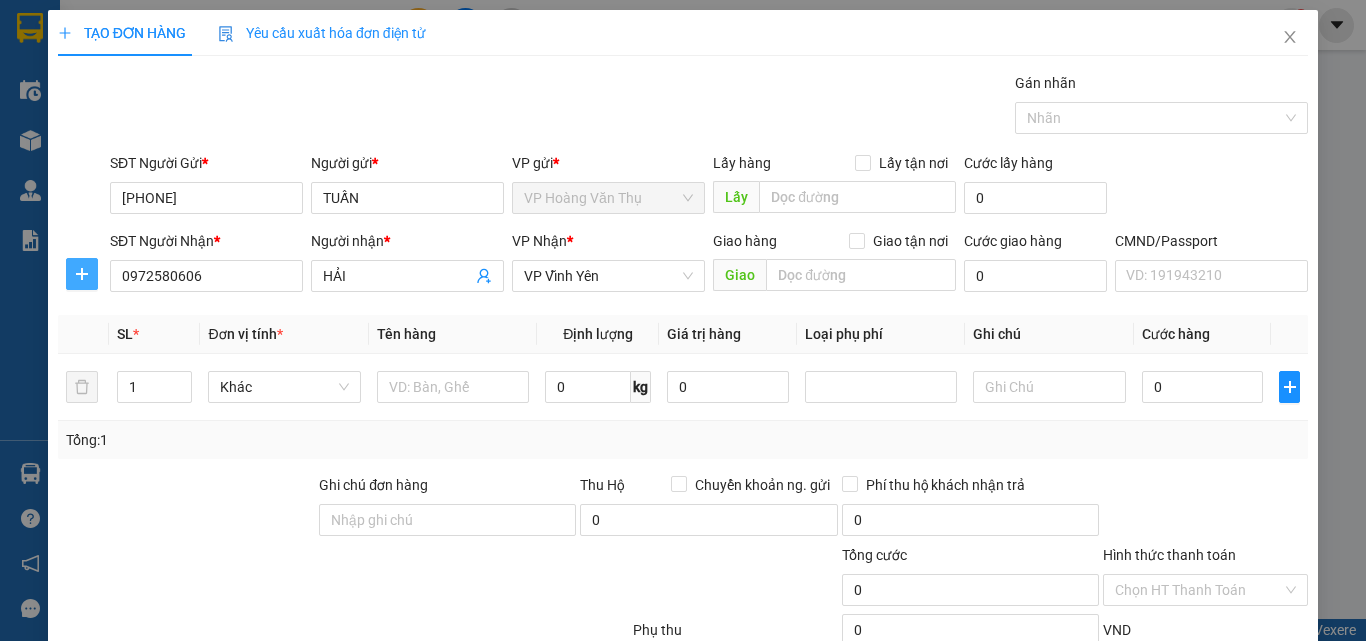 click at bounding box center [82, 274] 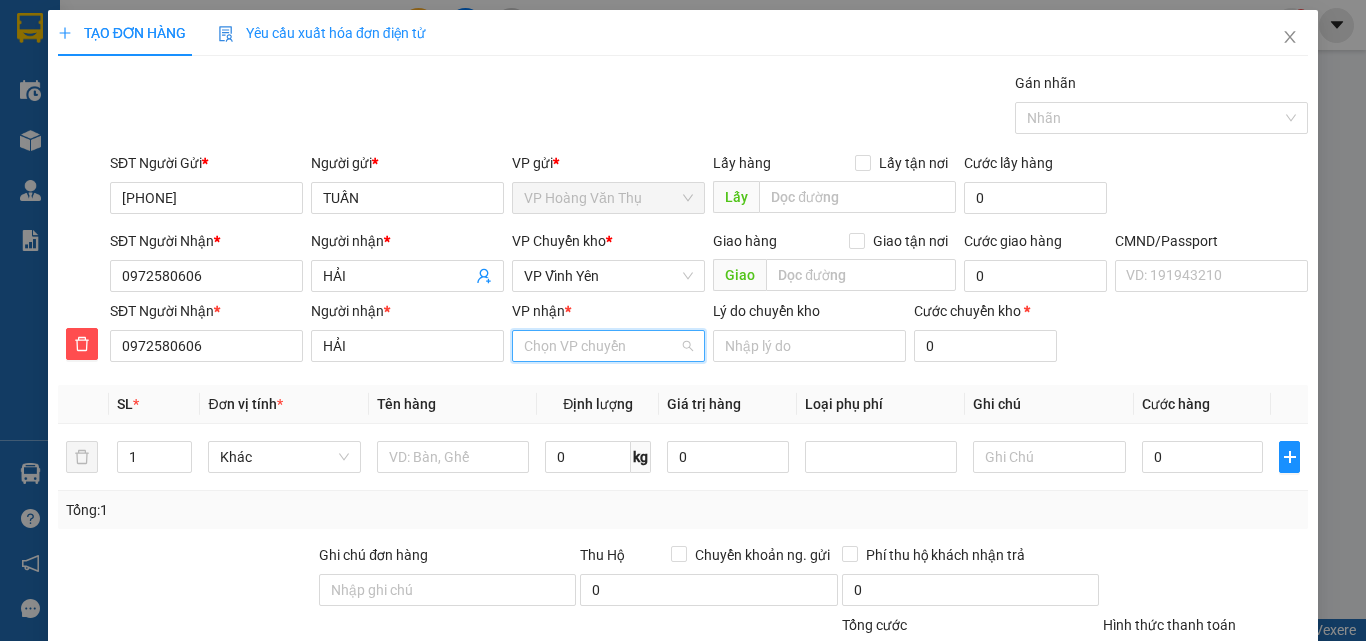 click on "VP nhận  *" at bounding box center (601, 346) 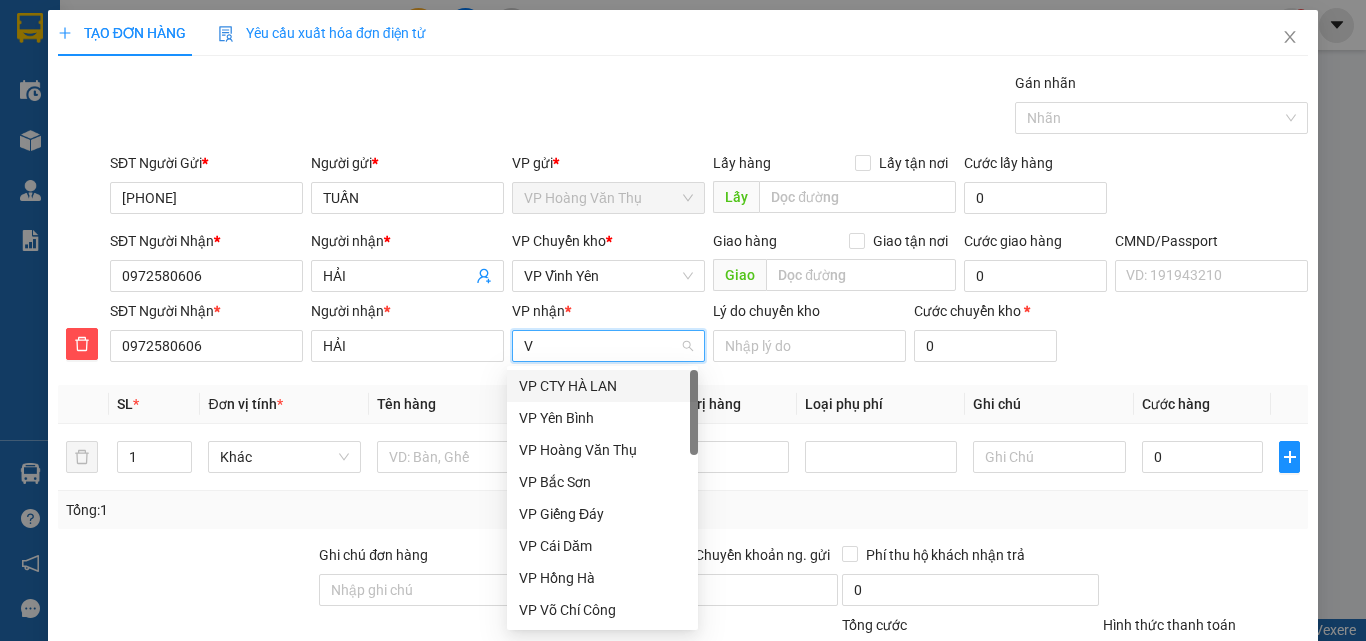 type on "VY" 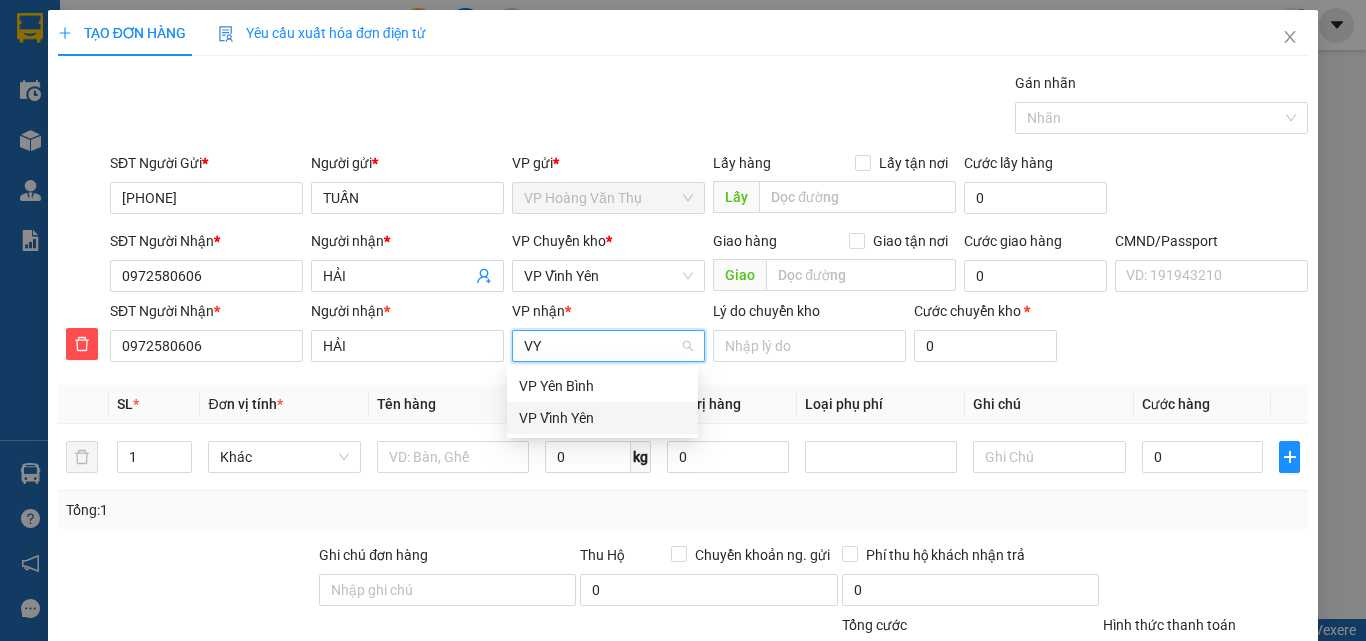 click on "VP Vĩnh Yên" at bounding box center (602, 418) 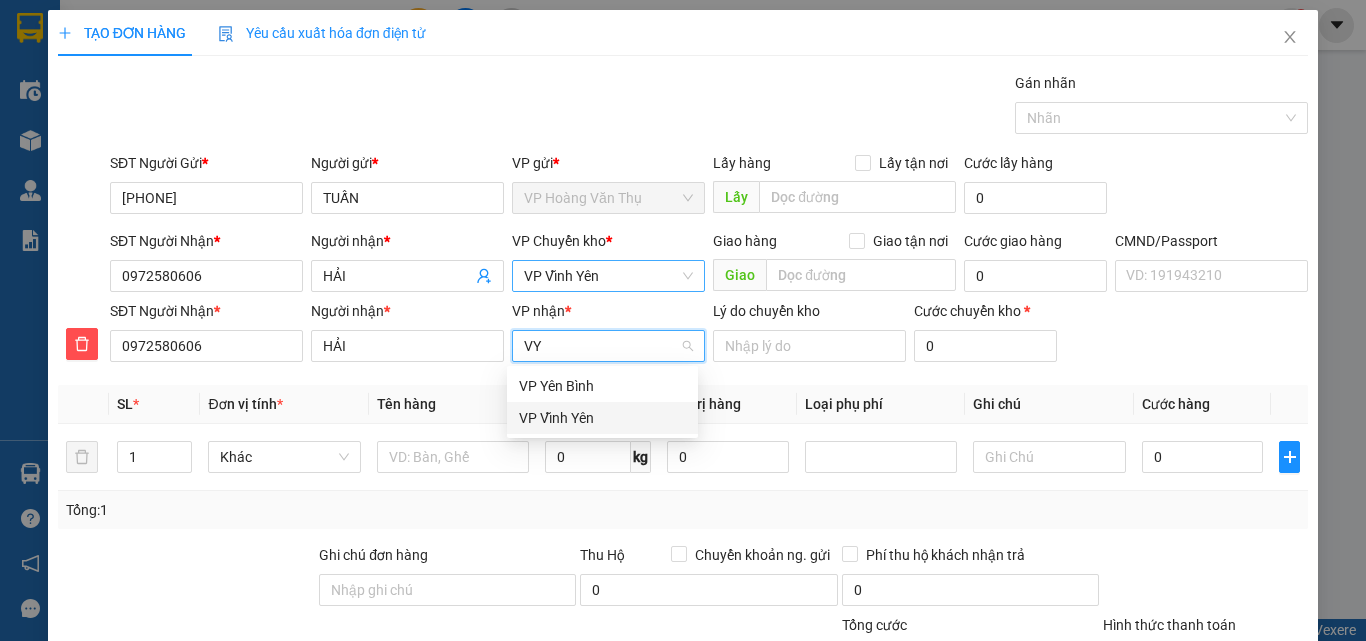 type 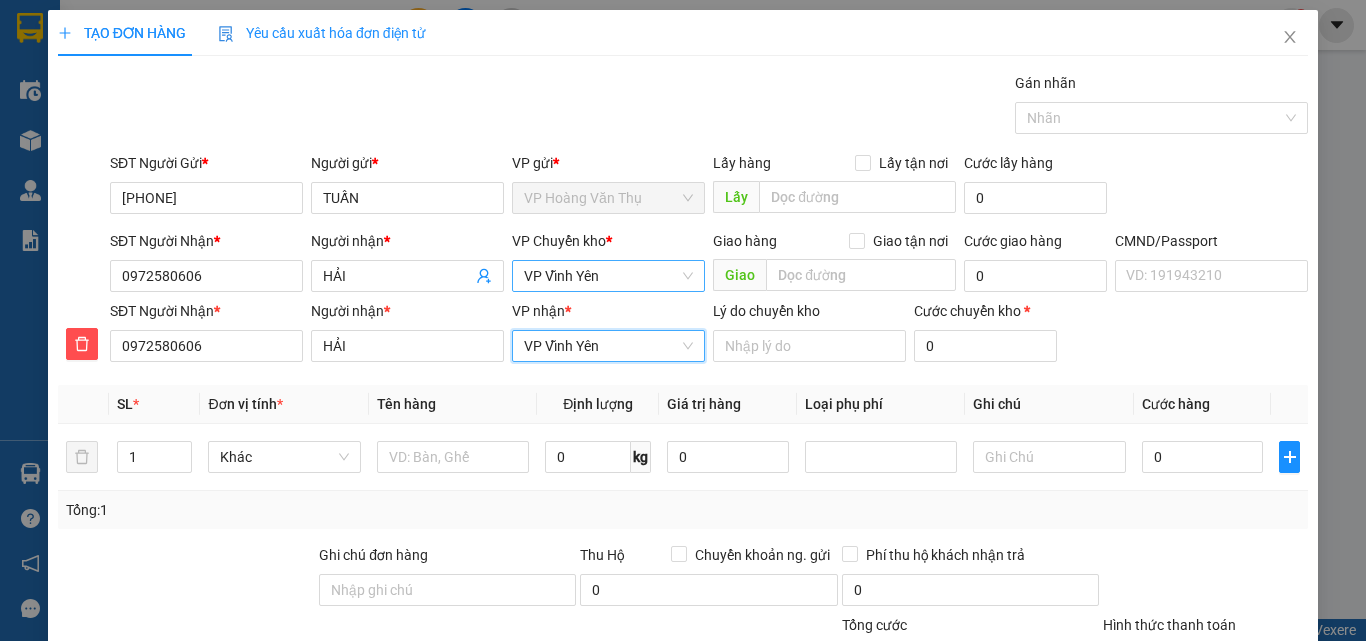 click on "VP Vĩnh Yên" at bounding box center [608, 276] 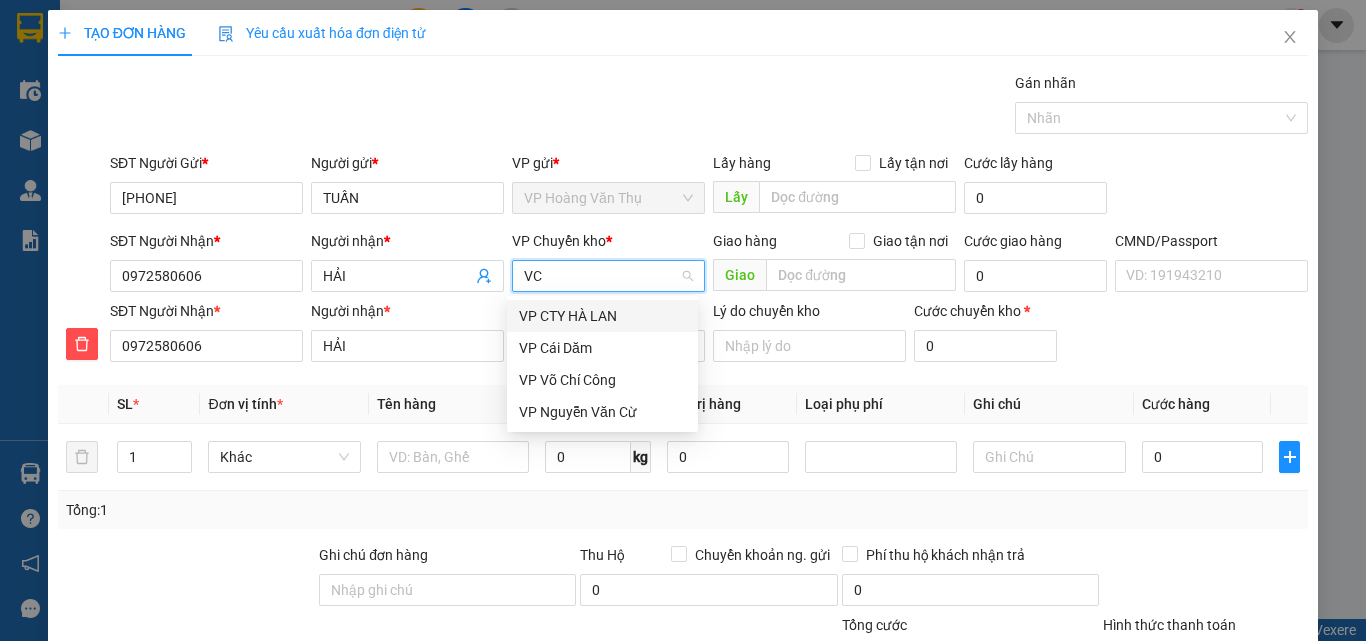 type on "VCC" 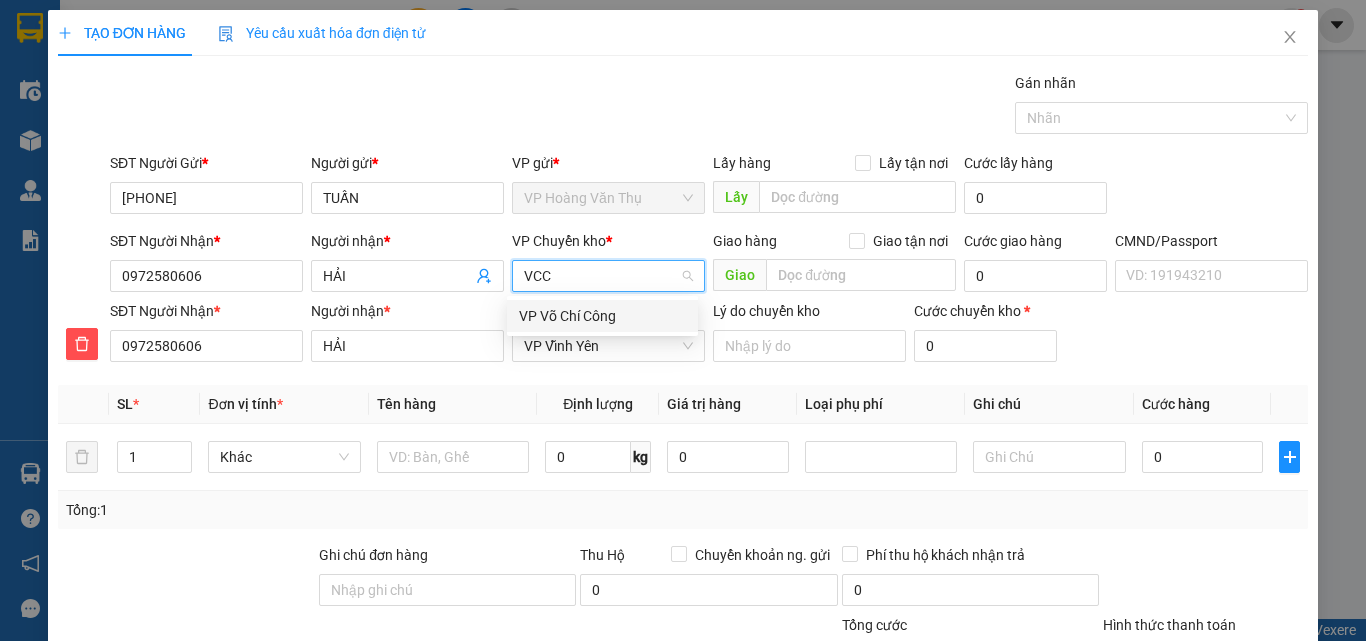 click on "VP Võ Chí Công" at bounding box center [602, 316] 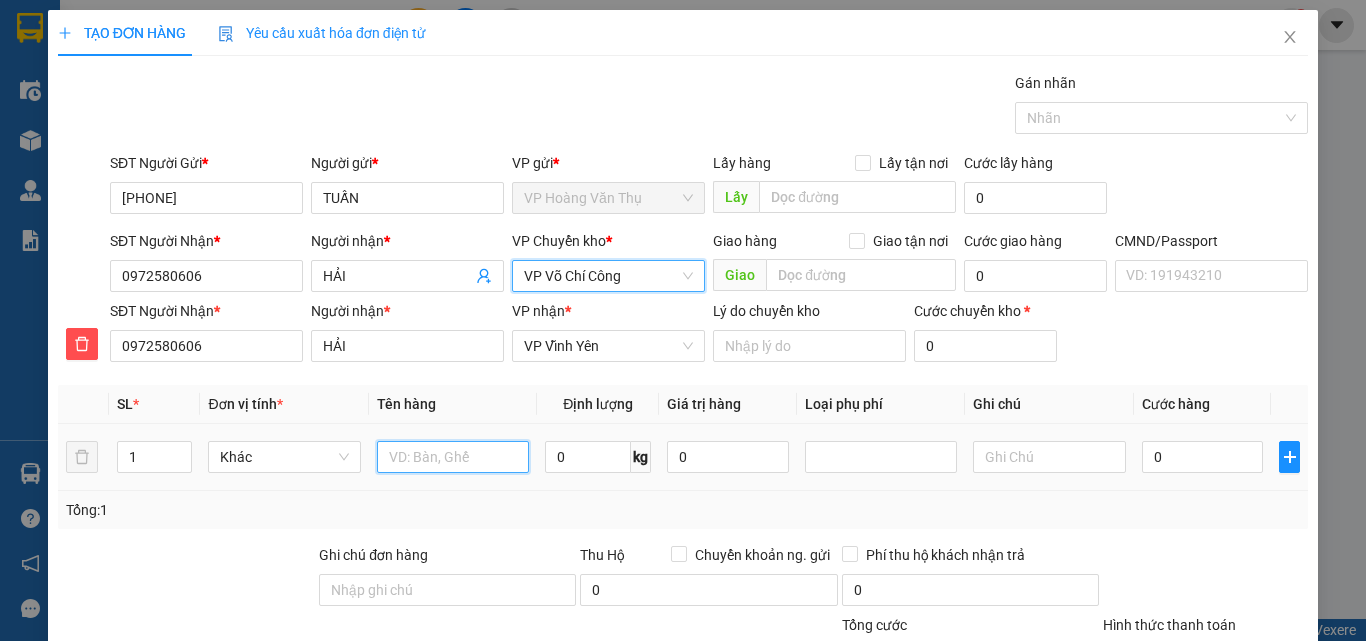 click at bounding box center (453, 457) 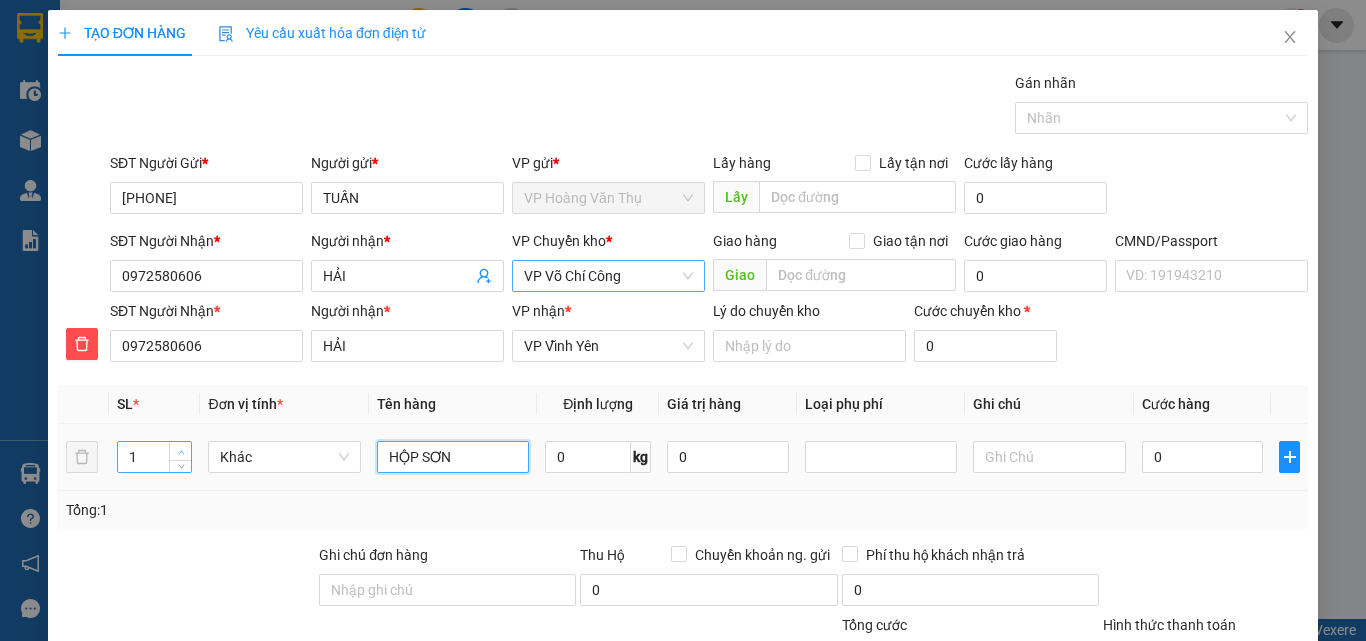 type on "HỘP SƠN" 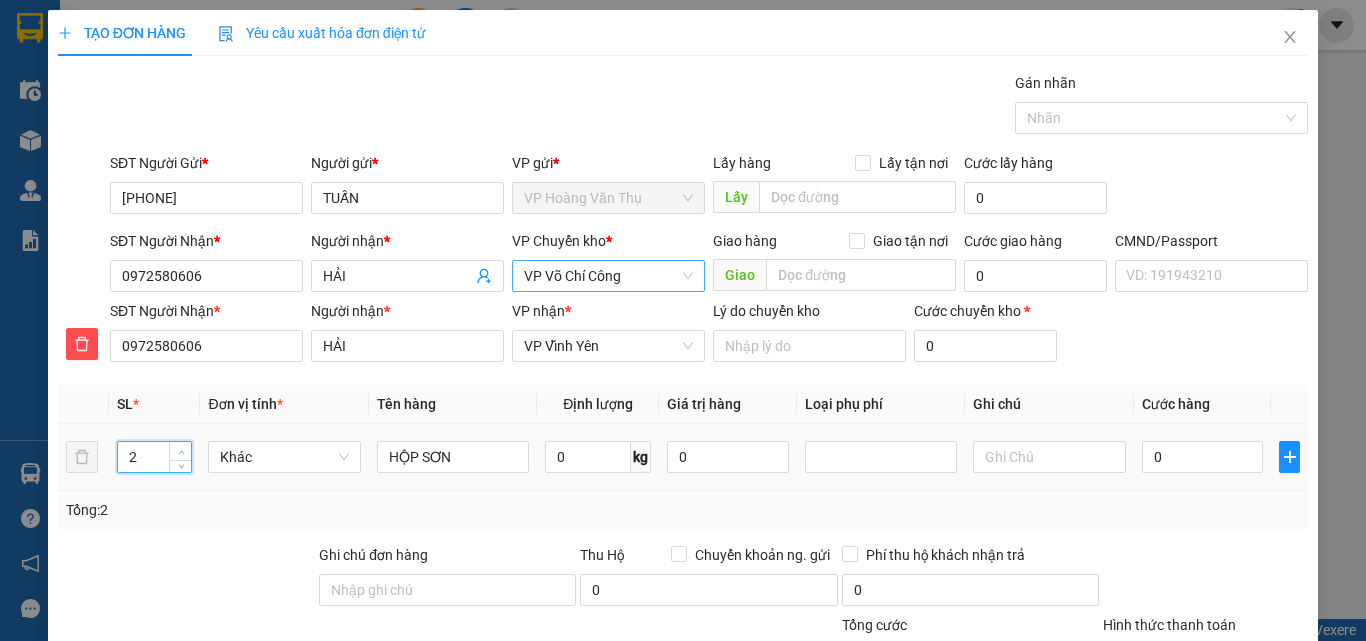 click 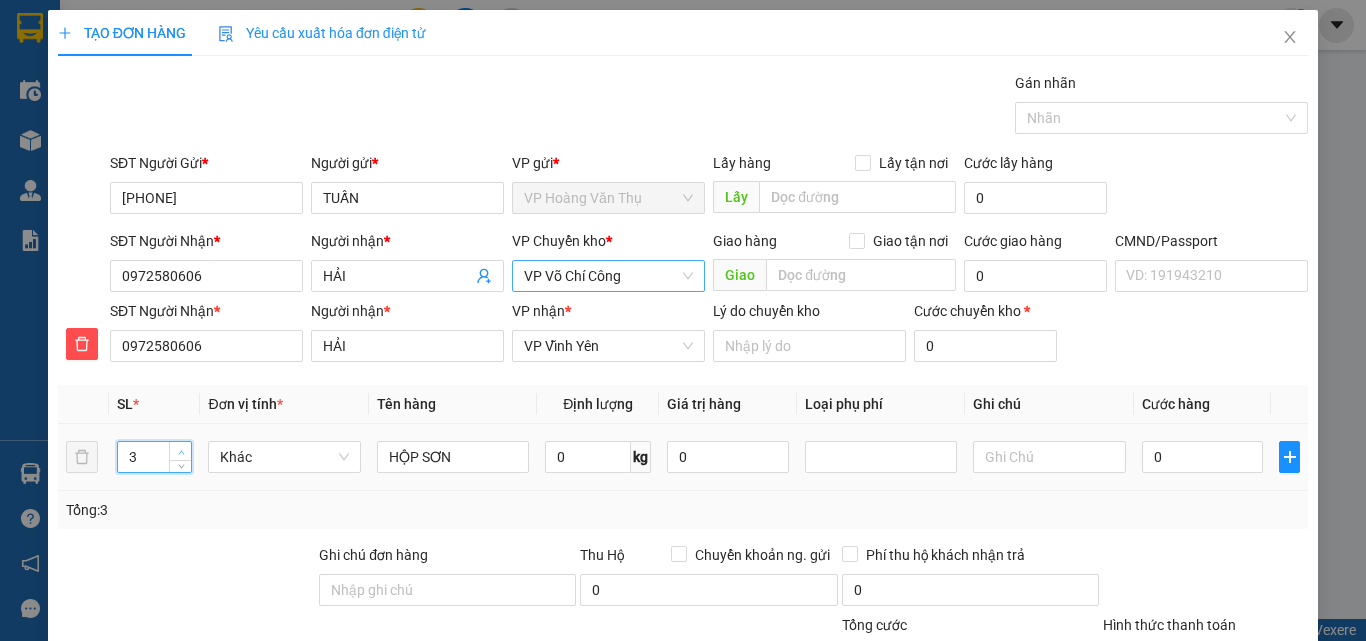 click 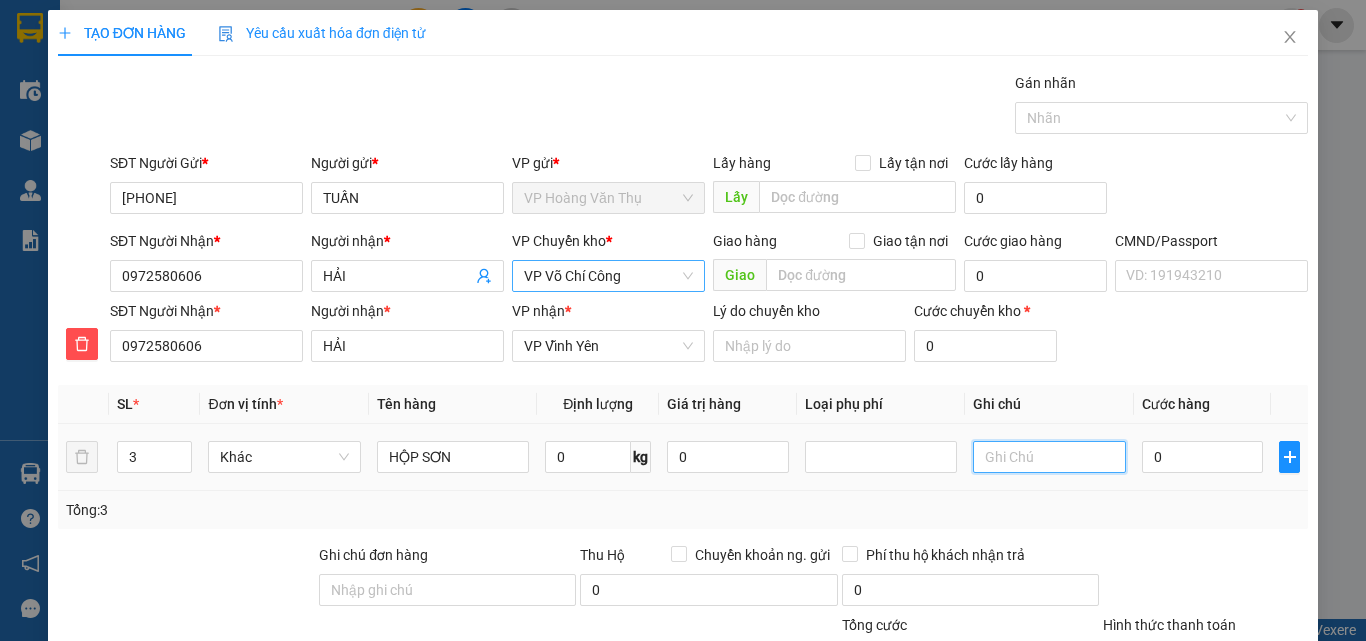 click at bounding box center (1049, 457) 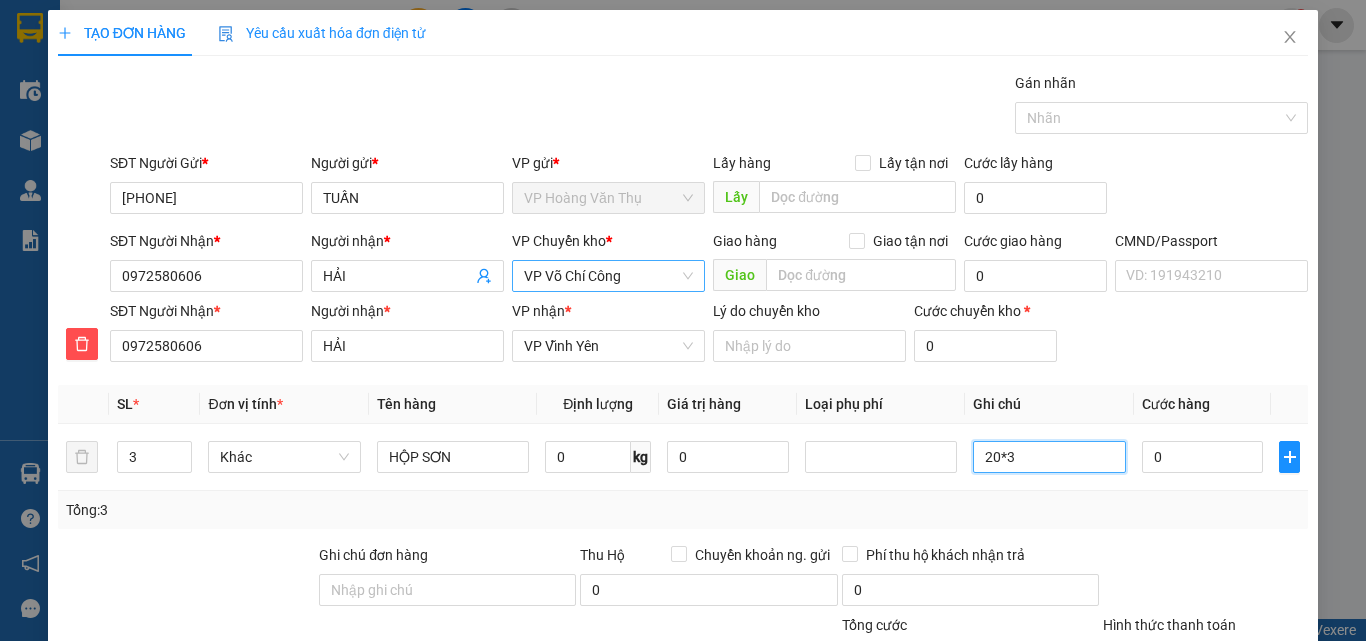 type on "20*3" 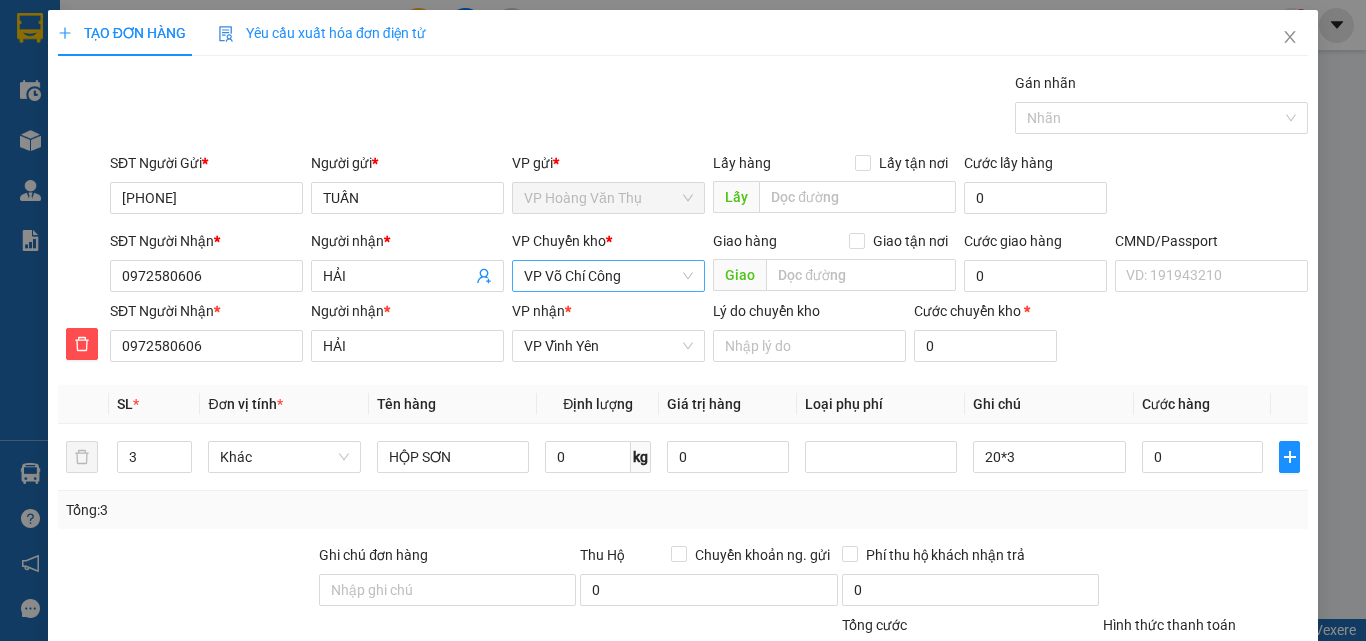 click on "SĐT Người Nhận   * 0972580606 Người nhận   * HẢI VP nhận  * VP Vĩnh Yên Lý do chuyển kho Cước chuyển kho    * 0" at bounding box center [709, 335] 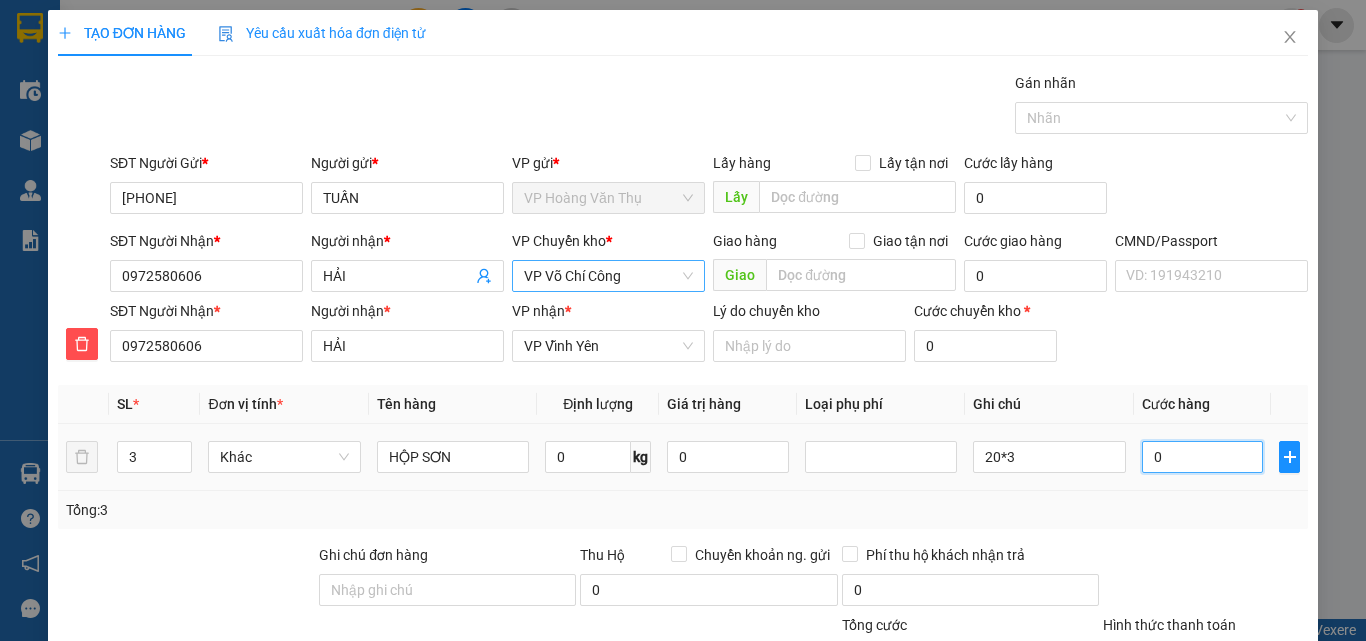 click on "0" at bounding box center [1203, 457] 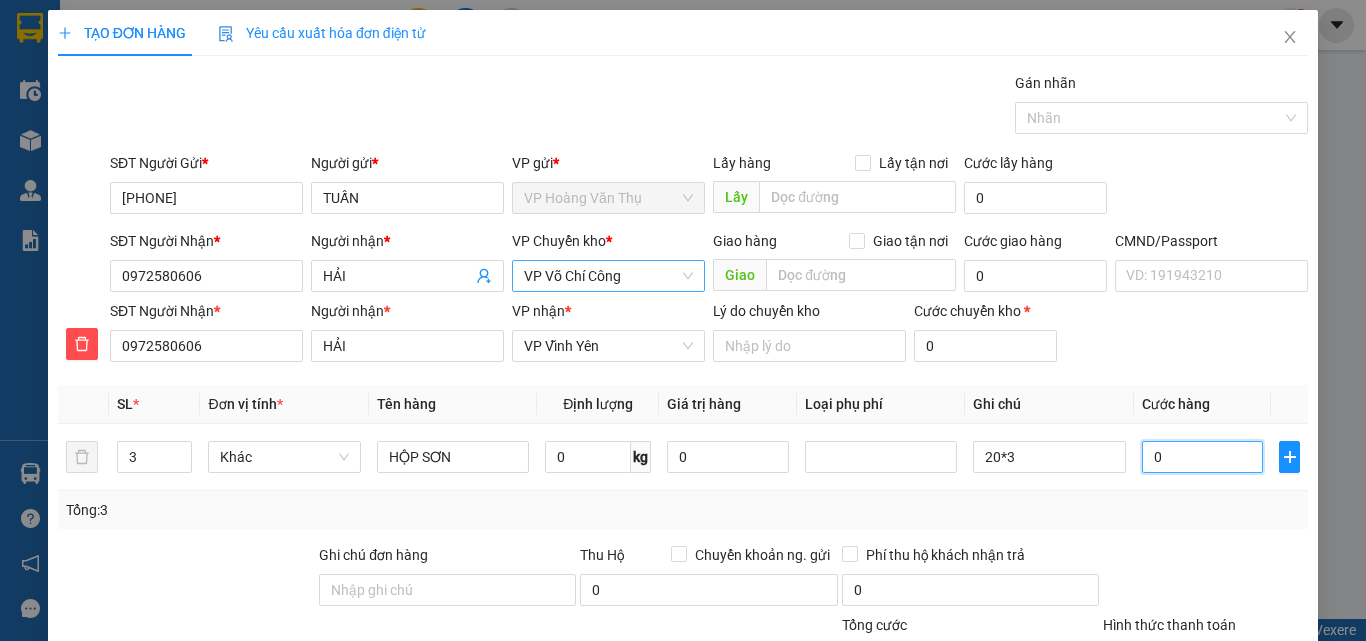 type on "1" 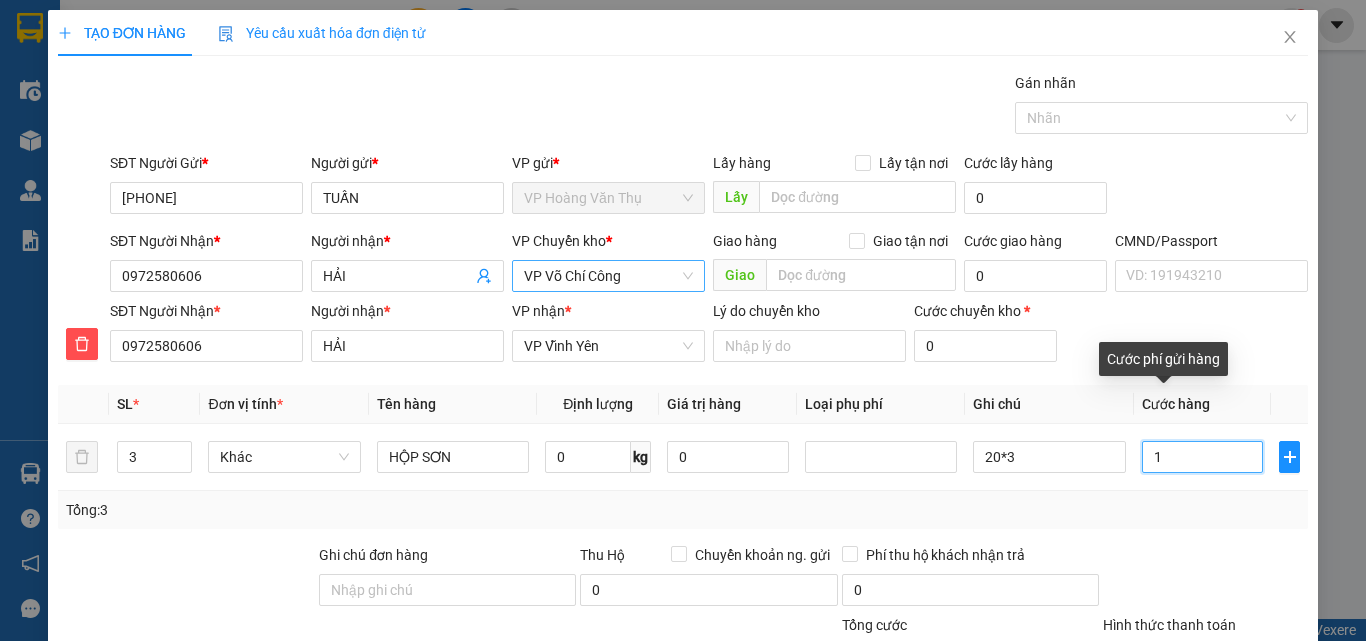 type on "15" 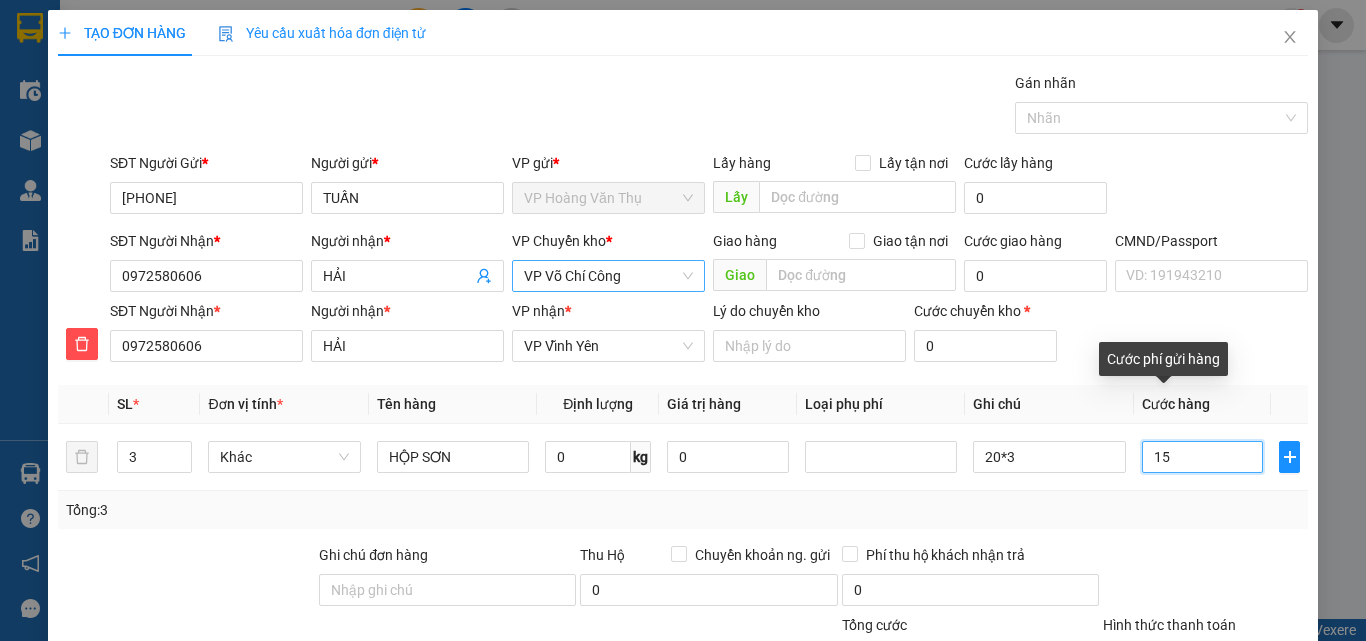 type on "150" 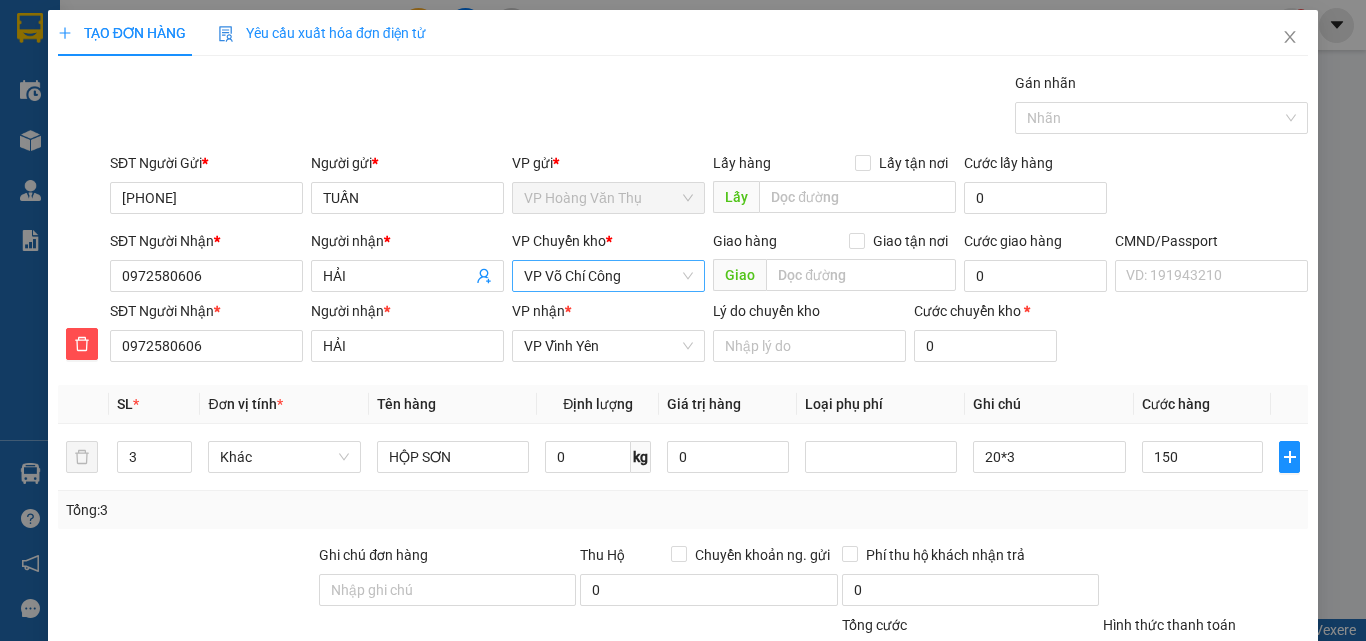 click on "Tổng:  3" at bounding box center (683, 510) 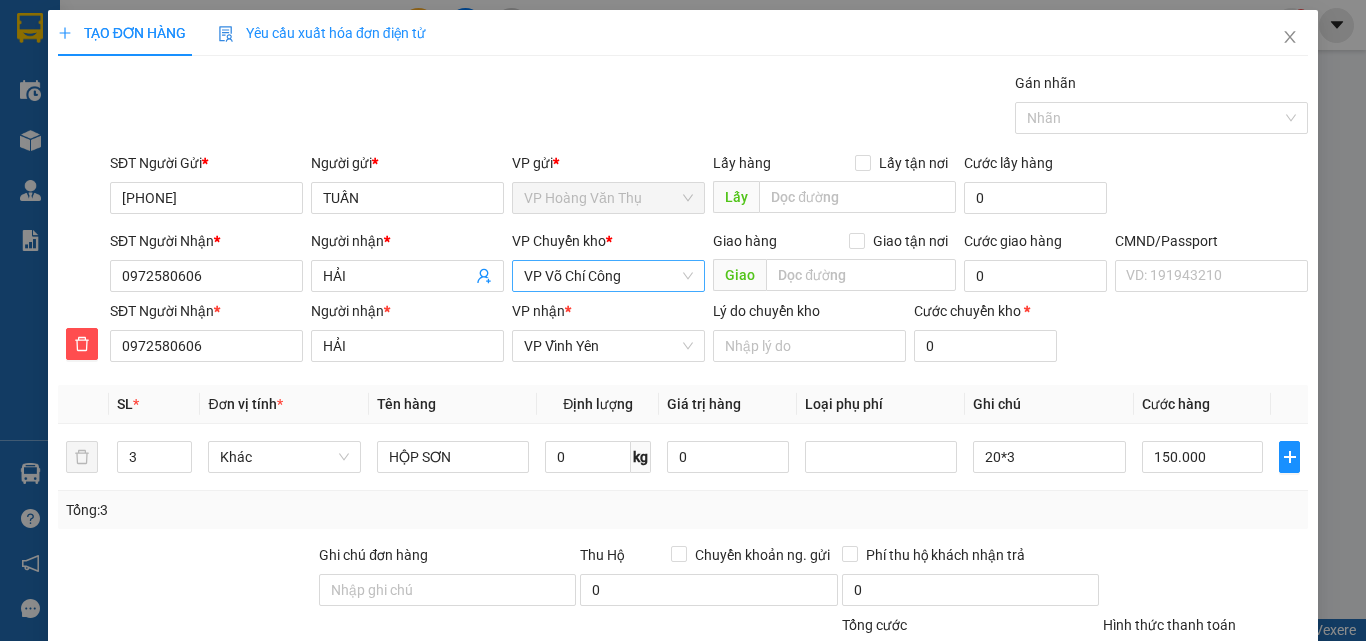 drag, startPoint x: 1227, startPoint y: 583, endPoint x: 1245, endPoint y: 502, distance: 82.9759 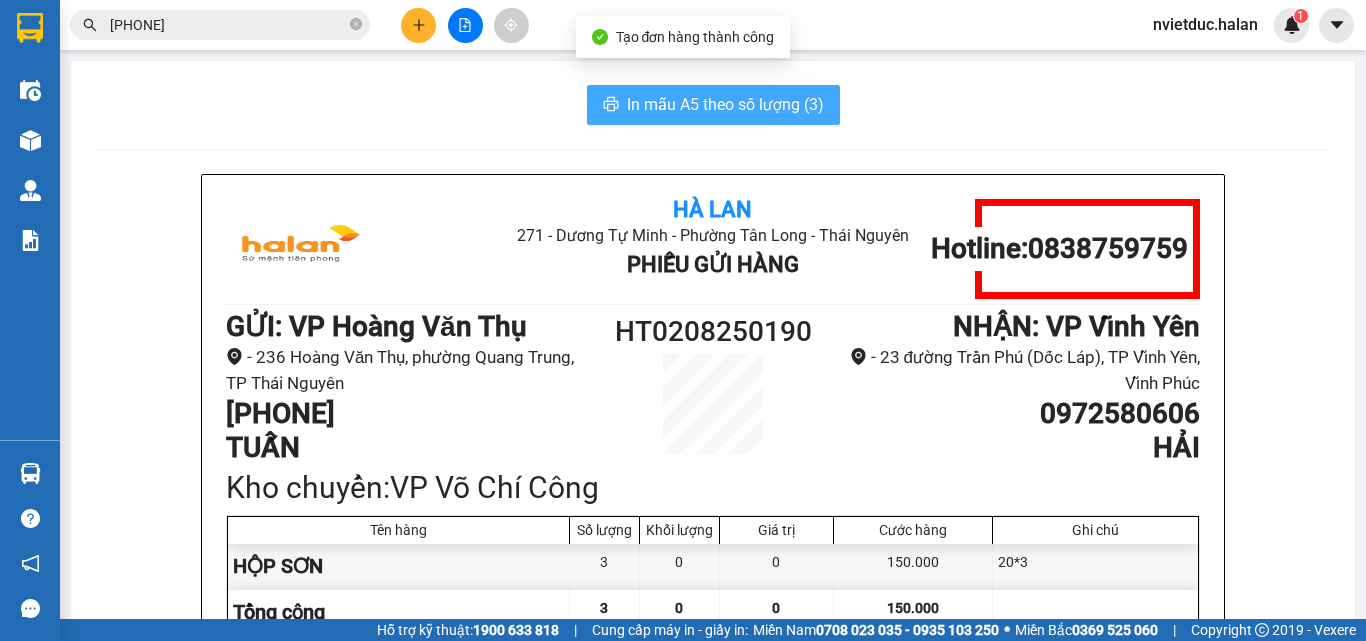 click on "In mẫu A5 theo số lượng
(3)" at bounding box center (725, 104) 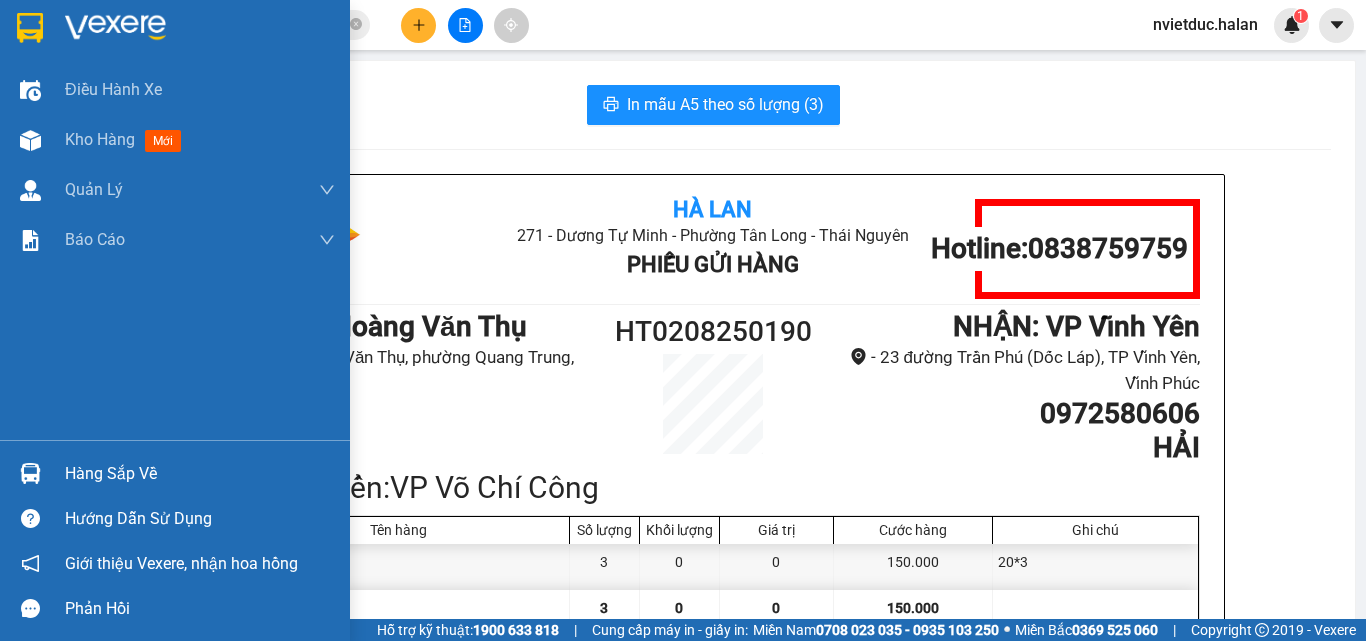 drag, startPoint x: 71, startPoint y: 446, endPoint x: 70, endPoint y: 458, distance: 12.0415945 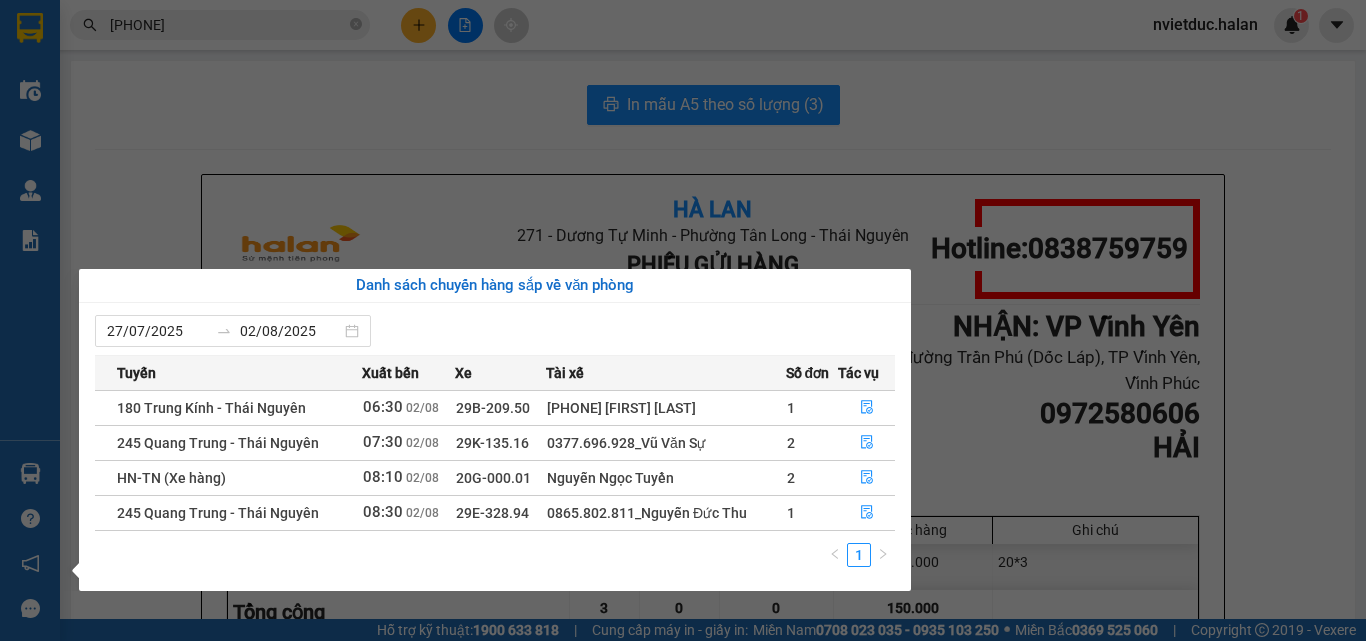 click on "Kết quả tìm kiếm ( 137 )  Bộ lọc  Mã ĐH Trạng thái Món hàng Thu hộ Tổng cước Chưa cước Nhãn Người gửi VP Gửi Người nhận VP Nhận TKC0108251201 13:59 - 01/08 VP Nhận   20G-000.07 16:47 - 01/08 HỘP DÀI PK SL:  1 40.000 40.000 0984414992 CƯỜNG VP 47 Trần Khát Chân 0869223232 BÙI LUYỆN VP Hoàng Văn Thụ TDBS2607251485 15:31 - 26/07 Đã giao   08:34 - 27/07 bọc thảm SL:  1 60.000 0865823915 CHIẾT VP Thiên Đường Bảo Sơn 0869223232 BÙI LUYỆN VP Hoàng Văn Thụ DC2107250815 11:16 - 21/07 Đã giao   15:03 - 21/07 HỘP PHỤ KIỆN SL:  1 35.000 0988434580 A SÁNG  VP Đại Cồ Việt 0869223232 BÙI LUYỆN VP Bắc Sơn TDBS2007250746 13:40 - 20/07 Đã giao   08:03 - 21/07 BỌC THẢM SL:  1 40.000 0865823915 CHIẾT VP Thiên Đường Bảo Sơn 0869223232 BÙI LUYỆN VP Hoàng Gia NVC1907250465 10:12 - 19/07 Đã giao   13:46 - 19/07 BỌC THẢM SL:  1 40.000 0376122337 MINH ĐỨC  VP Nguyễn Văn Cừ 0869223232 Đã giao" at bounding box center [683, 320] 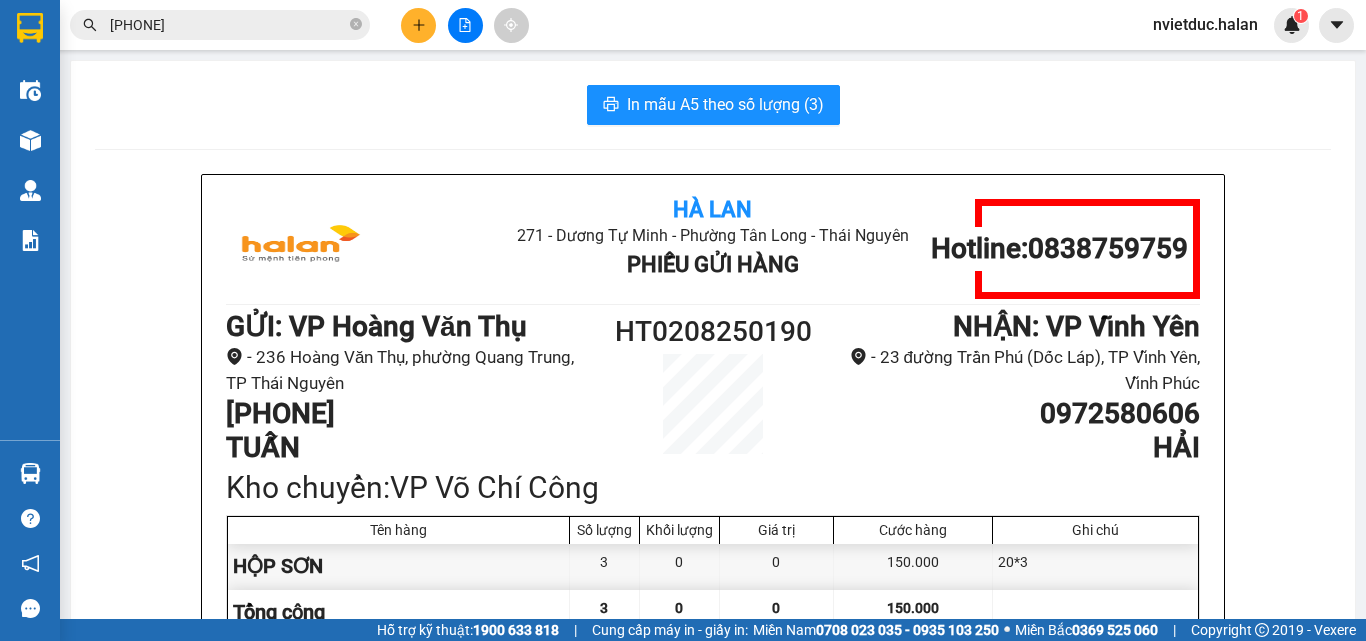 click at bounding box center [418, 25] 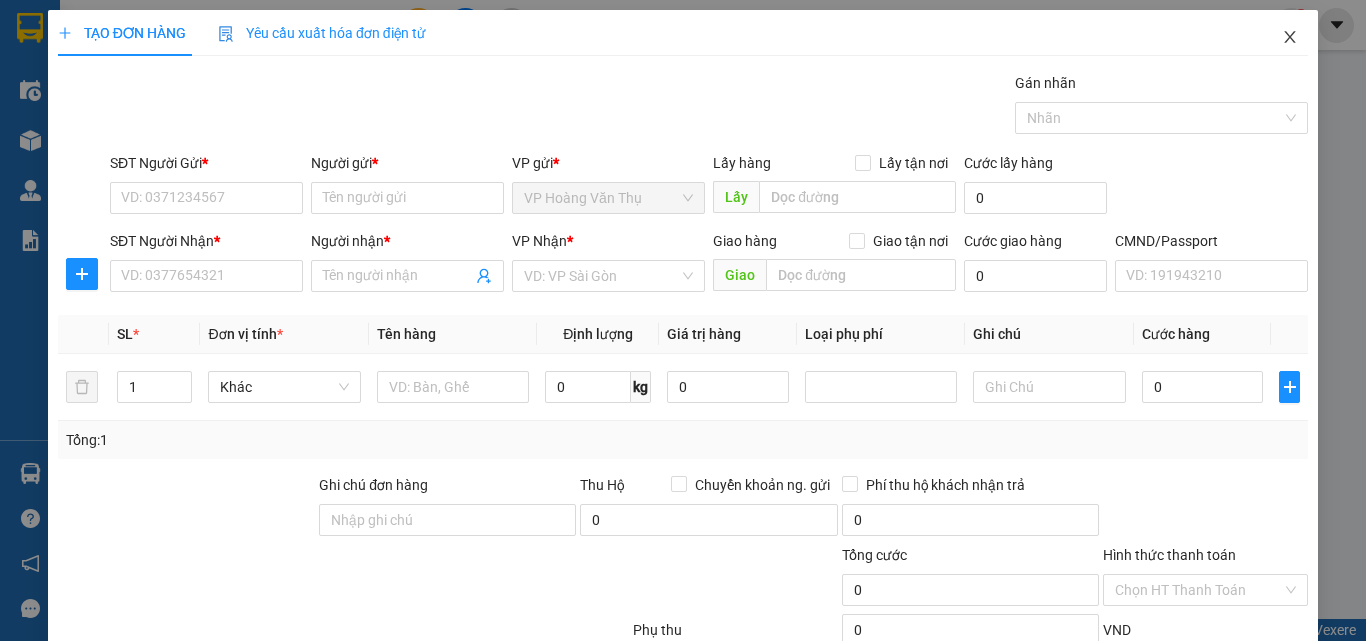click at bounding box center (1290, 38) 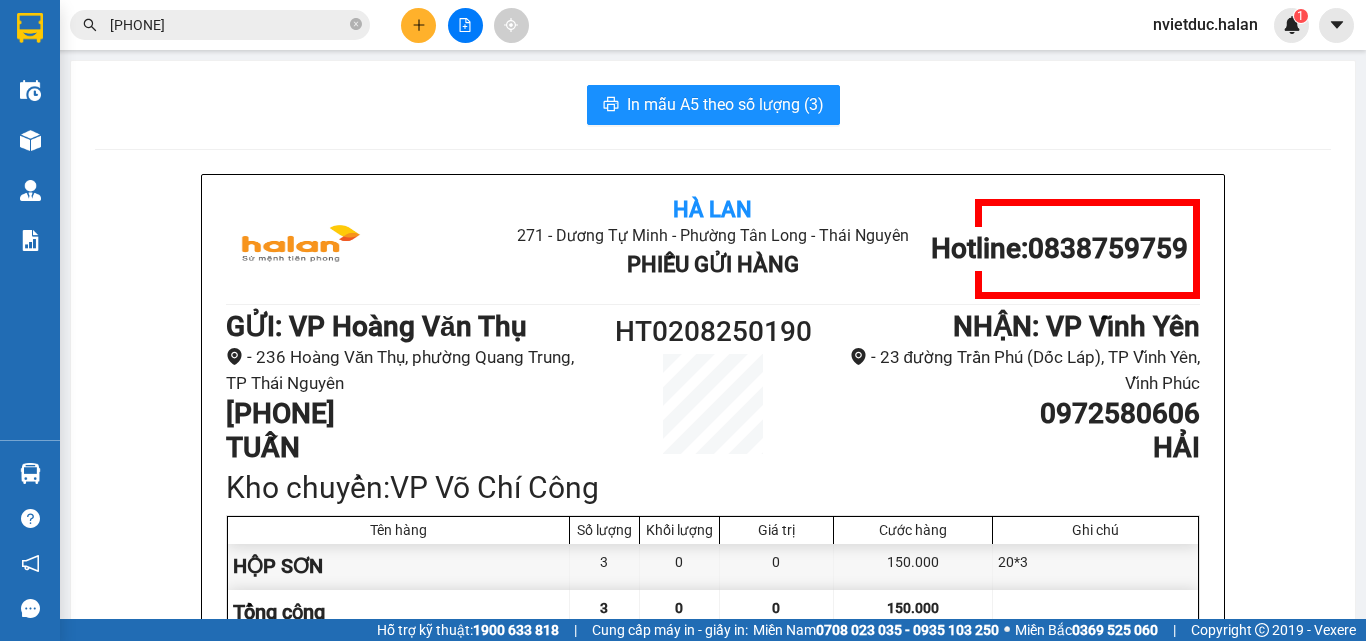 click on "Kết quả tìm kiếm ( 137 )  Bộ lọc  Mã ĐH Trạng thái Món hàng Thu hộ Tổng cước Chưa cước Nhãn Người gửi VP Gửi Người nhận VP Nhận TKC0108251201 13:59 - 01/08 VP Nhận   20G-000.07 16:47 - 01/08 HỘP DÀI PK SL:  1 40.000 40.000 0984414992 CƯỜNG VP 47 Trần Khát Chân 0869223232 BÙI LUYỆN VP Hoàng Văn Thụ TDBS2607251485 15:31 - 26/07 Đã giao   08:34 - 27/07 bọc thảm SL:  1 60.000 0865823915 CHIẾT VP Thiên Đường Bảo Sơn 0869223232 BÙI LUYỆN VP Hoàng Văn Thụ DC2107250815 11:16 - 21/07 Đã giao   15:03 - 21/07 HỘP PHỤ KIỆN SL:  1 35.000 0988434580 A SÁNG  VP Đại Cồ Việt 0869223232 BÙI LUYỆN VP Bắc Sơn TDBS2007250746 13:40 - 20/07 Đã giao   08:03 - 21/07 BỌC THẢM SL:  1 40.000 0865823915 CHIẾT VP Thiên Đường Bảo Sơn 0869223232 BÙI LUYỆN VP Hoàng Gia NVC1907250465 10:12 - 19/07 Đã giao   13:46 - 19/07 BỌC THẢM SL:  1 40.000 0376122337 MINH ĐỨC  VP Nguyễn Văn Cừ 0869223232 Đã giao" at bounding box center [195, 25] 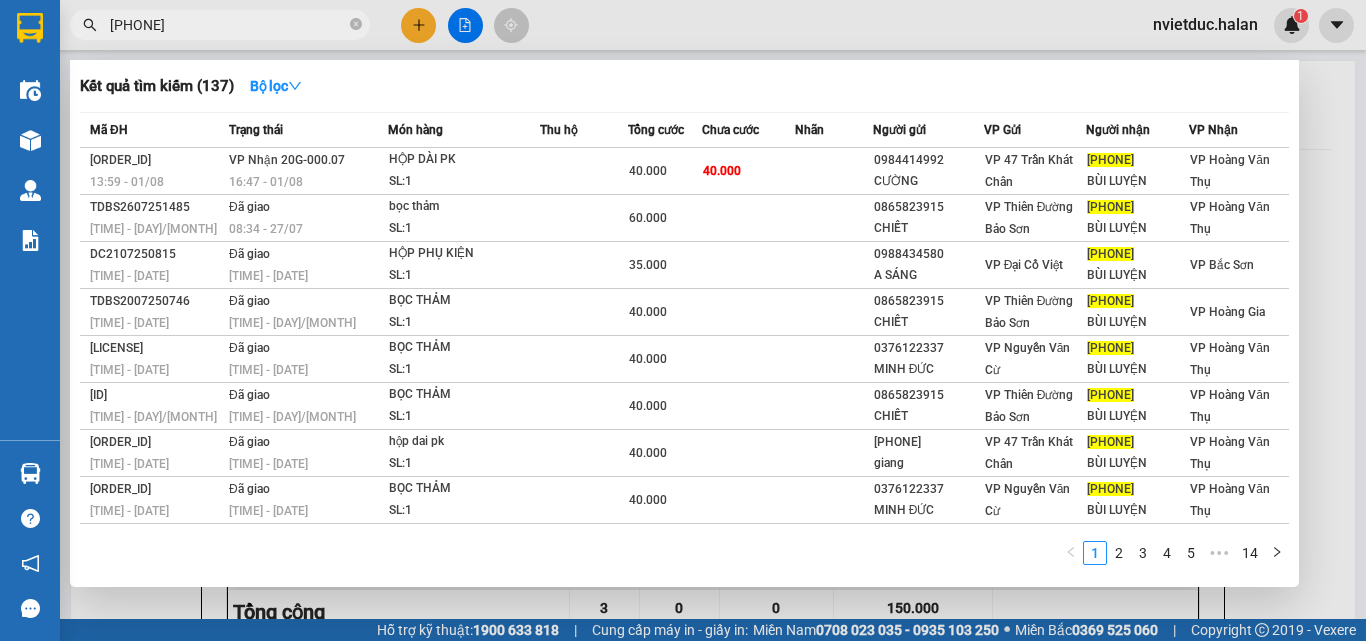 click on "0869223232" at bounding box center (228, 25) 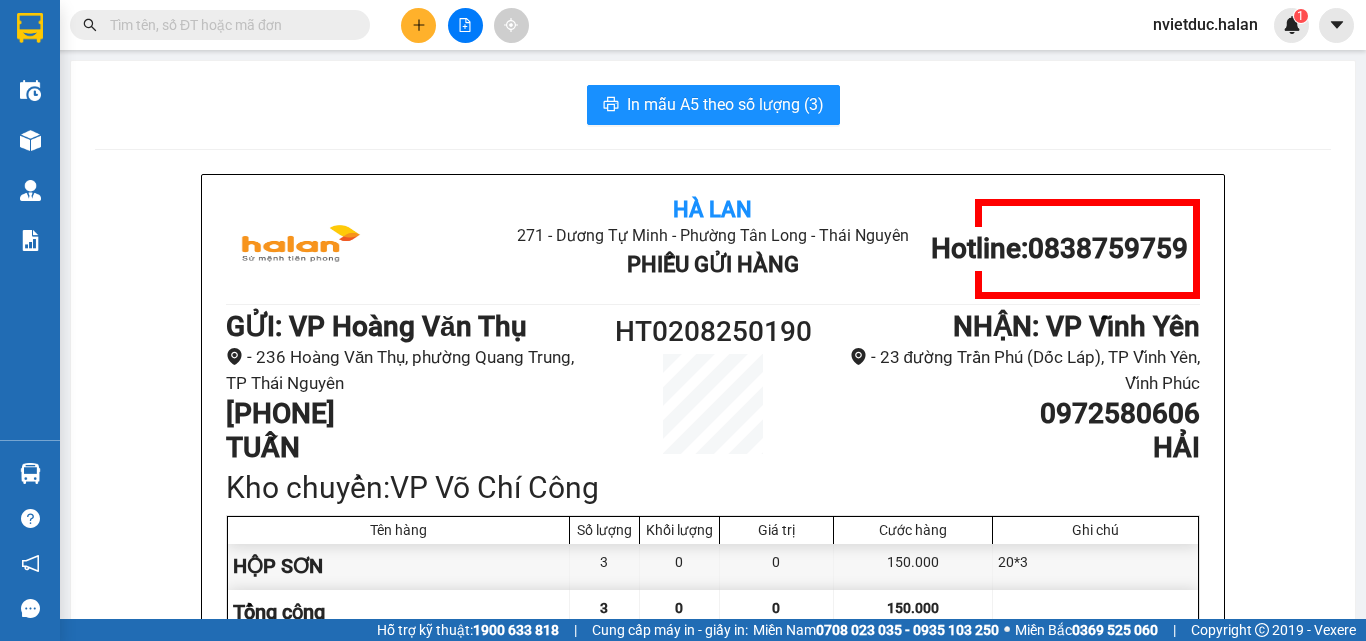 type 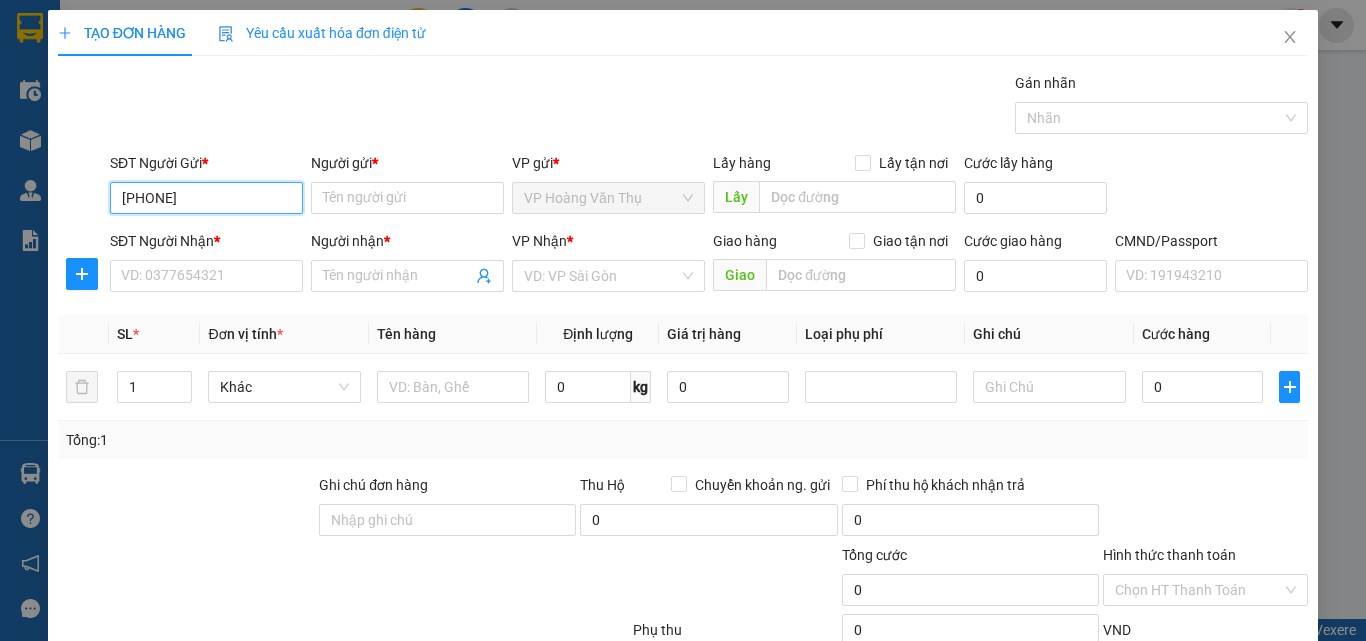click on "0973586814" at bounding box center [206, 198] 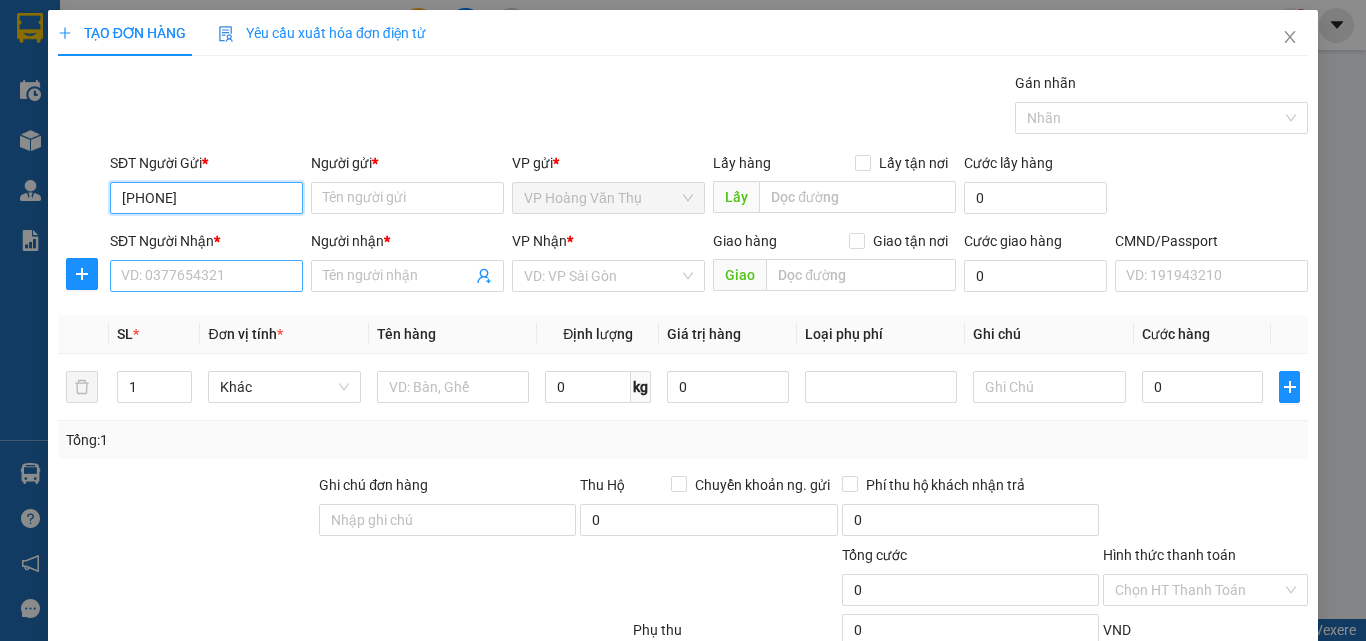 type on "0973586814" 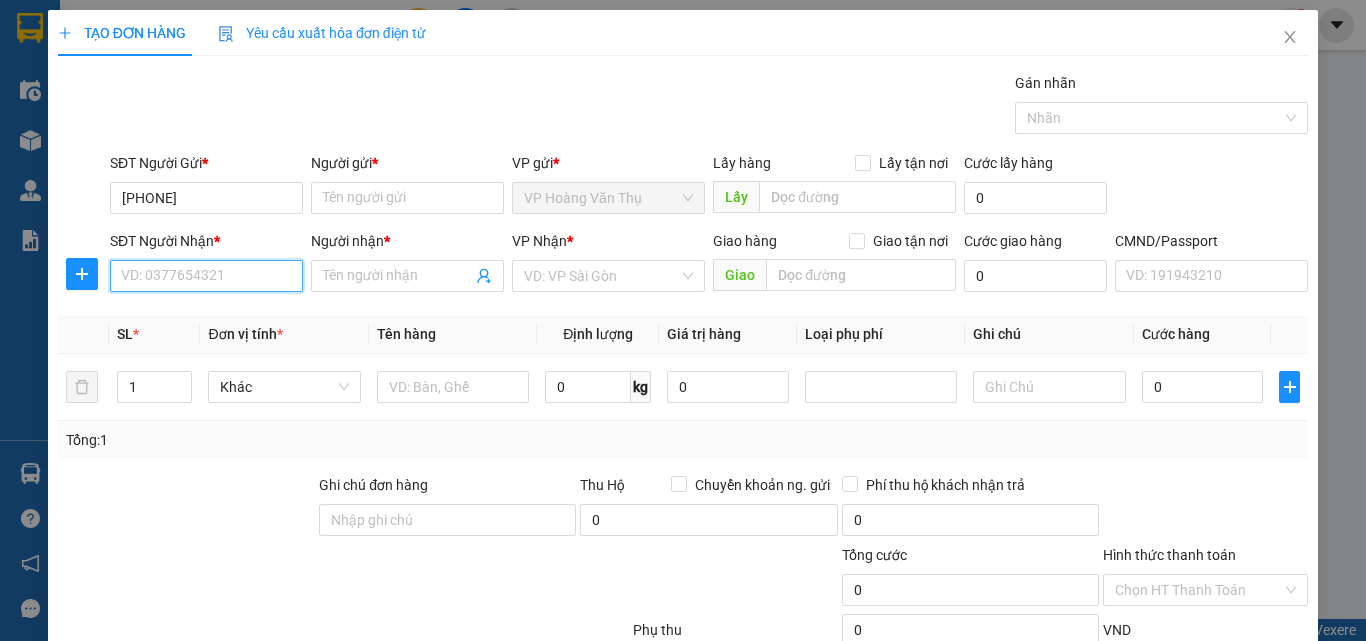 click on "SĐT Người Nhận  *" at bounding box center [206, 276] 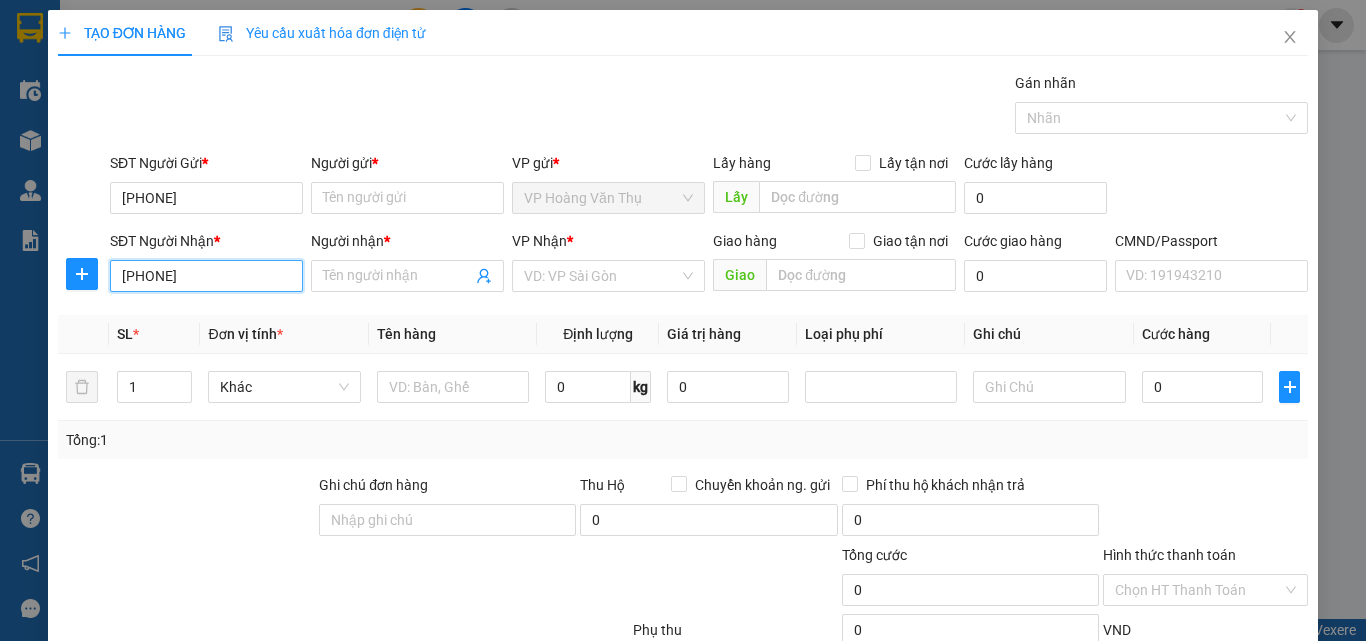 type on "0981297697" 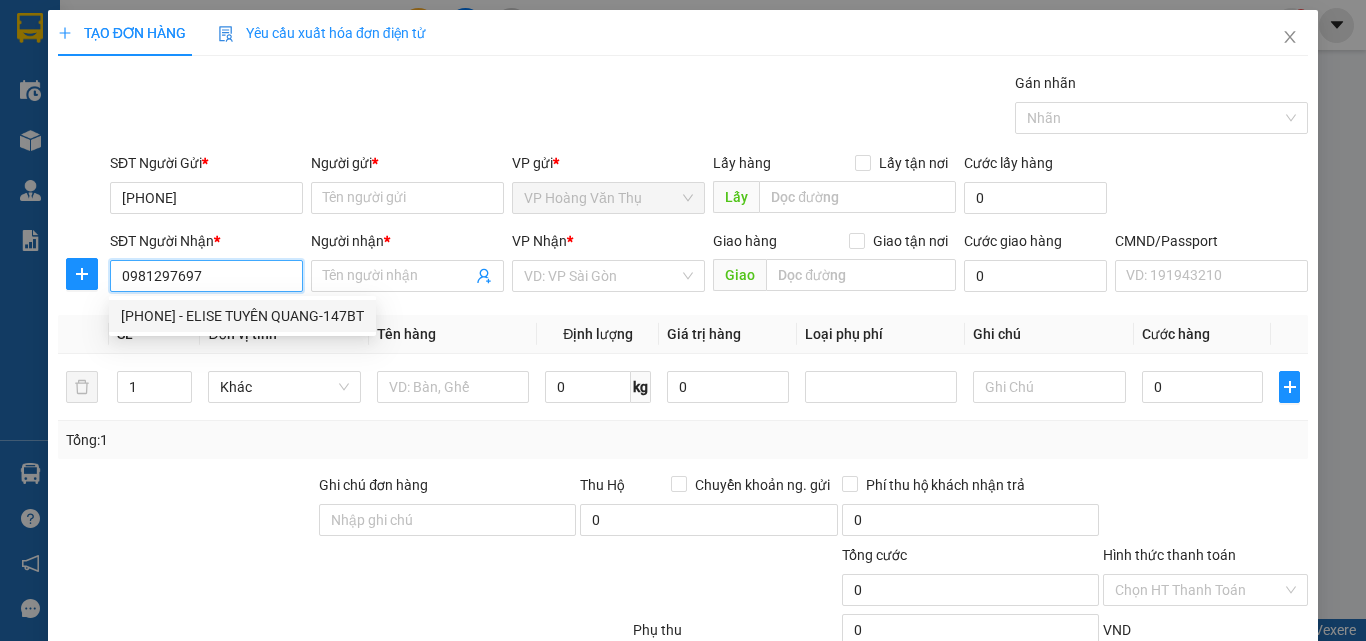 click on "0981297697 - ELISE TUYÊN QUANG-147BT" at bounding box center (242, 316) 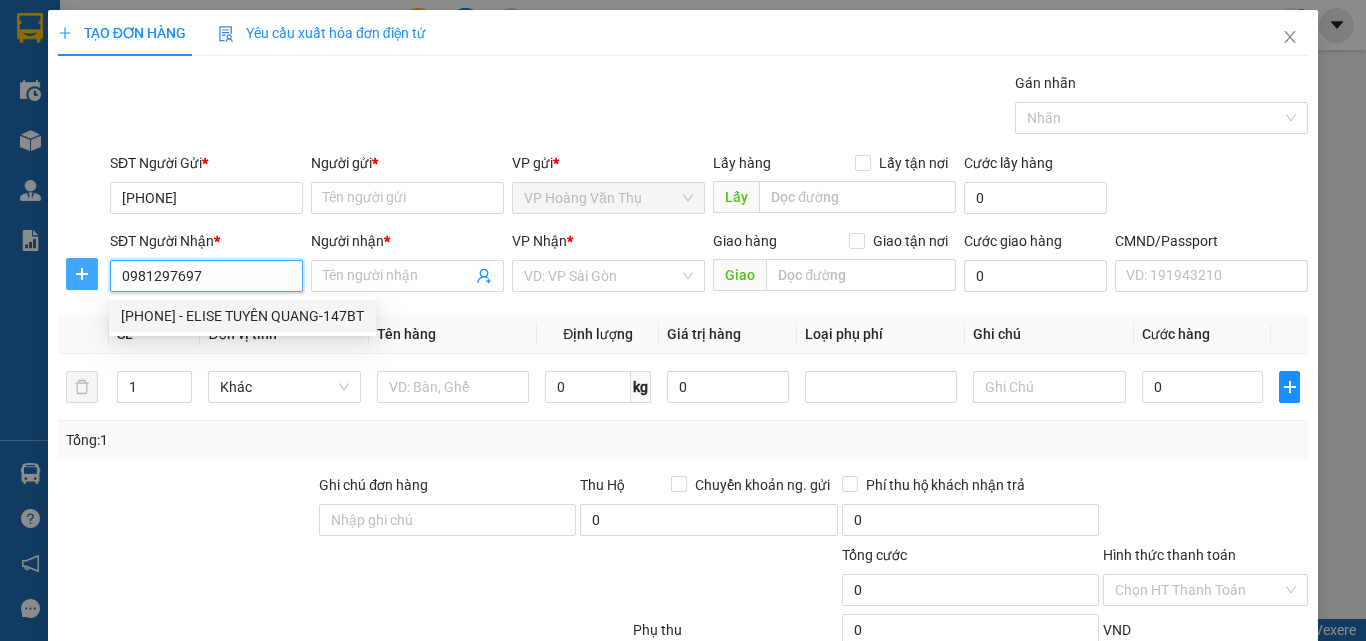 type on "ELISE TUYÊN QUANG-147BT" 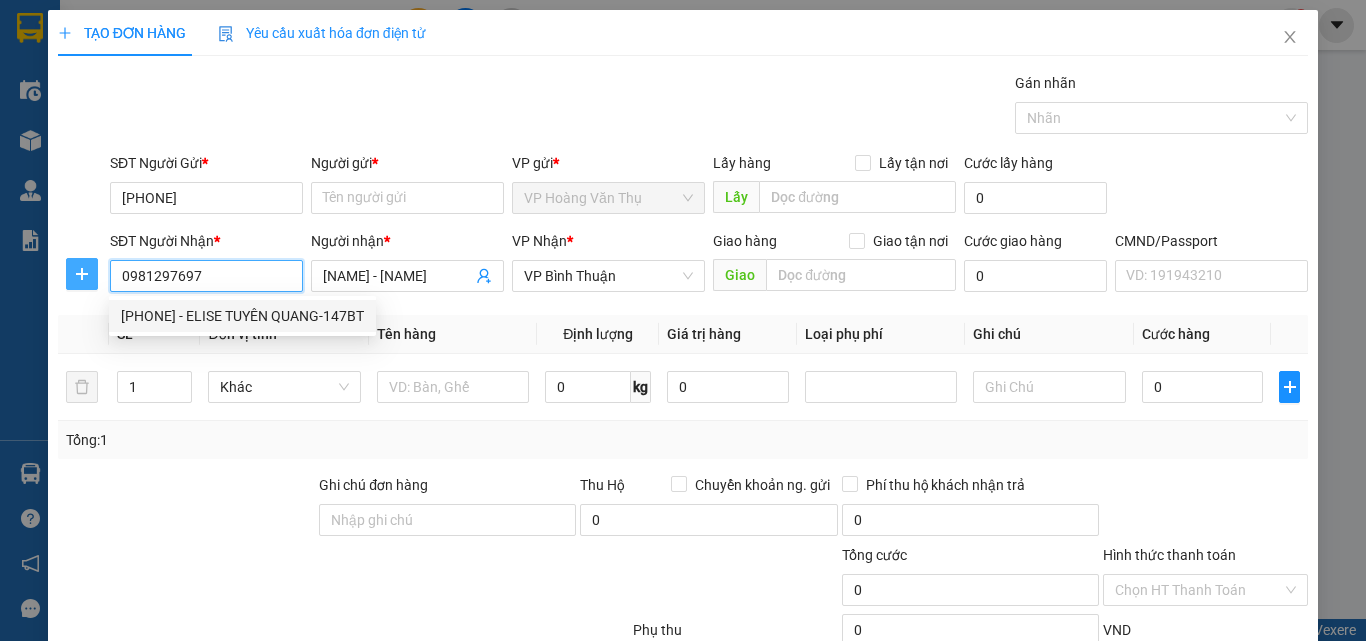 type on "0981297697" 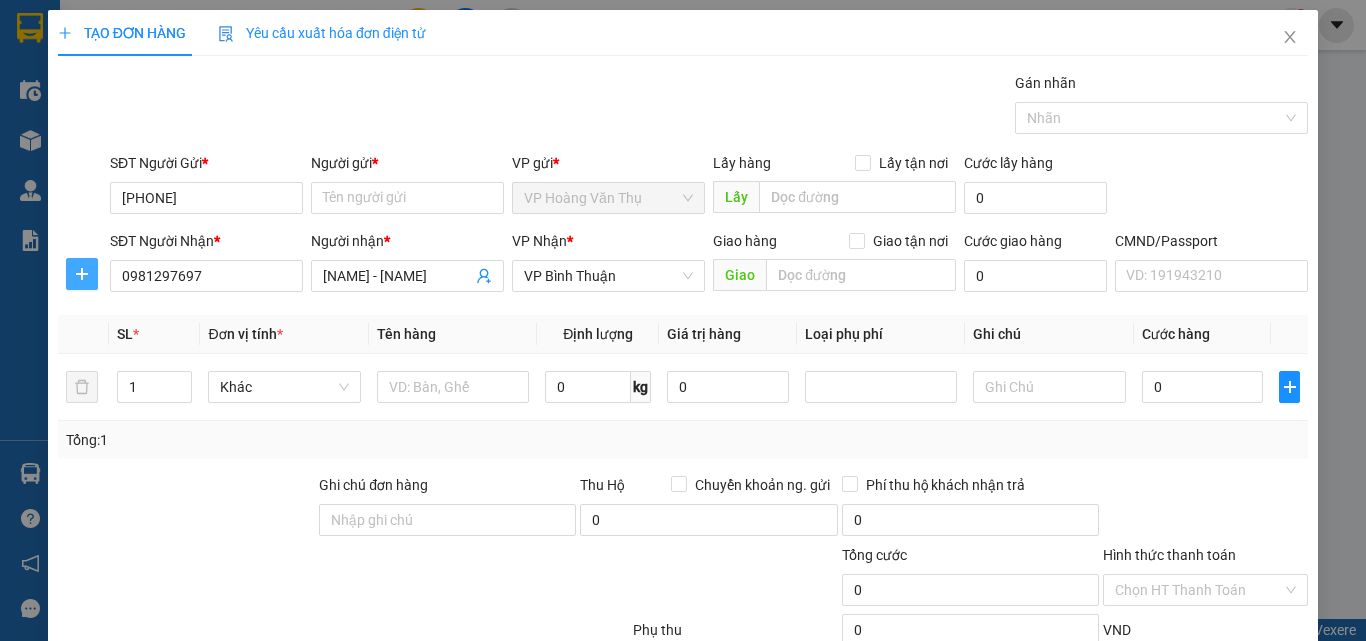 click at bounding box center [82, 274] 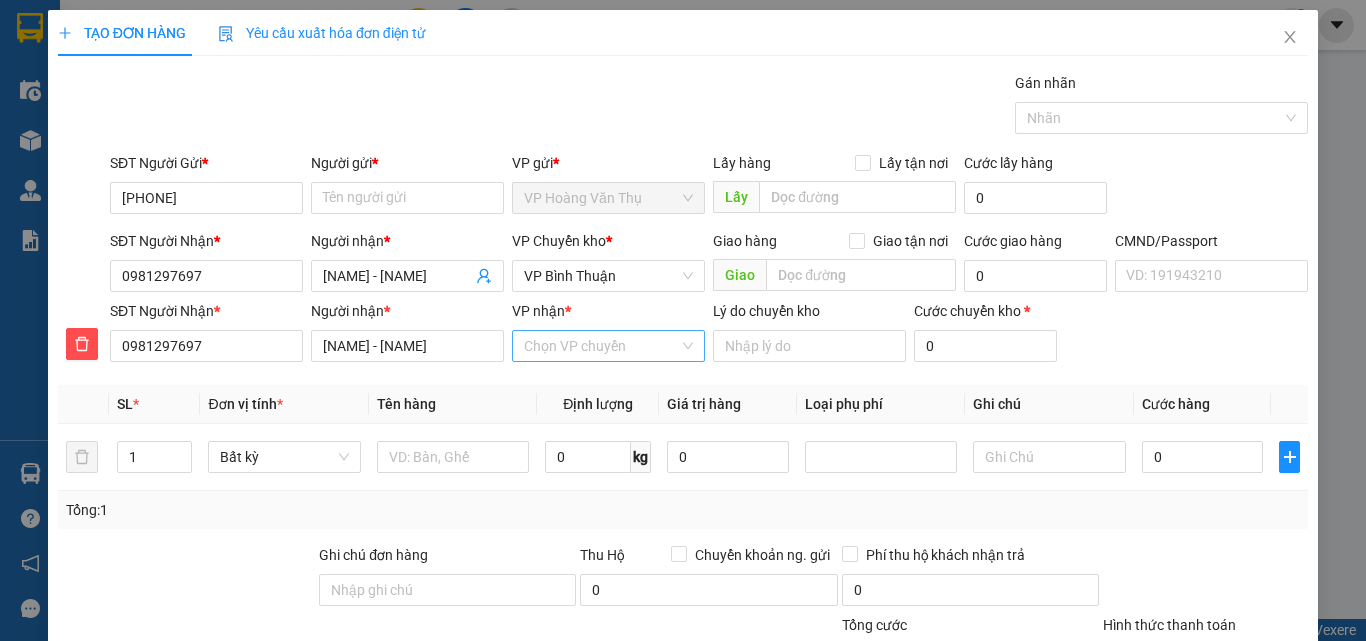 click on "VP nhận  *" at bounding box center [601, 346] 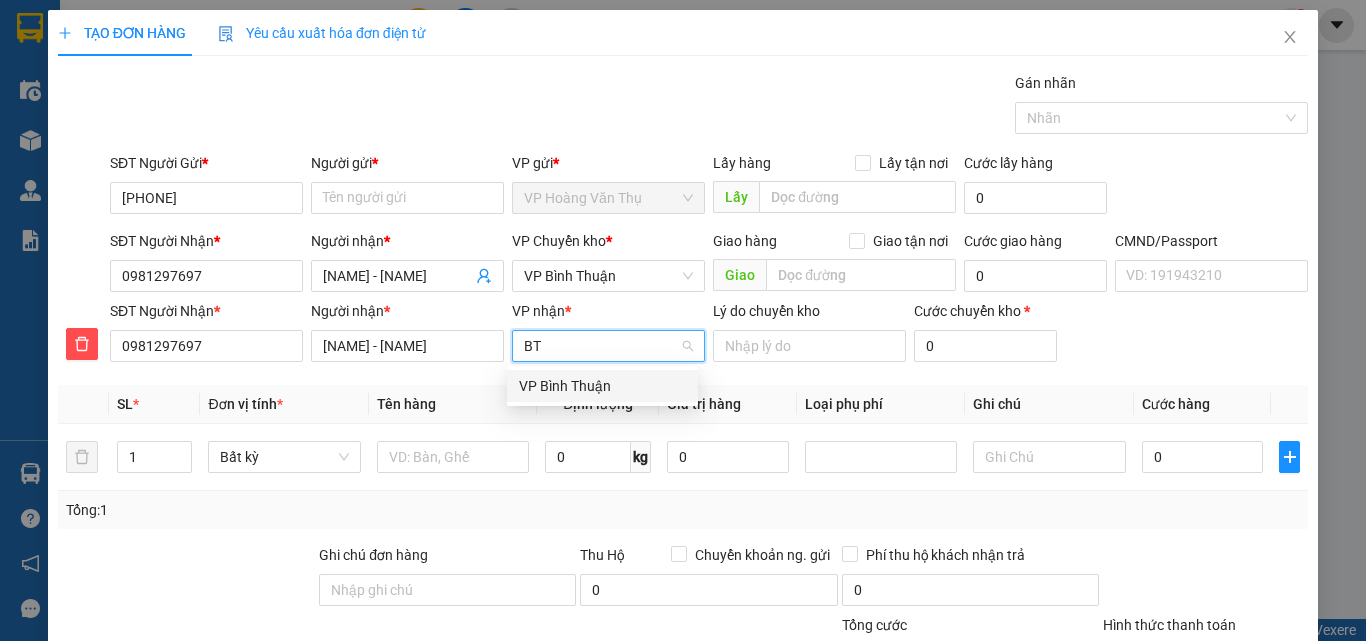 type on "BT" 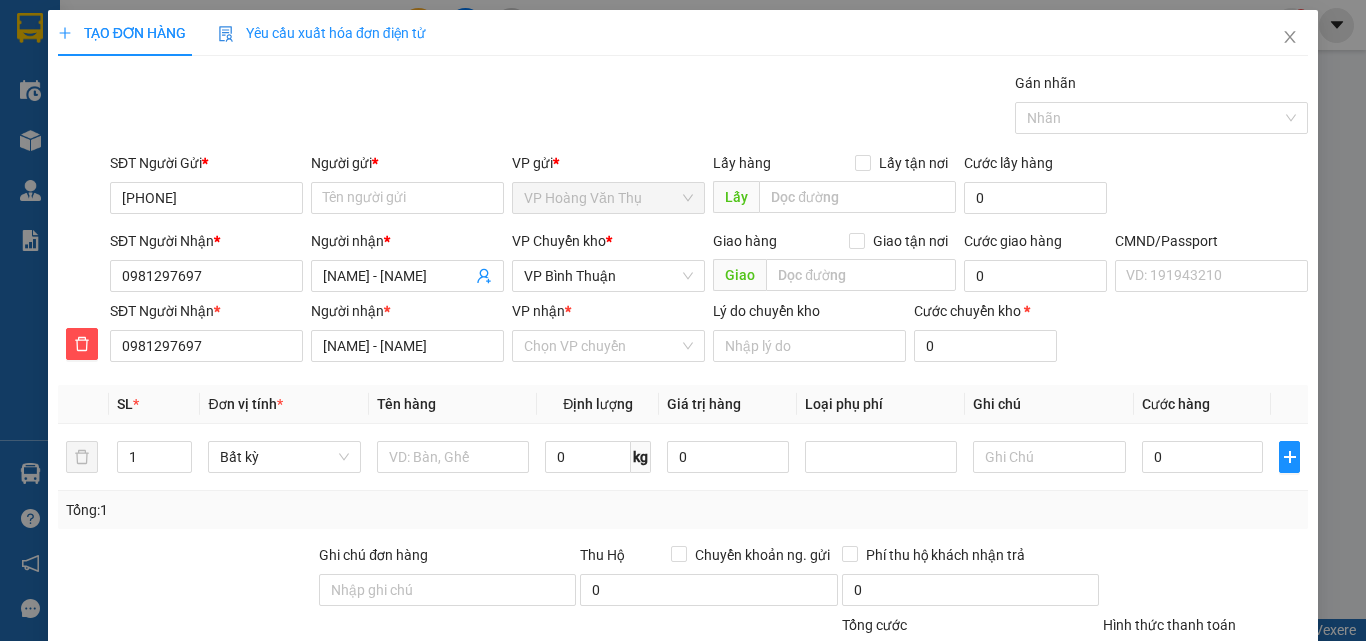 click on "Kết quả tìm kiếm ( 137 )  Bộ lọc  Mã ĐH Trạng thái Món hàng Thu hộ Tổng cước Chưa cước Nhãn Người gửi VP Gửi Người nhận VP Nhận TKC0108251201 13:59 - 01/08 VP Nhận   20G-000.07 16:47 - 01/08 HỘP DÀI PK SL:  1 40.000 40.000 0984414992 CƯỜNG VP 47 Trần Khát Chân 0869223232 BÙI LUYỆN VP Hoàng Văn Thụ TDBS2607251485 15:31 - 26/07 Đã giao   08:34 - 27/07 bọc thảm SL:  1 60.000 0865823915 CHIẾT VP Thiên Đường Bảo Sơn 0869223232 BÙI LUYỆN VP Hoàng Văn Thụ DC2107250815 11:16 - 21/07 Đã giao   15:03 - 21/07 HỘP PHỤ KIỆN SL:  1 35.000 0988434580 A SÁNG  VP Đại Cồ Việt 0869223232 BÙI LUYỆN VP Bắc Sơn TDBS2007250746 13:40 - 20/07 Đã giao   08:03 - 21/07 BỌC THẢM SL:  1 40.000 0865823915 CHIẾT VP Thiên Đường Bảo Sơn 0869223232 BÙI LUYỆN VP Hoàng Gia NVC1907250465 10:12 - 19/07 Đã giao   13:46 - 19/07 BỌC THẢM SL:  1 40.000 0376122337 MINH ĐỨC  VP Nguyễn Văn Cừ 0869223232 Đã giao" at bounding box center (683, 320) 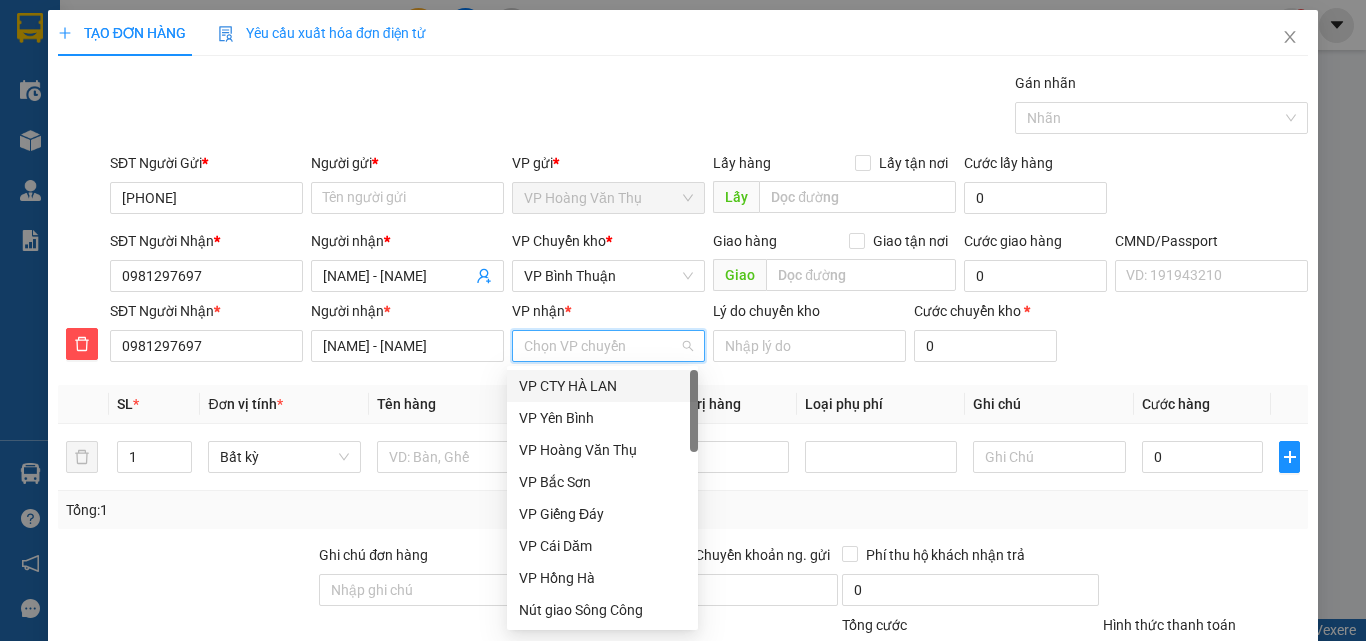 click on "VP nhận  *" at bounding box center (601, 346) 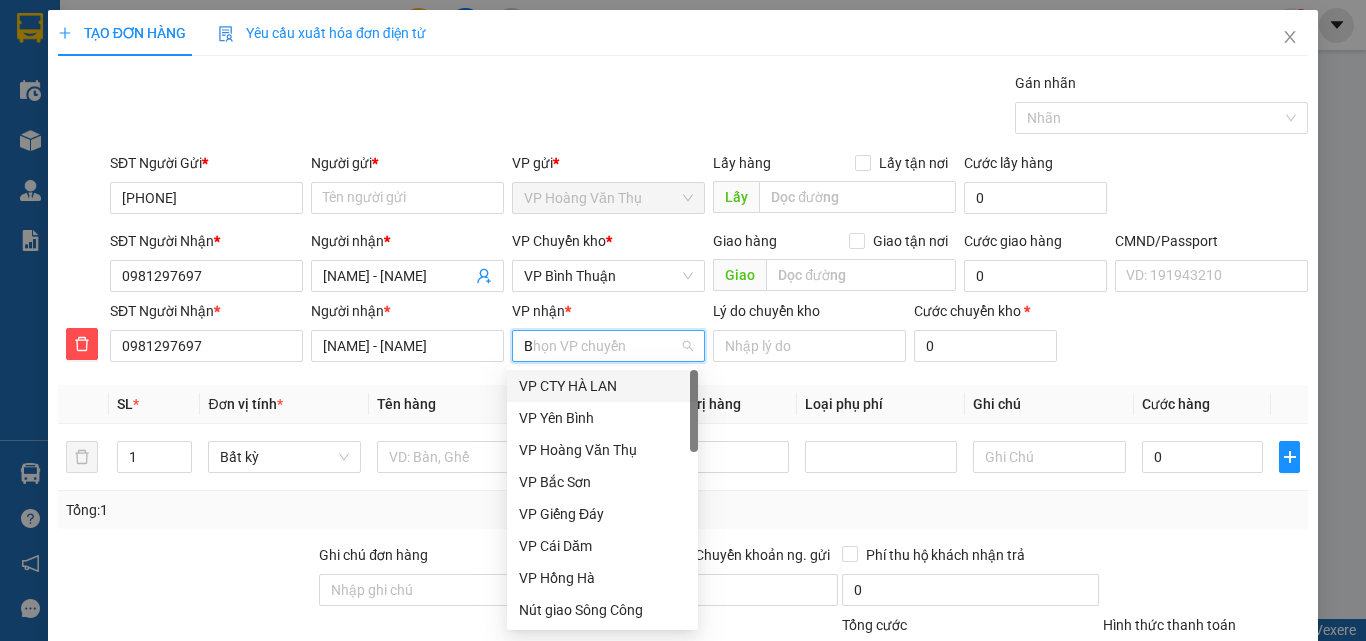 type on "BT" 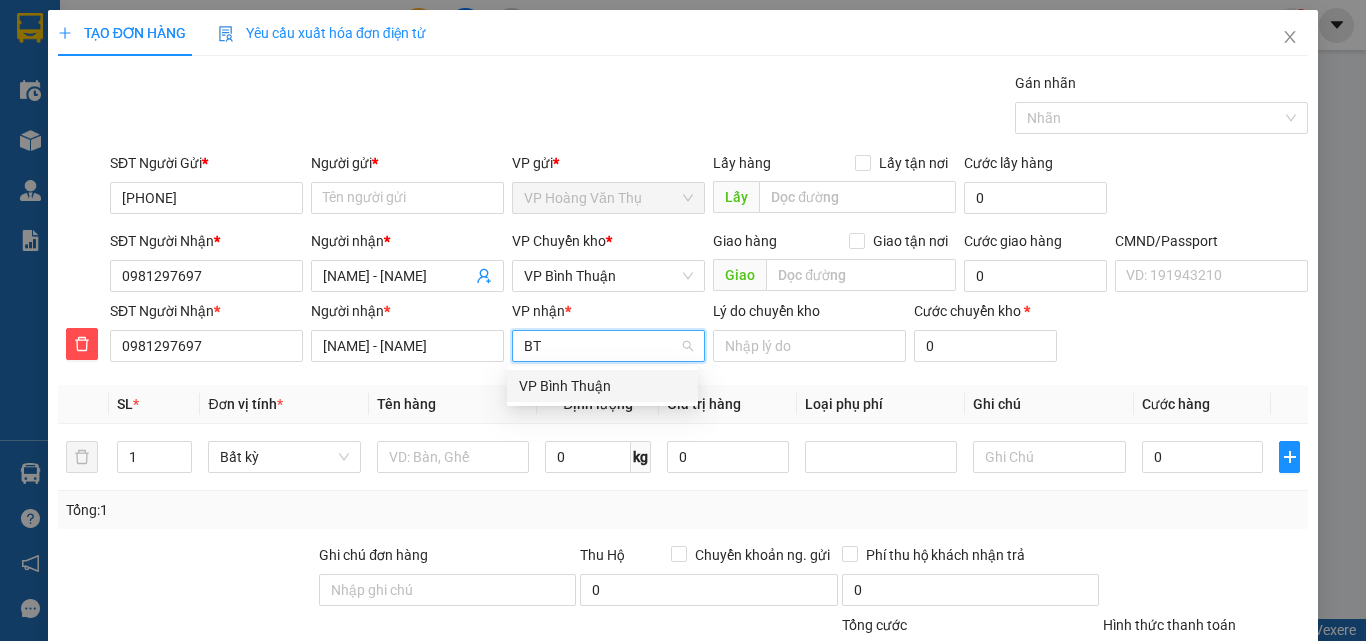 click on "VP Bình Thuận" at bounding box center (602, 386) 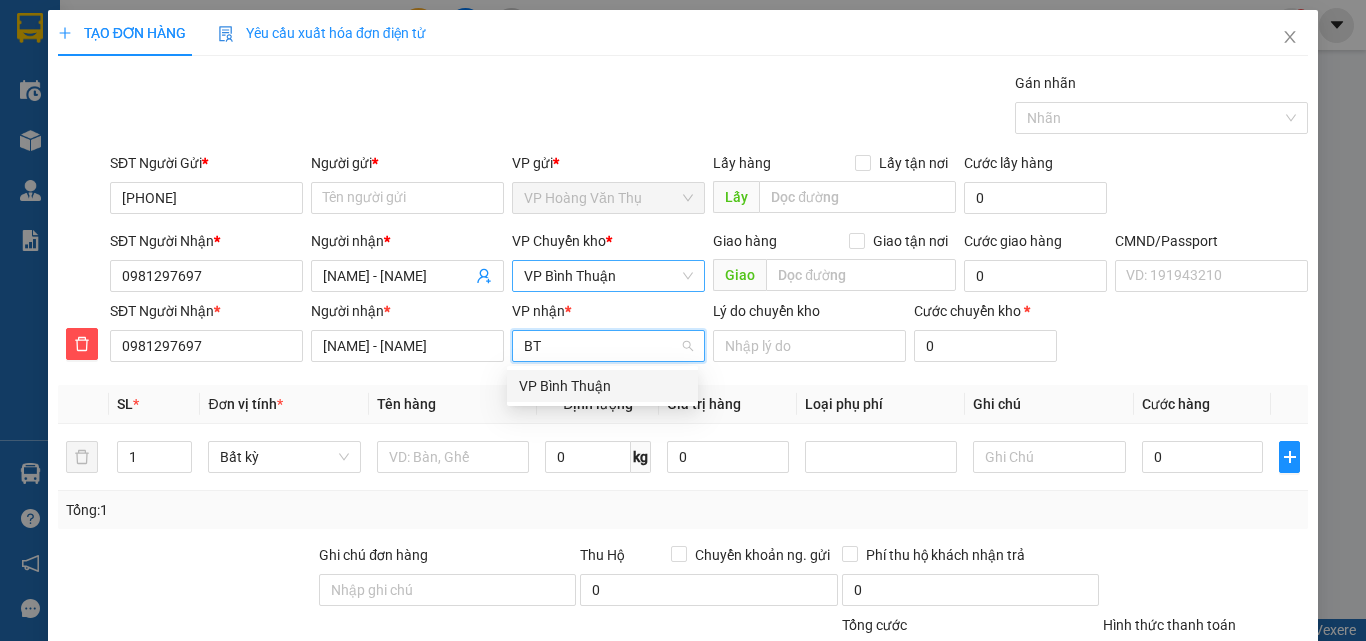 type 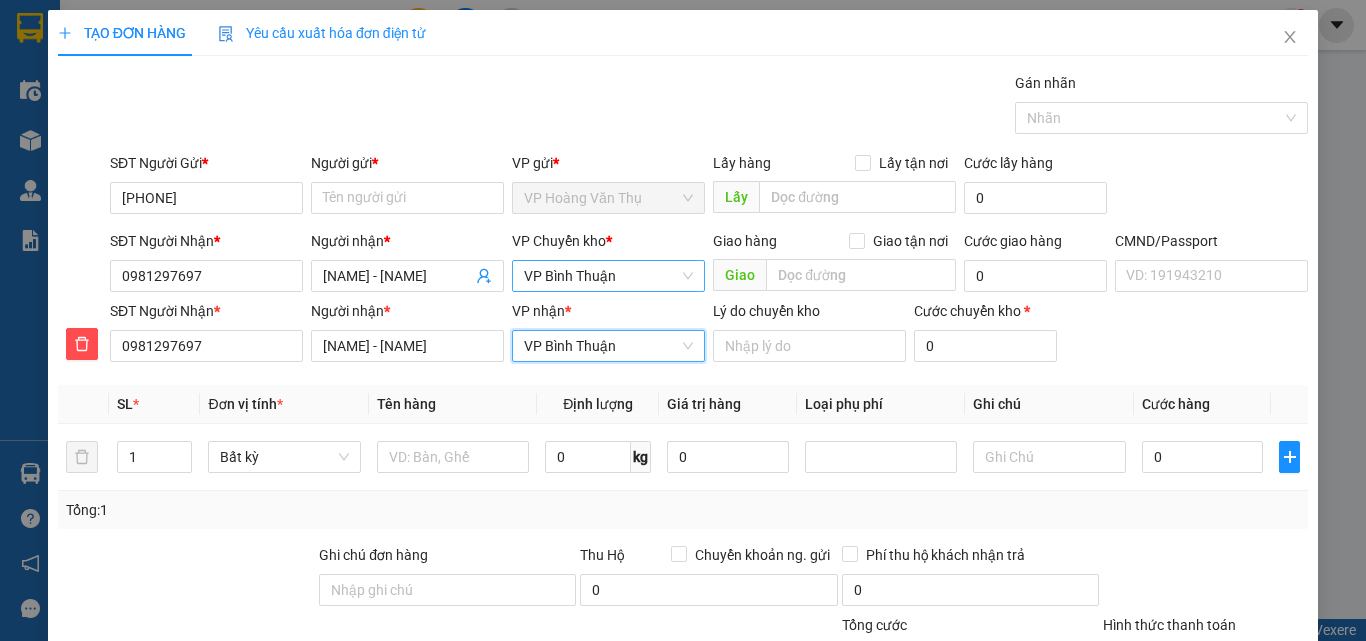 click on "VP Bình Thuận" at bounding box center (608, 276) 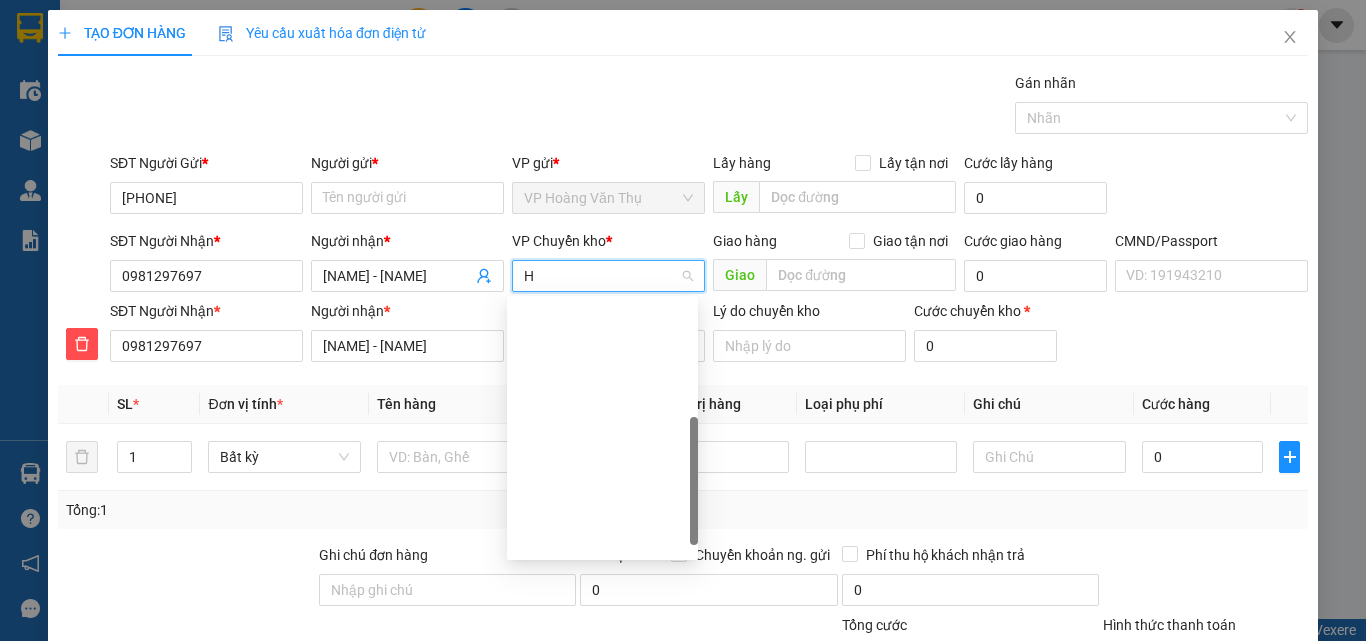 type on "HG" 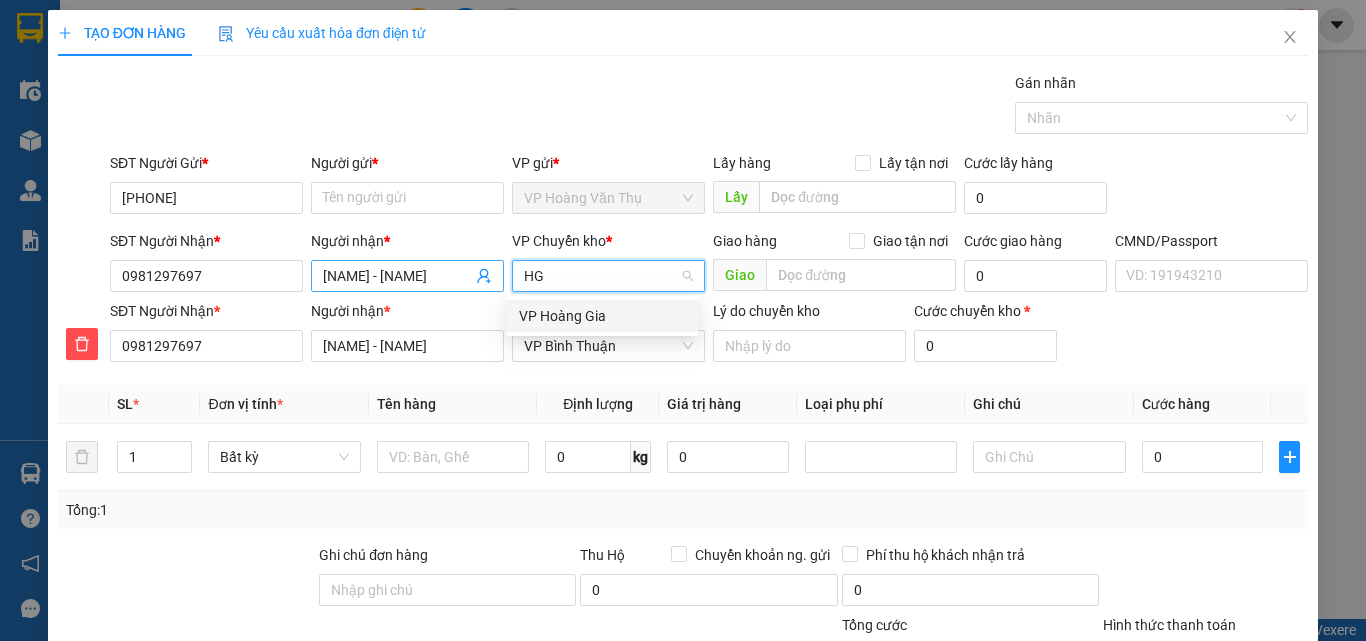drag, startPoint x: 618, startPoint y: 310, endPoint x: 469, endPoint y: 278, distance: 152.3975 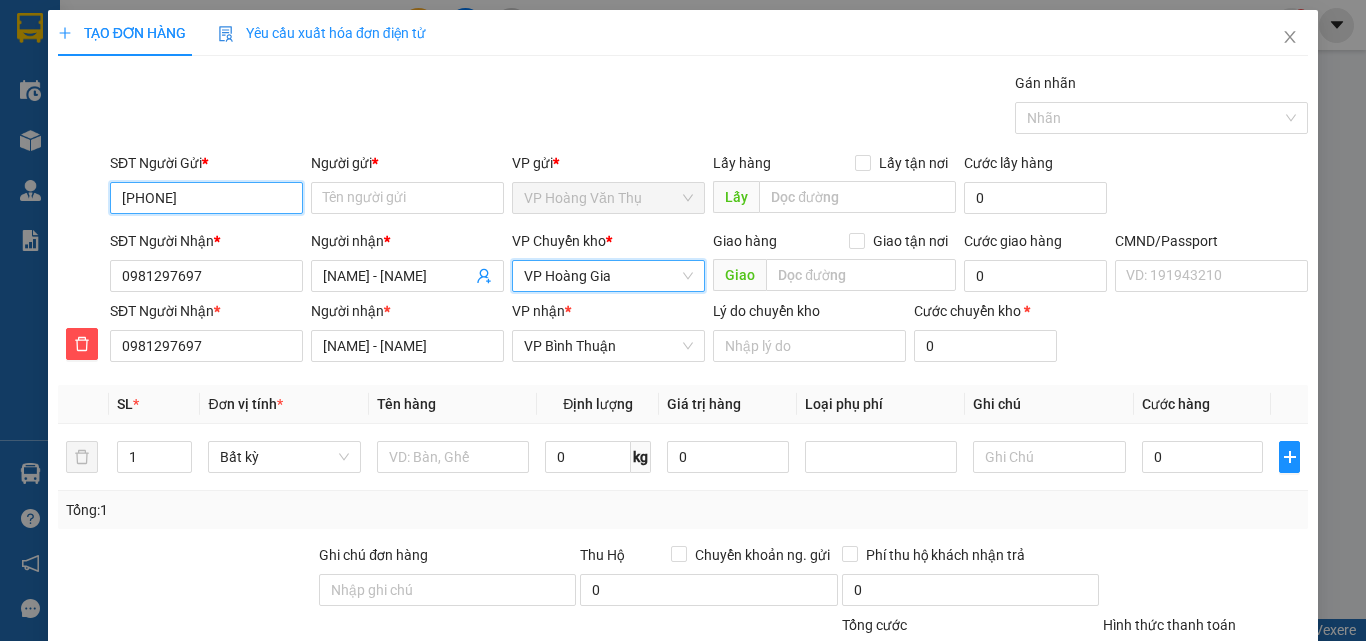 click on "0973586814" at bounding box center (206, 198) 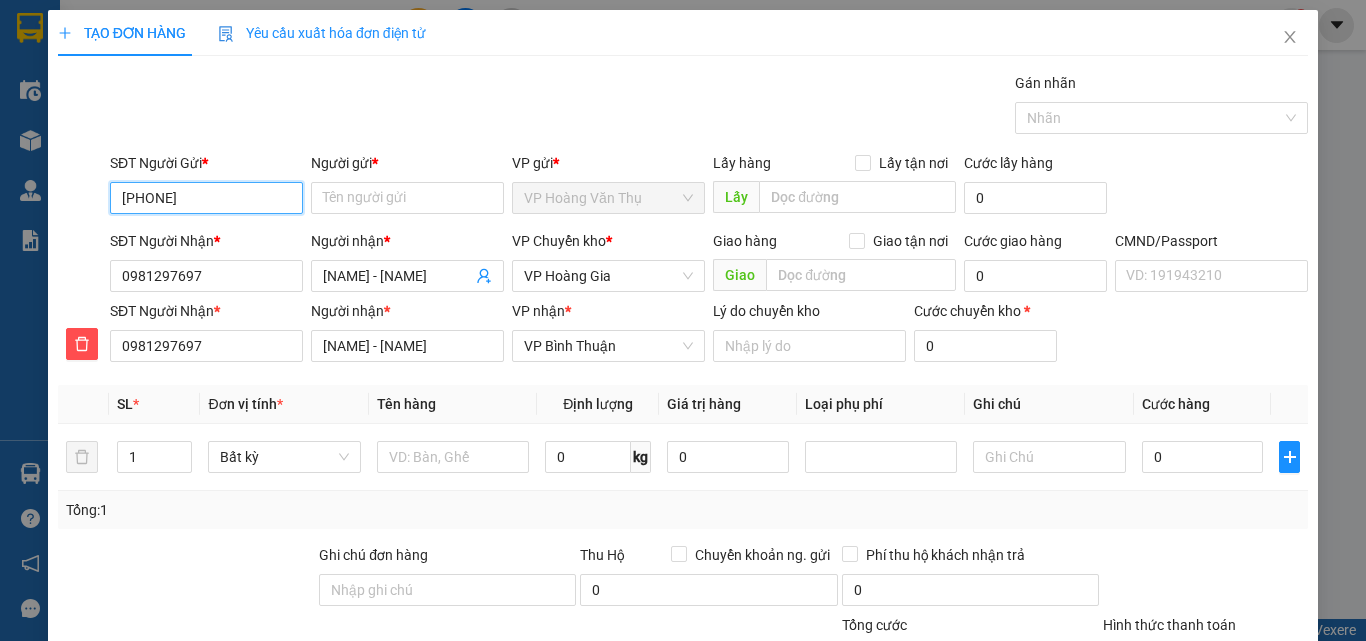 click on "0973586814" at bounding box center [206, 198] 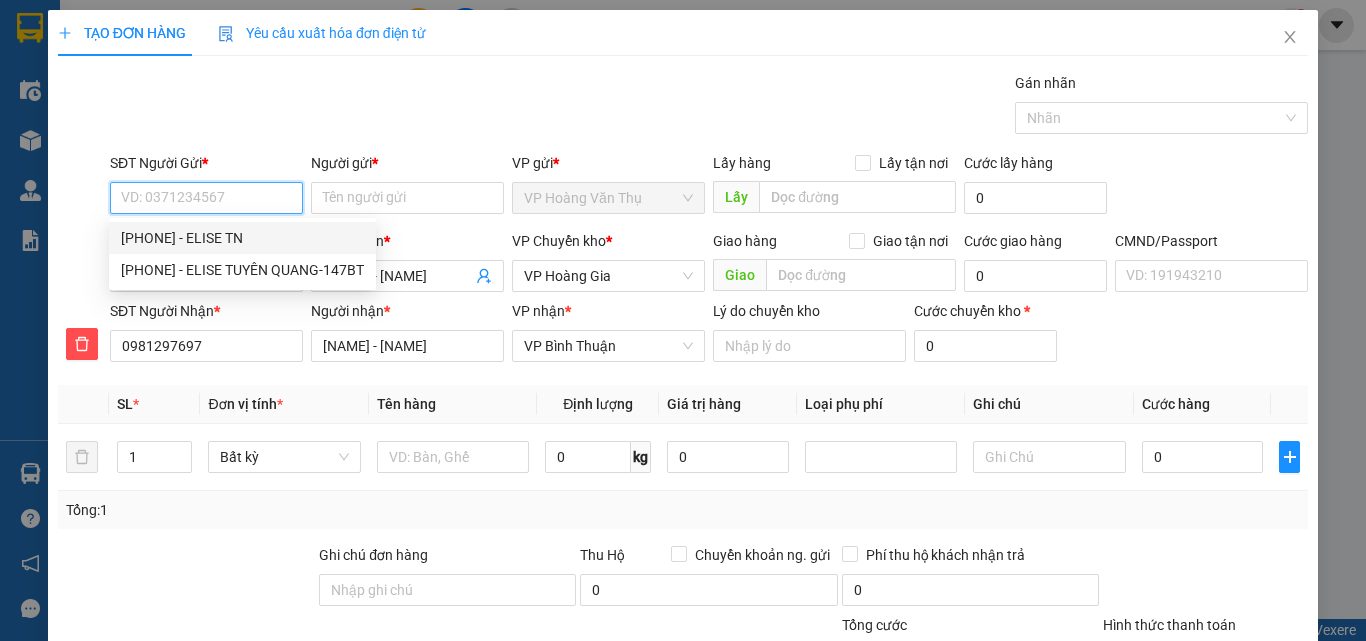 click on "0973580814 - ELISE TN" at bounding box center (242, 238) 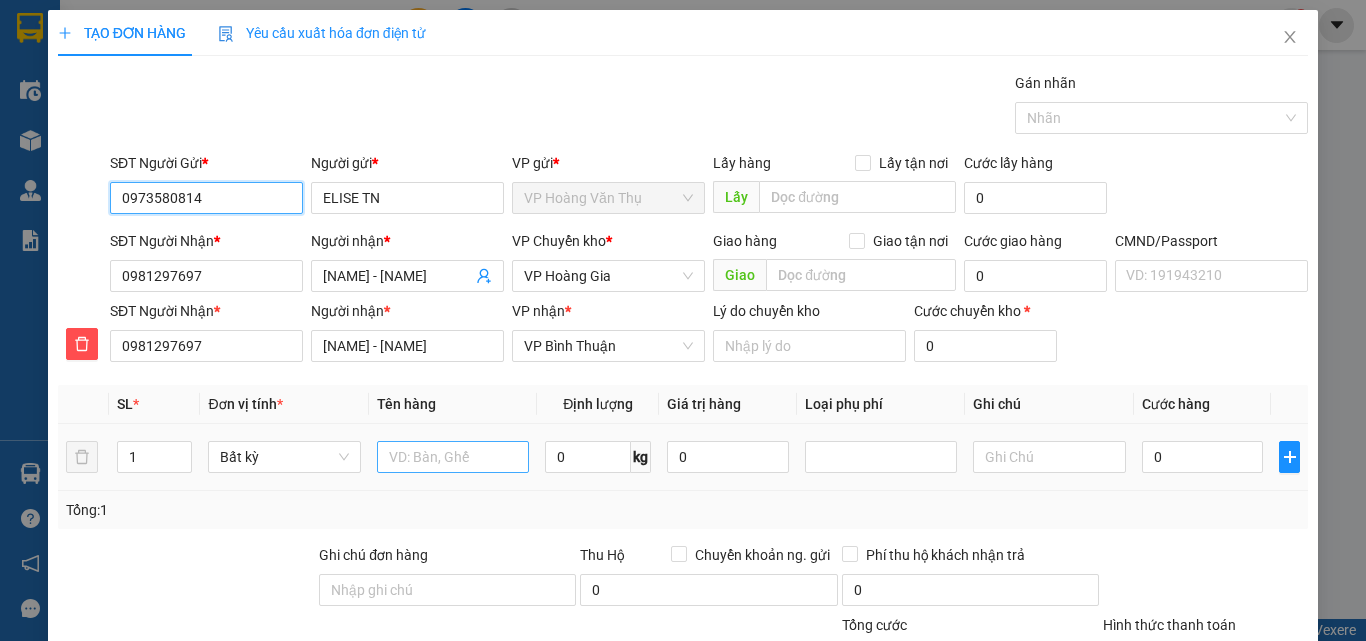 type on "0973580814" 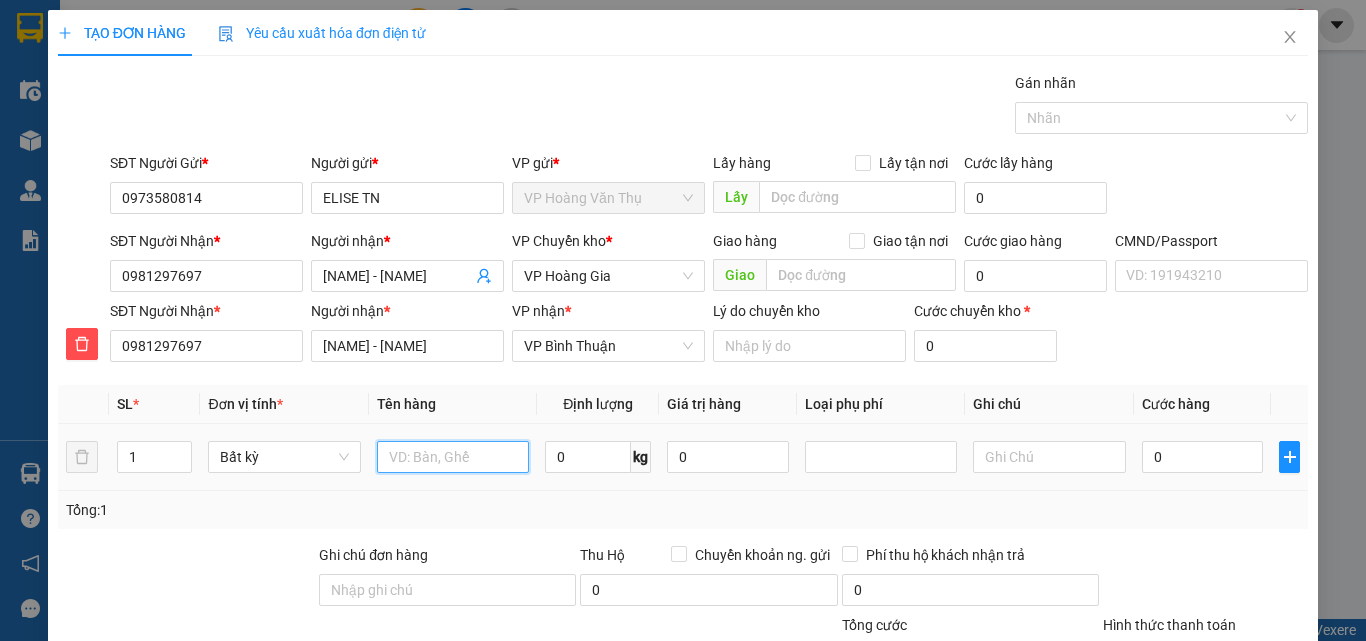 click at bounding box center (453, 457) 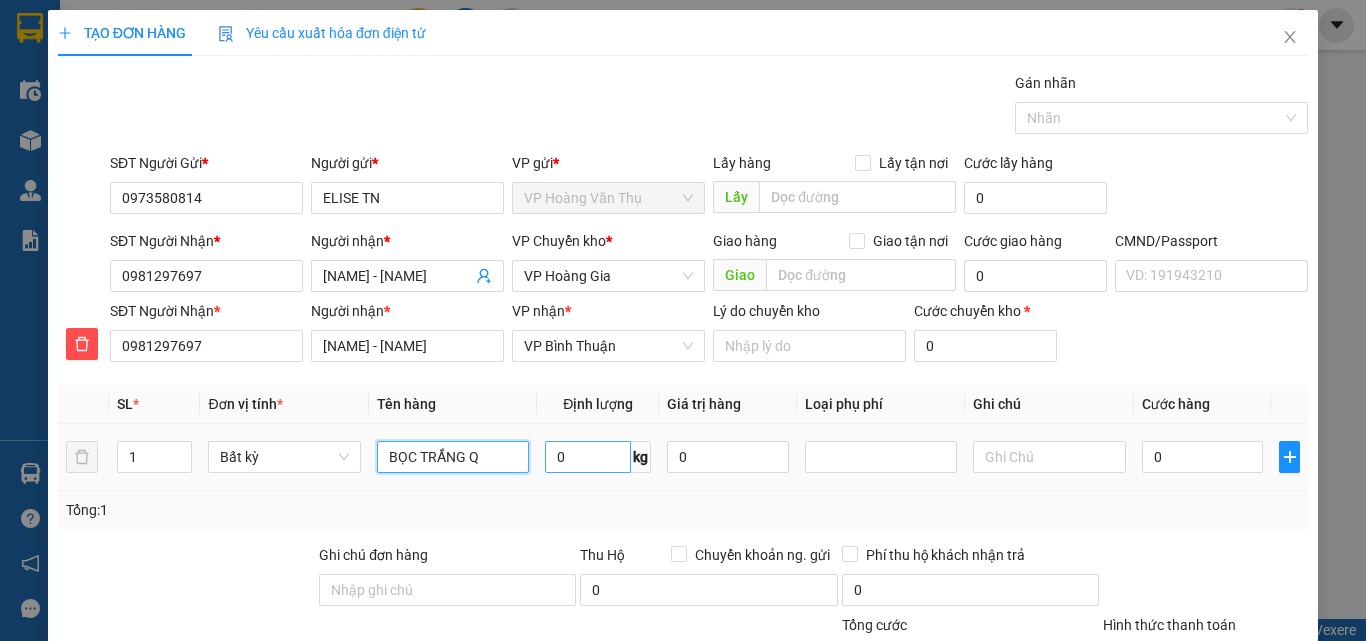 type on "BỌC TRẮNG QA" 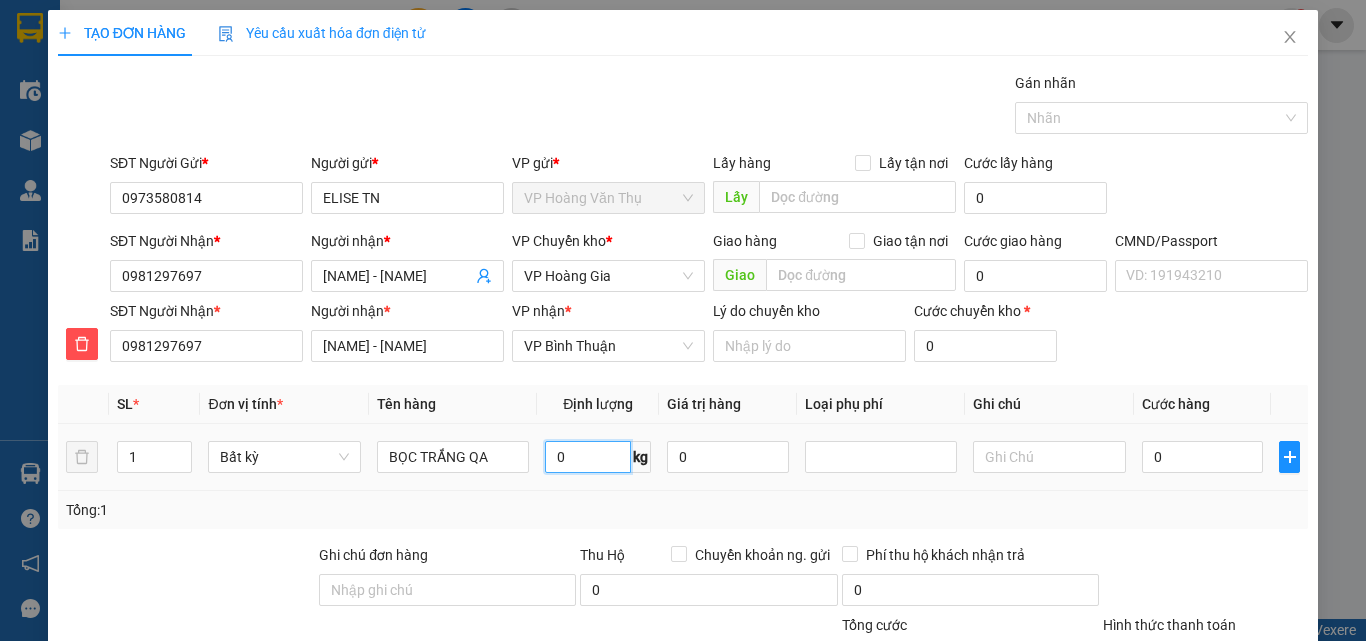 click on "0" at bounding box center [588, 457] 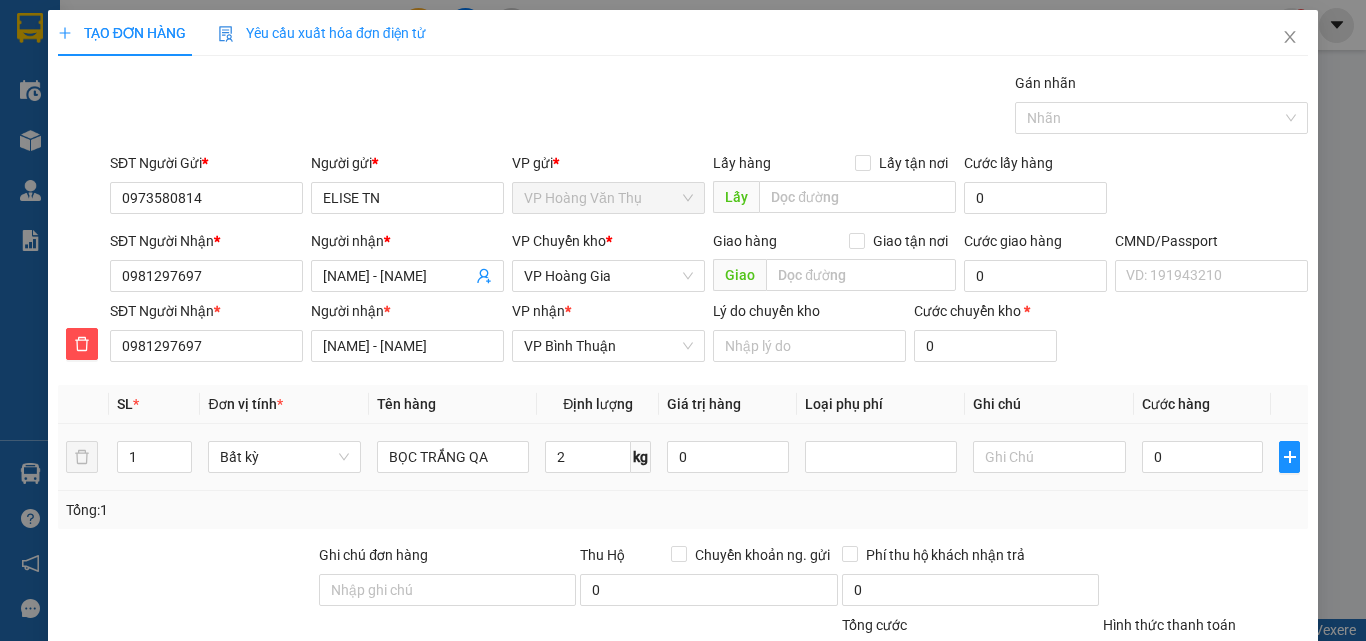 click on "2 kg" at bounding box center (598, 457) 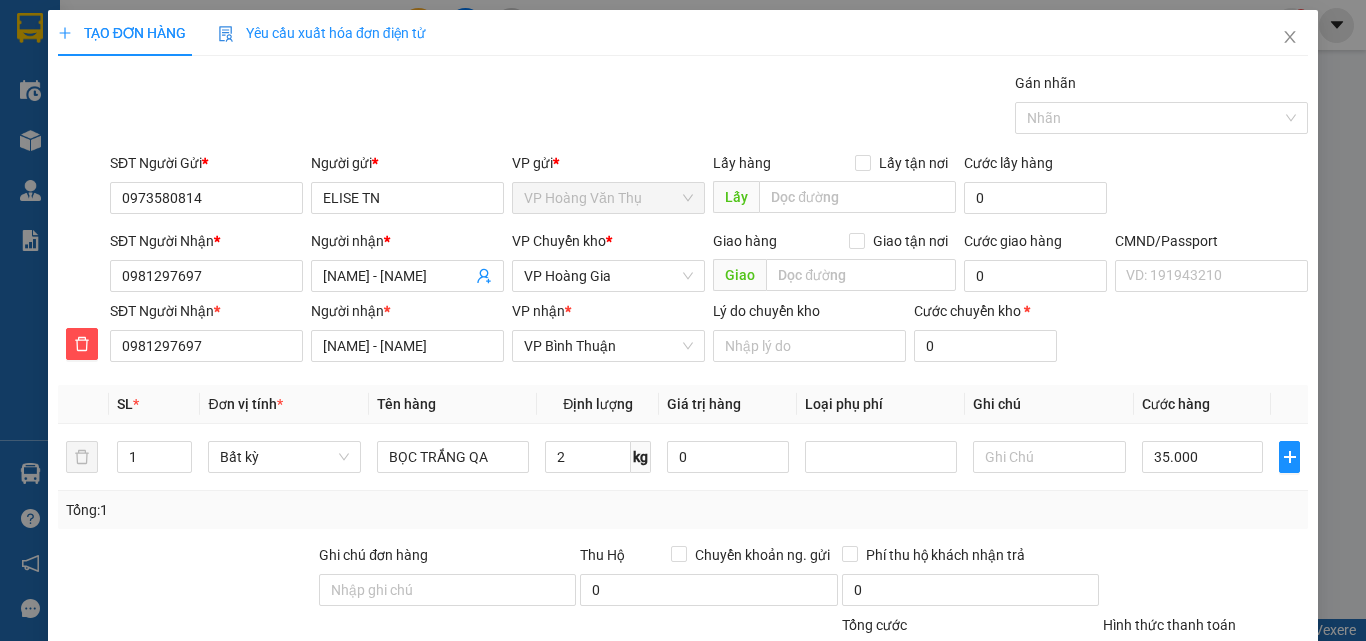 click on "Lưu và In" at bounding box center (1243, 795) 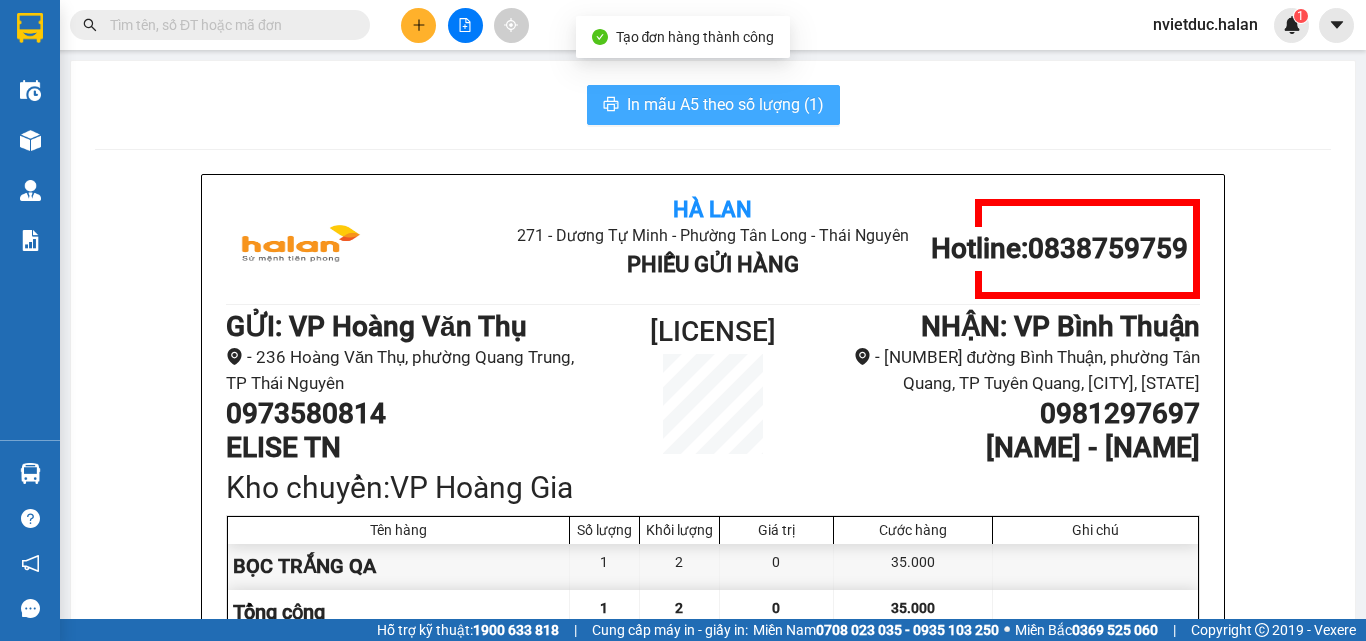 click on "In mẫu A5 theo số lượng
(1)" at bounding box center (725, 104) 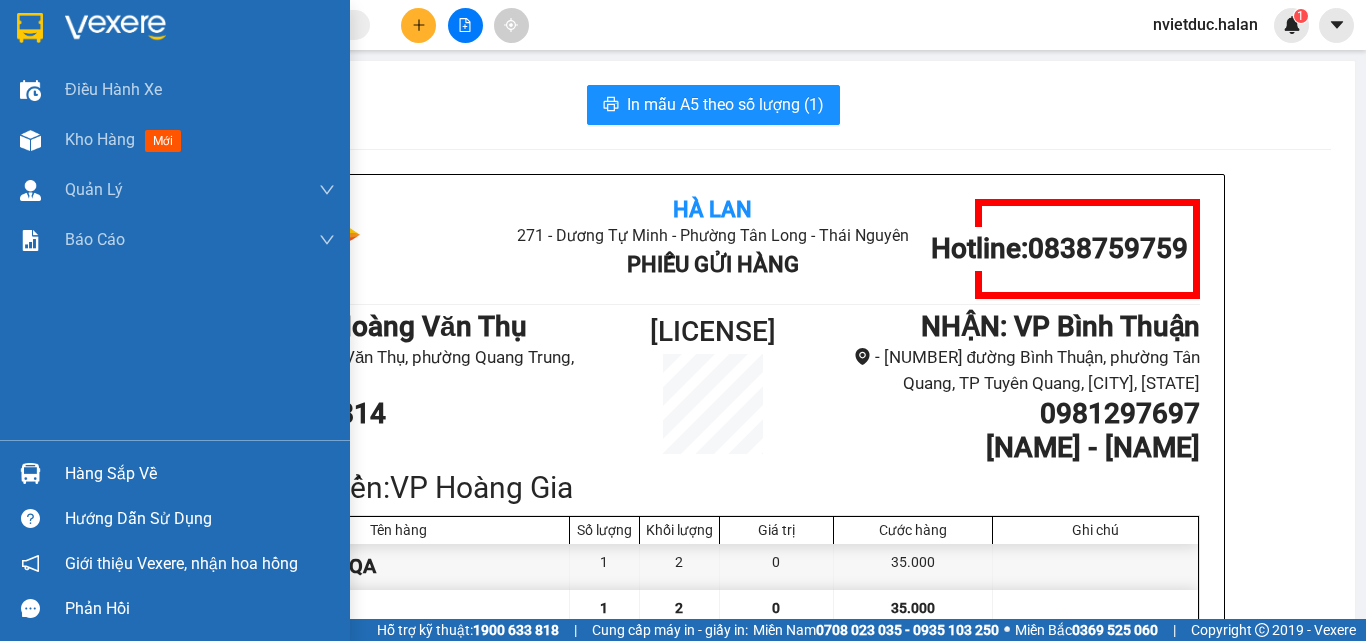 drag, startPoint x: 41, startPoint y: 451, endPoint x: 55, endPoint y: 474, distance: 26.925823 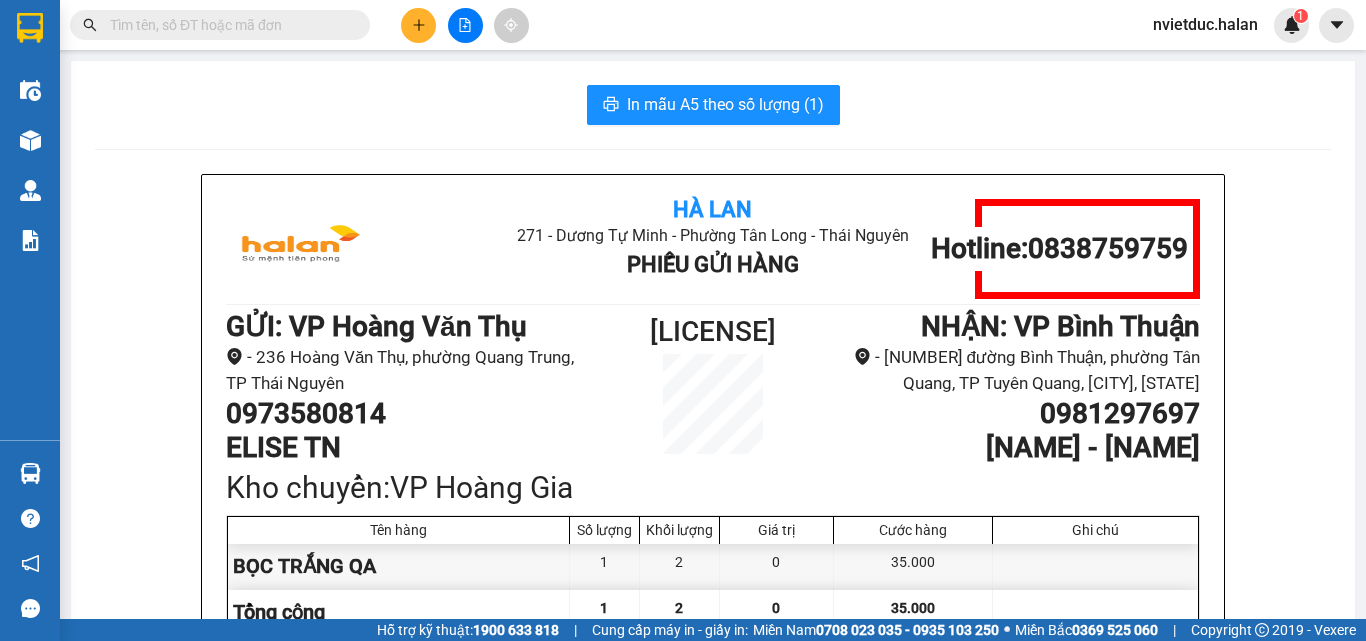 drag, startPoint x: 387, startPoint y: 104, endPoint x: 403, endPoint y: 55, distance: 51.546097 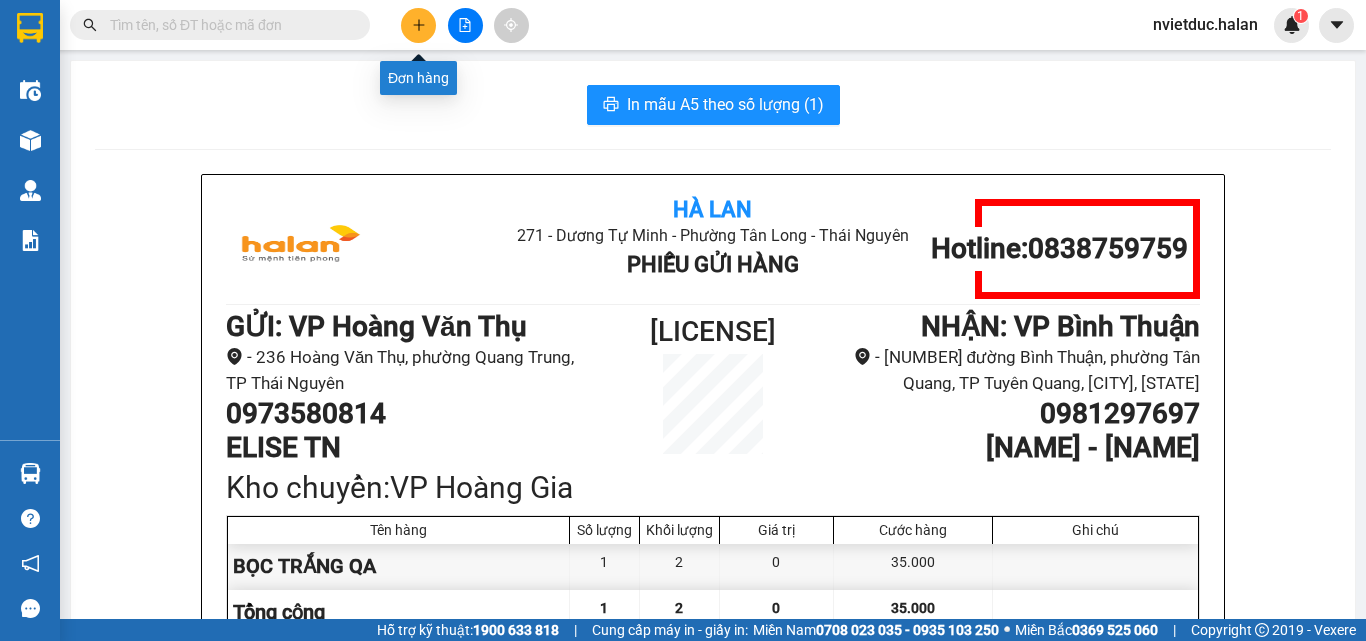 click at bounding box center (418, 25) 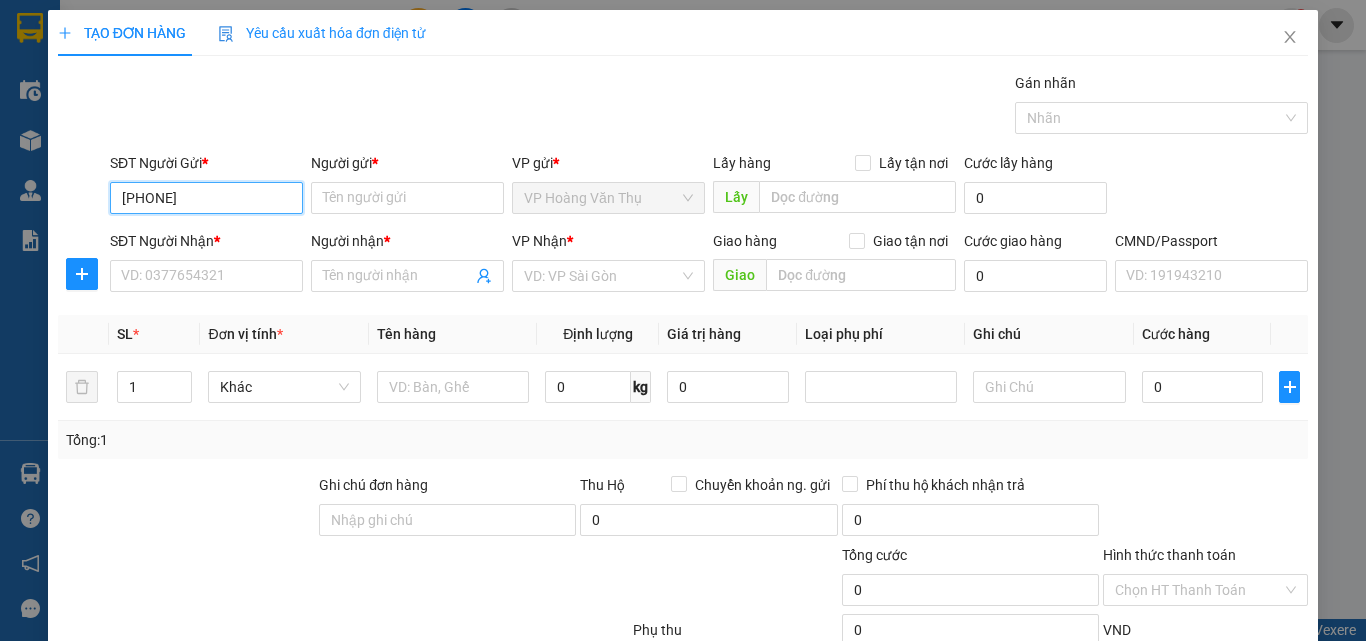 type on "0981278112" 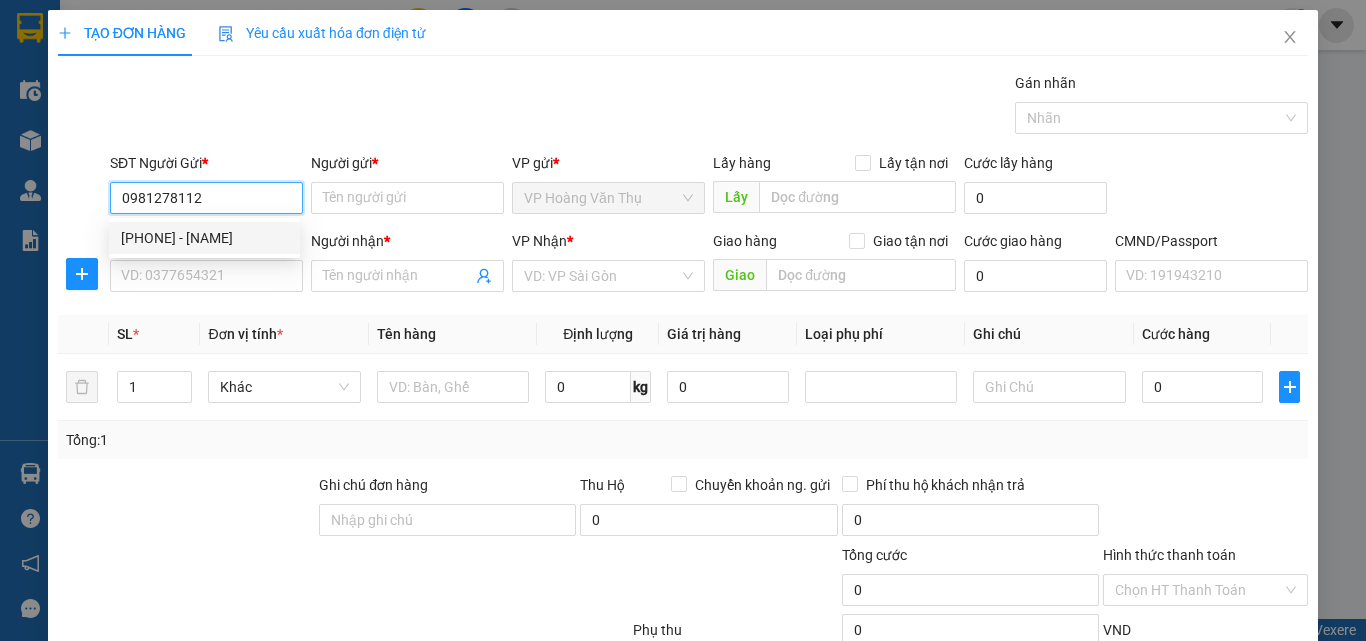 click on "0981278112 - OANH" at bounding box center [204, 238] 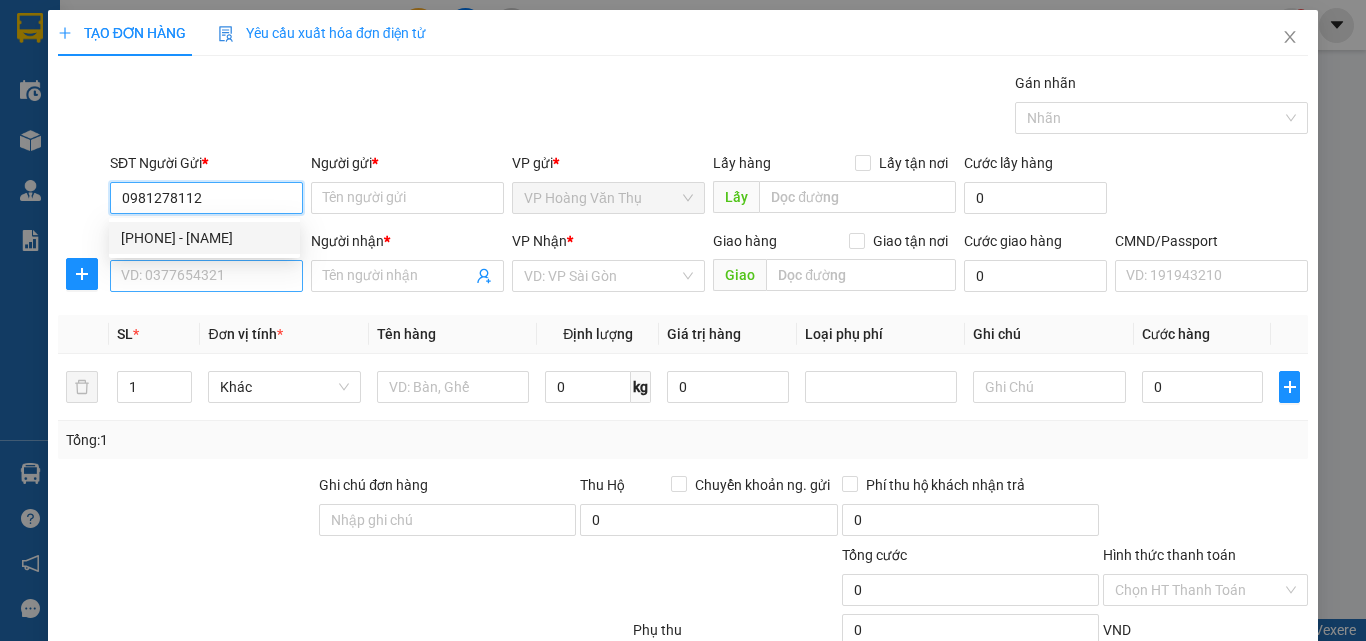 type on "OANH" 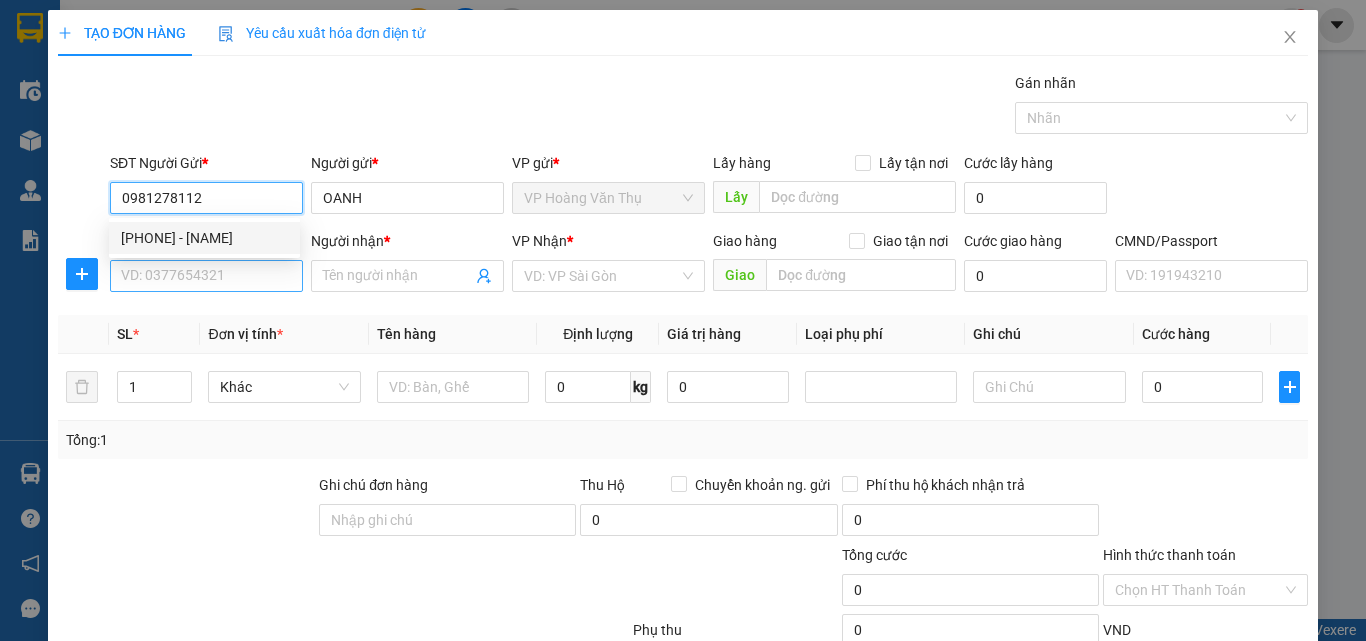 type on "0981278112" 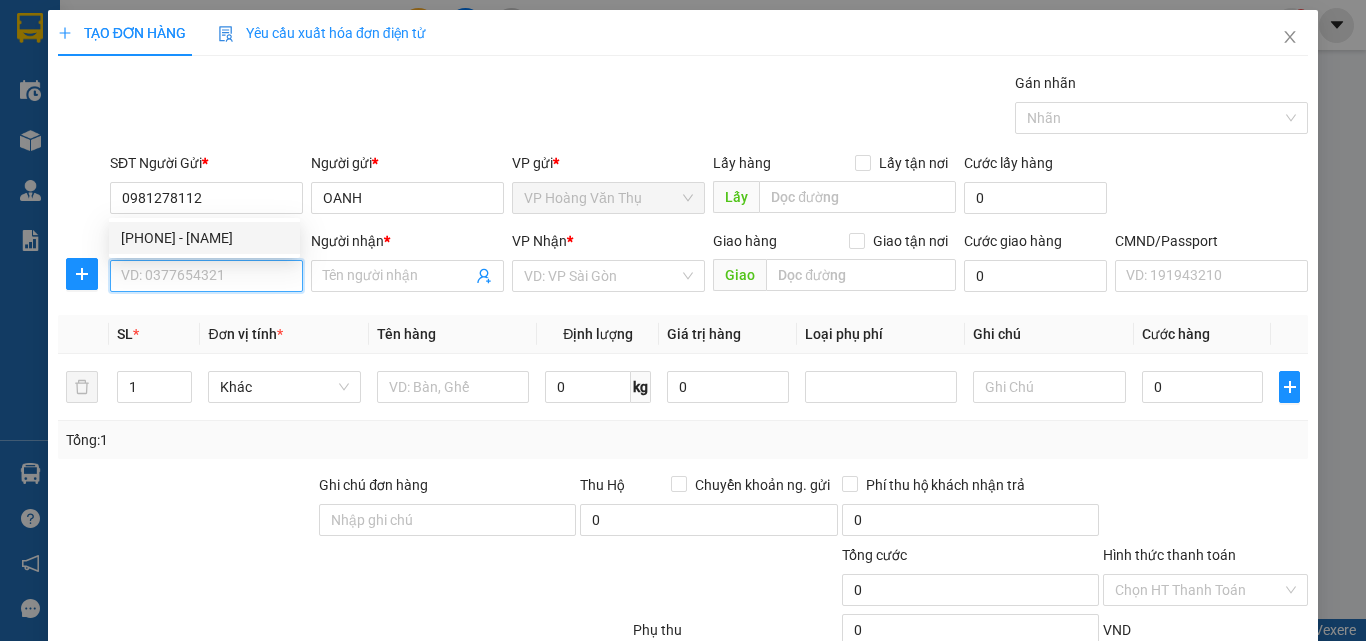 click on "SĐT Người Nhận  *" at bounding box center [206, 276] 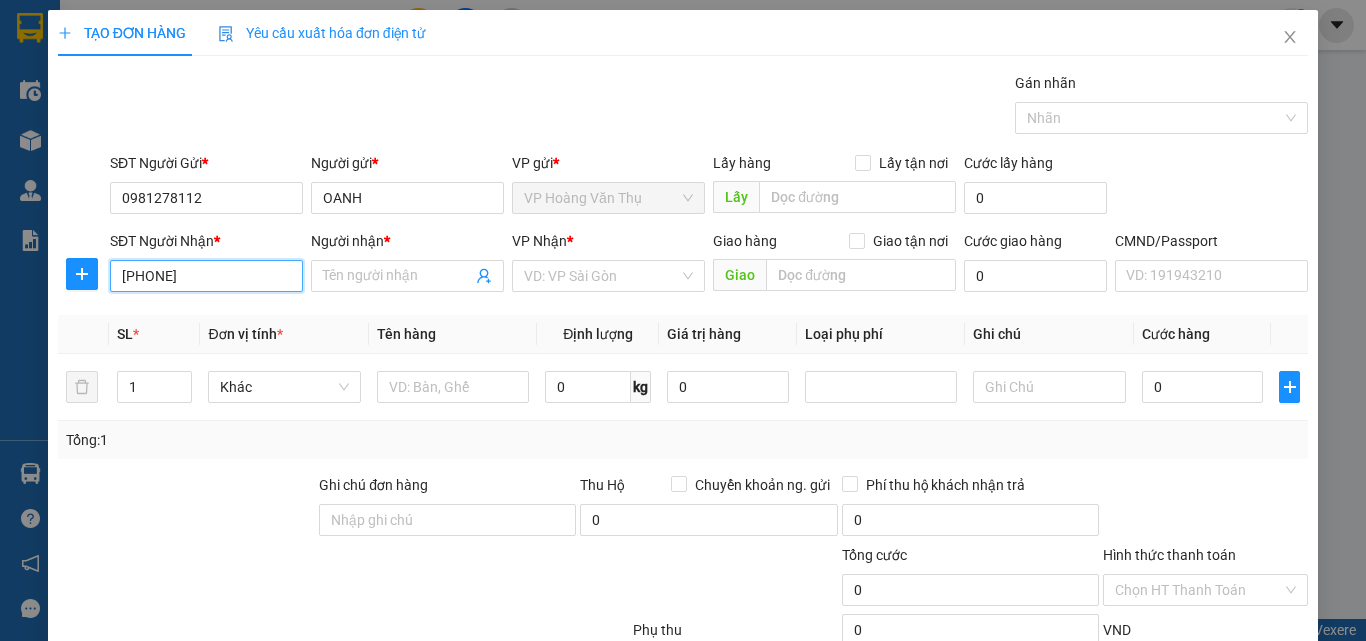 type on "0373633444" 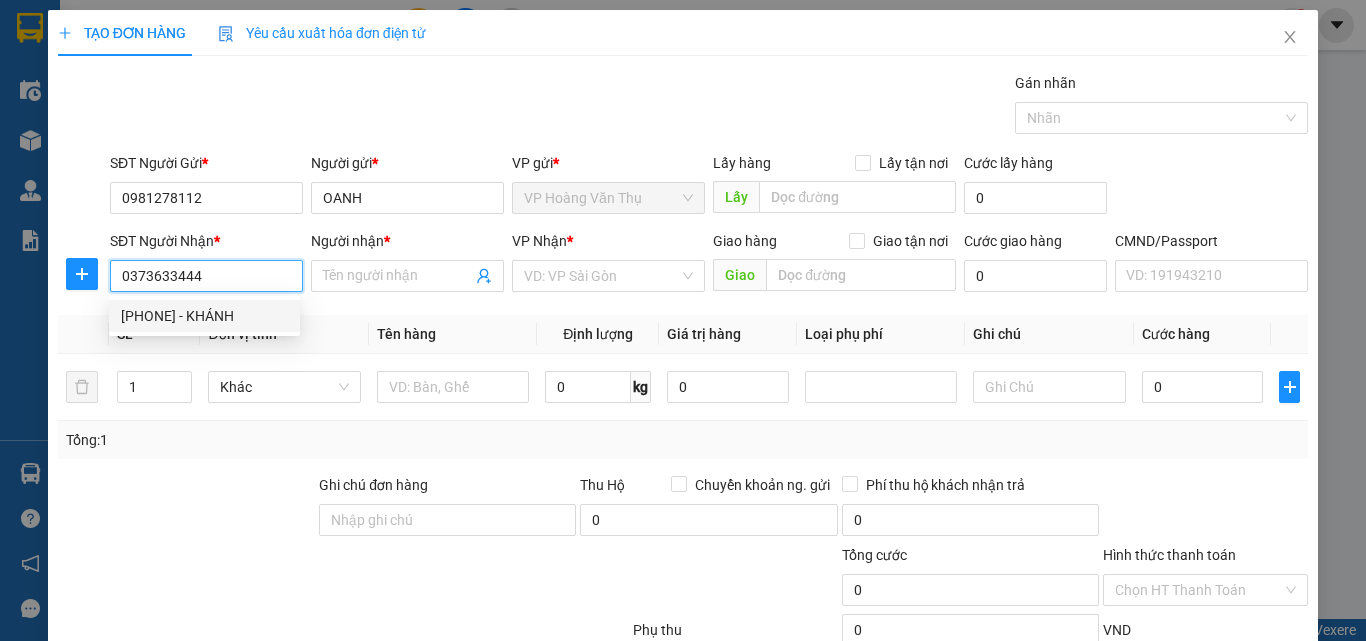 click on "0373633444 - KHÁNH" at bounding box center [204, 316] 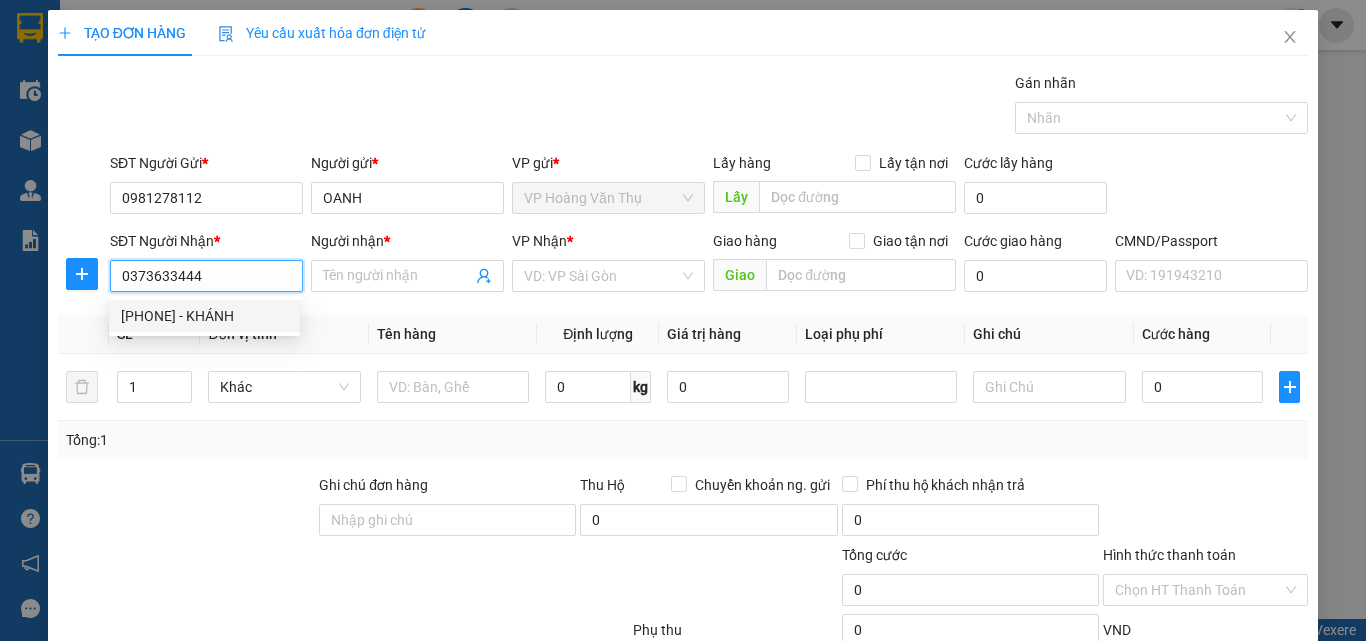 type on "KHÁNH" 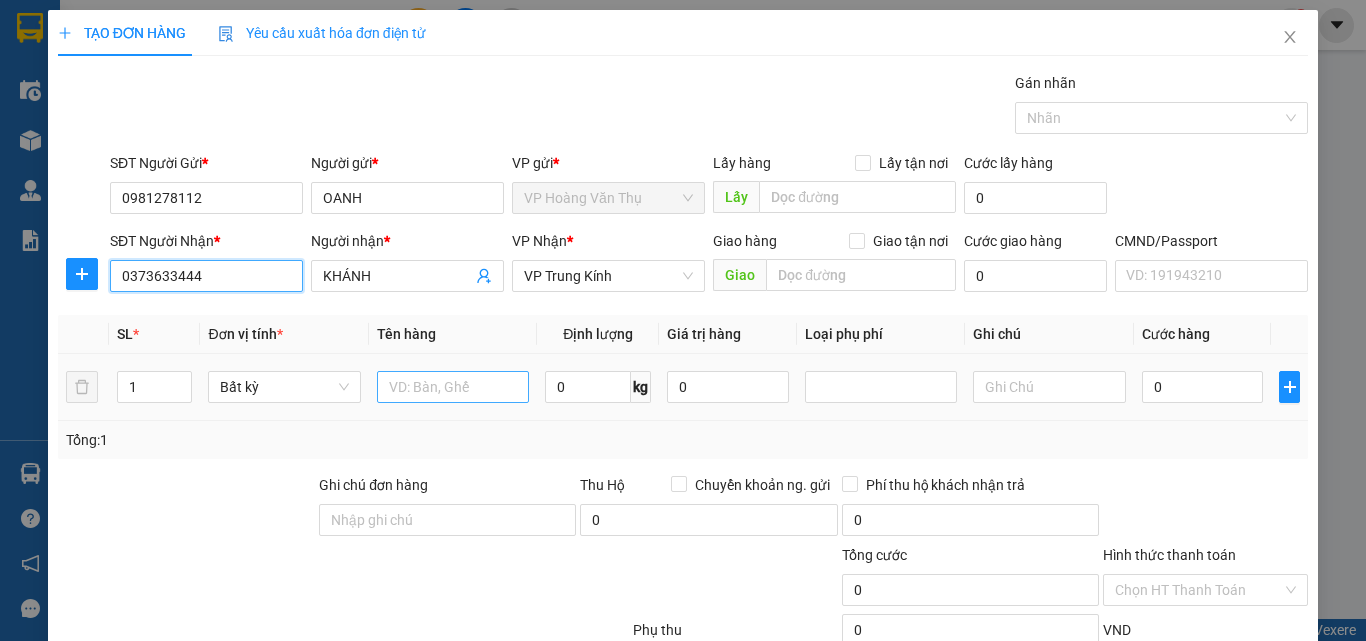 type on "0373633444" 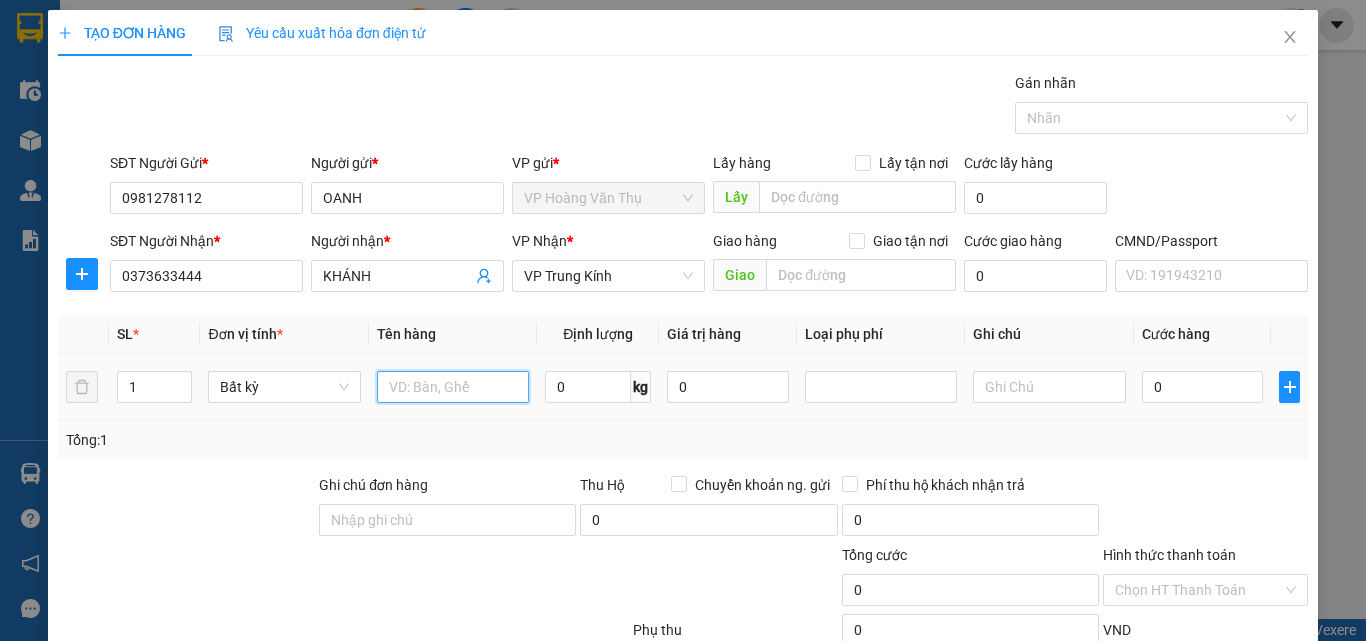 click at bounding box center [453, 387] 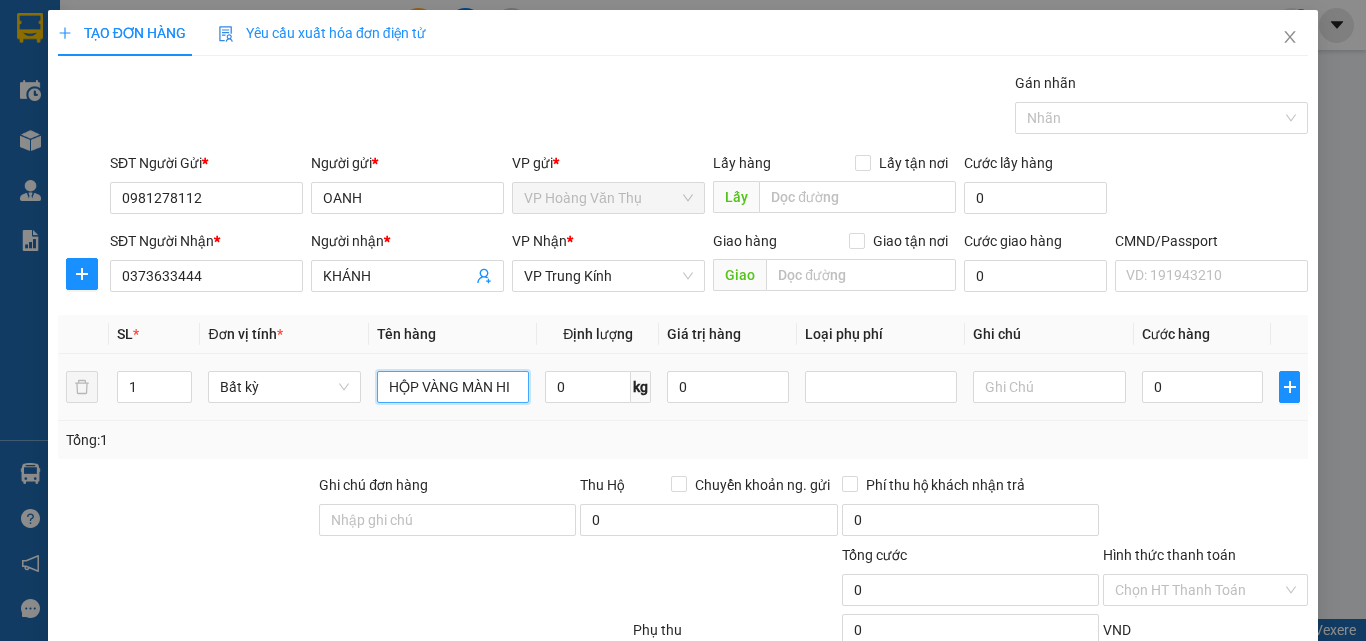 type on "HỘP VÀNG MÀN HIN" 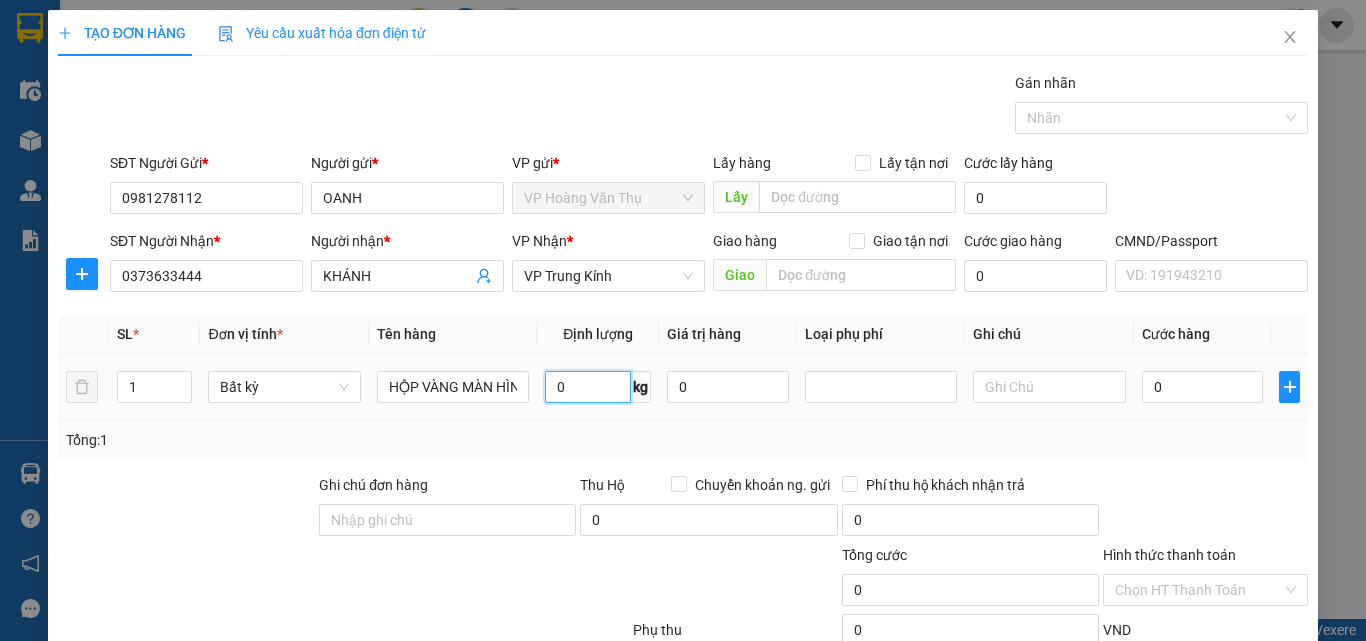 click on "0" at bounding box center [588, 387] 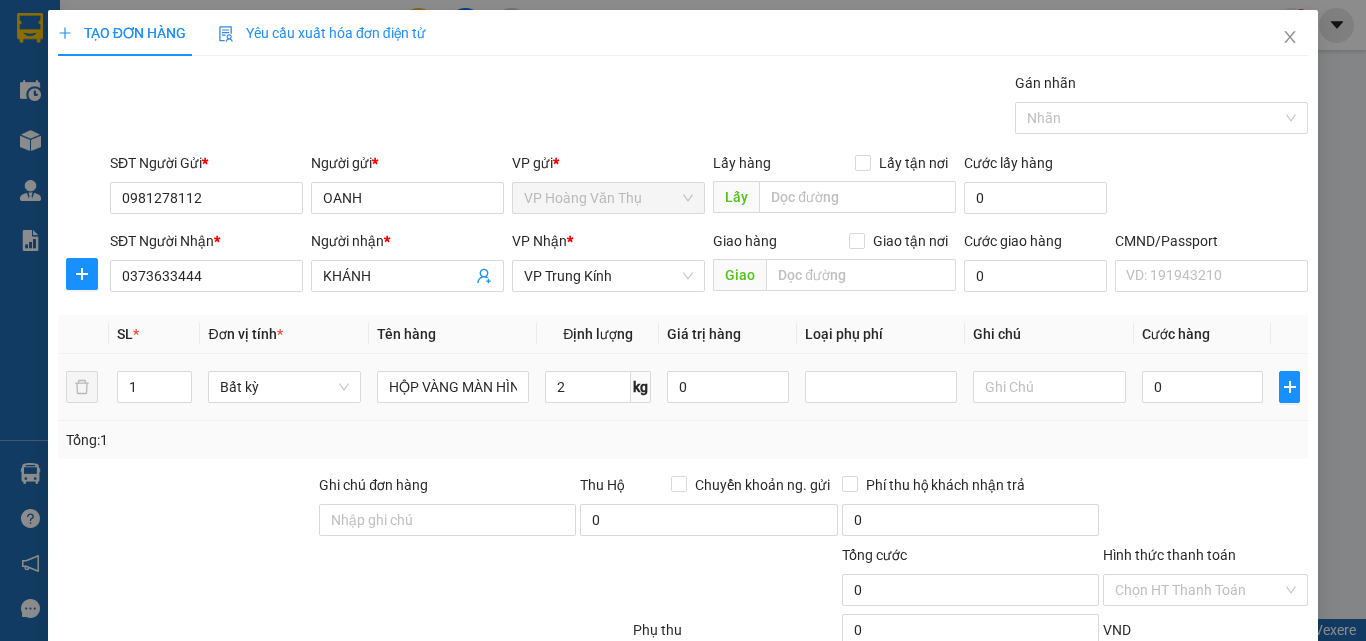 click on "2 kg" at bounding box center [598, 387] 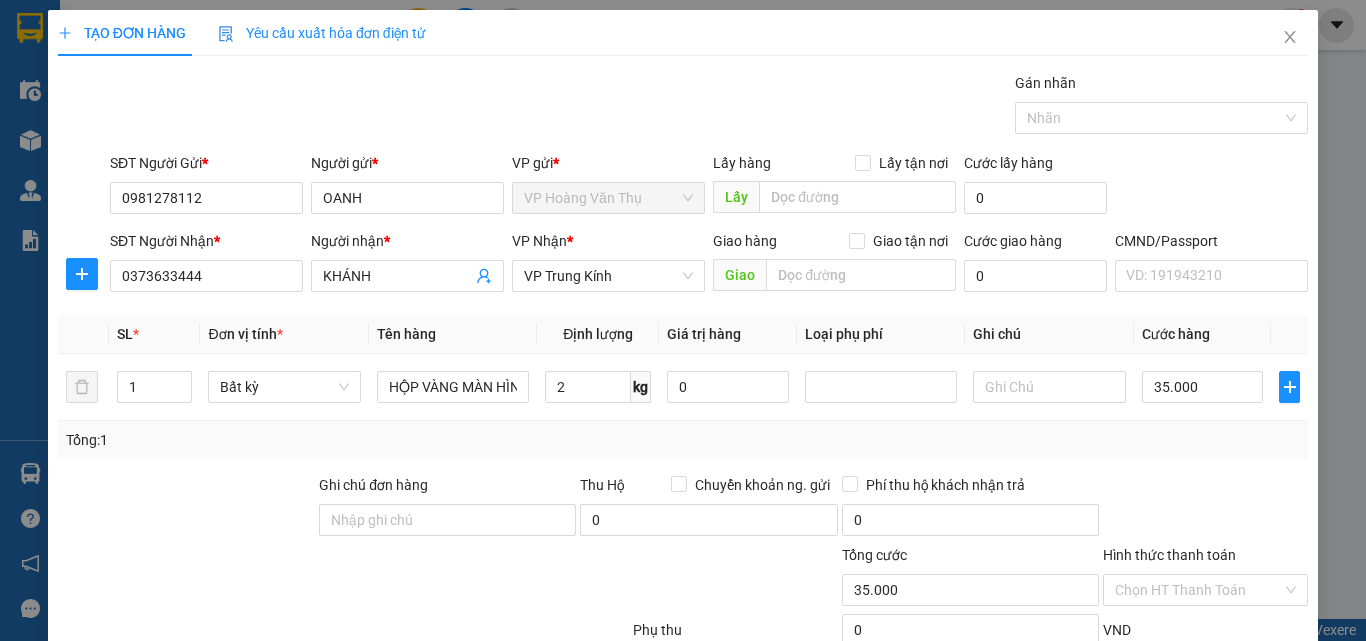 click on "Lưu và In" at bounding box center [1243, 725] 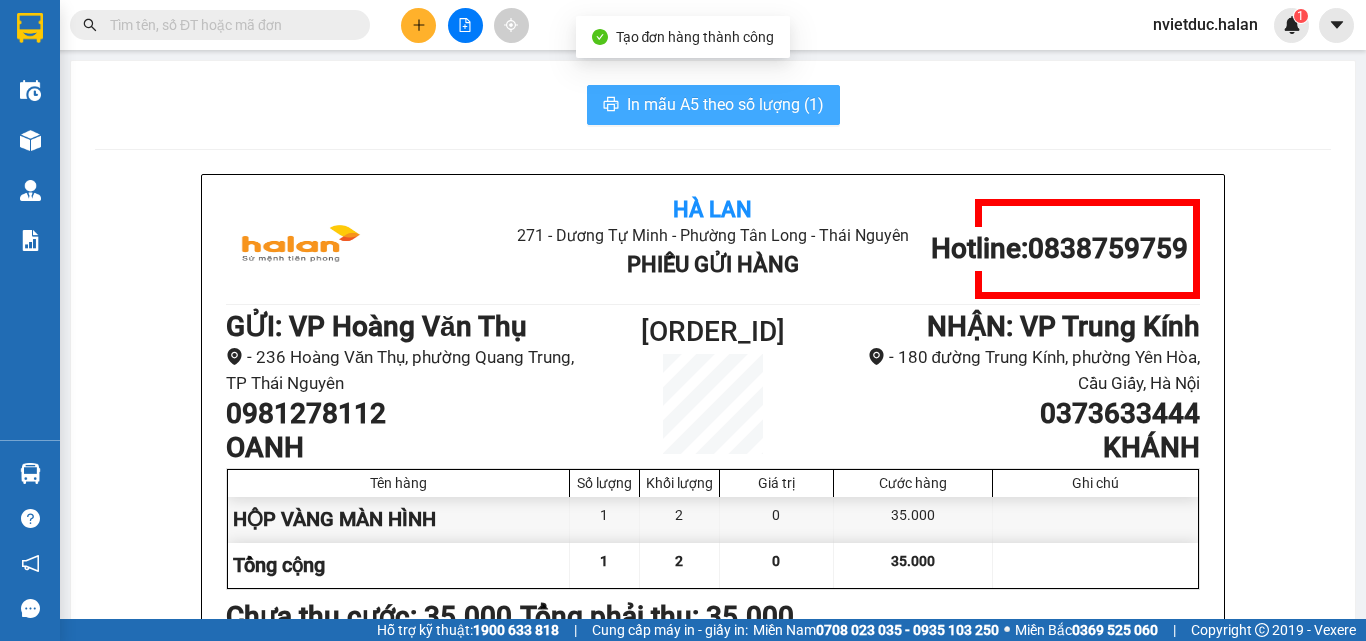 click on "In mẫu A5 theo số lượng
(1)" at bounding box center [713, 105] 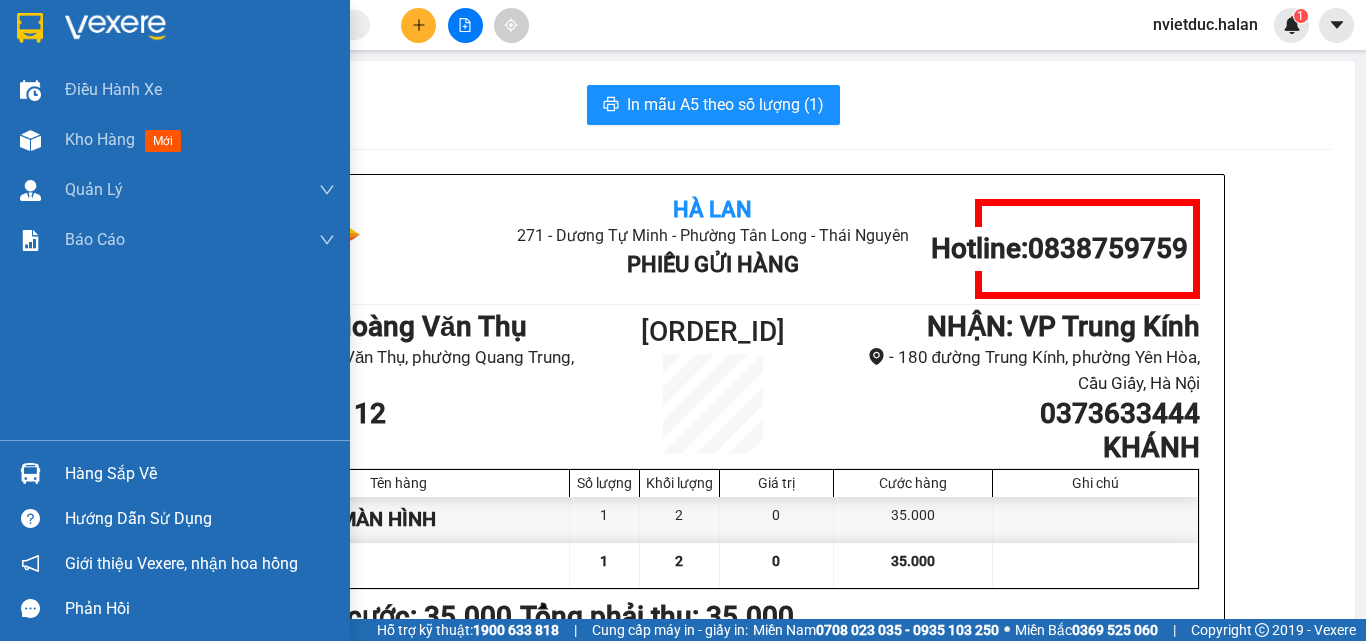 click on "Hàng sắp về" at bounding box center (200, 474) 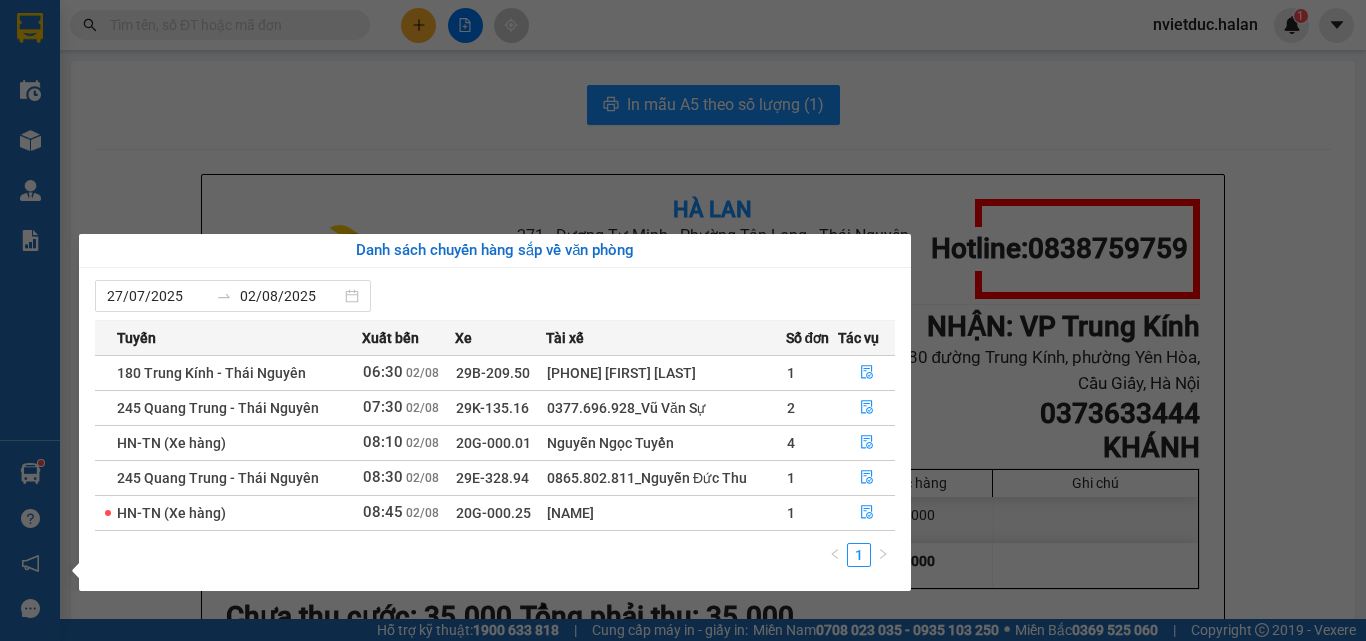 click on "Kết quả tìm kiếm ( 137 )  Bộ lọc  Mã ĐH Trạng thái Món hàng Thu hộ Tổng cước Chưa cước Nhãn Người gửi VP Gửi Người nhận VP Nhận TKC0108251201 13:59 - 01/08 VP Nhận   20G-000.07 16:47 - 01/08 HỘP DÀI PK SL:  1 40.000 40.000 0984414992 CƯỜNG VP 47 Trần Khát Chân 0869223232 BÙI LUYỆN VP Hoàng Văn Thụ TDBS2607251485 15:31 - 26/07 Đã giao   08:34 - 27/07 bọc thảm SL:  1 60.000 0865823915 CHIẾT VP Thiên Đường Bảo Sơn 0869223232 BÙI LUYỆN VP Hoàng Văn Thụ DC2107250815 11:16 - 21/07 Đã giao   15:03 - 21/07 HỘP PHỤ KIỆN SL:  1 35.000 0988434580 A SÁNG  VP Đại Cồ Việt 0869223232 BÙI LUYỆN VP Bắc Sơn TDBS2007250746 13:40 - 20/07 Đã giao   08:03 - 21/07 BỌC THẢM SL:  1 40.000 0865823915 CHIẾT VP Thiên Đường Bảo Sơn 0869223232 BÙI LUYỆN VP Hoàng Gia NVC1907250465 10:12 - 19/07 Đã giao   13:46 - 19/07 BỌC THẢM SL:  1 40.000 0376122337 MINH ĐỨC  VP Nguyễn Văn Cừ 0869223232 Đã giao" at bounding box center [683, 320] 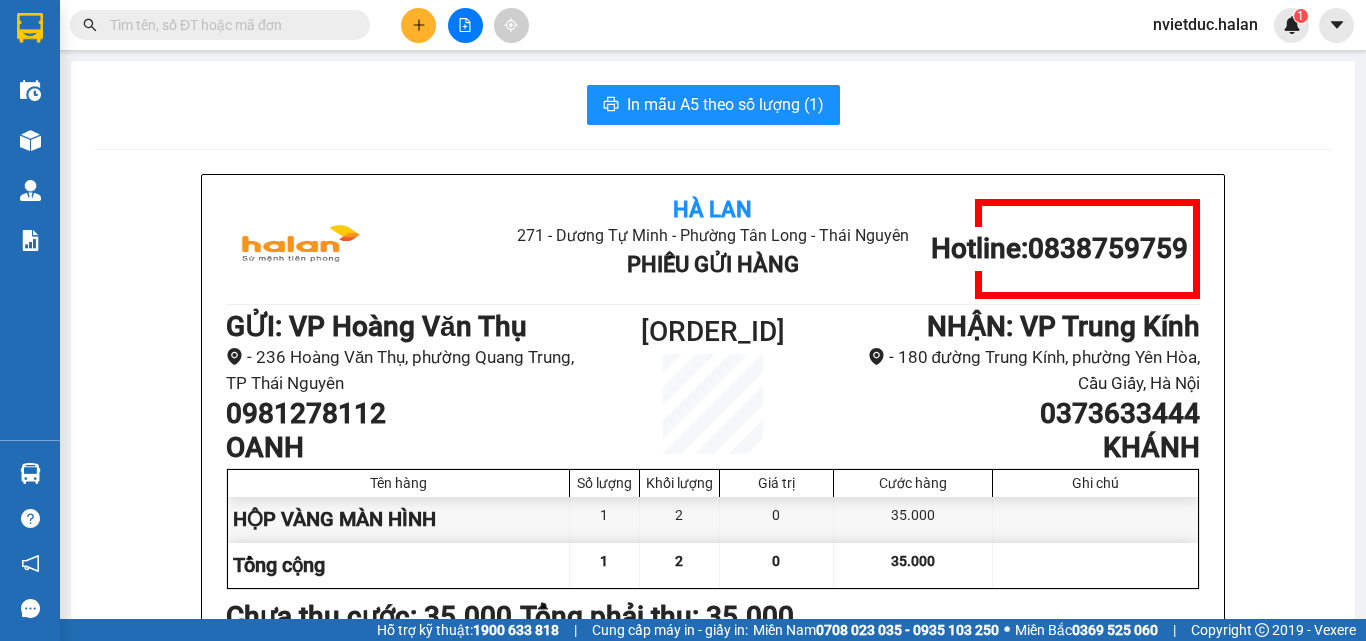 click 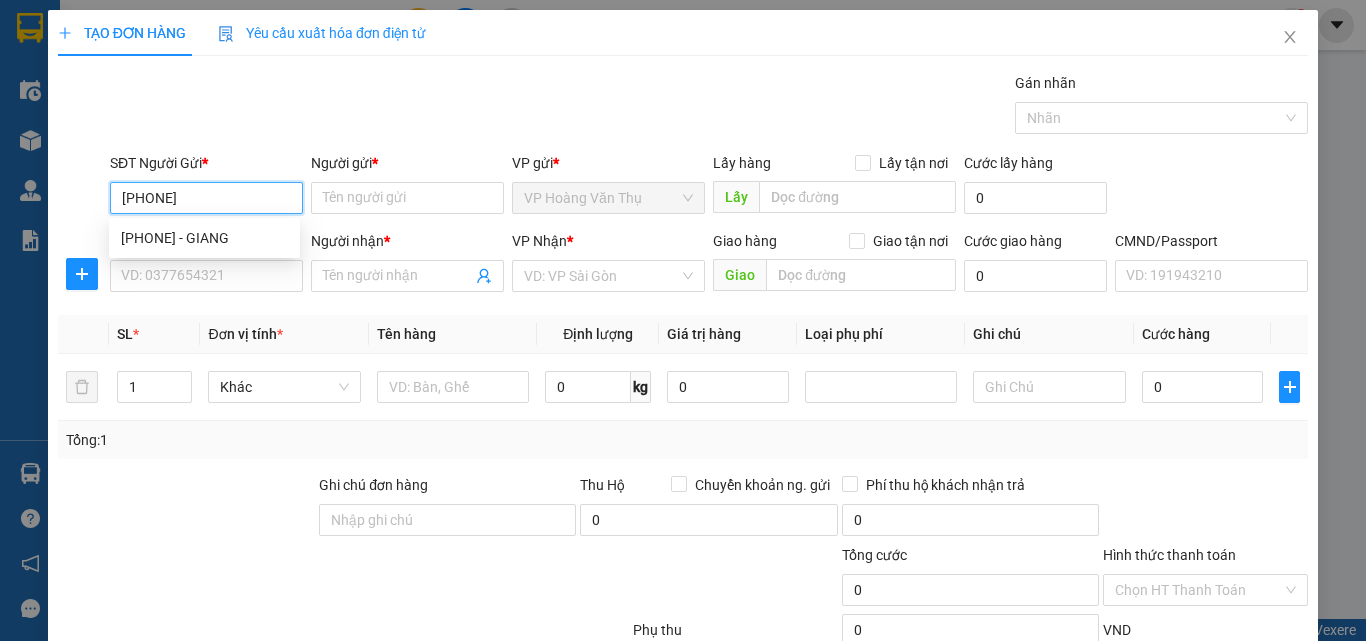 type on "0912620692" 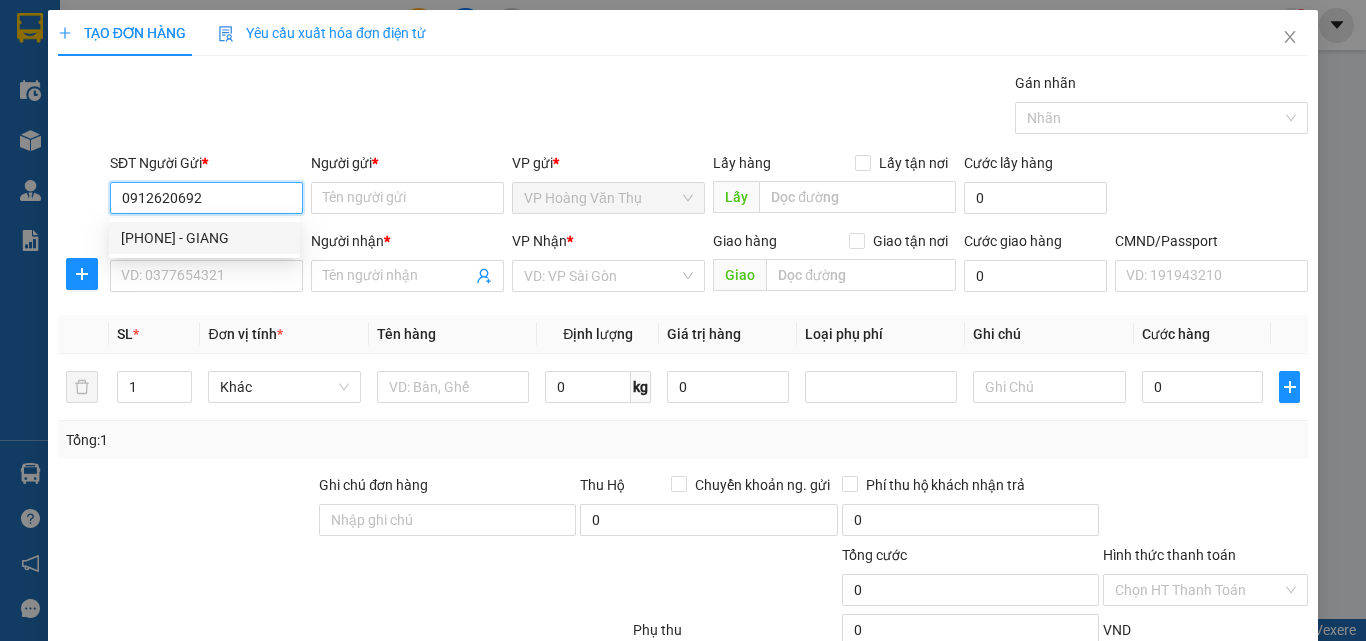 click on "0912620692 - GIANG" at bounding box center (204, 238) 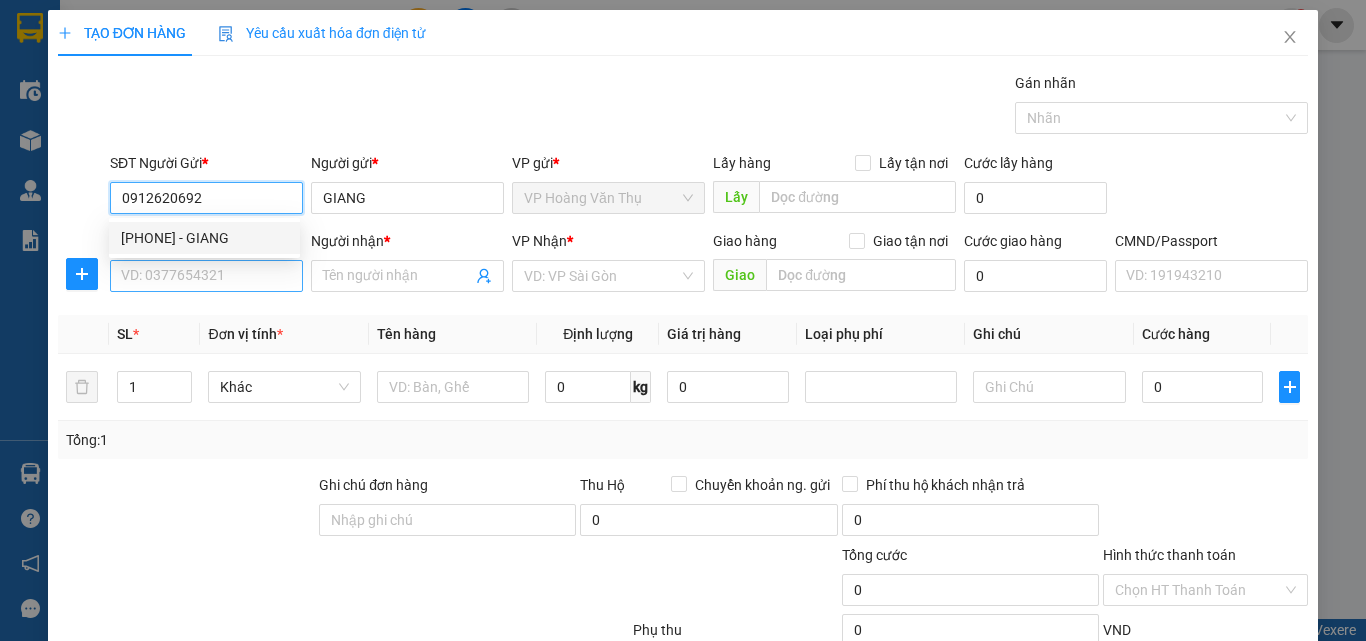 type on "0912620692" 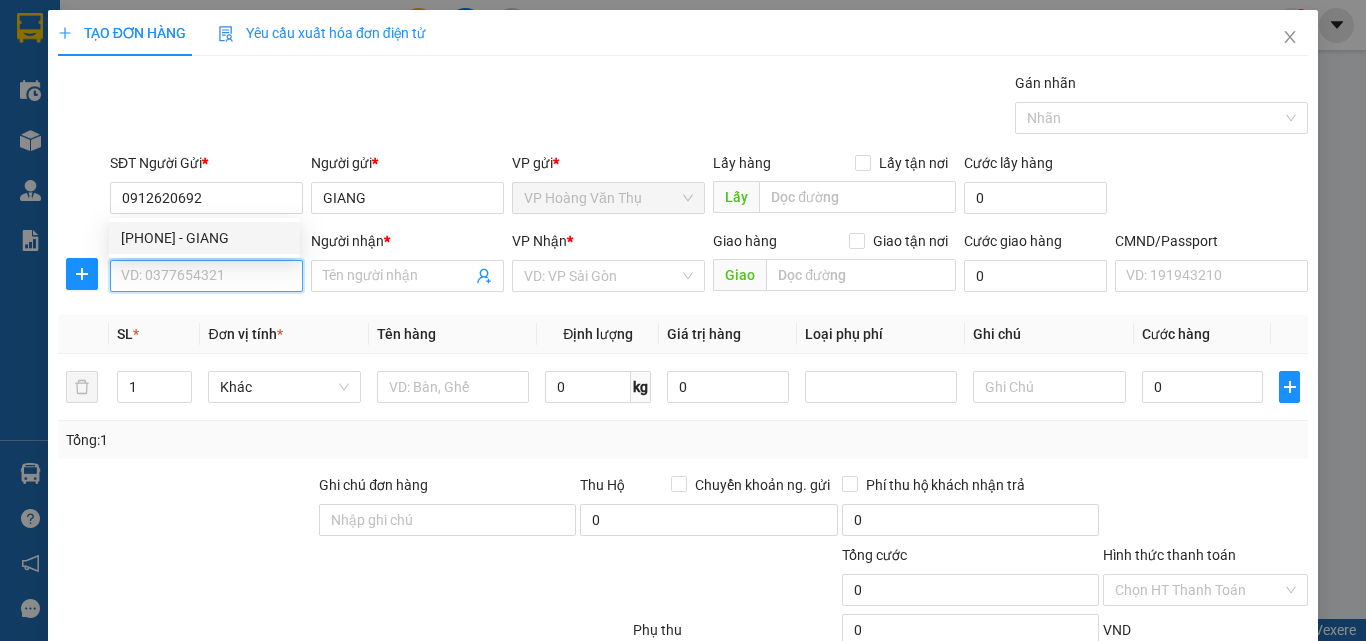 click on "SĐT Người Nhận  *" at bounding box center (206, 276) 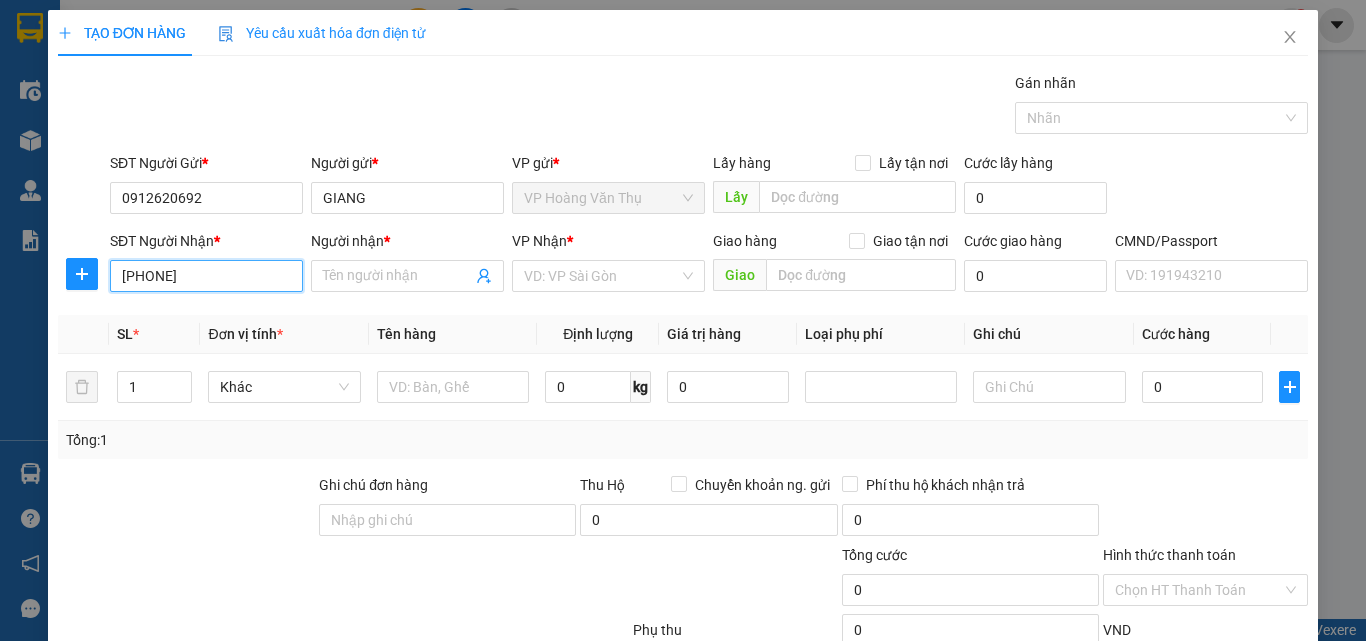 click on "0822666678" at bounding box center [206, 276] 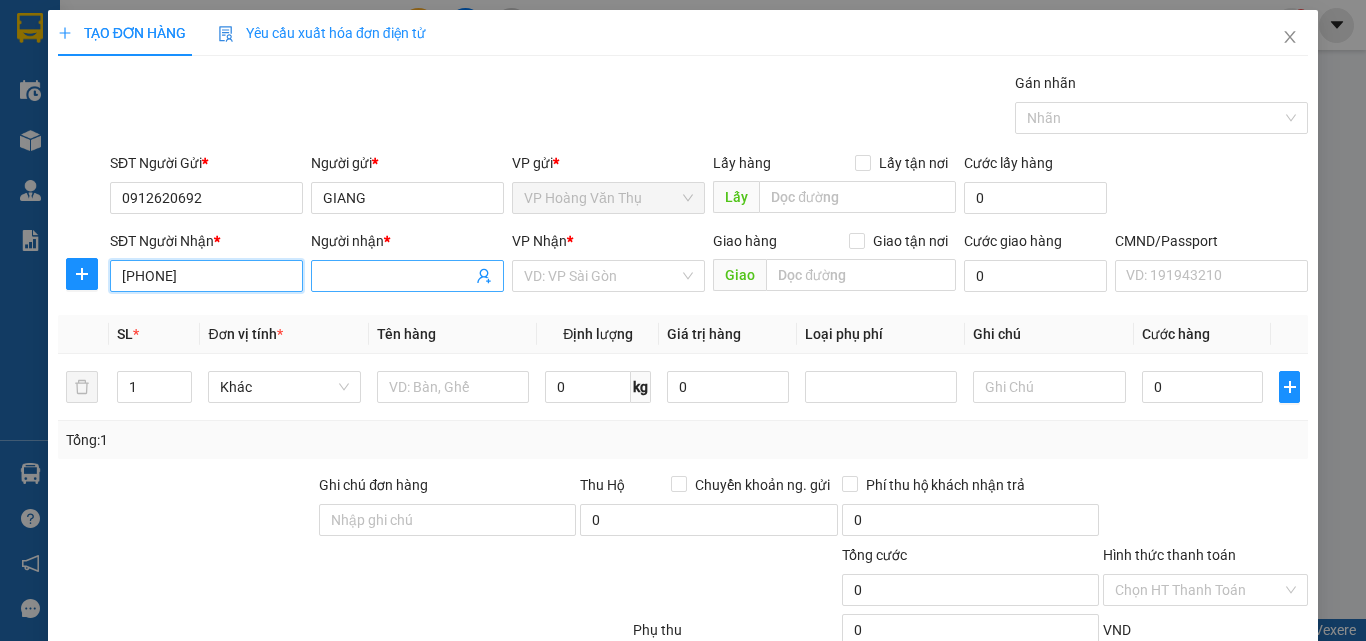 type on "0822666678" 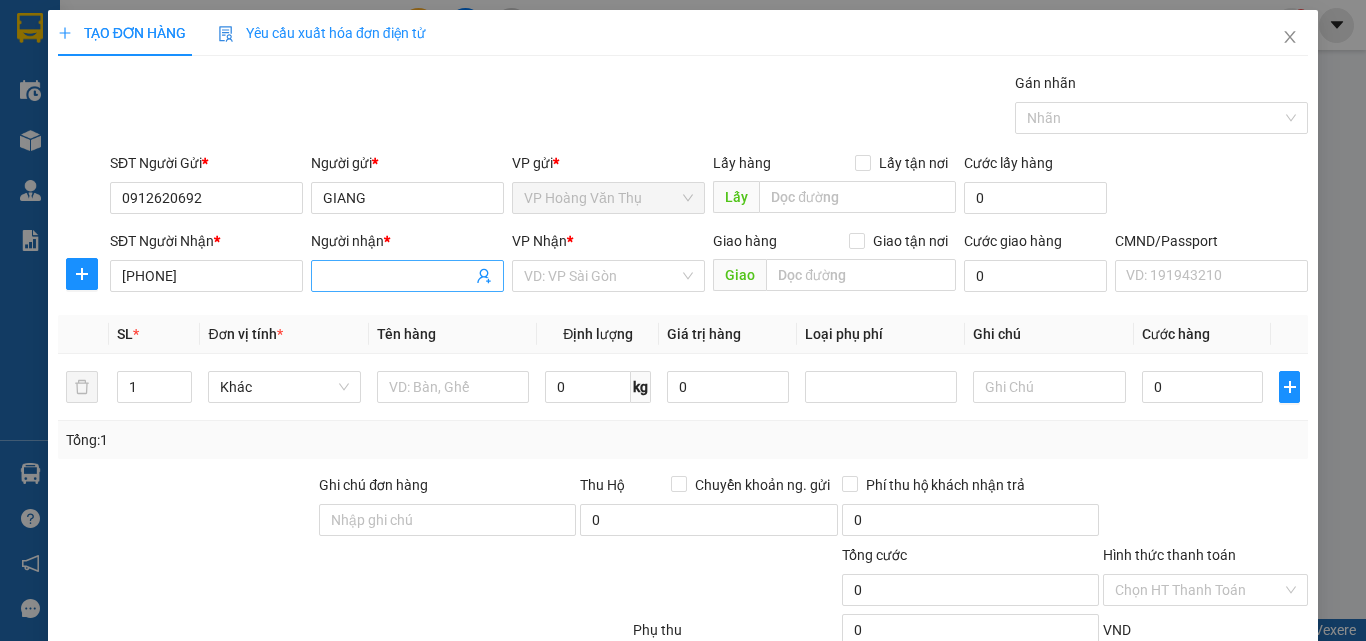 click at bounding box center (407, 276) 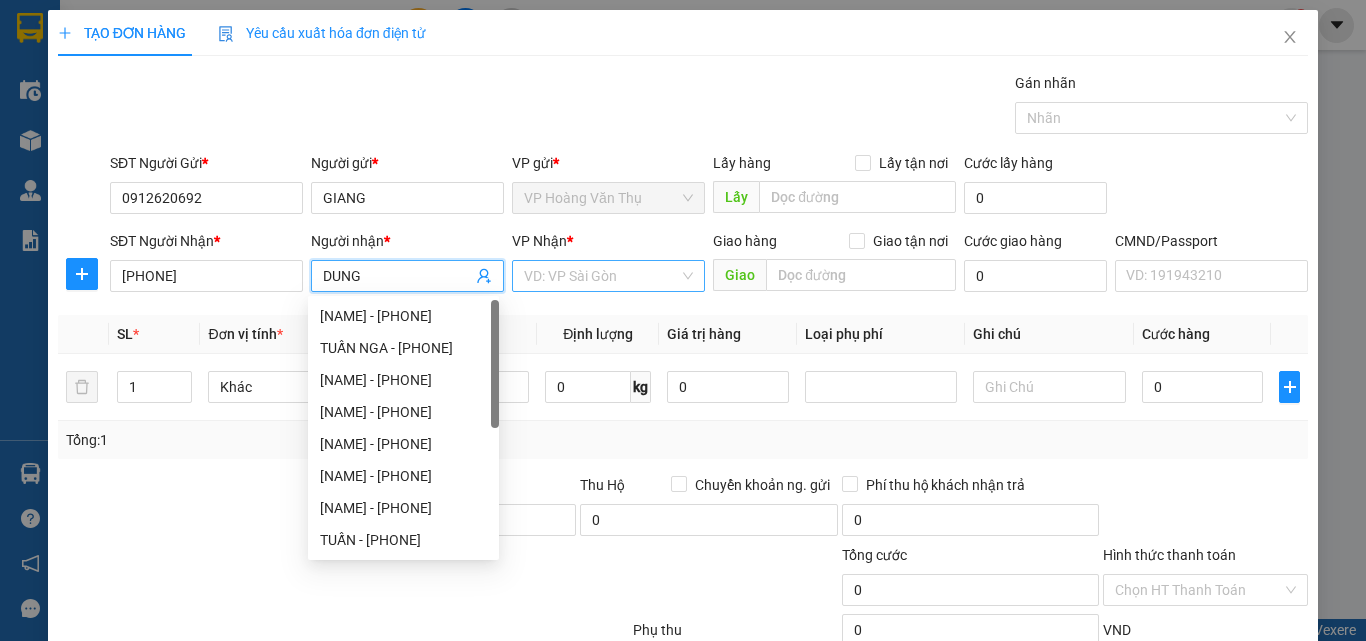type on "DUNG" 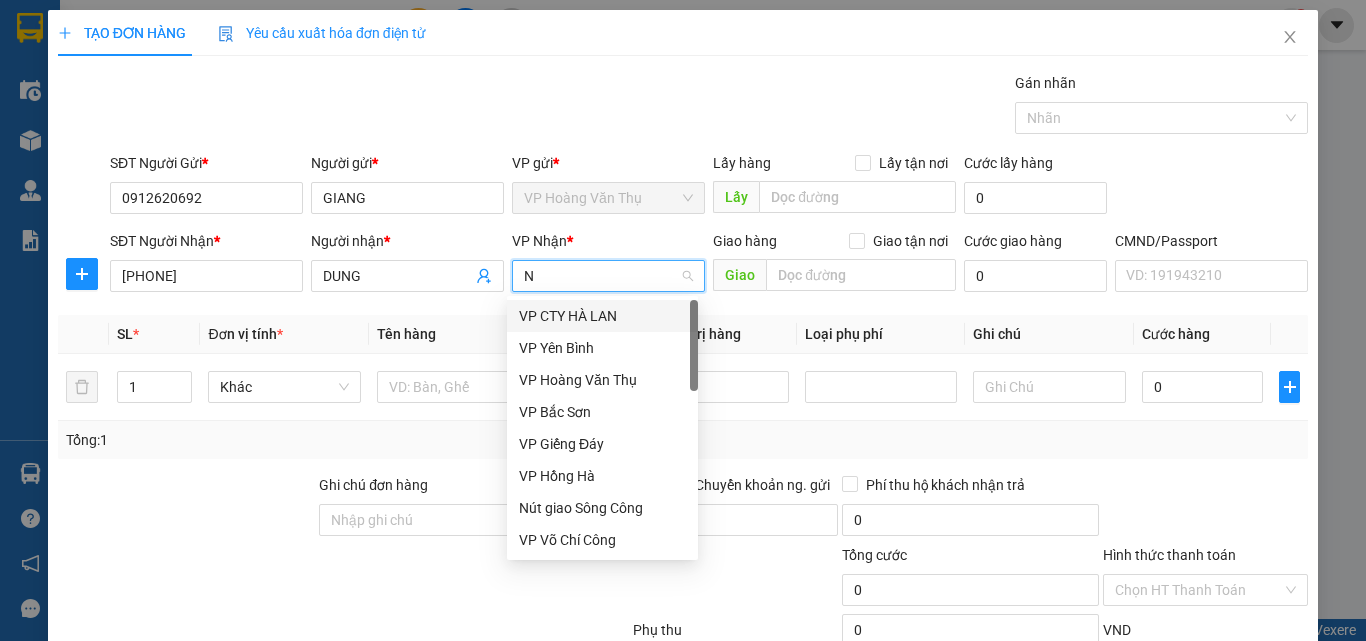 type on "NT" 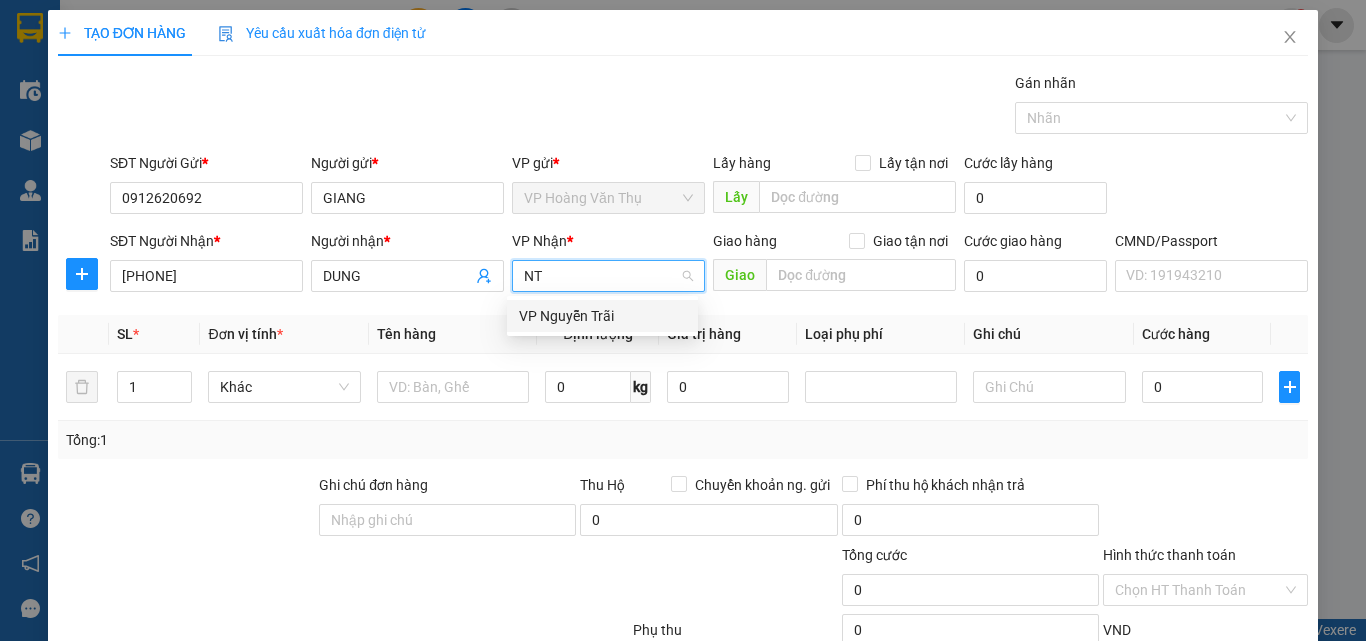 click on "VP Nguyễn Trãi" at bounding box center (602, 316) 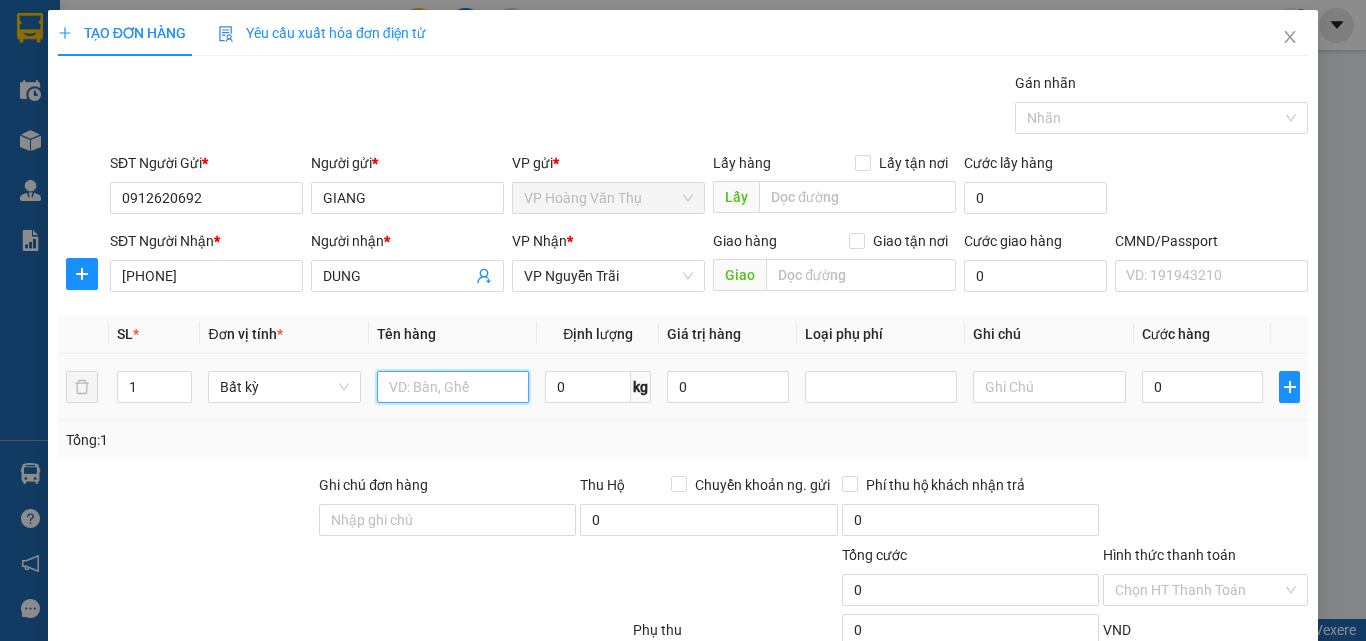 click at bounding box center [453, 387] 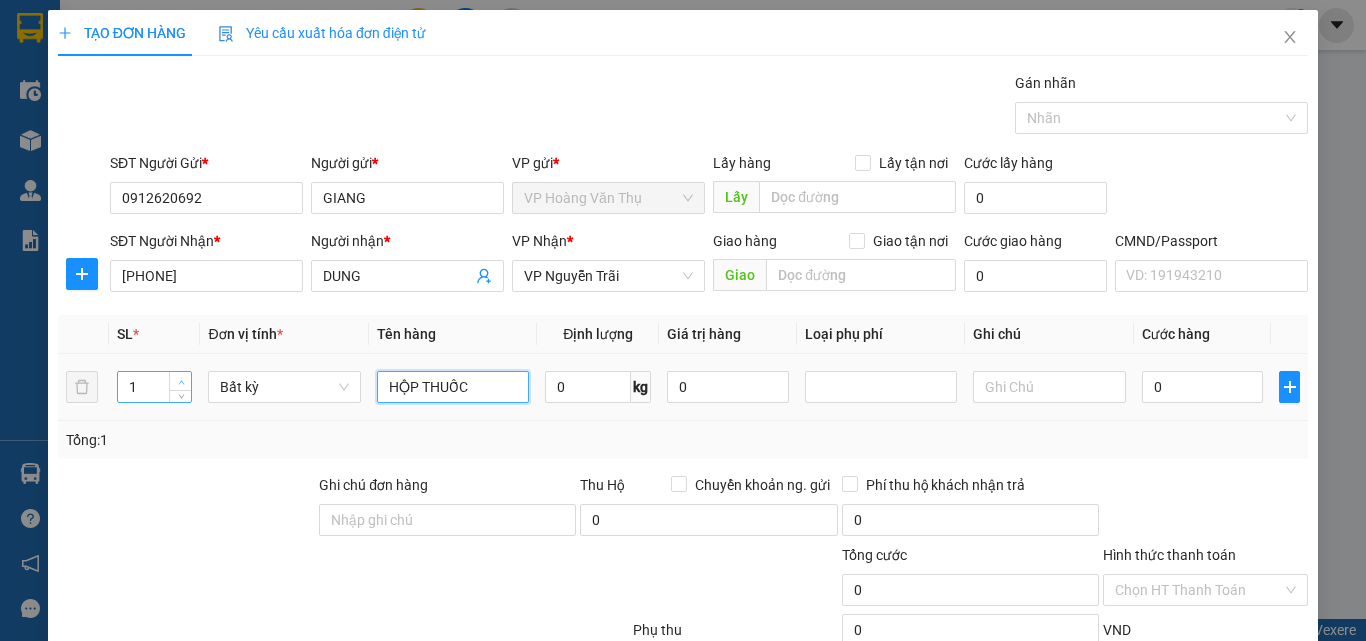 type on "HỘP THUỐC" 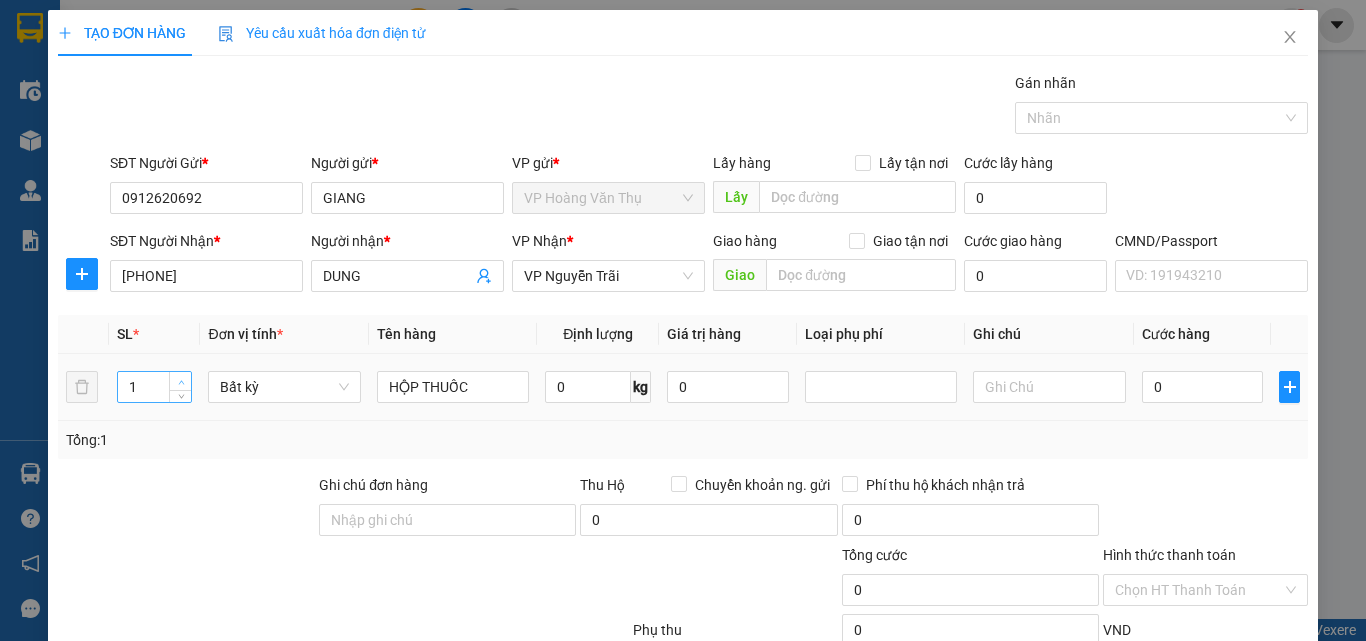 type on "2" 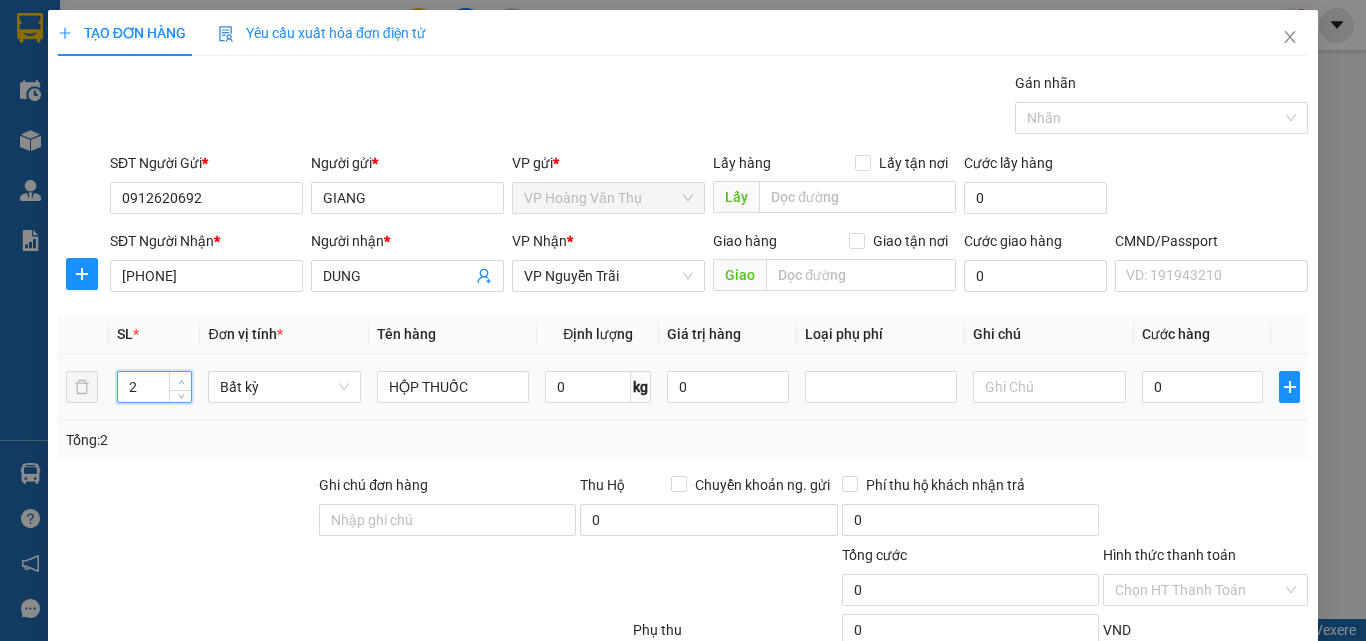 click 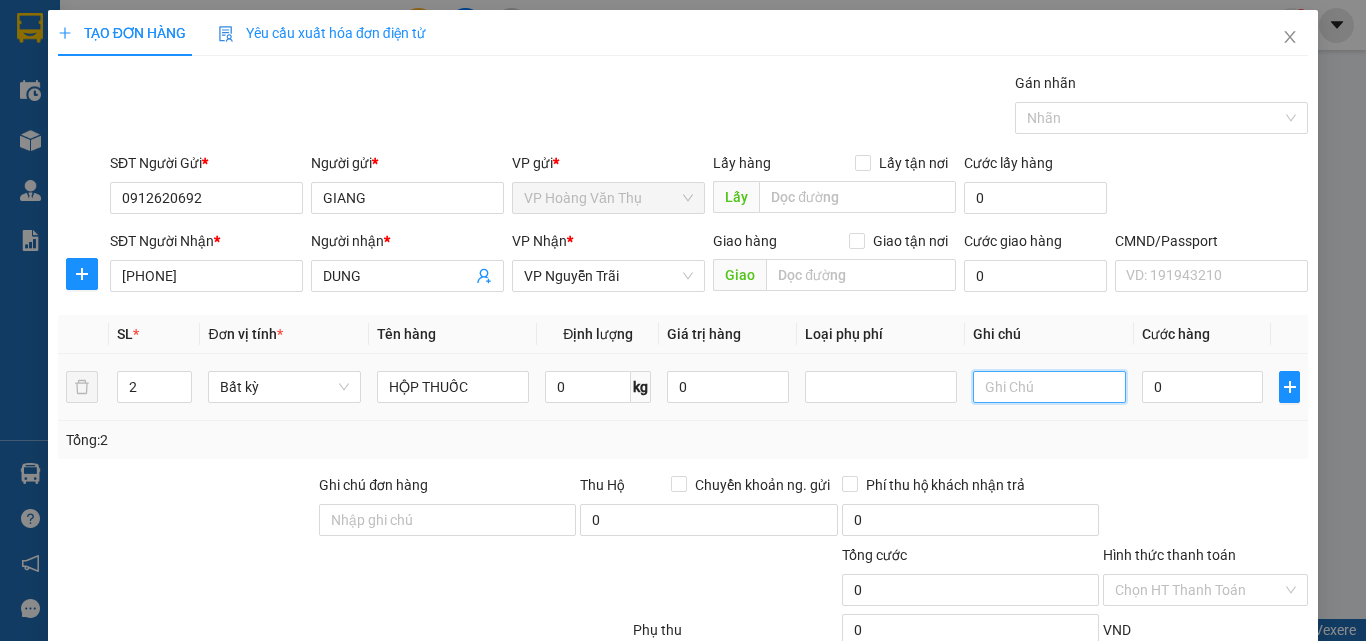 click at bounding box center [1049, 387] 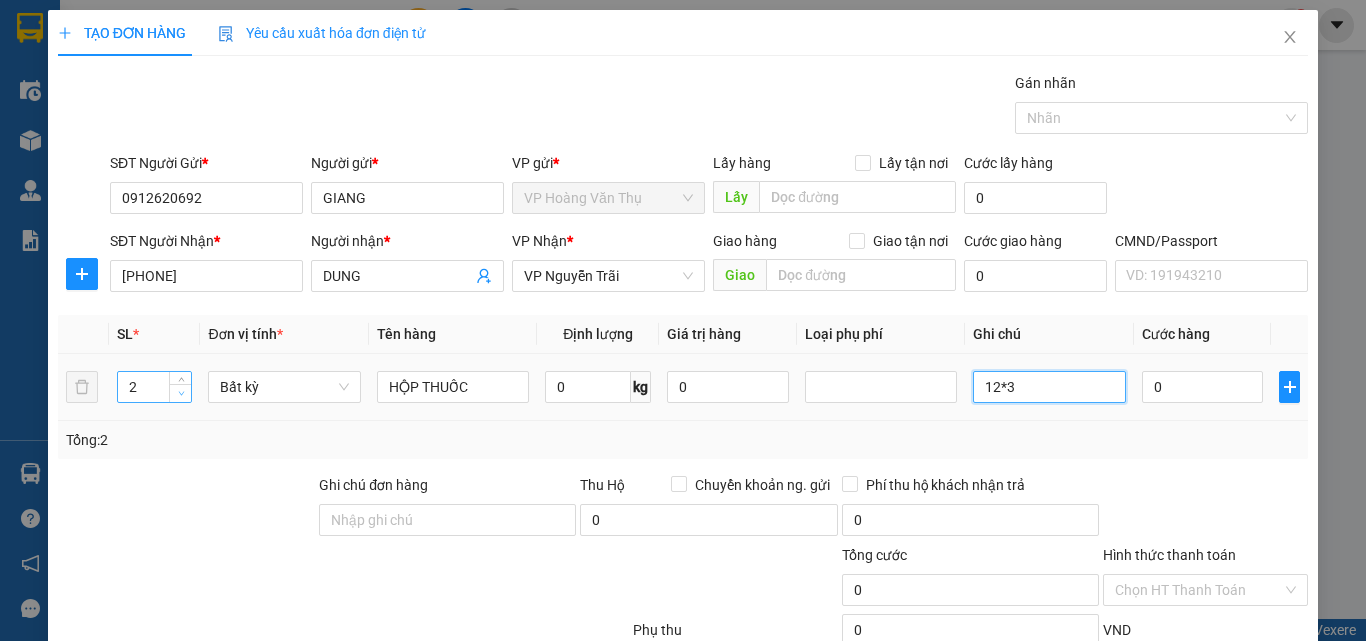 type on "12*3" 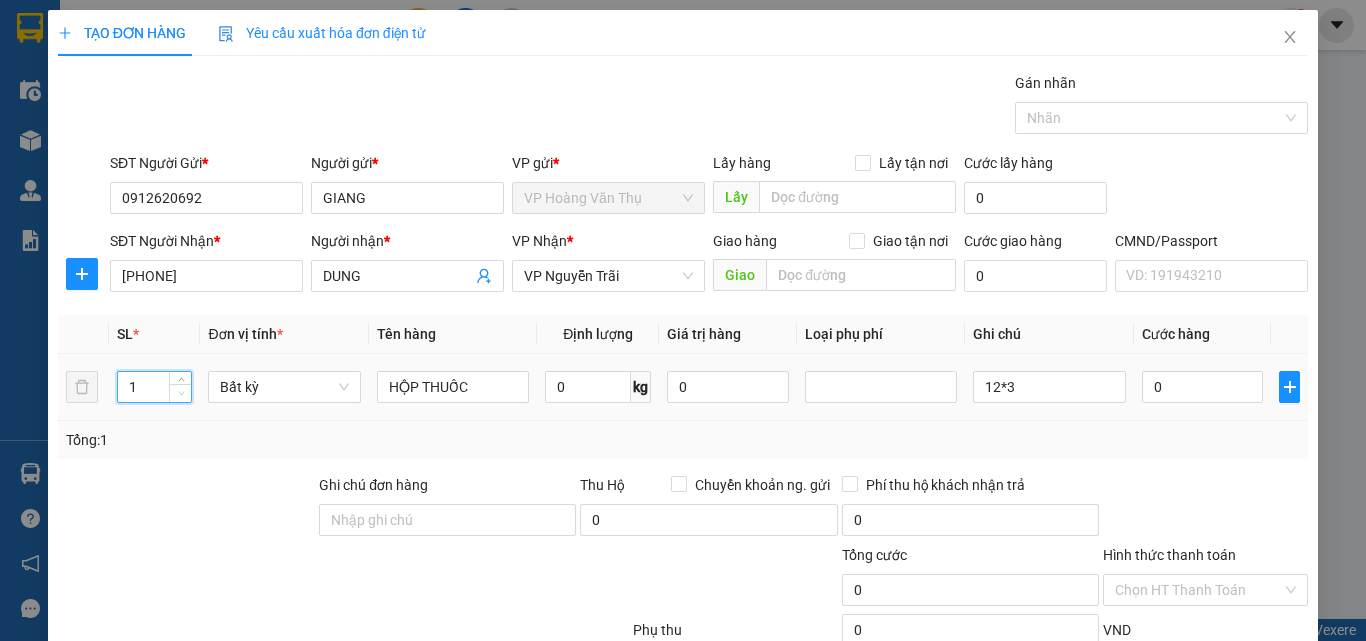 click at bounding box center (180, 393) 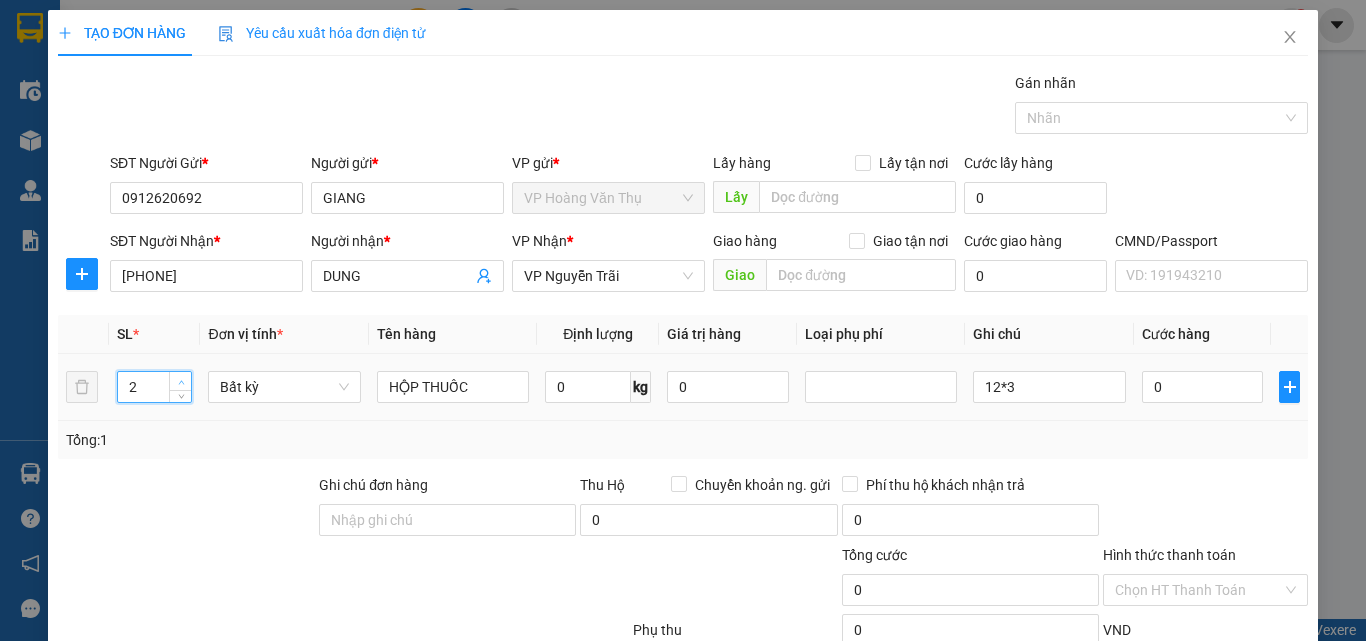 click at bounding box center [181, 382] 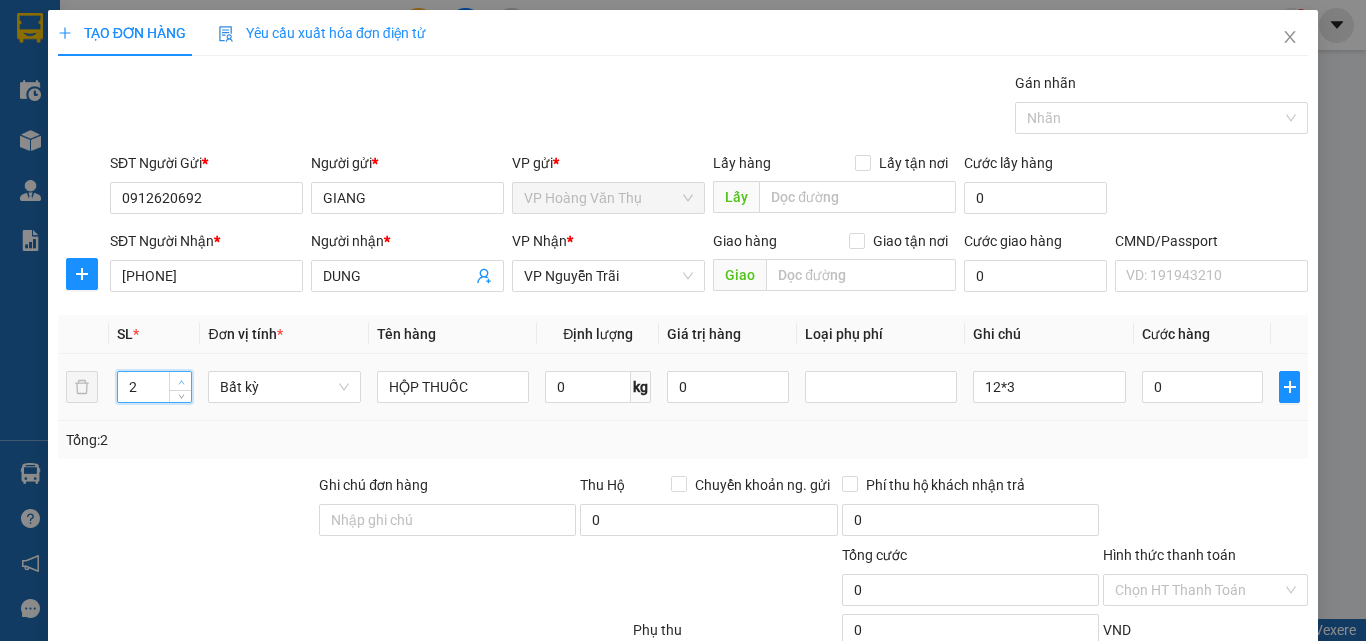 click at bounding box center [181, 382] 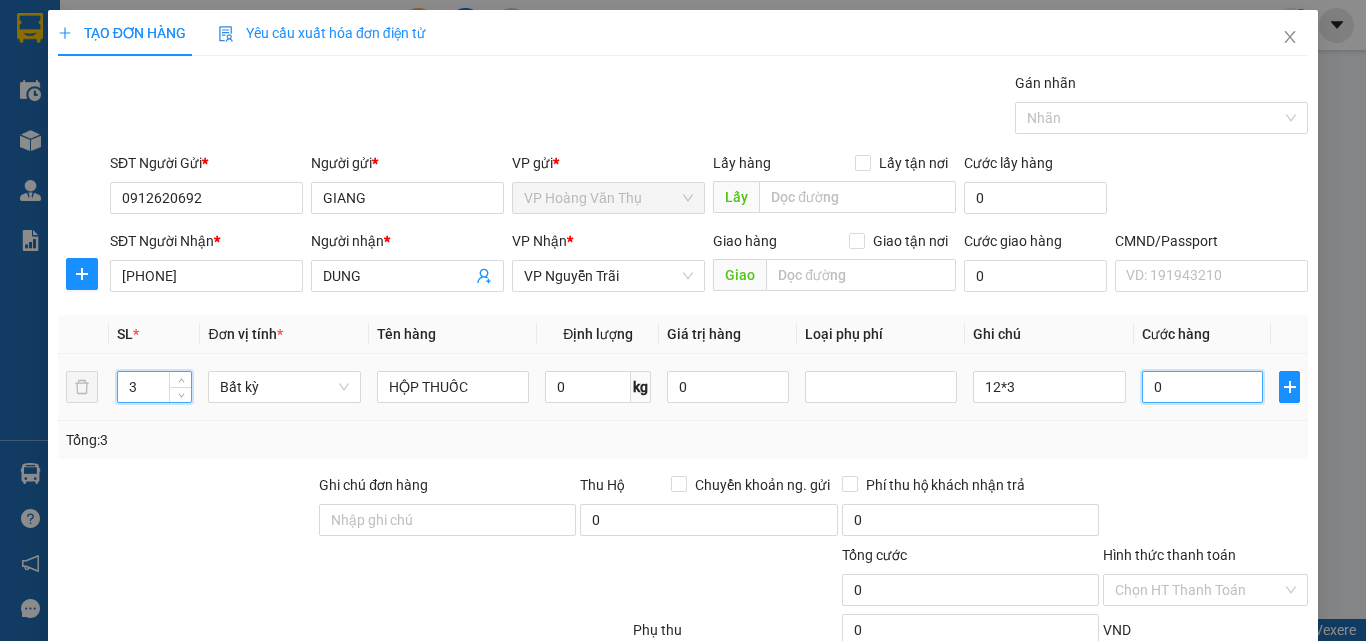 click on "0" at bounding box center [1203, 387] 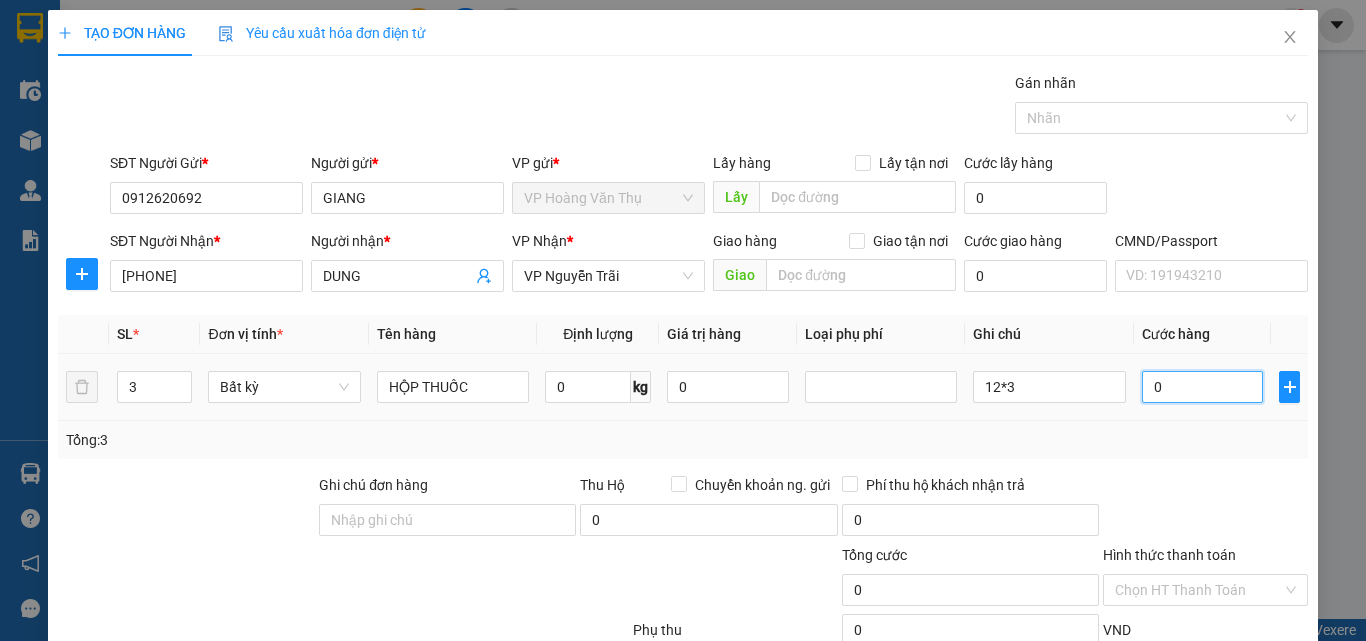 type on "1" 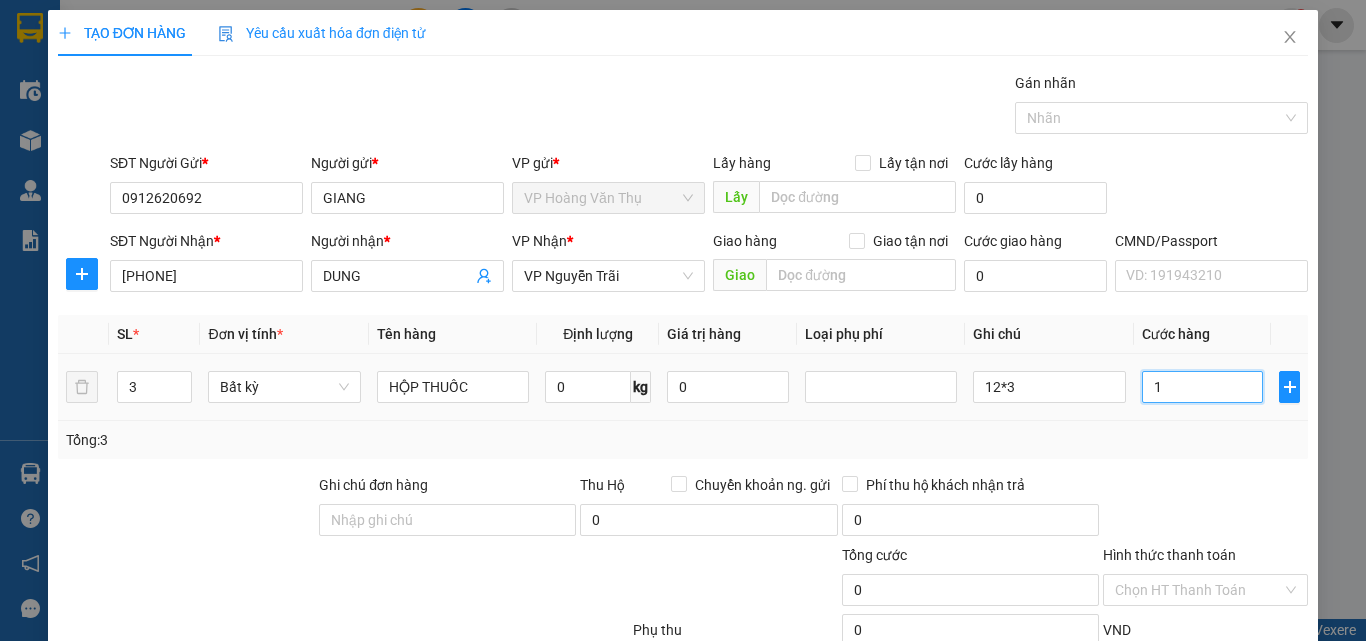 type on "1" 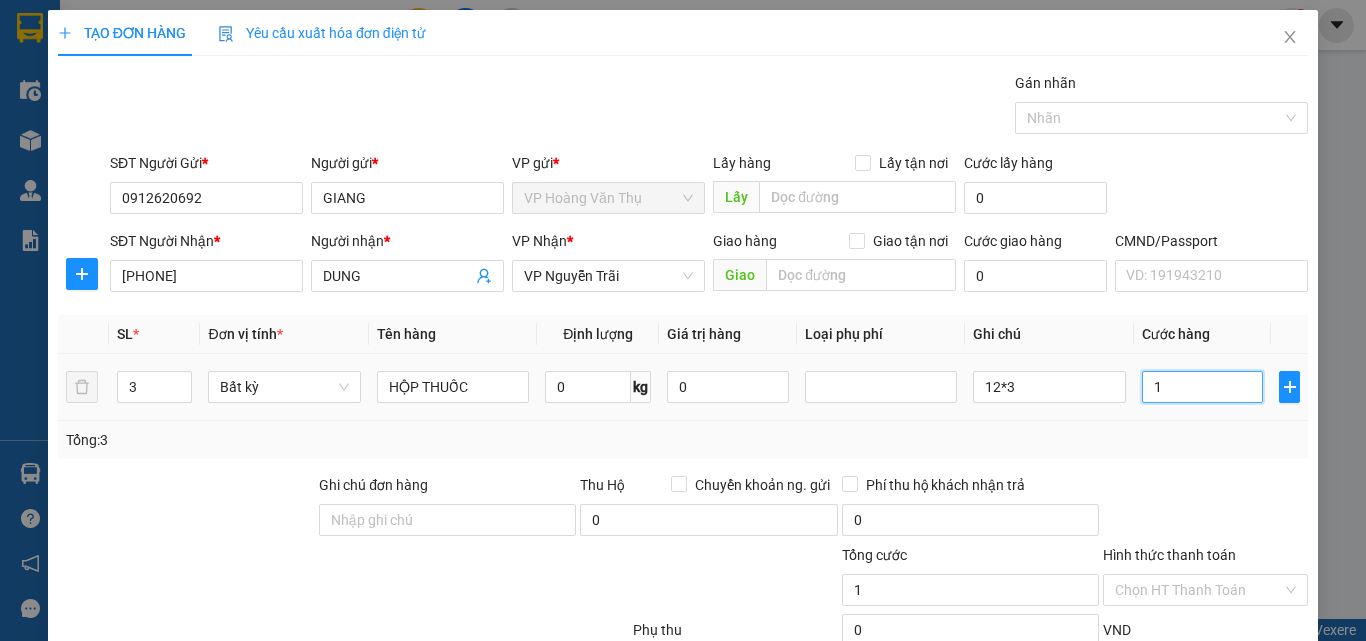 type on "12" 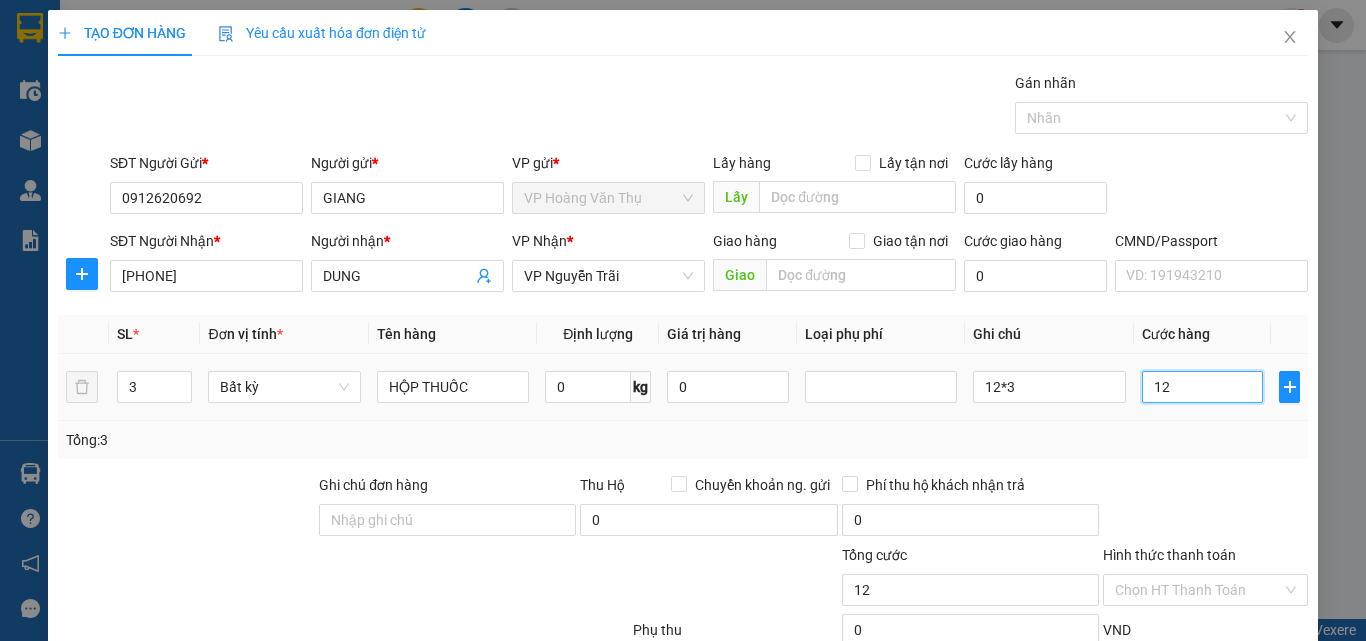 type on "120" 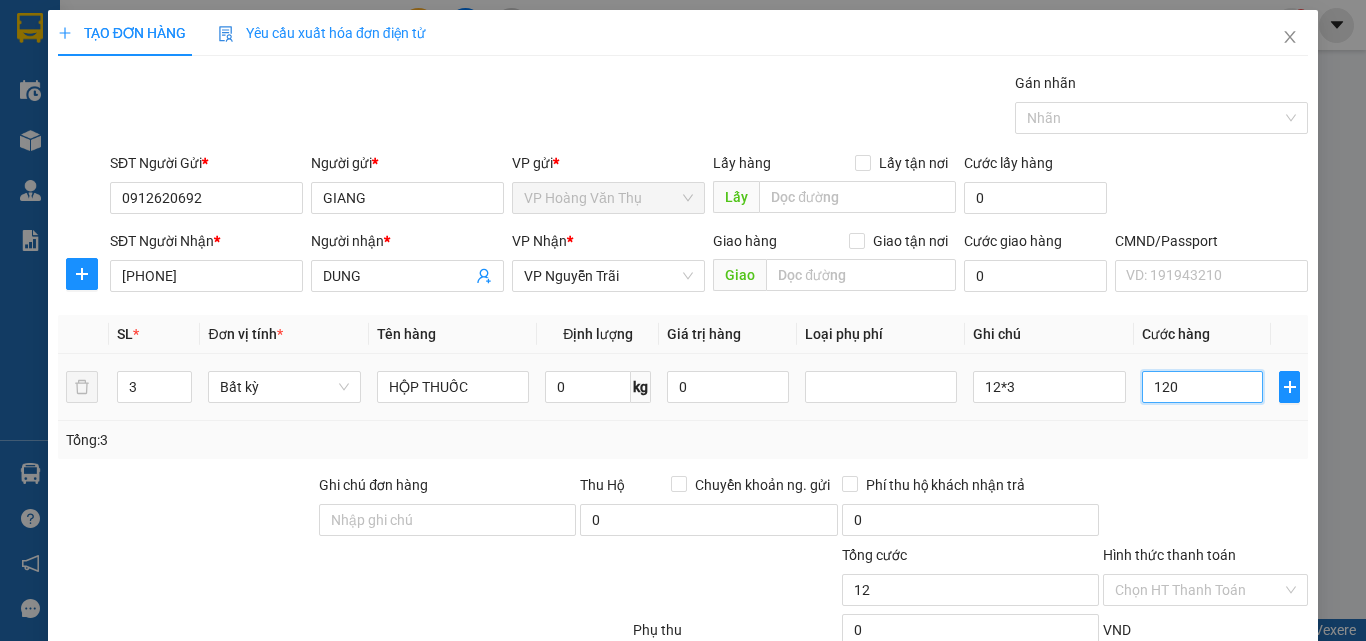 type on "120" 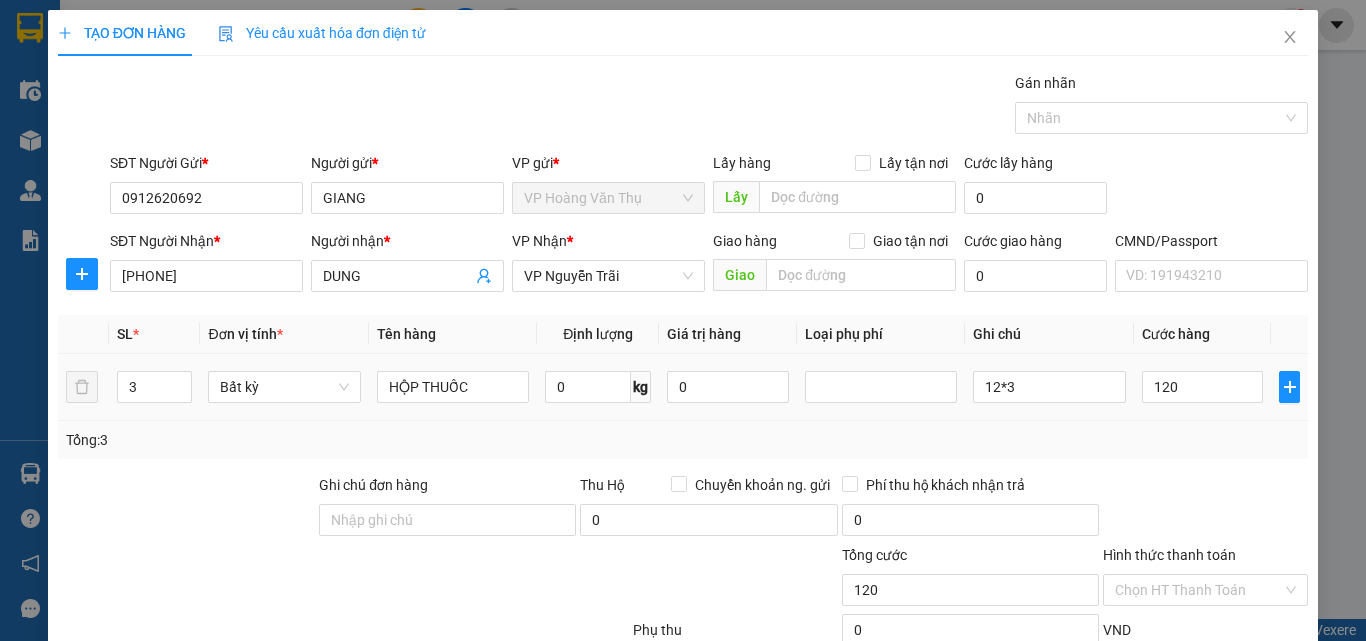 type on "120.000" 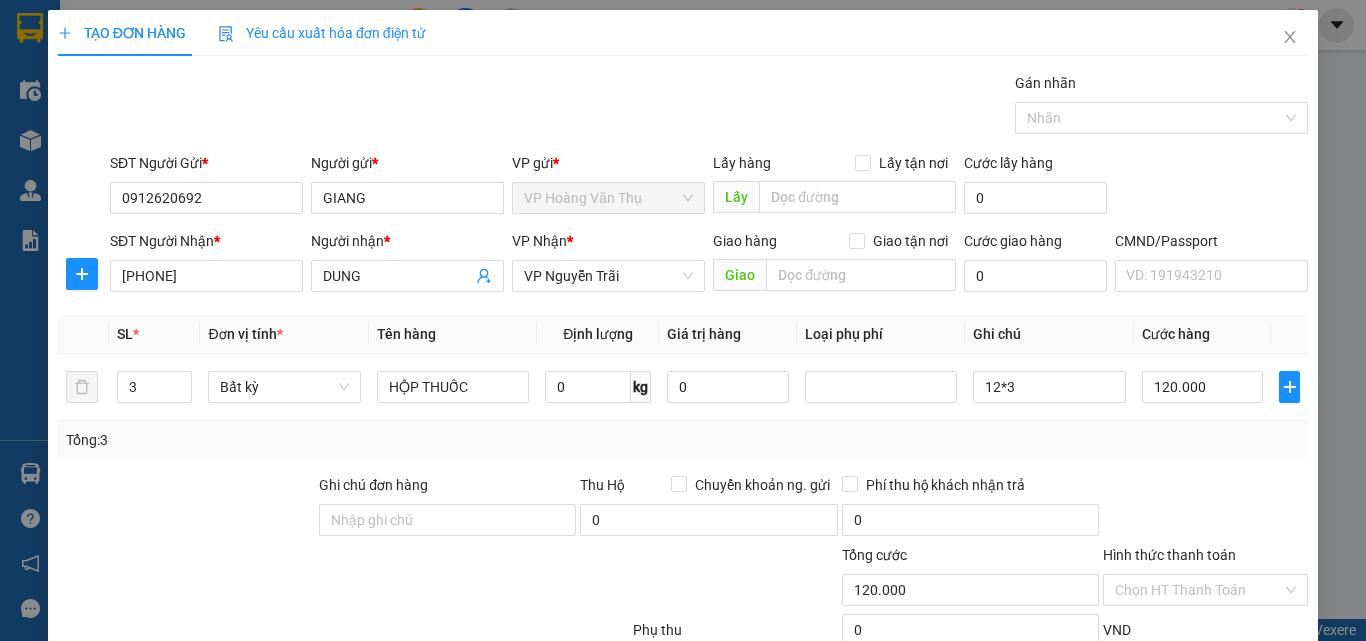 click on "Tổng:  3" at bounding box center [683, 440] 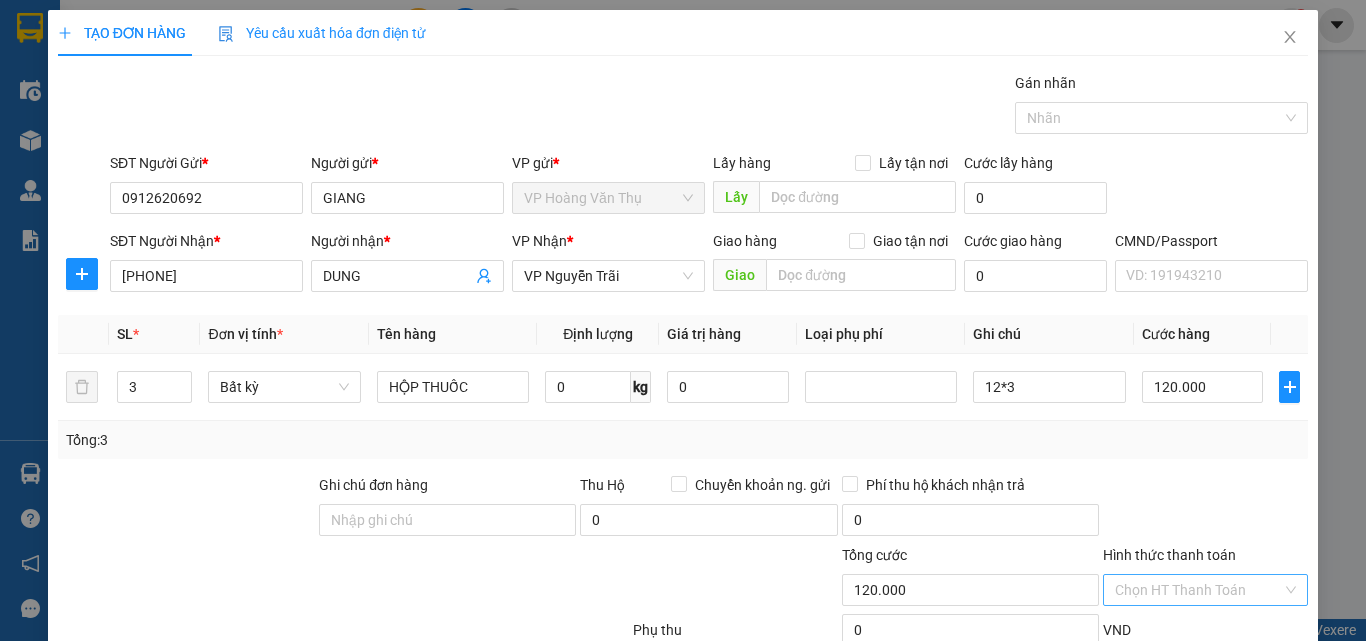 click on "Hình thức thanh toán" at bounding box center (1198, 590) 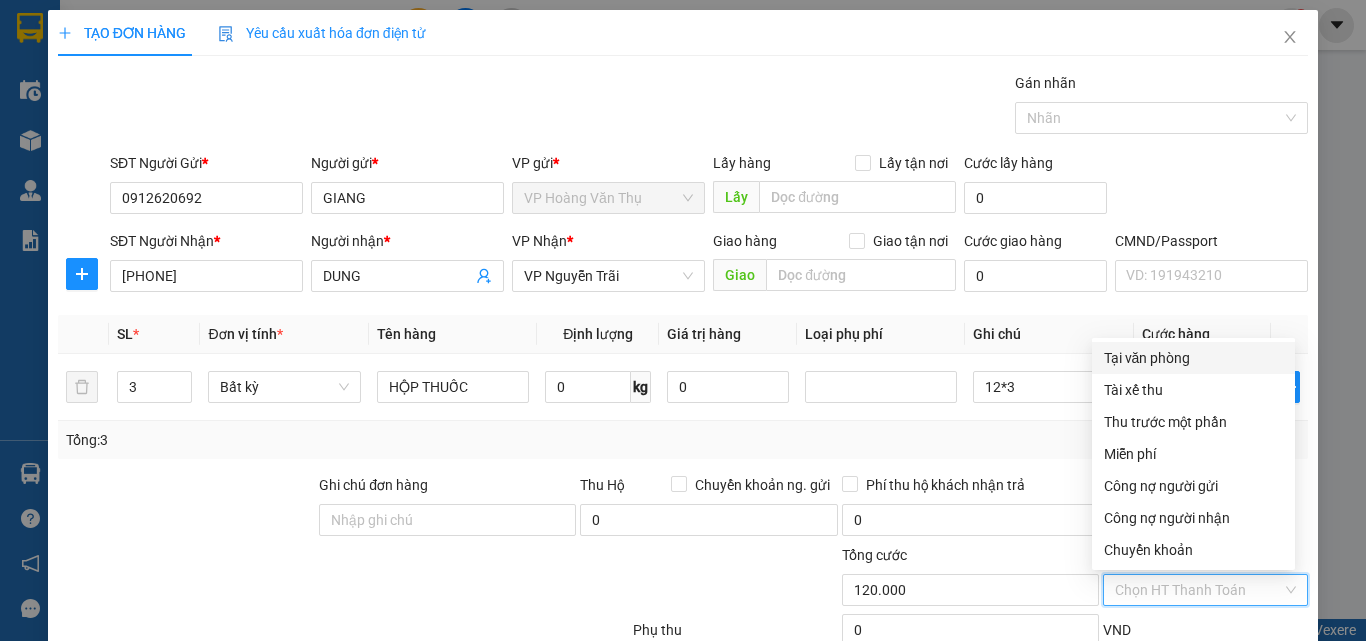 click on "Tại văn phòng" at bounding box center [1193, 358] 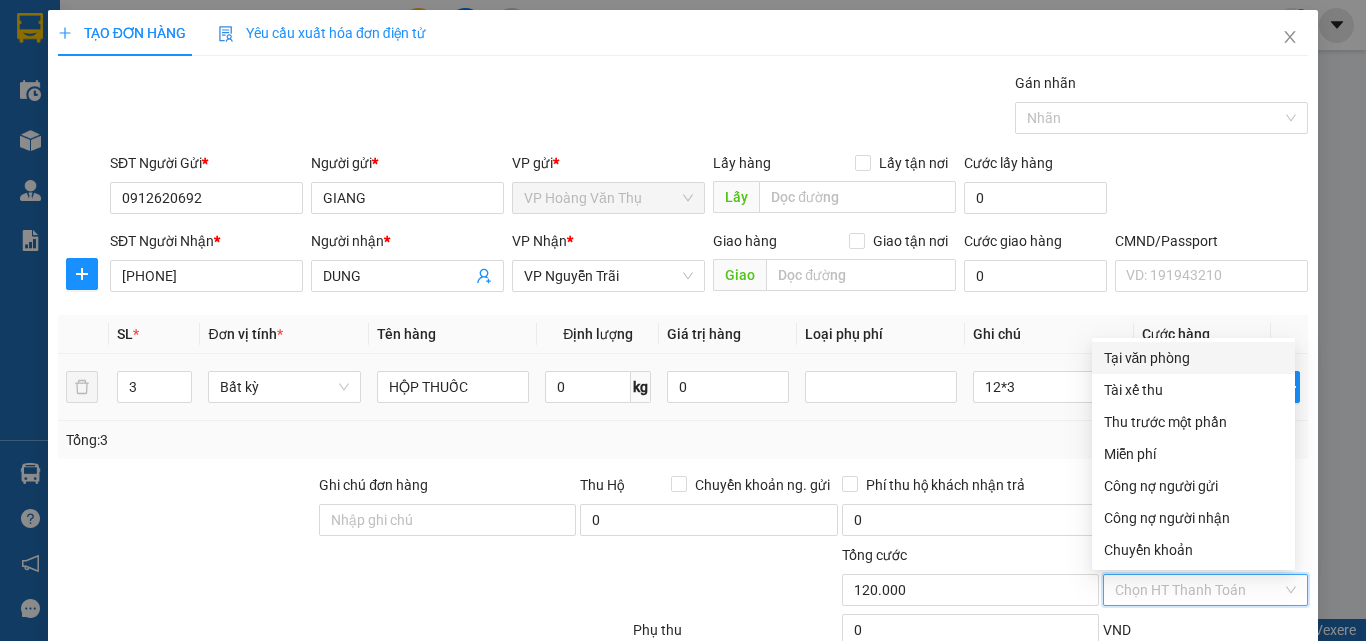 type on "0" 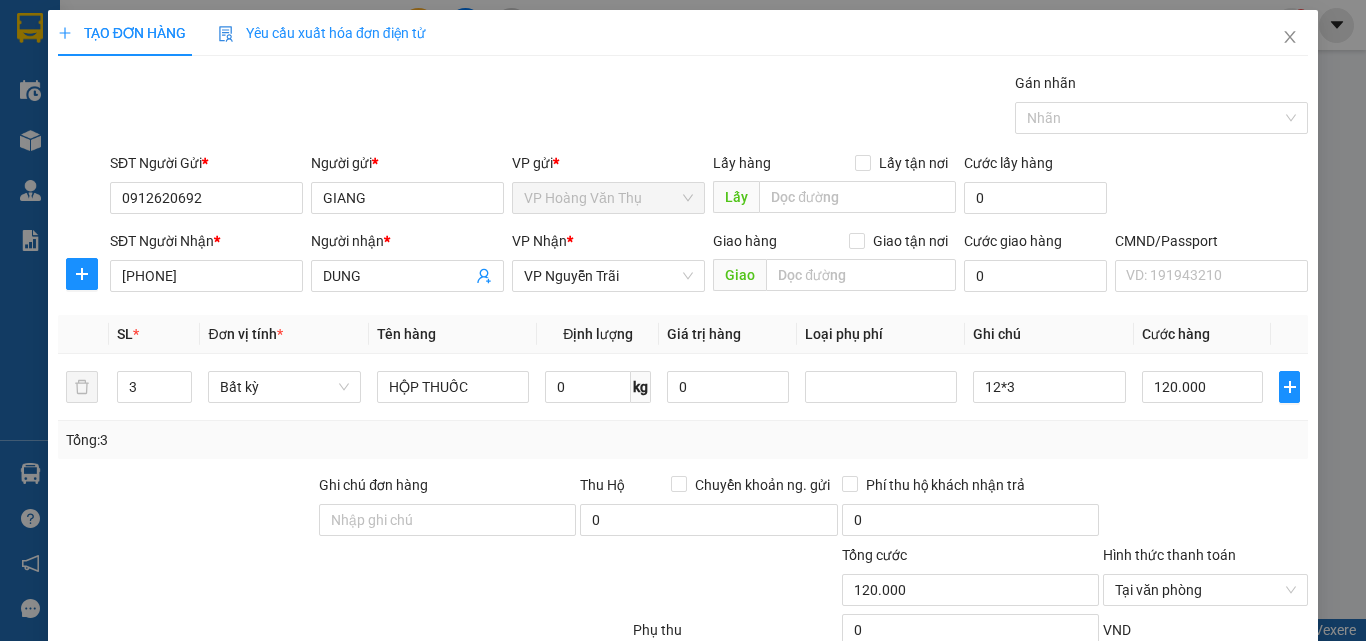 click at bounding box center [1205, 509] 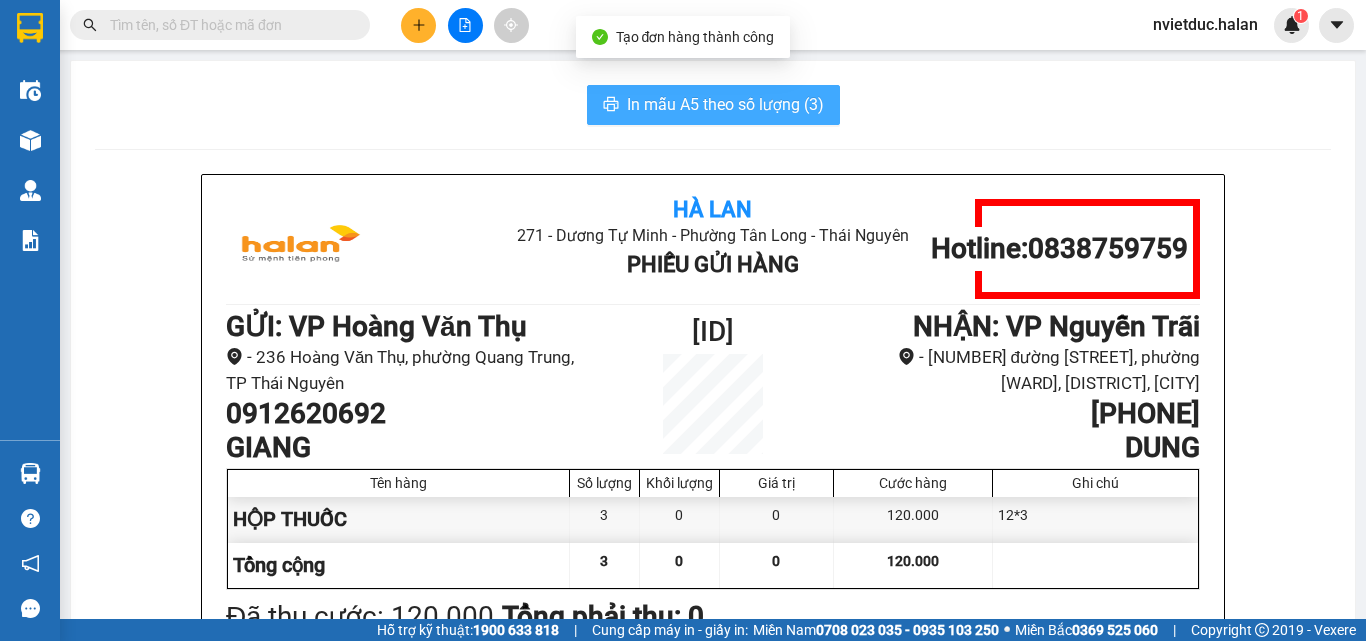 click on "In mẫu A5 theo số lượng
(3)" at bounding box center (713, 105) 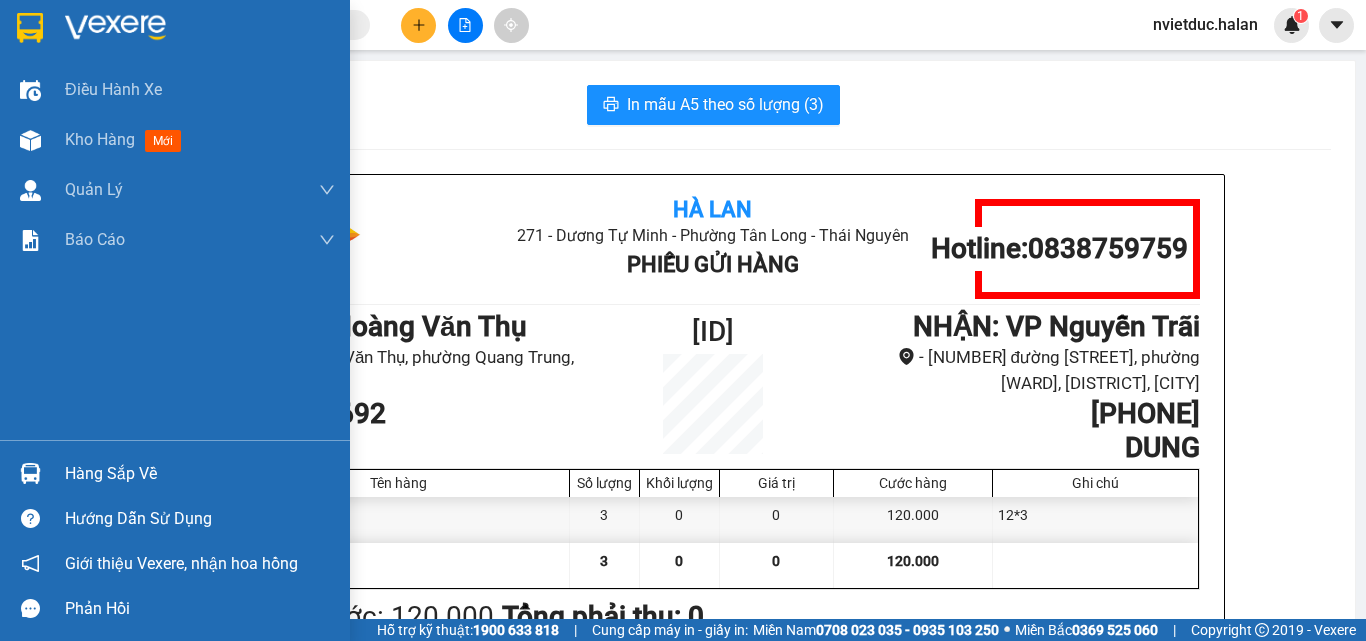 click on "Hàng sắp về" at bounding box center [175, 473] 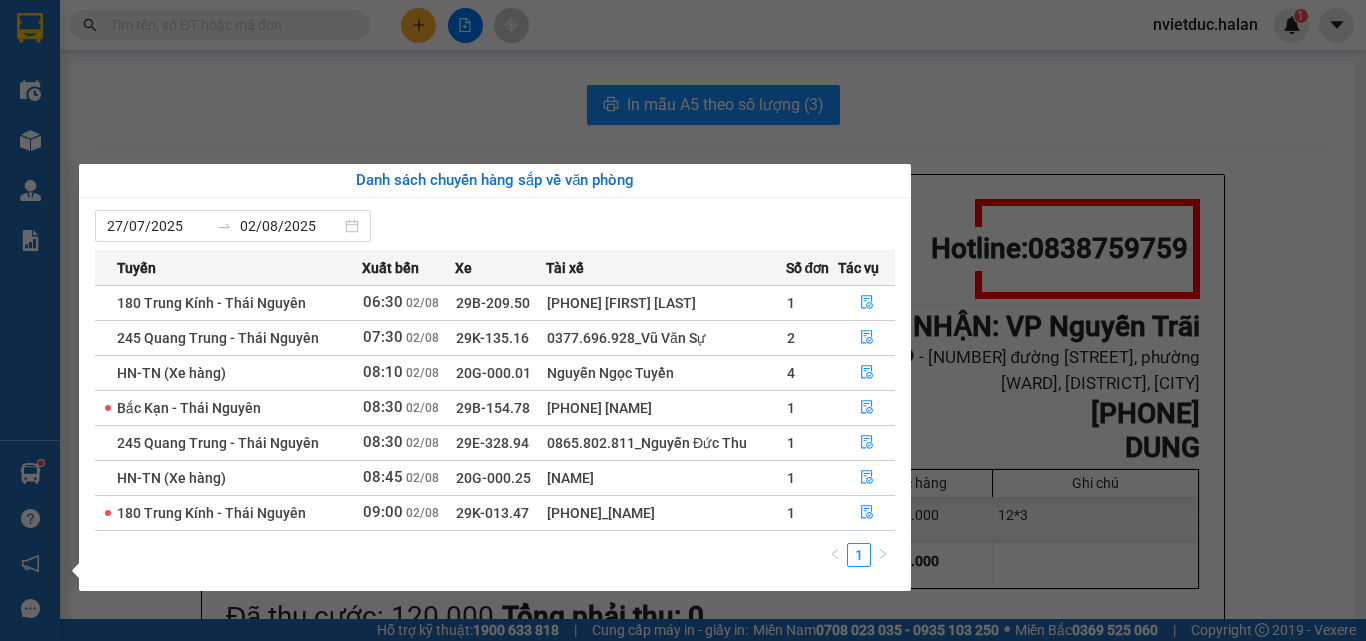scroll, scrollTop: 0, scrollLeft: 0, axis: both 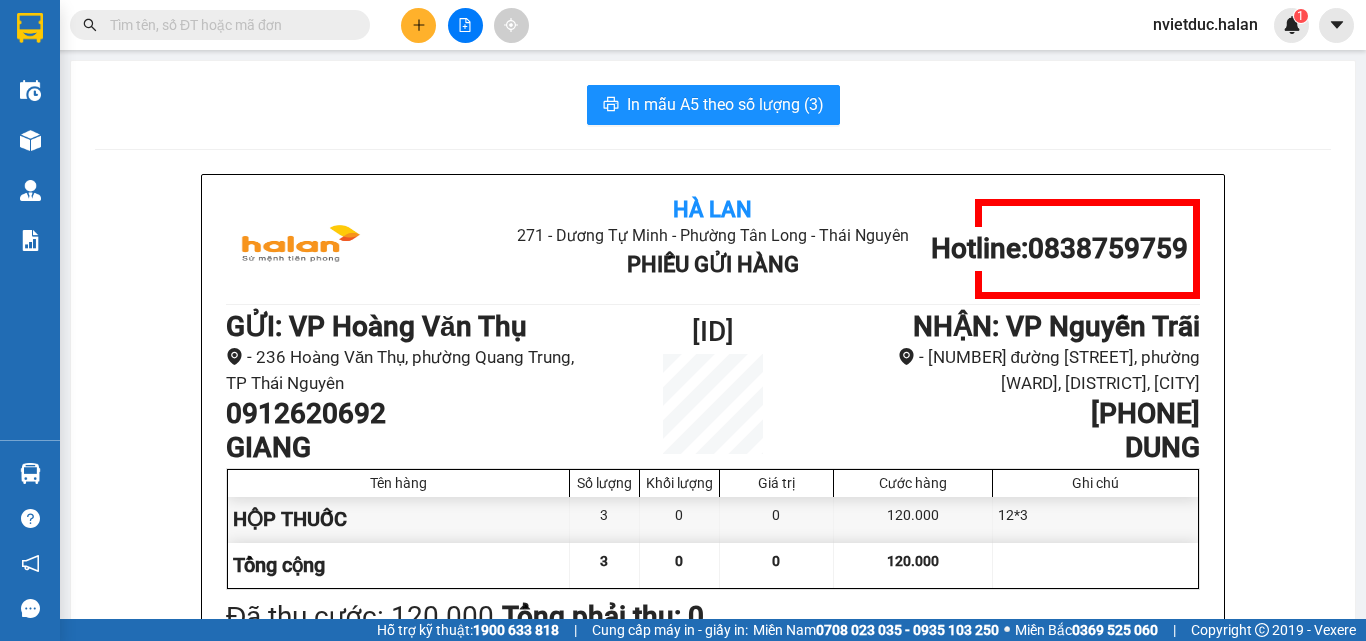 click on "Kết quả tìm kiếm ( 137 )  Bộ lọc  Mã ĐH Trạng thái Món hàng Thu hộ Tổng cước Chưa cước Nhãn Người gửi VP Gửi Người nhận VP Nhận TKC0108251201 13:59 - 01/08 VP Nhận   20G-000.07 16:47 - 01/08 HỘP DÀI PK SL:  1 40.000 40.000 0984414992 CƯỜNG VP 47 Trần Khát Chân 0869223232 BÙI LUYỆN VP Hoàng Văn Thụ TDBS2607251485 15:31 - 26/07 Đã giao   08:34 - 27/07 bọc thảm SL:  1 60.000 0865823915 CHIẾT VP Thiên Đường Bảo Sơn 0869223232 BÙI LUYỆN VP Hoàng Văn Thụ DC2107250815 11:16 - 21/07 Đã giao   15:03 - 21/07 HỘP PHỤ KIỆN SL:  1 35.000 0988434580 A SÁNG  VP Đại Cồ Việt 0869223232 BÙI LUYỆN VP Bắc Sơn TDBS2007250746 13:40 - 20/07 Đã giao   08:03 - 21/07 BỌC THẢM SL:  1 40.000 0865823915 CHIẾT VP Thiên Đường Bảo Sơn 0869223232 BÙI LUYỆN VP Hoàng Gia NVC1907250465 10:12 - 19/07 Đã giao   13:46 - 19/07 BỌC THẢM SL:  1 40.000 0376122337 MINH ĐỨC  VP Nguyễn Văn Cừ 0869223232 Đã giao" at bounding box center (683, 320) 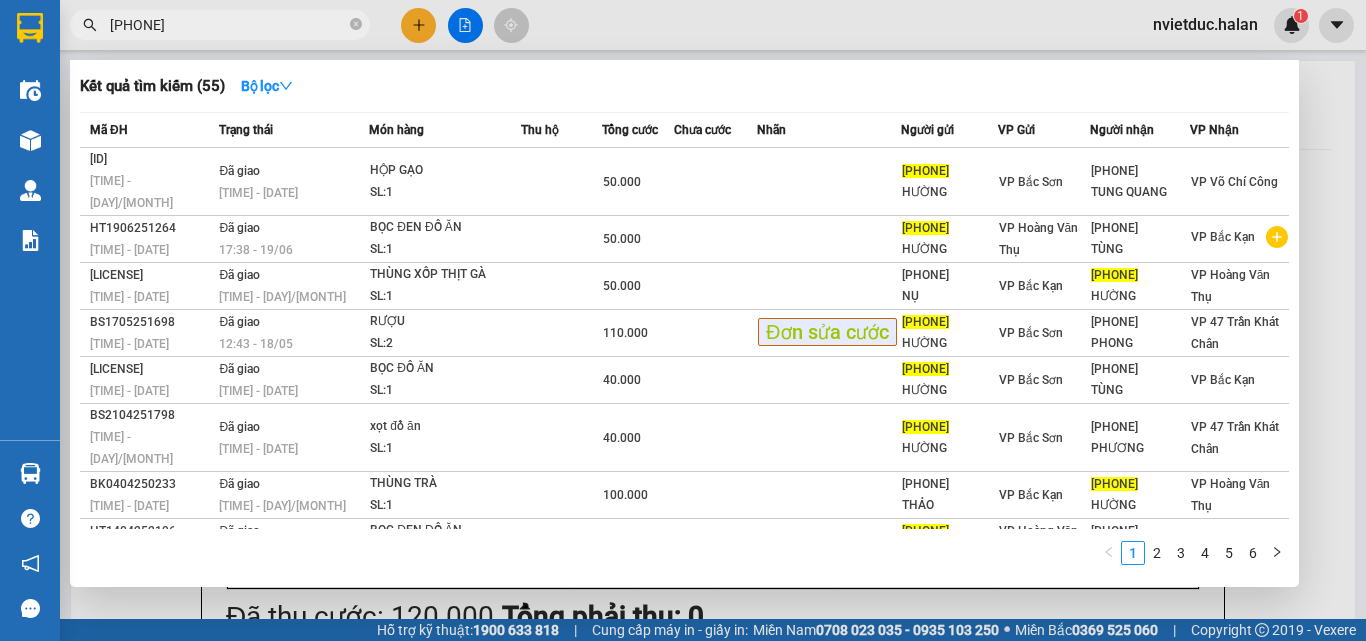 type on "0904379373" 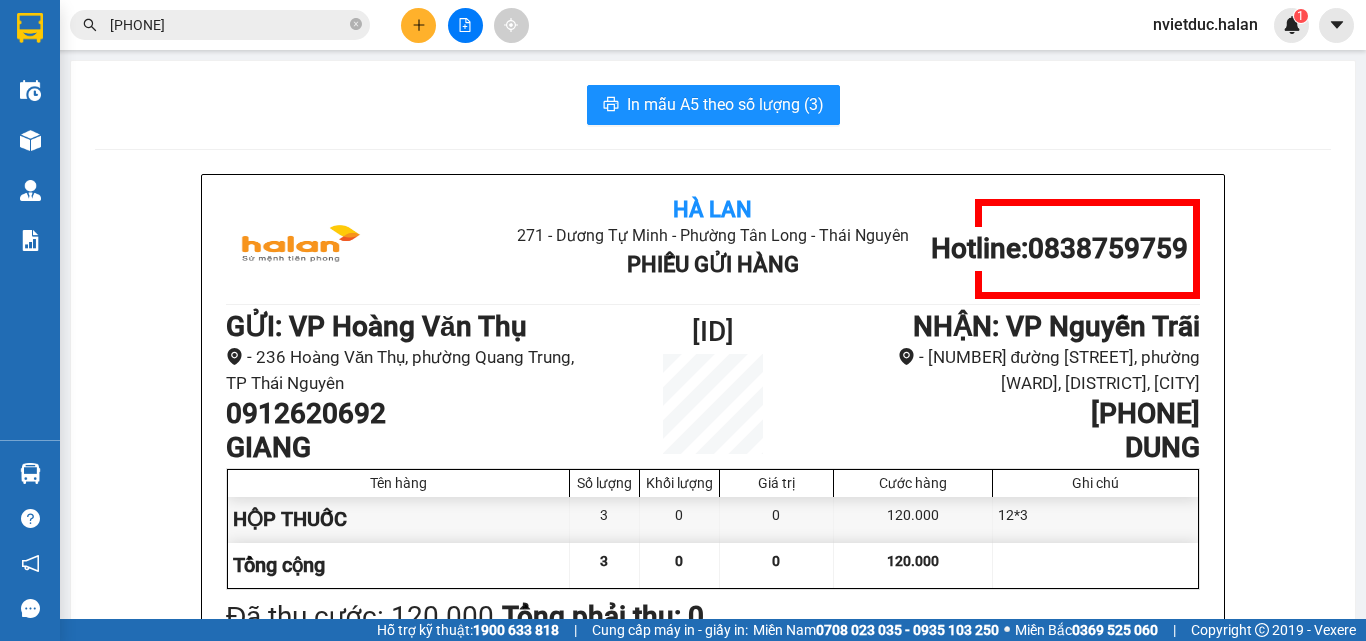 click 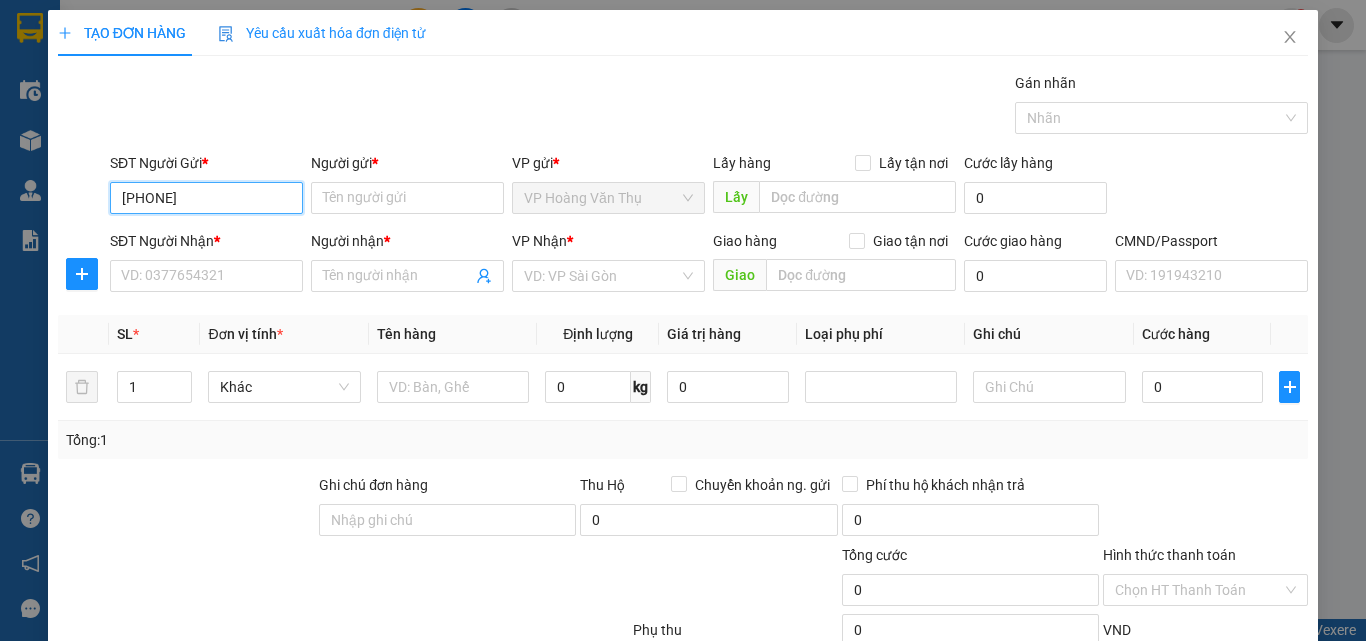 type on "0965323939" 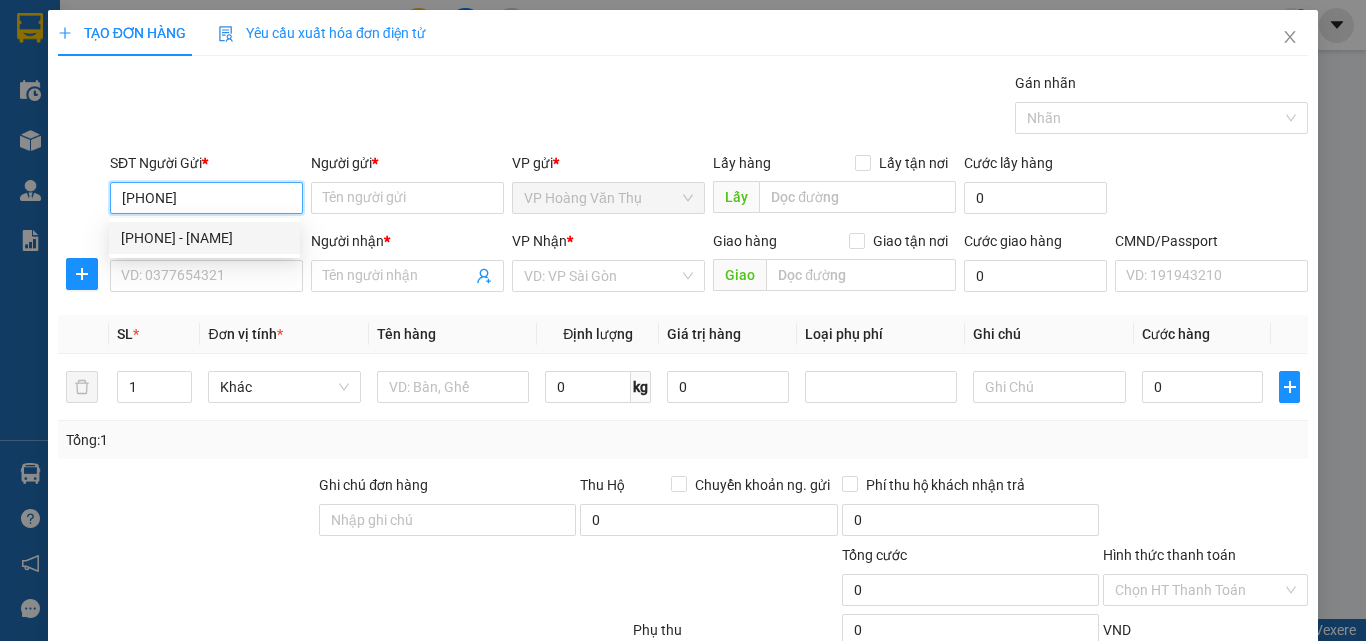 click on "0965323939 - CHU THẾ NAM" at bounding box center (204, 238) 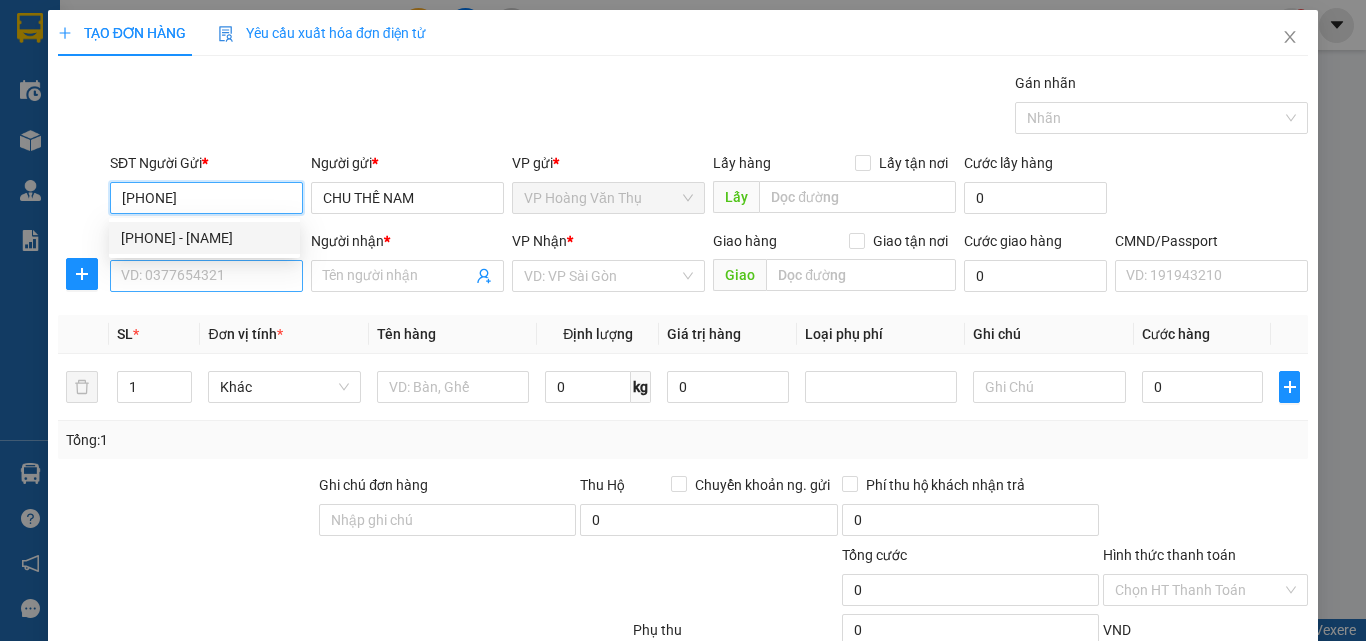 type on "0965323939" 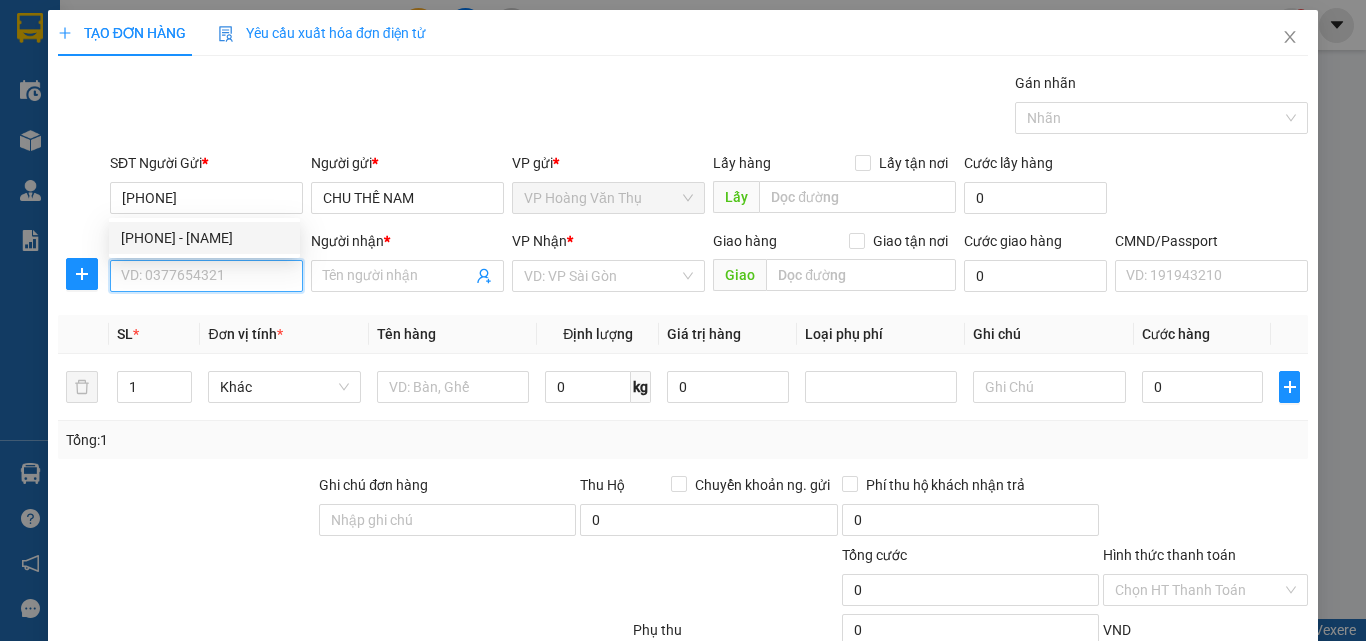 click on "SĐT Người Nhận  *" at bounding box center [206, 276] 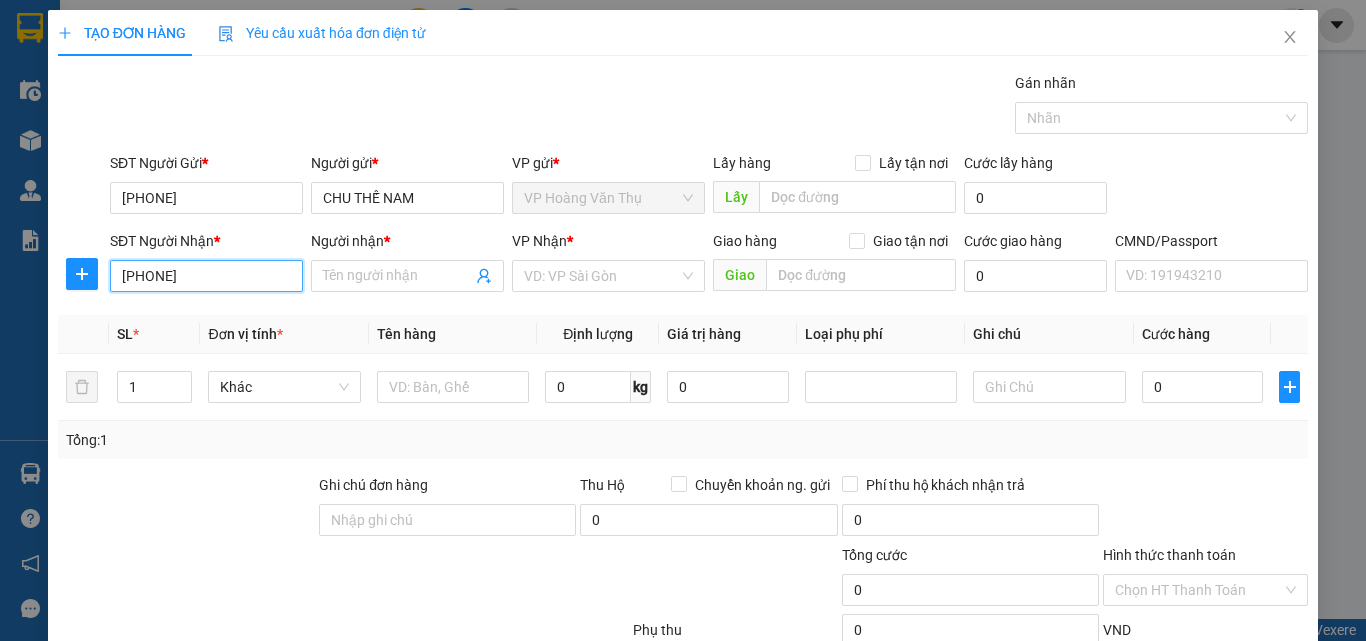 type on "0988756222" 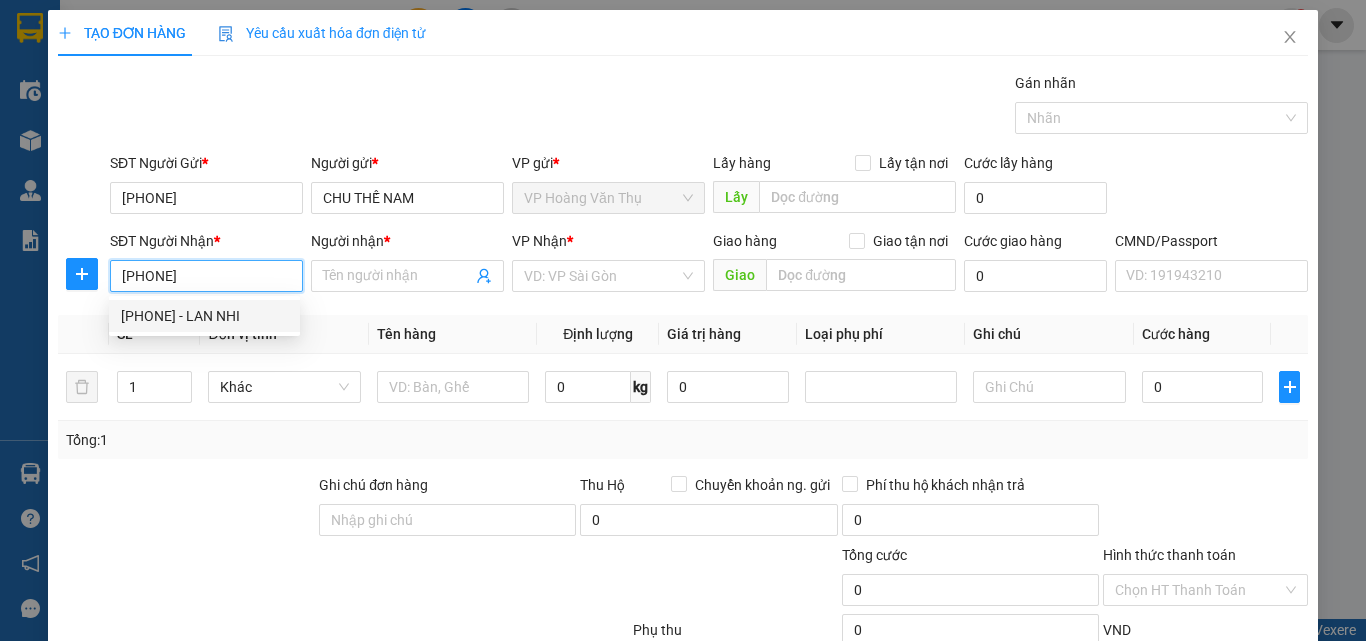click on "0988756222 - LAN NHI" at bounding box center [204, 316] 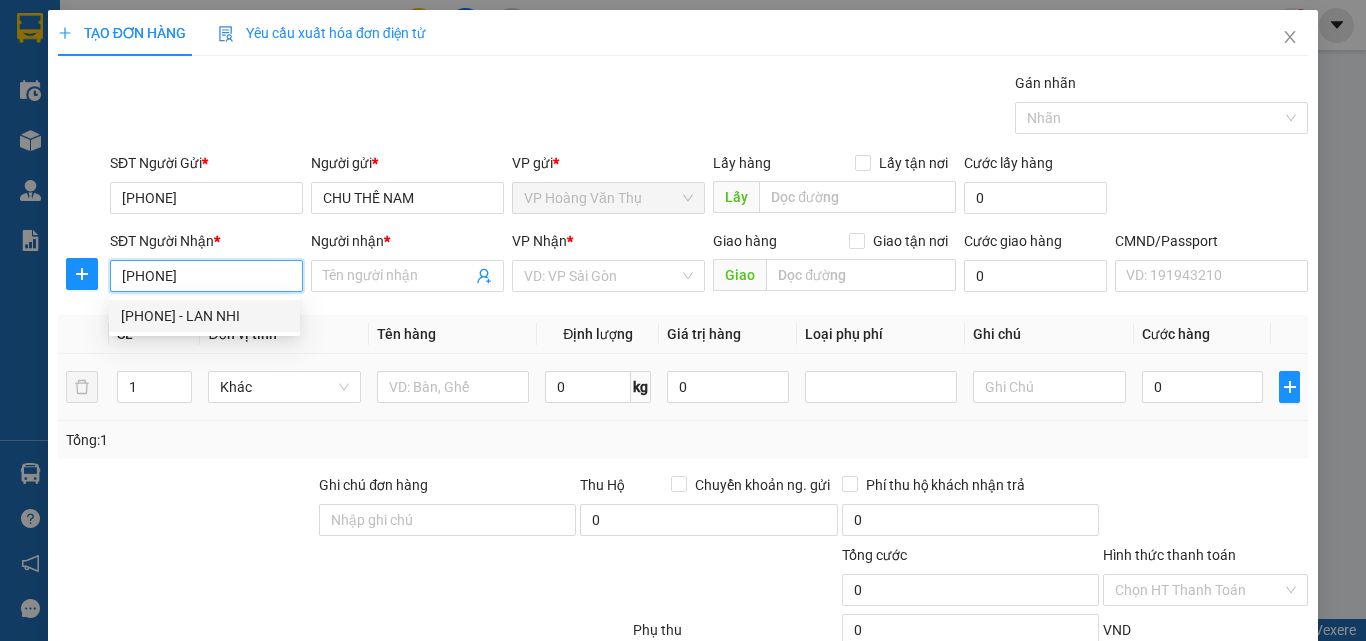 type on "LAN NHI" 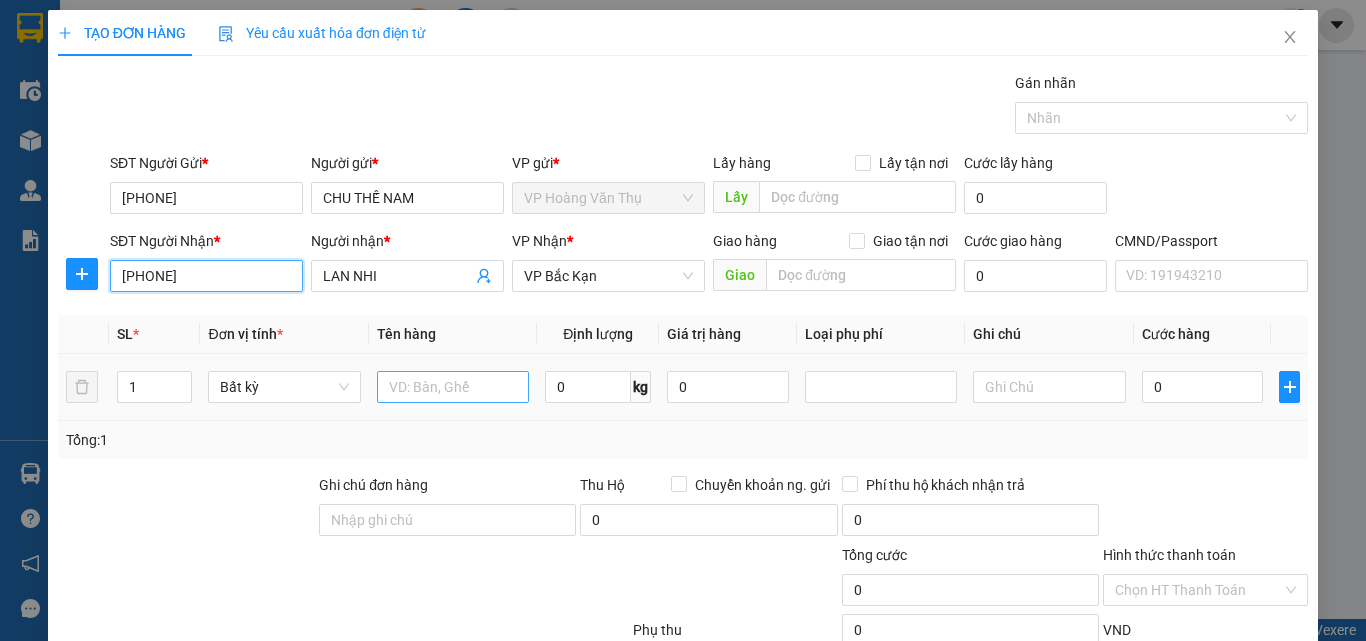 type on "0988756222" 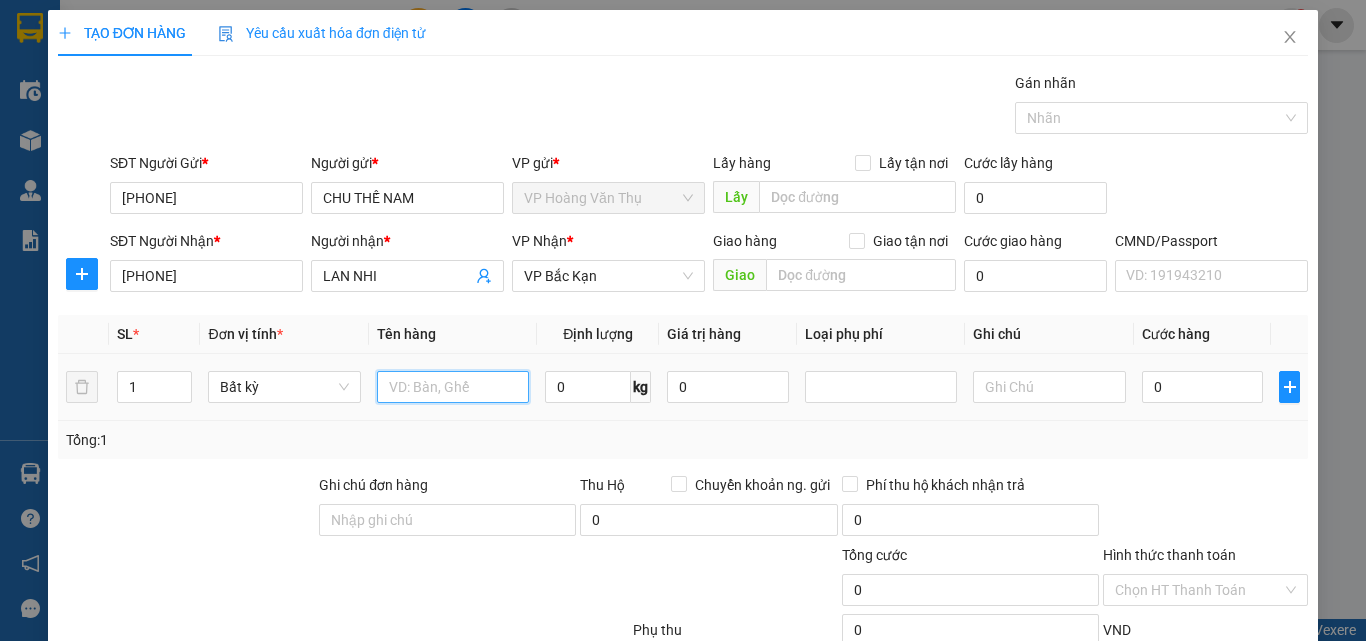 click at bounding box center (453, 387) 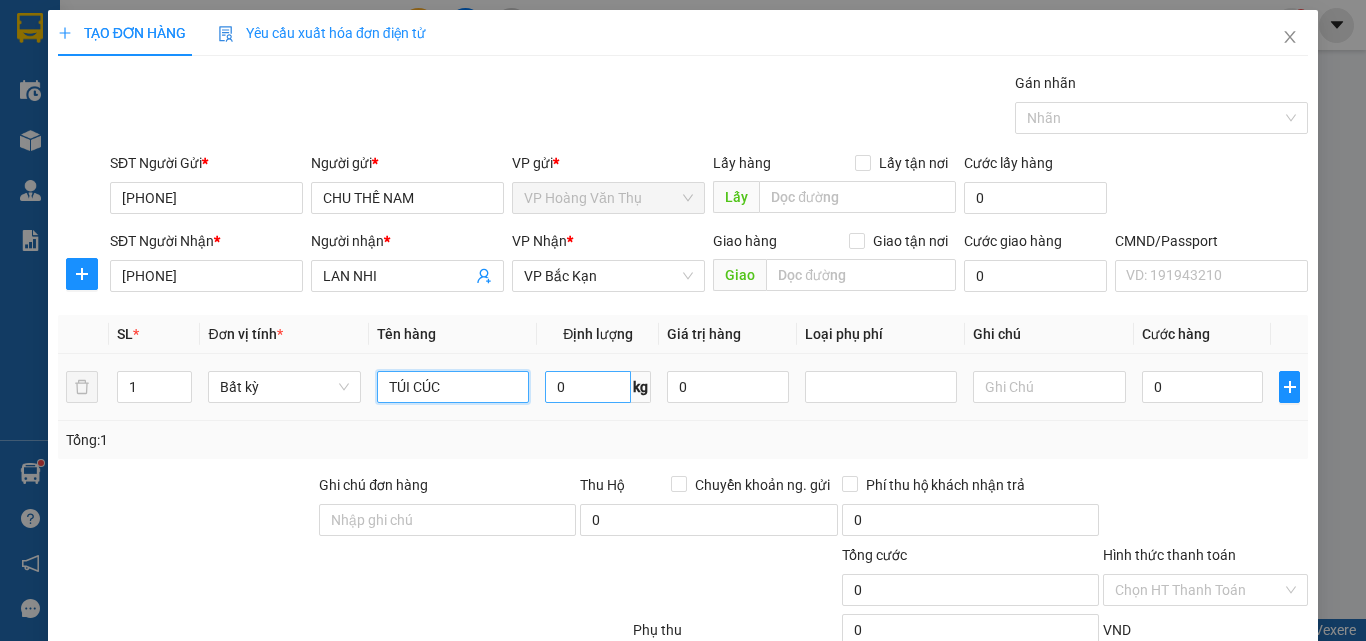 type on "TÚI CÚC" 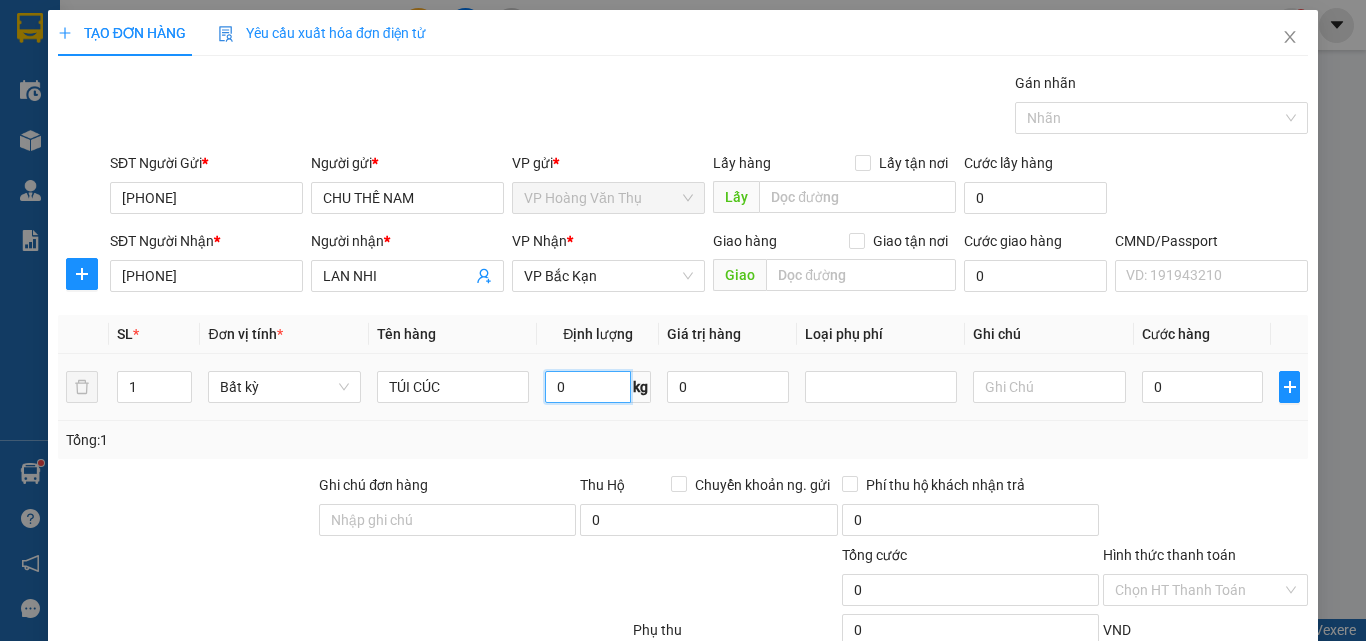 click on "0" at bounding box center [588, 387] 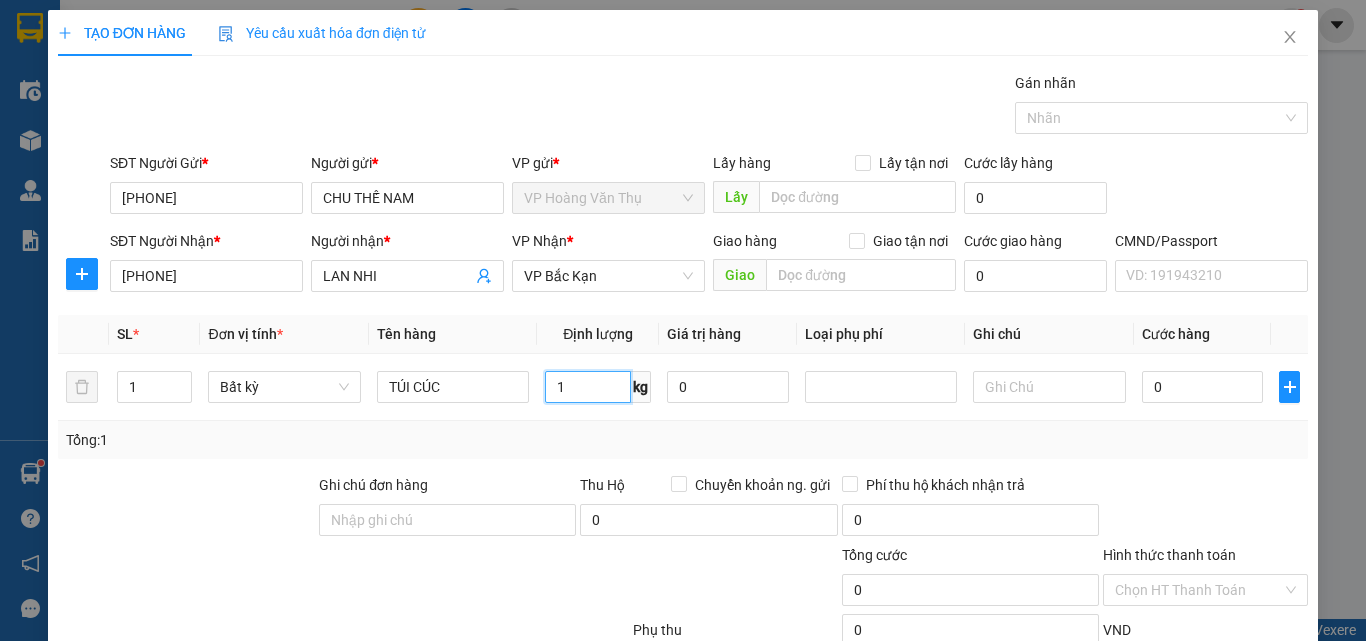 type on "1" 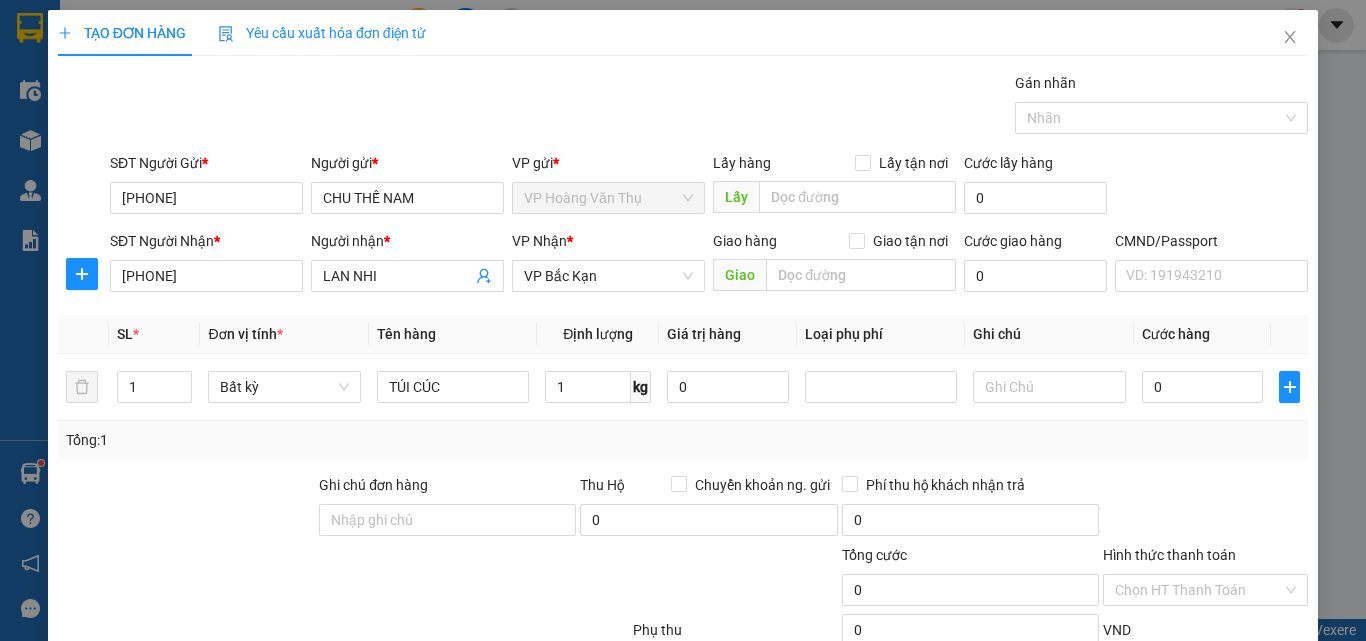 drag, startPoint x: 605, startPoint y: 423, endPoint x: 733, endPoint y: 428, distance: 128.09763 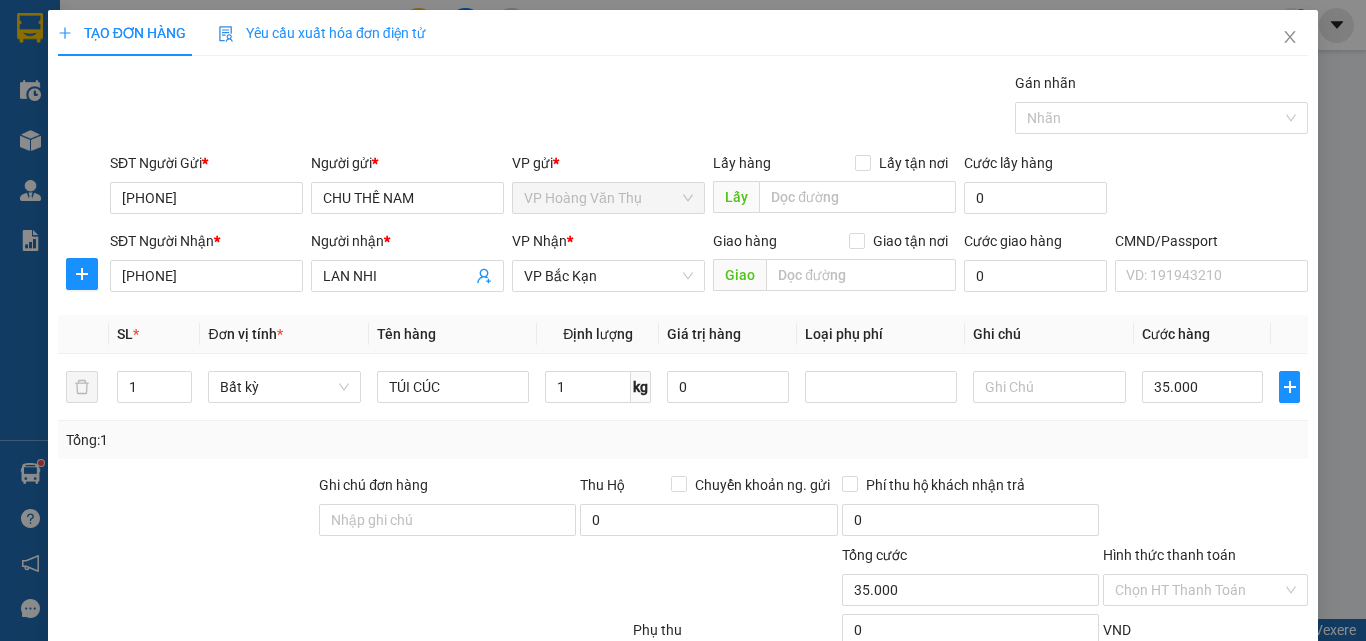 type on "35.000" 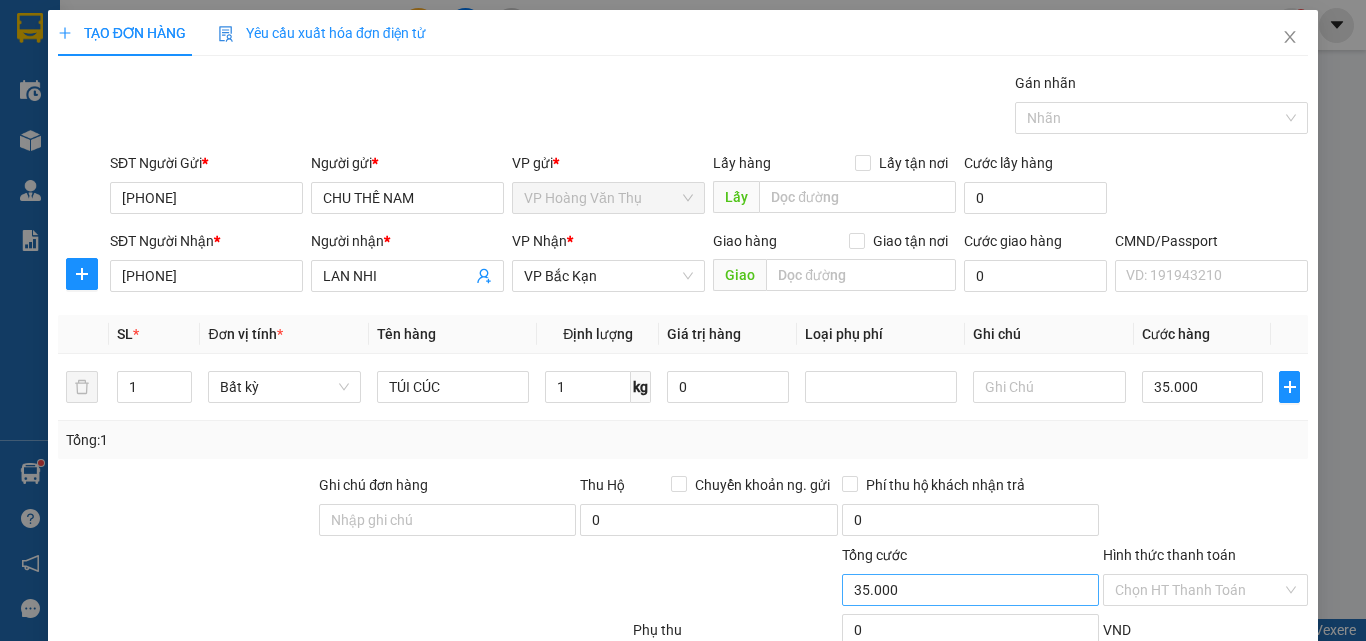 scroll, scrollTop: 139, scrollLeft: 0, axis: vertical 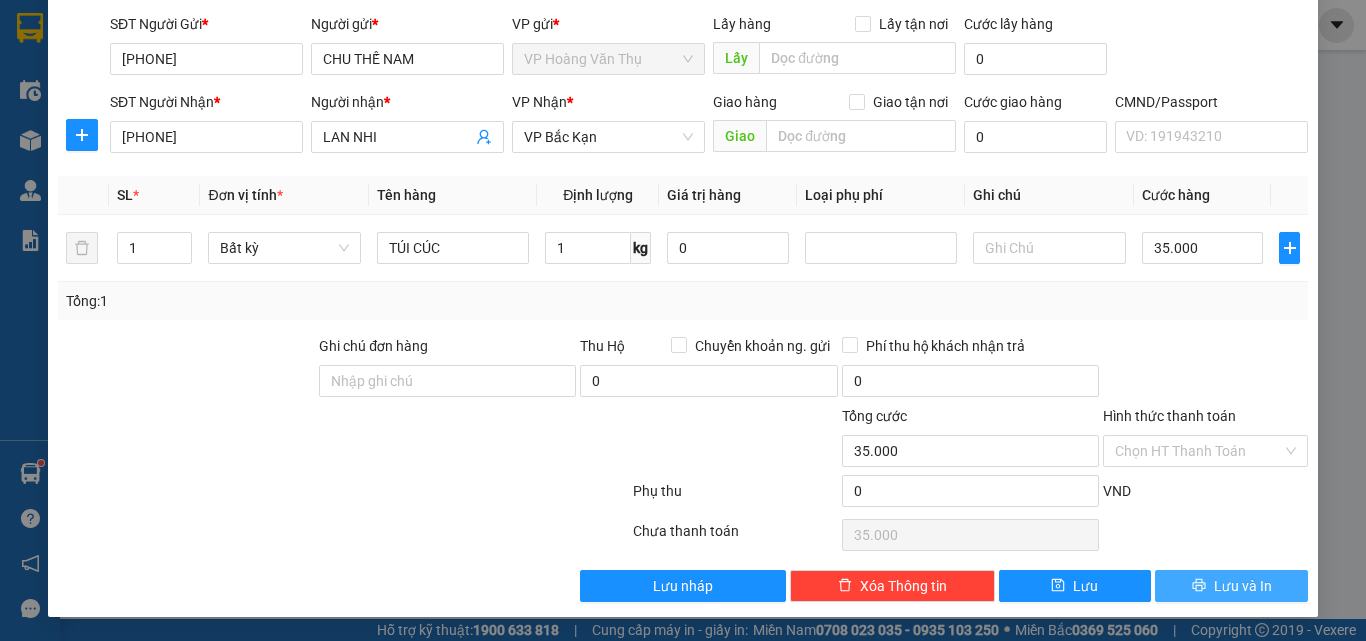 click on "Lưu và In" at bounding box center (1243, 586) 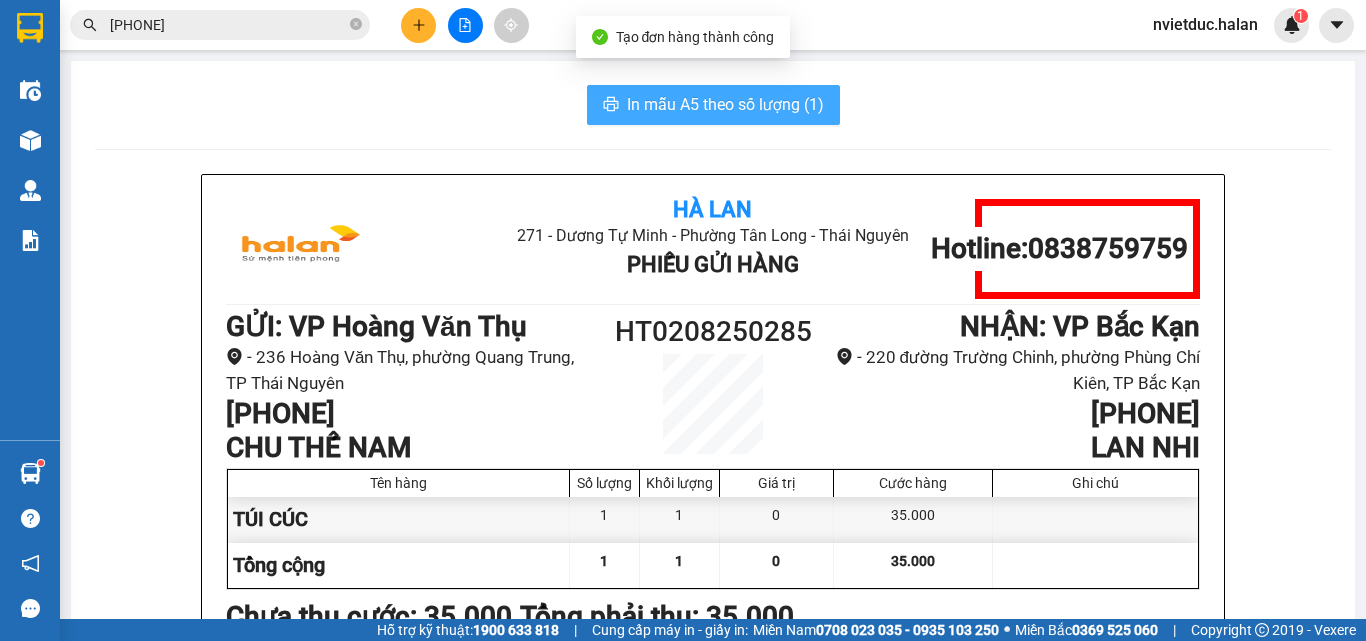 click on "In mẫu A5 theo số lượng
(1)" at bounding box center (725, 104) 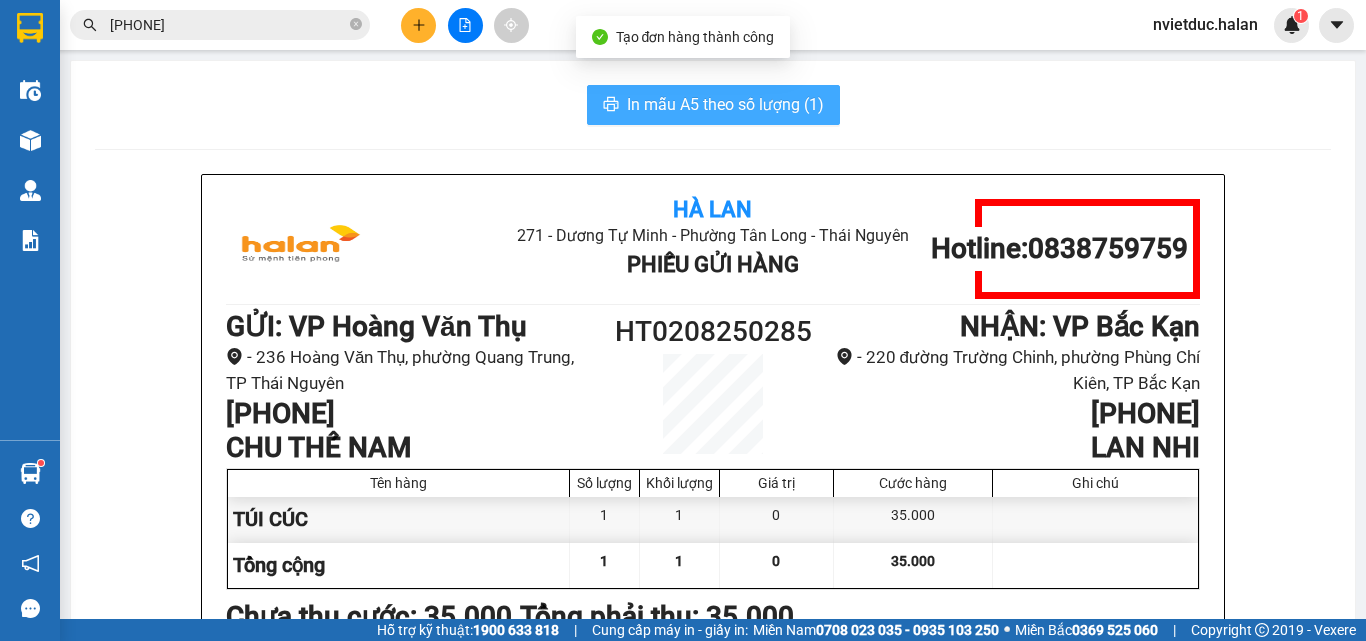 scroll, scrollTop: 0, scrollLeft: 0, axis: both 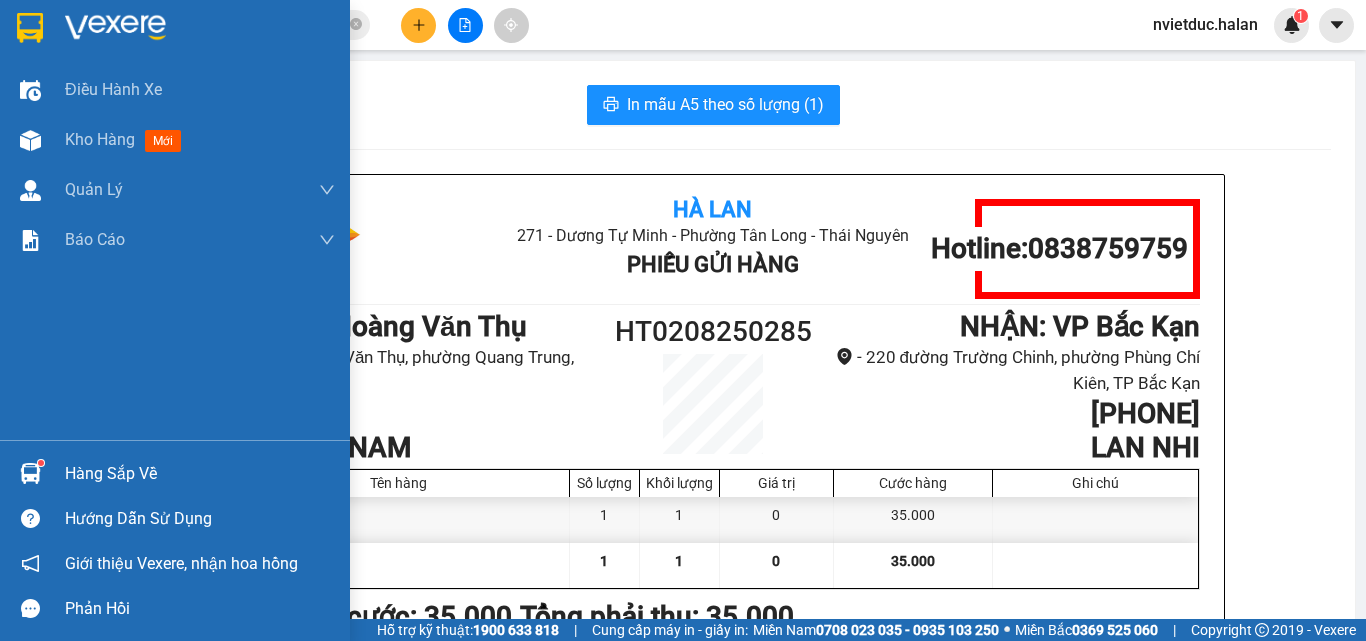 click on "Hàng sắp về" at bounding box center [175, 473] 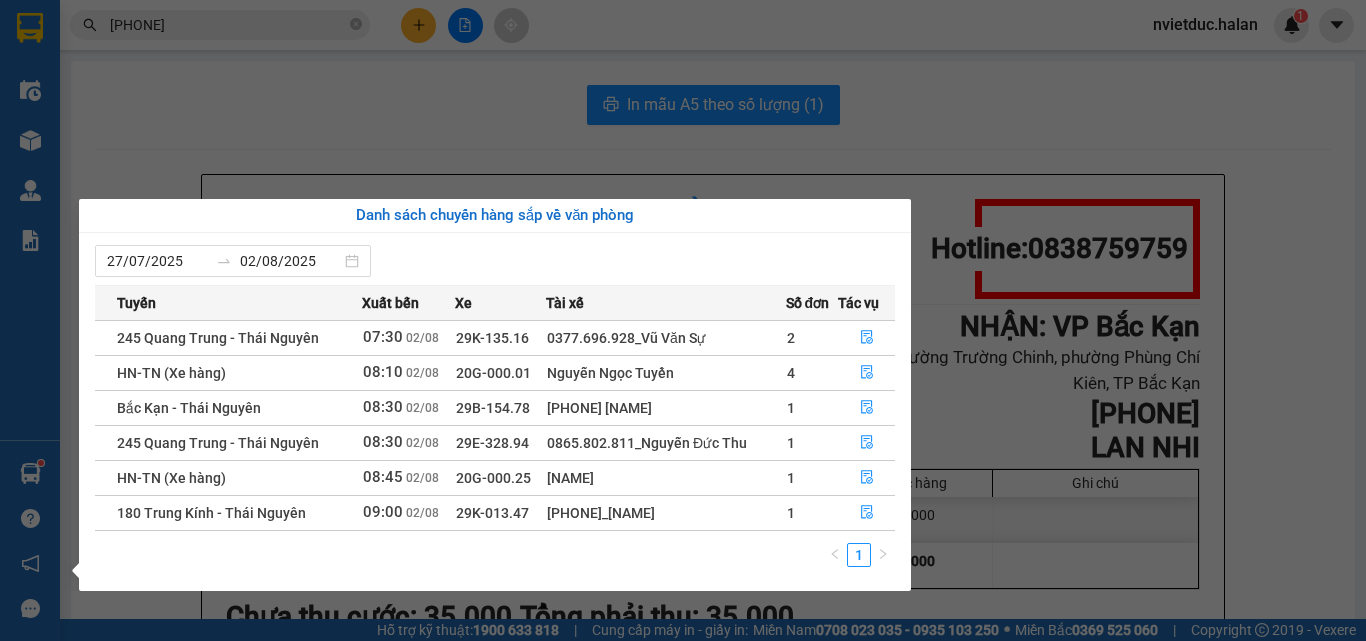 click on "Kết quả tìm kiếm ( 55 )  Bộ lọc  Mã ĐH Trạng thái Món hàng Thu hộ Tổng cước Chưa cước Nhãn Người gửi VP Gửi Người nhận VP Nhận BS2107251079 12:11 - 21/07 Đã giao   15:25 - 22/07 HỘP GẠO SL:  1 50.000 0904379373 HƯỜNG  VP Bắc Sơn 0866167326 TUNG QUANG VP Võ Chí Công HT1906251264 14:18 - 19/06 Đã giao   17:38 - 19/06 BỌC ĐEN ĐỒ ĂN SL:  1 50.000 0904379373 HƯỜNG  VP Hoàng Văn Thụ 0945030571 TÙNG  VP Bắc Kạn BK1106252171 18:16 - 11/06 Đã giao   21:33 - 11/06 THÙNG XỐP THỊT GÀ SL:  1 50.000 0985001300 NỤ VP Bắc Kạn 0904379373 HƯỜNG  VP Hoàng Văn Thụ BS1705251698 17:15 - 17/05 Đã giao   12:43 - 18/05 RƯỢU SL:  2 110.000 Đơn sửa cước 0904379373 HƯỜNG  VP Bắc Sơn 0988403895 PHONG VP 47 Trần Khát Chân BS0105250222 12:20 - 01/05 Đã giao   14:45 - 01/05 BỌC ĐỒ ĂN SL:  1 40.000 0904379373 HƯỜNG  VP Bắc Sơn 0945030571 TÙNG  VP Bắc Kạn BS2104251798 15:54 - 21/04 Đã giao   SL:  1" at bounding box center [683, 320] 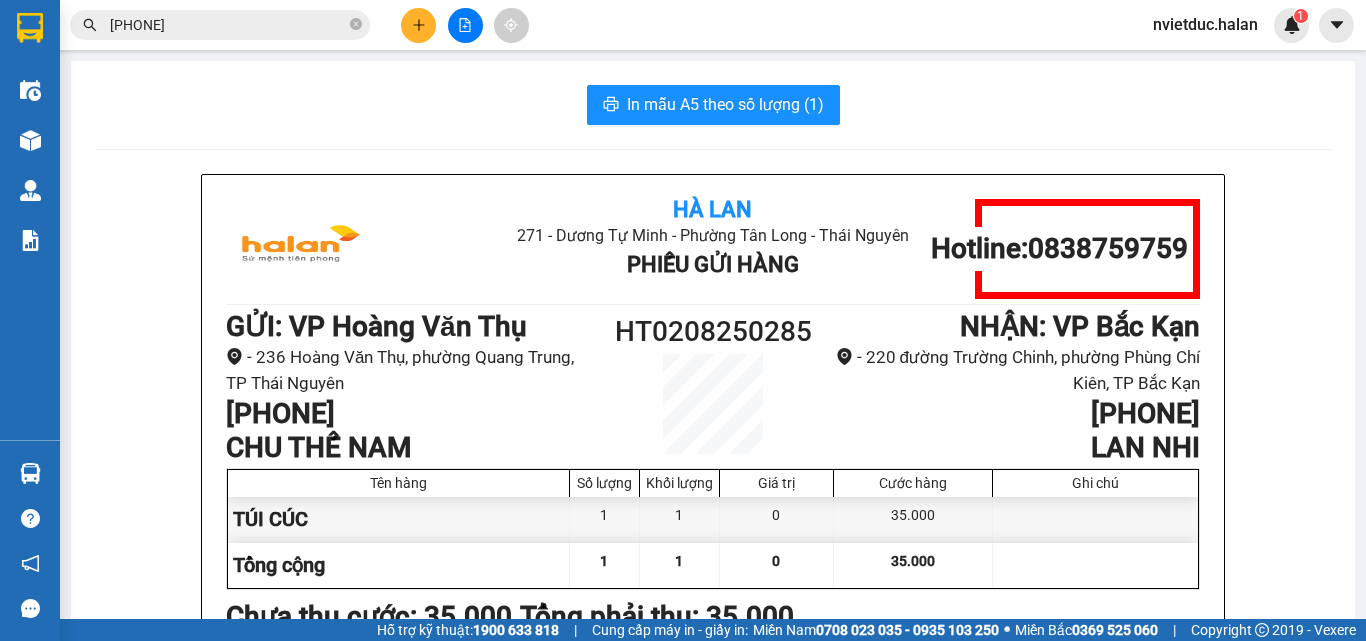 click on "HT0208250285" at bounding box center [713, 332] 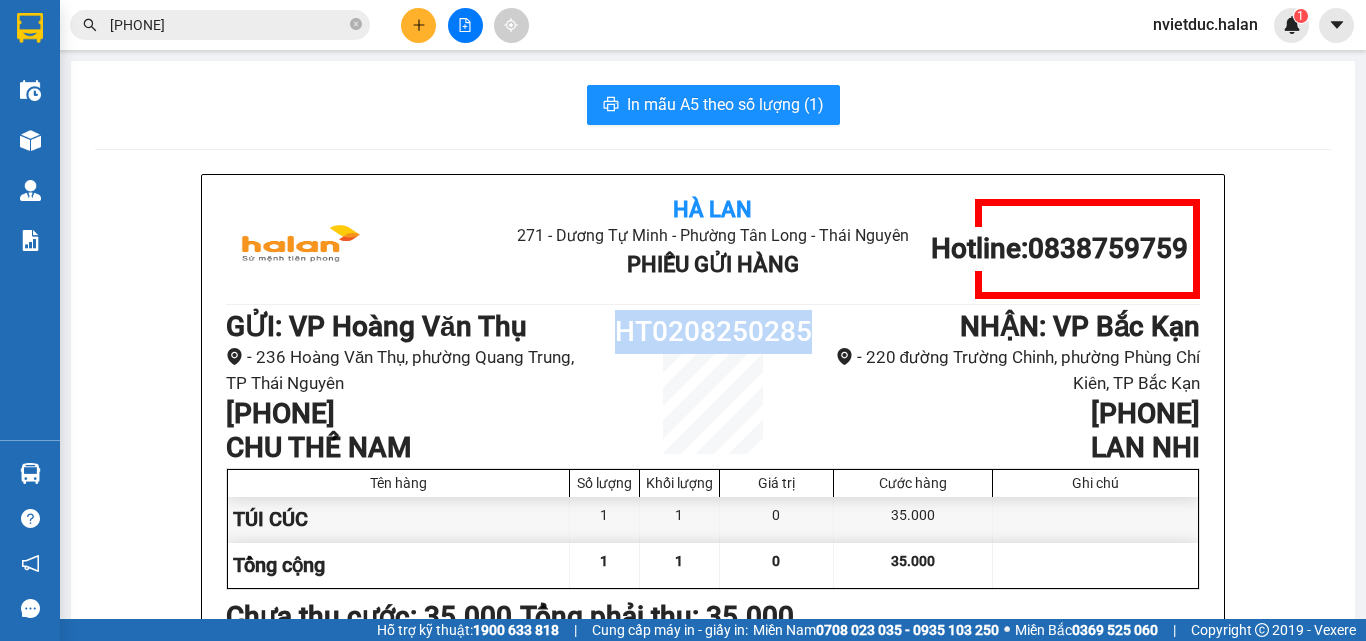 click on "HT0208250285" at bounding box center [713, 332] 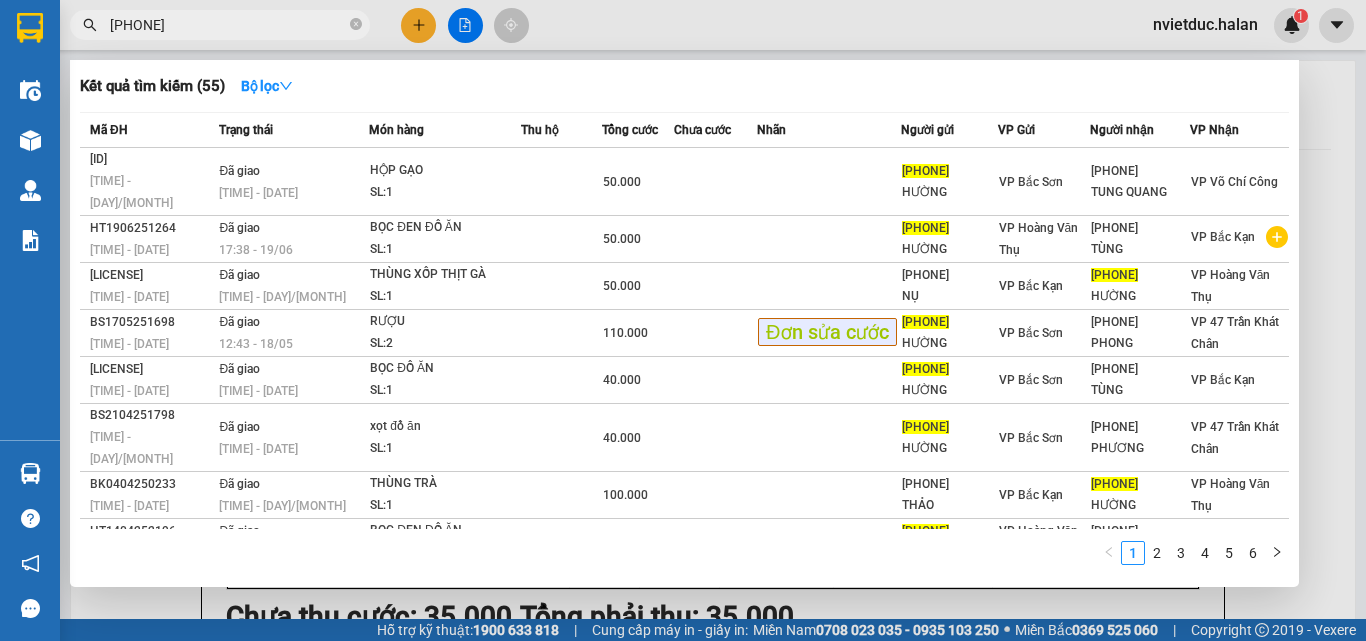 click on "0904379373" at bounding box center (228, 25) 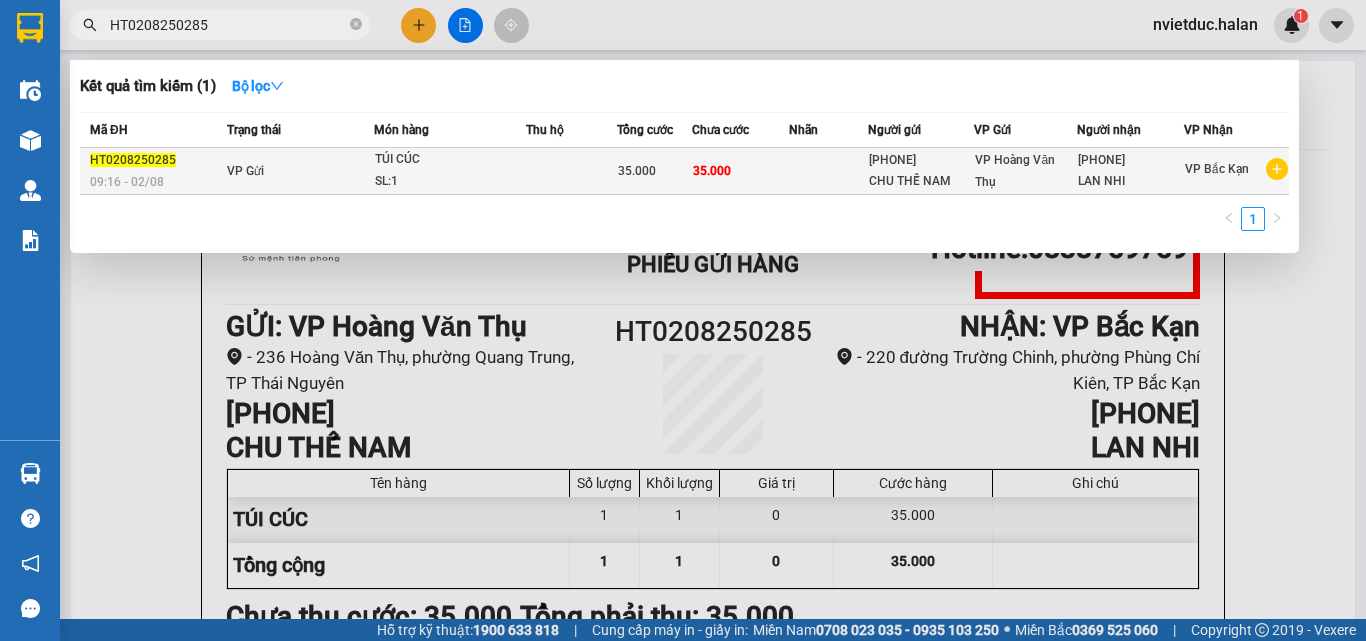 type on "HT0208250285" 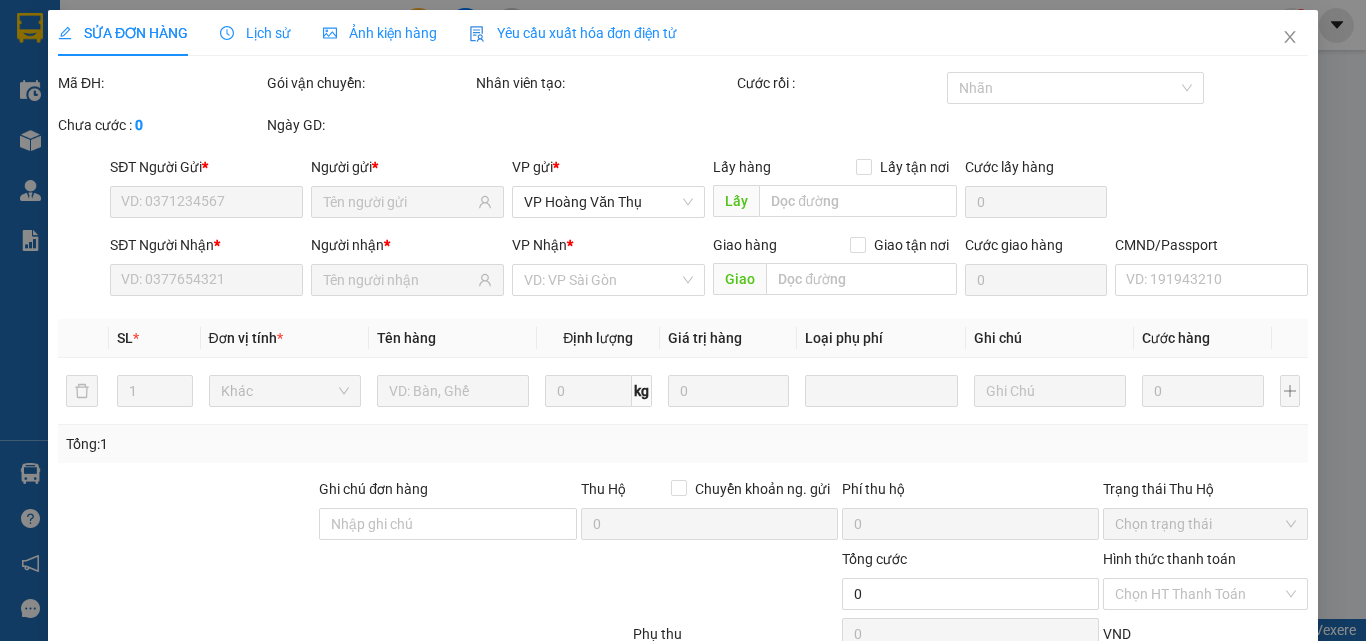 type on "0965323939" 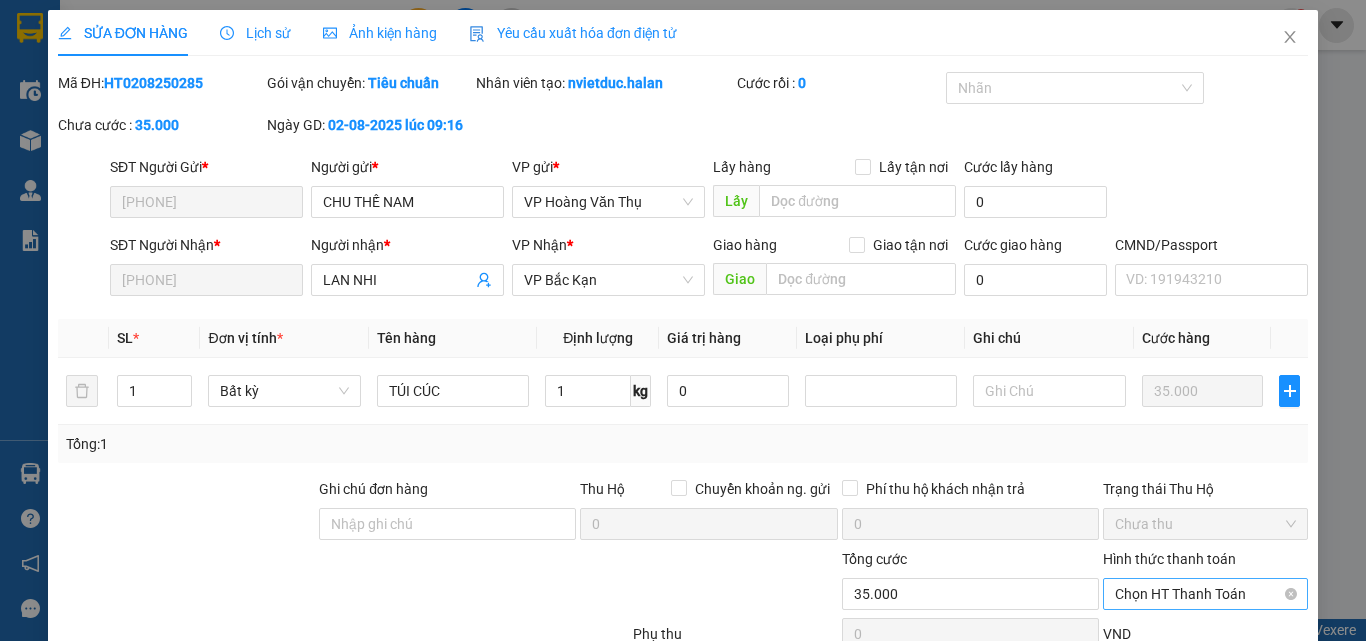 scroll, scrollTop: 133, scrollLeft: 0, axis: vertical 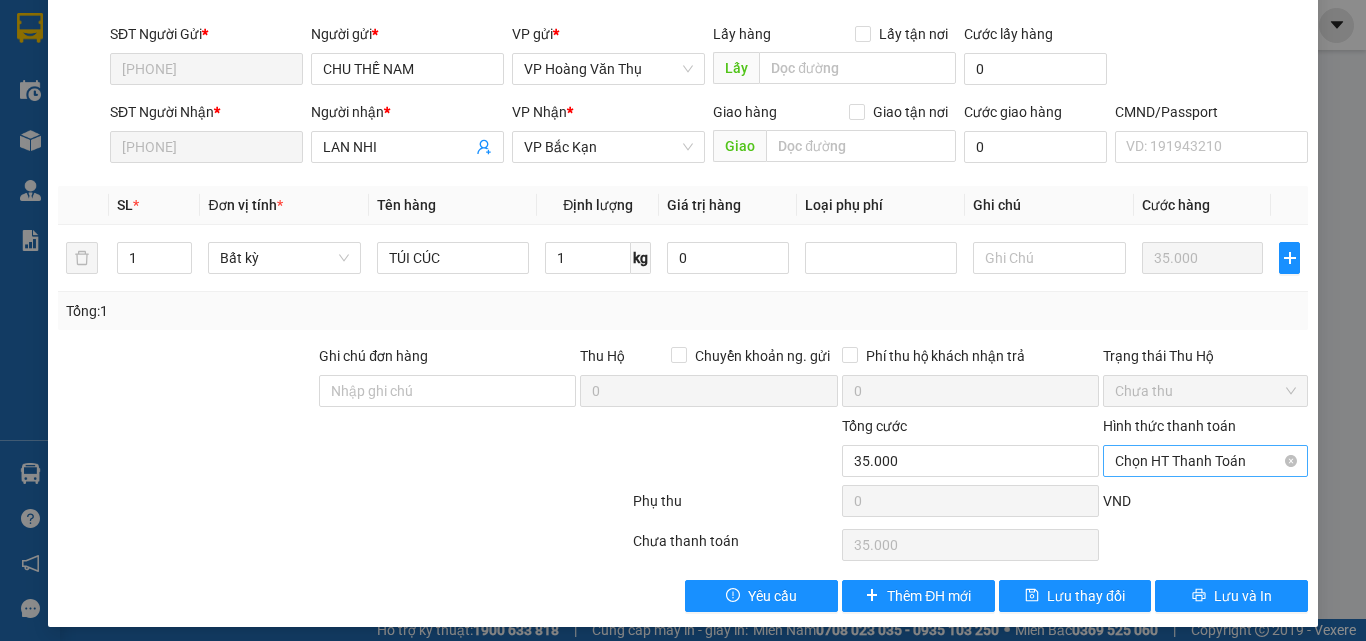 click on "Chọn HT Thanh Toán" at bounding box center [1205, 461] 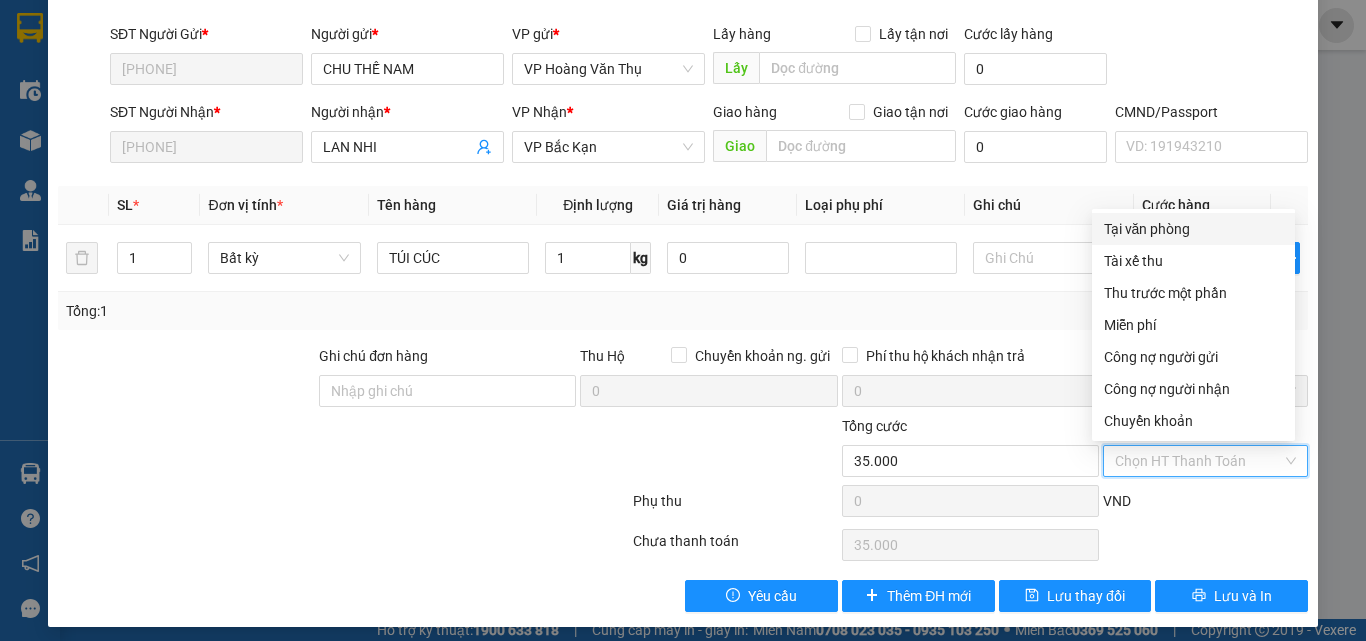 click on "Tại văn phòng" at bounding box center (1193, 229) 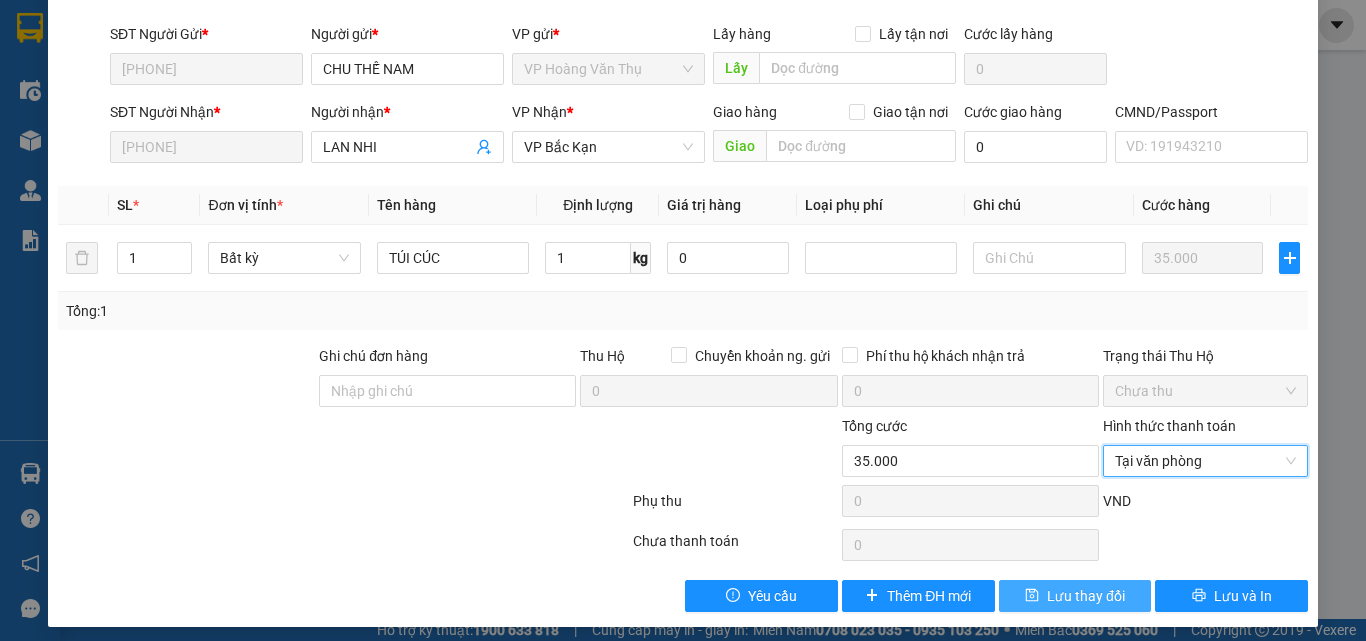 click on "Lưu thay đổi" at bounding box center (1086, 596) 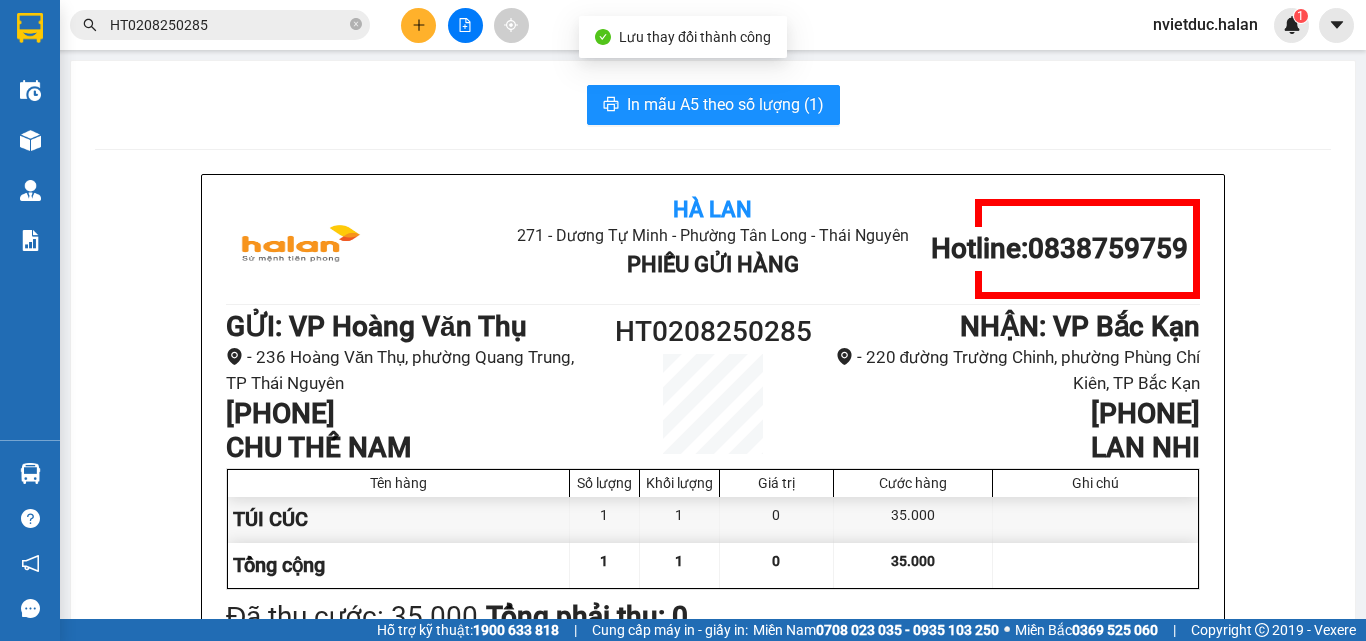 scroll, scrollTop: 200, scrollLeft: 0, axis: vertical 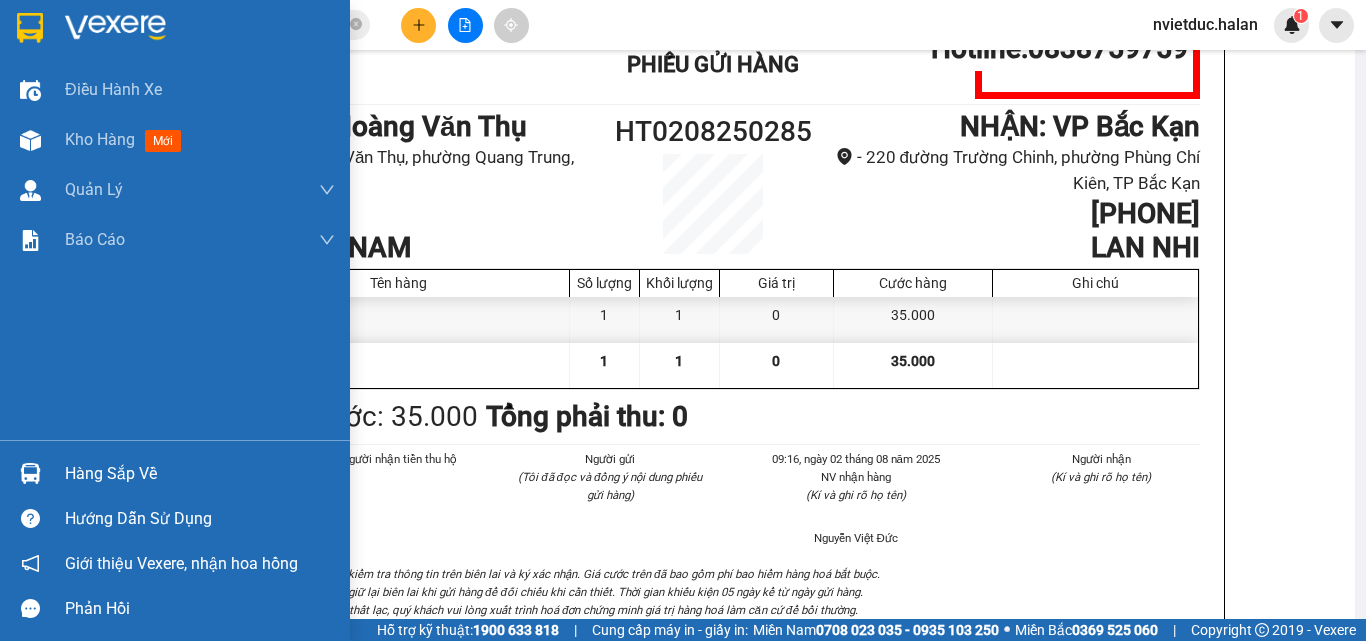 click on "Hàng sắp về" at bounding box center (200, 474) 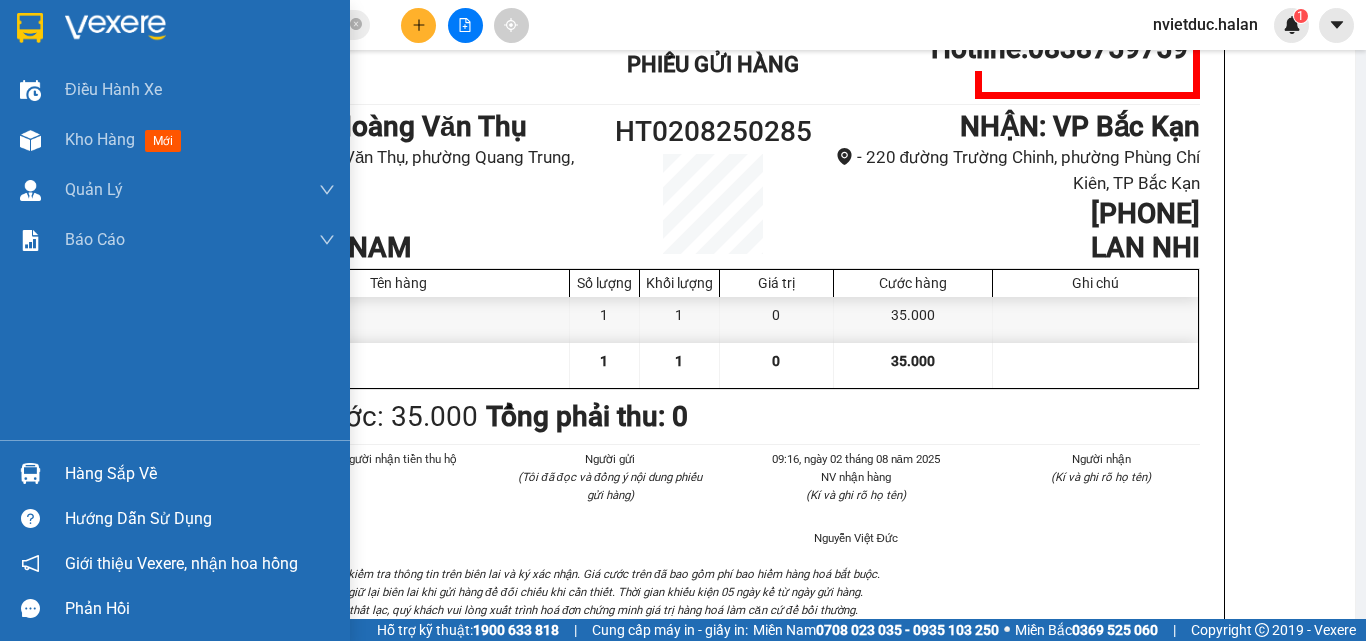 click on "Điều hành xe     Kho hàng mới     Quản Lý Quản lý chuyến Quản lý kiểm kho     Báo cáo 12. Thống kê đơn đối tác 2. Doanh thu thực tế theo từng văn phòng 4. Thống kê đơn hàng theo văn phòng Hàng sắp về Hướng dẫn sử dụng Giới thiệu Vexere, nhận hoa hồng Phản hồi Phần mềm hỗ trợ bạn tốt chứ?" at bounding box center [175, 320] 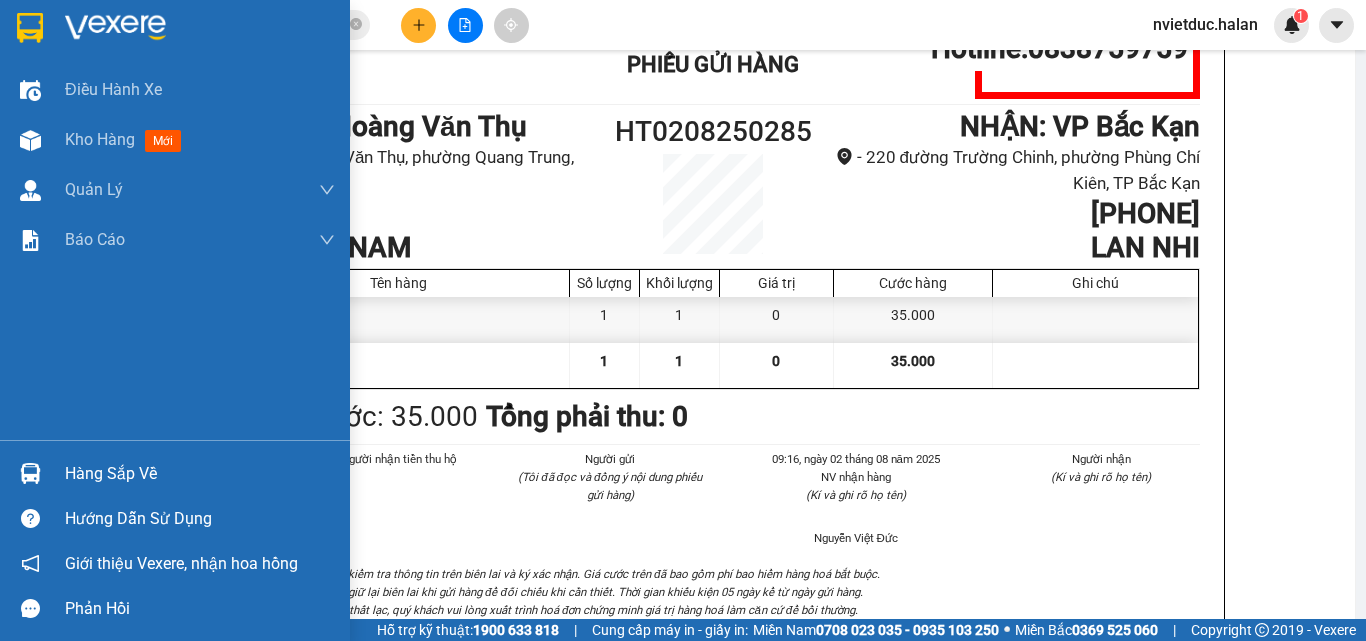click on "Hàng sắp về" at bounding box center [175, 473] 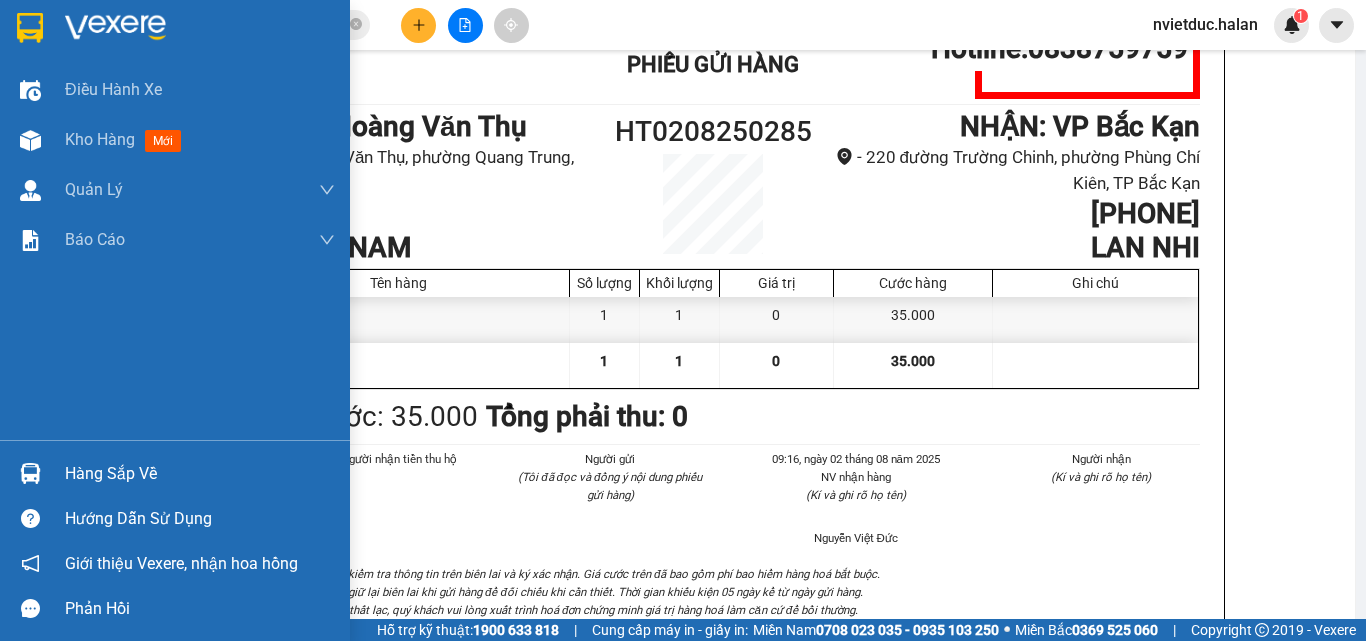 click on "Điều hành xe     Kho hàng mới     Quản Lý Quản lý chuyến Quản lý kiểm kho     Báo cáo 12. Thống kê đơn đối tác 2. Doanh thu thực tế theo từng văn phòng 4. Thống kê đơn hàng theo văn phòng Hàng sắp về Hướng dẫn sử dụng Giới thiệu Vexere, nhận hoa hồng Phản hồi Phần mềm hỗ trợ bạn tốt chứ?" at bounding box center [175, 320] 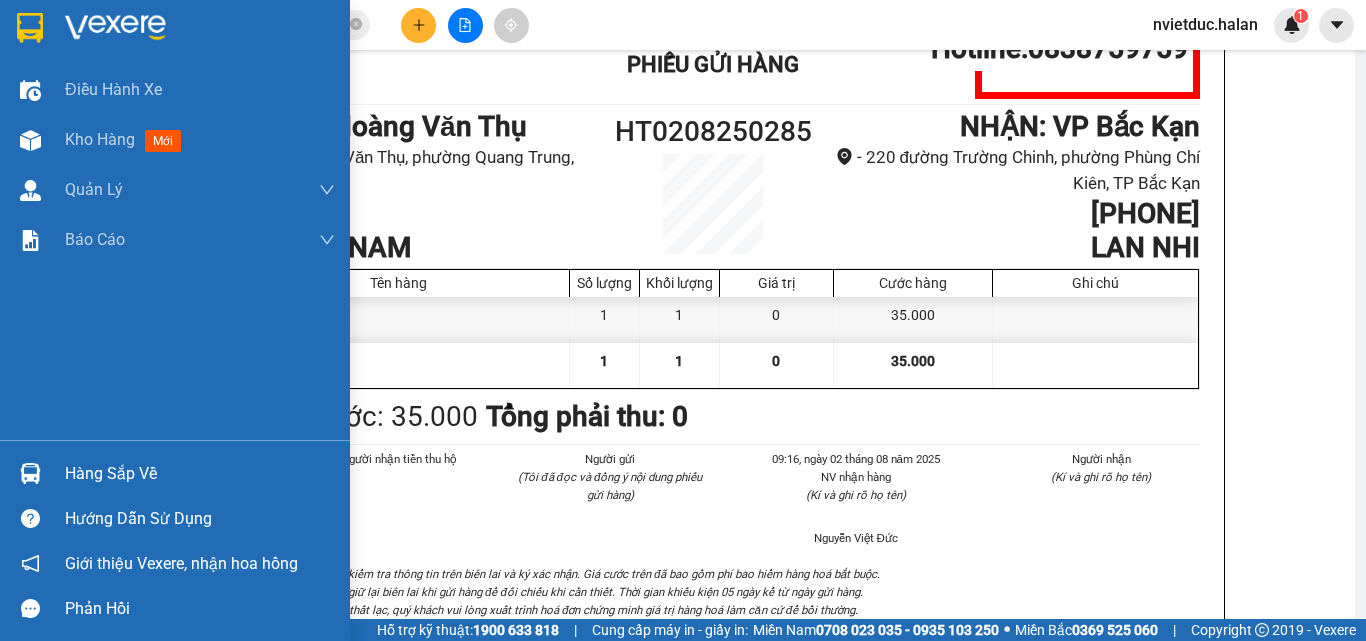 click on "Hàng sắp về" at bounding box center [175, 473] 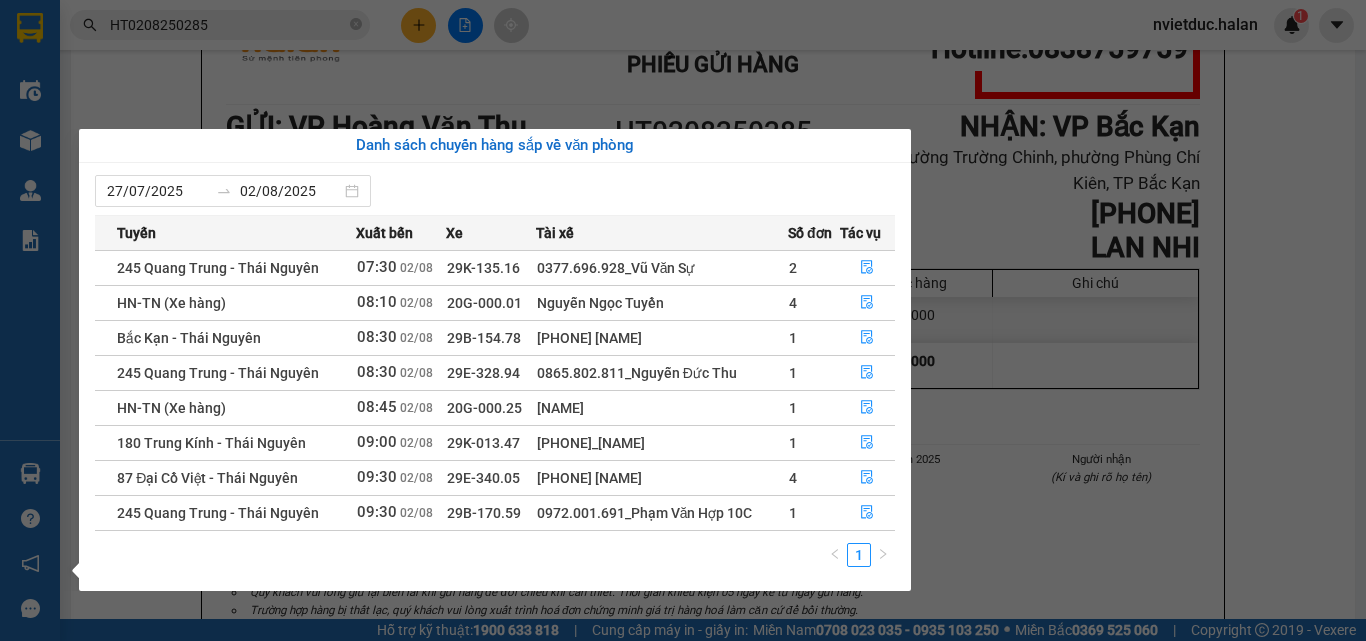 click on "Kết quả tìm kiếm ( 1 )  Bộ lọc  Mã ĐH Trạng thái Món hàng Thu hộ Tổng cước Chưa cước Nhãn Người gửi VP Gửi Người nhận VP Nhận HT0208250285 09:16 - 02/08 VP Gửi   TÚI CÚC SL:  1 35.000 35.000 0965323939 CHU THẾ NAM VP Hoàng Văn Thụ 0988756222 LAN NHI VP Bắc Kạn 1 HT0208250285 nvietduc.halan 1     Điều hành xe     Kho hàng mới     Quản Lý Quản lý chuyến Quản lý kiểm kho     Báo cáo 12. Thống kê đơn đối tác 2. Doanh thu thực tế theo từng văn phòng 4. Thống kê đơn hàng theo văn phòng Hàng sắp về Hướng dẫn sử dụng Giới thiệu Vexere, nhận hoa hồng Phản hồi Phần mềm hỗ trợ bạn tốt chứ?  In mẫu A5 theo số lượng
(1) Hà Lan 271 - Dương Tự Minh - Phường Tân Long - Thái Nguyên Phiếu Gửi Hàng Hotline:  0838759759 GỬI :   VP Hoàng Văn Thụ   - 236 Hoàng Văn Thụ, phường Quang Trung, TP Thái Nguyên 0965323939 CHU THẾ NAM HT0208250285 :" at bounding box center [683, 320] 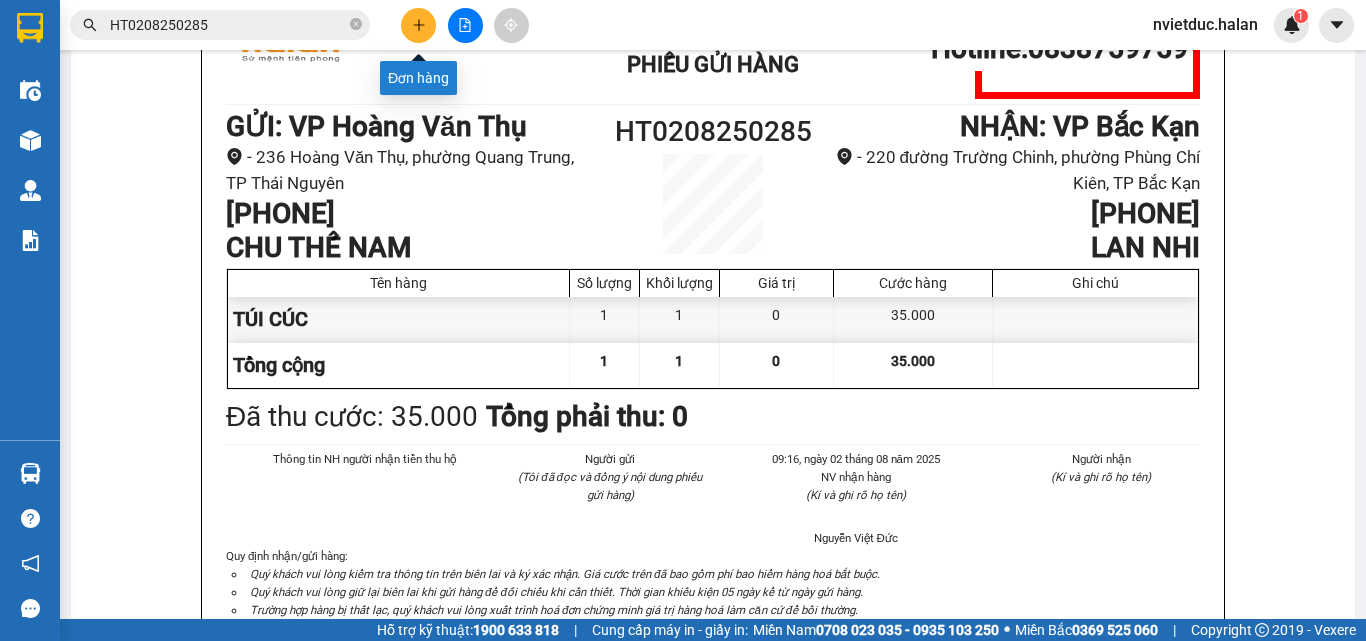 click 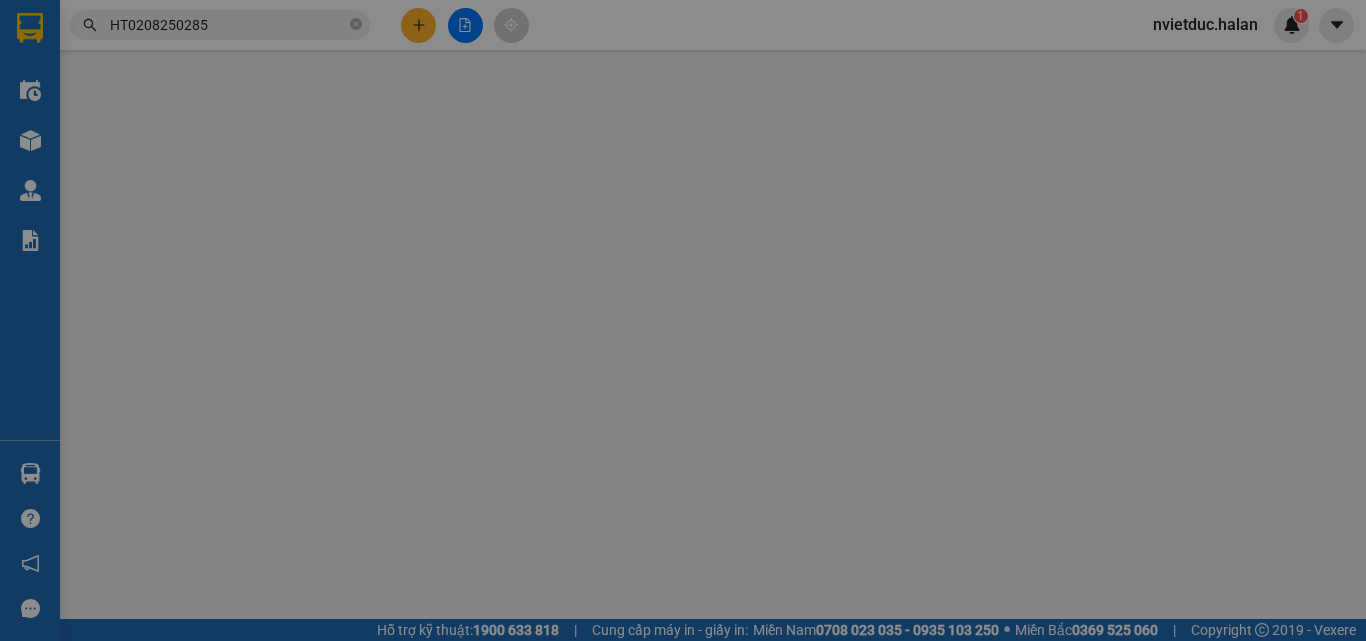 scroll, scrollTop: 0, scrollLeft: 0, axis: both 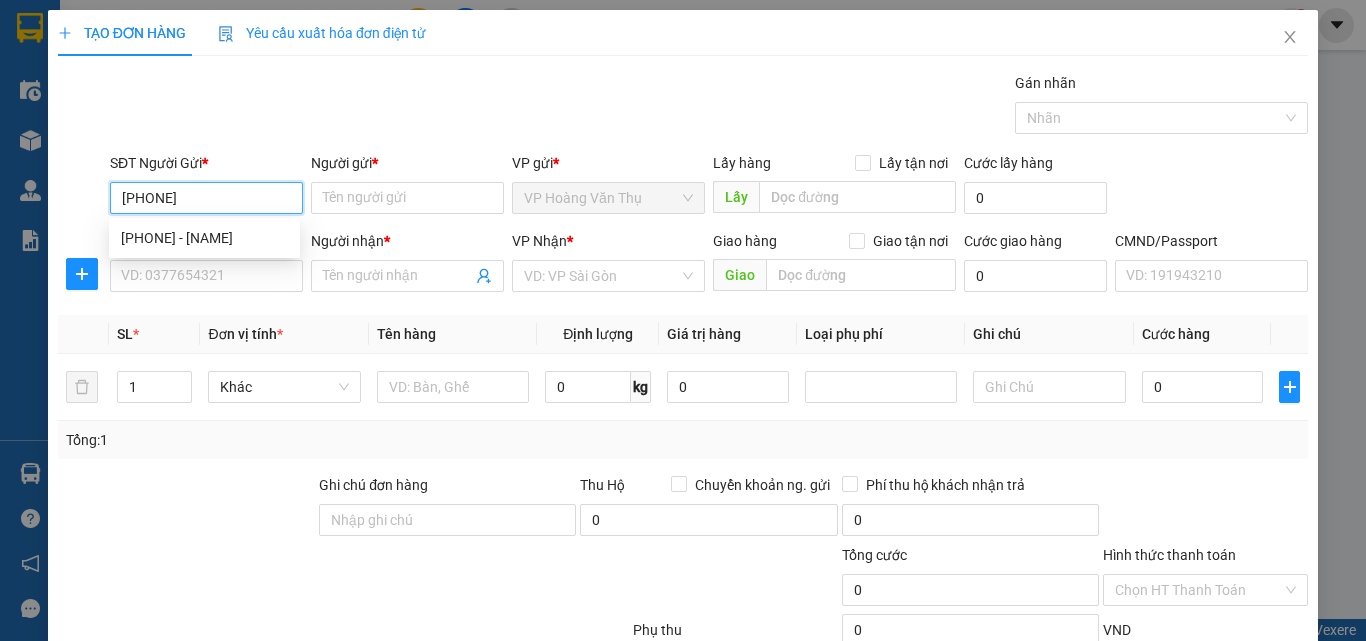 type on "0989293278" 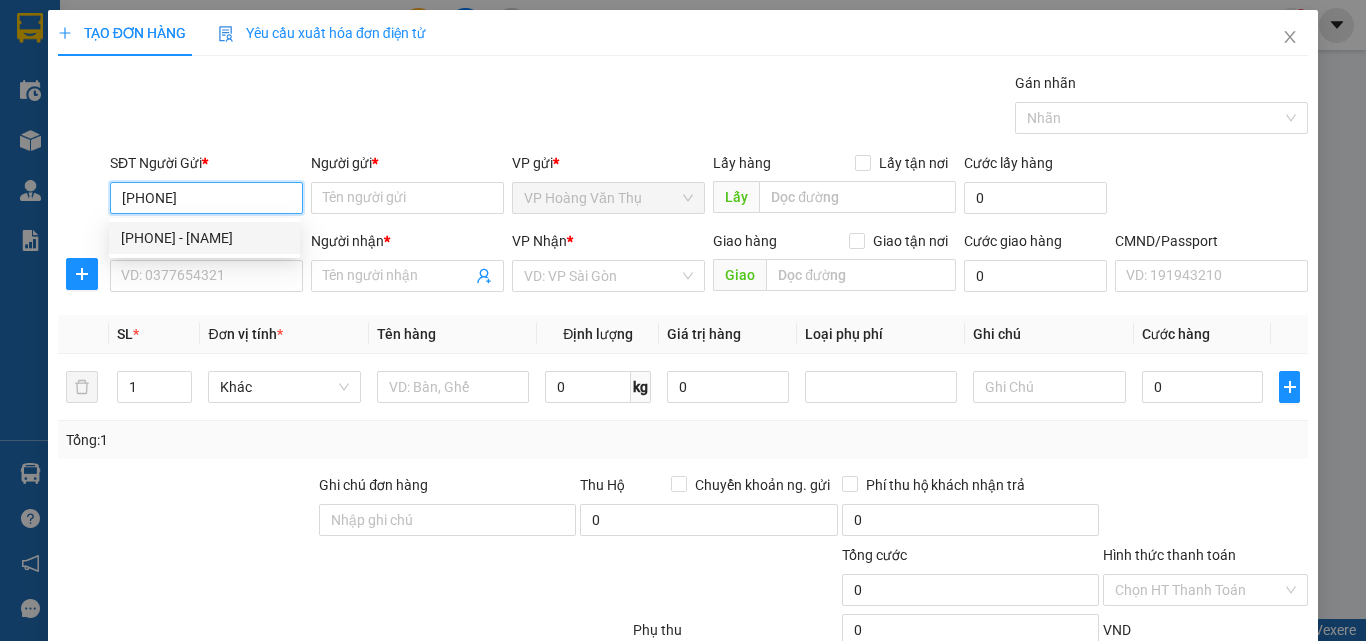 click on "0989293278 - yến" at bounding box center (204, 238) 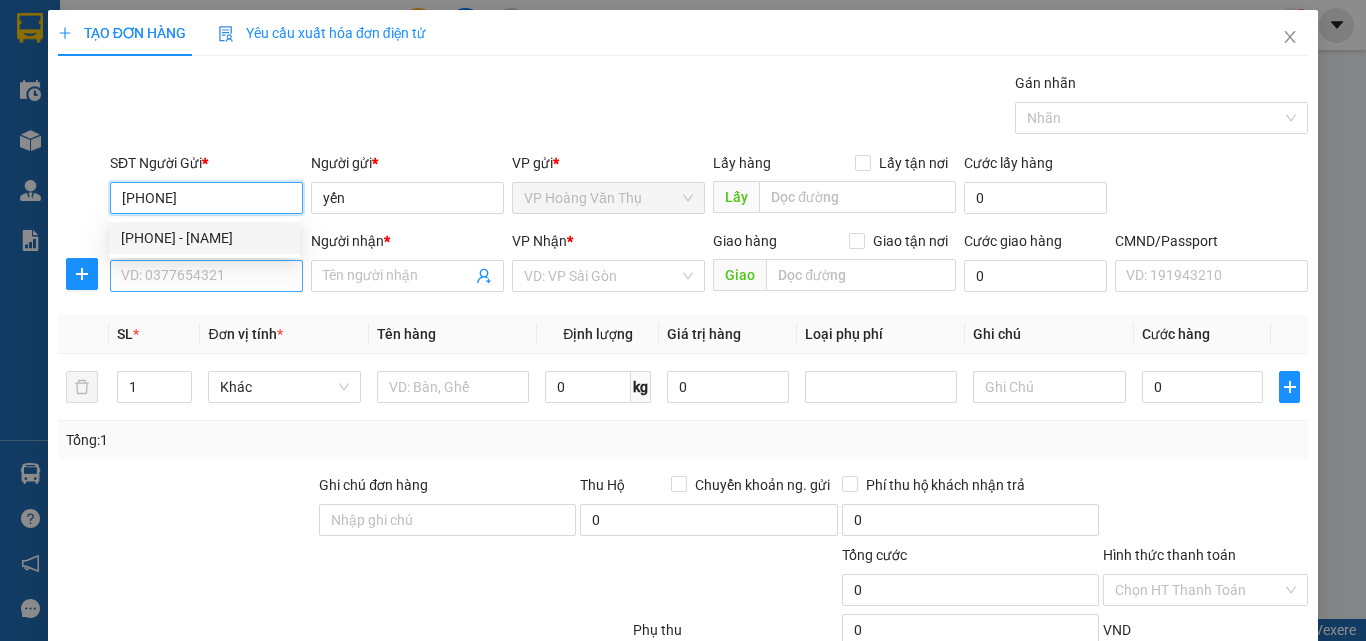 type on "0989293278" 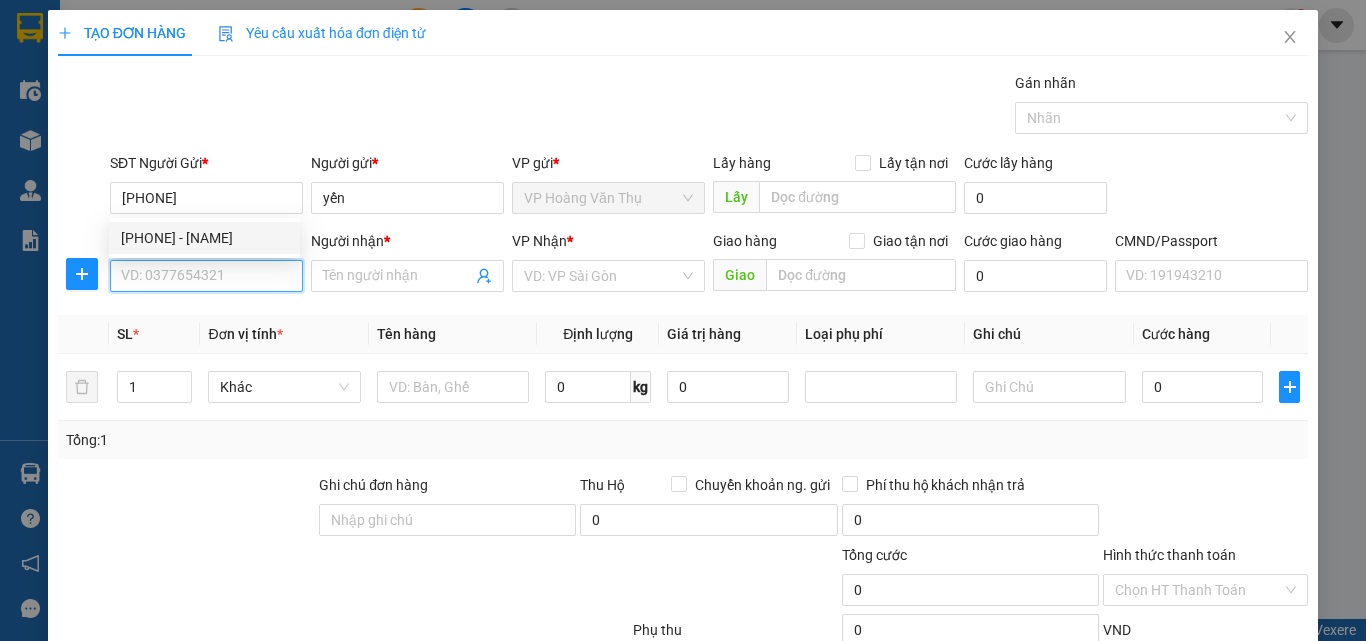 click on "SĐT Người Nhận  *" at bounding box center [206, 276] 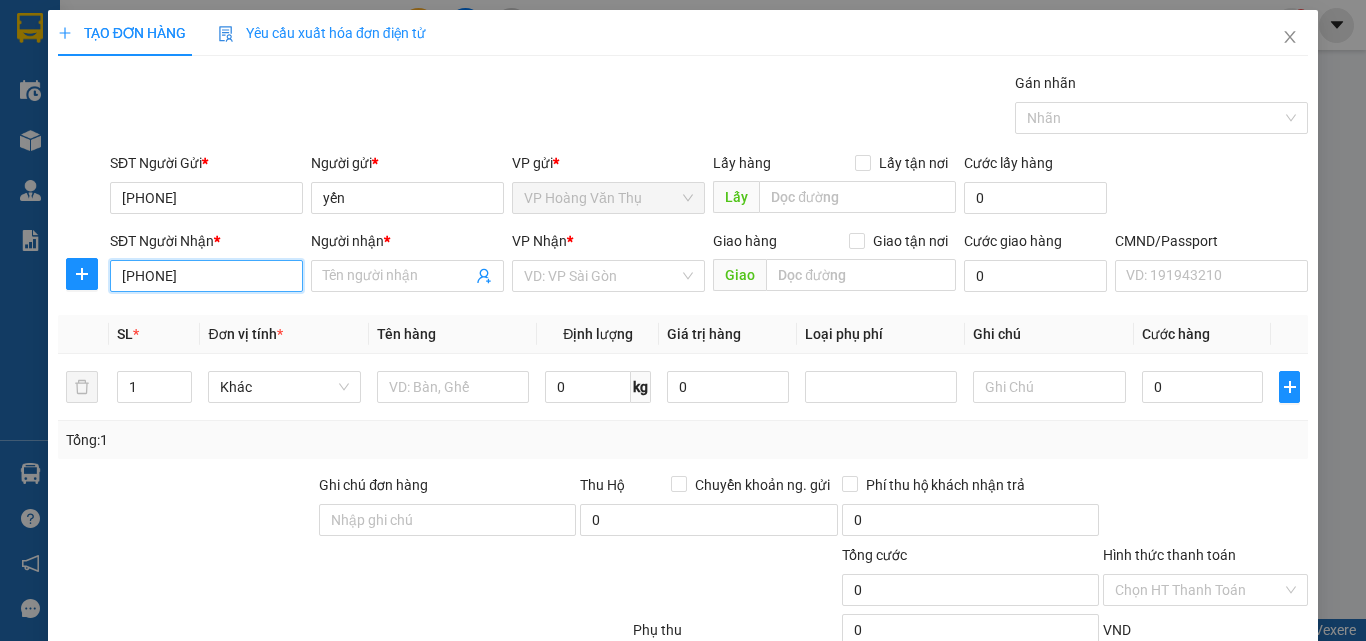 type on "[PHONE]" 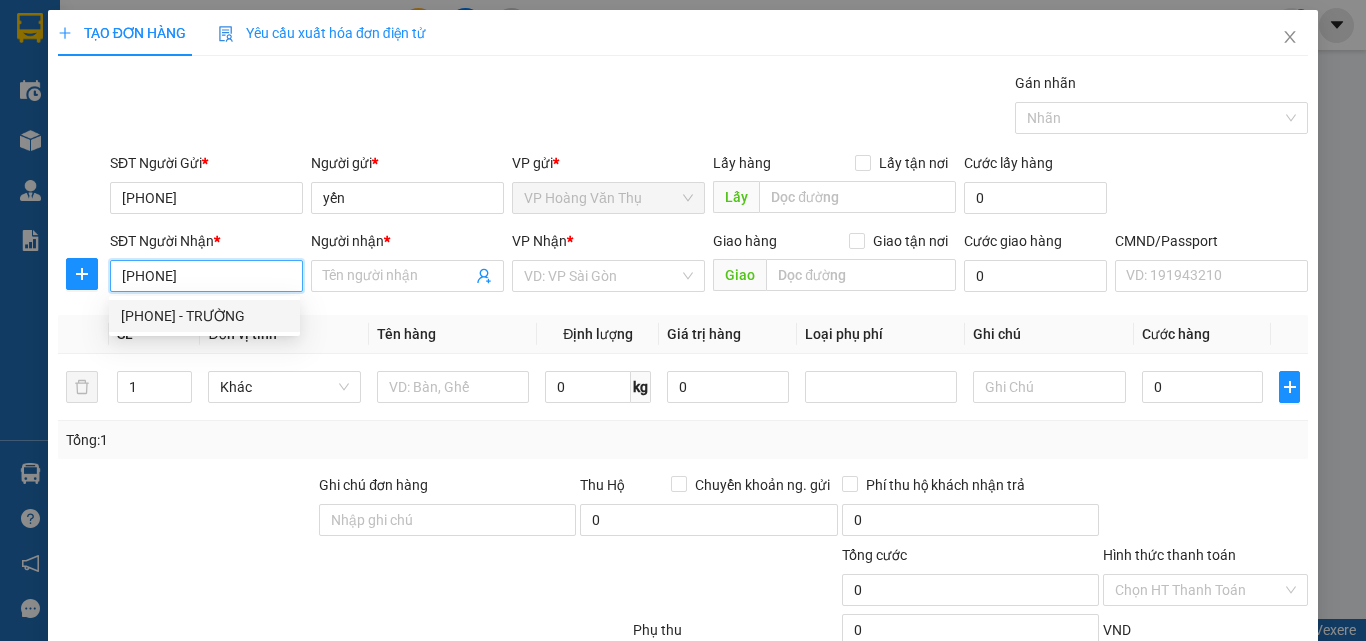 click on "0382133633 - TRƯỜNG" at bounding box center [204, 316] 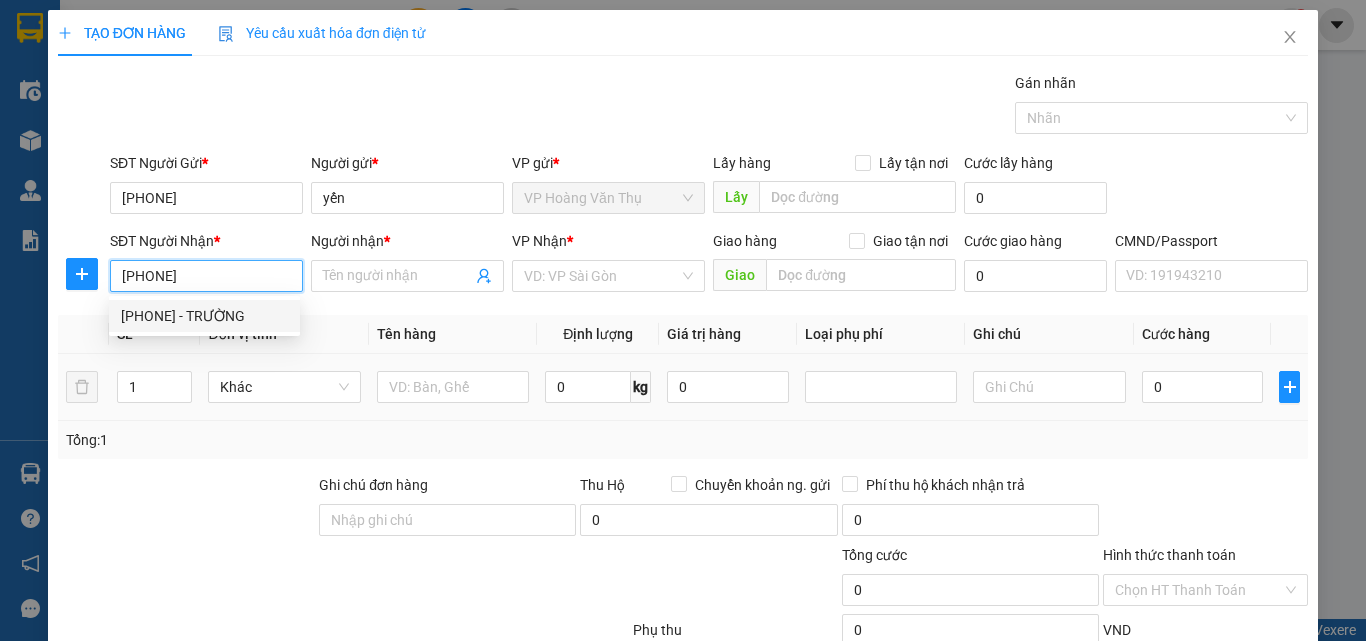 type on "TRƯỜNG" 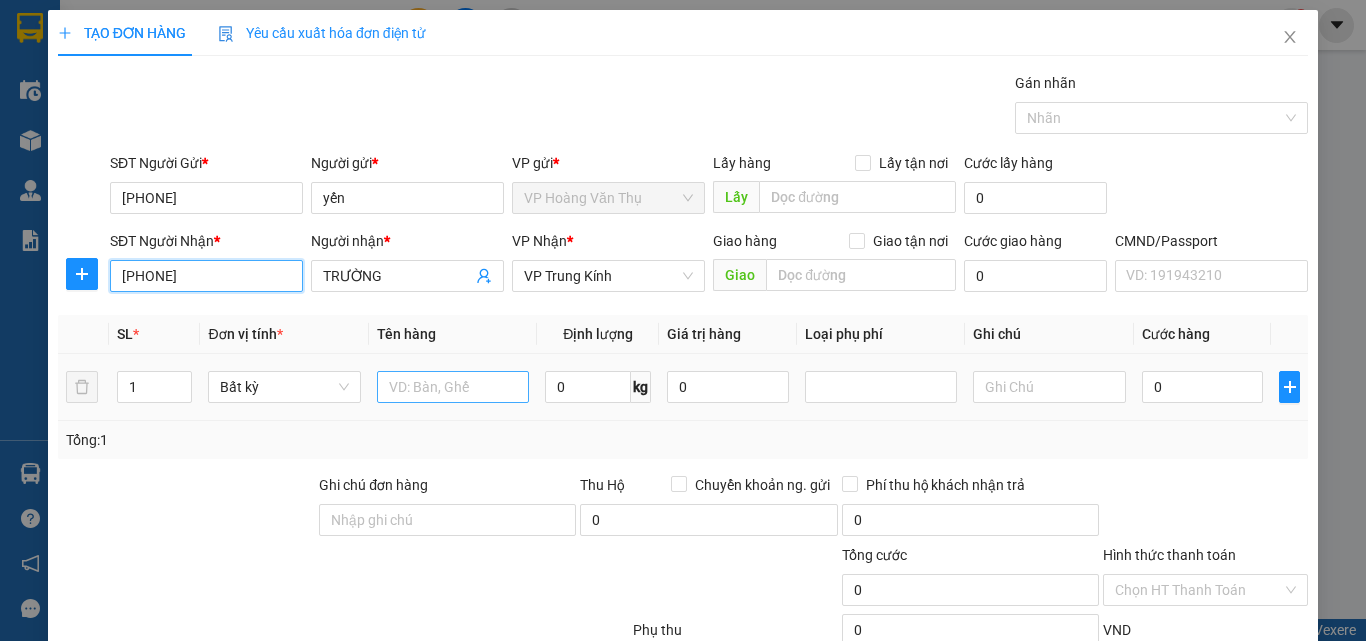 type on "[PHONE]" 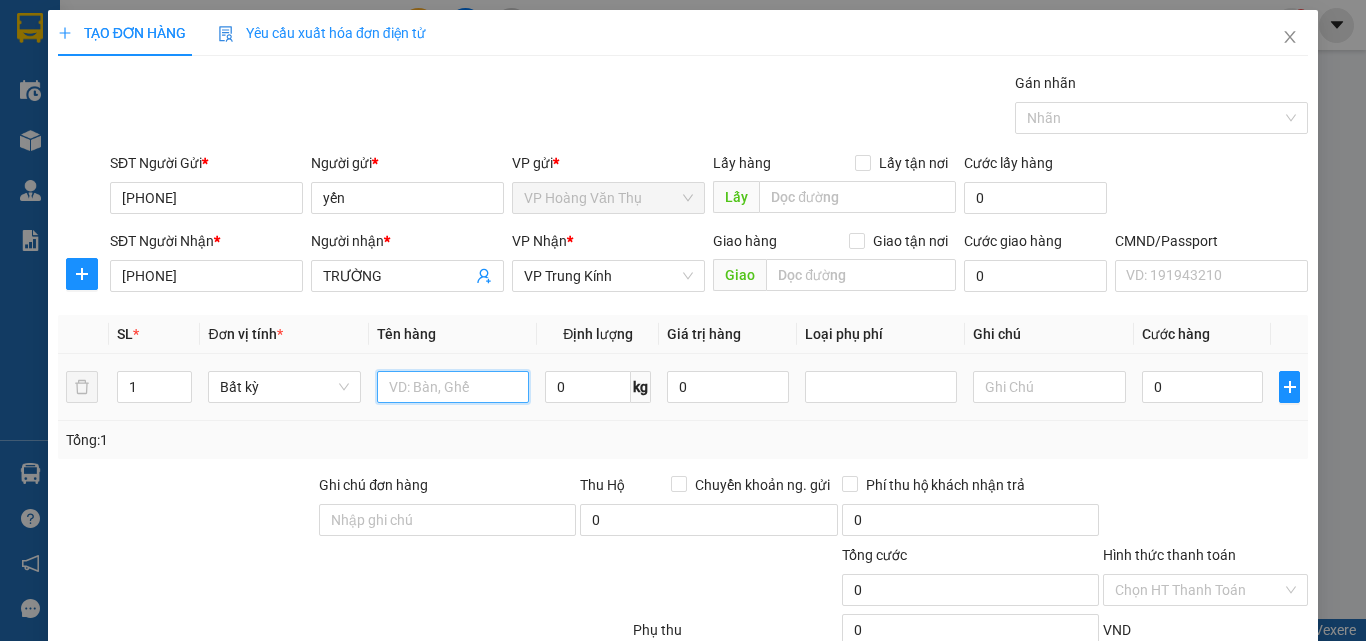 click at bounding box center (453, 387) 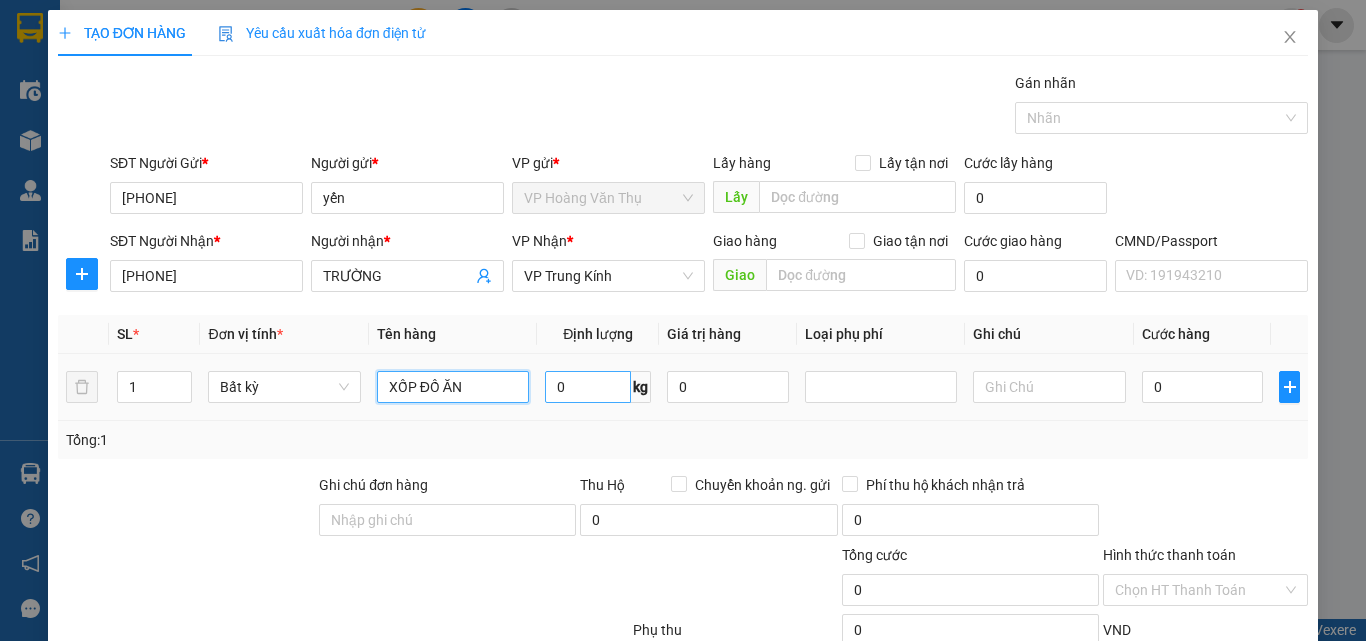 type on "XỐP ĐỒ ĂN" 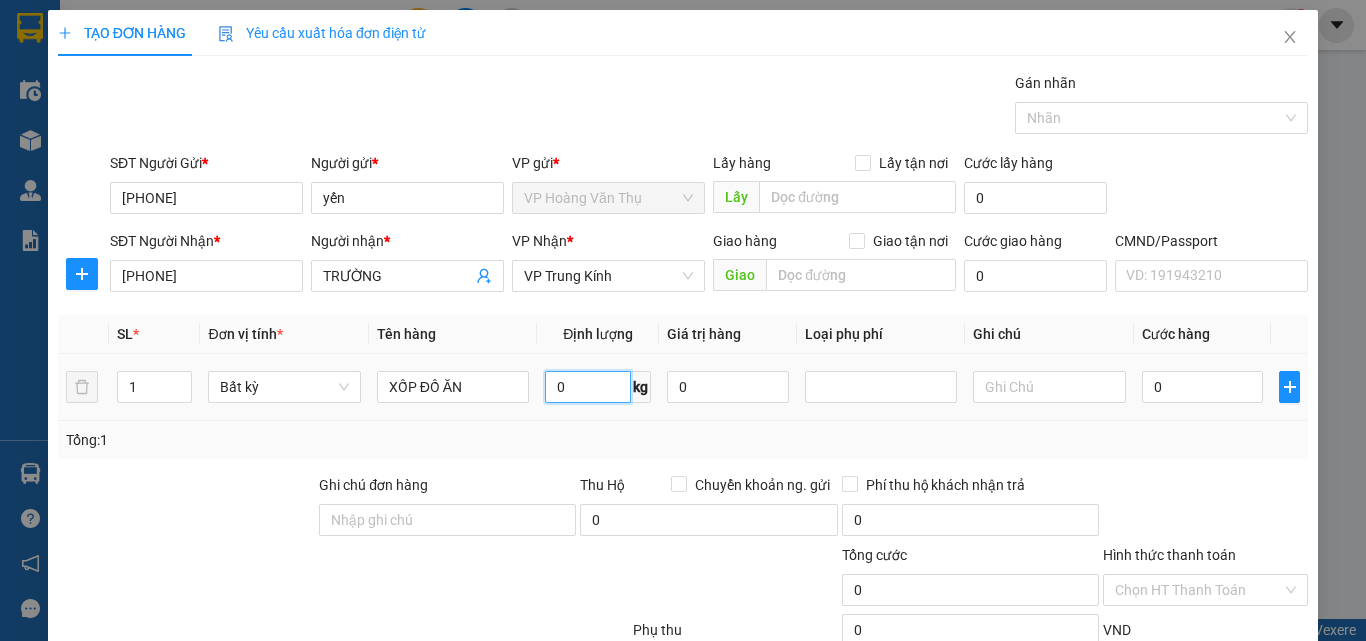 click on "0" at bounding box center [588, 387] 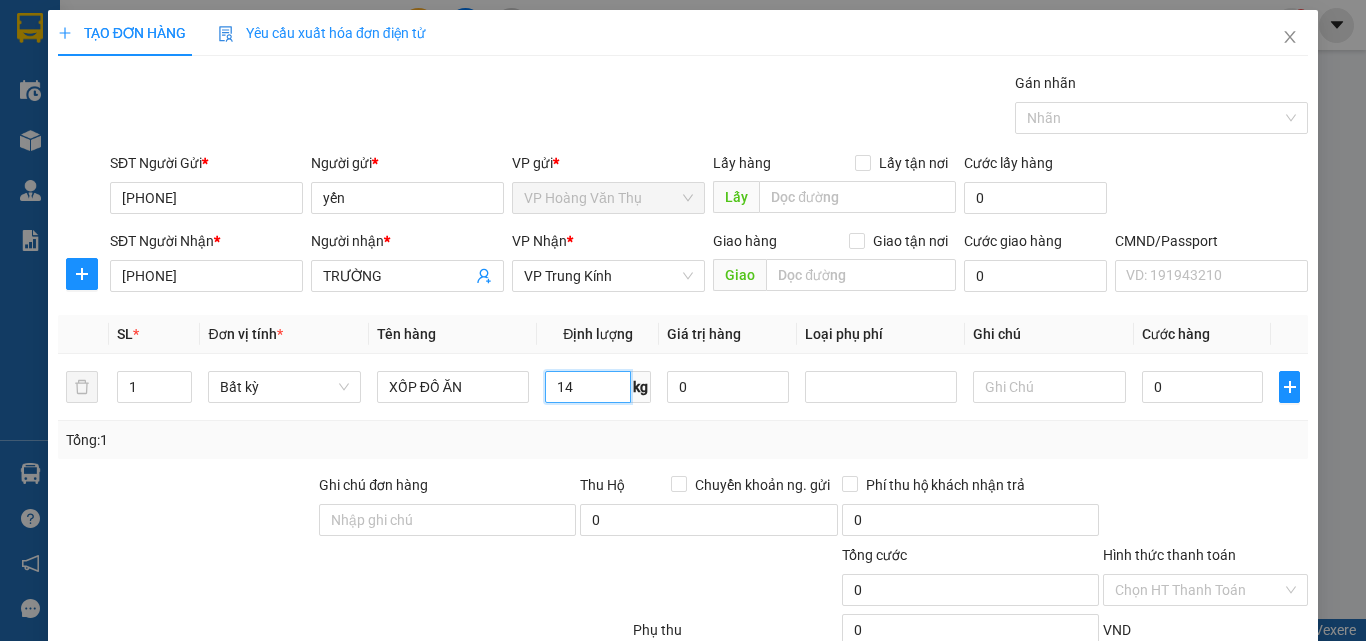 type on "14" 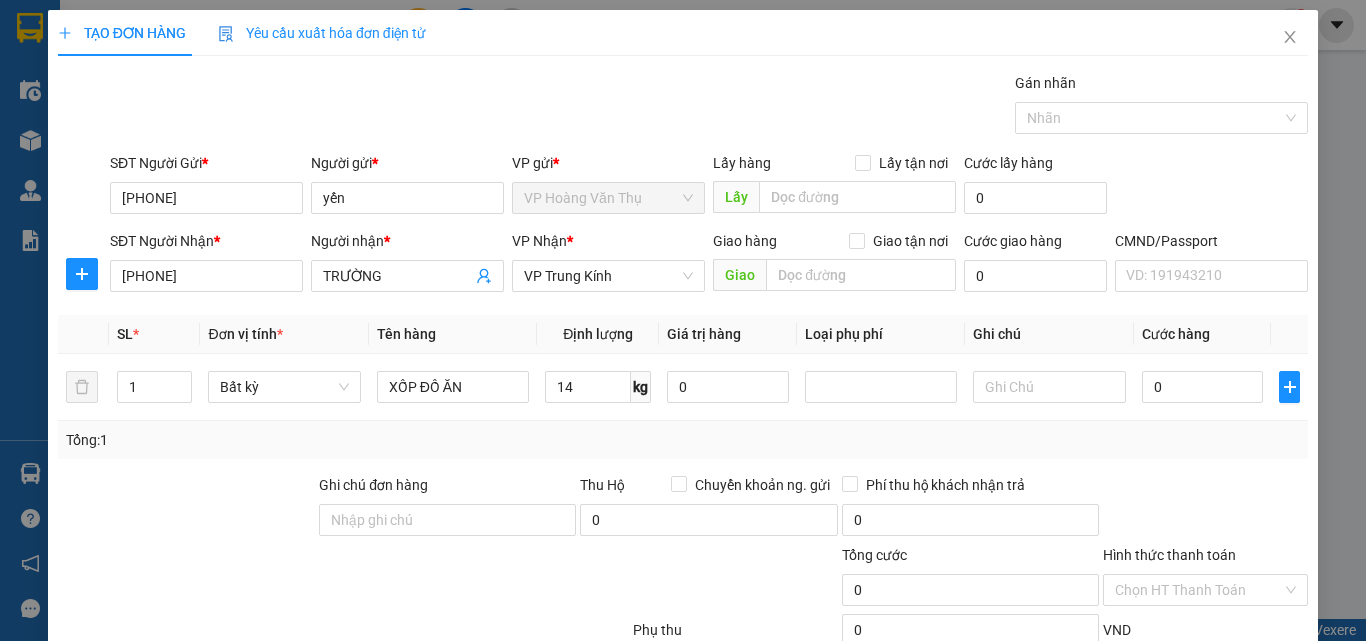 click on "Tổng:  1" at bounding box center [683, 440] 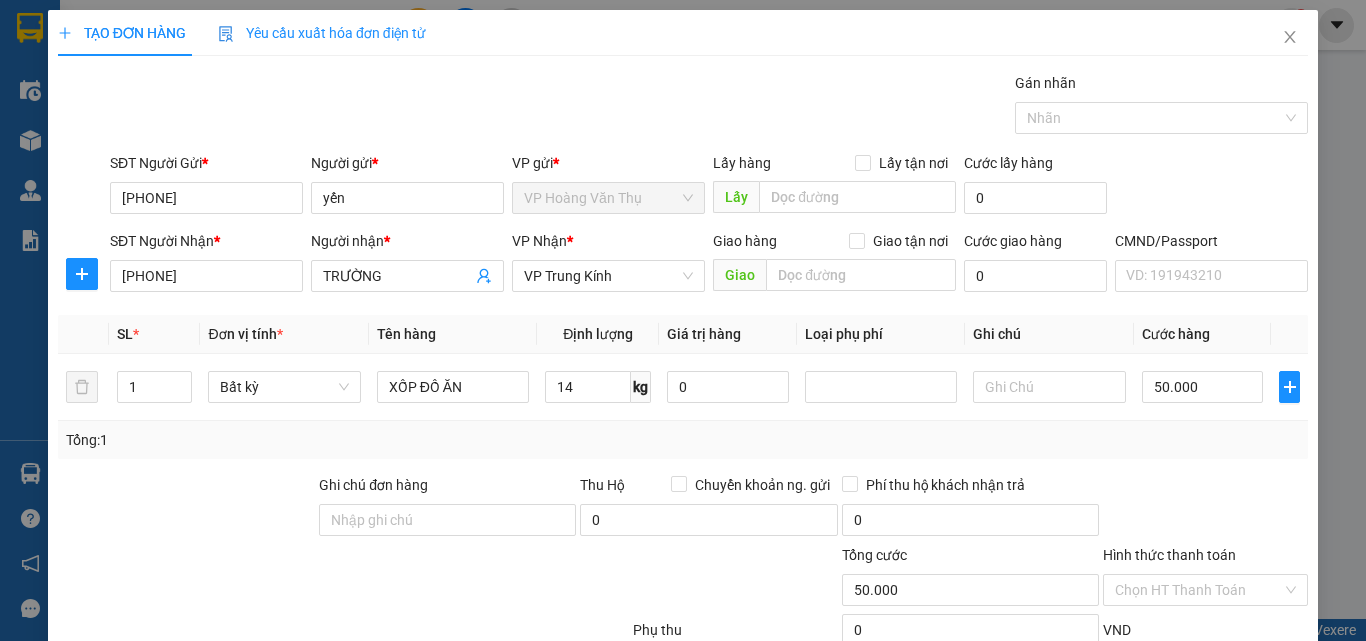 type on "50.000" 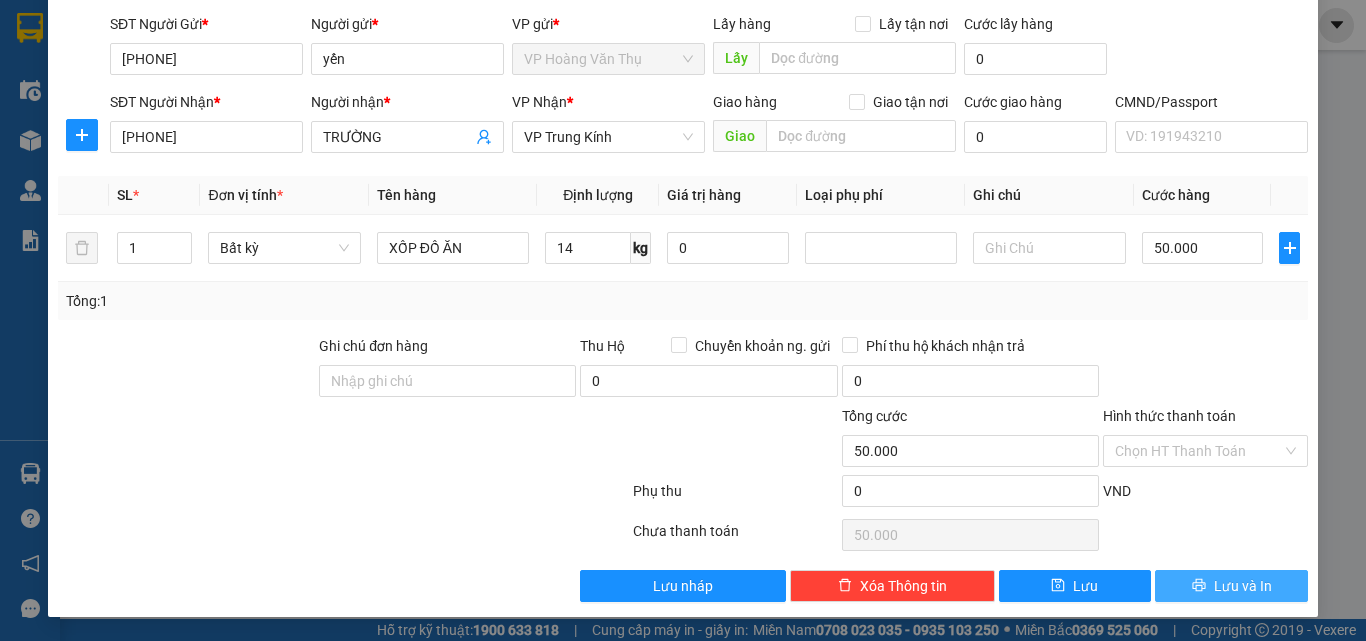 click on "Lưu và In" at bounding box center (1243, 586) 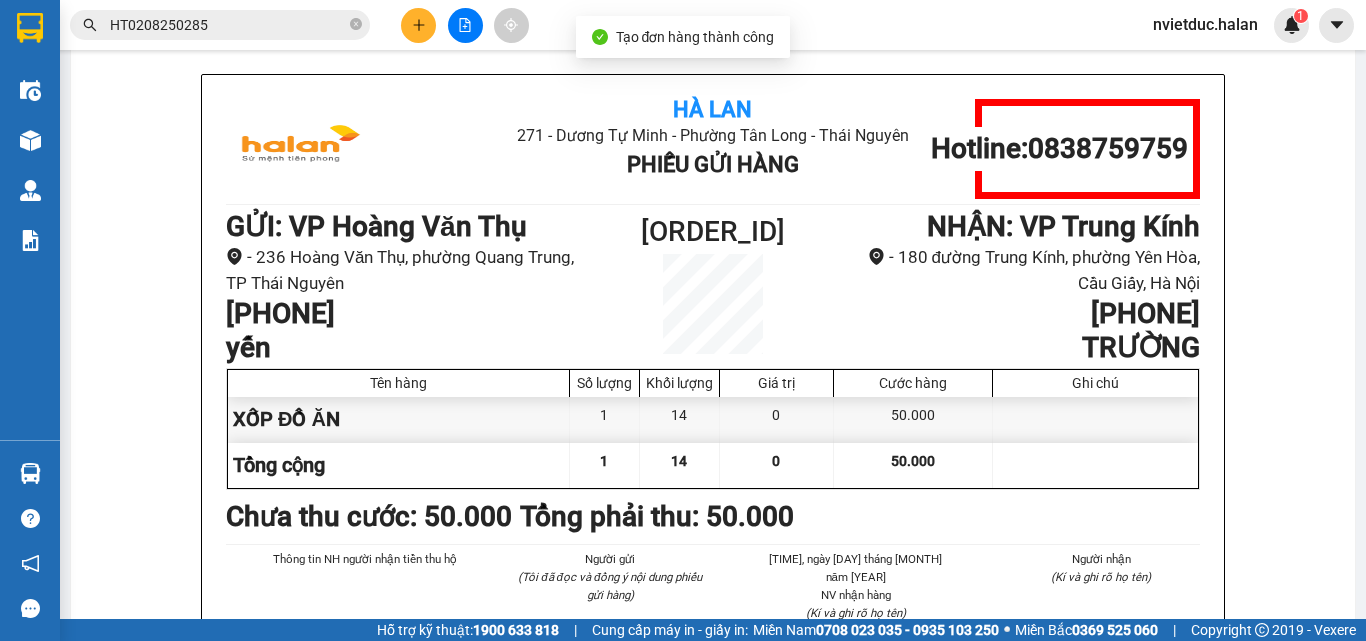 scroll, scrollTop: 0, scrollLeft: 0, axis: both 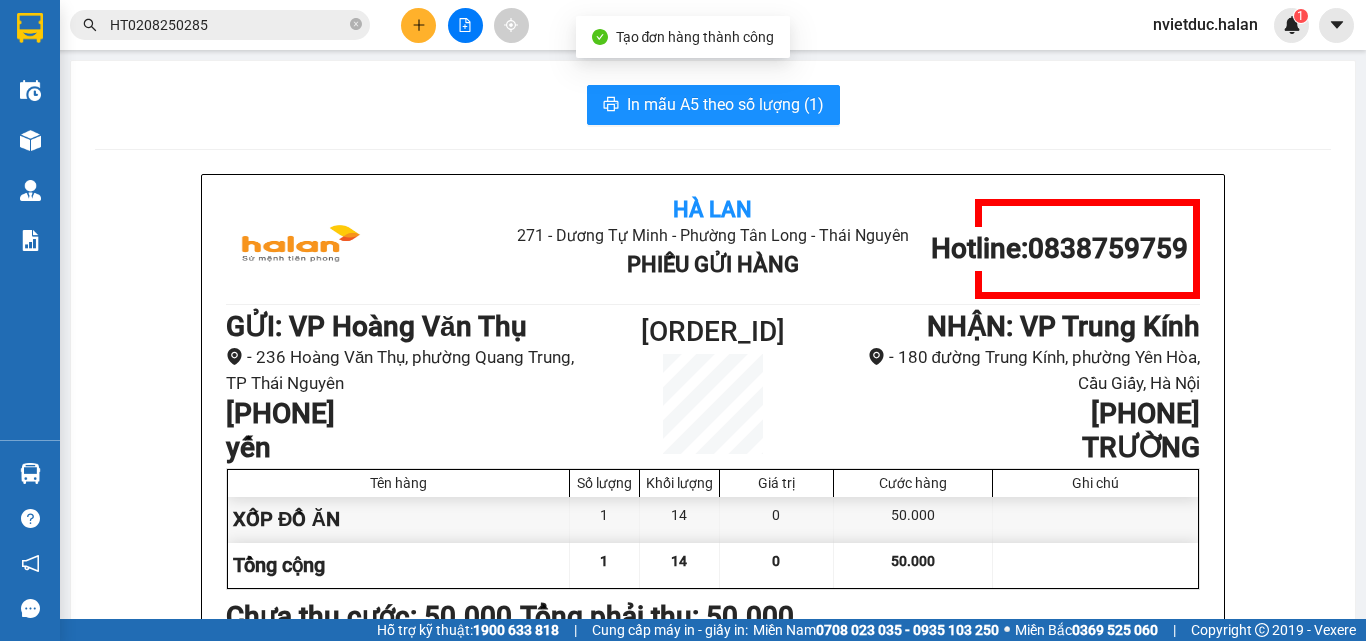 click on "HT0208250404" at bounding box center (713, 332) 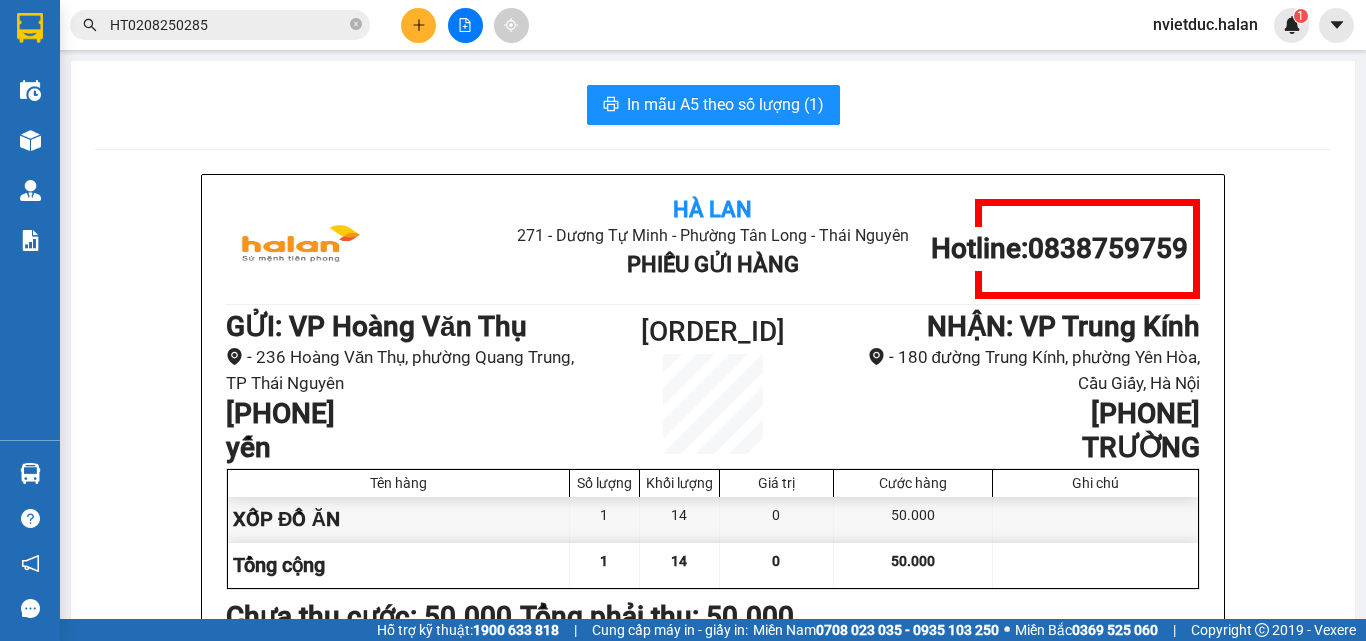 click on "HT0208250404" at bounding box center (713, 332) 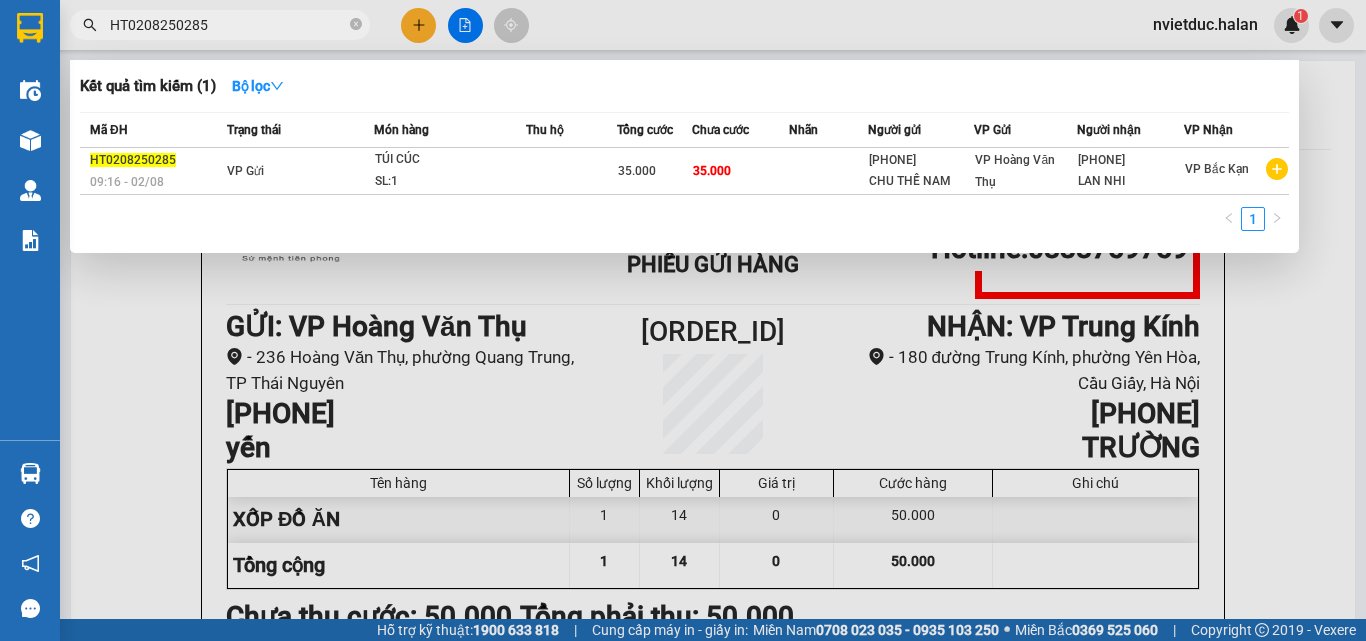 click on "HT0208250285" at bounding box center [228, 25] 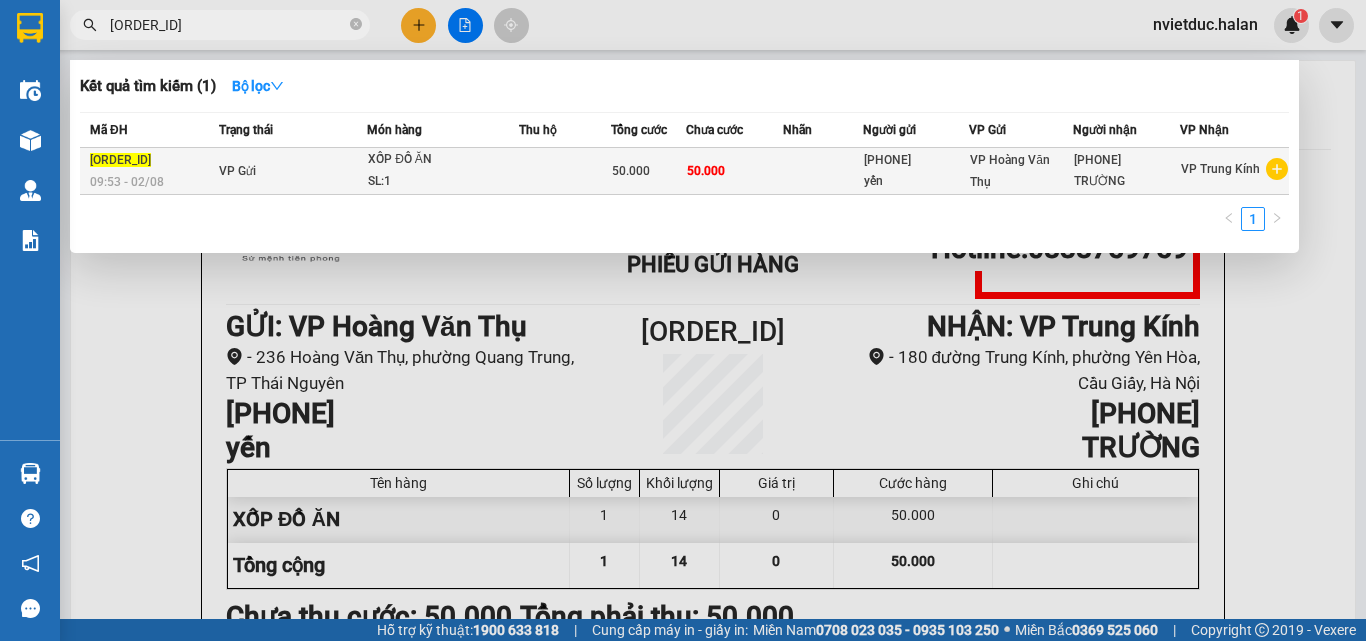 type on "HT0208250404" 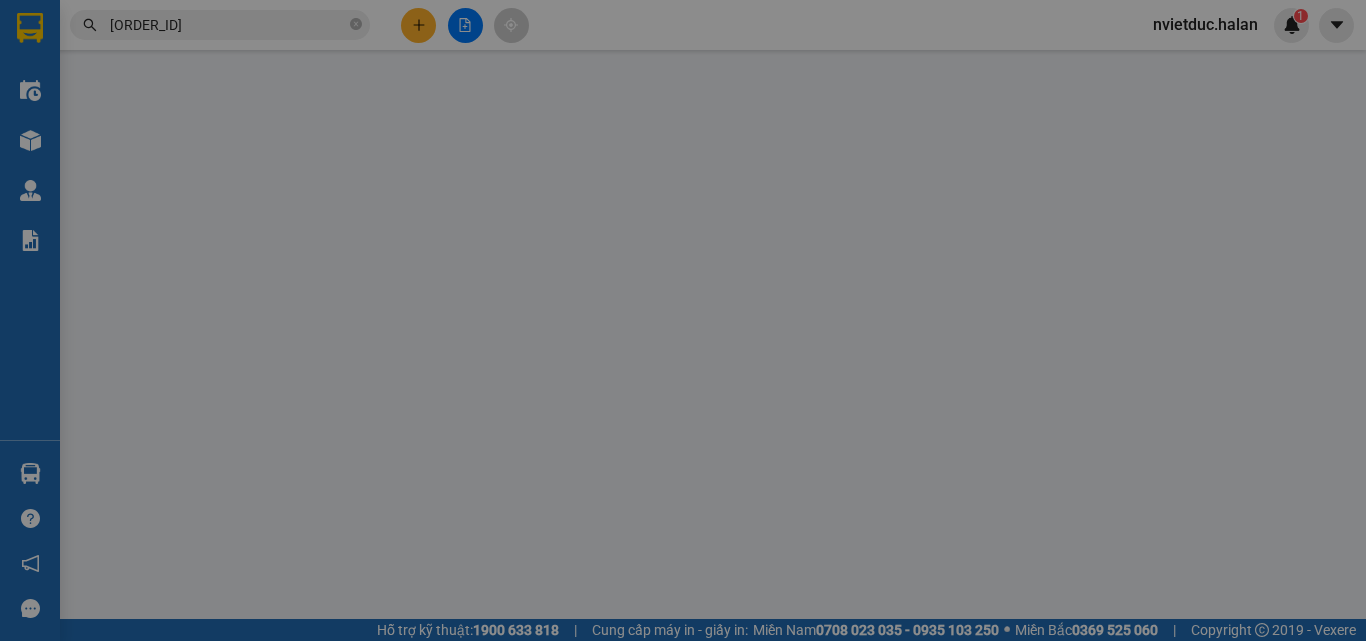 type on "0989293278" 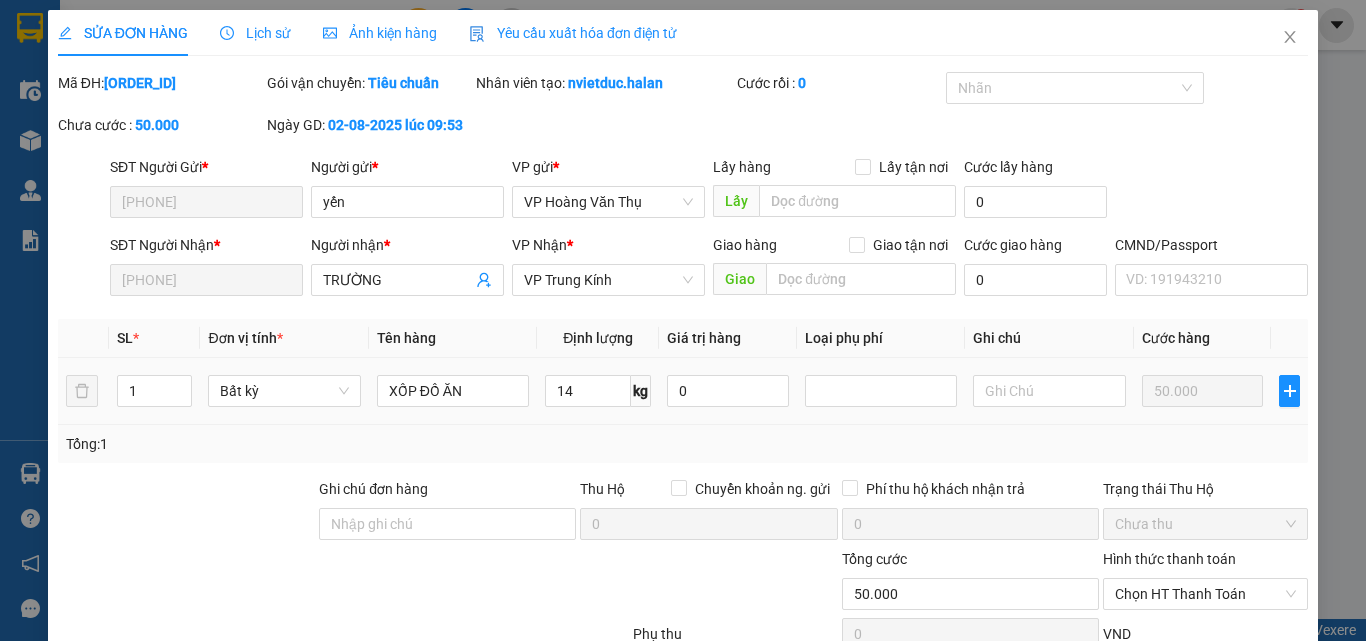 scroll, scrollTop: 133, scrollLeft: 0, axis: vertical 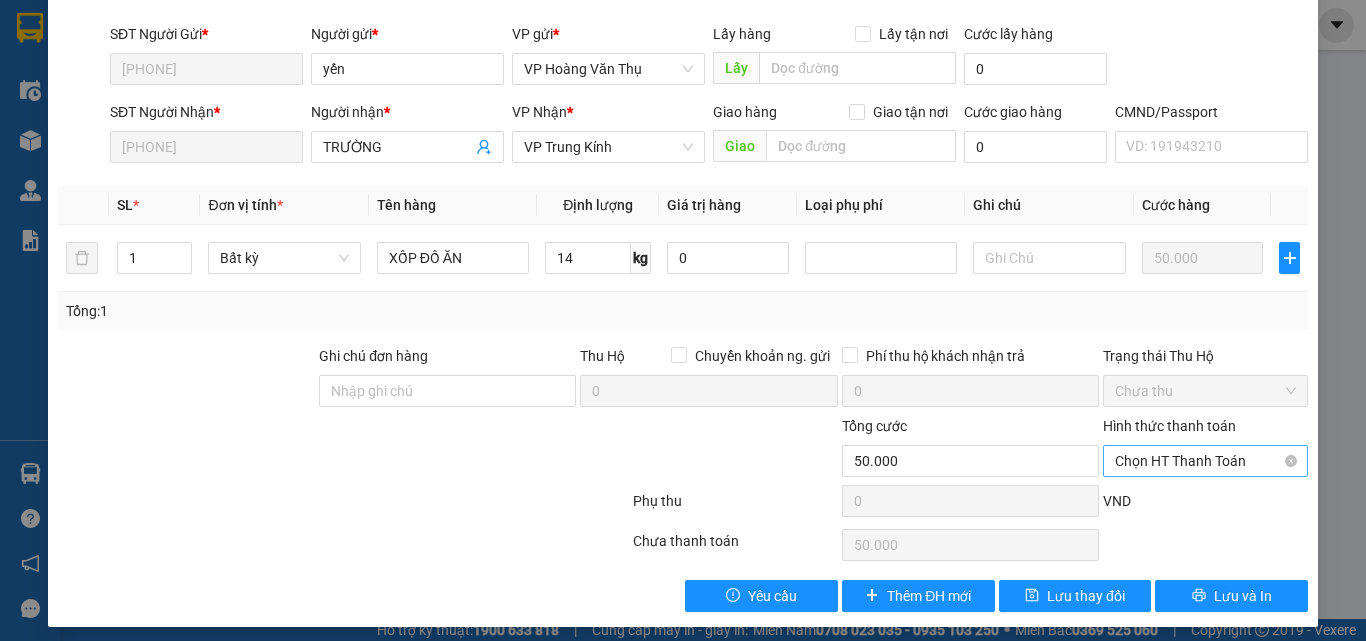 click on "Chọn HT Thanh Toán" at bounding box center [1205, 461] 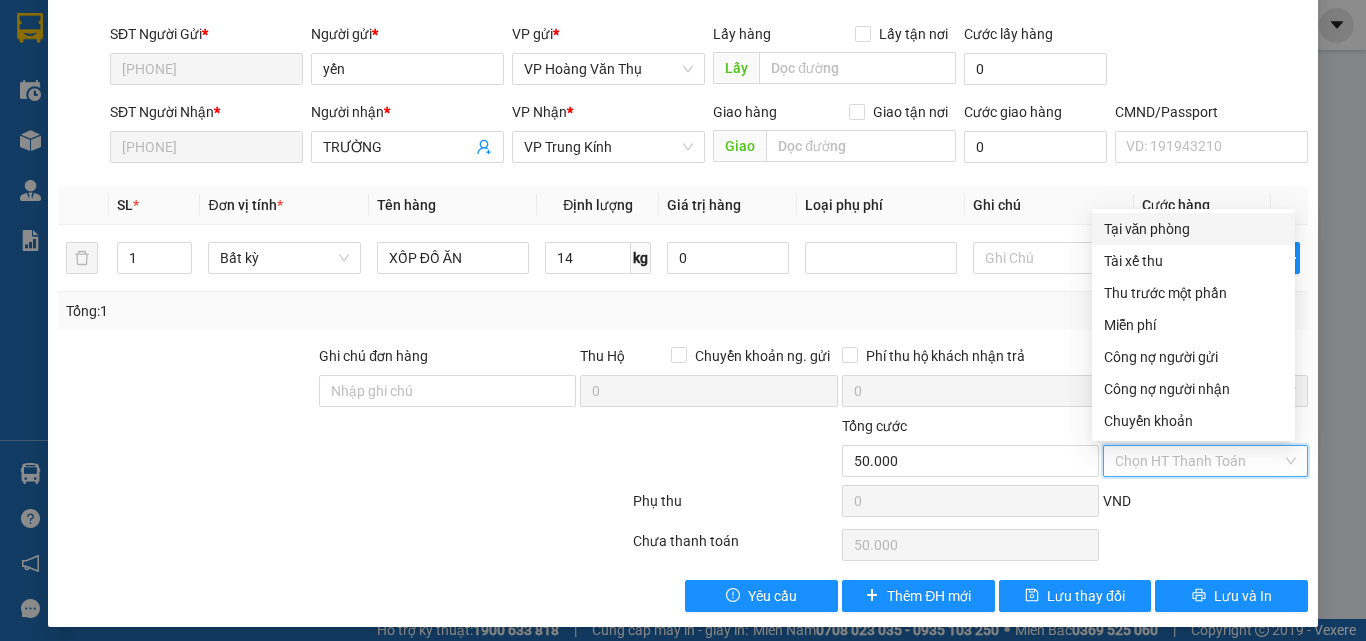 click on "Tại văn phòng" at bounding box center [1193, 229] 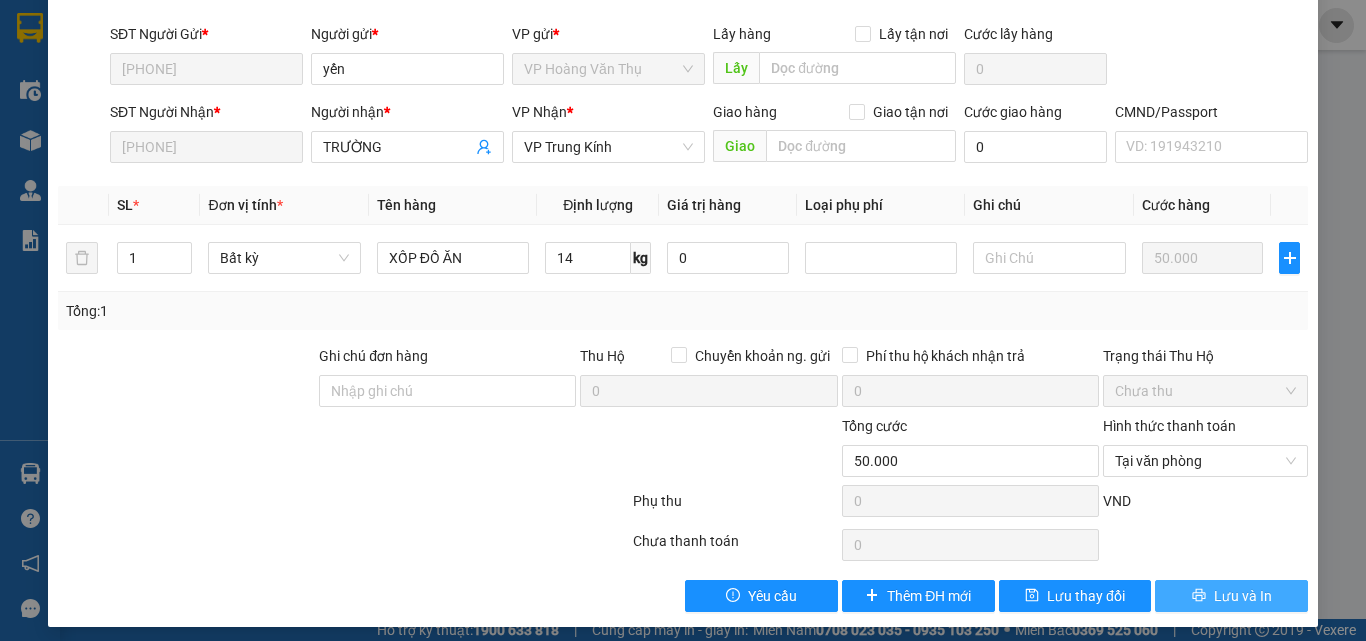 click on "Lưu và In" at bounding box center [1231, 596] 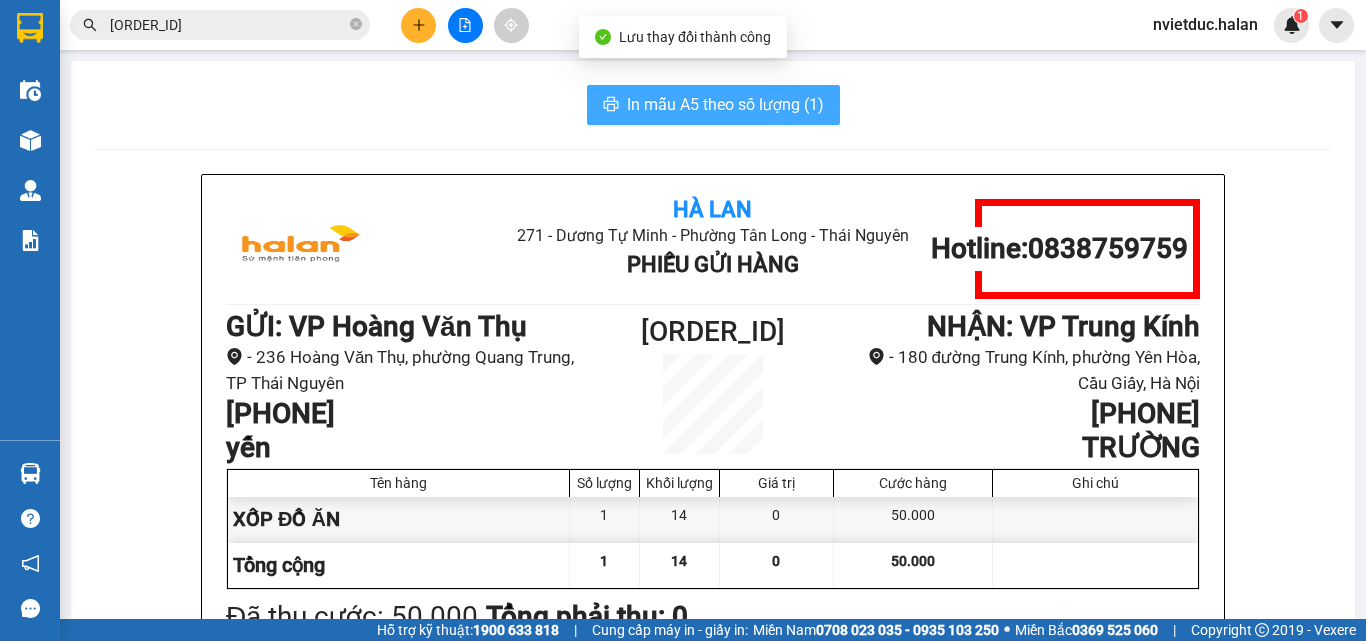 click on "In mẫu A5 theo số lượng
(1)" at bounding box center [725, 104] 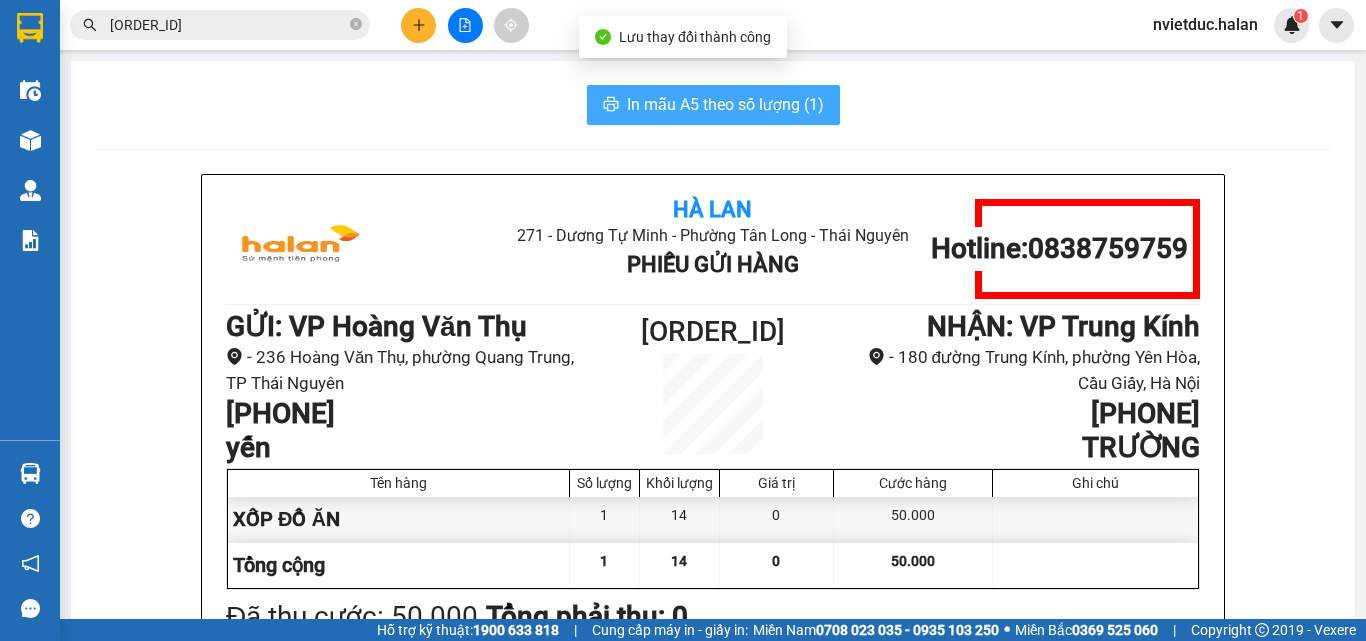 scroll, scrollTop: 0, scrollLeft: 0, axis: both 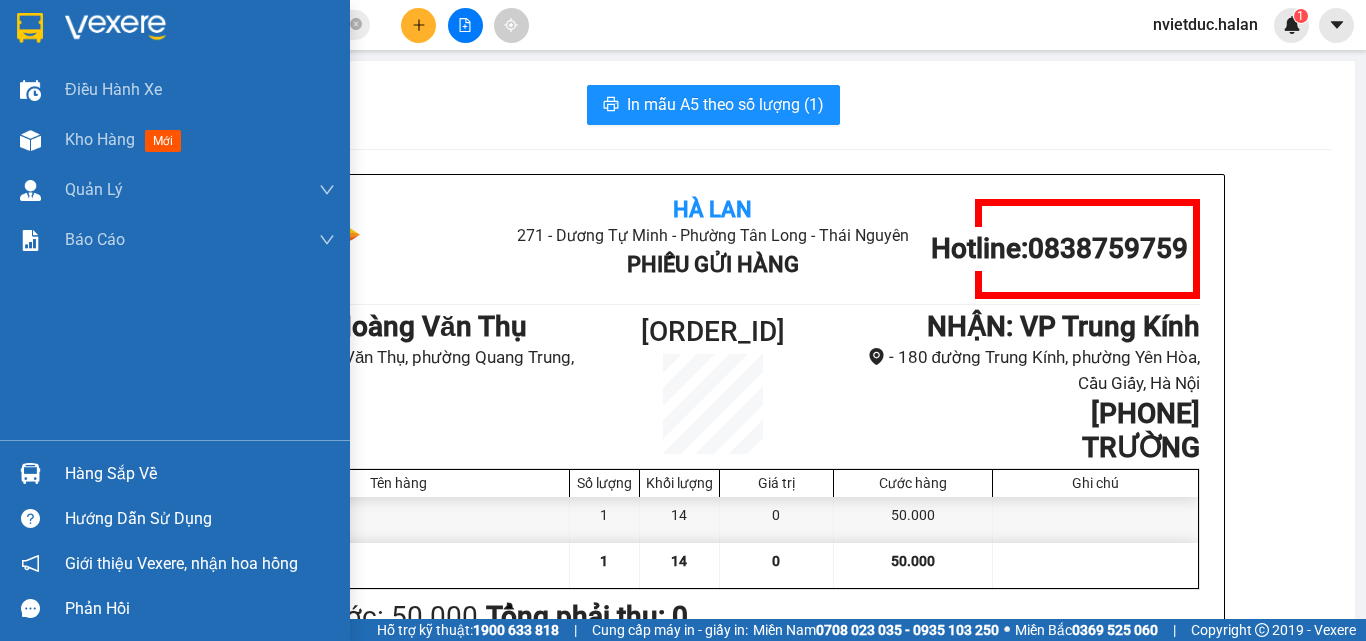 click on "Hàng sắp về" at bounding box center [200, 474] 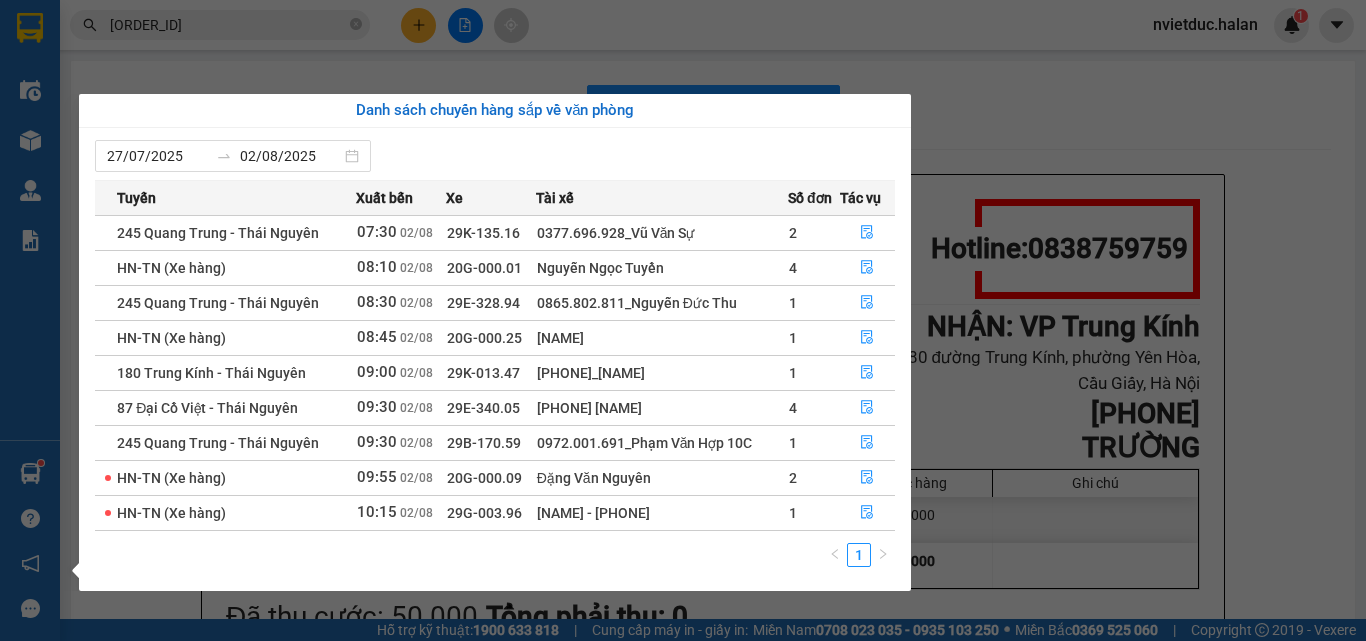 click on "Kết quả tìm kiếm ( 1 )  Bộ lọc  Mã ĐH Trạng thái Món hàng Thu hộ Tổng cước Chưa cước Nhãn Người gửi VP Gửi Người nhận VP Nhận HT0208250404 09:53 - 02/08 VP Gửi   XỐP ĐỒ ĂN SL:  1 50.000 50.000 0989293278 yến VP Hoàng Văn Thụ 0382133633 TRƯỜNG VP Trung Kính 1 HT0208250404 nvietduc.halan 1     Điều hành xe     Kho hàng mới     Quản Lý Quản lý chuyến Quản lý kiểm kho     Báo cáo 12. Thống kê đơn đối tác 2. Doanh thu thực tế theo từng văn phòng 4. Thống kê đơn hàng theo văn phòng Hàng sắp về Hướng dẫn sử dụng Giới thiệu Vexere, nhận hoa hồng Phản hồi Phần mềm hỗ trợ bạn tốt chứ?  In mẫu A5 theo số lượng
(1) Hà Lan 271 - Dương Tự Minh - Phường Tân Long - Thái Nguyên Phiếu Gửi Hàng Hotline:  0838759759 GỬI :   VP Hoàng Văn Thụ   - 236 Hoàng Văn Thụ, phường Quang Trung, TP Thái Nguyên 0989293278 yến HT0208250404 NHẬN :" at bounding box center (683, 320) 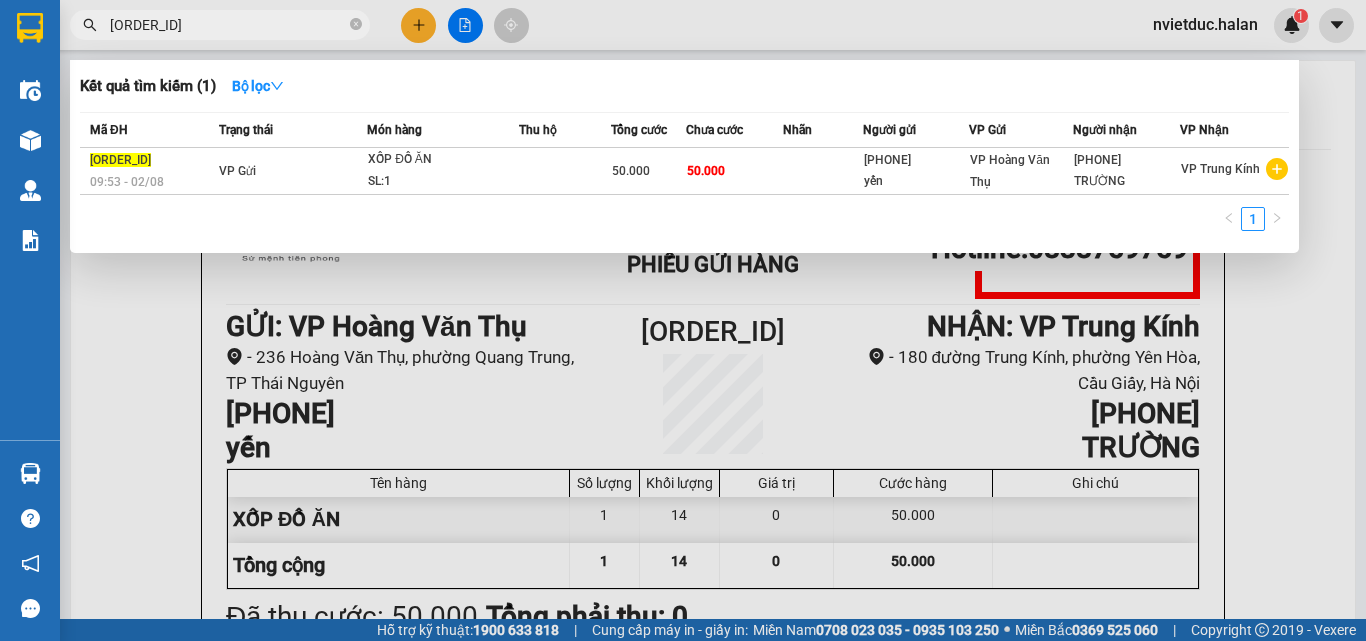 click on "HT0208250404" at bounding box center [228, 25] 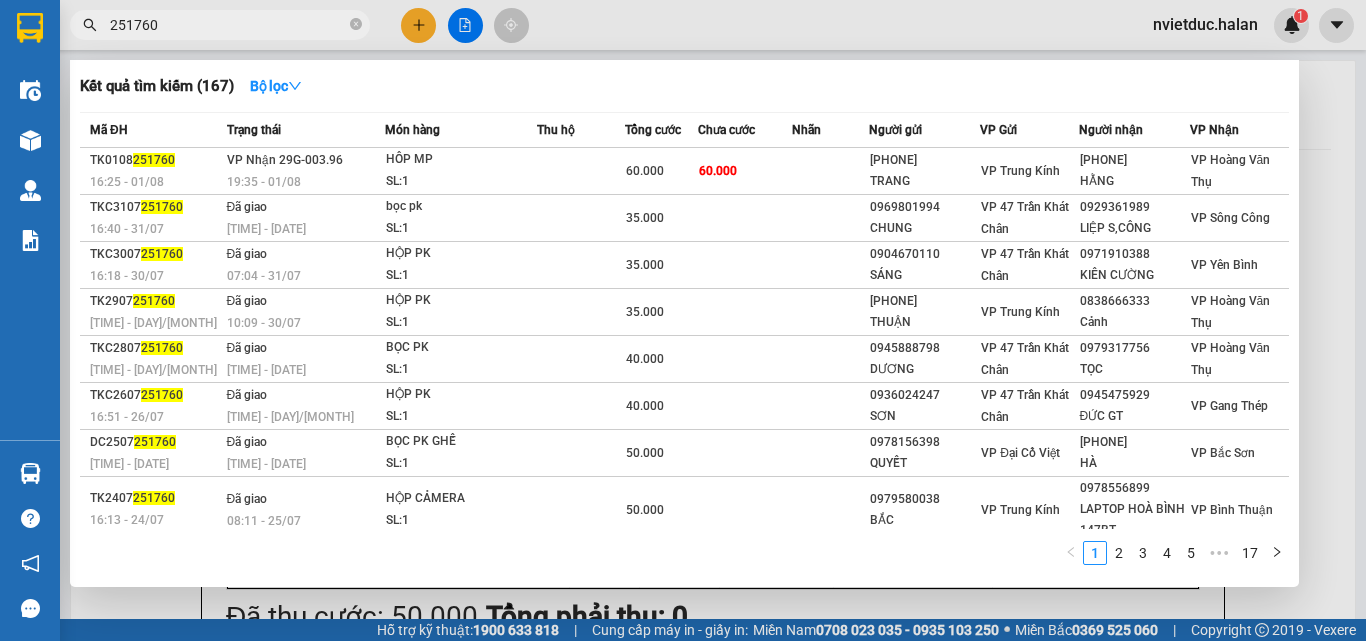 type on "251760" 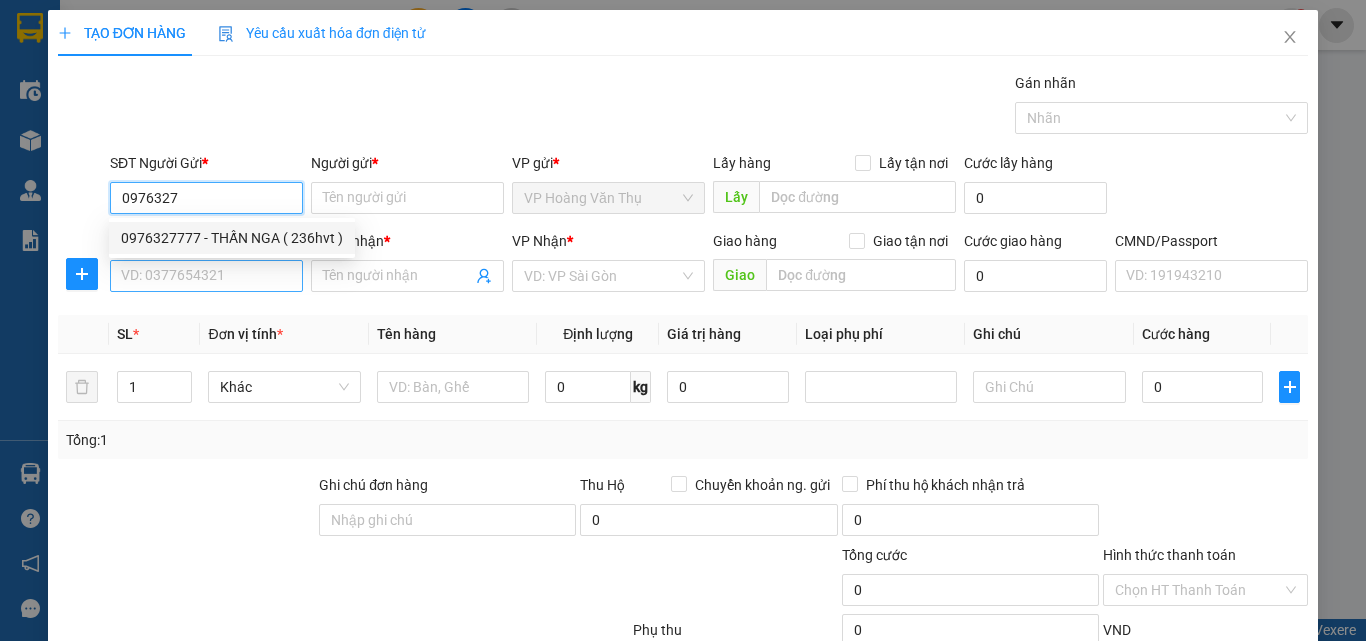 drag, startPoint x: 220, startPoint y: 233, endPoint x: 229, endPoint y: 262, distance: 30.364452 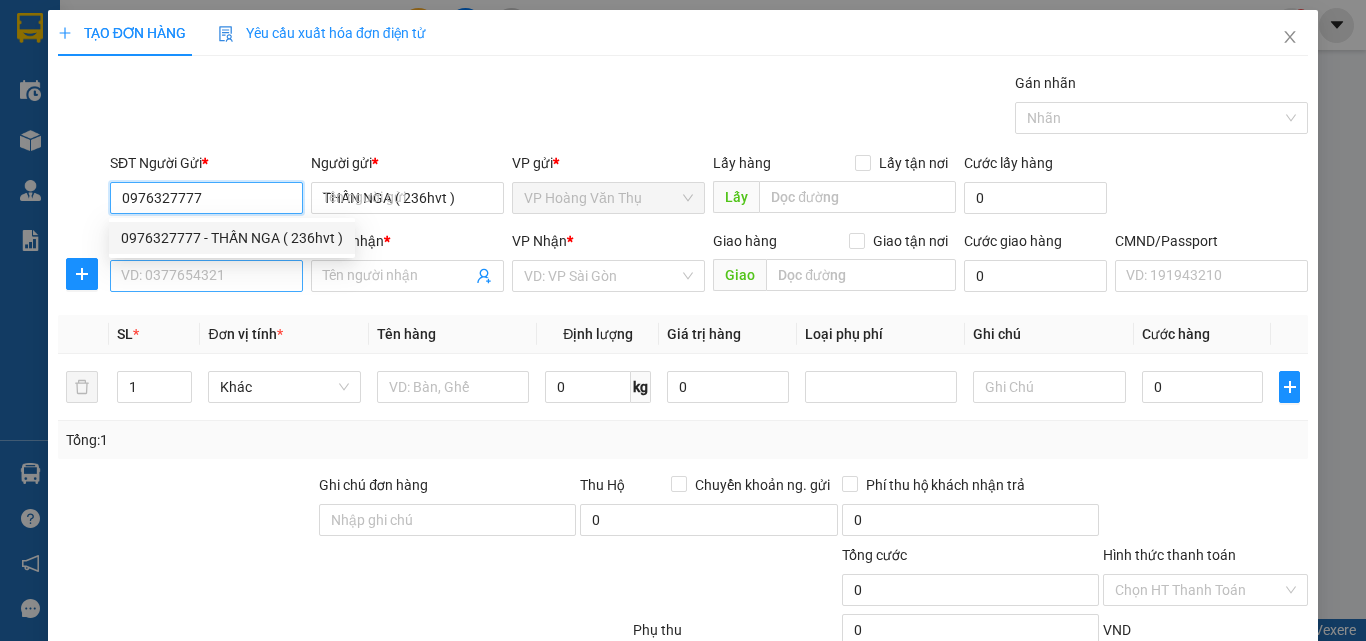 type on "0976327777" 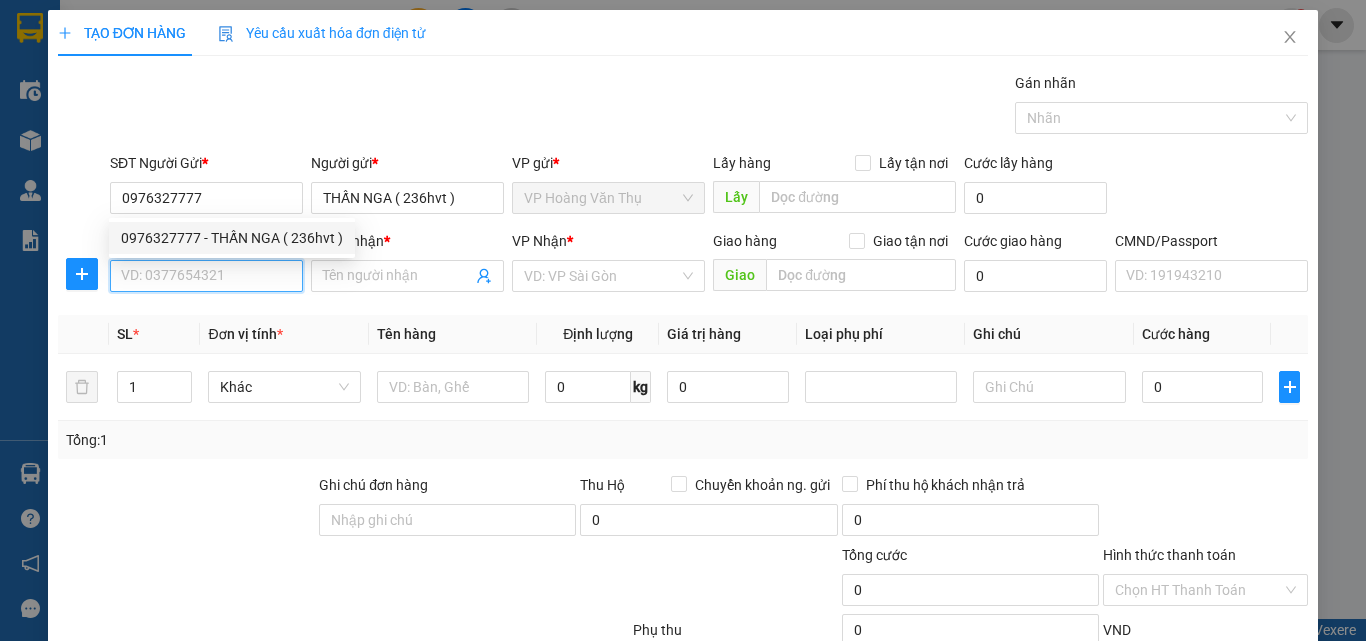 click on "SĐT Người Nhận  *" at bounding box center (206, 276) 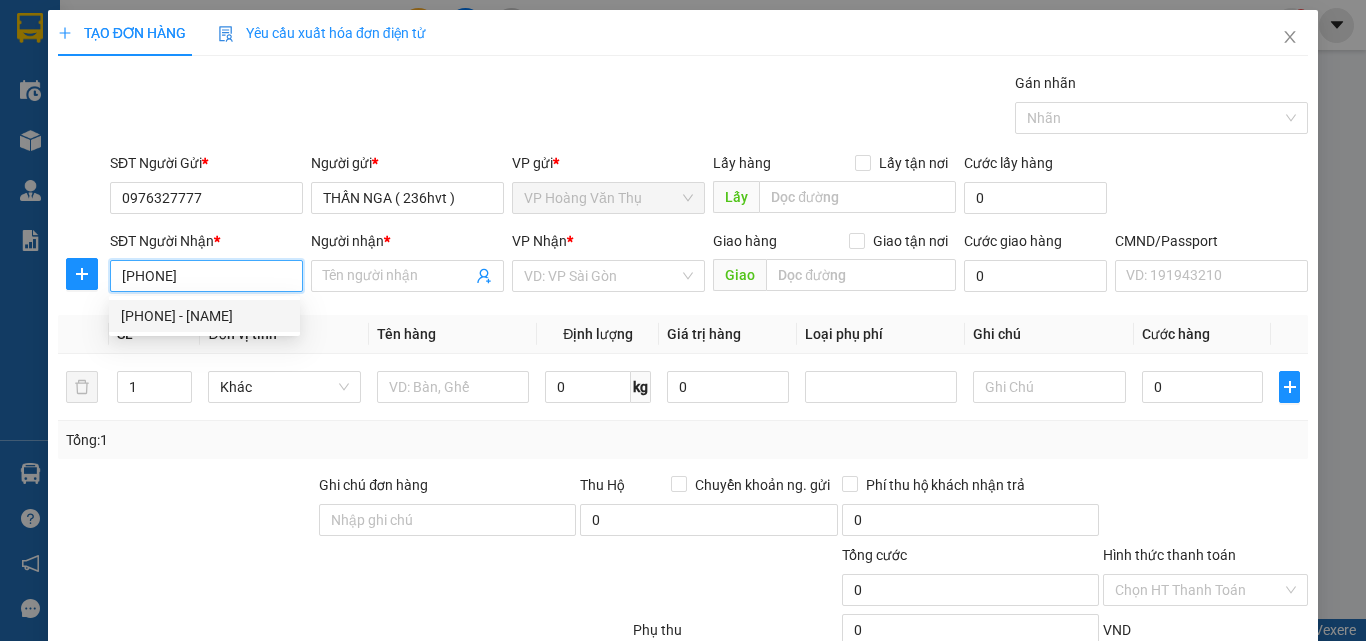 drag, startPoint x: 309, startPoint y: 313, endPoint x: 382, endPoint y: 331, distance: 75.18643 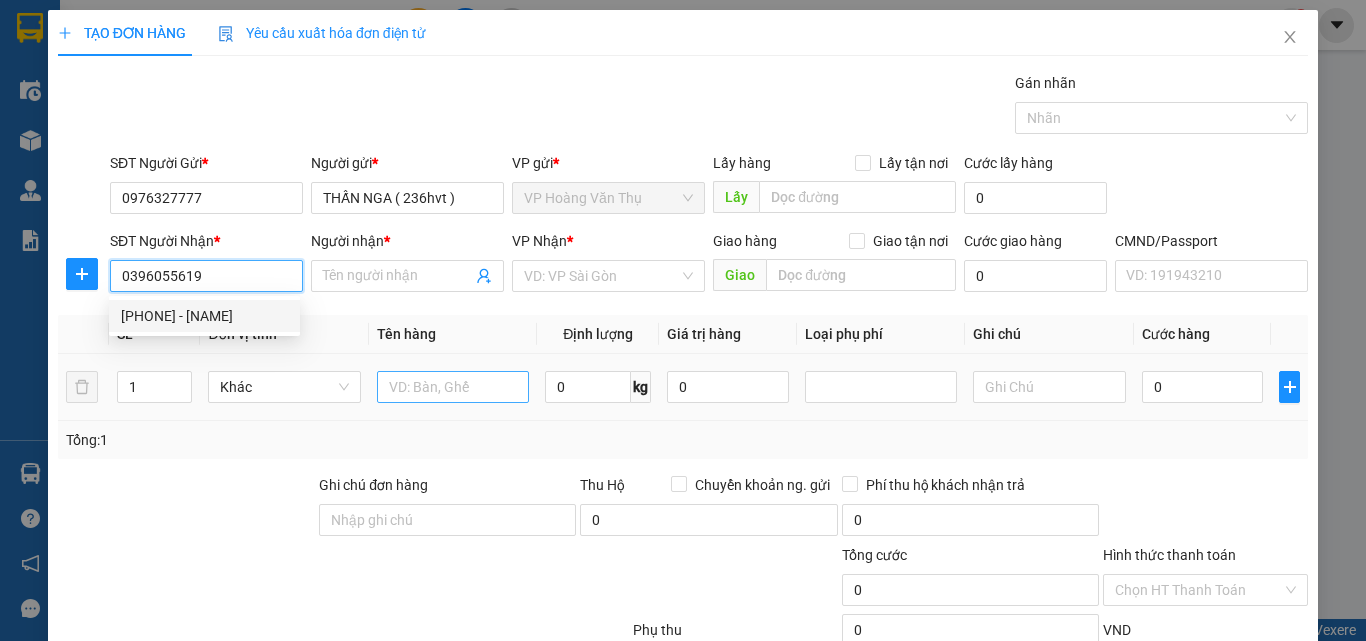 type on "0396055619" 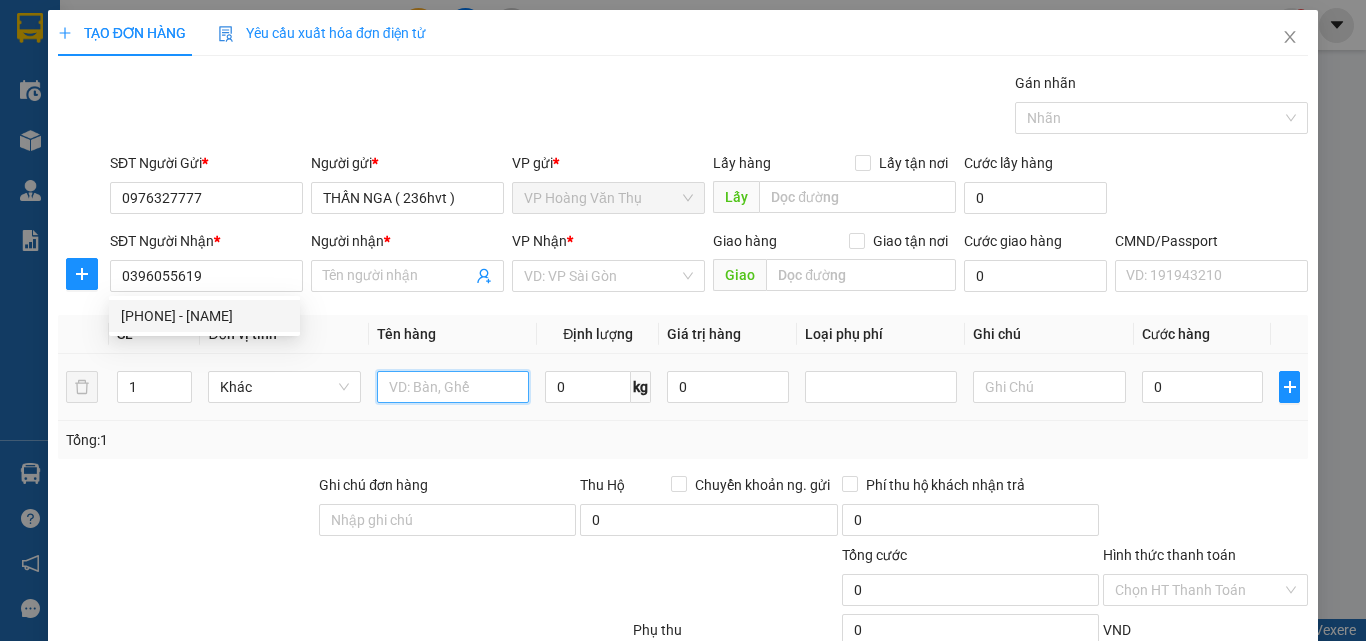 click at bounding box center [453, 387] 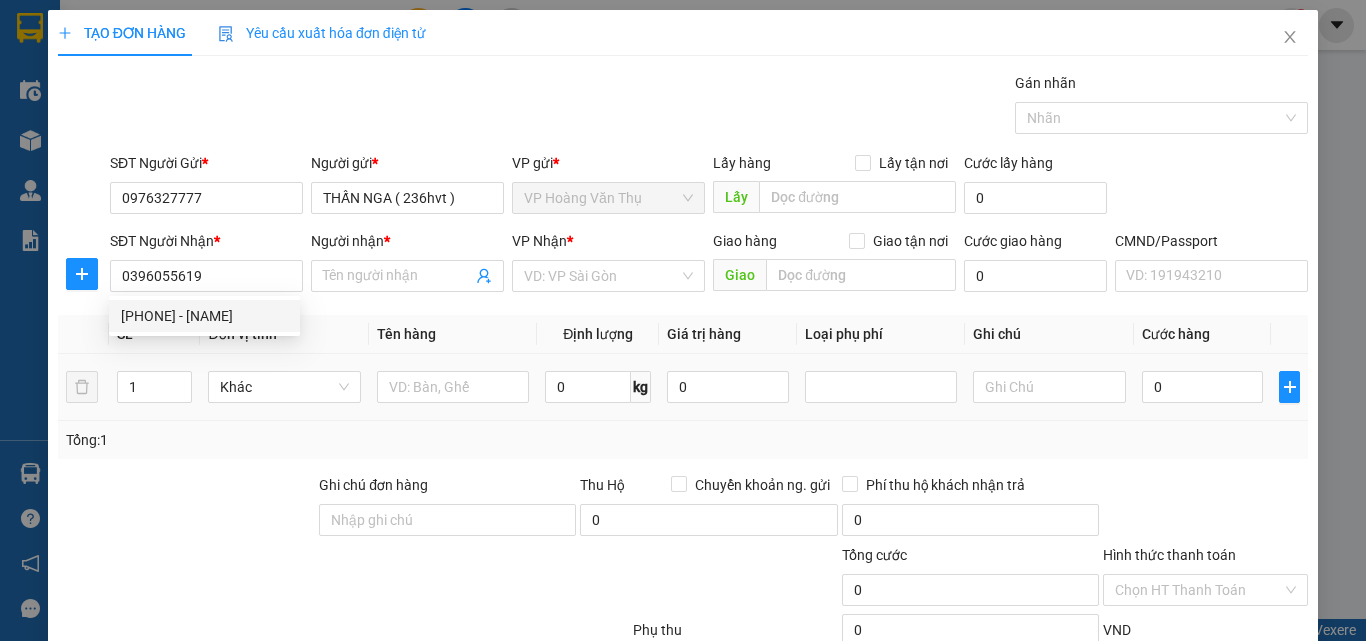 type on "[NAME] 276 NVC" 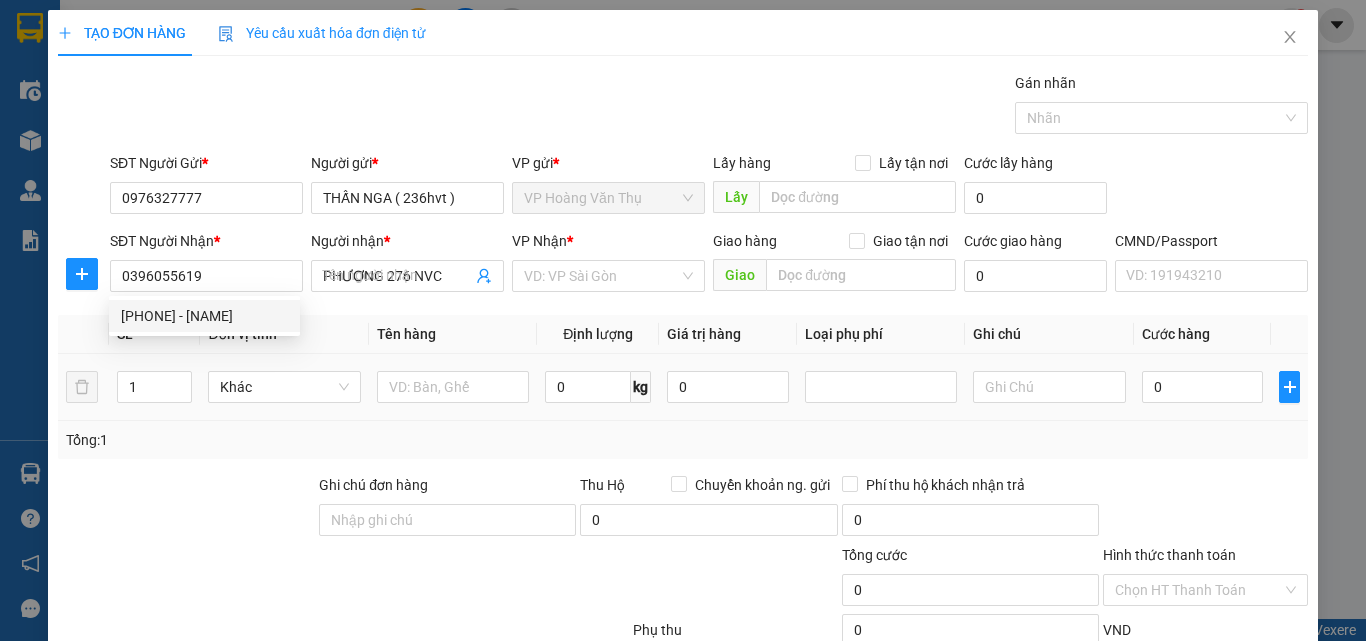 click at bounding box center (453, 387) 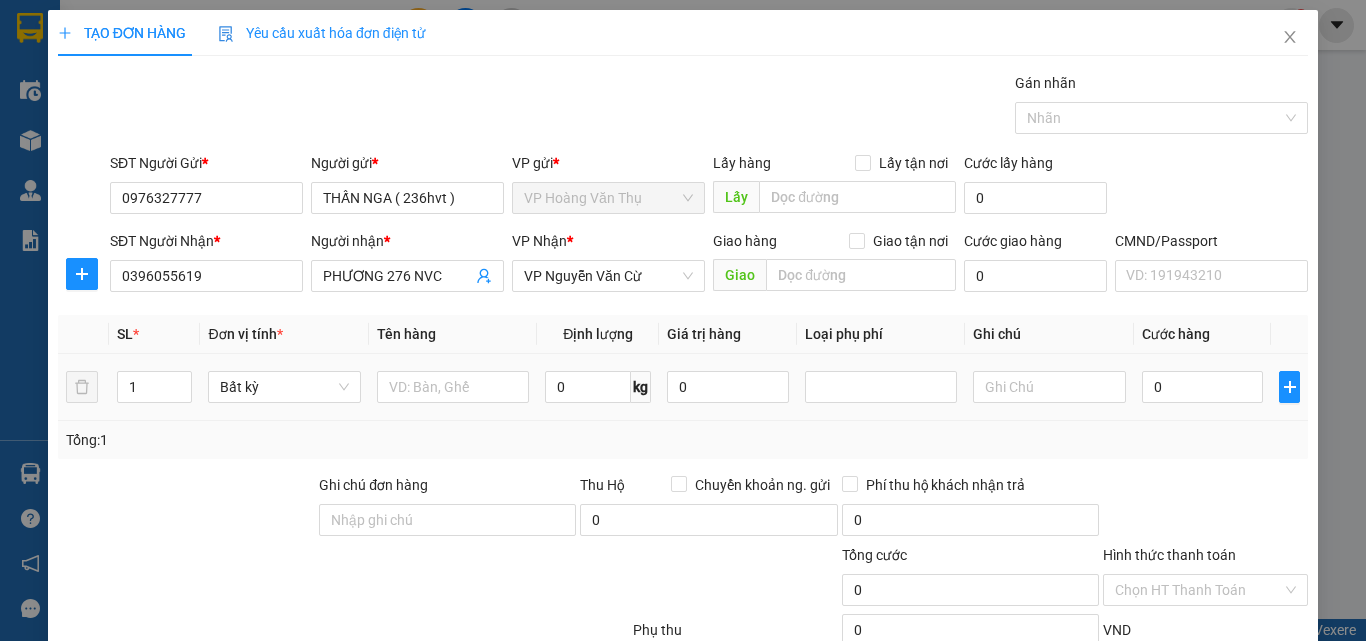 click at bounding box center [453, 387] 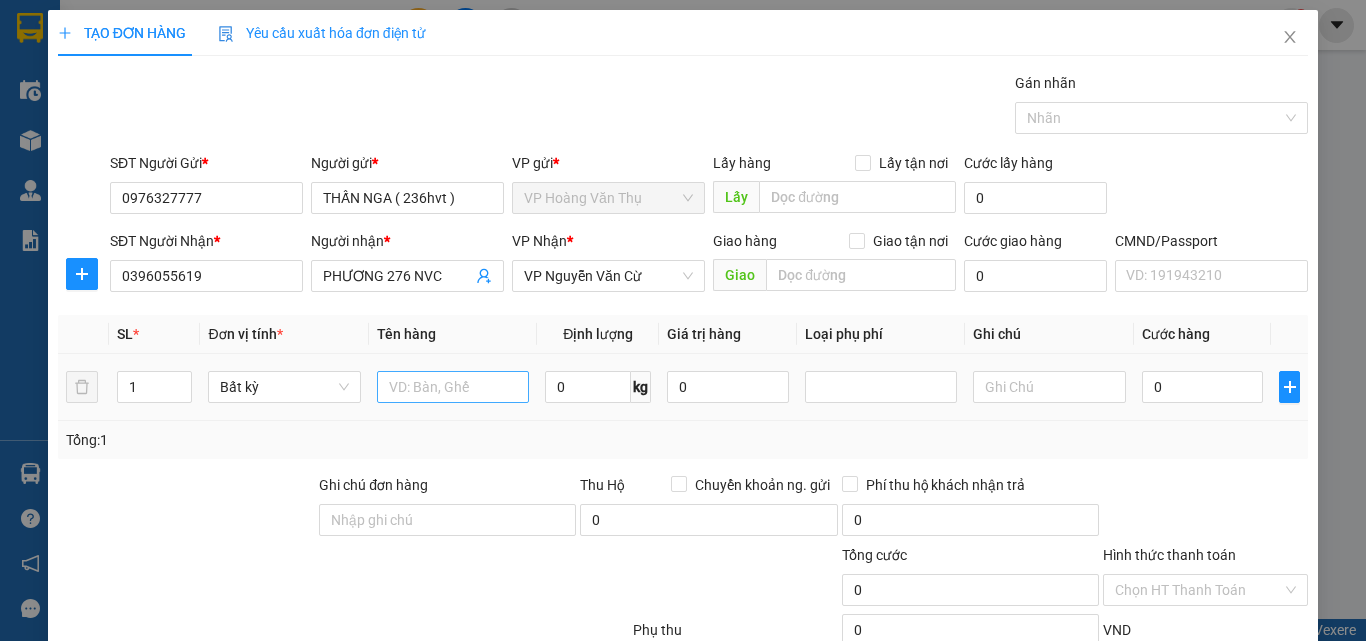 click at bounding box center (453, 387) 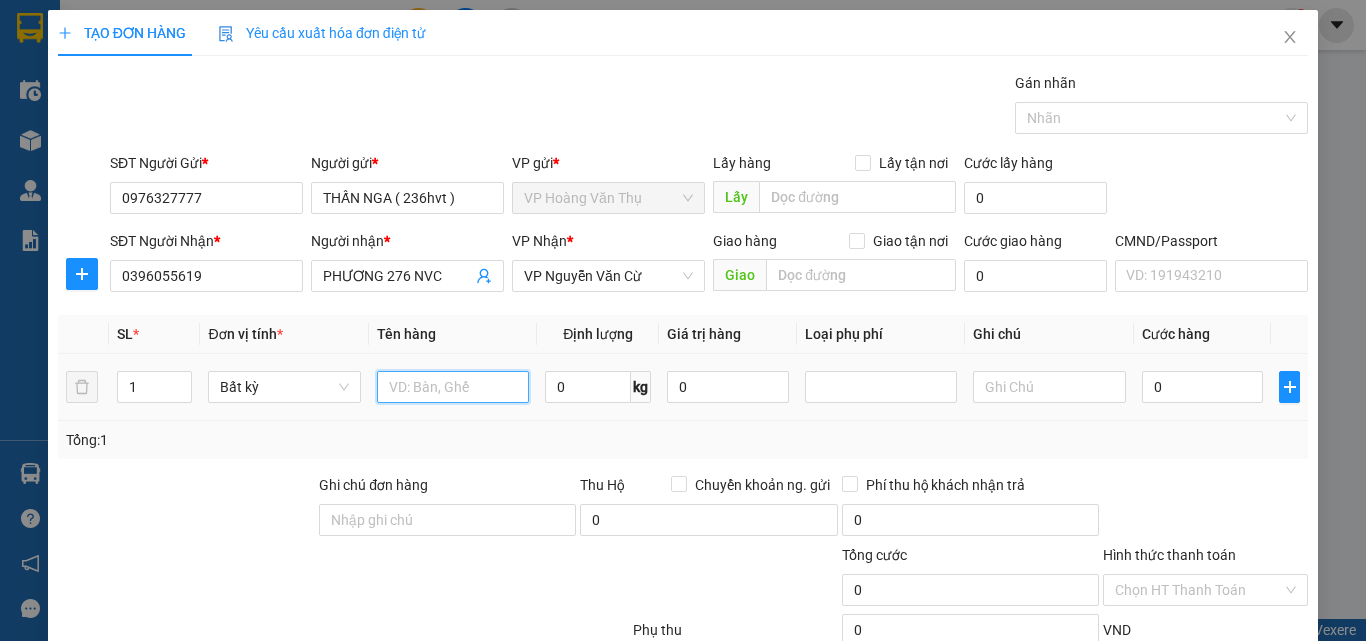 click at bounding box center [453, 387] 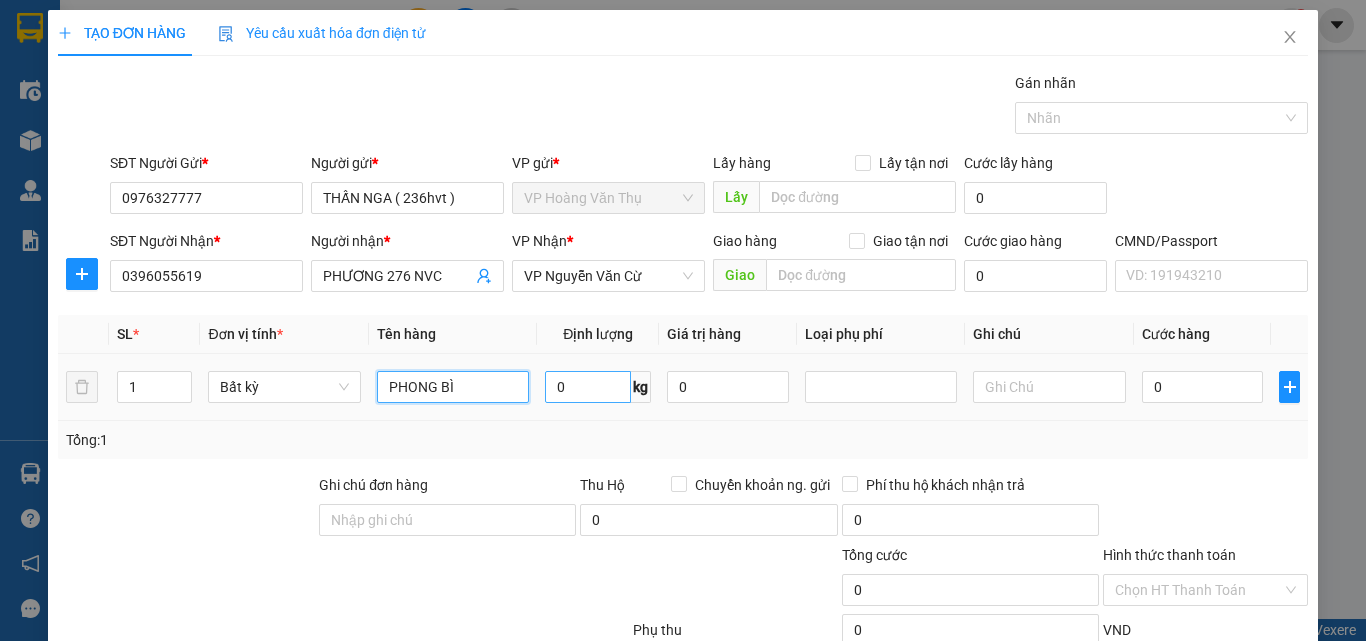 type on "PHONG BÌ" 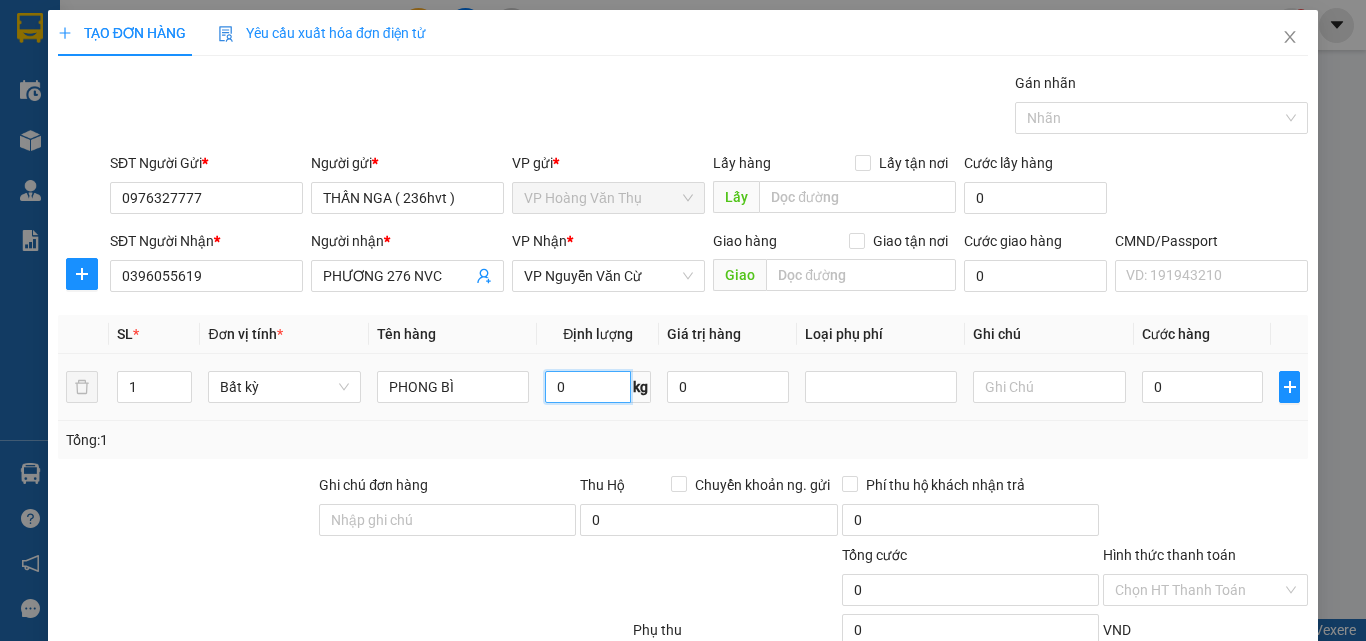 click on "0" at bounding box center (588, 387) 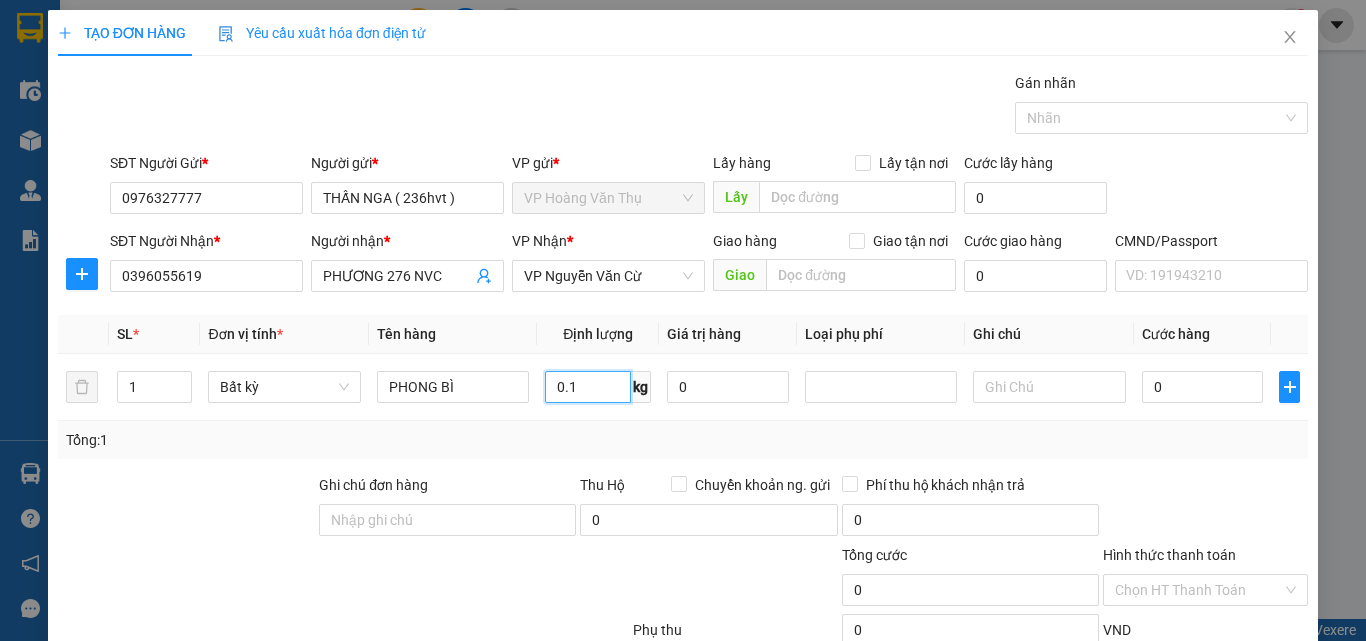 type on "0.1" 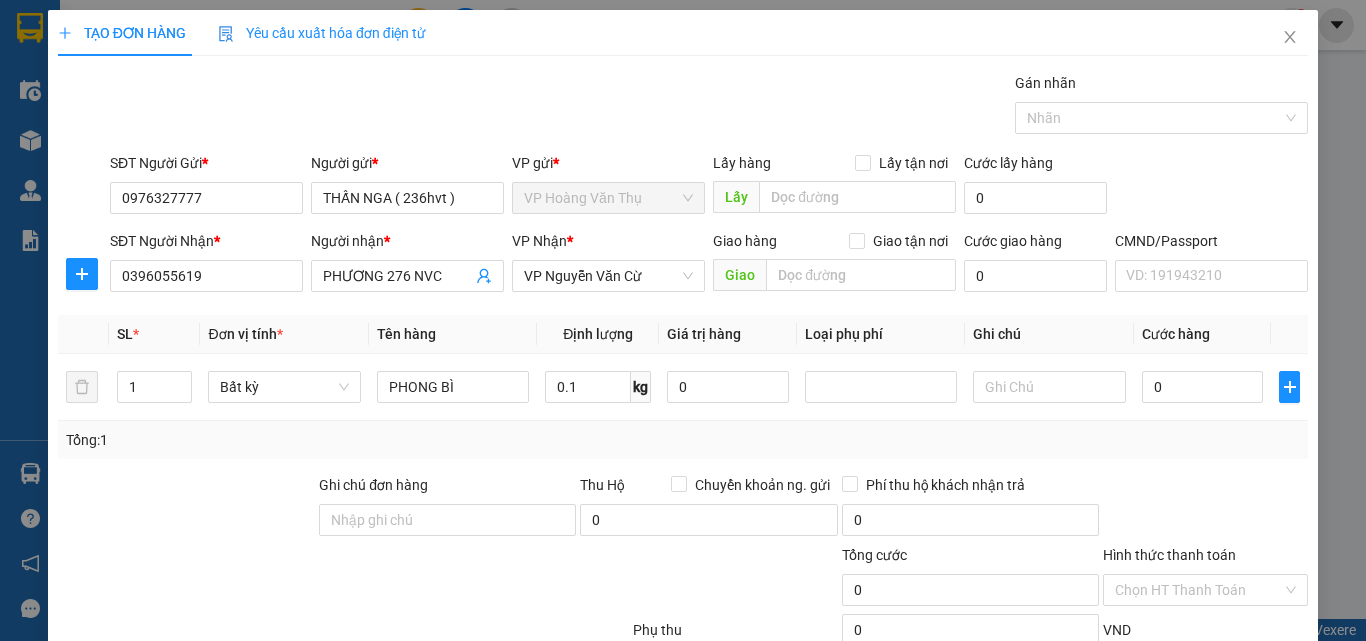click on "Tổng:  1" at bounding box center (683, 440) 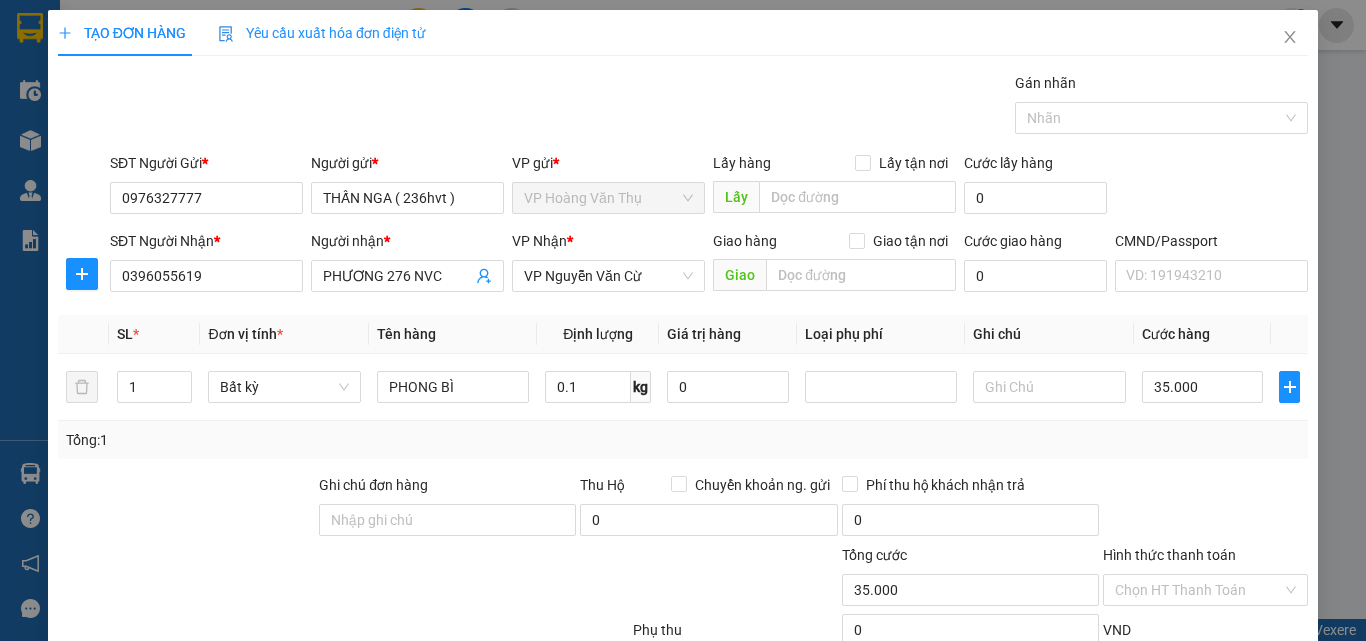 scroll, scrollTop: 139, scrollLeft: 0, axis: vertical 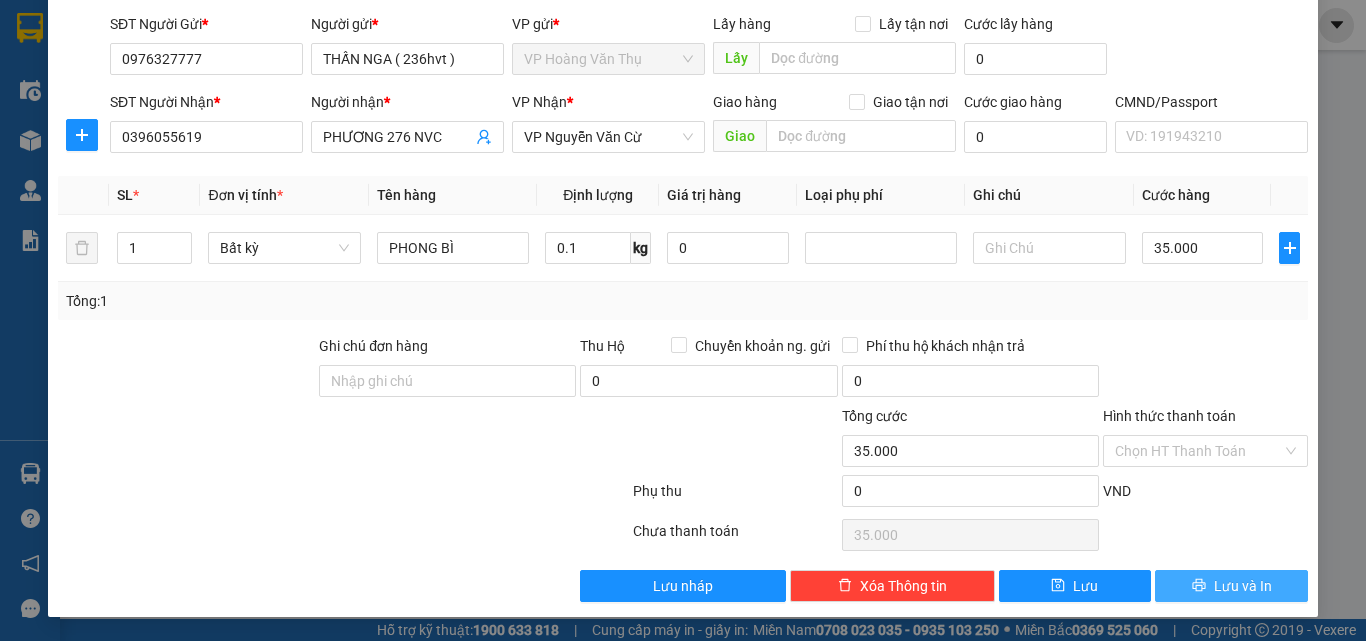 click on "Lưu và In" at bounding box center (1231, 586) 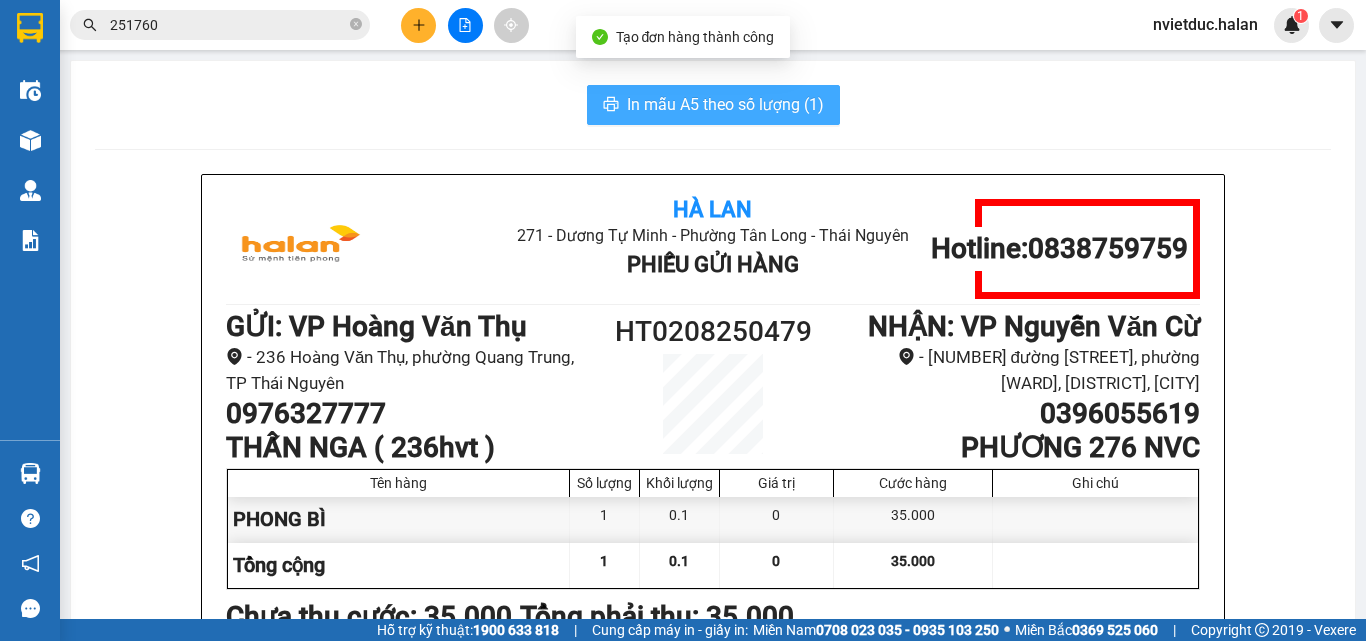 click on "In mẫu A5 theo số lượng
(1)" at bounding box center [713, 105] 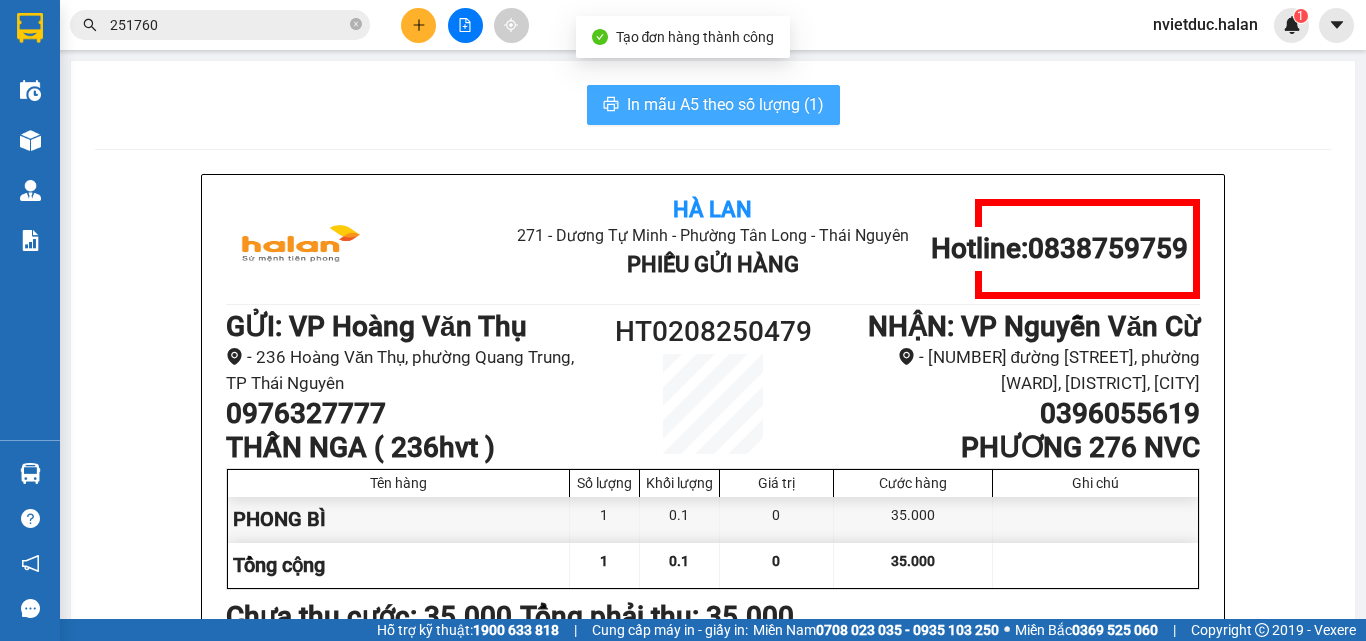 scroll, scrollTop: 200, scrollLeft: 0, axis: vertical 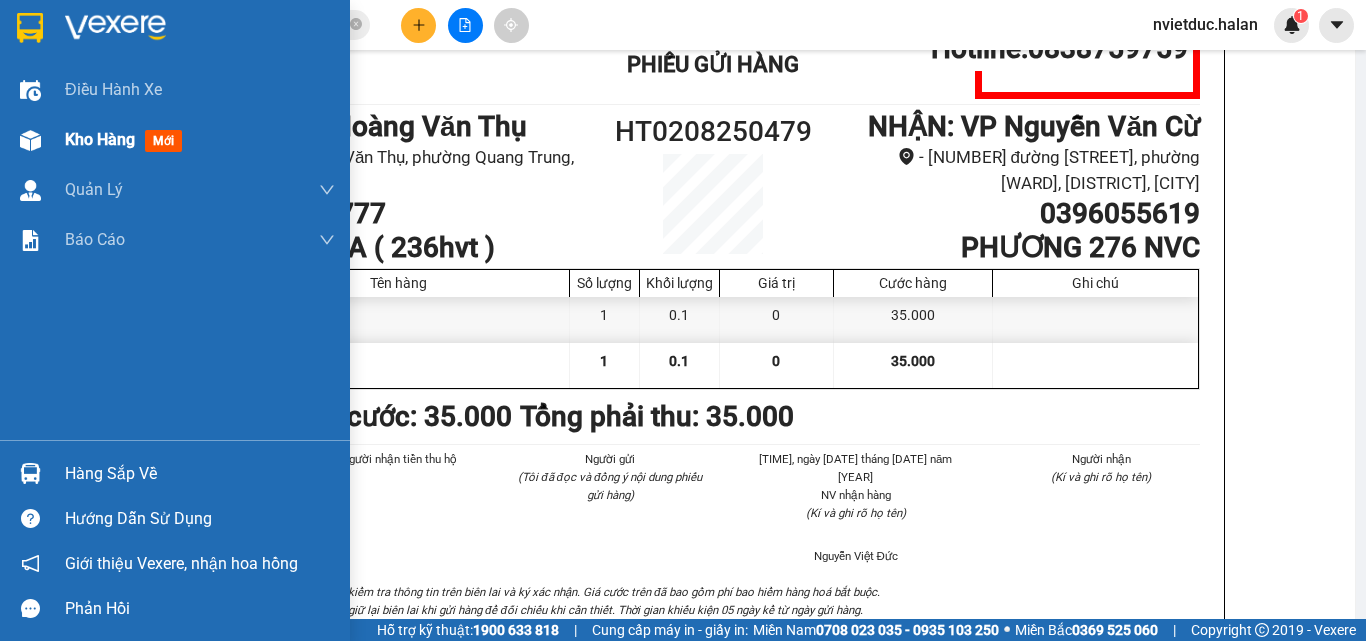 click at bounding box center (30, 140) 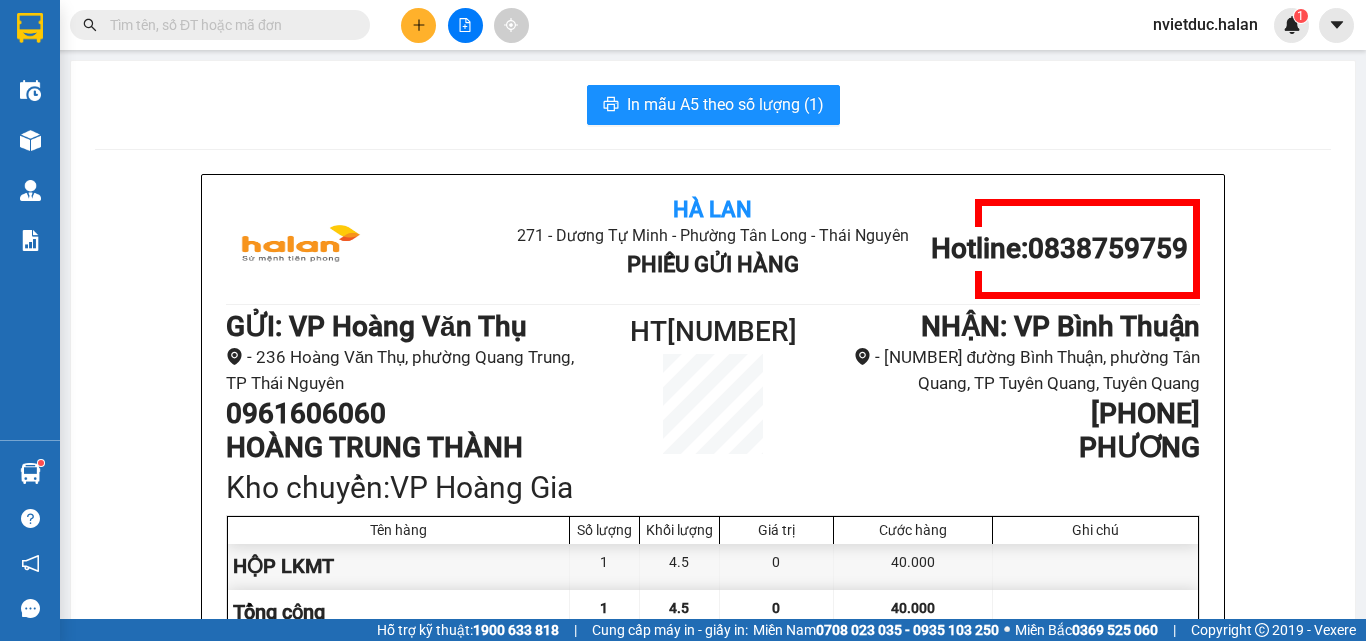 scroll, scrollTop: 0, scrollLeft: 0, axis: both 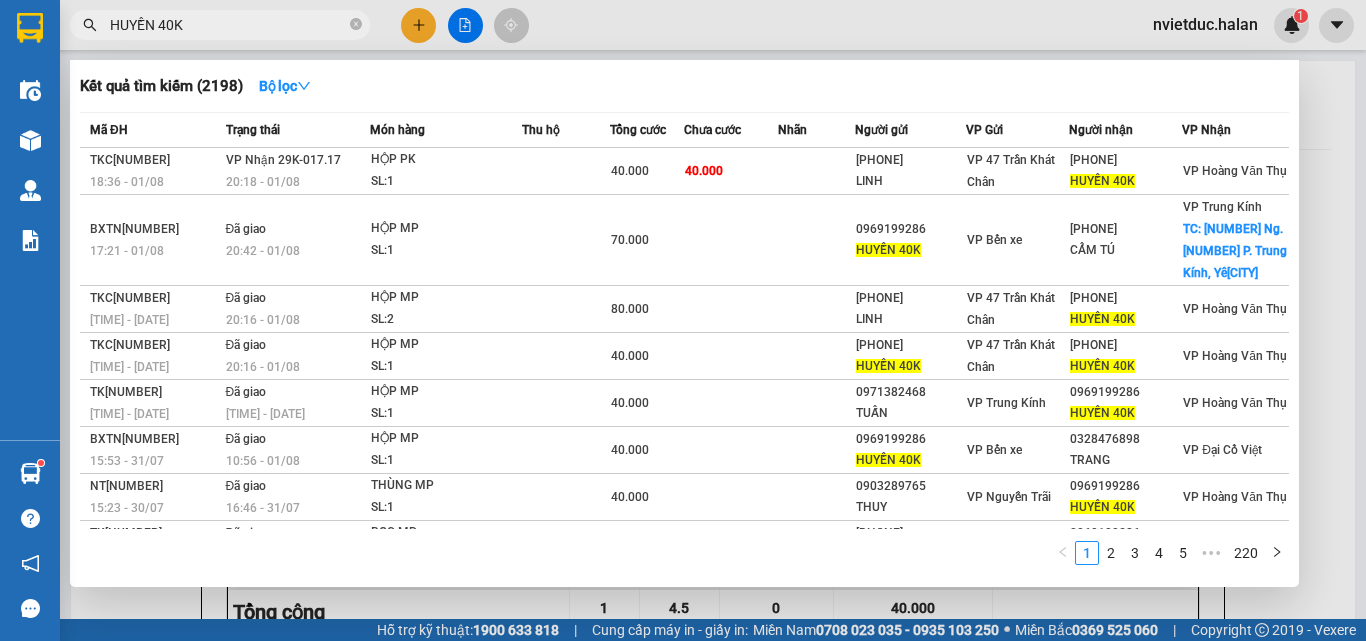 type on "HUYỀN 40K" 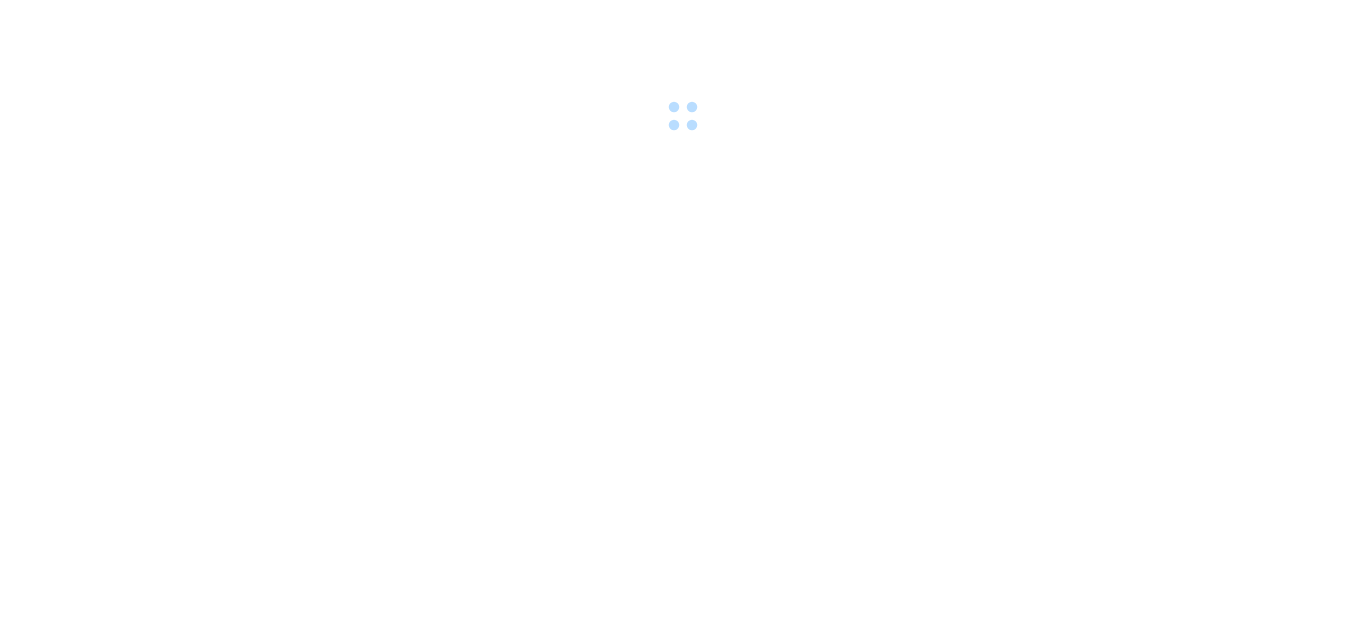scroll, scrollTop: 0, scrollLeft: 0, axis: both 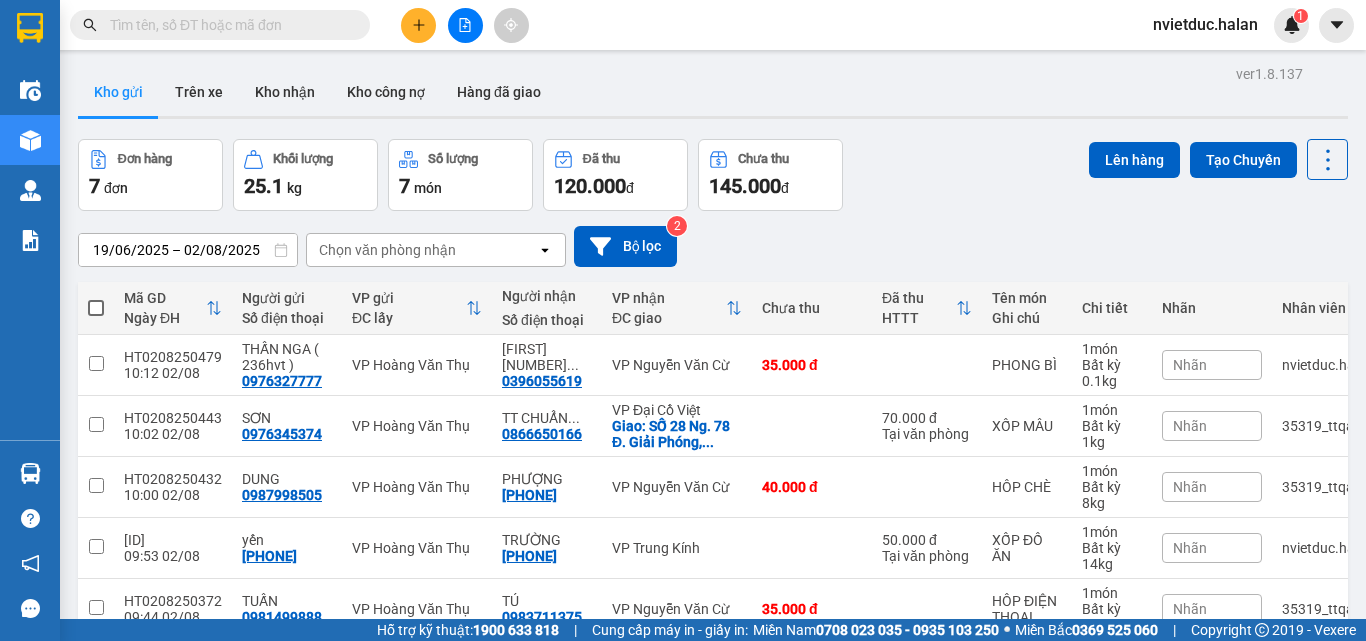 click on "19/06/2025 – 02/08/2025 Press the down arrow key to interact with the calendar and select a date. Press the escape button to close the calendar. Selected date range is from 19/06/2025 to 02/08/2025. Chọn văn phòng nhận open Bộ lọc 2" at bounding box center (713, 246) 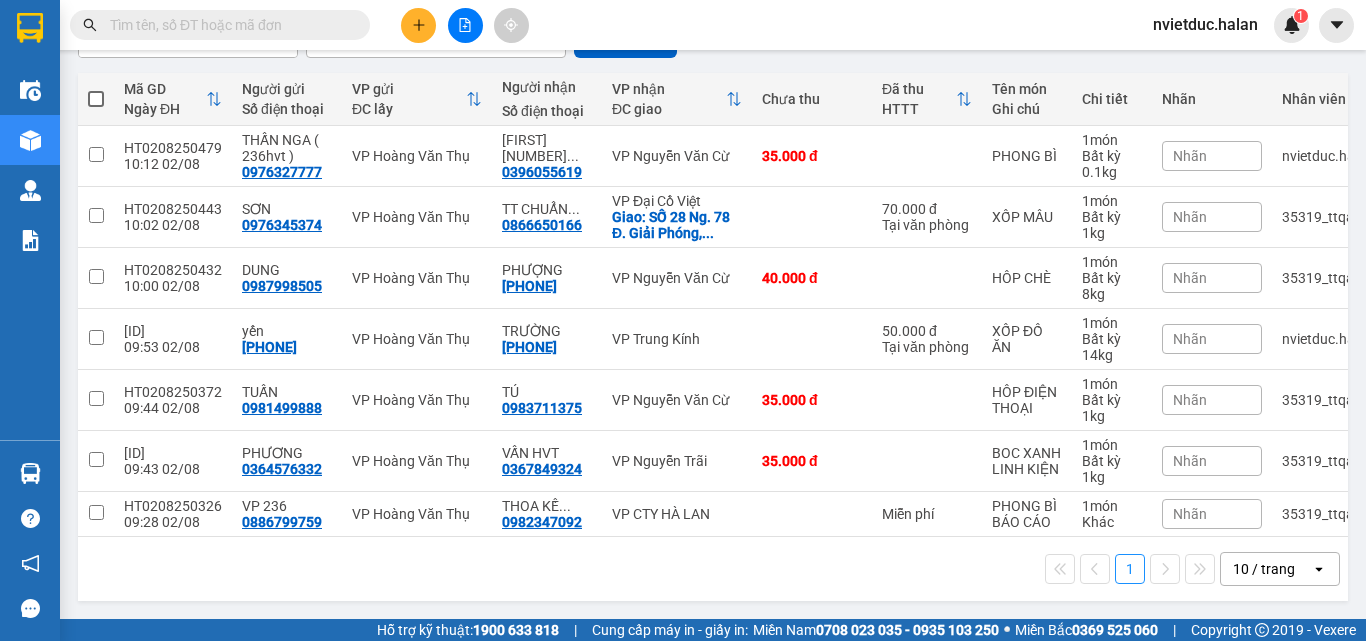 click on "open" 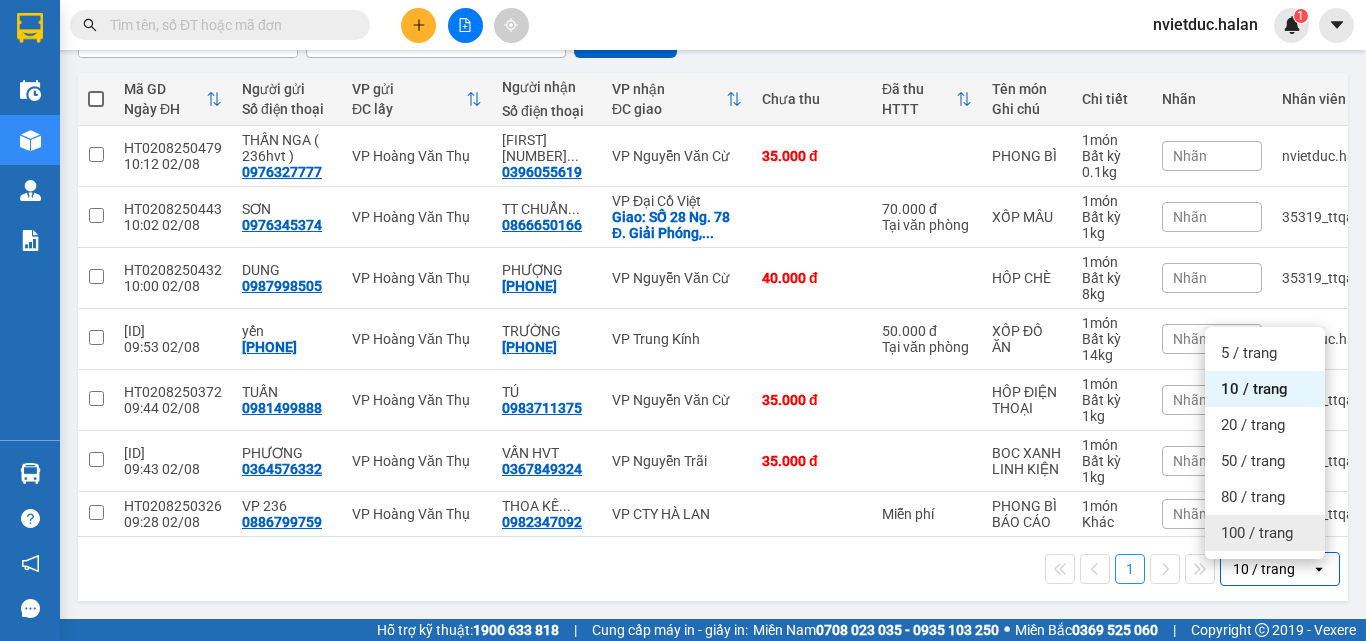 click on "100 / trang" at bounding box center (1257, 533) 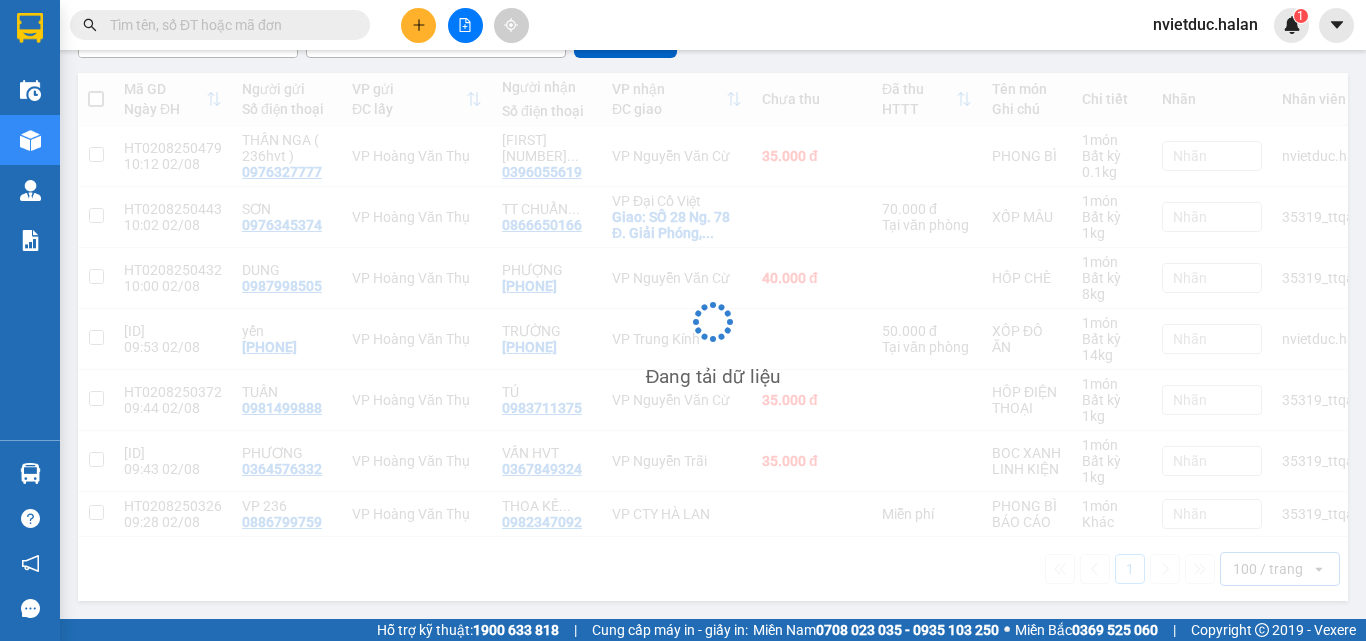 scroll, scrollTop: 214, scrollLeft: 0, axis: vertical 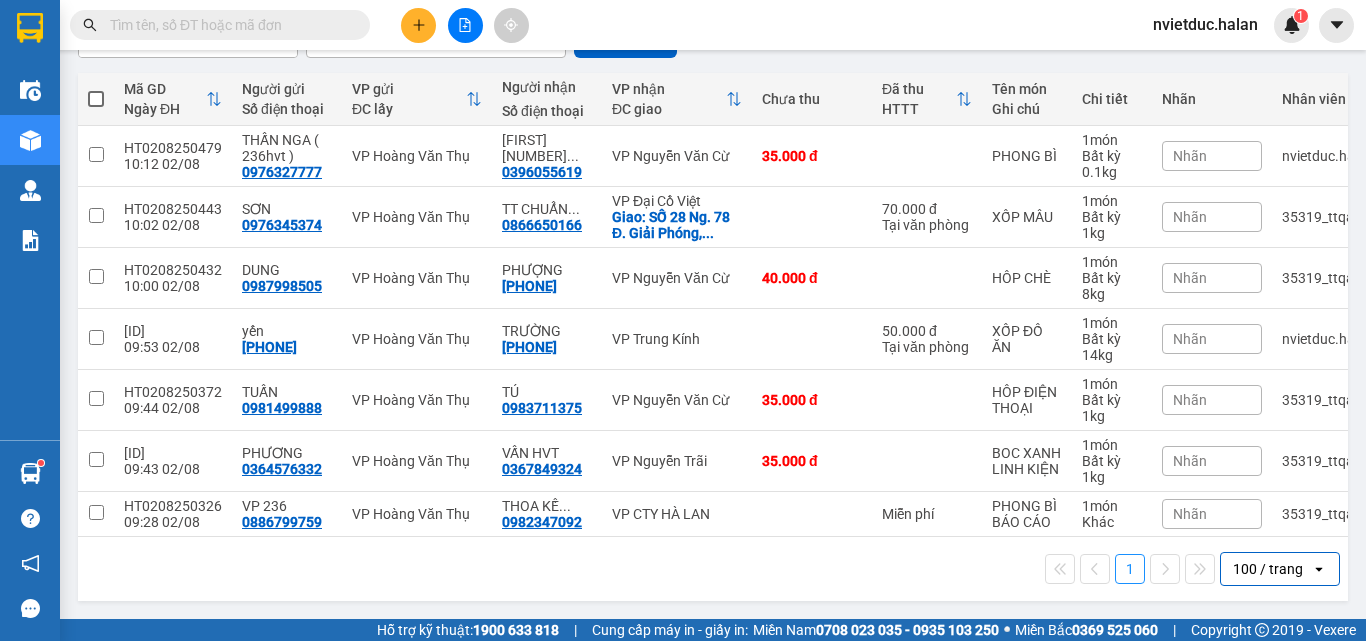 click 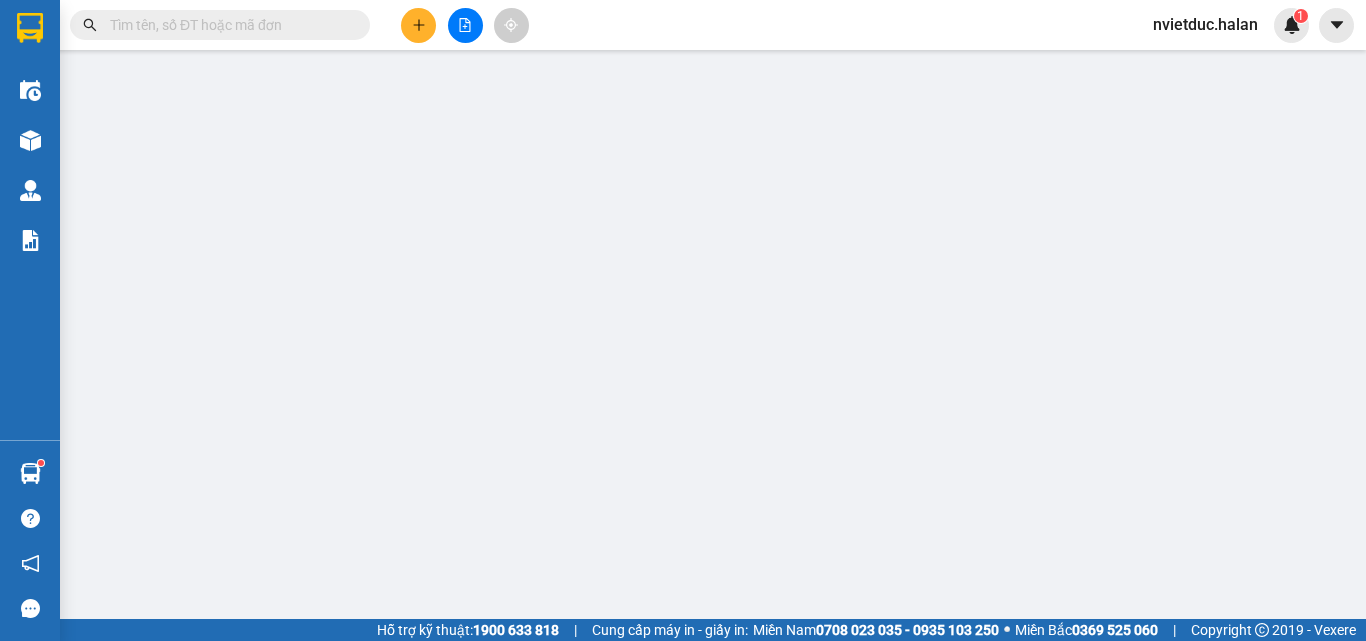 scroll, scrollTop: 0, scrollLeft: 0, axis: both 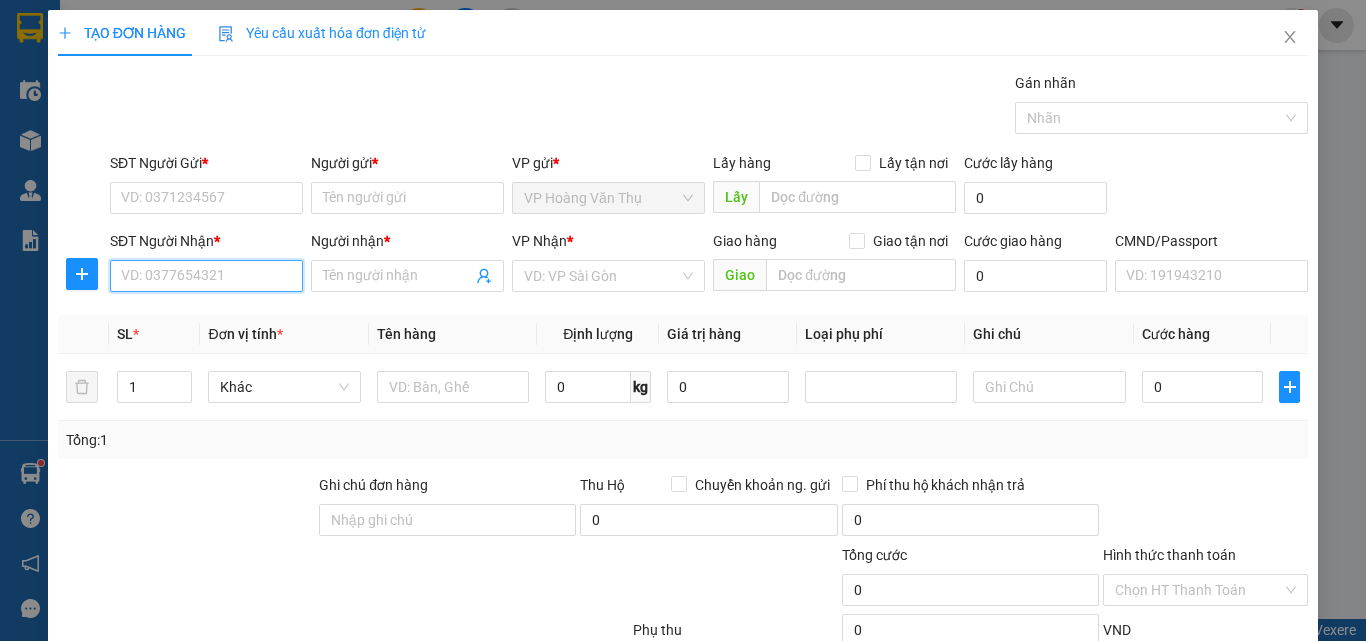click on "SĐT Người Nhận  *" at bounding box center (206, 276) 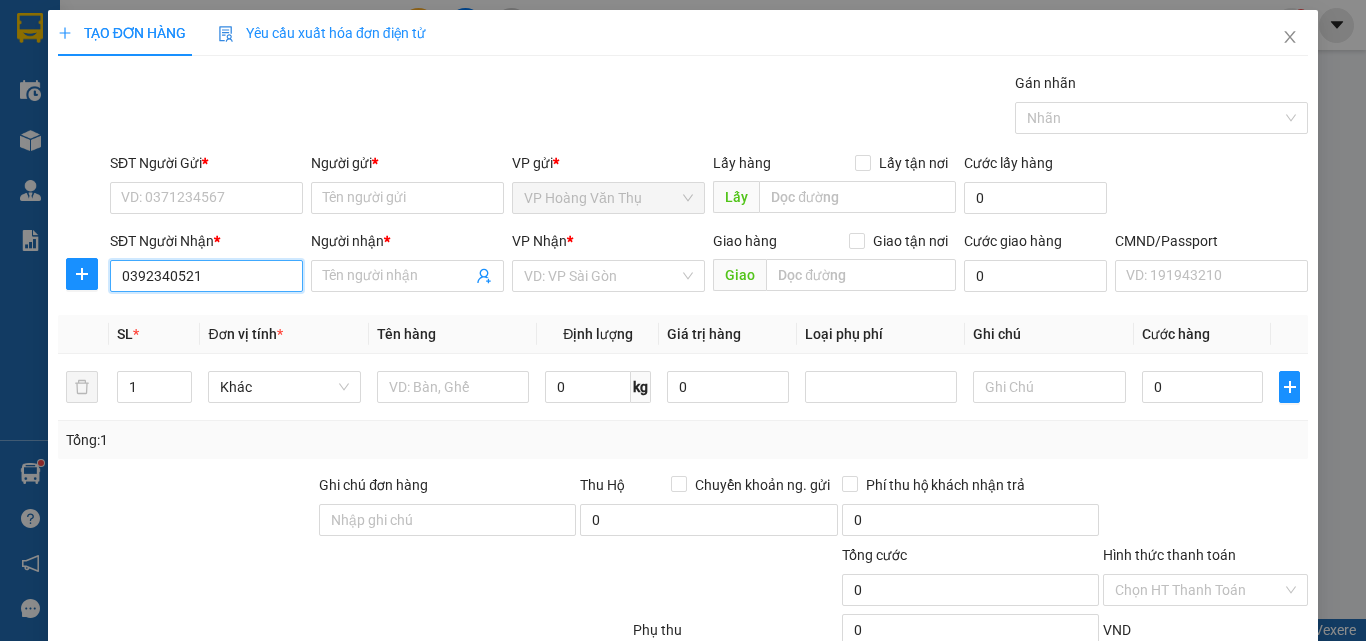 click on "0392340521" at bounding box center [206, 276] 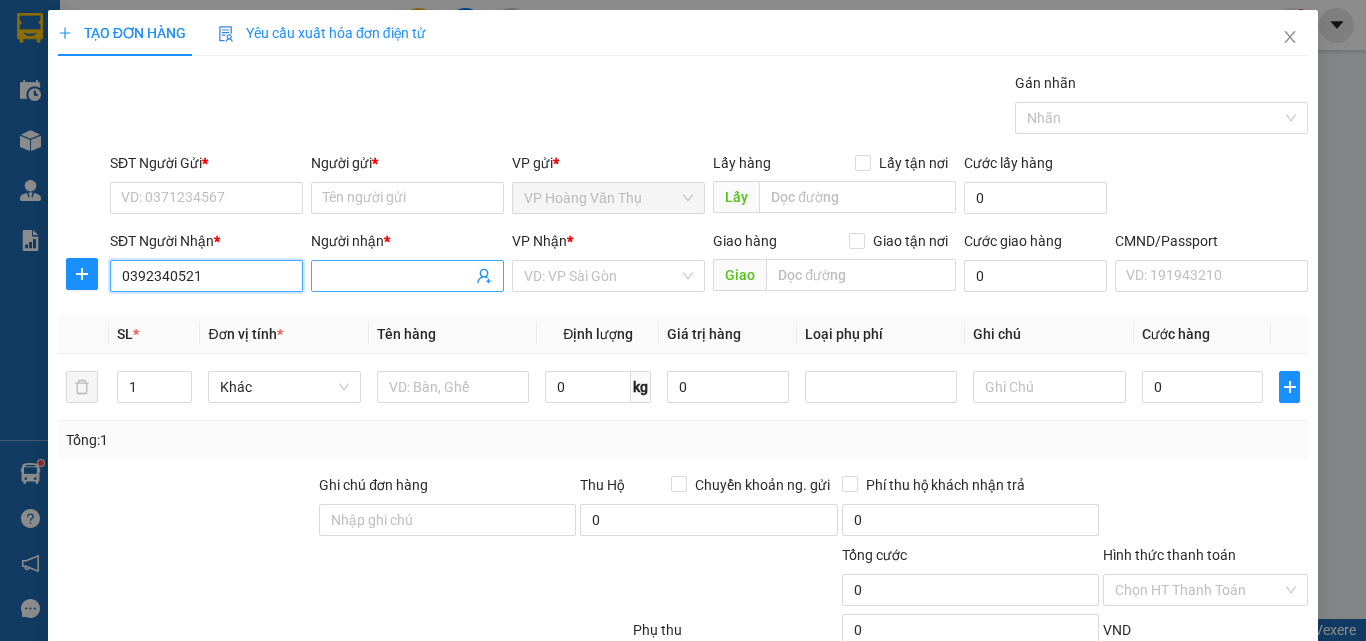type on "0392340521" 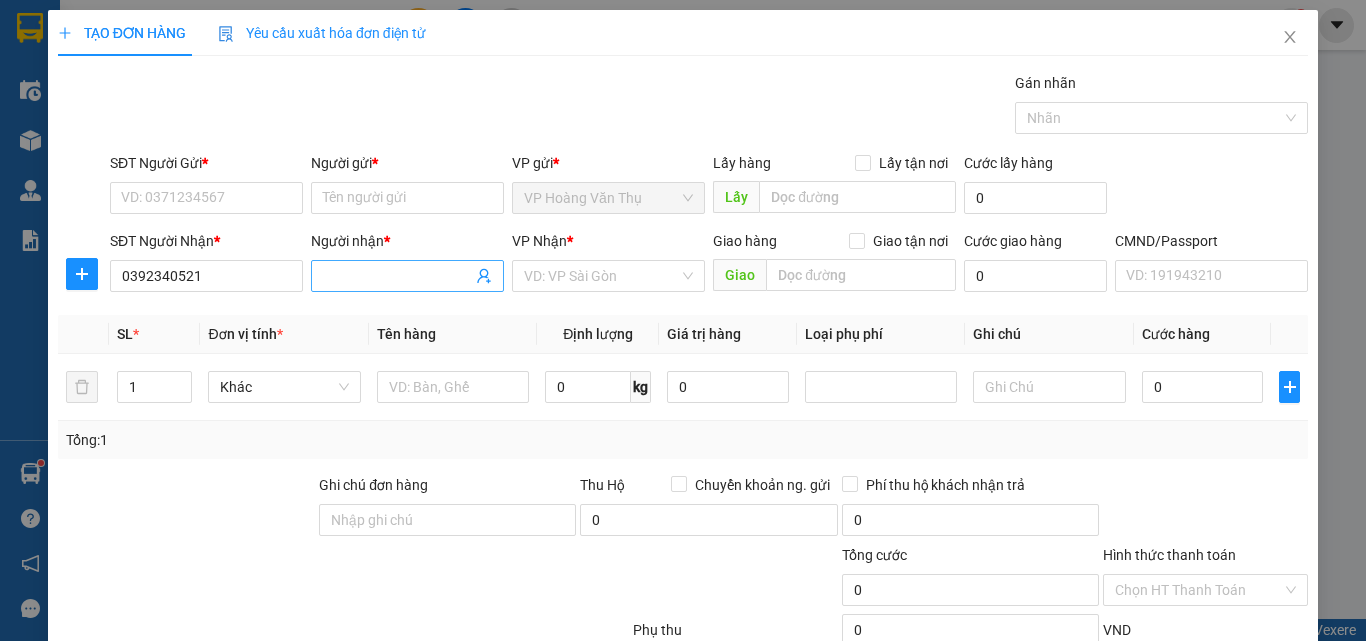 drag, startPoint x: 368, startPoint y: 283, endPoint x: 388, endPoint y: 273, distance: 22.36068 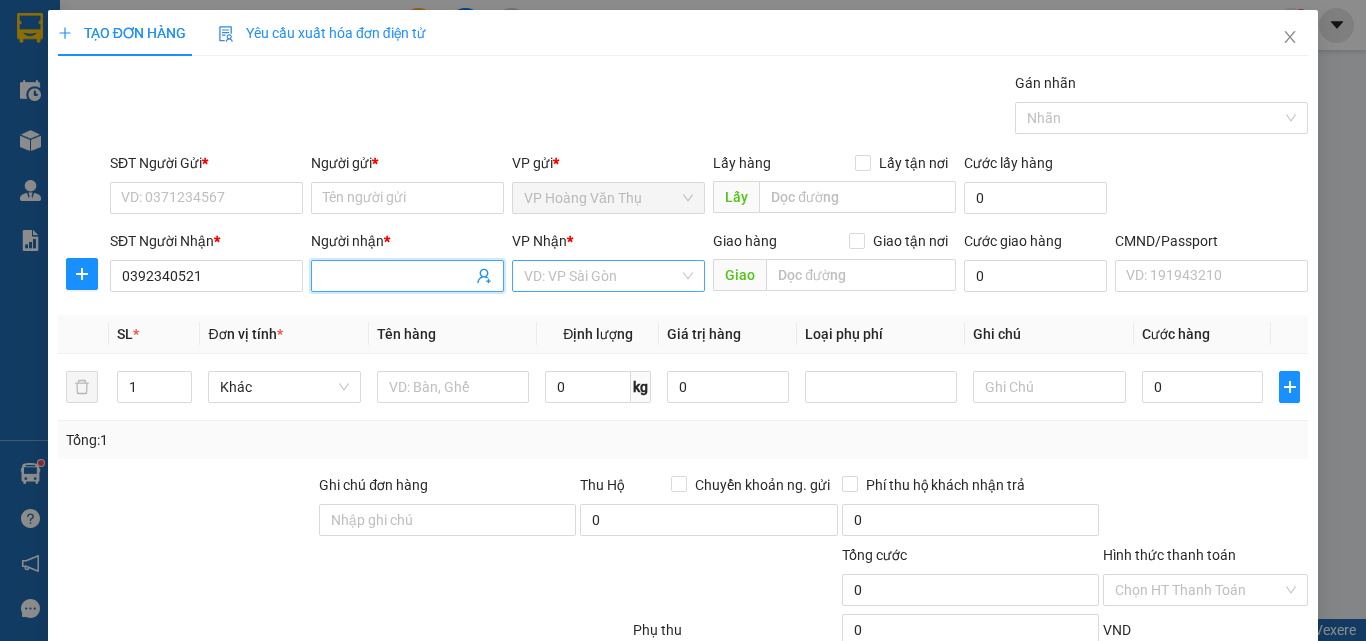 click at bounding box center [601, 276] 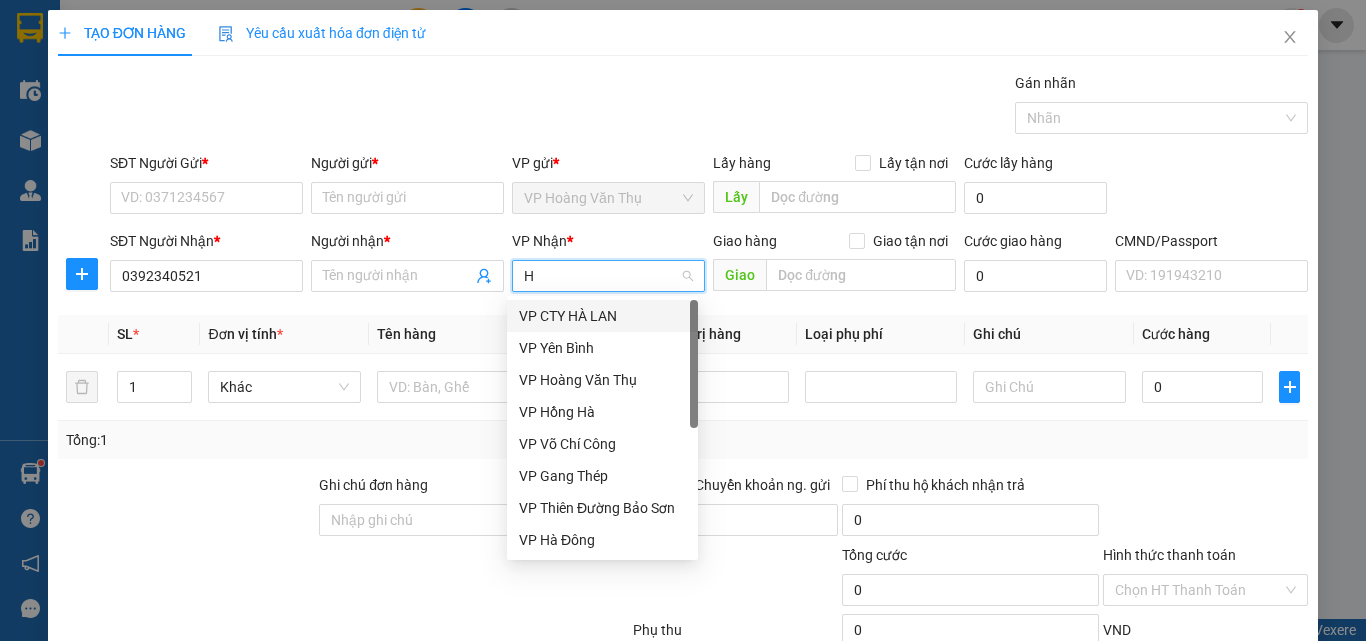 type on "HD" 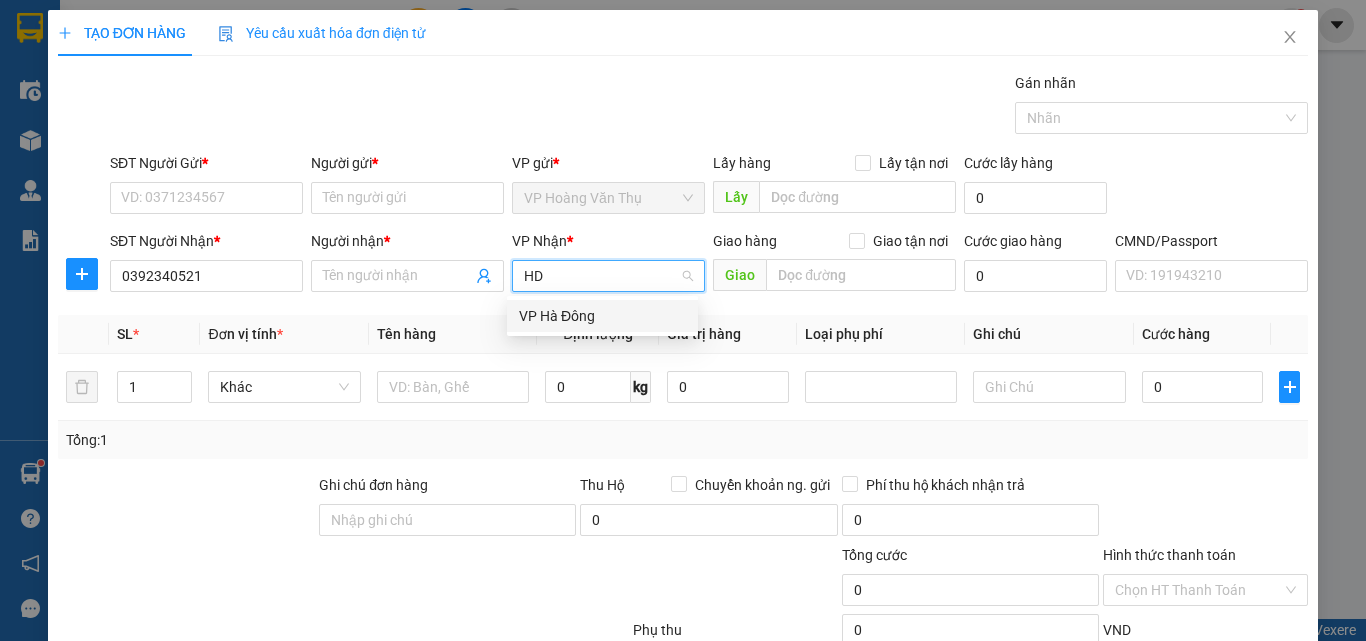 click on "VP Hà Đông" at bounding box center [602, 316] 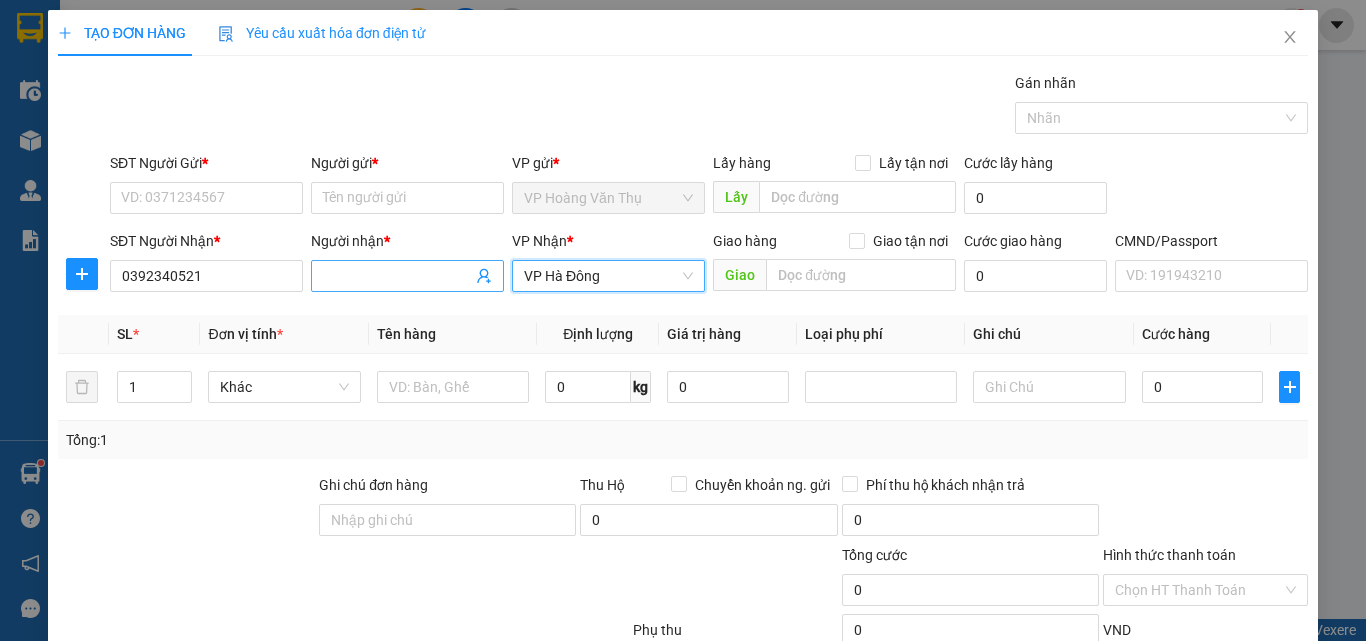 click on "Người nhận  *" at bounding box center (397, 276) 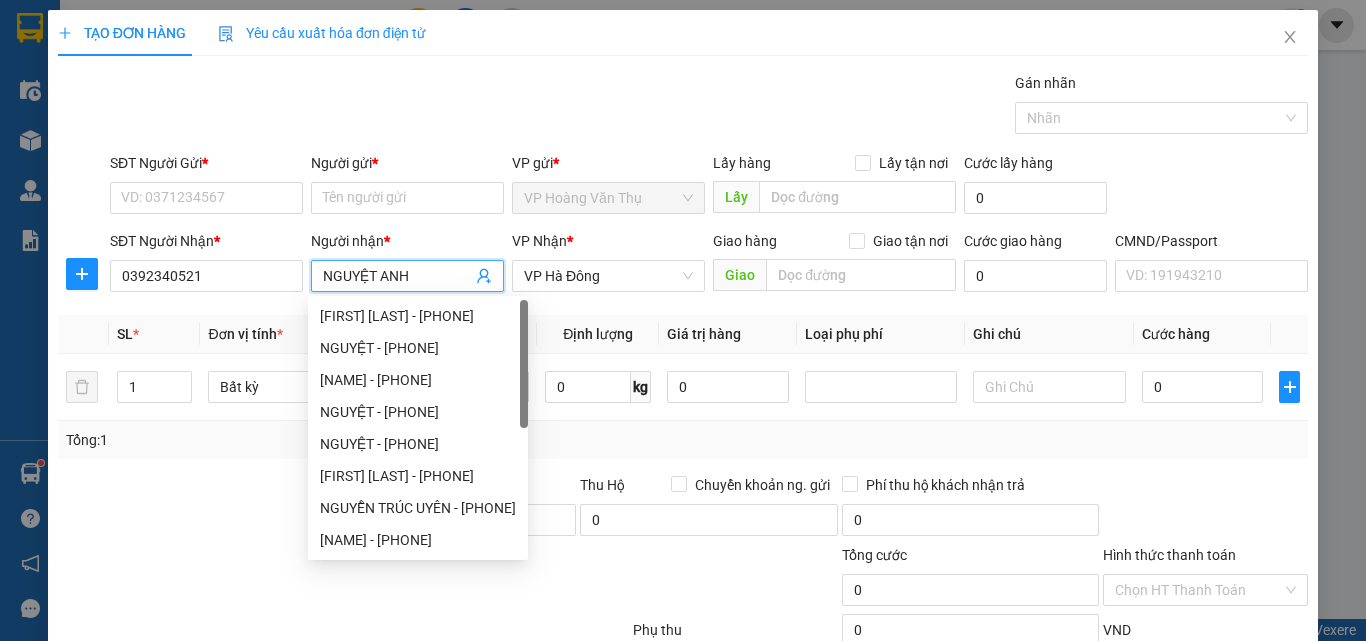 type on "NGUYỆT ANH" 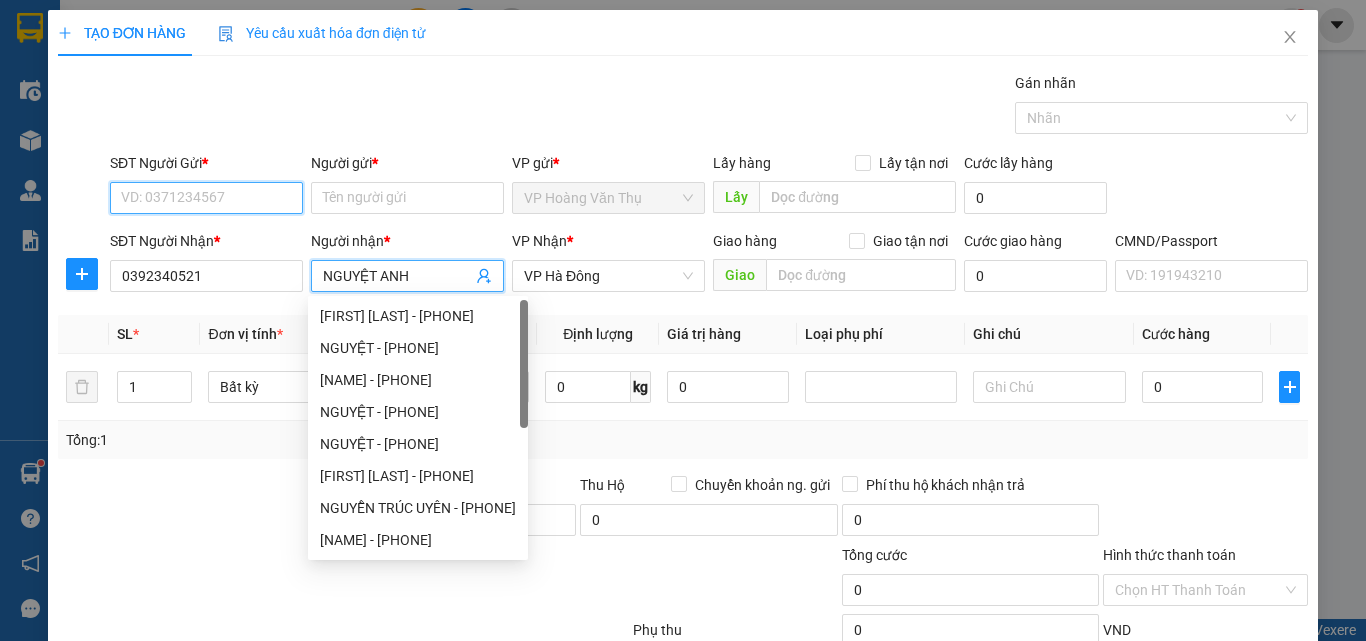 click on "SĐT Người Gửi  *" at bounding box center (206, 198) 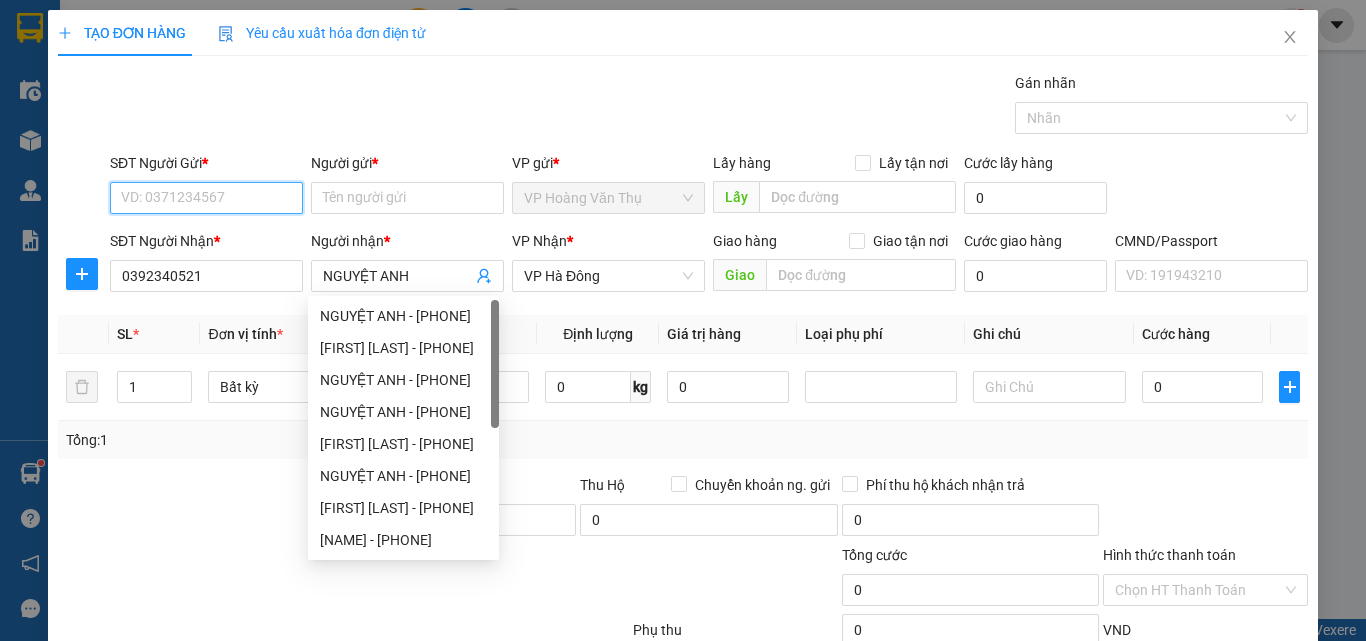 click on "SĐT Người Gửi  *" at bounding box center (206, 198) 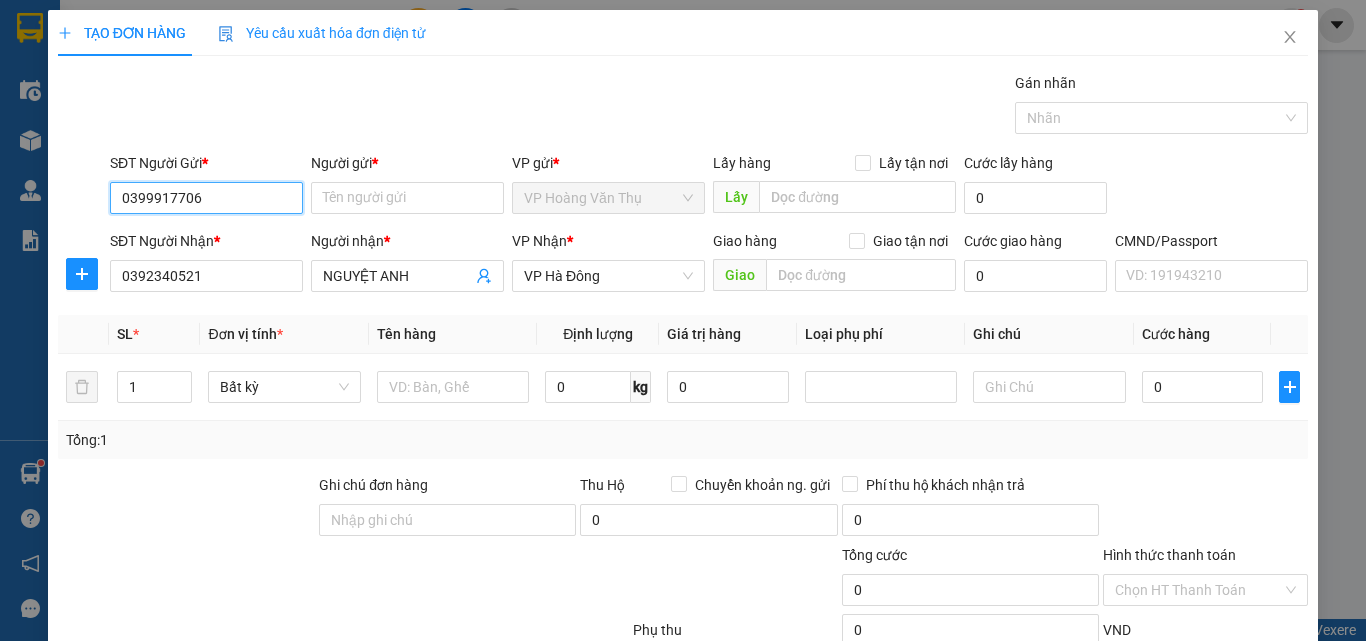 click on "0399917706" at bounding box center (206, 198) 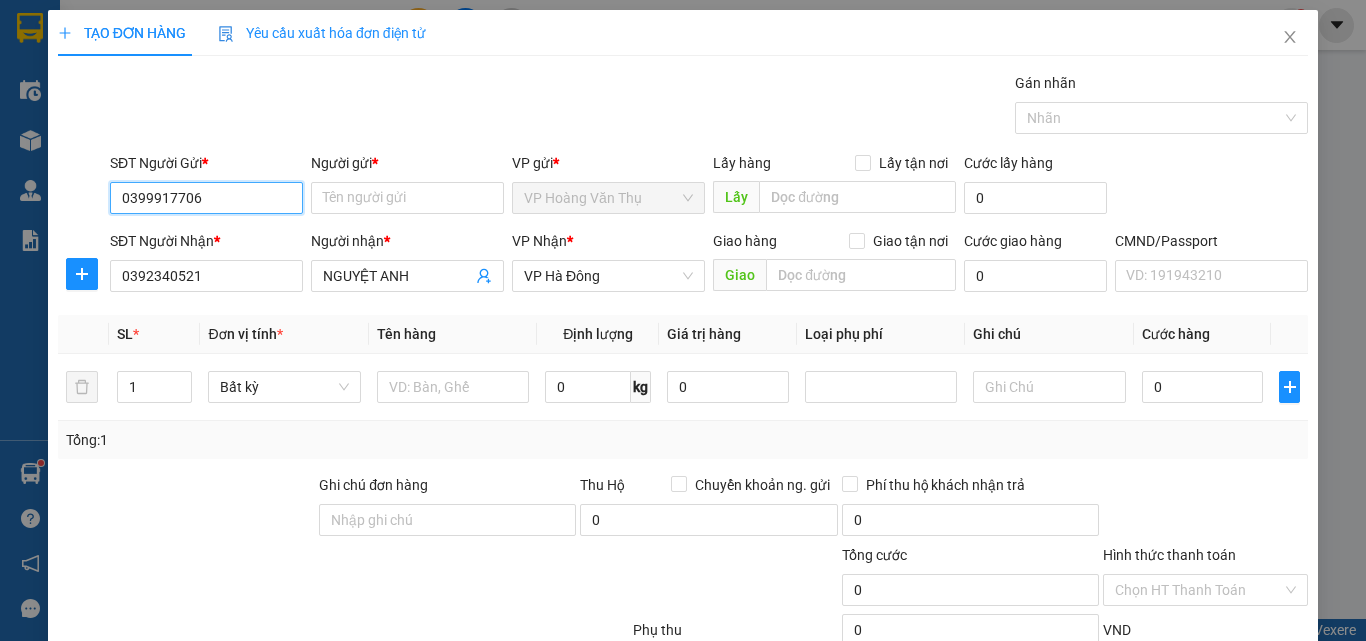 click on "0399917706" at bounding box center (206, 198) 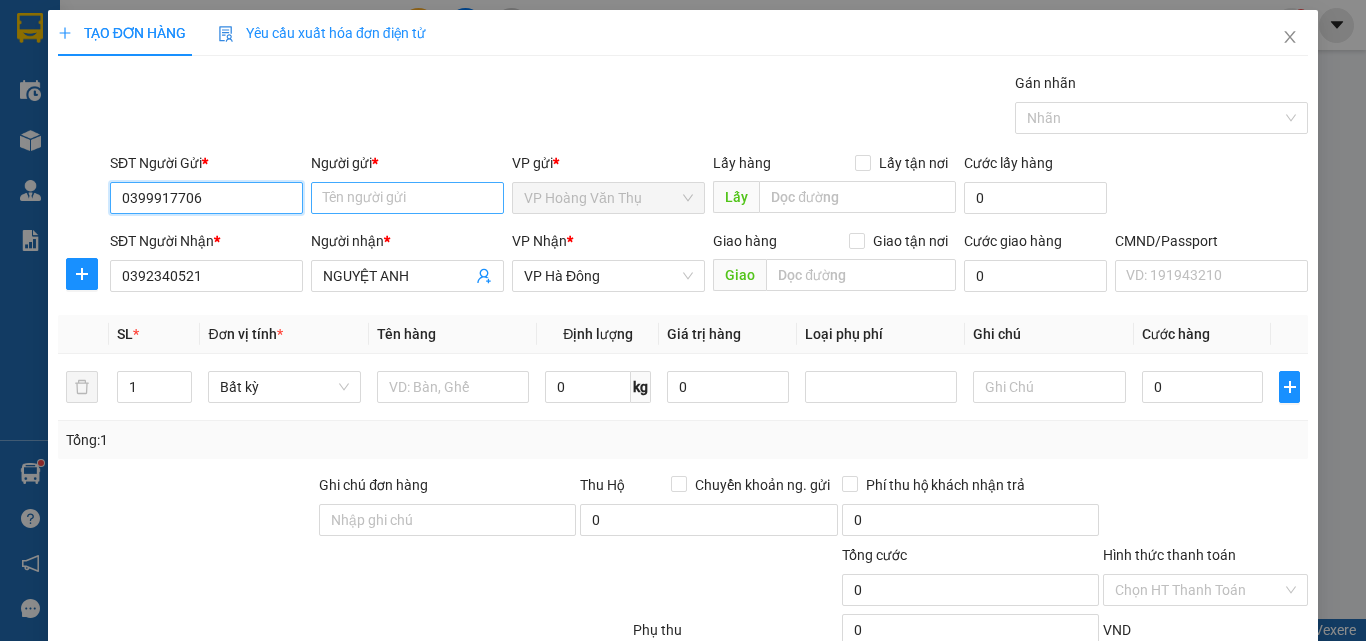 type on "0399917706" 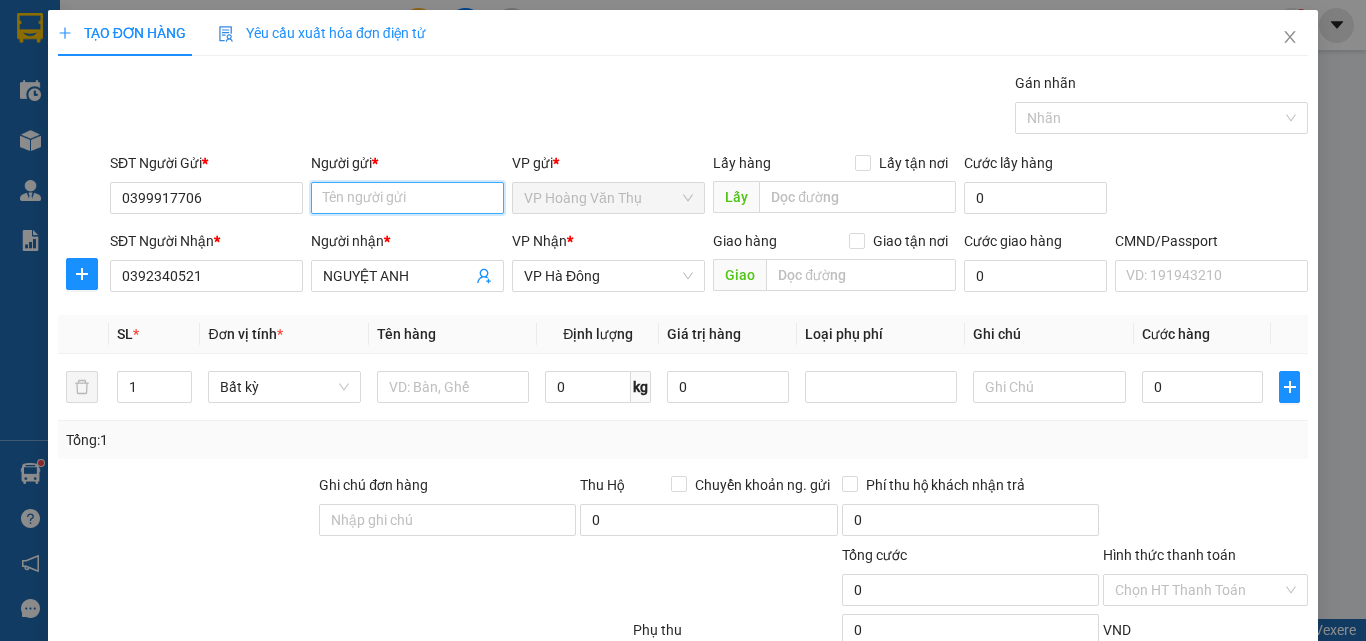 click on "Người gửi  *" at bounding box center [407, 198] 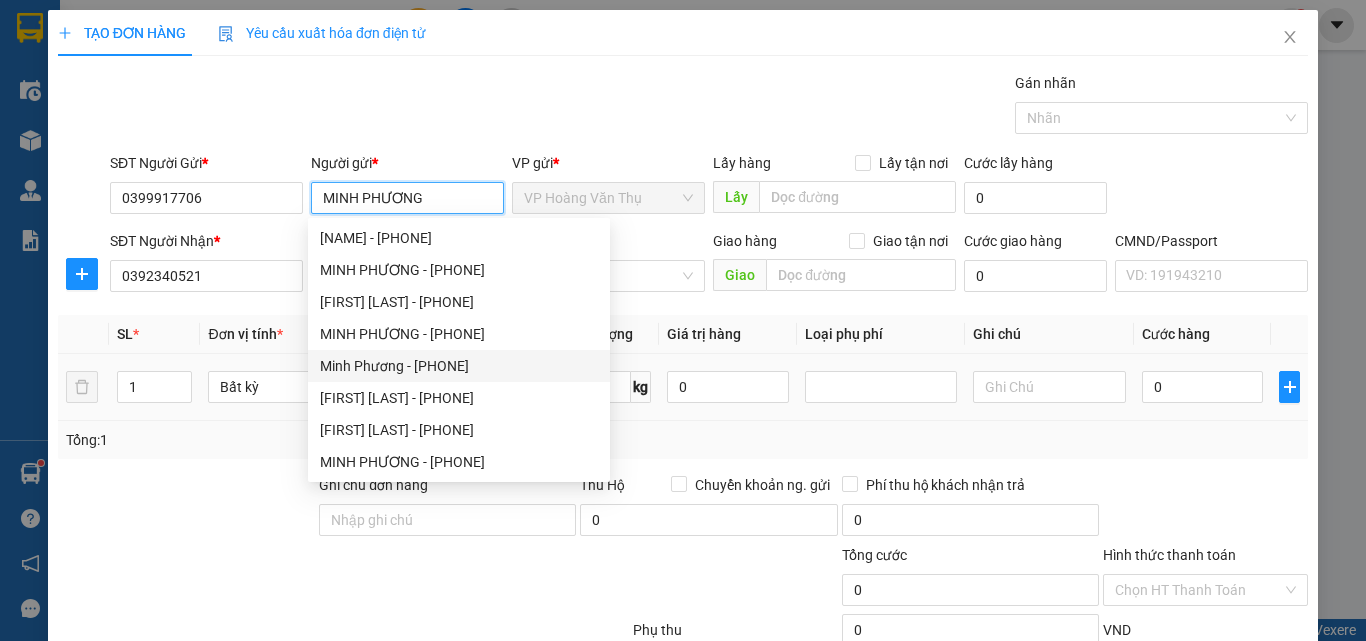 type on "MINH PHƯƠNG" 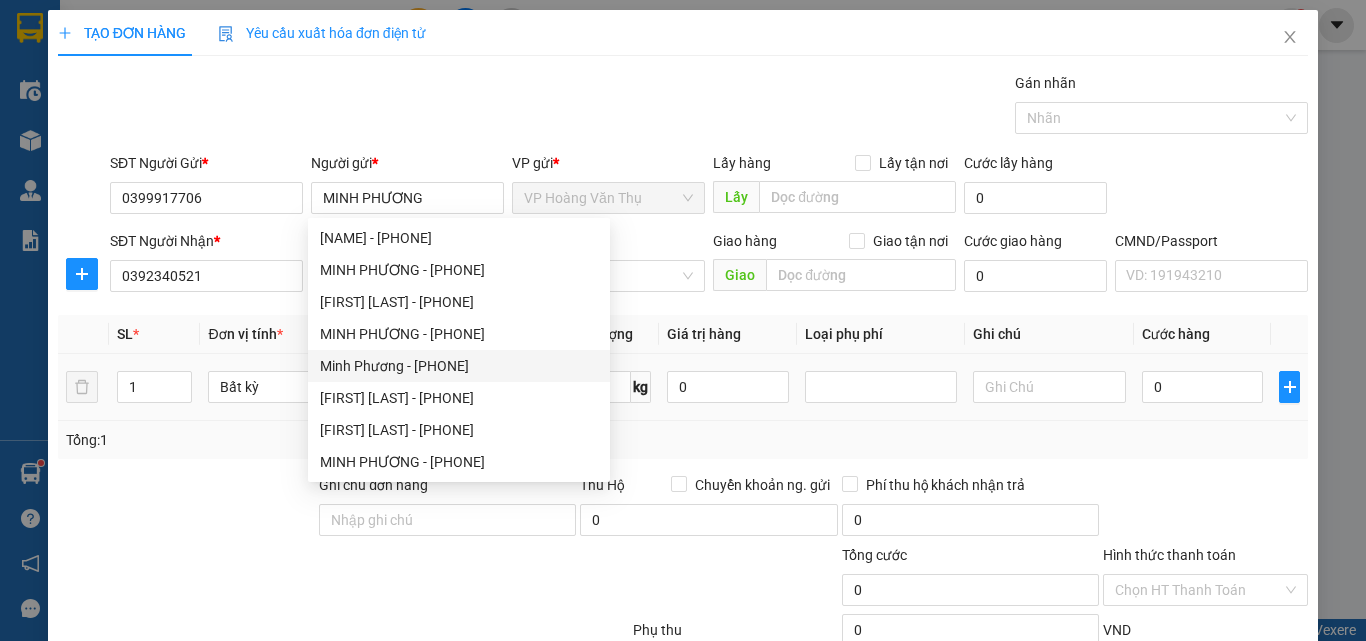 drag, startPoint x: 636, startPoint y: 420, endPoint x: 609, endPoint y: 410, distance: 28.79236 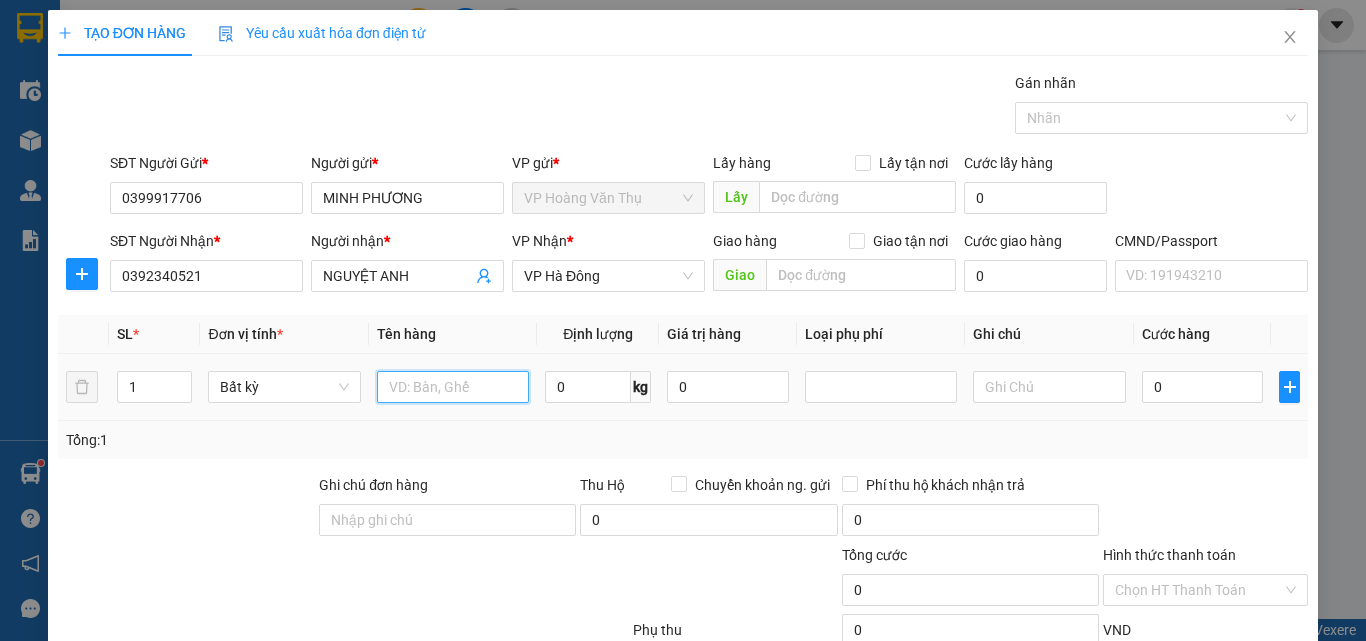 click at bounding box center (453, 387) 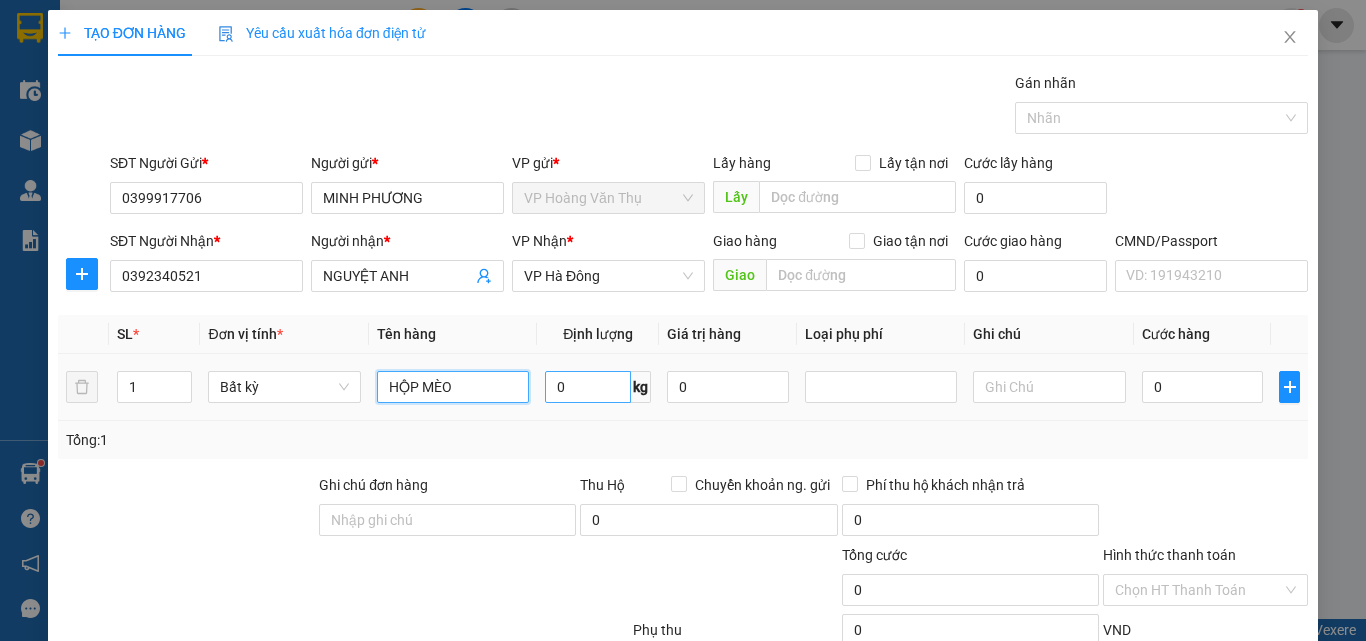 type on "HỘP MÈO" 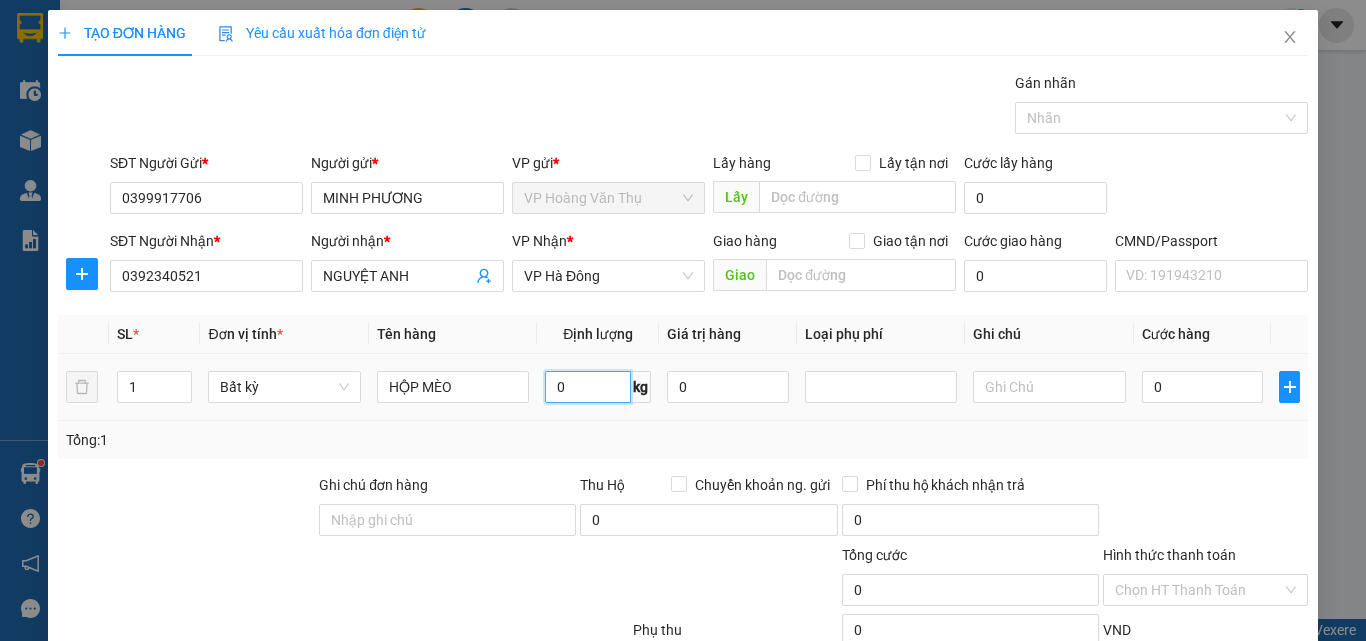 click on "0" at bounding box center (588, 387) 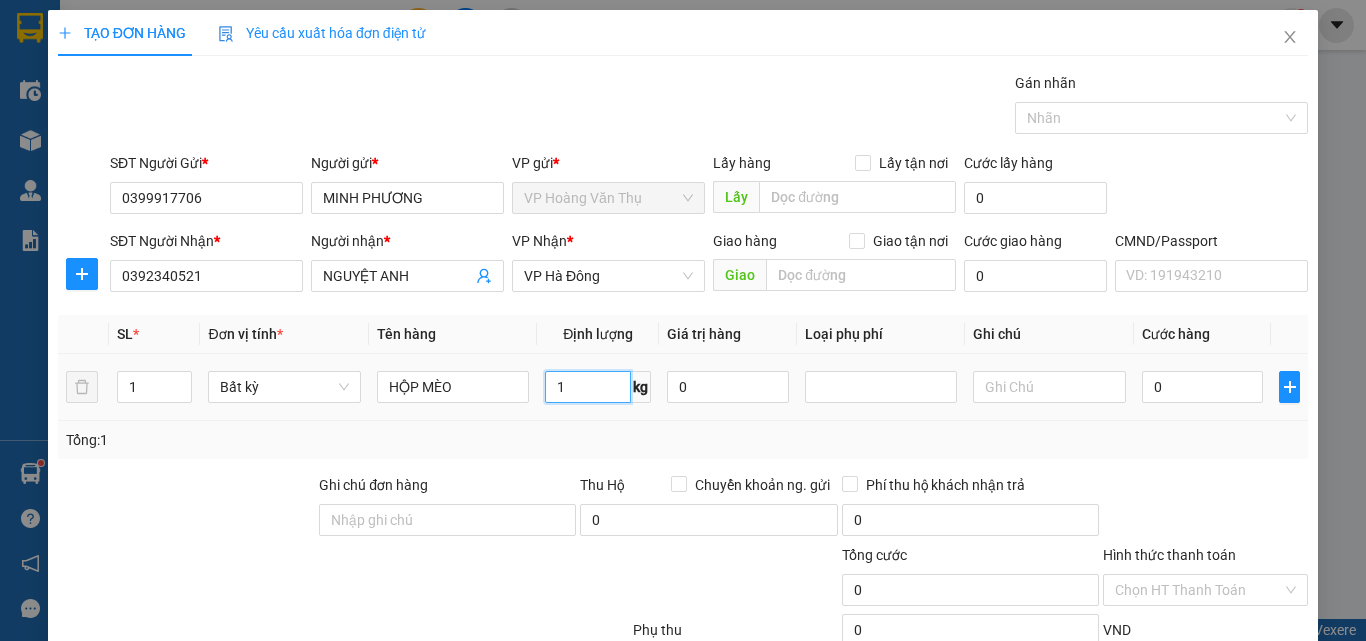 type on "1" 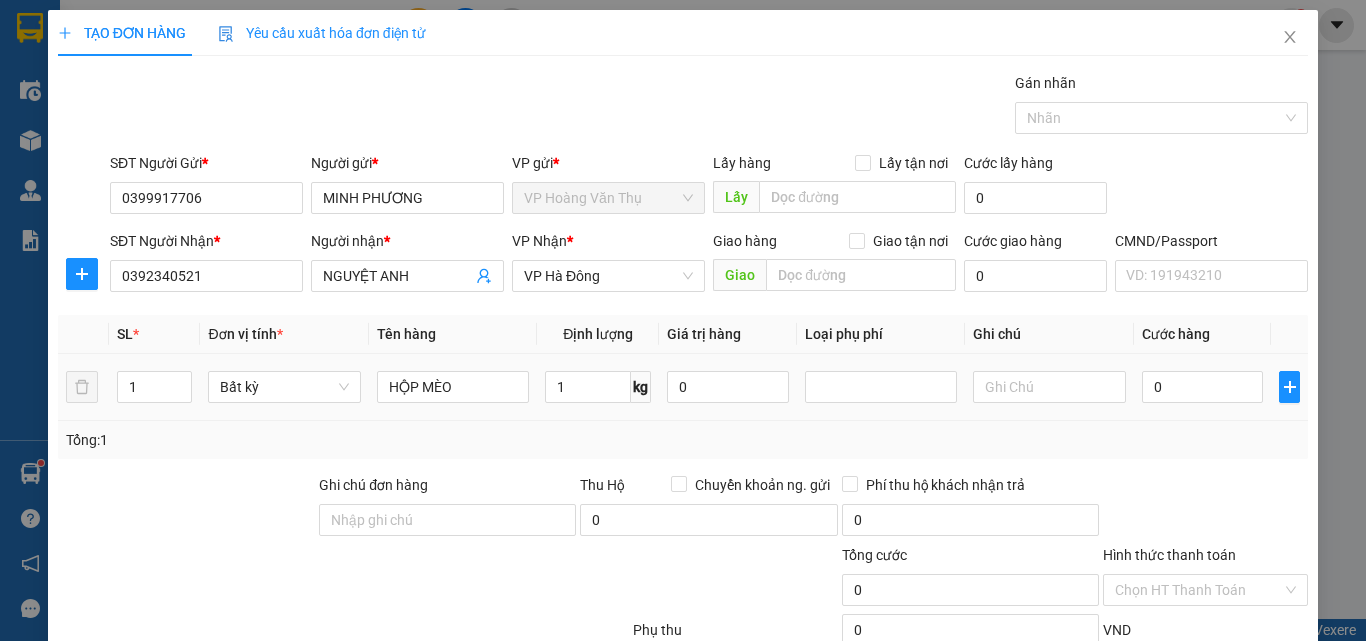 click on "1 kg" at bounding box center (598, 387) 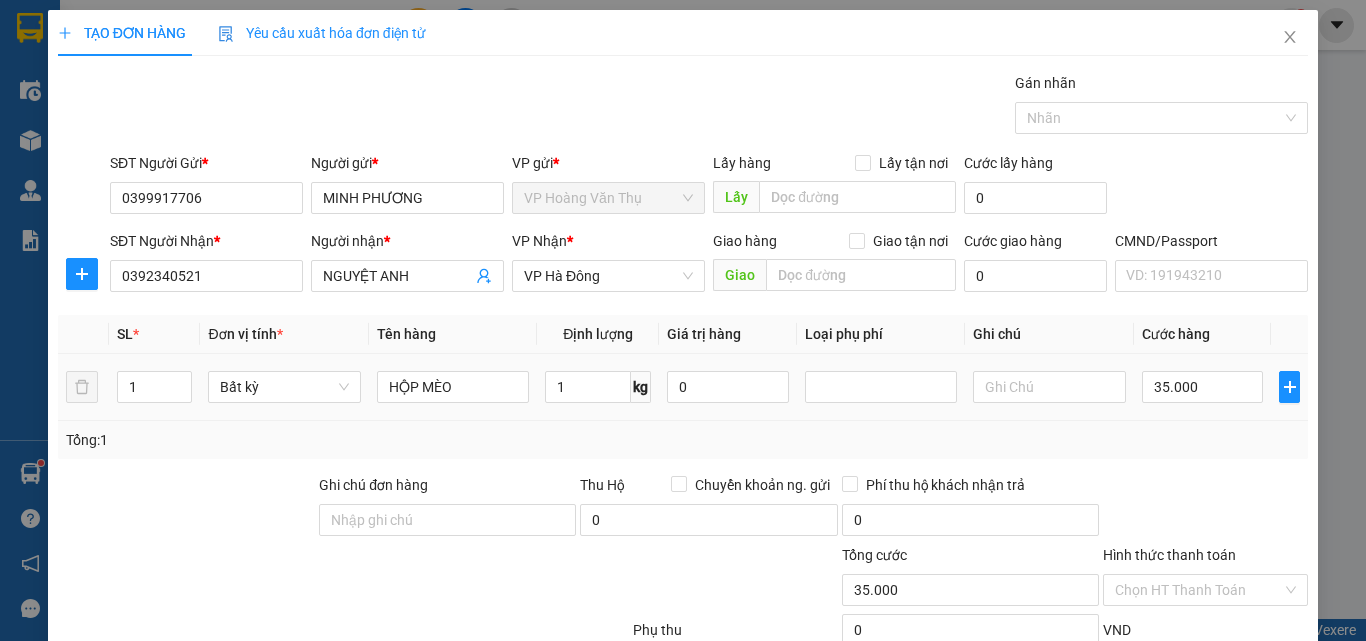 type on "35.000" 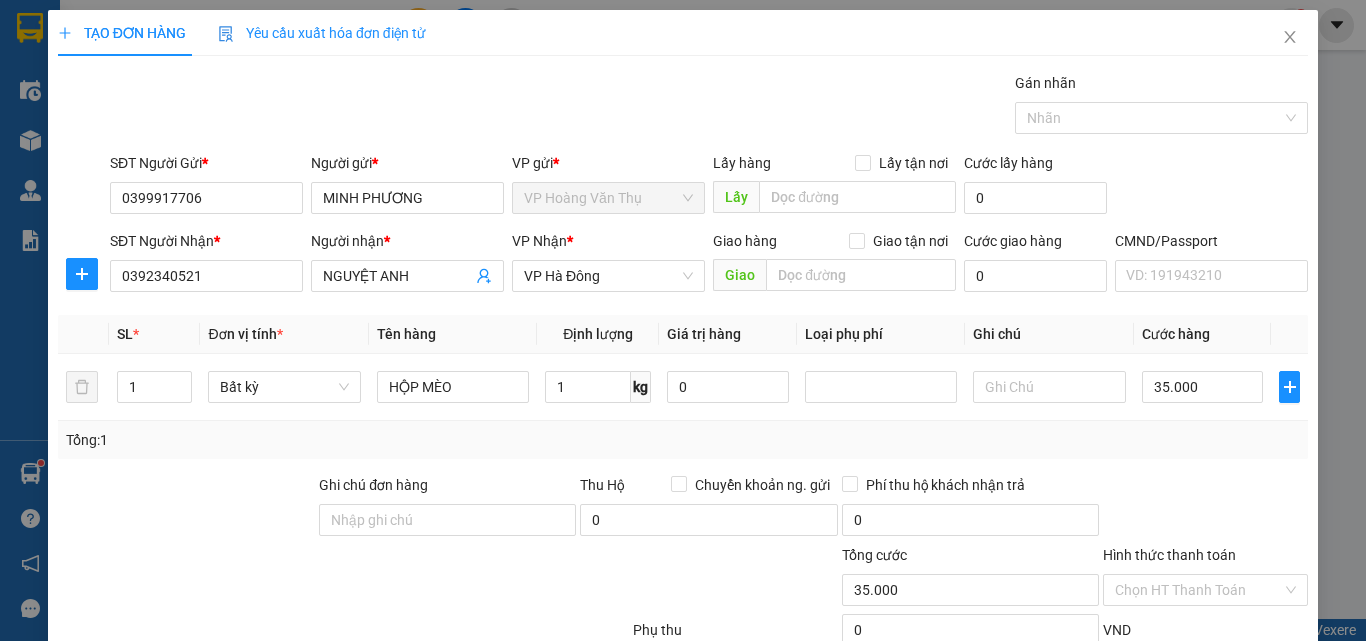 scroll, scrollTop: 139, scrollLeft: 0, axis: vertical 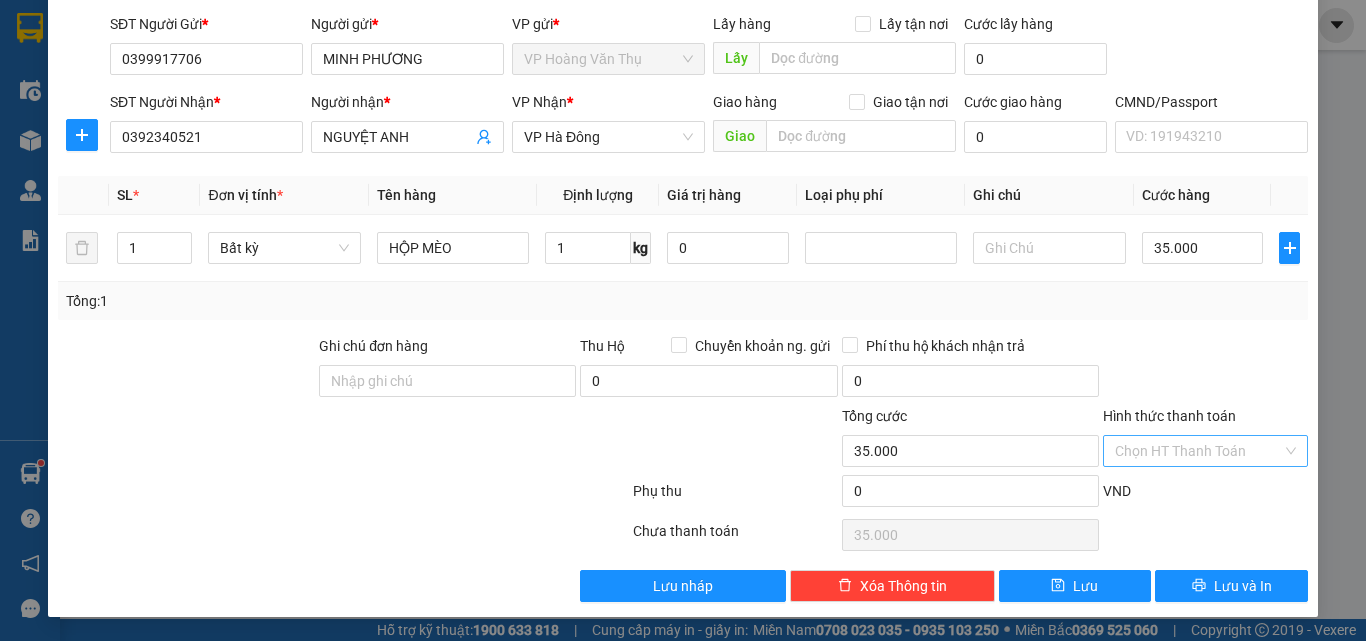 click on "Hình thức thanh toán" at bounding box center (1198, 451) 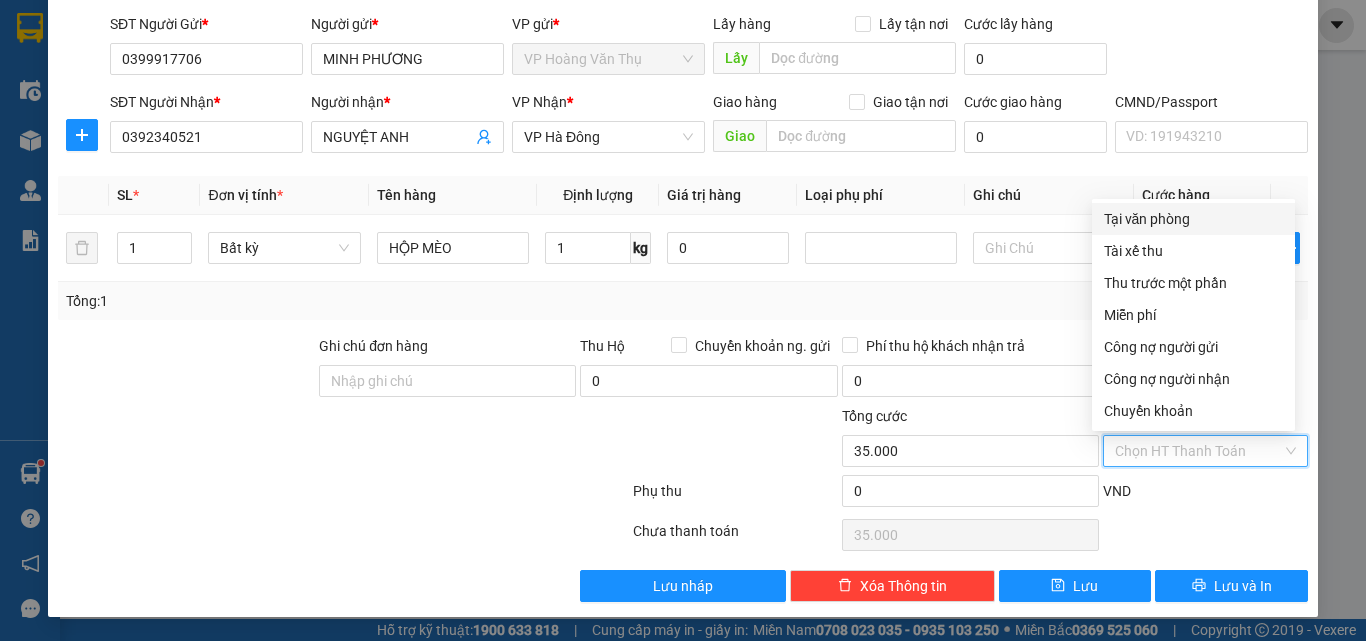 click on "Tại văn phòng" at bounding box center (1193, 219) 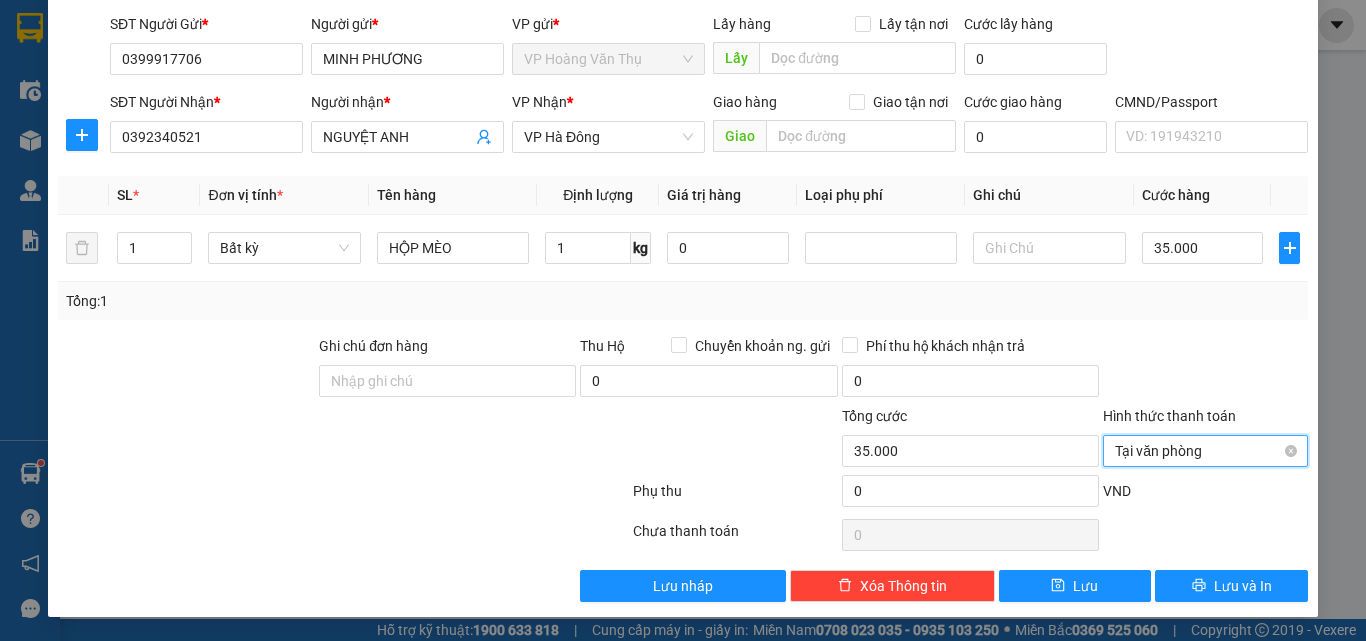 click on "Tại văn phòng" at bounding box center (1205, 451) 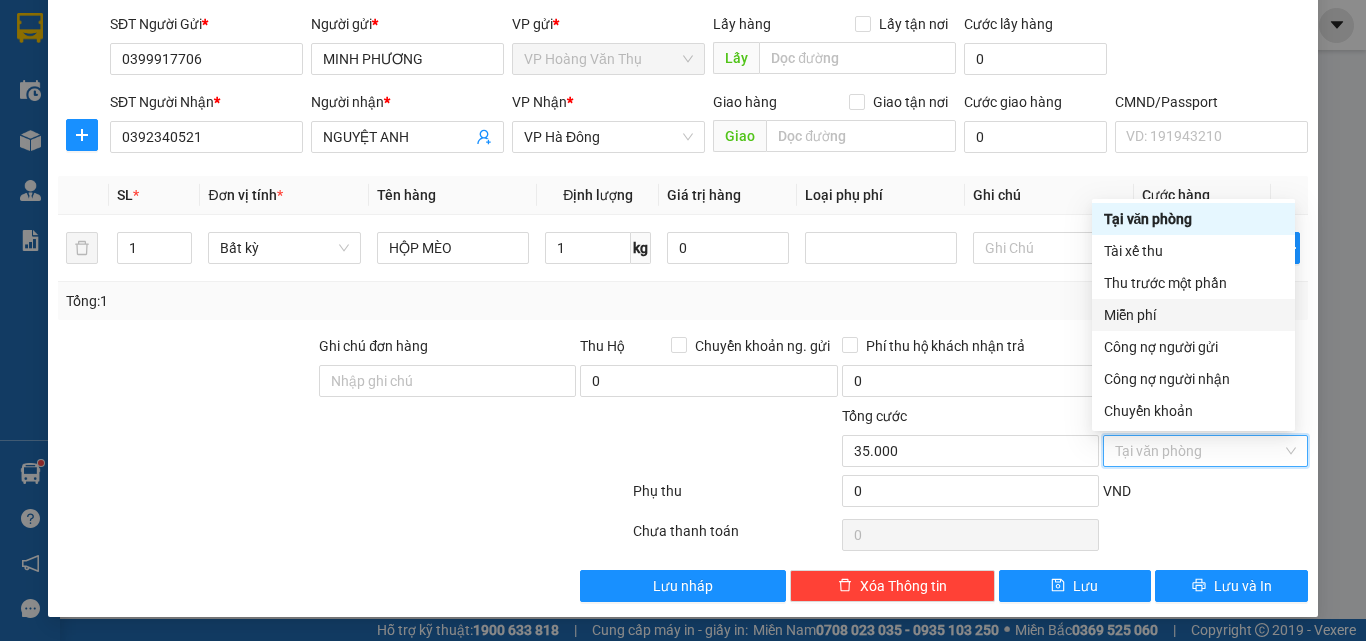 click on "Tổng:  1" at bounding box center [683, 301] 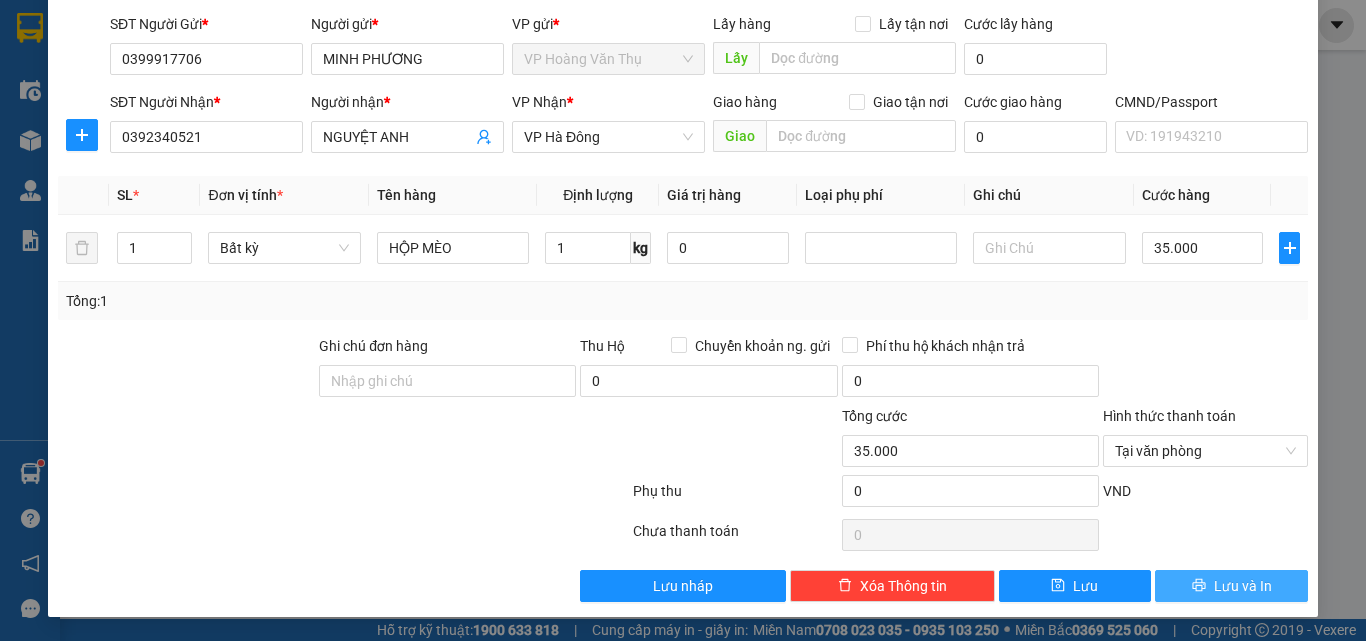click on "Lưu và In" at bounding box center (1243, 586) 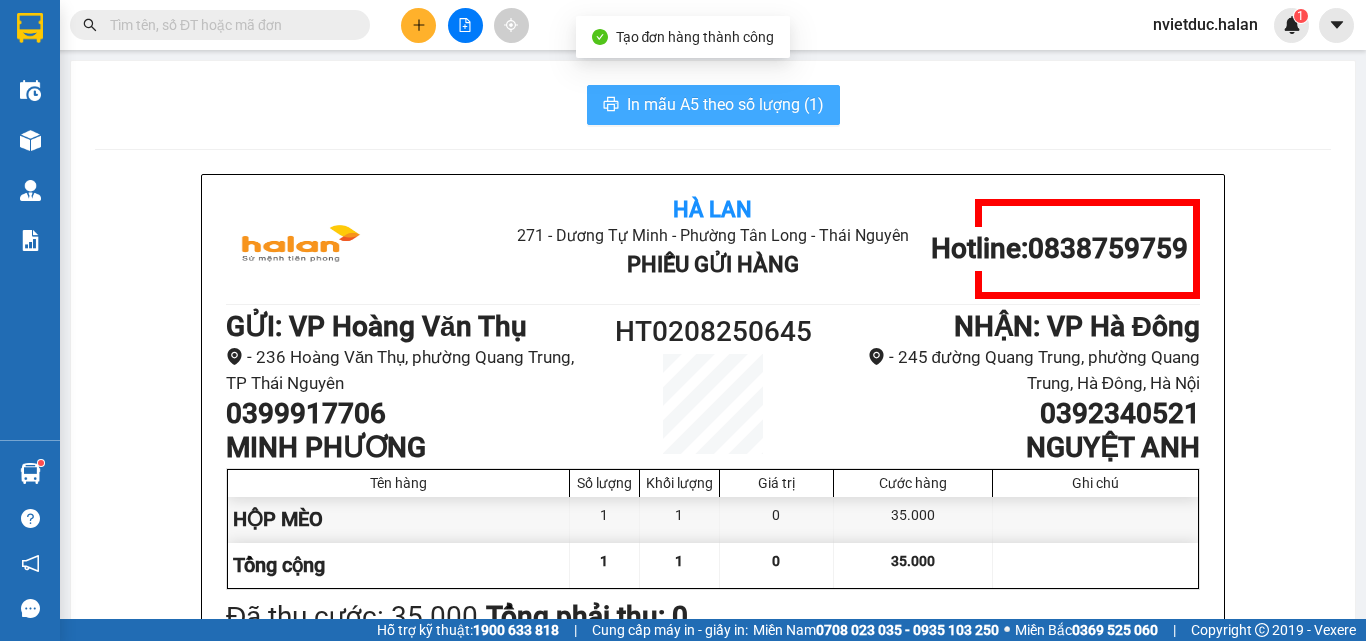 click on "In mẫu A5 theo số lượng
(1)" at bounding box center [725, 104] 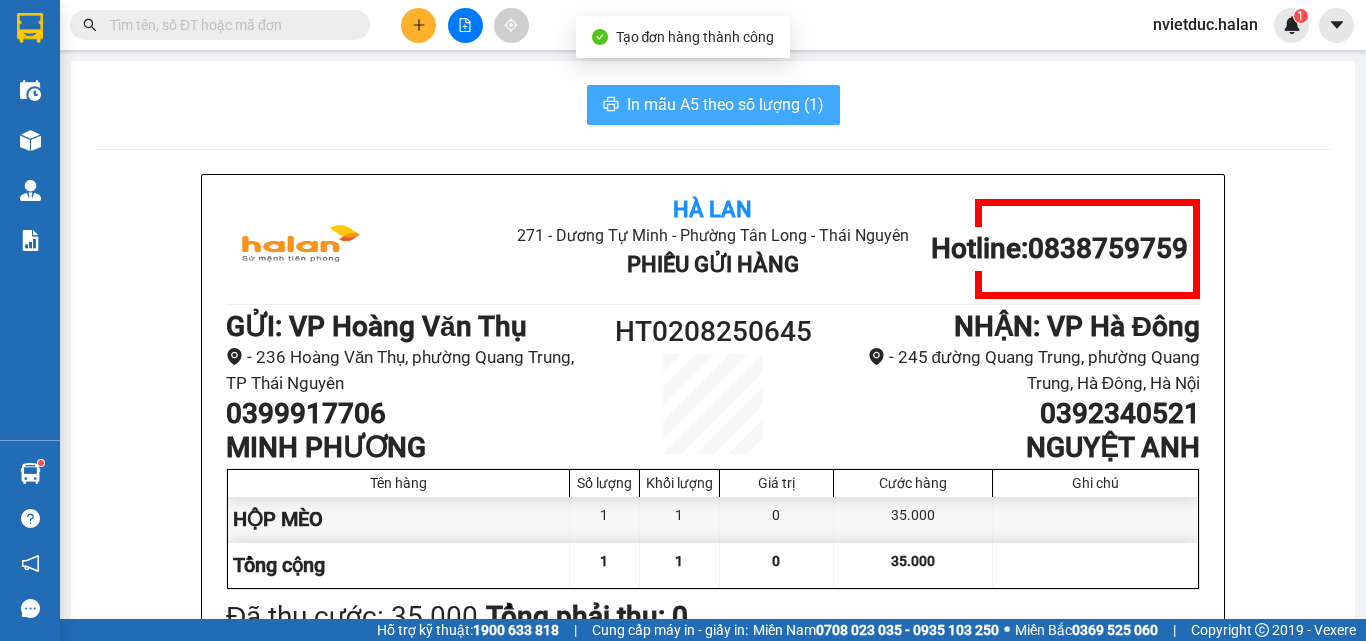 scroll, scrollTop: 0, scrollLeft: 0, axis: both 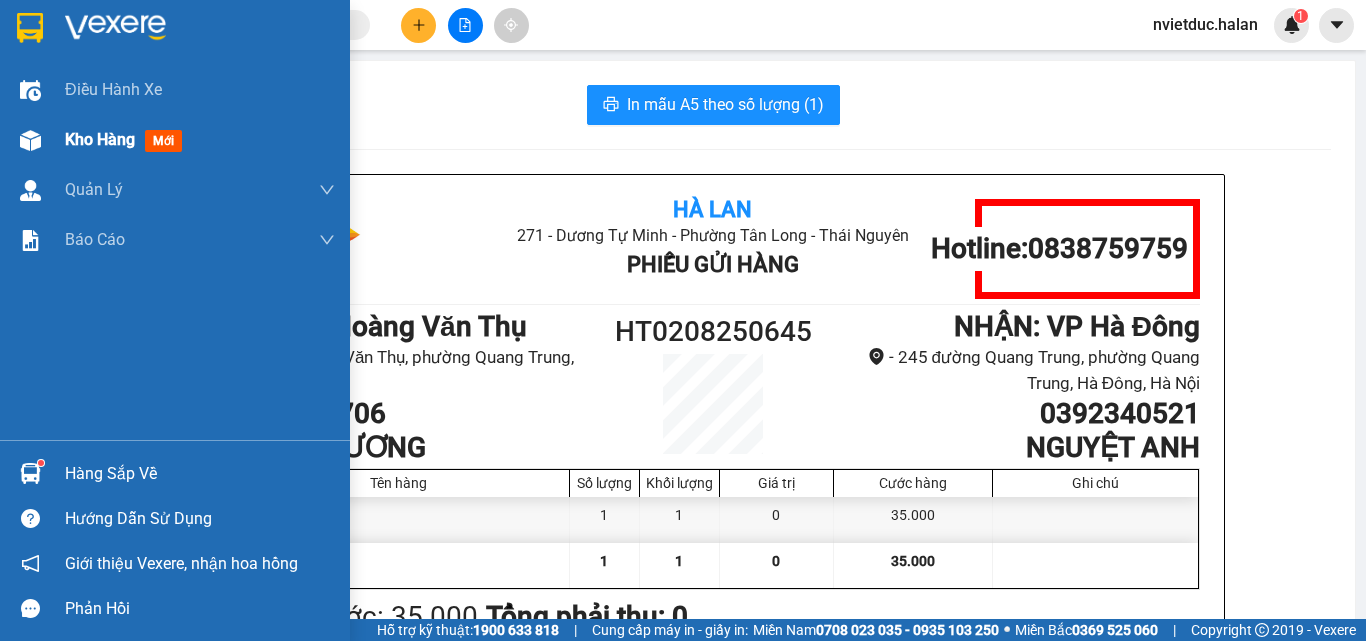 click at bounding box center [30, 140] 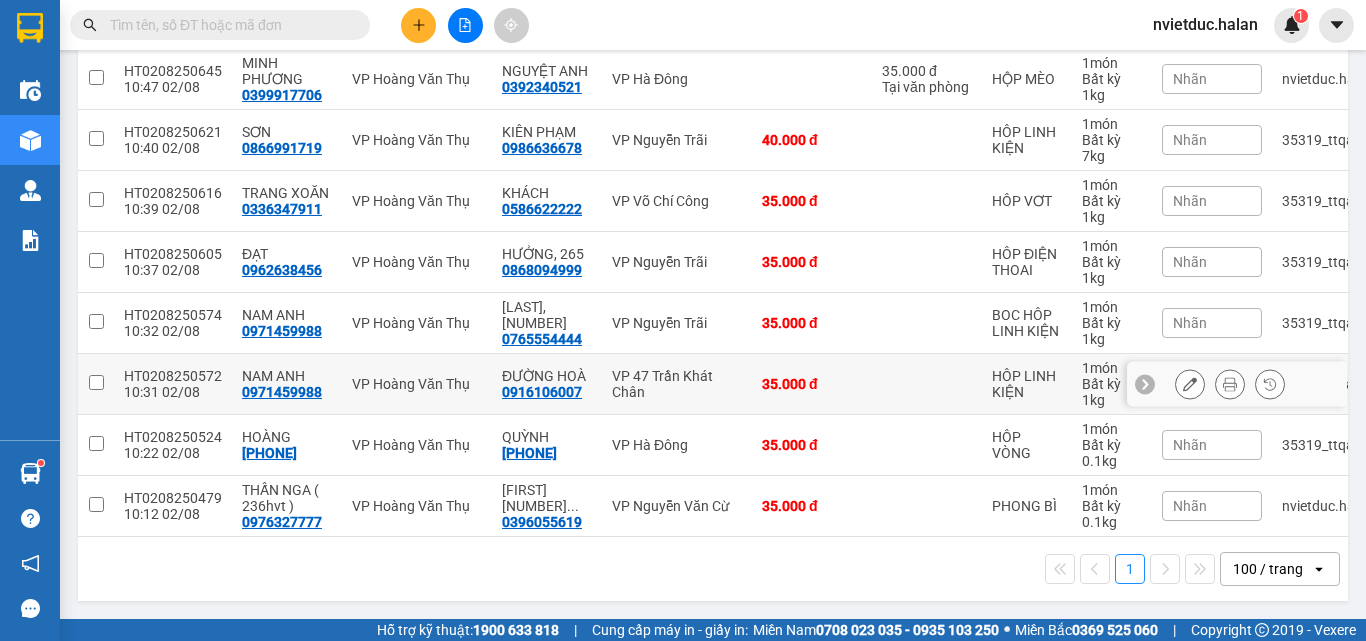 scroll, scrollTop: 0, scrollLeft: 0, axis: both 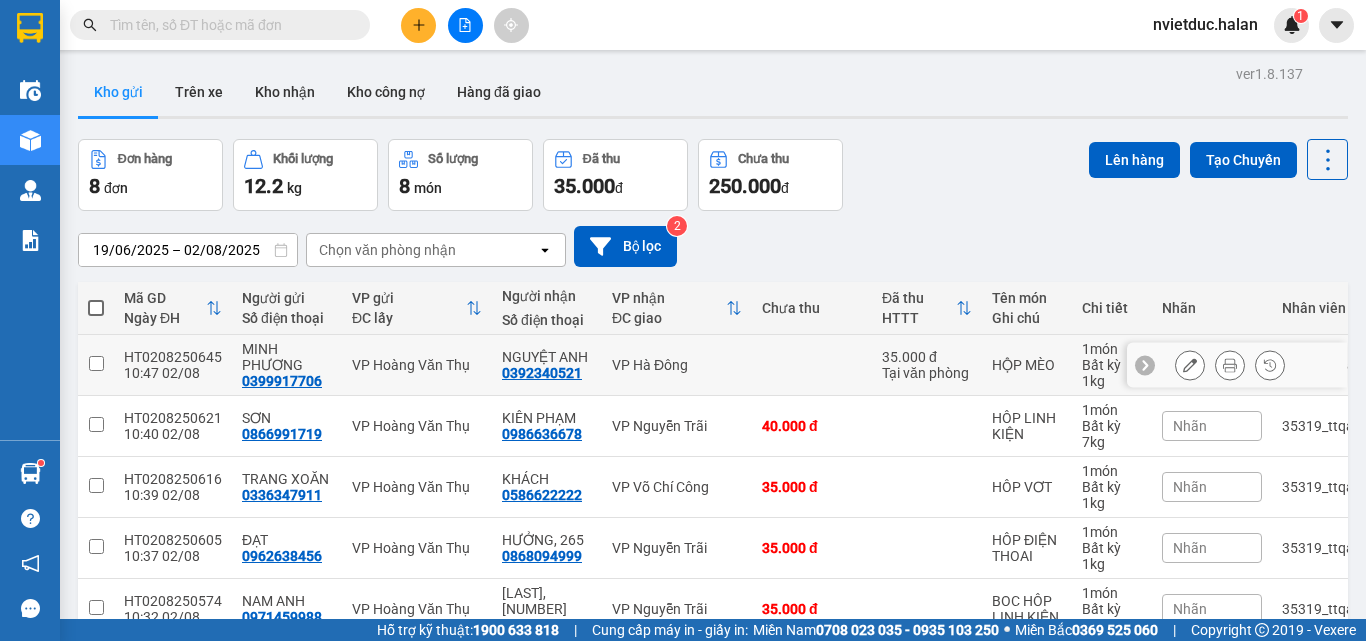 click on "35.000 đ" at bounding box center [927, 357] 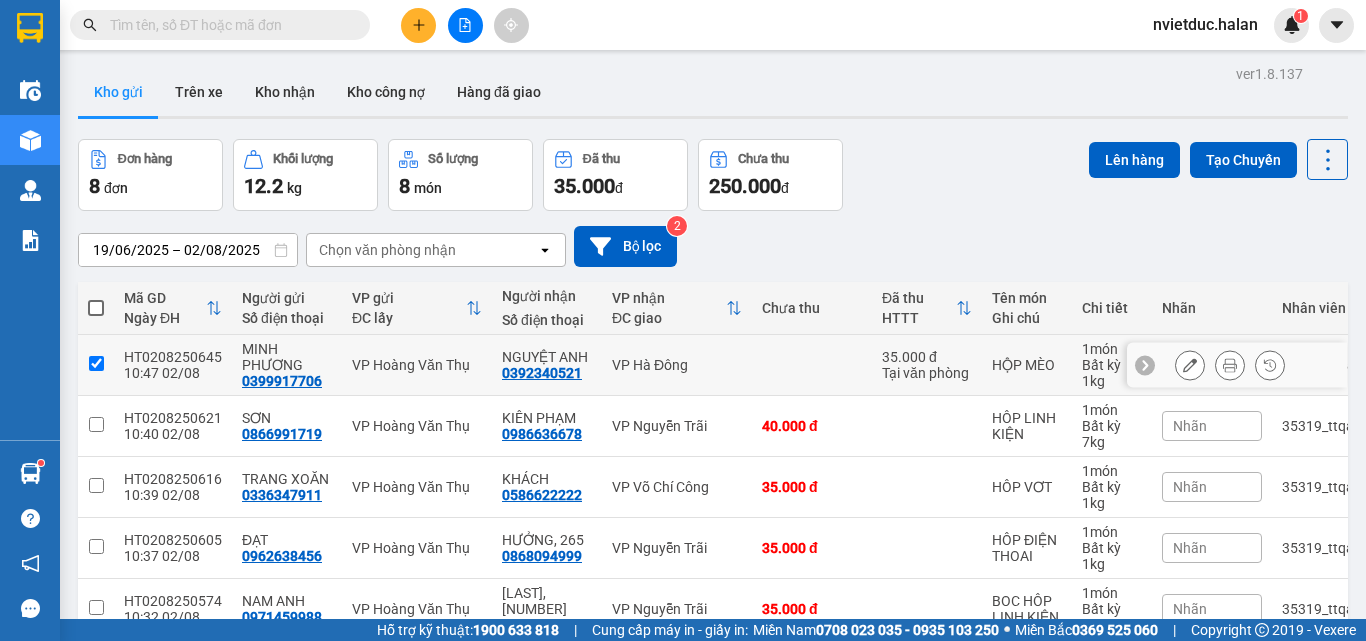 checkbox on "true" 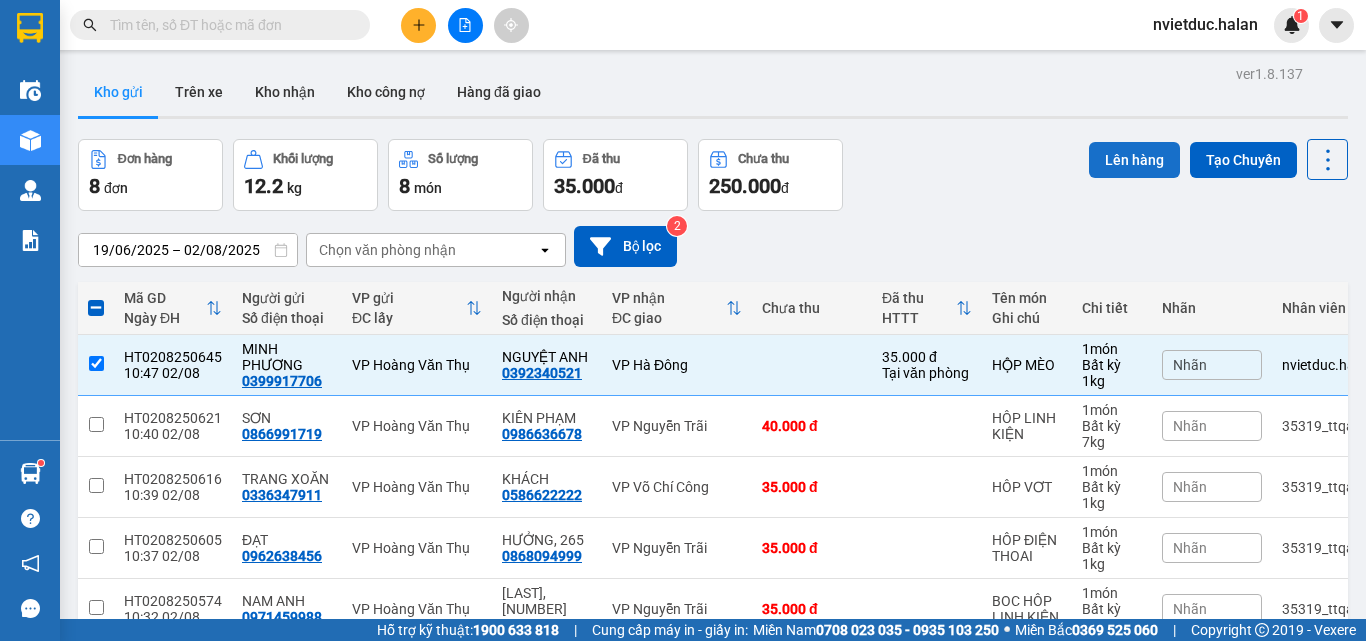 click on "Lên hàng" at bounding box center [1134, 160] 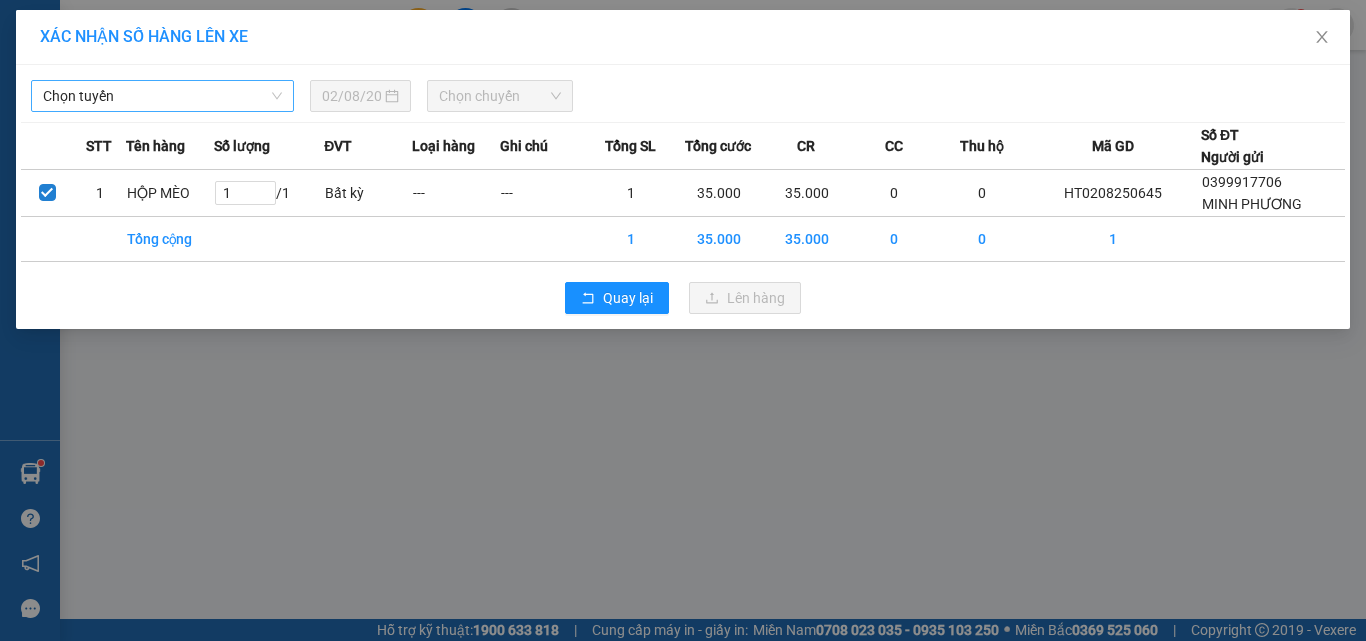click on "Chọn tuyến" at bounding box center [162, 96] 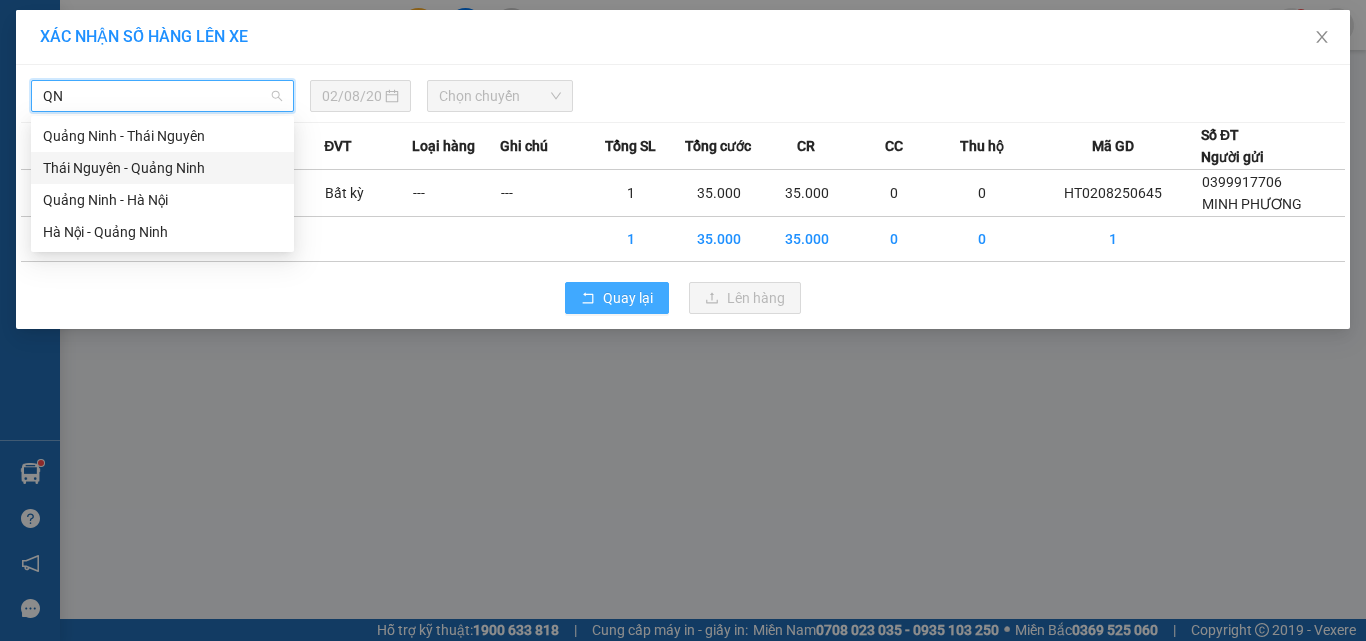 type on "QN" 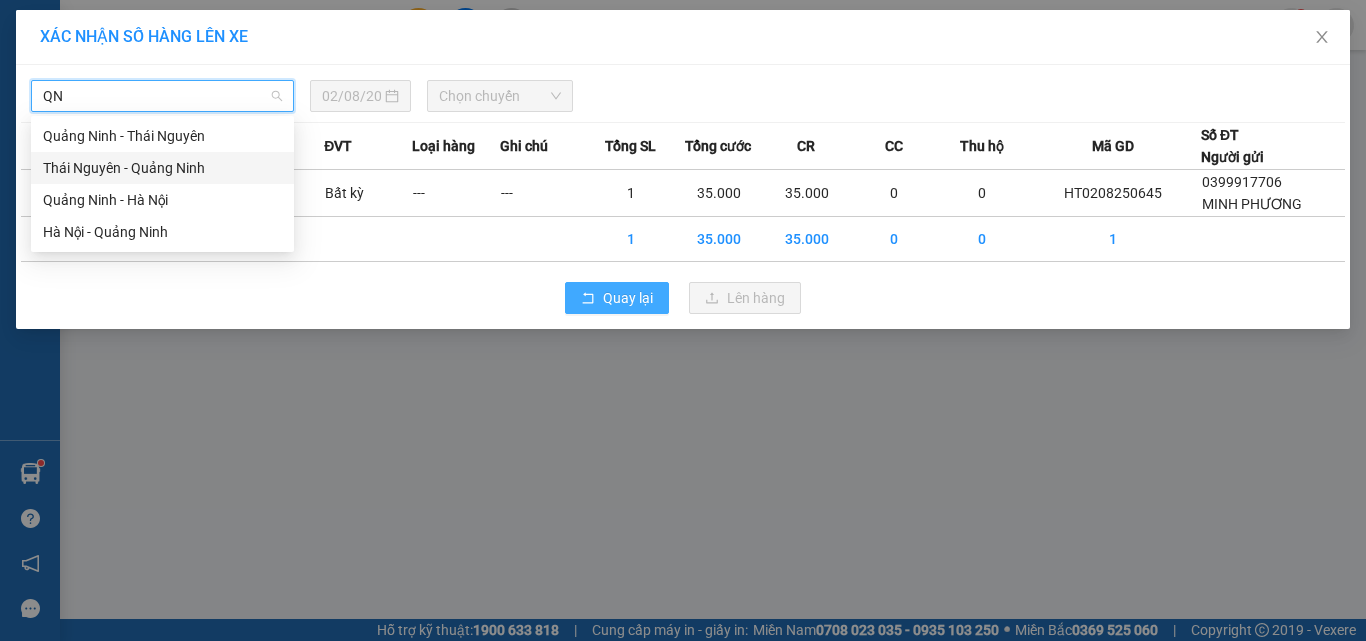 type 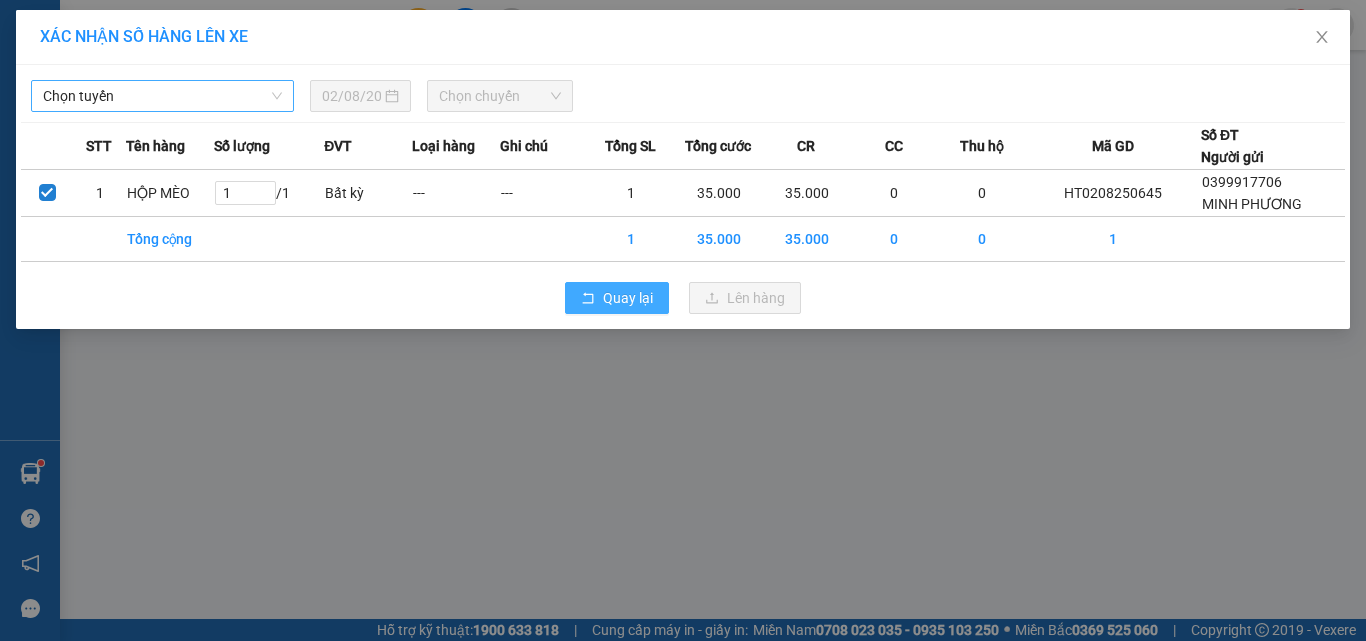 click on "Quay lại" at bounding box center [628, 298] 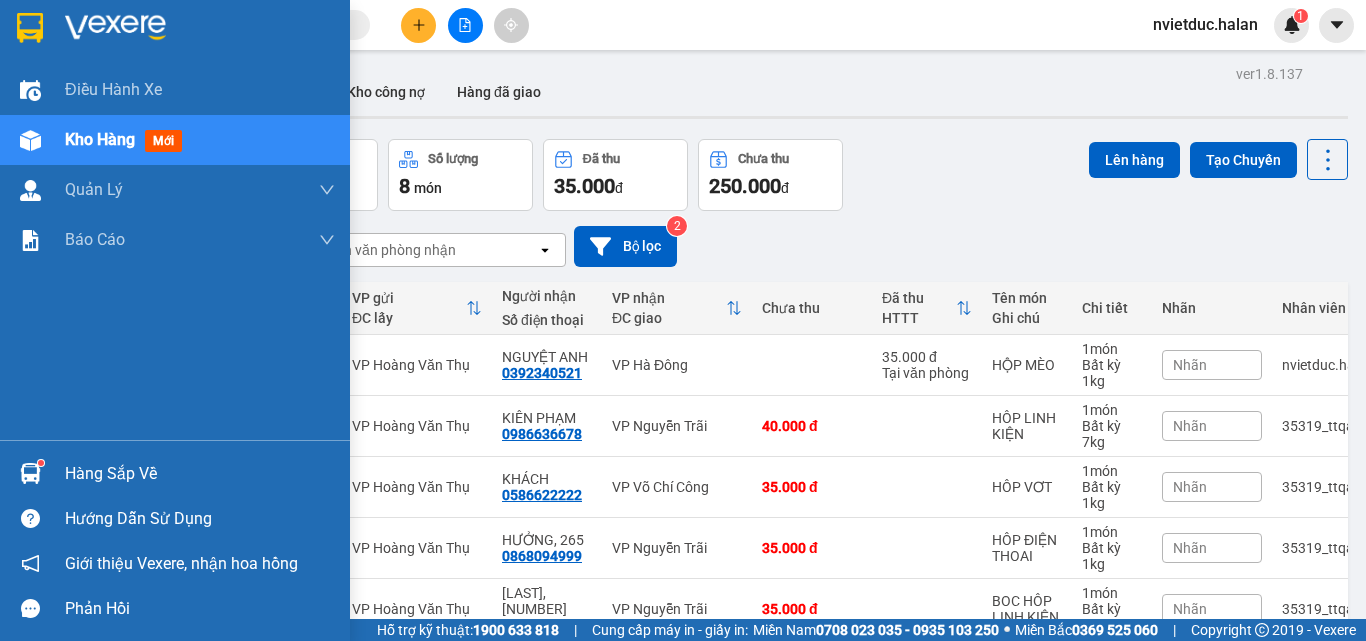 click at bounding box center [30, 473] 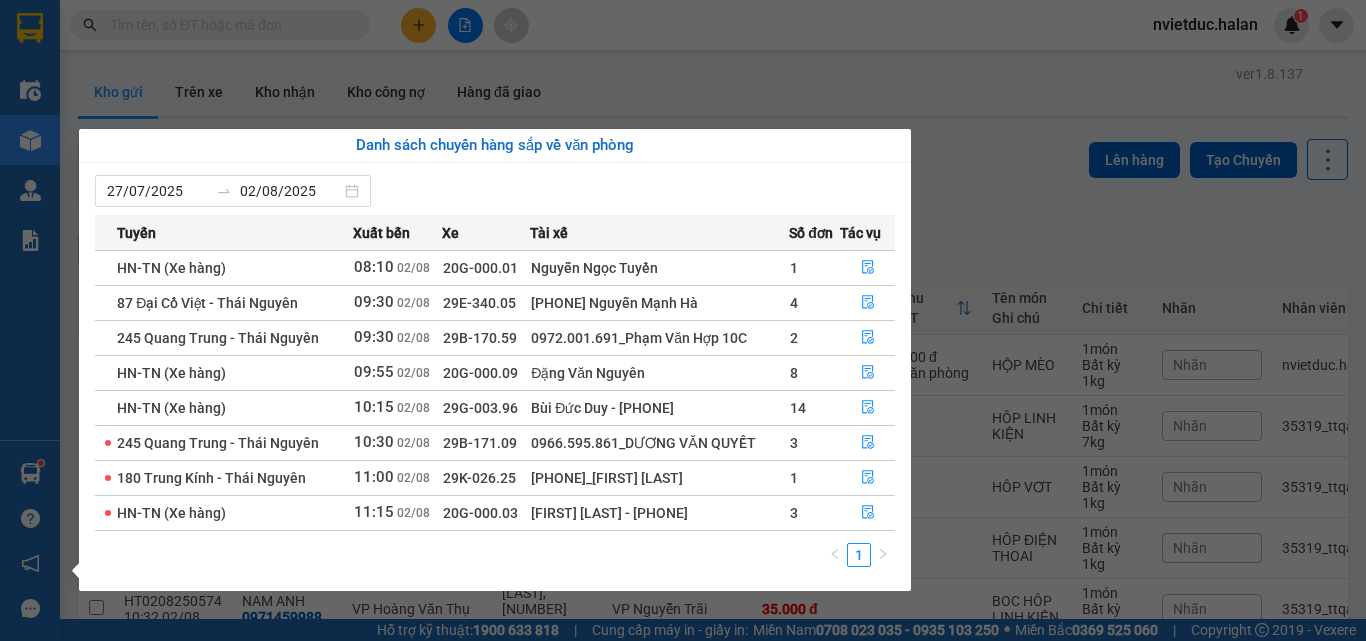 click on "Kết quả tìm kiếm ( 0 )  Bộ lọc  No Data nvietduc.halan 1     Điều hành xe     Kho hàng mới     Quản Lý Quản lý chuyến Quản lý kiểm kho     Báo cáo 12. Thống kê đơn đối tác 2. Doanh thu thực tế theo từng văn phòng 4. Thống kê đơn hàng theo văn phòng Hàng sắp về Hướng dẫn sử dụng Giới thiệu Vexere, nhận hoa hồng Phản hồi Phần mềm hỗ trợ bạn tốt chứ? ver  1.8.137 Kho gửi Trên xe Kho nhận Kho công nợ Hàng đã giao Đơn hàng 8 đơn Khối lượng 12.2 kg Số lượng 8 món Đã thu 35.000  đ Chưa thu 250.000  đ Lên hàng Tạo Chuyến 19/06/2025 – 02/08/2025 Press the down arrow key to interact with the calendar and select a date. Press the escape button to close the calendar. Selected date range is from 19/06/2025 to 02/08/2025. Chọn văn phòng nhận open Bộ lọc 2 Mã GD Ngày ĐH Người gửi Số điện thoại VP gửi ĐC lấy Người nhận Số điện thoại VP nhận HTTT" at bounding box center (683, 320) 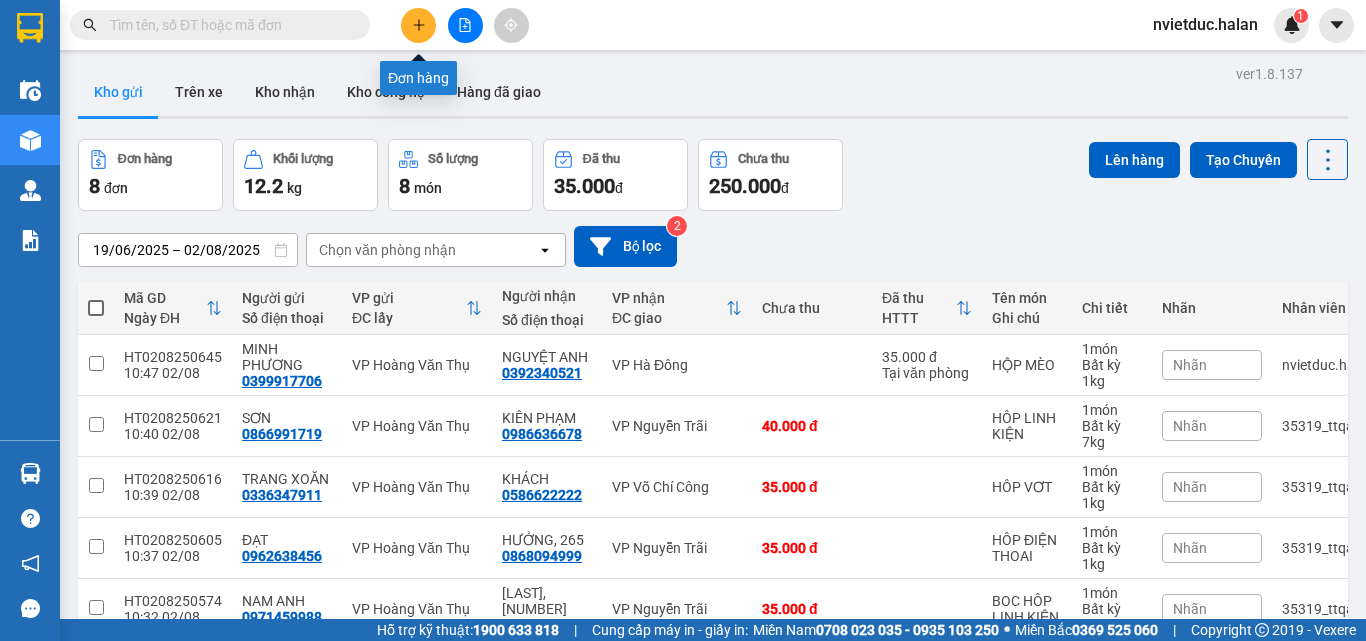 click 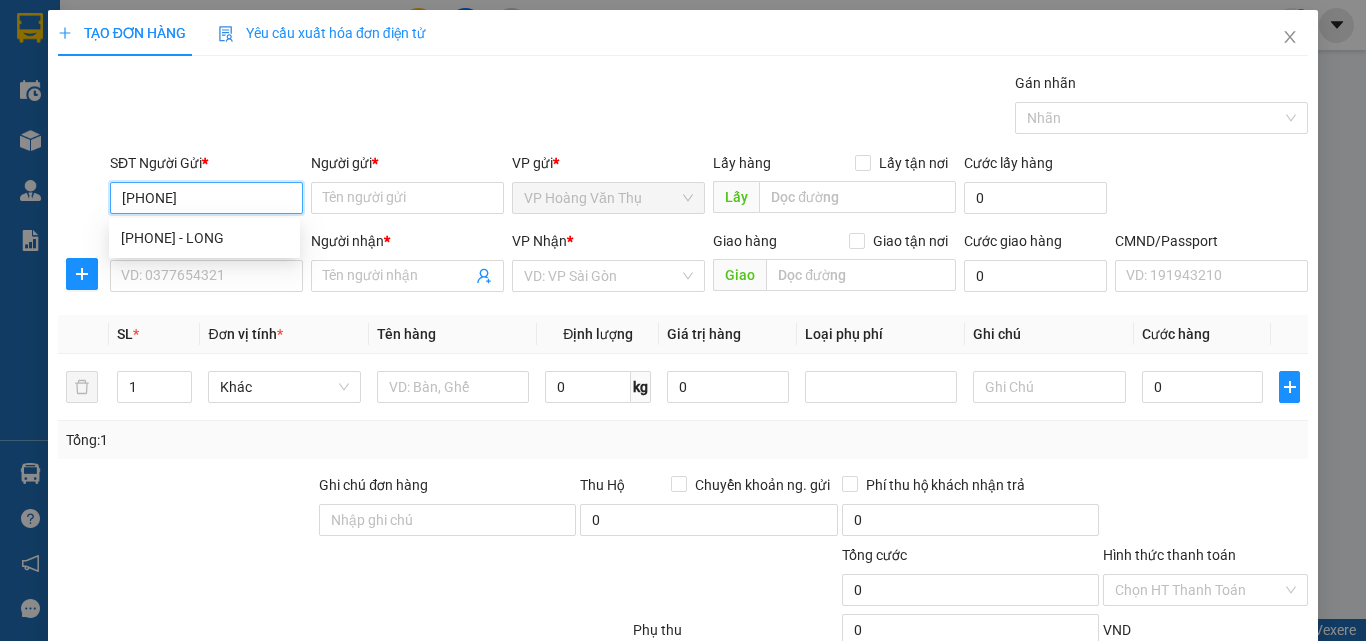 type on "0878546222" 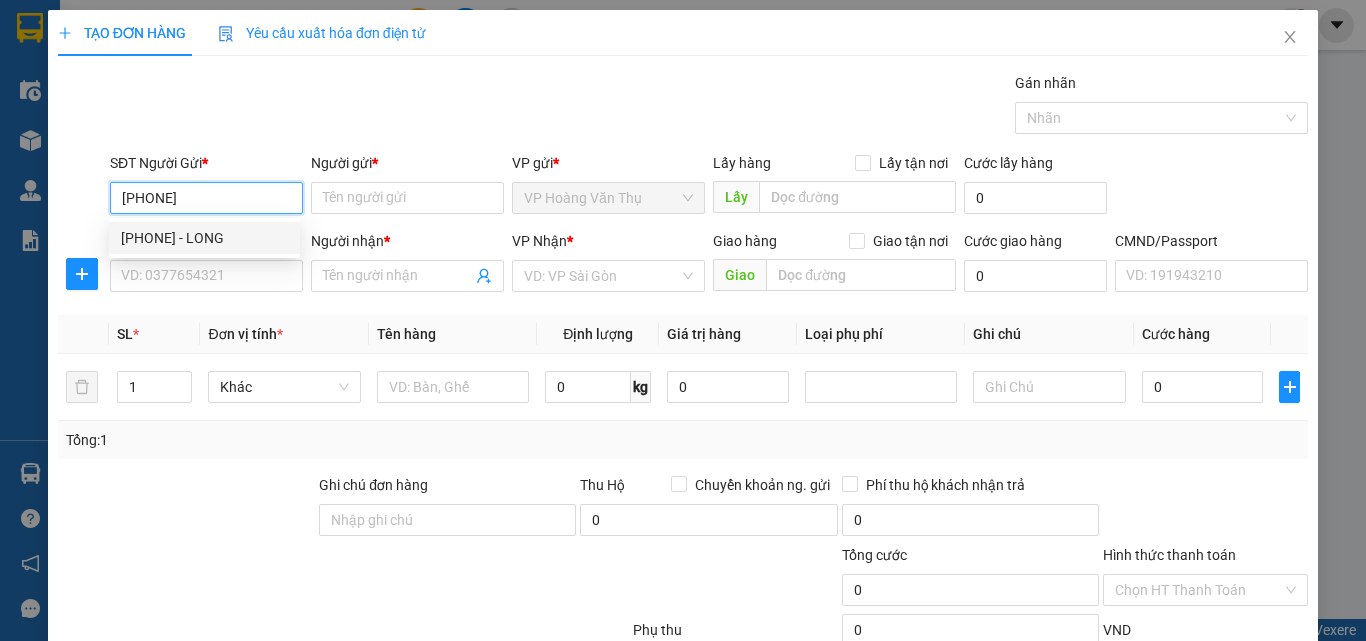 click on "0878546222 - LONG" at bounding box center [204, 238] 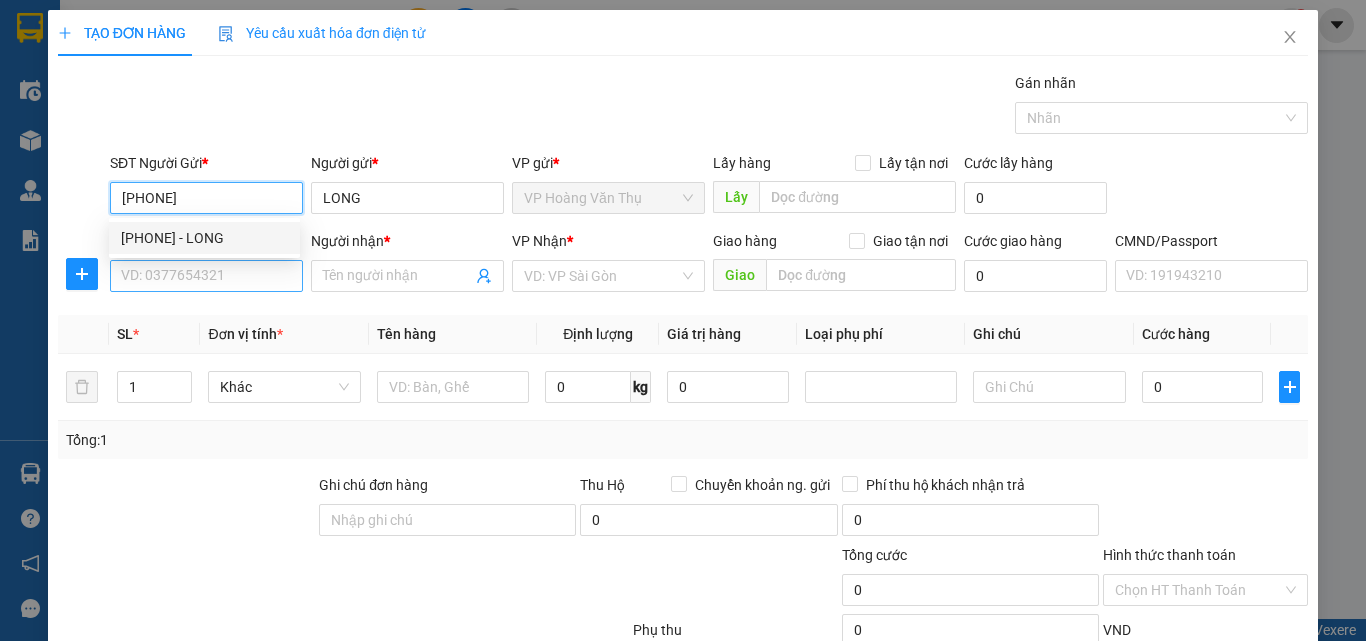 type on "0878546222" 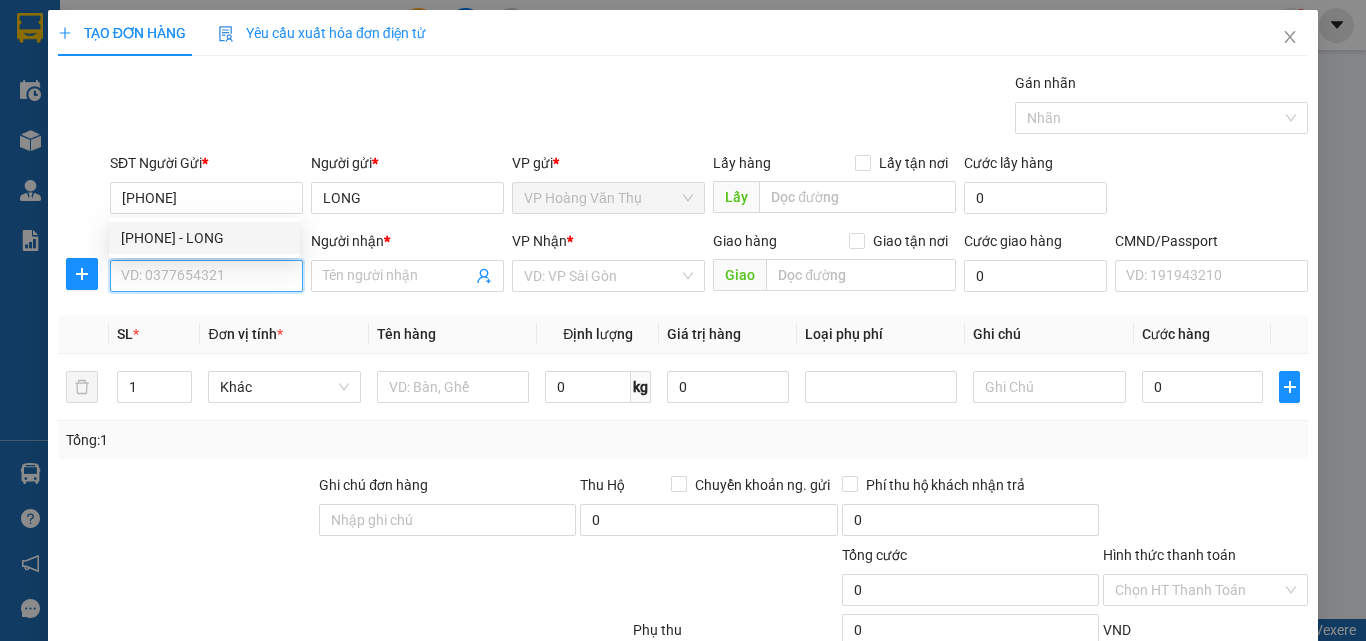 click on "SĐT Người Nhận  *" at bounding box center (206, 276) 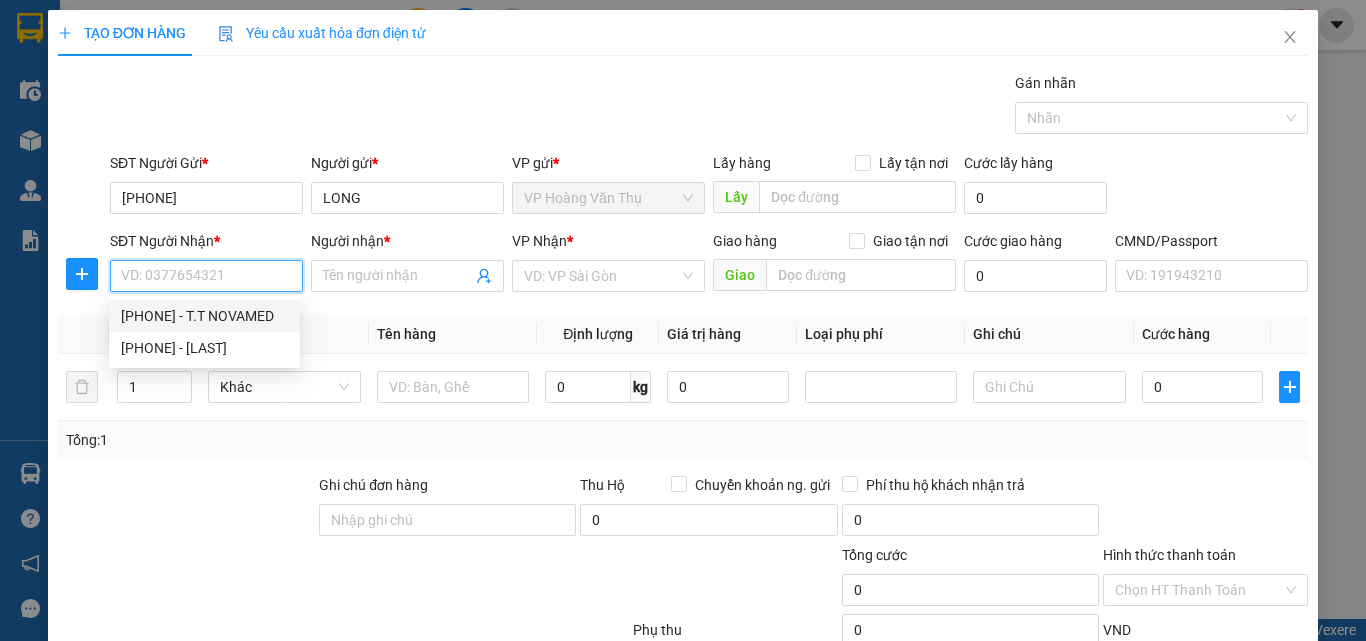 click on "0867886499 - T.T NOVAMED" at bounding box center (204, 316) 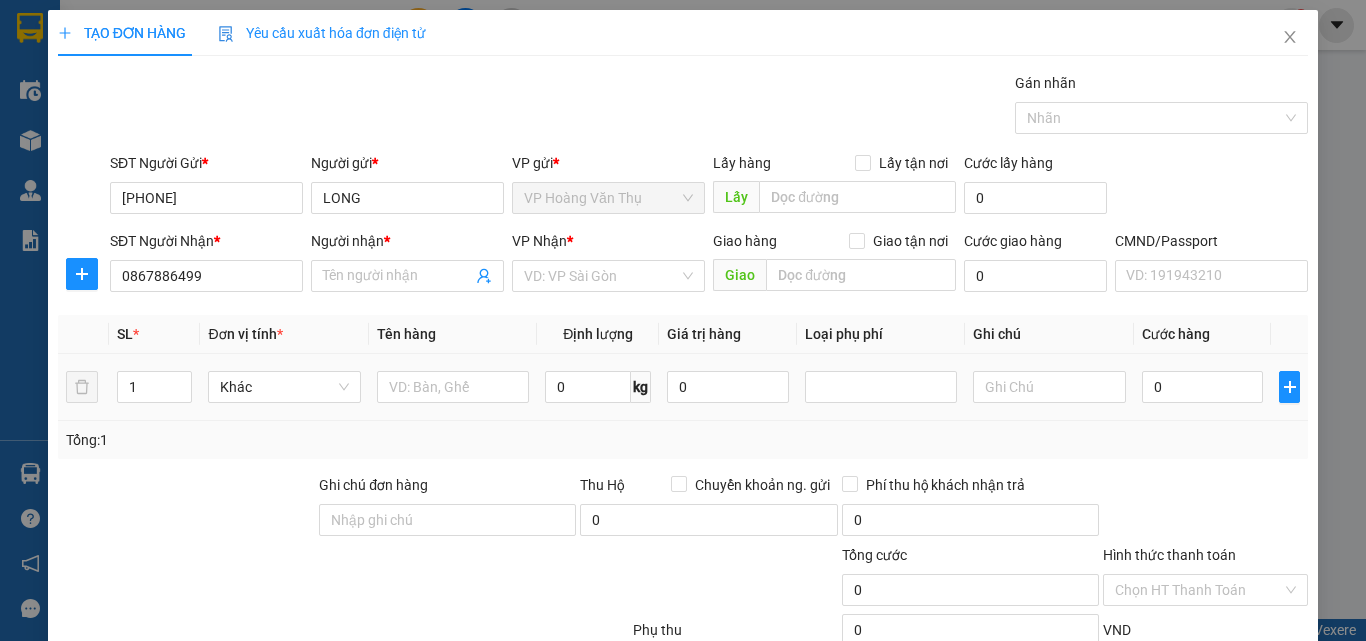 click at bounding box center [453, 387] 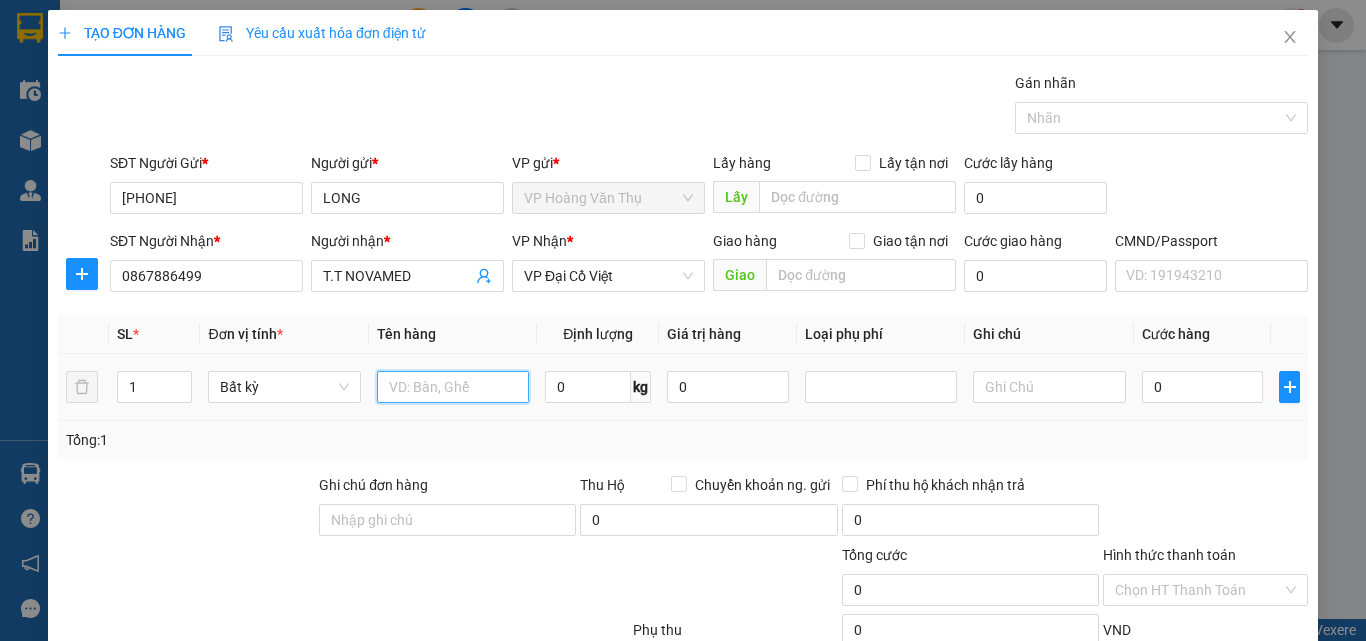 click at bounding box center [453, 387] 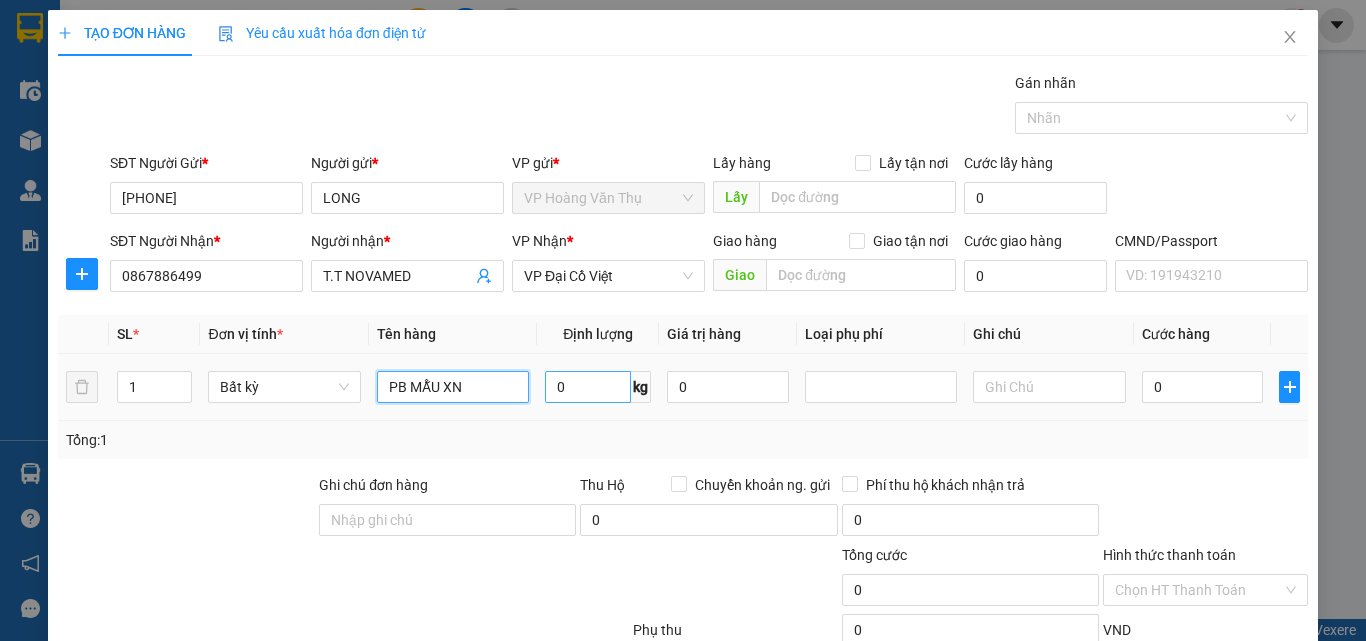type on "PB MẪU XN" 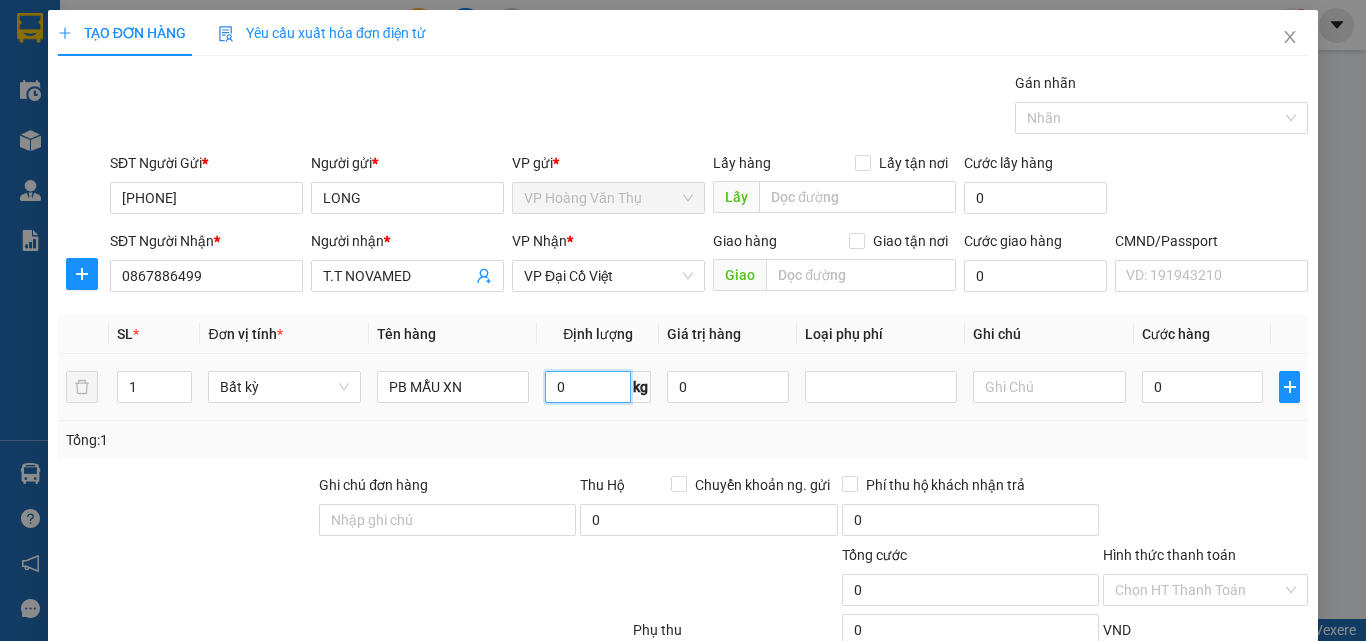 click on "0" at bounding box center (588, 387) 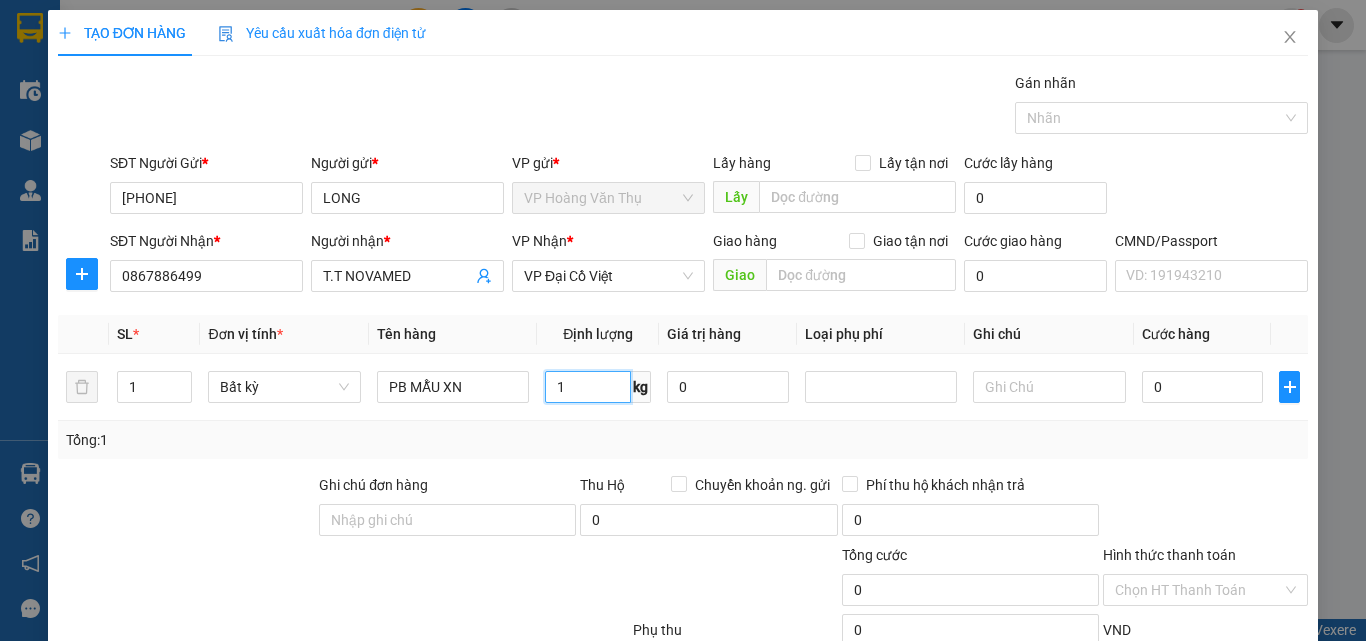type on "1" 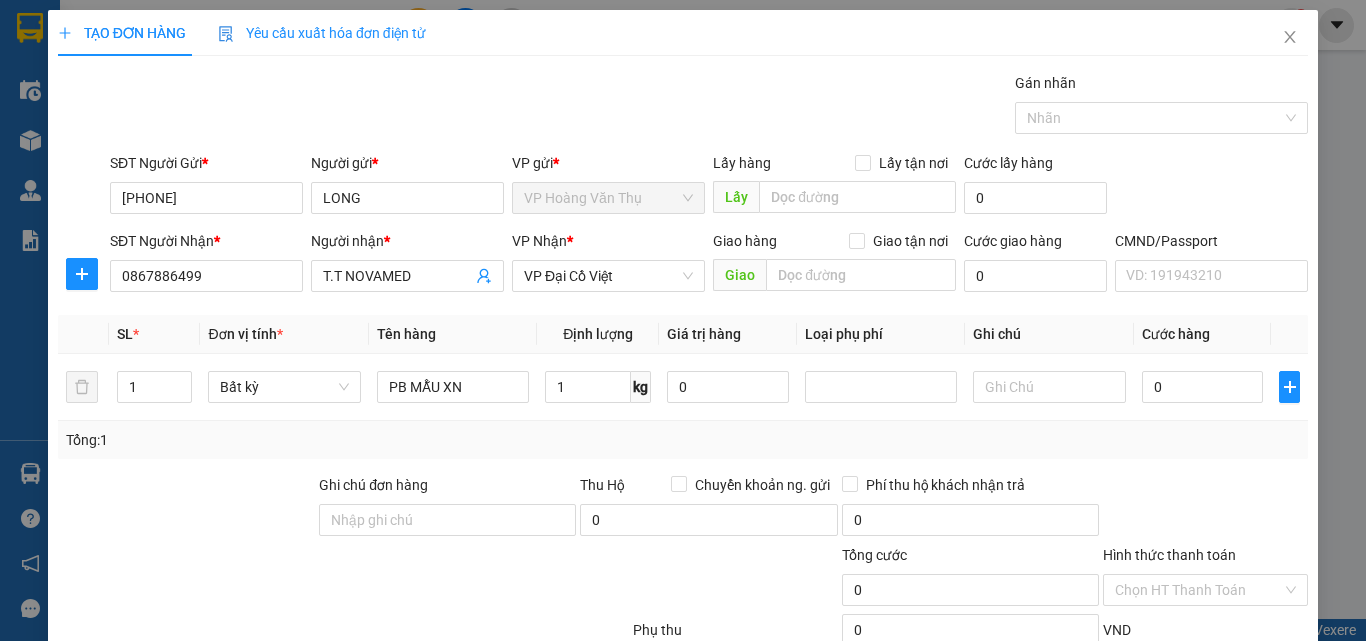 click on "Tổng:  1" at bounding box center (683, 440) 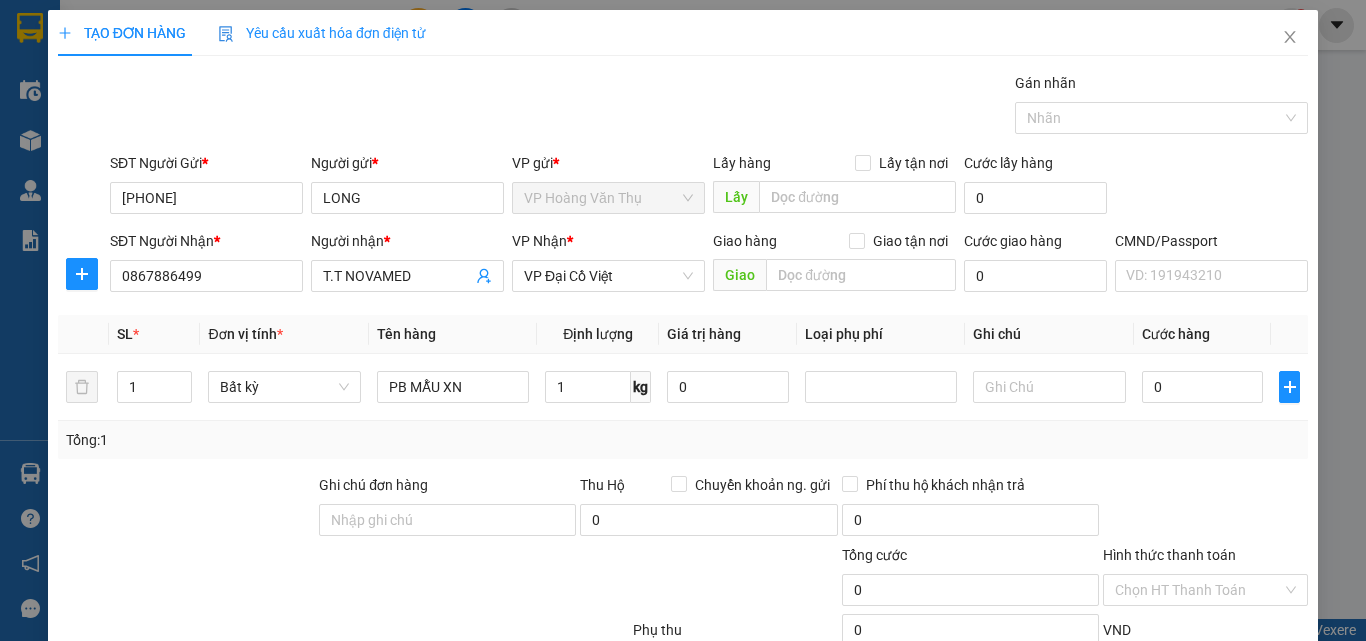 type on "35.000" 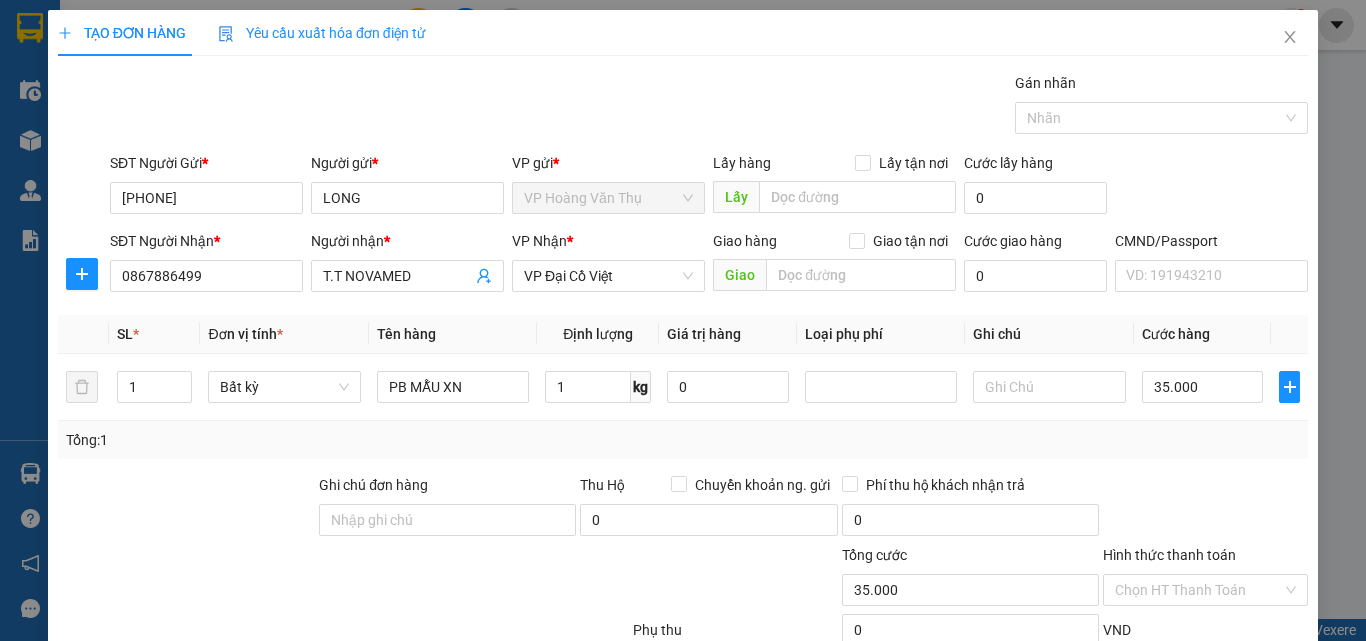 scroll, scrollTop: 139, scrollLeft: 0, axis: vertical 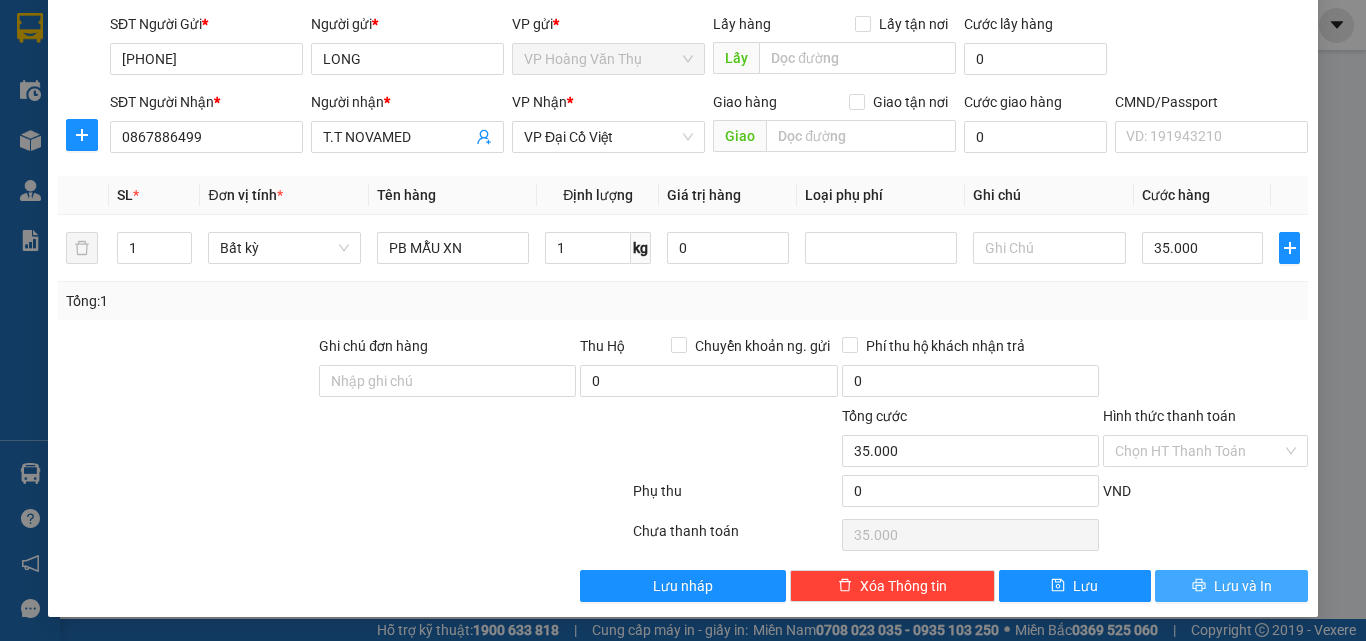 click on "Lưu và In" at bounding box center [1243, 586] 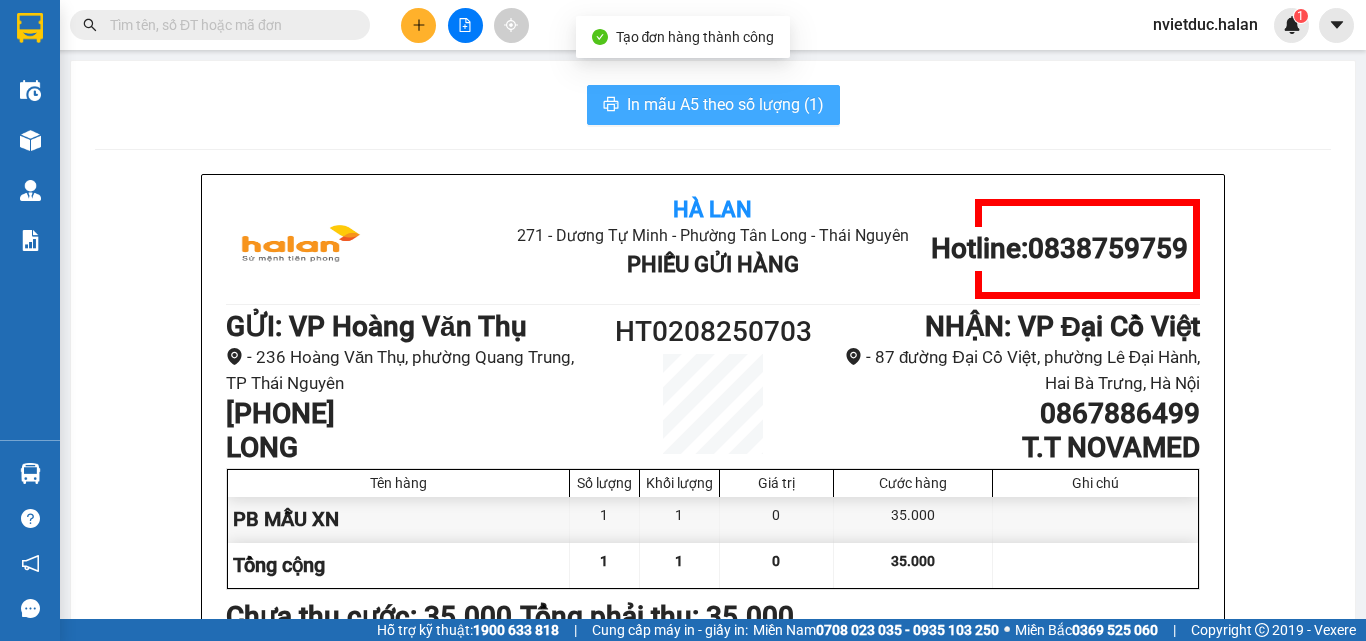 click on "In mẫu A5 theo số lượng
(1)" at bounding box center (713, 105) 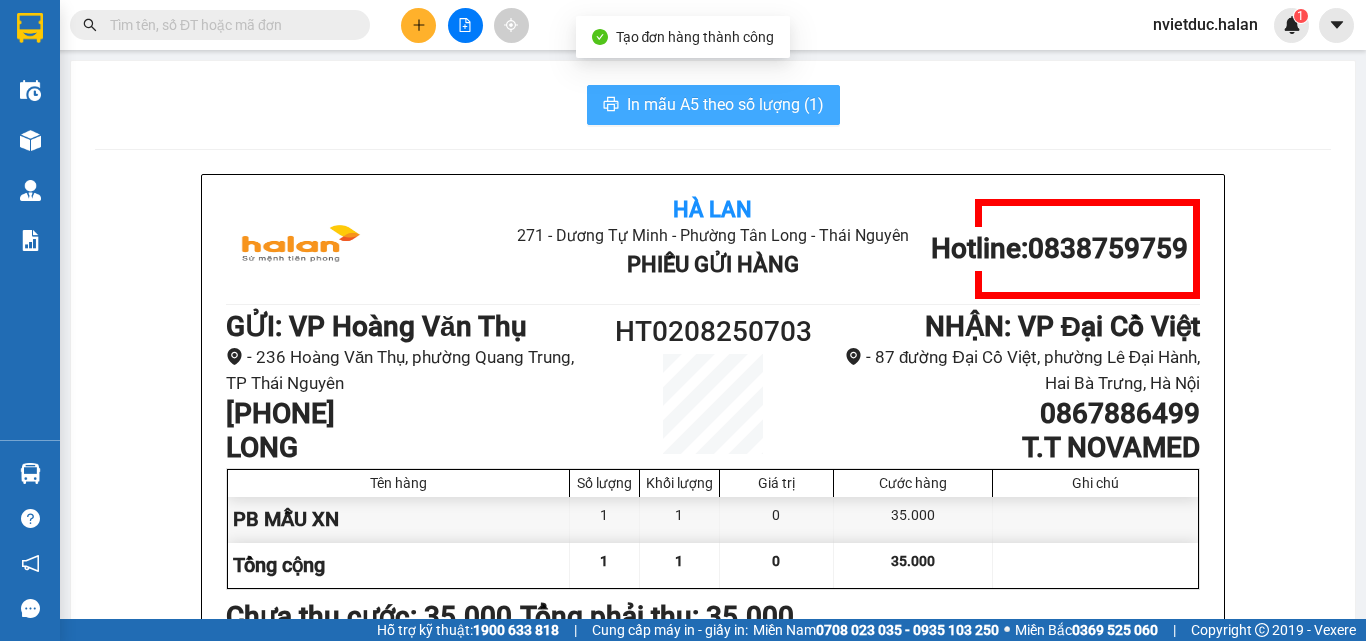 scroll, scrollTop: 0, scrollLeft: 0, axis: both 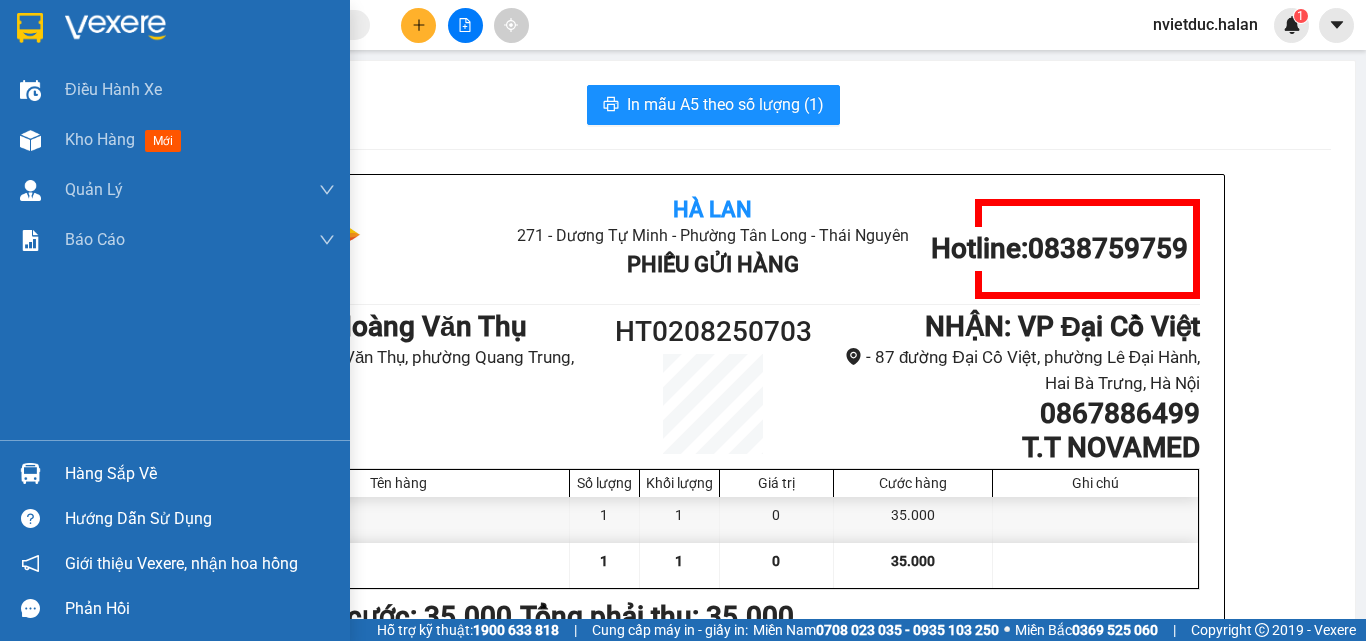 click on "Hàng sắp về" at bounding box center [175, 473] 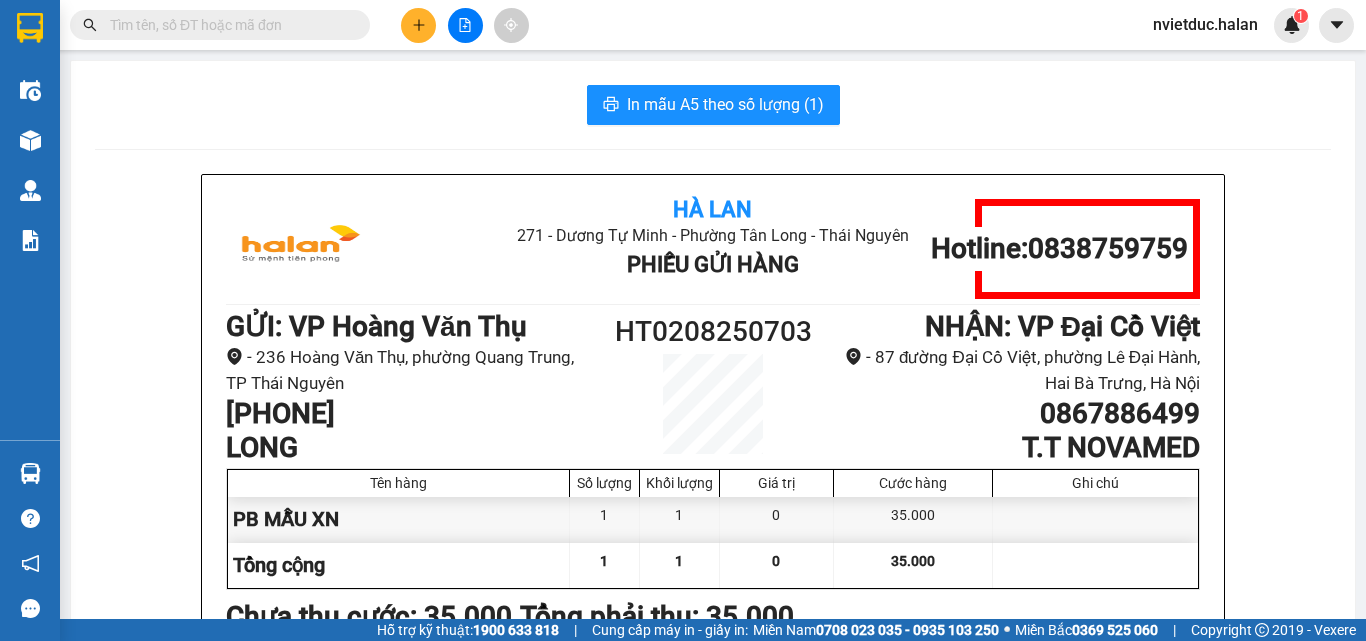 click on "Kết quả tìm kiếm ( 0 )  Bộ lọc  No Data nvietduc.halan 1     Điều hành xe     Kho hàng mới     Quản Lý Quản lý chuyến Quản lý kiểm kho     Báo cáo 12. Thống kê đơn đối tác 2. Doanh thu thực tế theo từng văn phòng 4. Thống kê đơn hàng theo văn phòng Hàng sắp về Hướng dẫn sử dụng Giới thiệu Vexere, nhận hoa hồng Phản hồi Phần mềm hỗ trợ bạn tốt chứ?  In mẫu A5 theo số lượng
(1) Hà Lan 271 - Dương Tự Minh - Phường Tân Long - Thái Nguyên Phiếu Gửi Hàng Hotline:  0838759759 GỬI :   VP Hoàng Văn Thụ   - 236 Hoàng Văn Thụ, phường Quang Trung, TP Thái Nguyên 0878546222 LONG  HT0208250703 NHẬN :   VP Đại Cồ Việt   - 87 đường Đại Cồ Việt, phường Lê Đại Hành, Hai Bà Trưng, Hà Nội 0867886499 T.T NOVAMED Tên hàng Số lượng Khối lượng Giá trị Cước hàng Ghi chú PB MẪU XN 1 1 0 35.000 Tổng cộng 1 1 0 35.000 Loading... : 35.000 :" at bounding box center [683, 320] 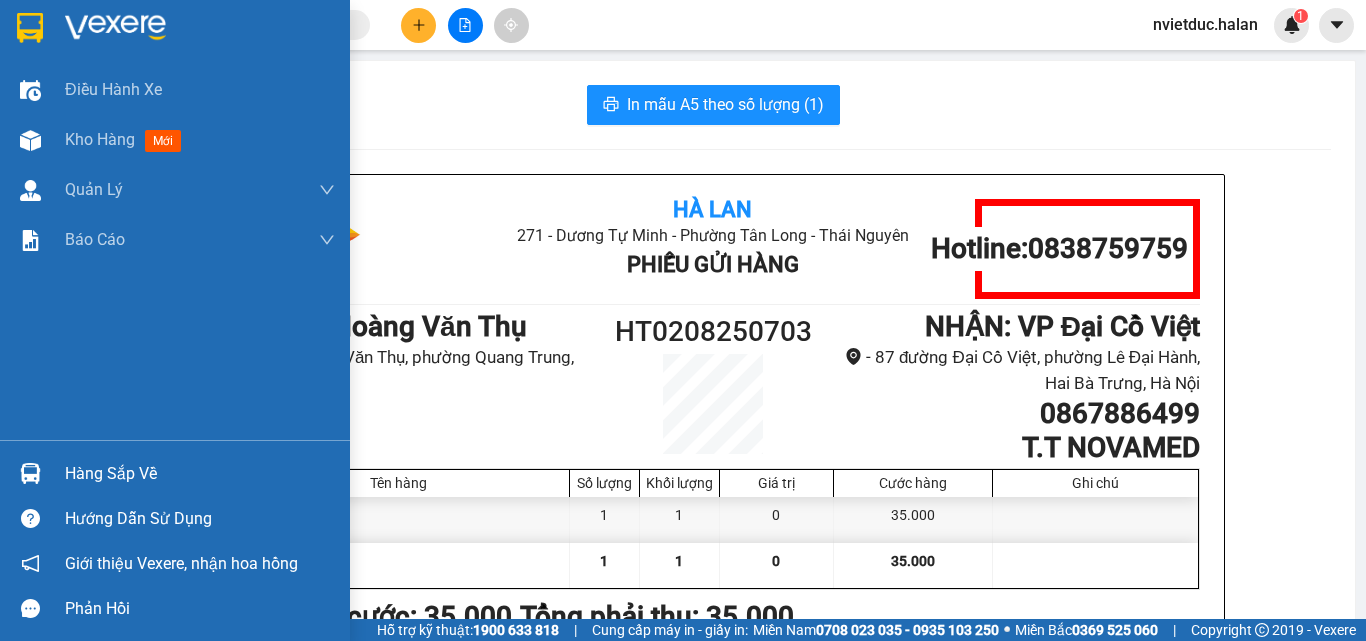 click at bounding box center (30, 473) 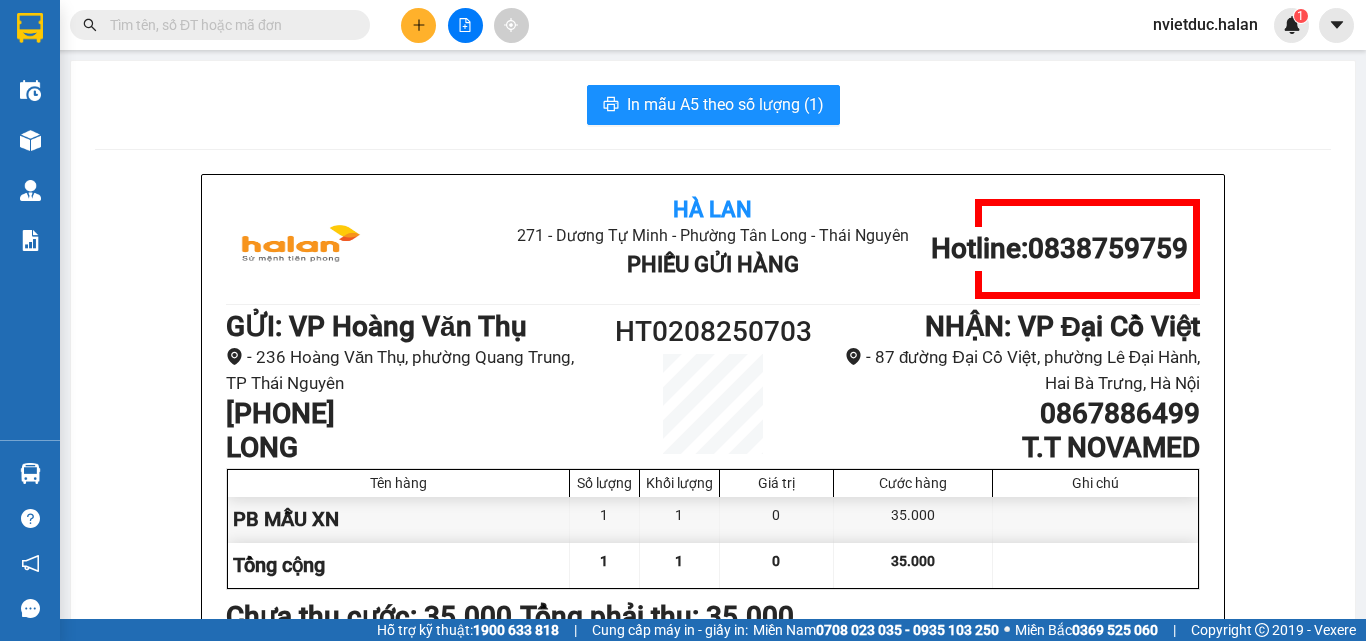 click on "Kết quả tìm kiếm ( 0 )  Bộ lọc  No Data nvietduc.halan 1     Điều hành xe     Kho hàng mới     Quản Lý Quản lý chuyến Quản lý kiểm kho     Báo cáo 12. Thống kê đơn đối tác 2. Doanh thu thực tế theo từng văn phòng 4. Thống kê đơn hàng theo văn phòng Hàng sắp về Hướng dẫn sử dụng Giới thiệu Vexere, nhận hoa hồng Phản hồi Phần mềm hỗ trợ bạn tốt chứ?  In mẫu A5 theo số lượng
(1) Hà Lan 271 - Dương Tự Minh - Phường Tân Long - Thái Nguyên Phiếu Gửi Hàng Hotline:  0838759759 GỬI :   VP Hoàng Văn Thụ   - 236 Hoàng Văn Thụ, phường Quang Trung, TP Thái Nguyên 0878546222 LONG  HT0208250703 NHẬN :   VP Đại Cồ Việt   - 87 đường Đại Cồ Việt, phường Lê Đại Hành, Hai Bà Trưng, Hà Nội 0867886499 T.T NOVAMED Tên hàng Số lượng Khối lượng Giá trị Cước hàng Ghi chú PB MẪU XN 1 1 0 35.000 Tổng cộng 1 1 0 35.000 Loading... : 35.000 :" at bounding box center (683, 320) 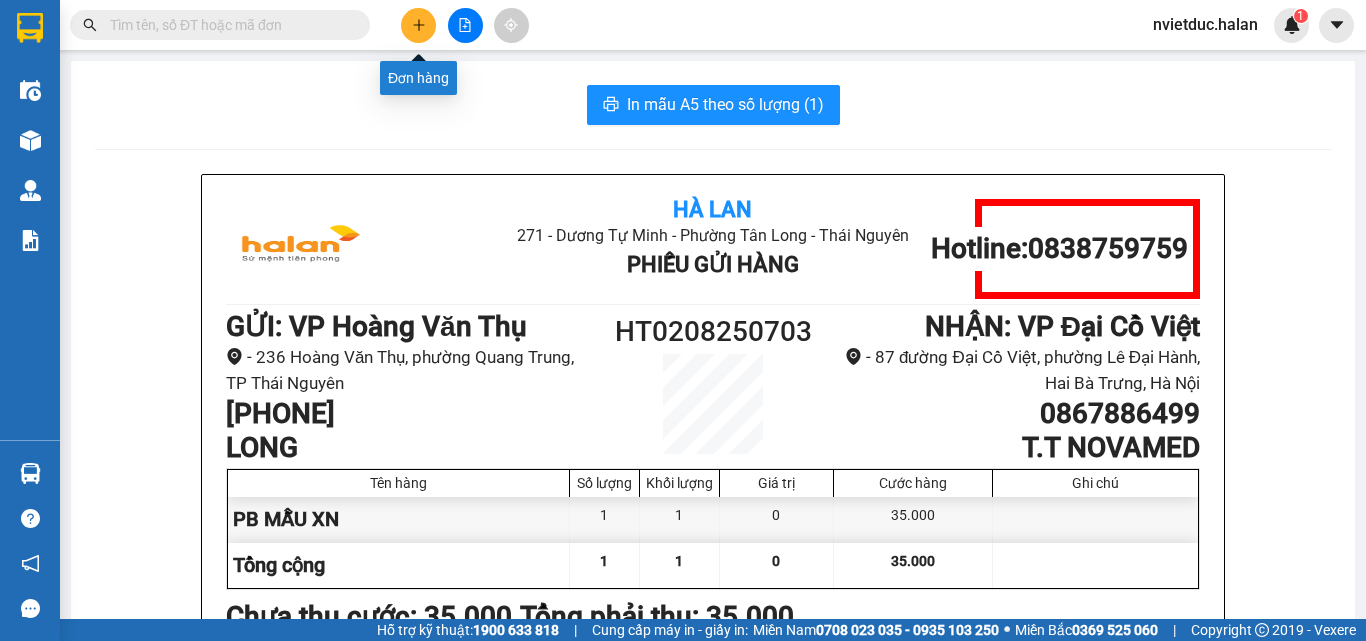 click at bounding box center [418, 25] 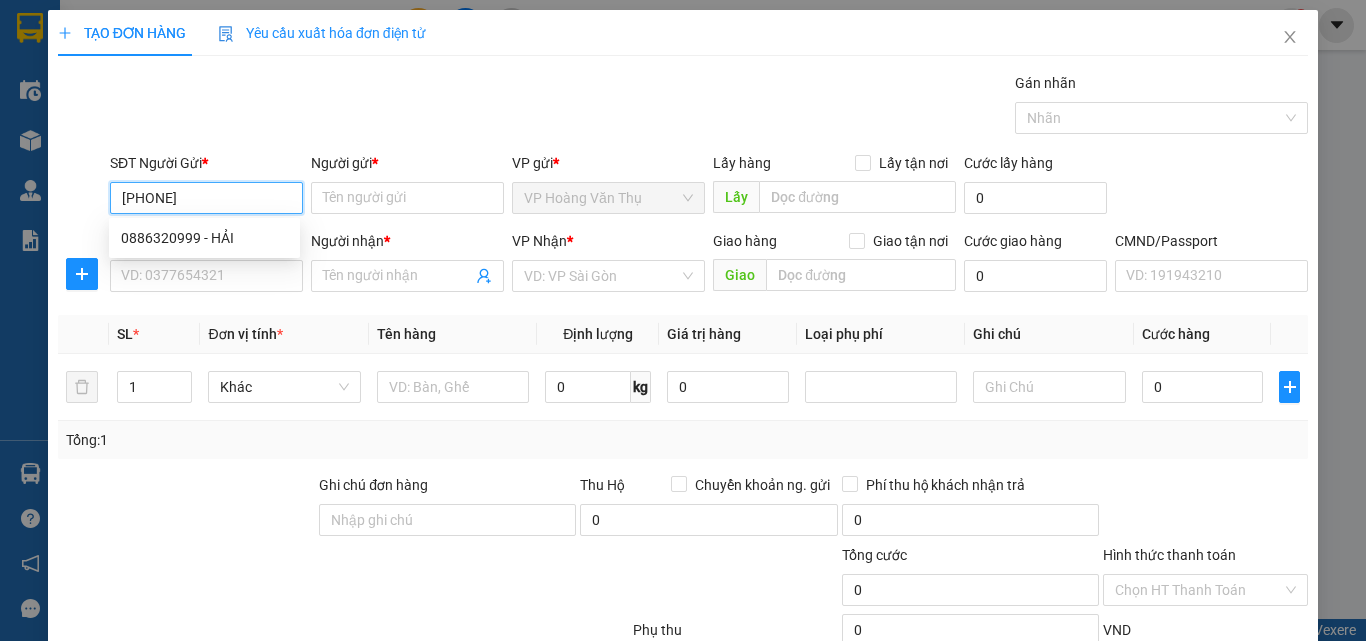 type on "0886320999" 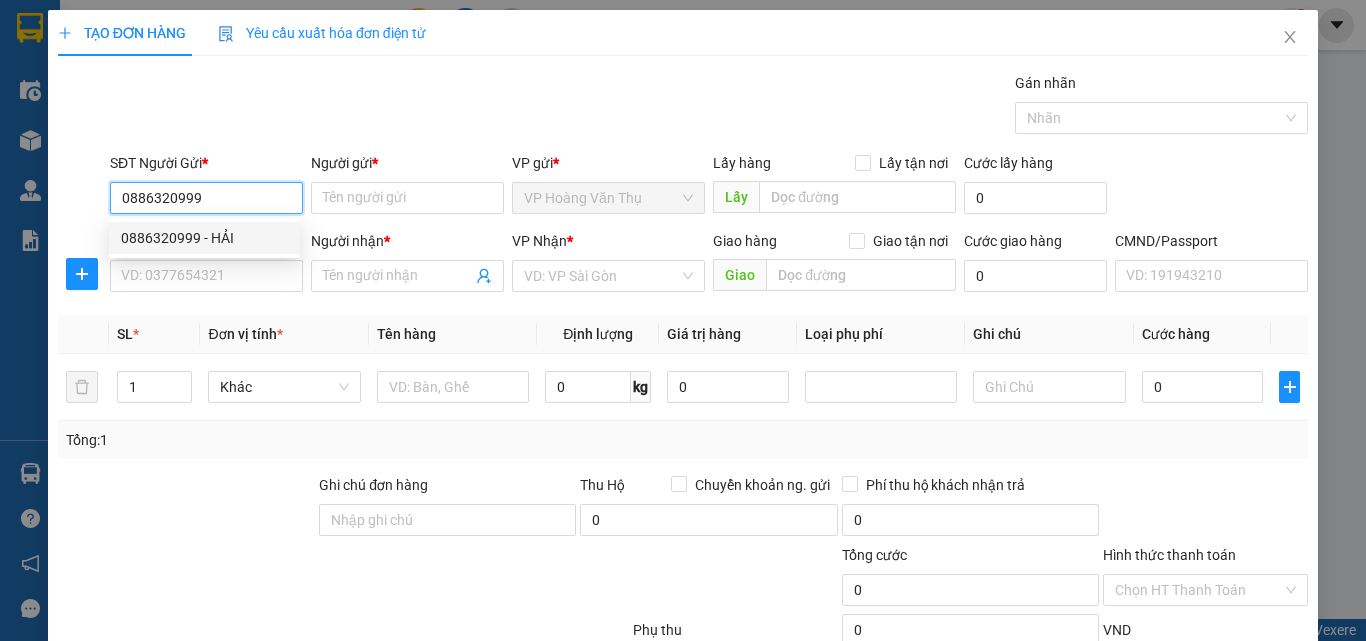 click on "0886320999 - HẢI" at bounding box center (204, 238) 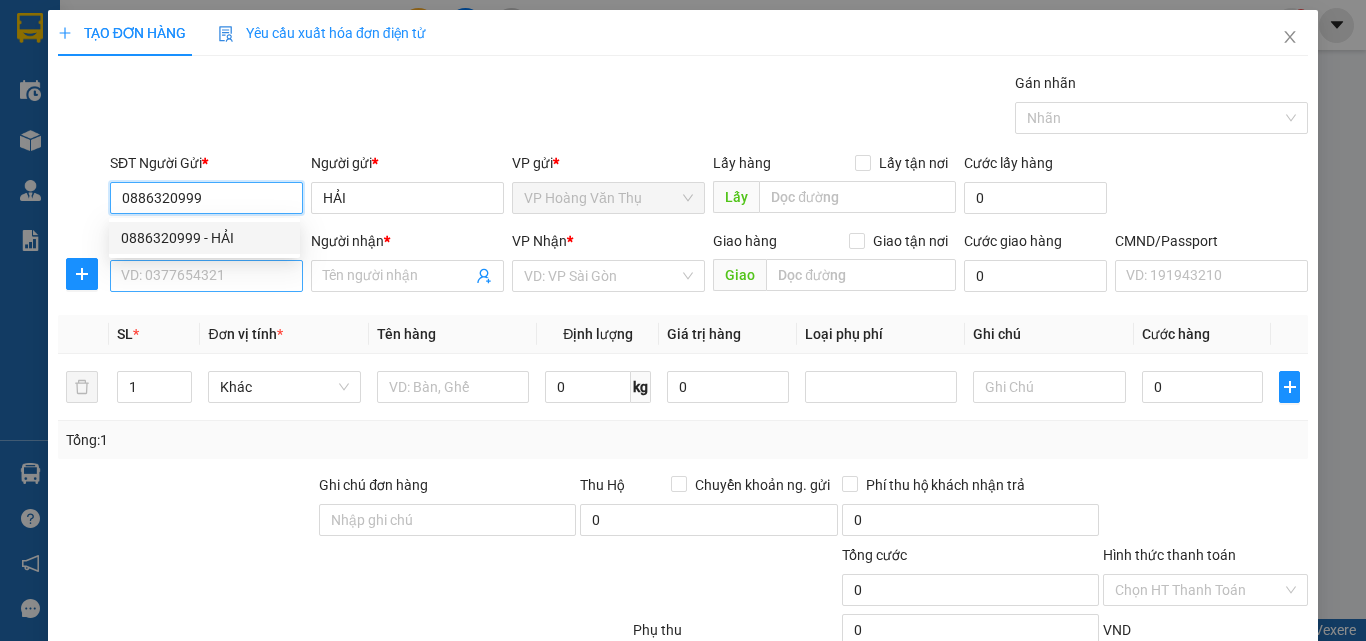 type on "0886320999" 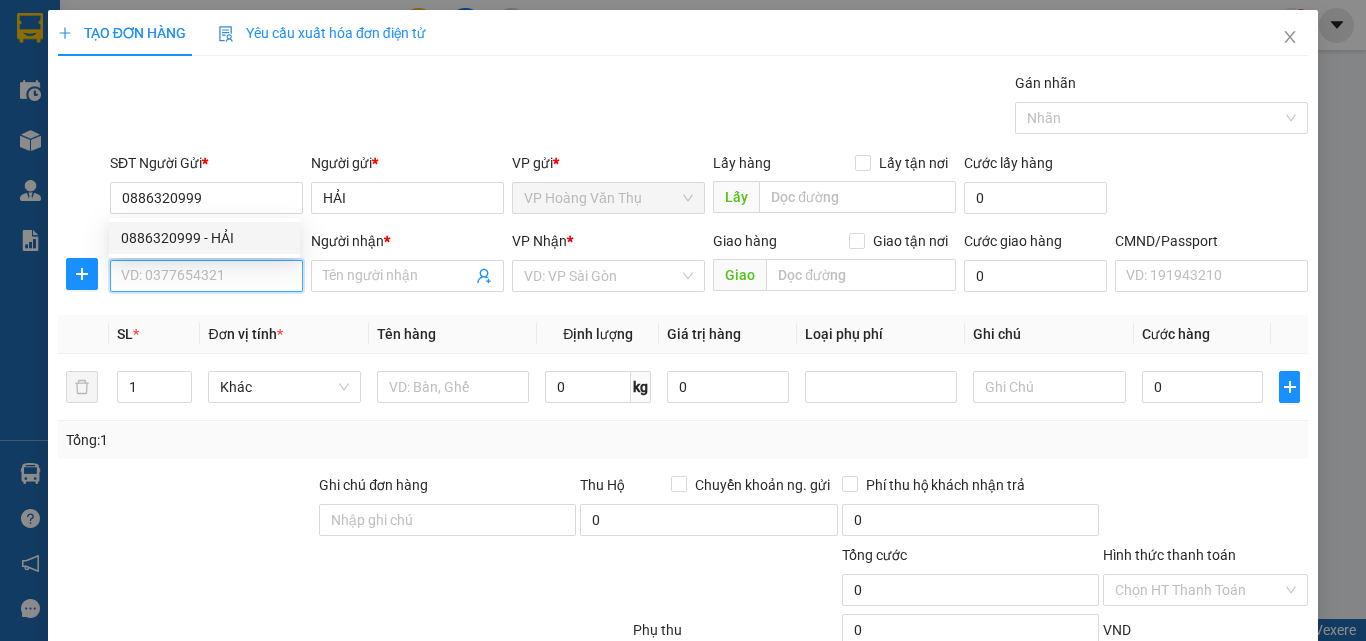 click on "SĐT Người Nhận  *" at bounding box center [206, 276] 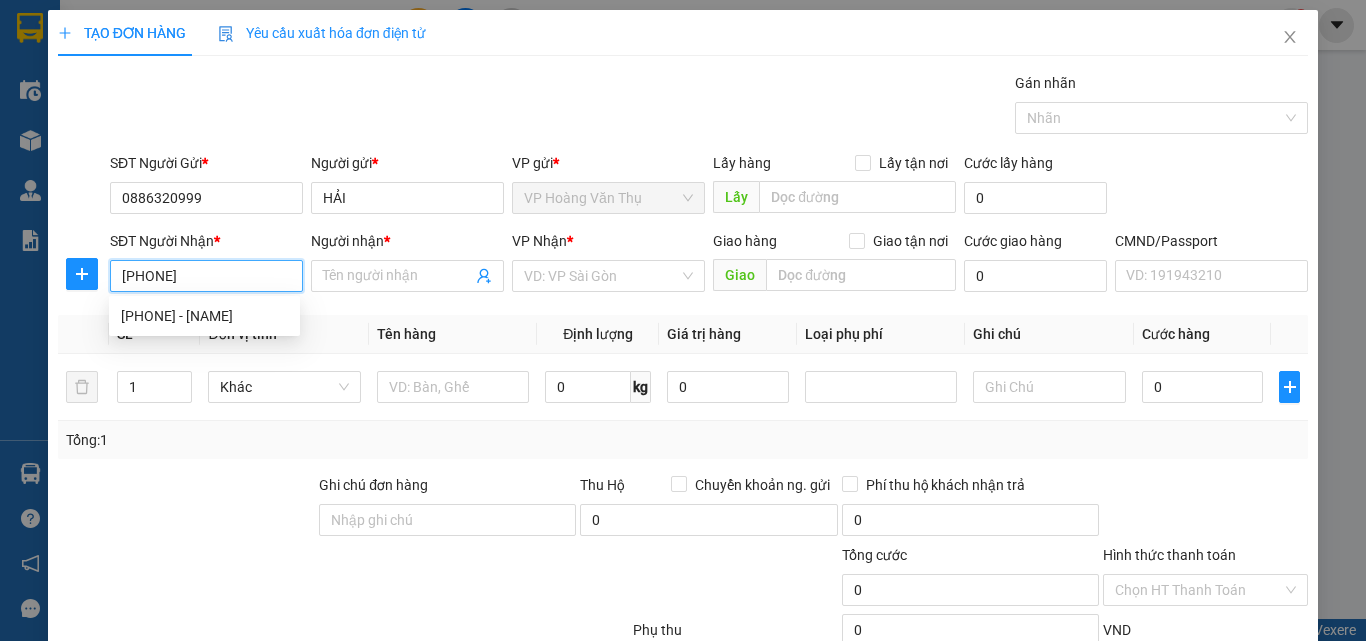 type on "0968779758" 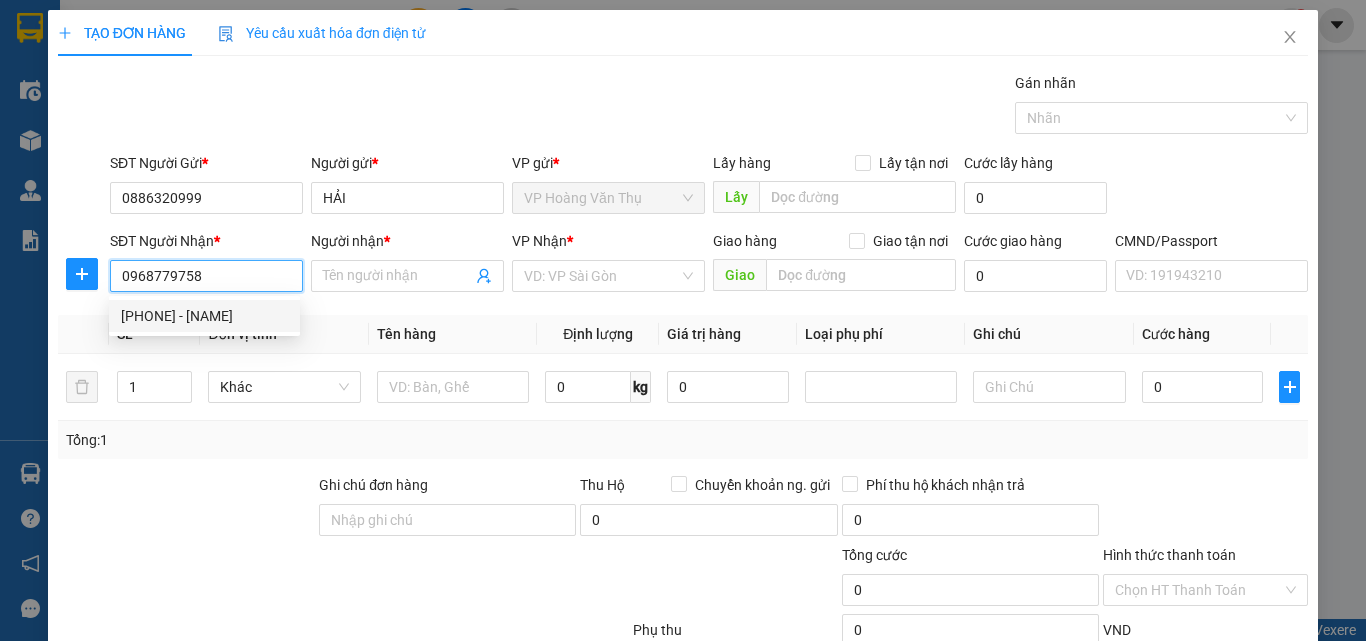 click on "0968779758 - TÙNG" at bounding box center [204, 316] 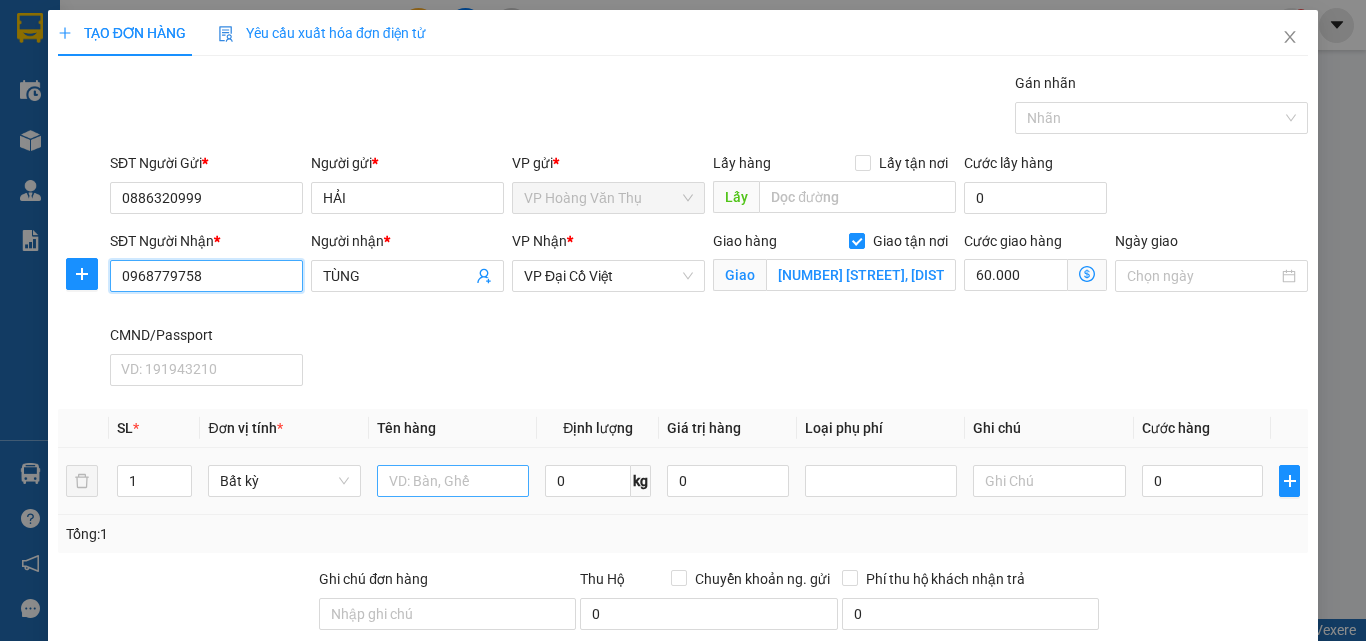 type on "0968779758" 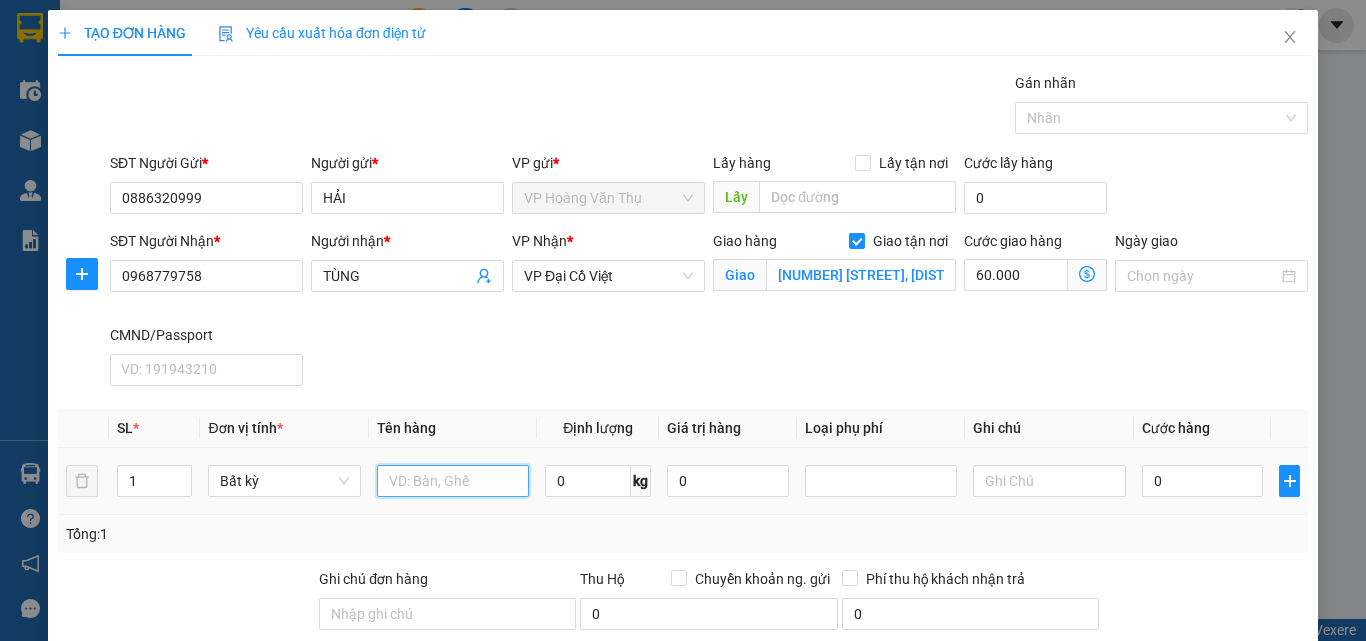 click at bounding box center [453, 481] 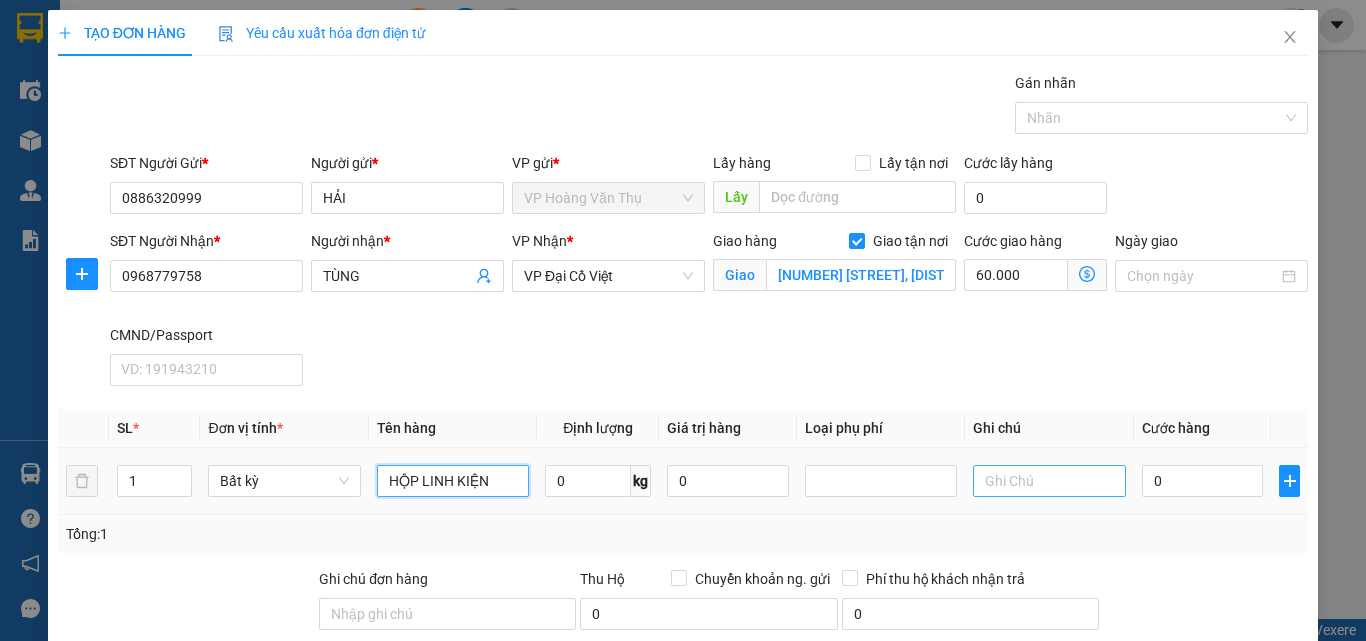 type on "HỘP LINH KIỆN" 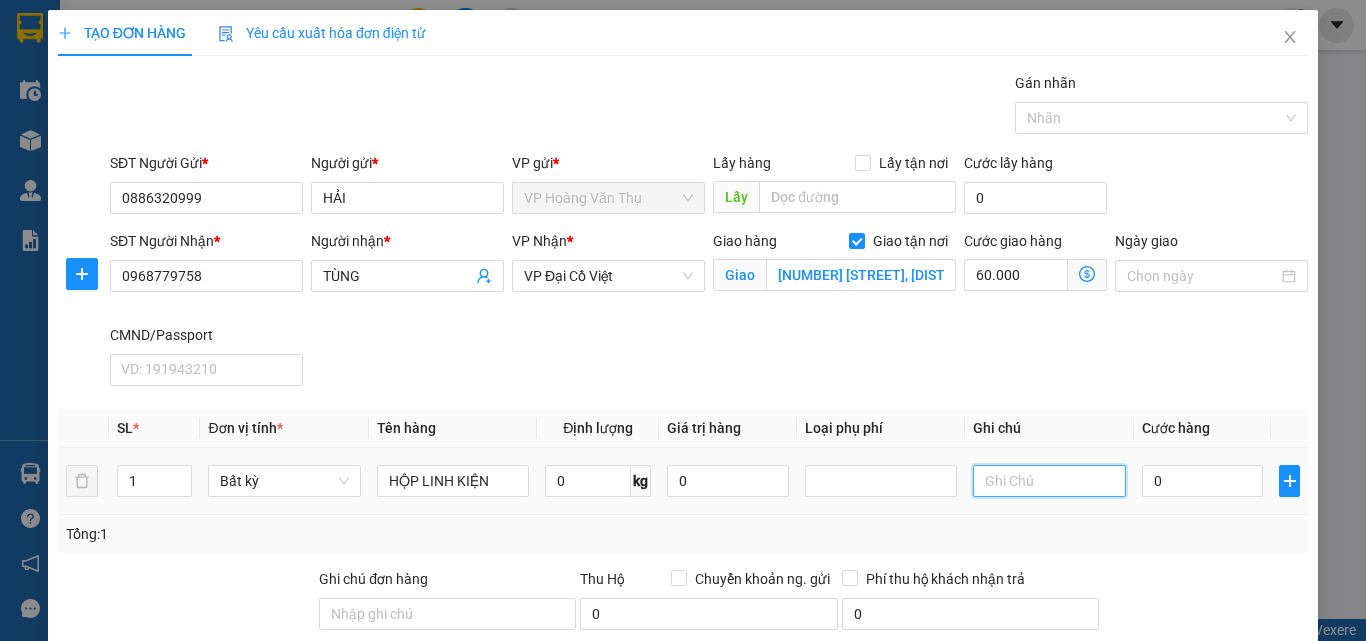 click at bounding box center (1049, 481) 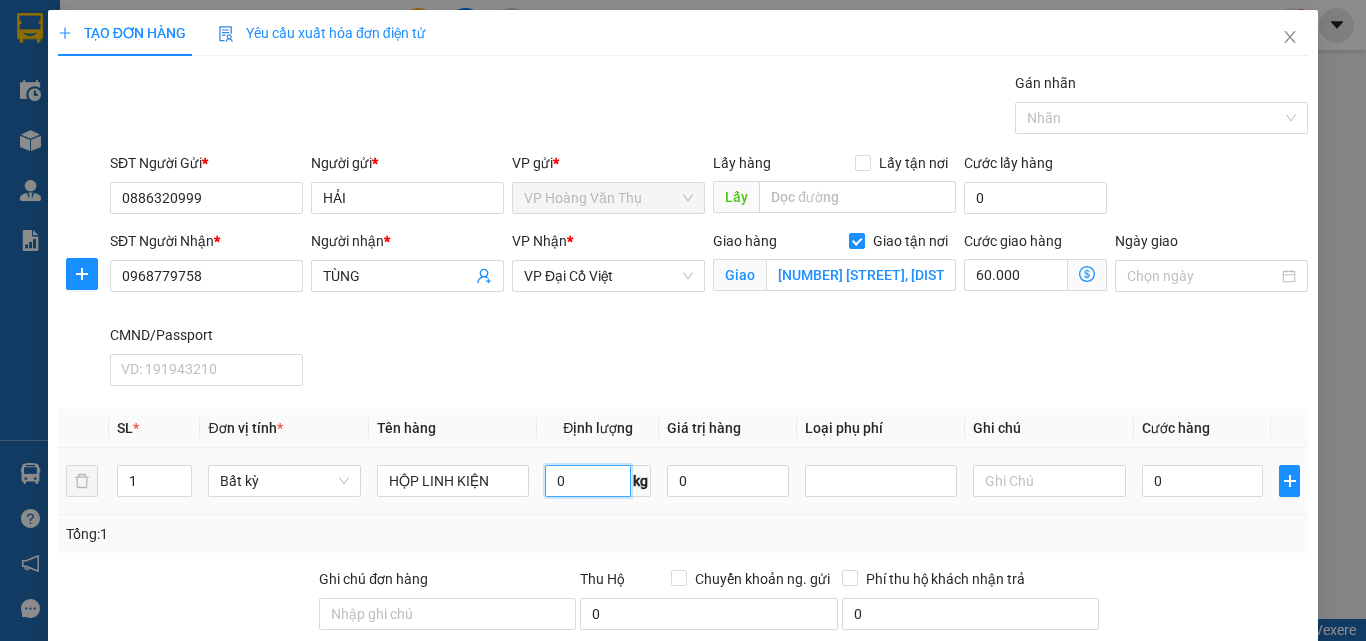 click on "0" at bounding box center (588, 481) 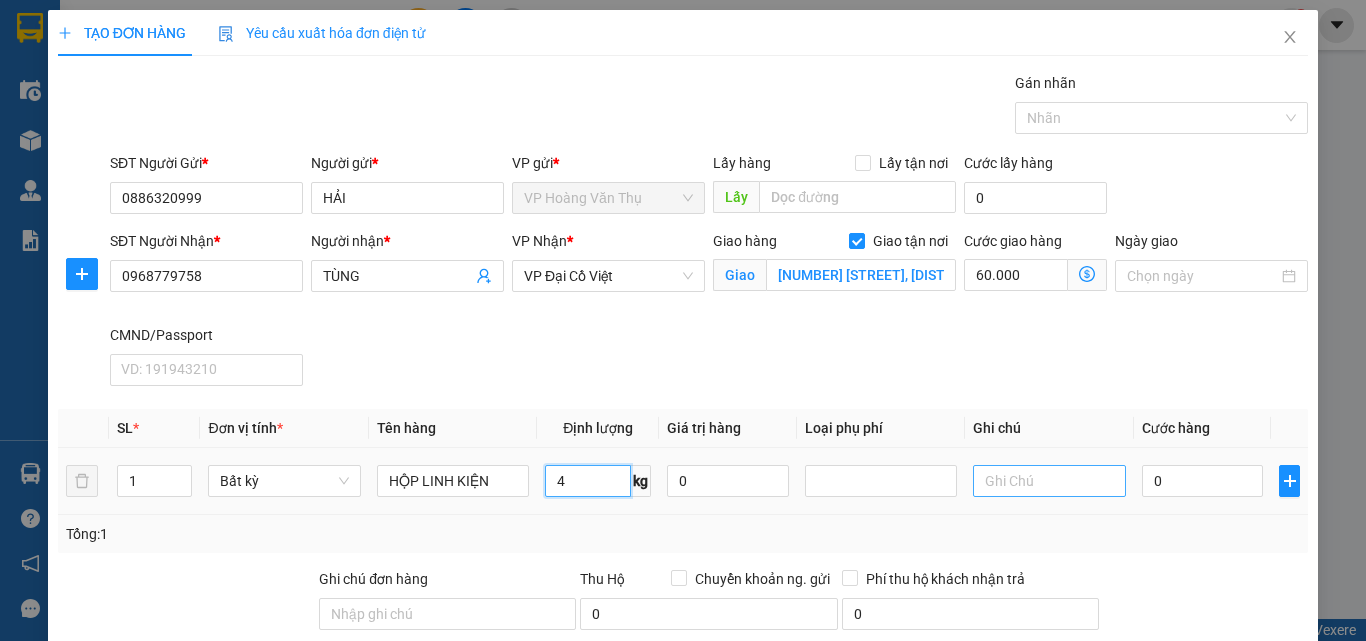 type on "4" 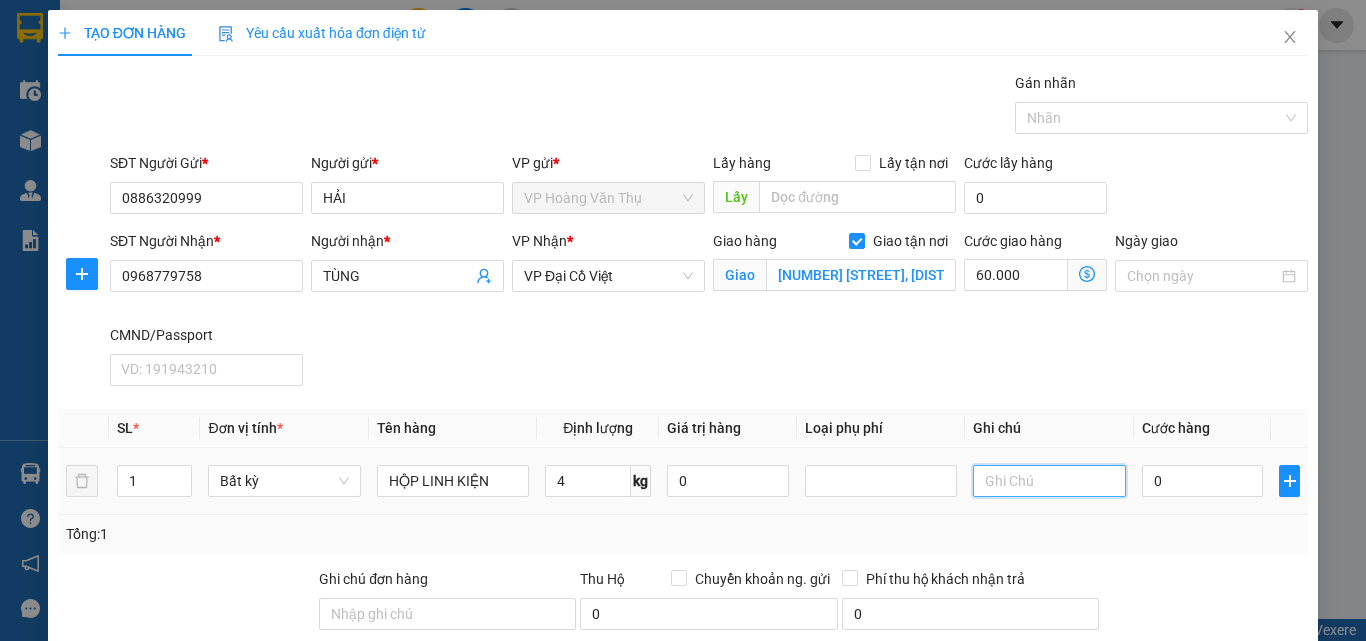 click at bounding box center (1049, 481) 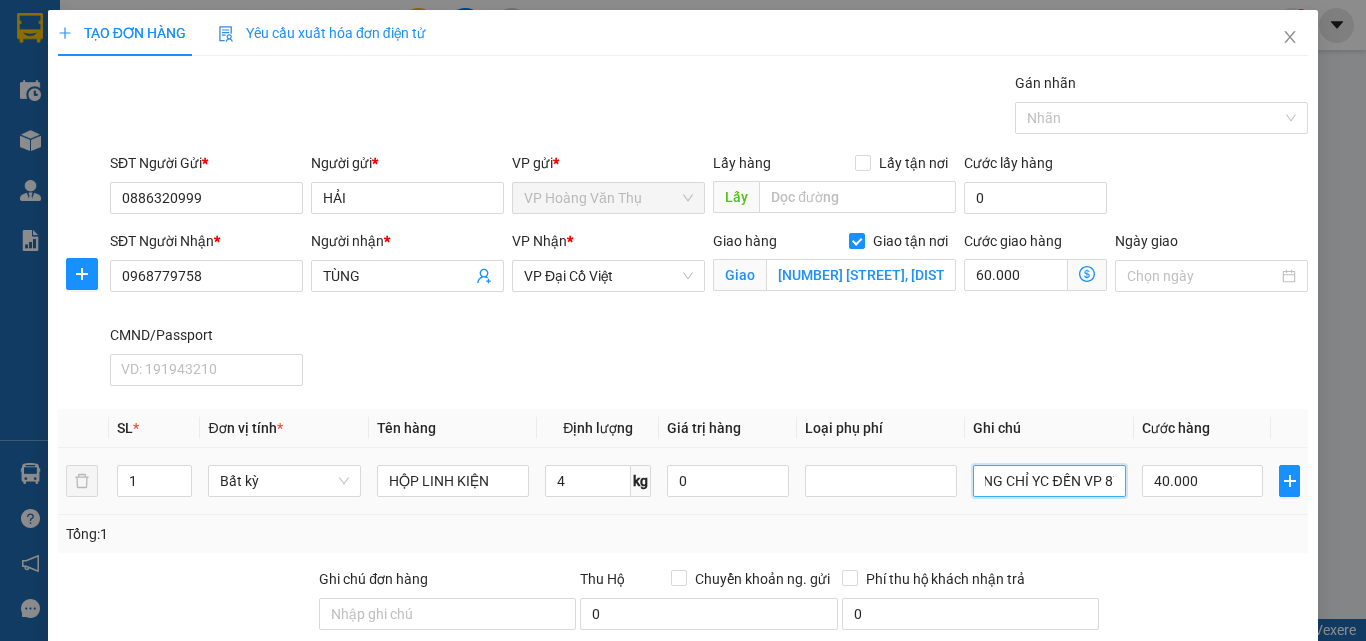 scroll, scrollTop: 0, scrollLeft: 10, axis: horizontal 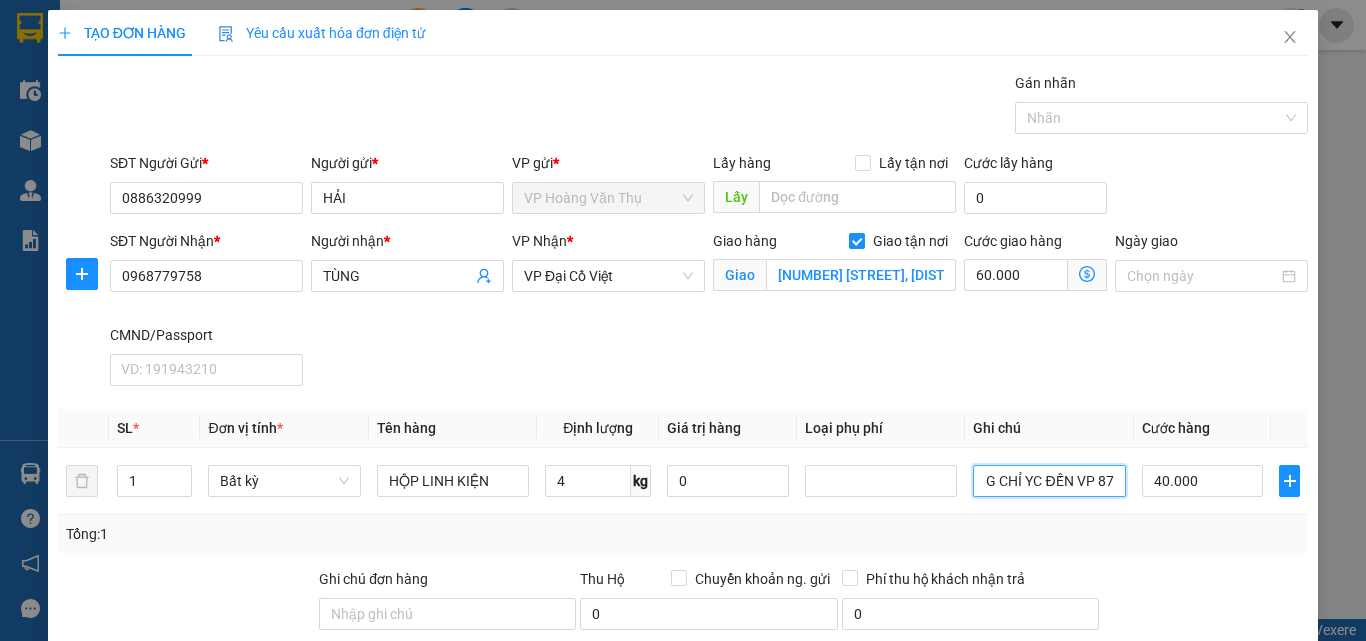 type on "NG CHỈ YC ĐẾN VP 87" 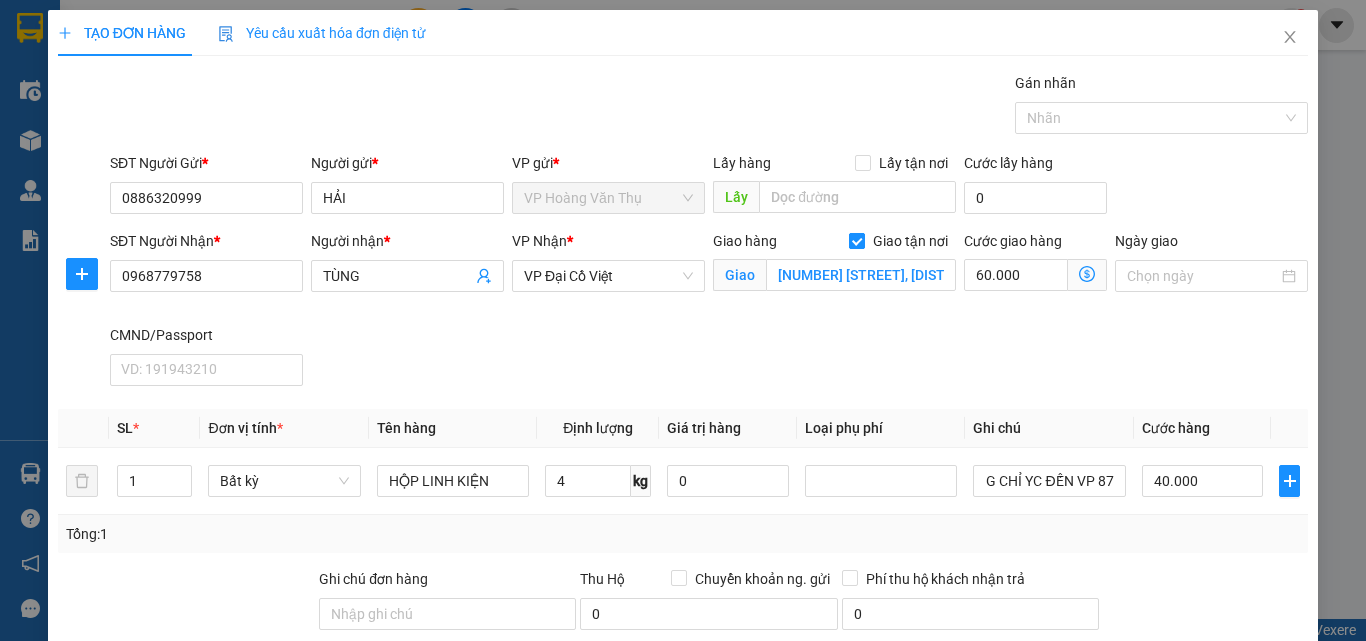 scroll, scrollTop: 0, scrollLeft: 0, axis: both 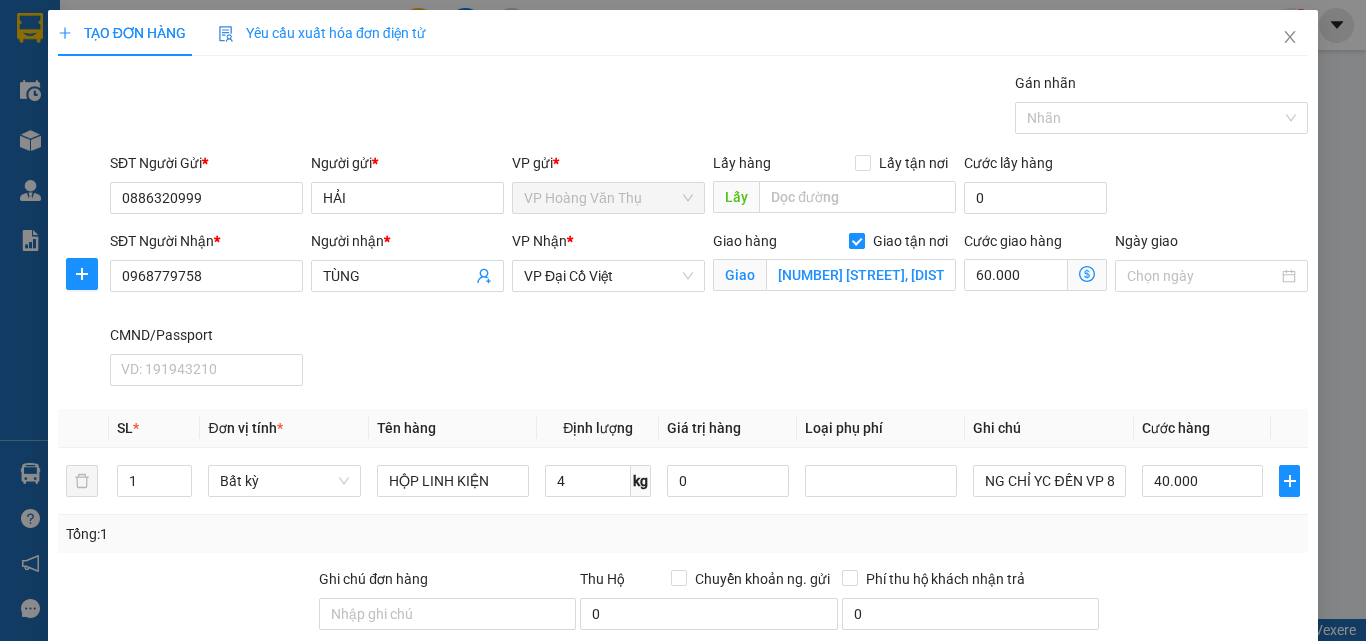 click on "Giao tận nơi" at bounding box center (856, 240) 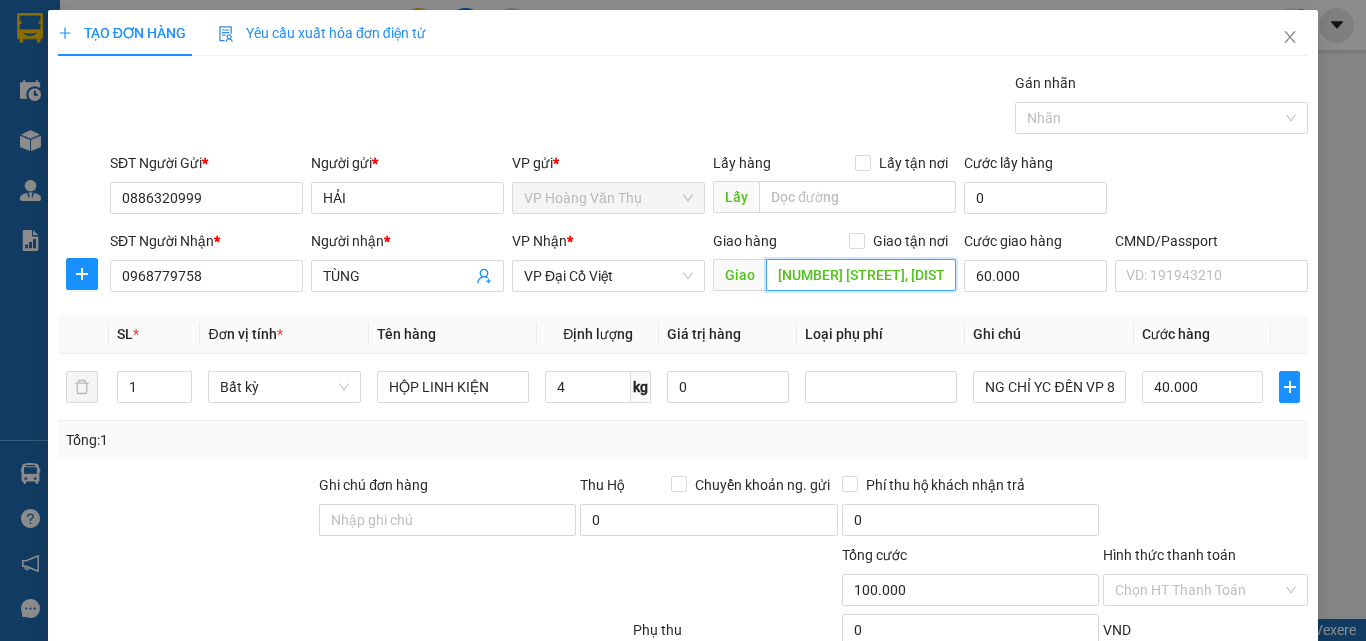 click on "426 Đ. Khương Đình, Hạ Đình, Thanh Xuân, Hà Nội 100000, Việt Nam" at bounding box center (861, 275) 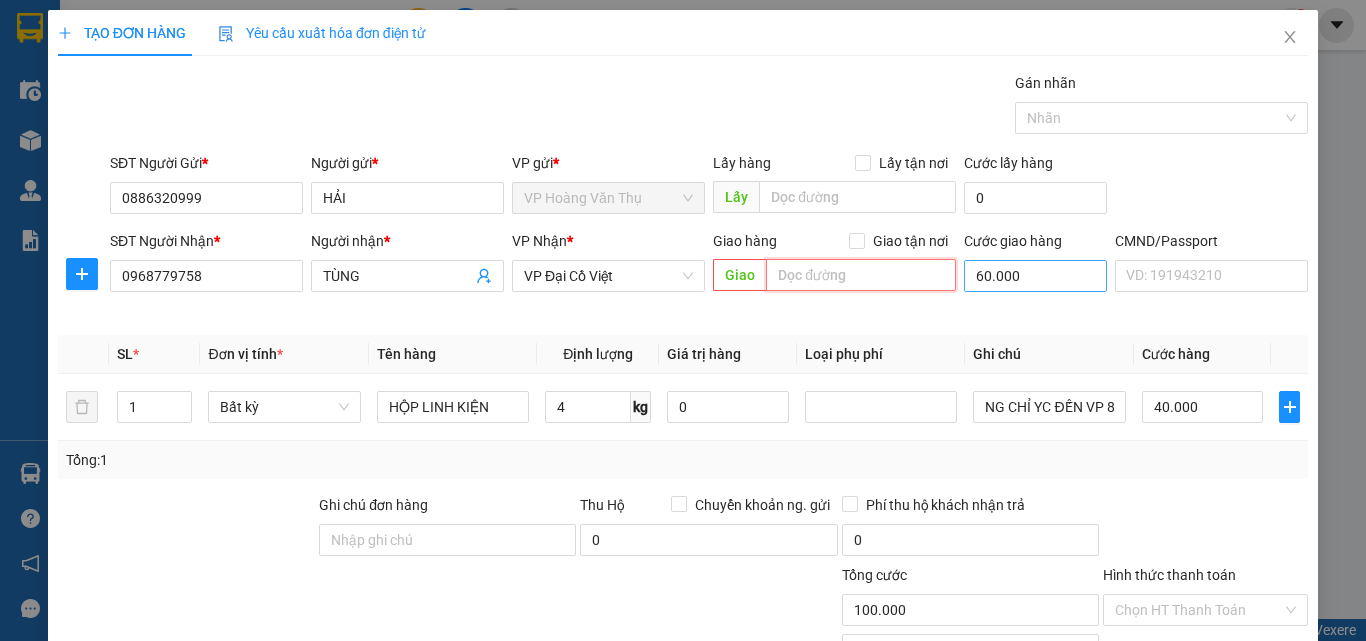 type 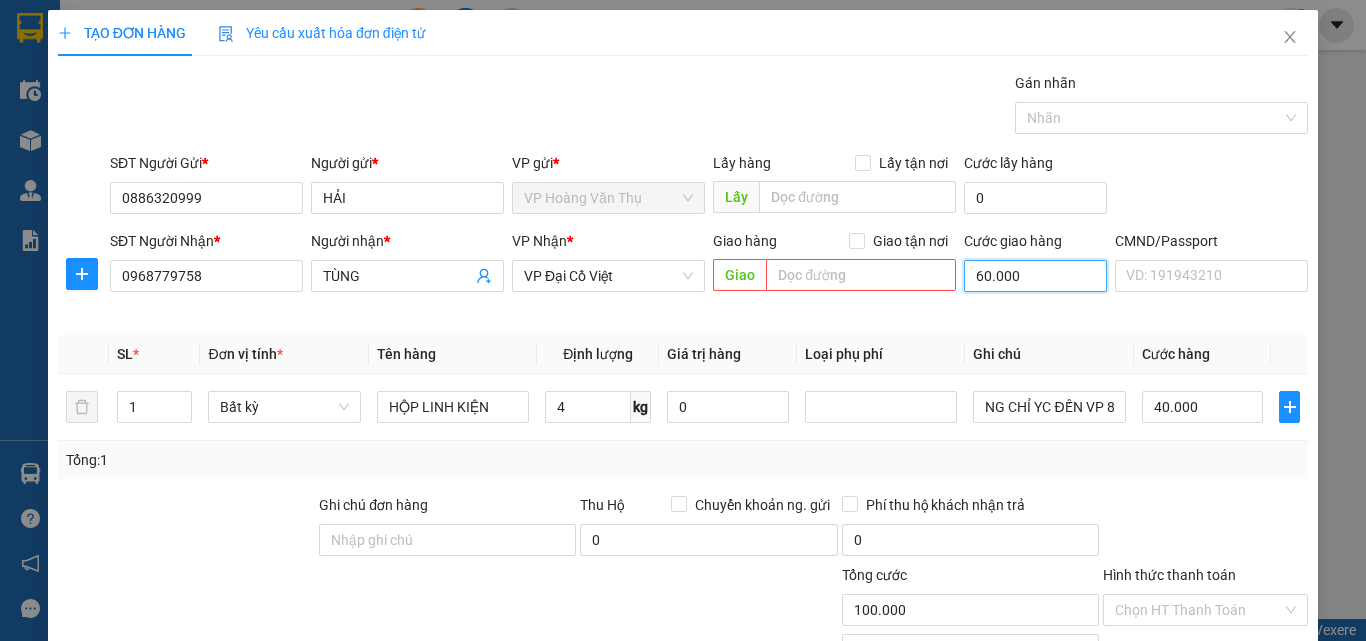 click on "60.000" at bounding box center [1035, 276] 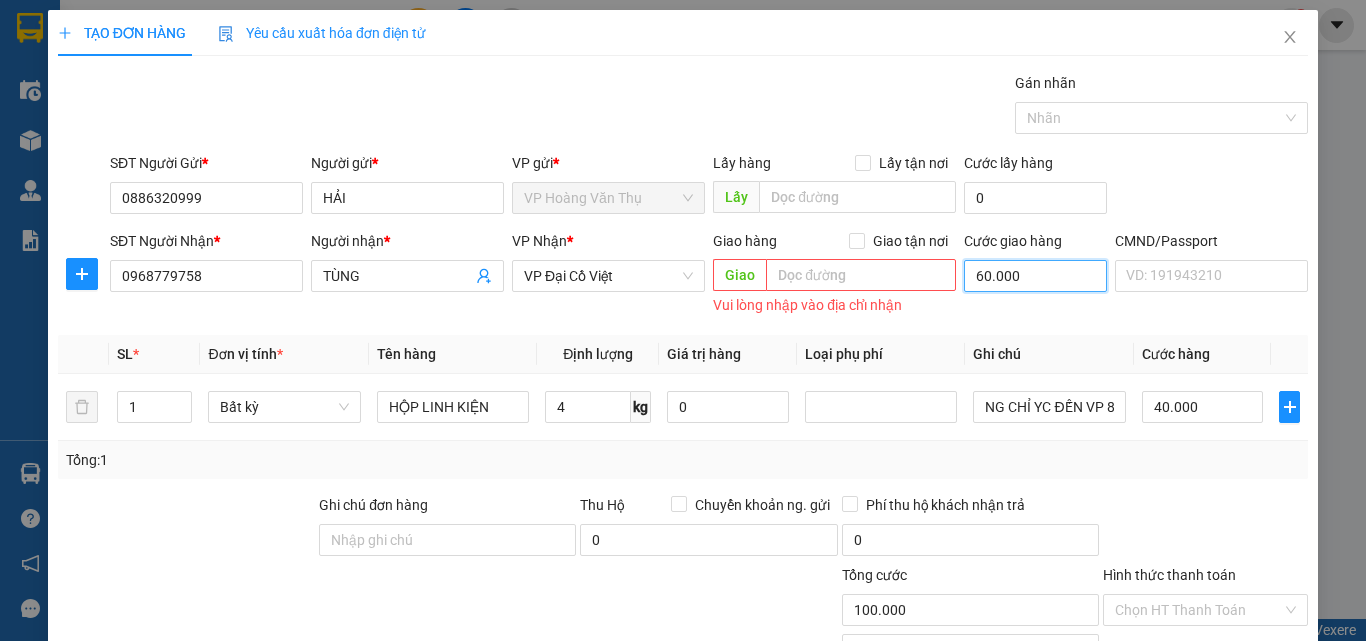 type on "40.000" 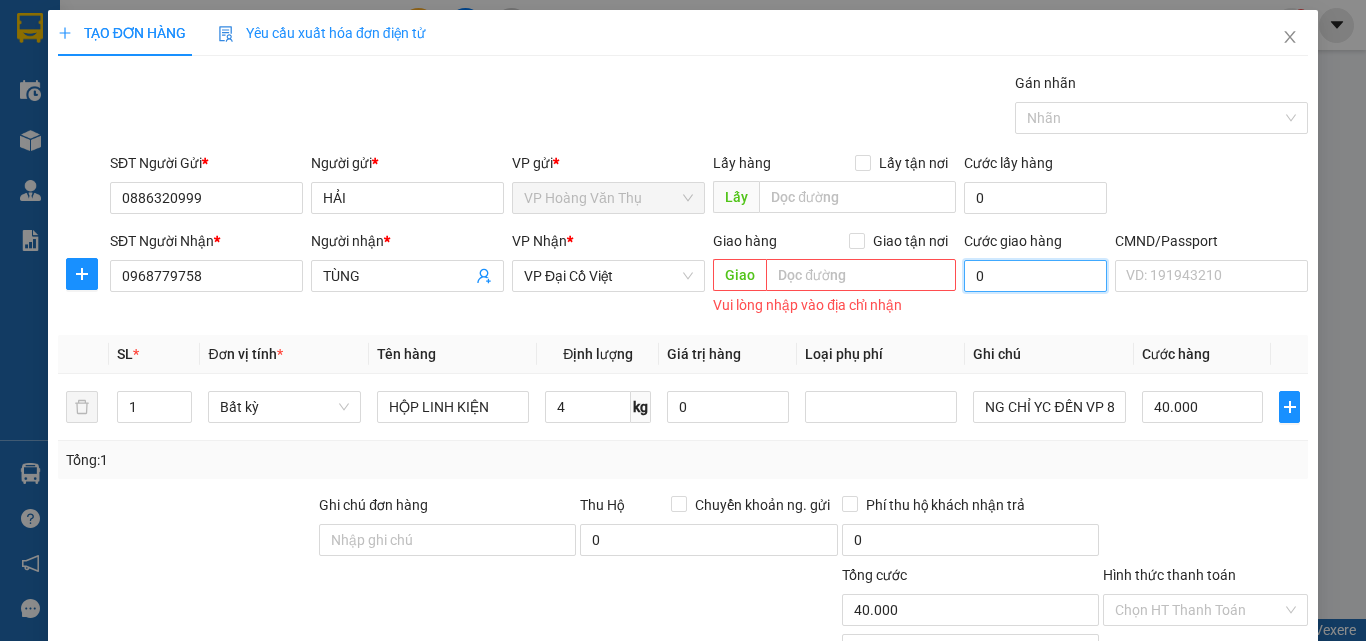 type on "0" 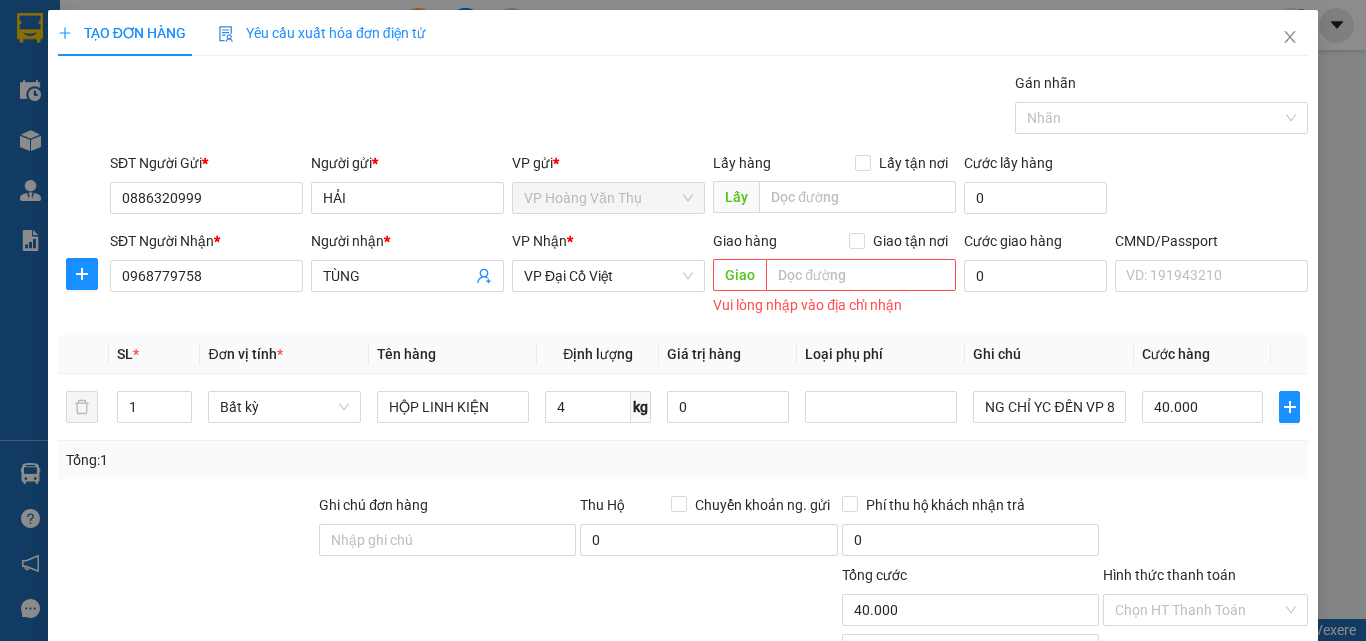 click on "Cước giao hàng 0" at bounding box center [1035, 275] 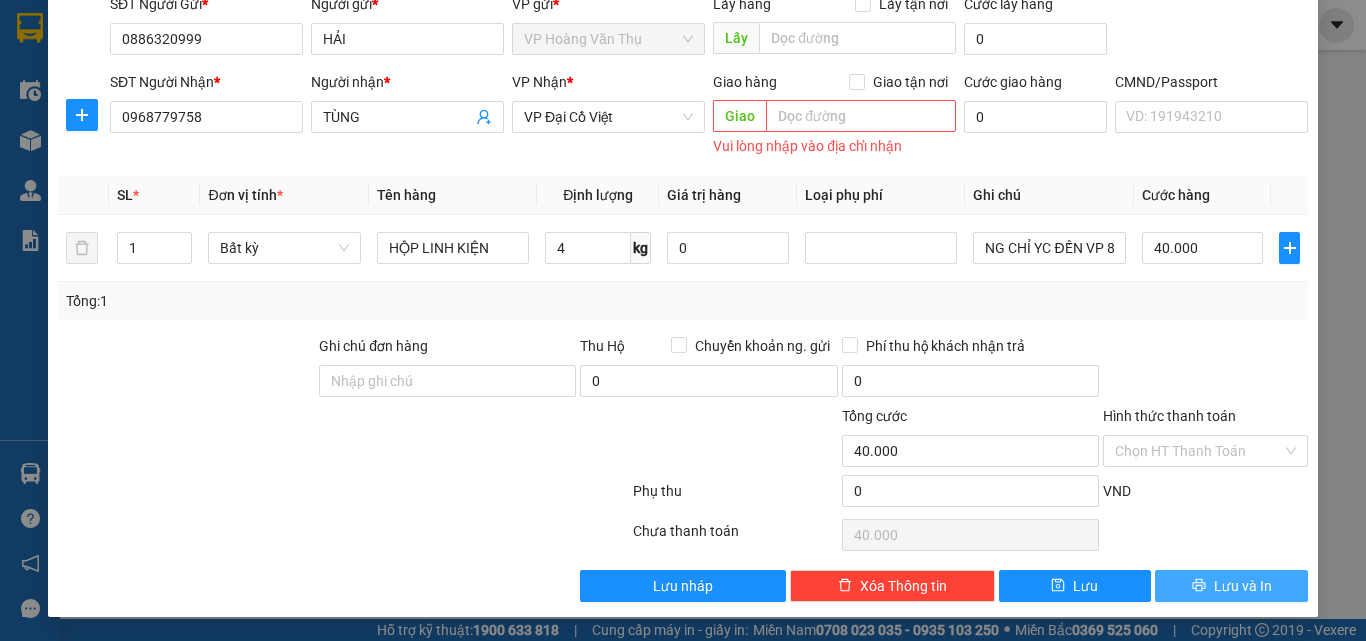click on "Lưu và In" at bounding box center (1243, 586) 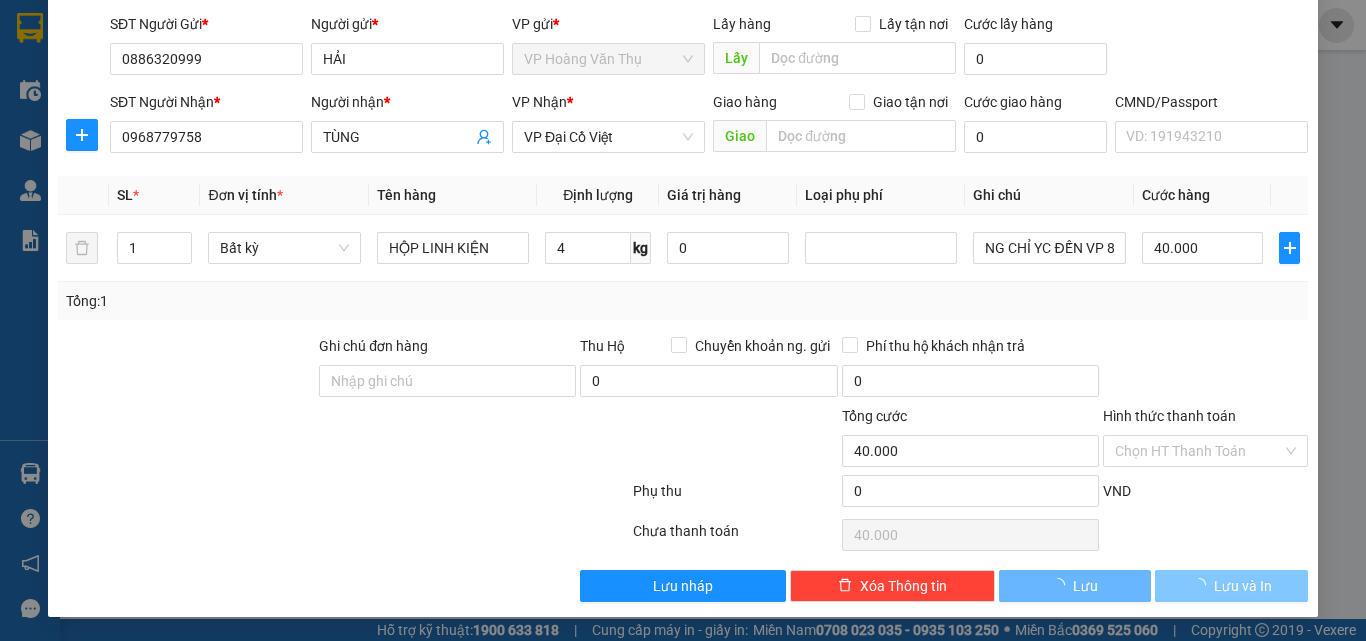 scroll, scrollTop: 139, scrollLeft: 0, axis: vertical 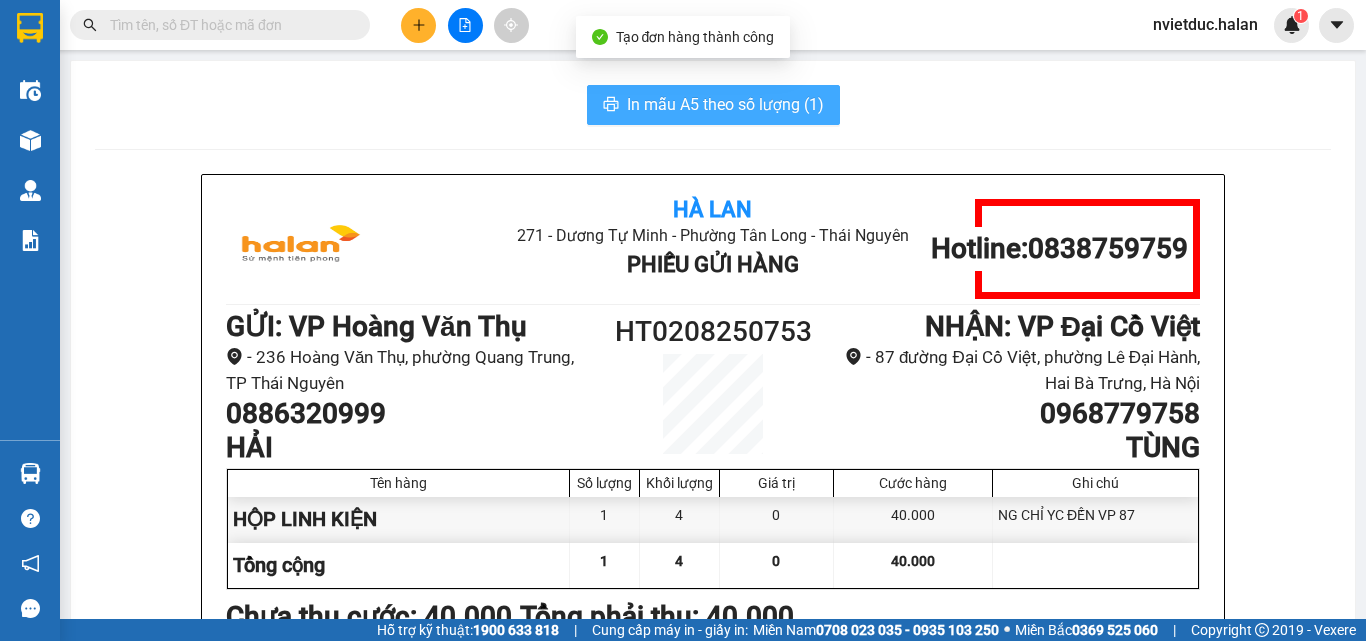 click on "In mẫu A5 theo số lượng
(1)" at bounding box center [725, 104] 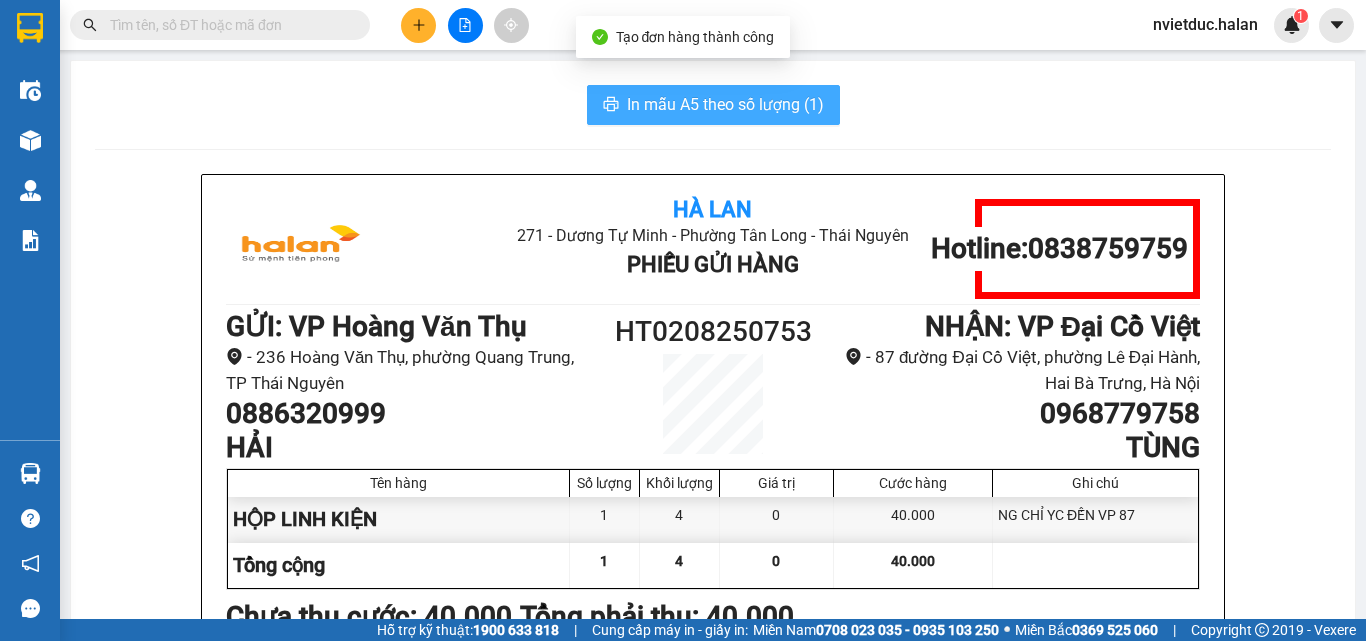 scroll, scrollTop: 0, scrollLeft: 0, axis: both 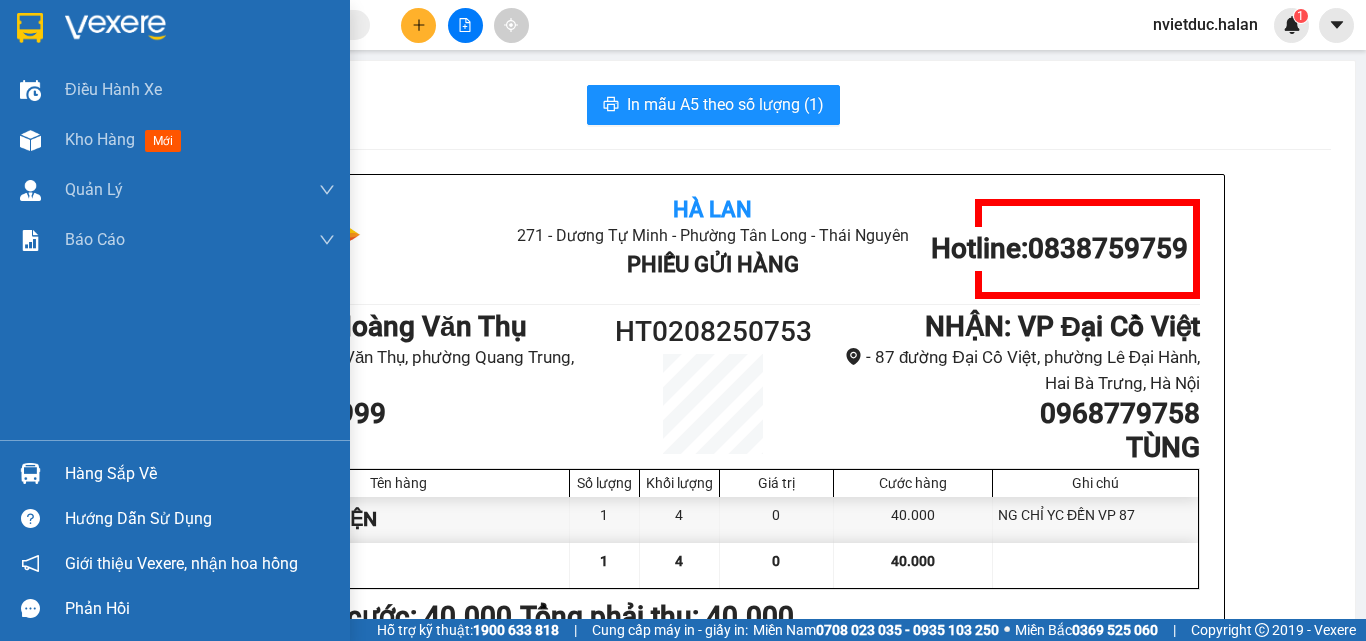 click on "Hàng sắp về" at bounding box center (175, 473) 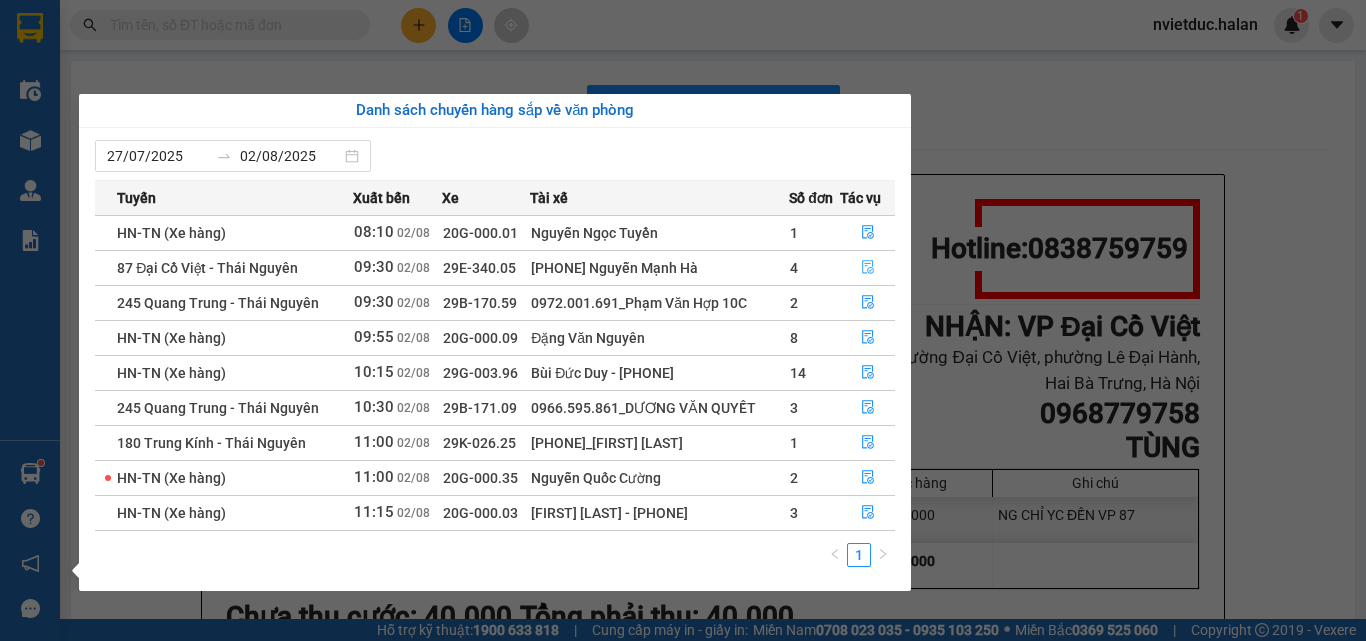 click at bounding box center (868, 268) 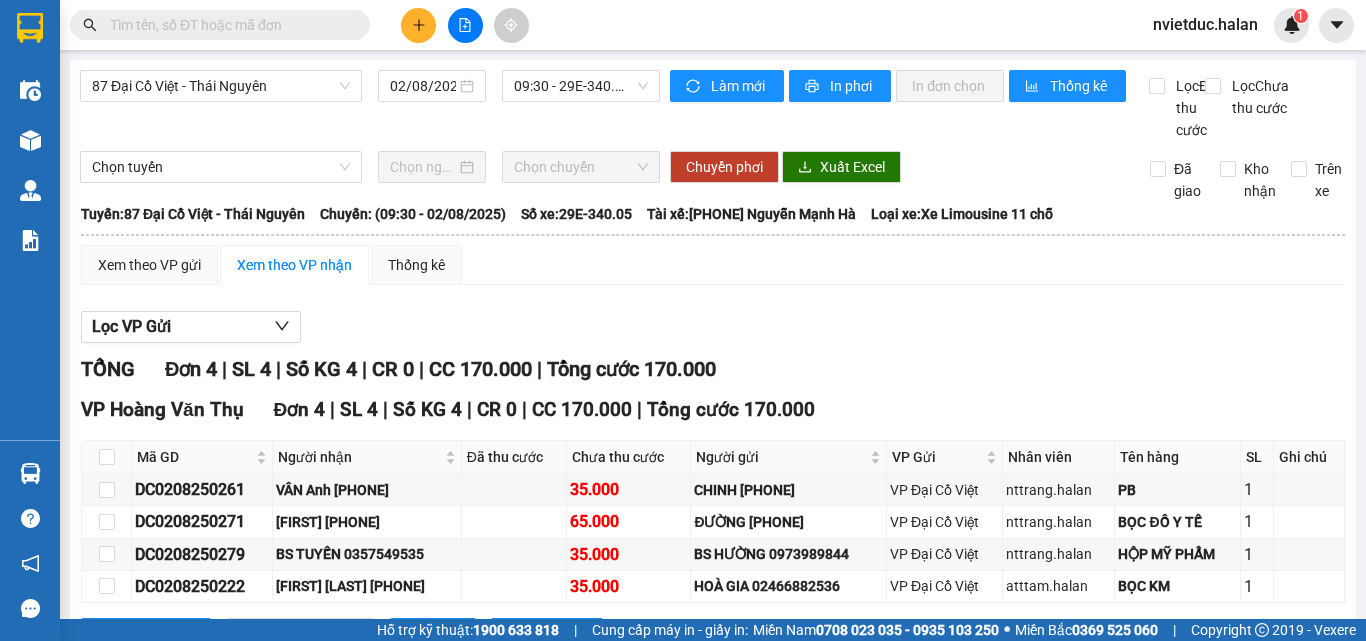 scroll, scrollTop: 109, scrollLeft: 0, axis: vertical 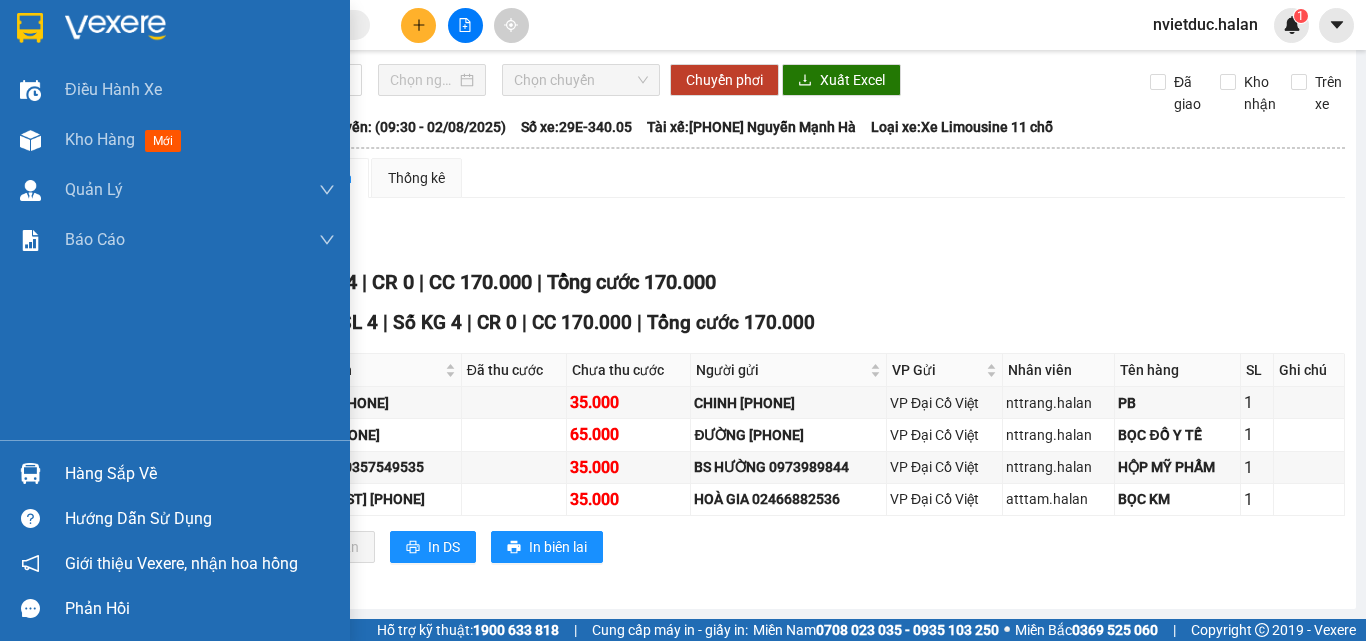 click on "Hàng sắp về" at bounding box center [175, 473] 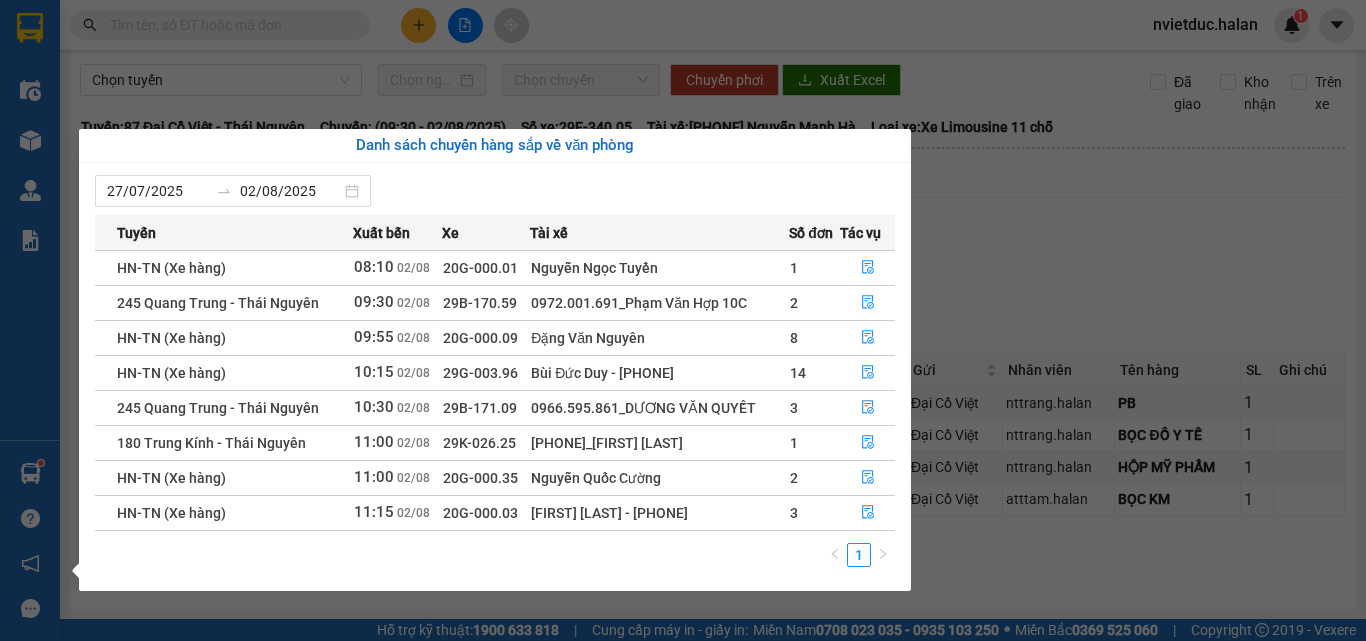 click on "Điều hành xe     Kho hàng mới     Quản Lý Quản lý chuyến Quản lý kiểm kho     Báo cáo 12. Thống kê đơn đối tác 2. Doanh thu thực tế theo từng văn phòng 4. Thống kê đơn hàng theo văn phòng Hàng sắp về Hướng dẫn sử dụng Giới thiệu Vexere, nhận hoa hồng Phản hồi Phần mềm hỗ trợ bạn tốt chứ?" at bounding box center [30, 320] 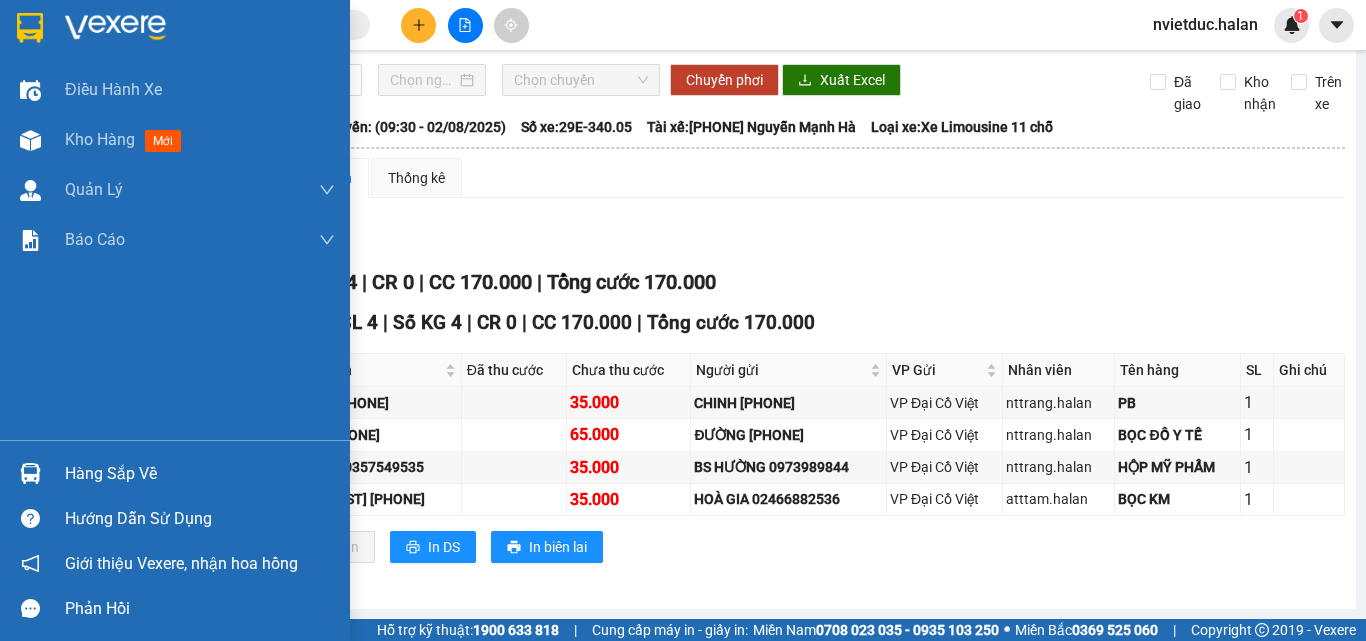 click at bounding box center (30, 473) 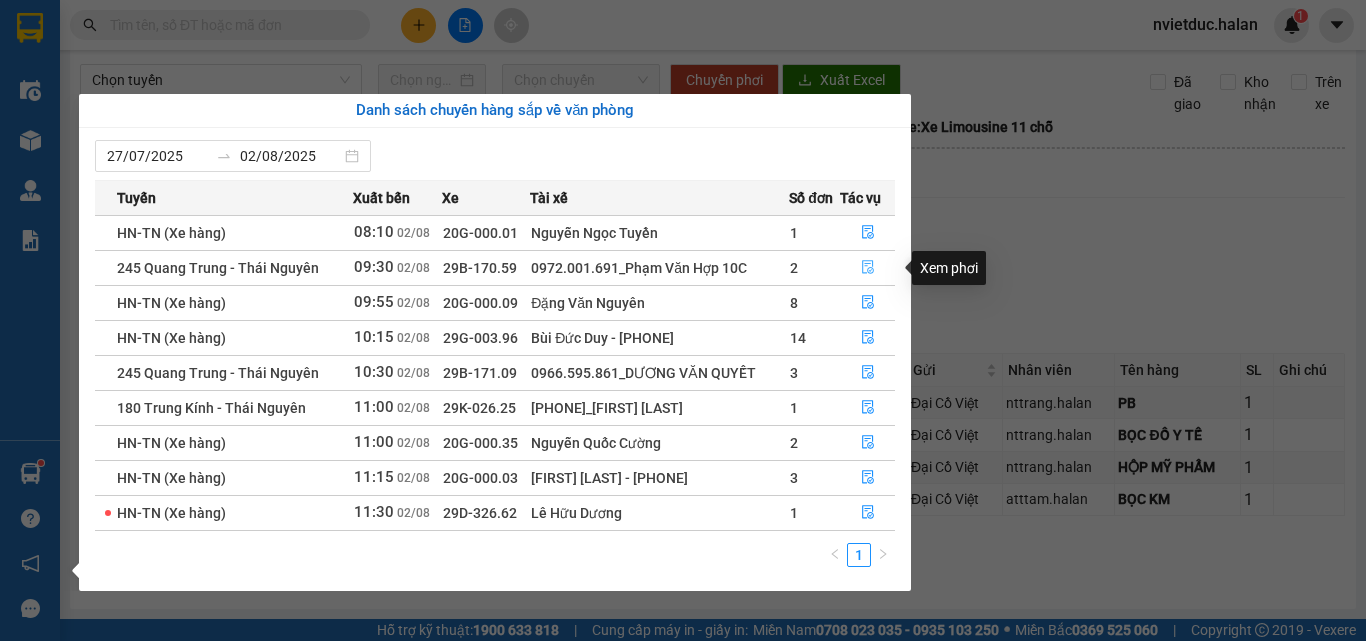 click 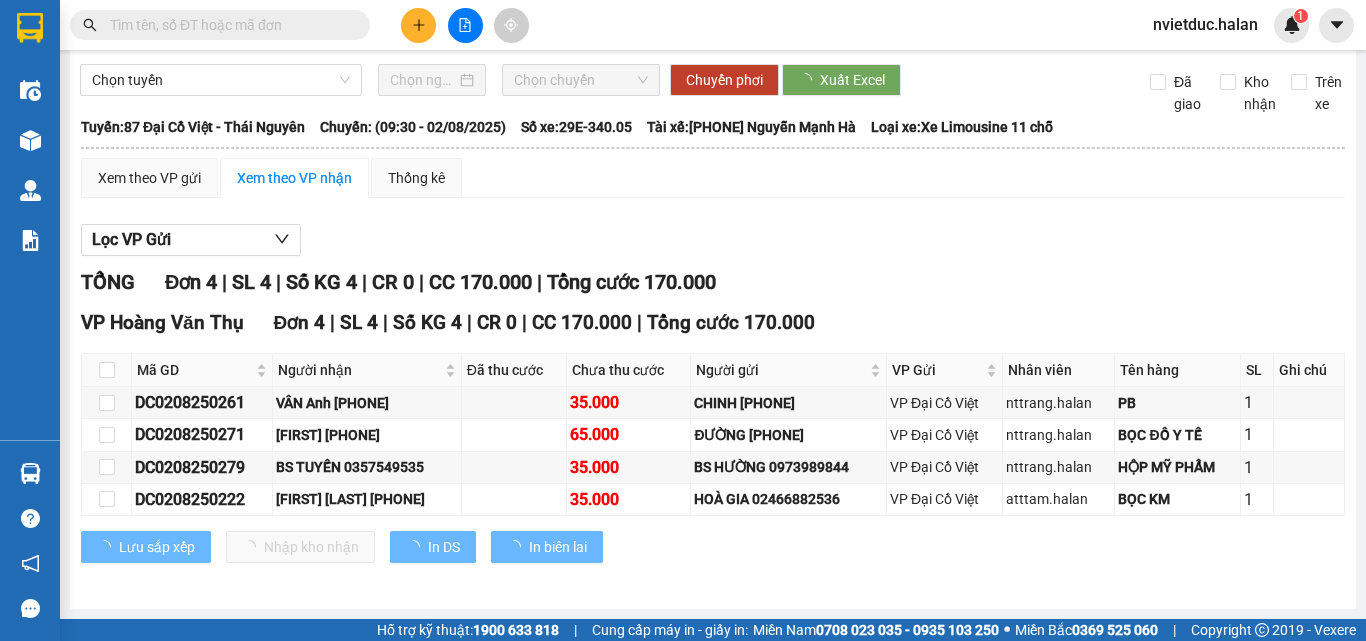 scroll, scrollTop: 45, scrollLeft: 0, axis: vertical 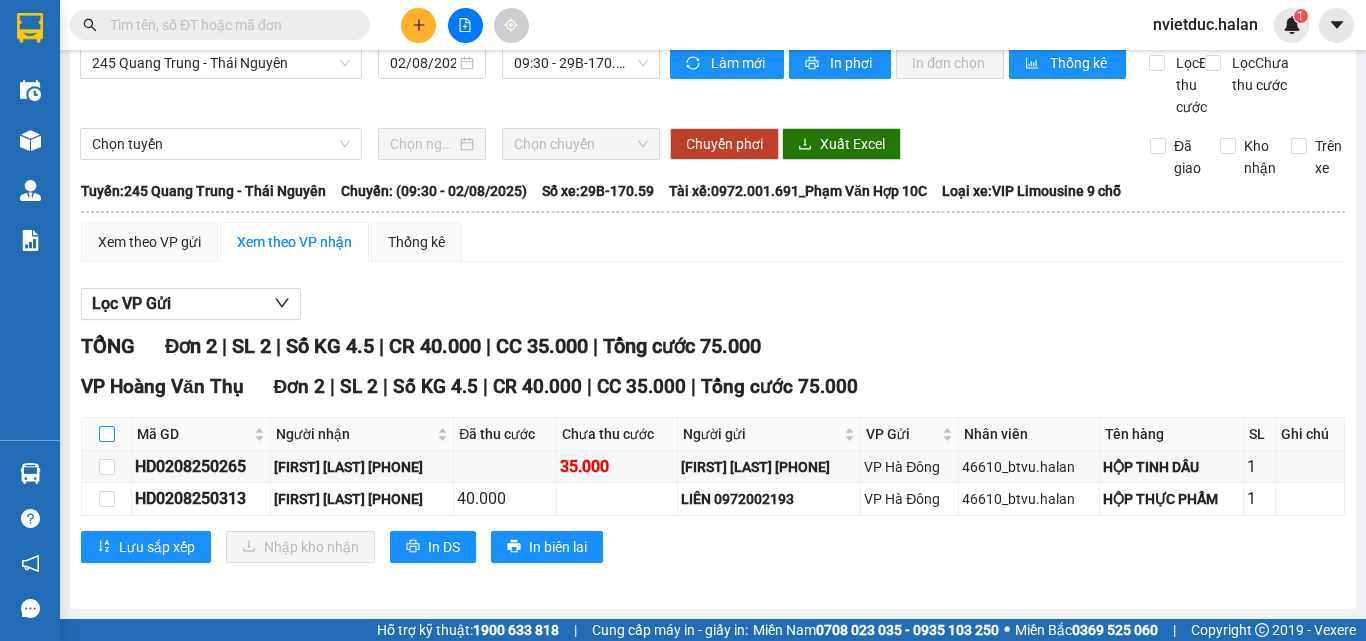 click at bounding box center [107, 434] 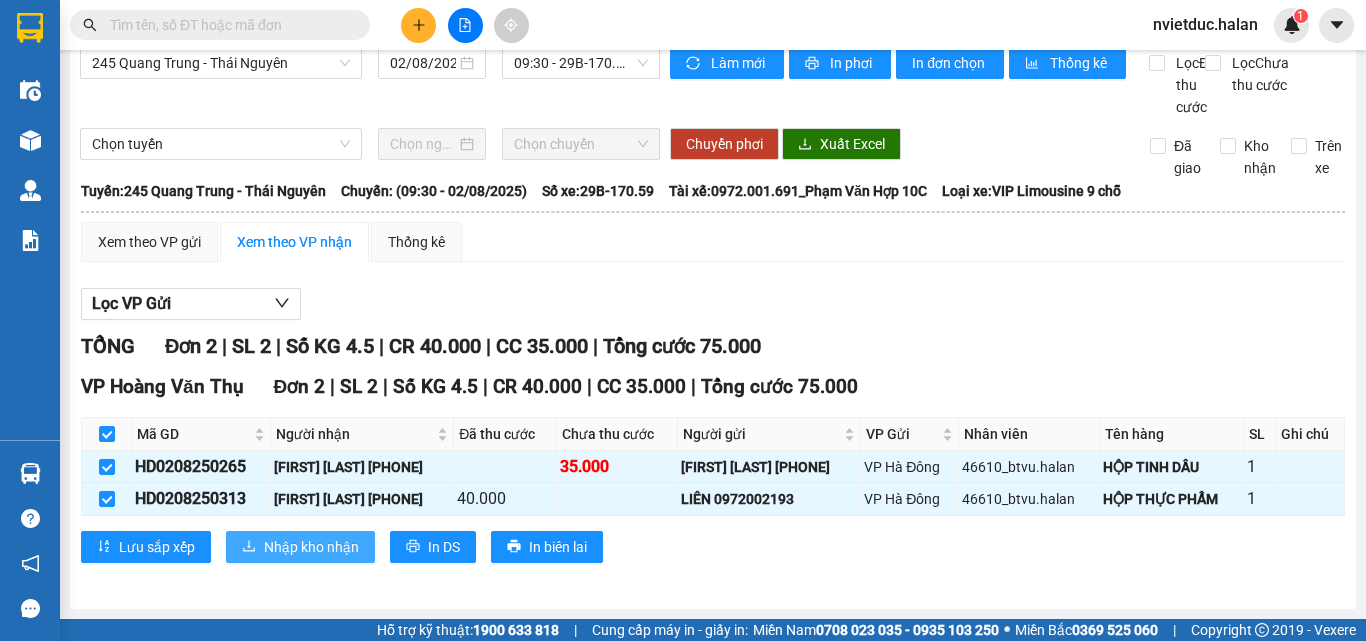 click on "Nhập kho nhận" at bounding box center (311, 547) 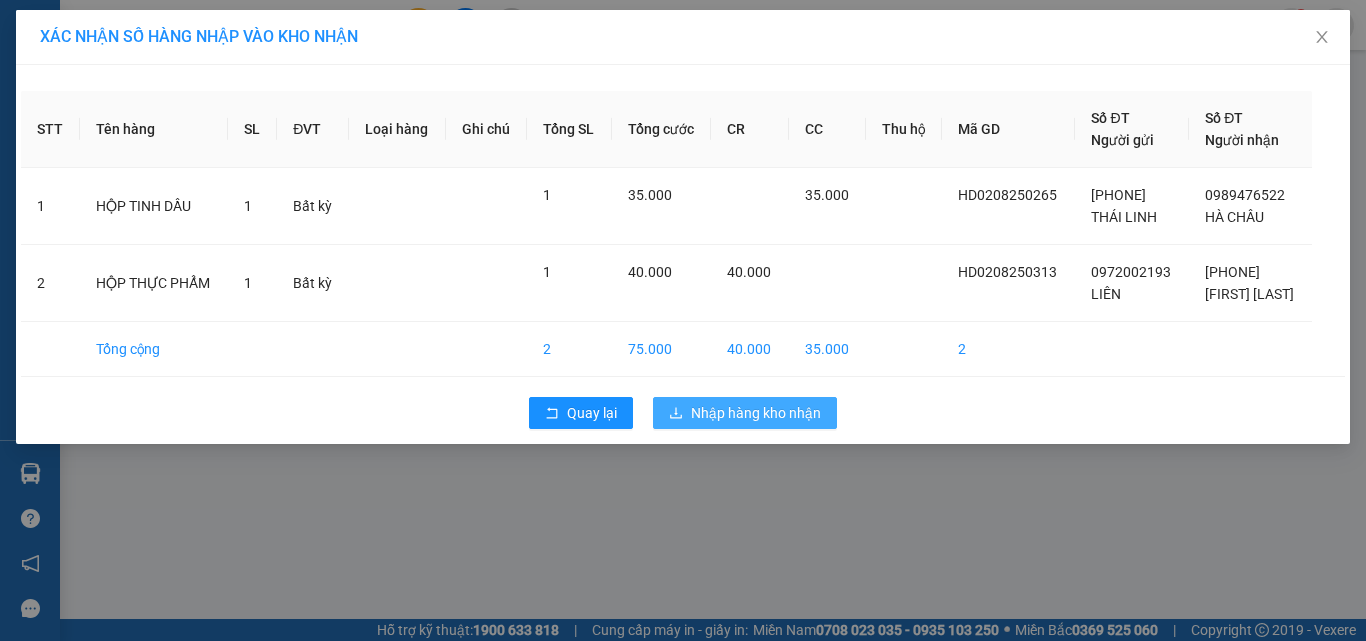 click on "Nhập hàng kho nhận" at bounding box center (756, 413) 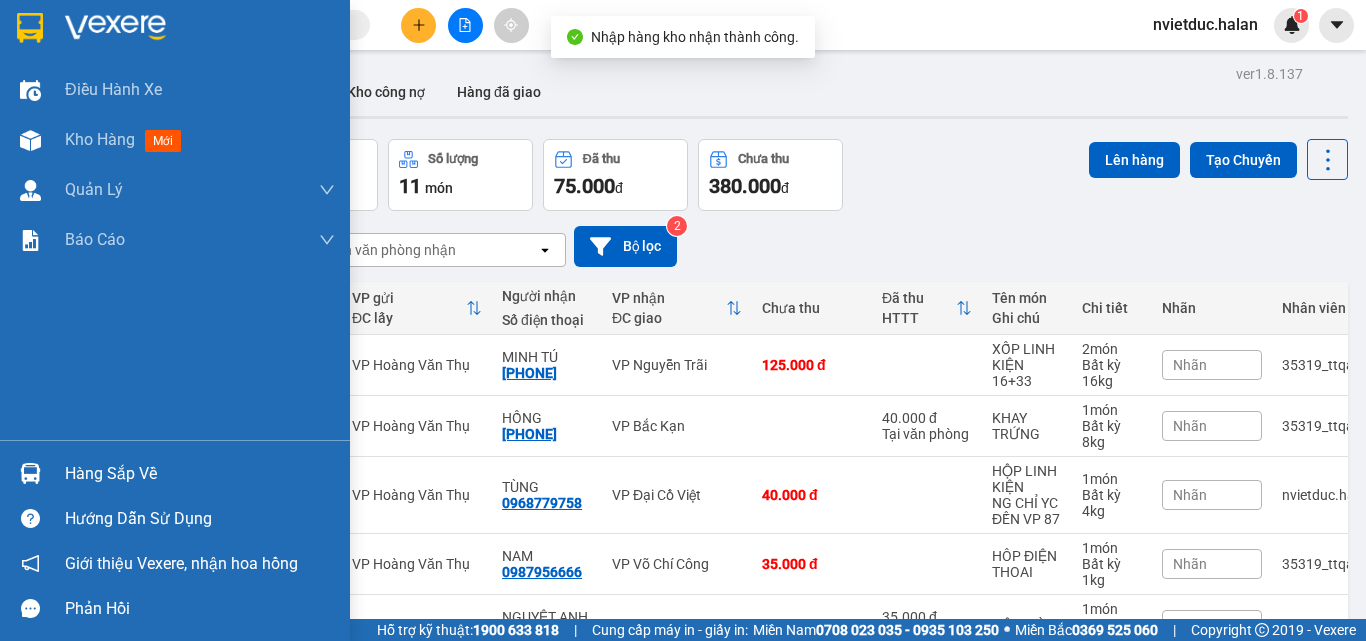 click at bounding box center (30, 473) 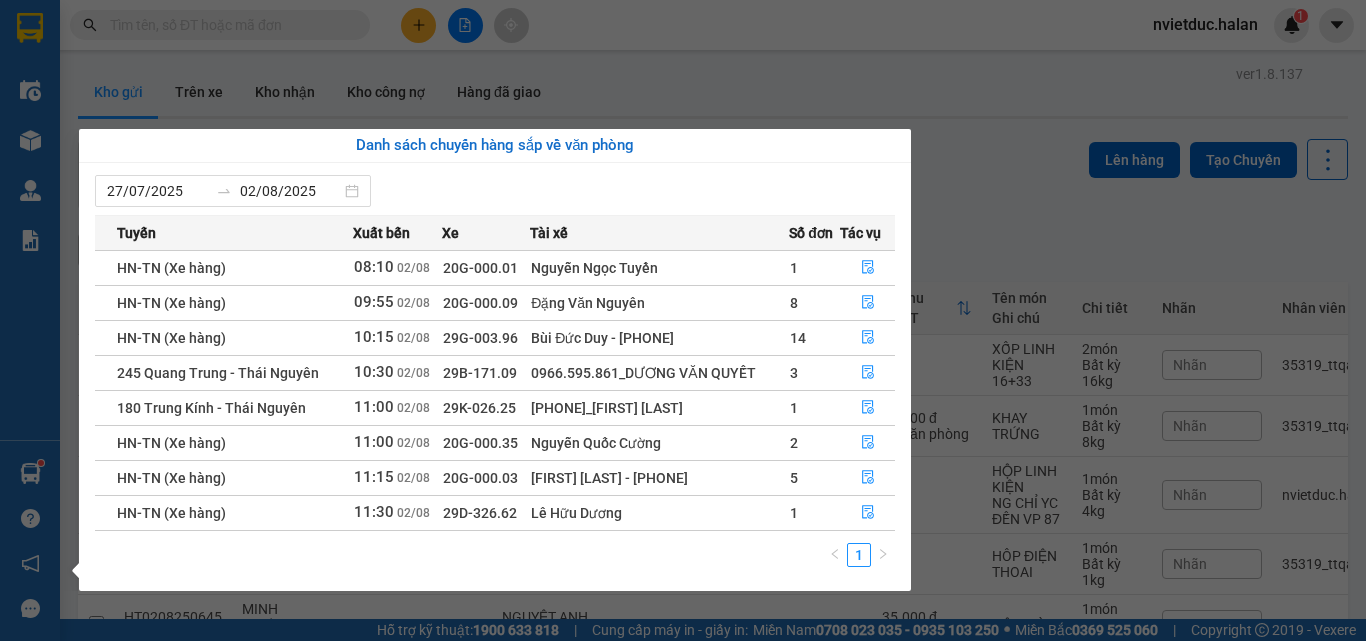 click on "Kết quả tìm kiếm ( 0 )  Bộ lọc  No Data nvietduc.halan 1     Điều hành xe     Kho hàng mới     Quản Lý Quản lý chuyến Quản lý kiểm kho     Báo cáo 12. Thống kê đơn đối tác 2. Doanh thu thực tế theo từng văn phòng 4. Thống kê đơn hàng theo văn phòng Hàng sắp về Hướng dẫn sử dụng Giới thiệu Vexere, nhận hoa hồng Phản hồi Phần mềm hỗ trợ bạn tốt chứ? ver  1.8.137 Kho gửi Trên xe Kho nhận Kho công nợ Hàng đã giao Đơn hàng 10 đơn Khối lượng 40.1 kg Số lượng 11 món Đã thu 75.000  đ Chưa thu 380.000  đ Lên hàng Tạo Chuyến 19/06/2025 – 02/08/2025 Press the down arrow key to interact with the calendar and select a date. Press the escape button to close the calendar. Selected date range is from 19/06/2025 to 02/08/2025. Chọn văn phòng nhận open Bộ lọc 2 Mã GD Ngày ĐH Người gửi Số điện thoại VP gửi ĐC lấy Người nhận Số điện thoại VP nhận ..." at bounding box center (683, 320) 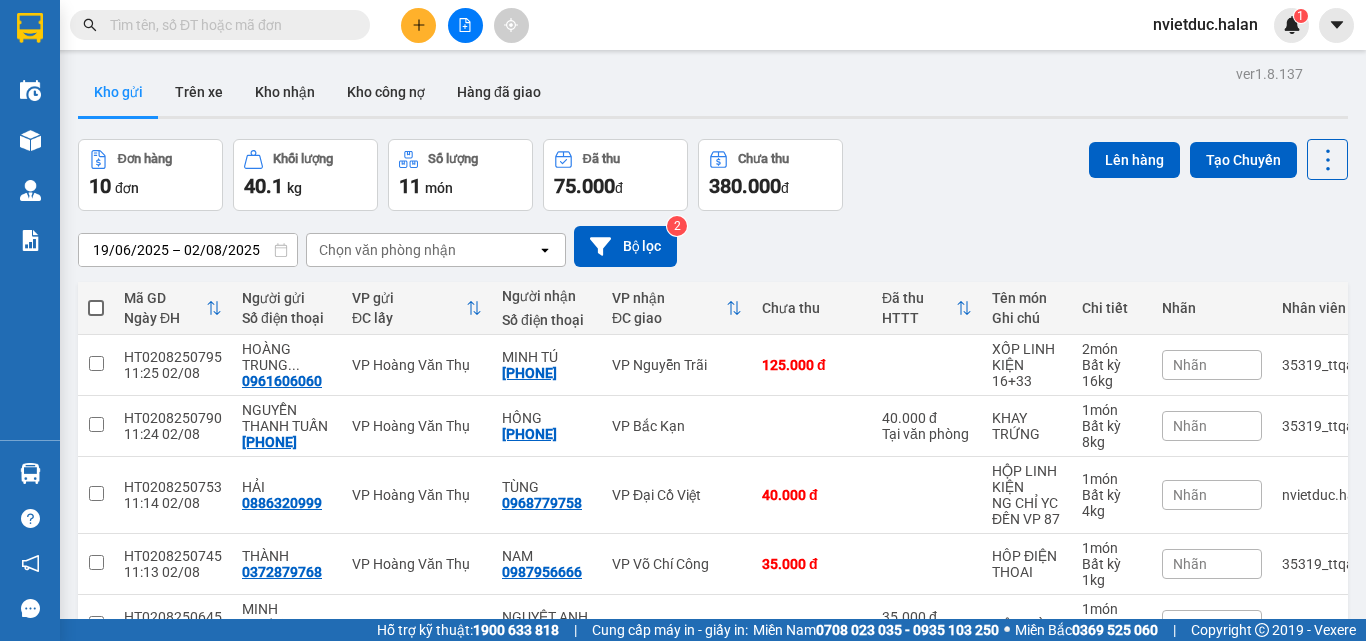 click at bounding box center (228, 25) 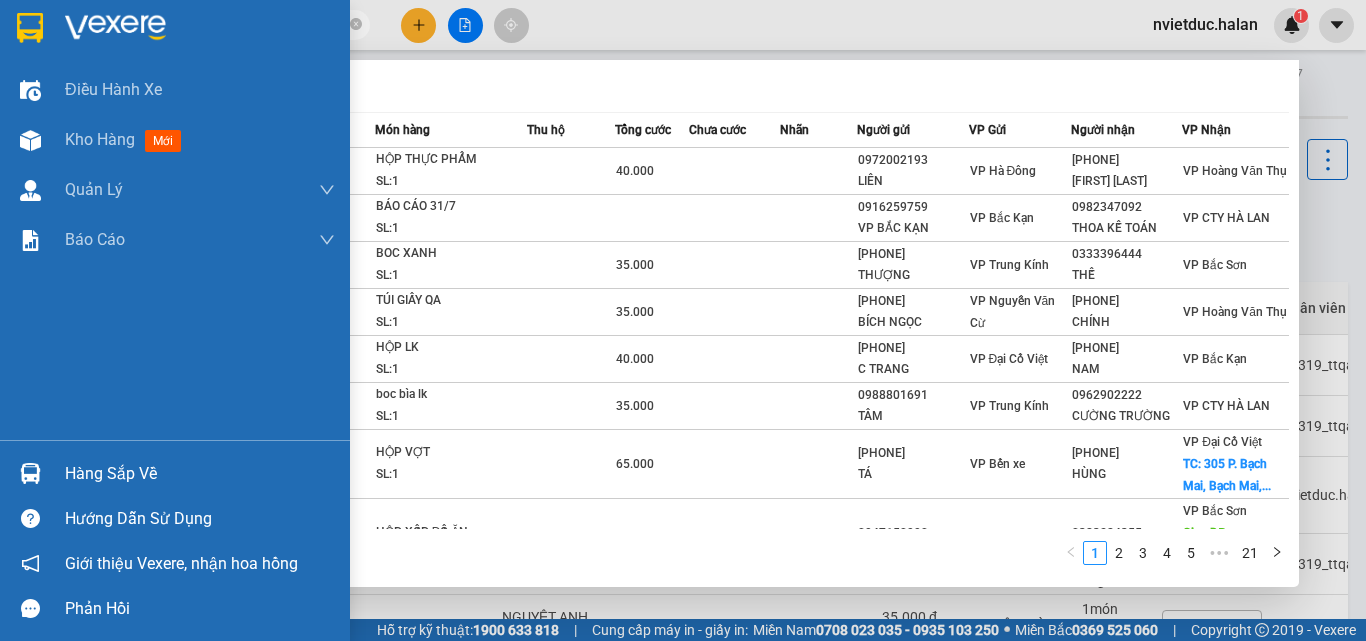 type on "250313" 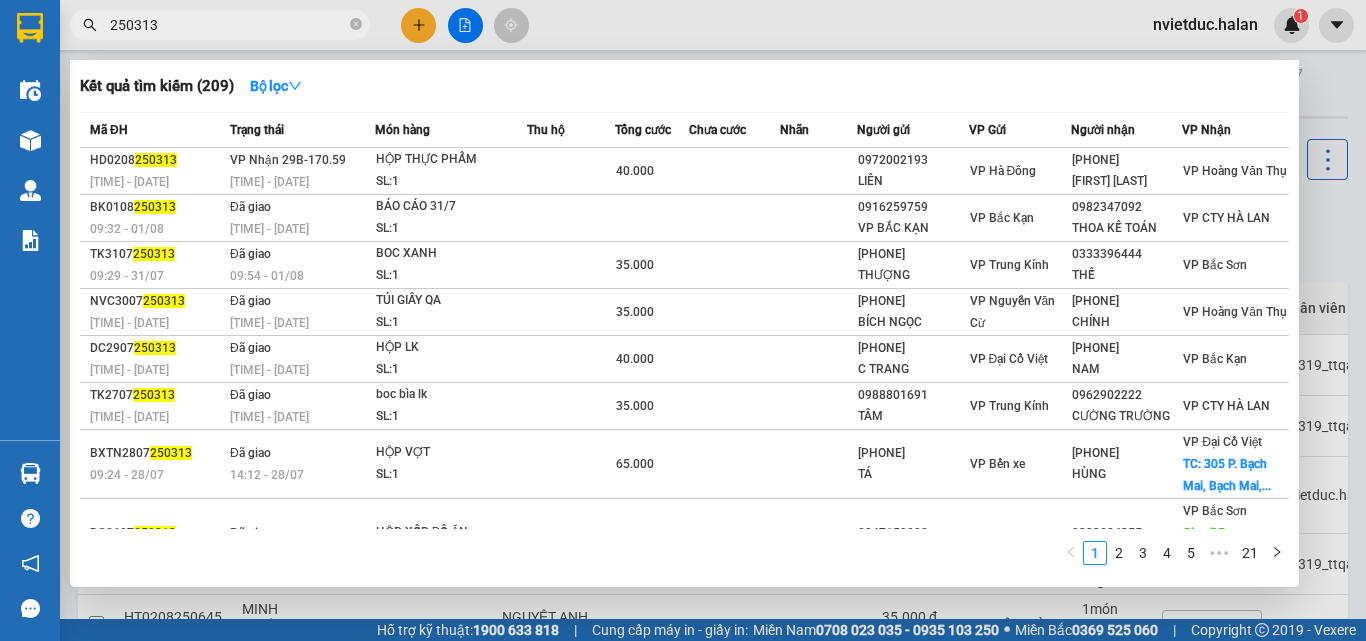 click on "Kết quả tìm kiếm ( 209 )  Bộ lọc  Mã ĐH Trạng thái Món hàng Thu hộ Tổng cước Chưa cước Nhãn Người gửi VP Gửi Người nhận VP Nhận HD0208 250313 09:24 - 02/08 VP Nhận   29B-170.59 11:28 - 02/08 HỘP THỰC PHẨM SL:  1 40.000 0972002193 LIÊN VP Hà Đông 0987544341 MAI ANH TUẤN VP Hoàng Văn Thụ BK0108 250313 09:32 - 01/08 Đã giao   12:46 - 01/08 BÁO CÁO 31/7 SL:  1 0916259759 VP BẮC KẠN VP Bắc Kạn 0982347092 THOA KẾ TOÁN VP CTY HÀ LAN TK3107 250313 09:29 - 31/07 Đã giao   09:54 - 01/08 BOC XANH SL:  1 35.000 0866361789 THƯỢNG VP Trung Kính 0333396444 THẾ VP Bắc Sơn NVC3007 250313 09:19 - 30/07 Đã giao   13:18 - 30/07 TÚI GIẤY QA SL:  1 35.000 0914883330 BÍCH NGỌC VP Nguyễn Văn Cừ 0337533030 CHÍNH VP Hoàng Văn Thụ DC2907 250313 09:12 - 29/07 Đã giao   13:17 - 29/07 HỘP LK SL:  1 40.000 0984543882 C TRANG VP Đại Cồ Việt 0987543373 NAM VP Bắc Kạn TK2707 250313 09:38 - 27/07 Đã giao   14:40 - 28/07 1" at bounding box center (683, 320) 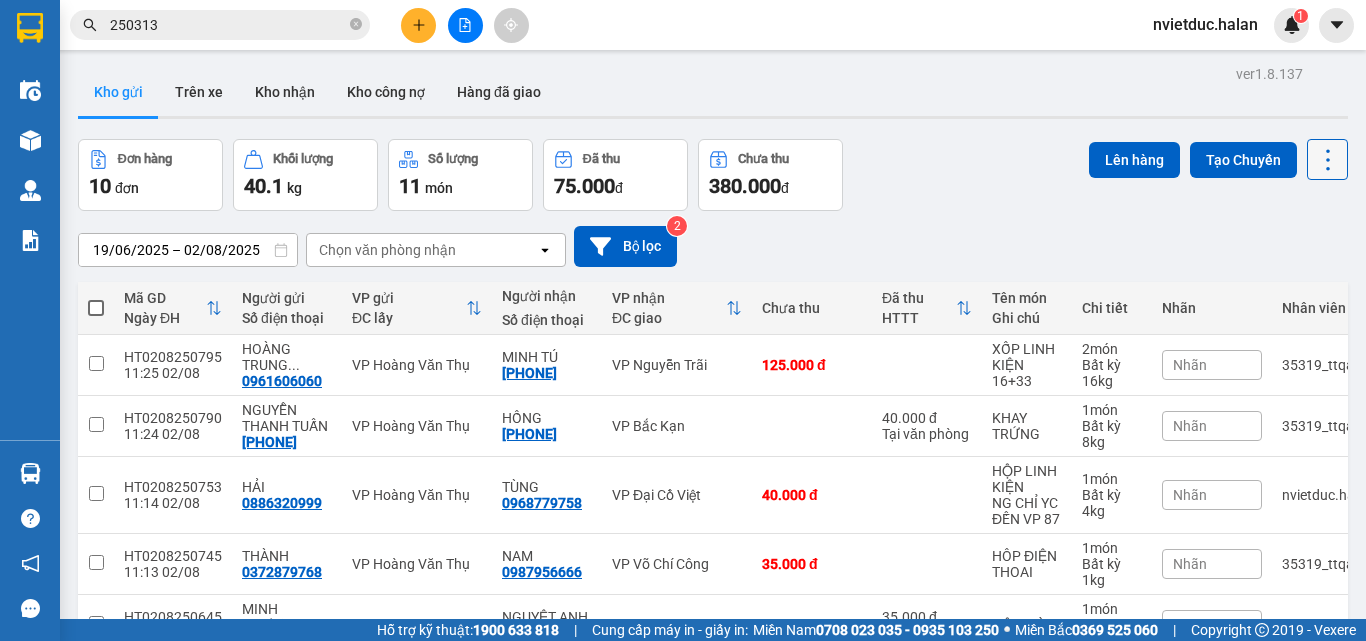 click 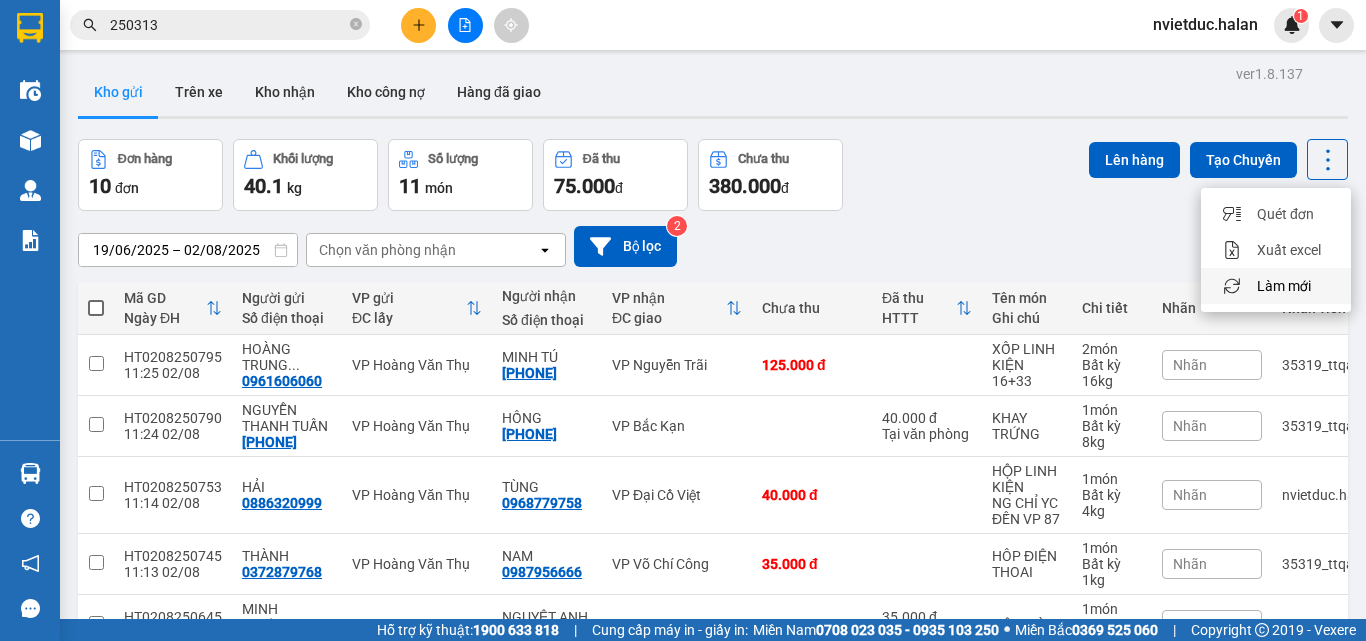 click at bounding box center (1232, 286) 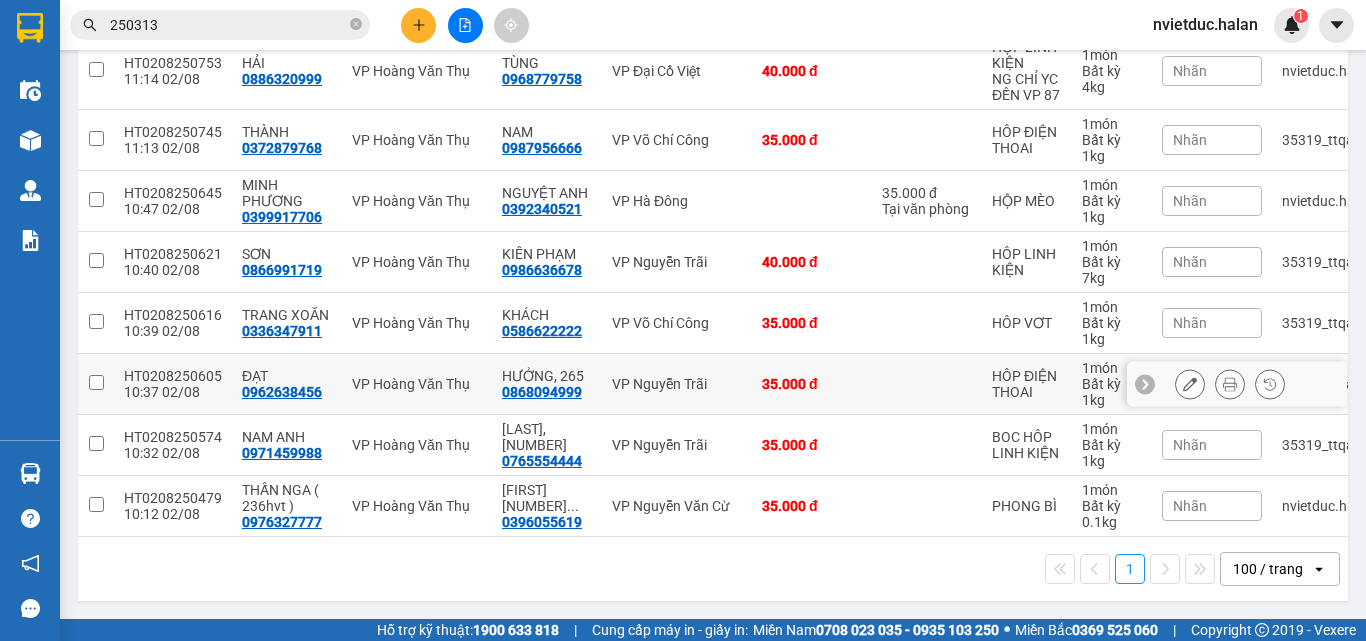 scroll, scrollTop: 438, scrollLeft: 0, axis: vertical 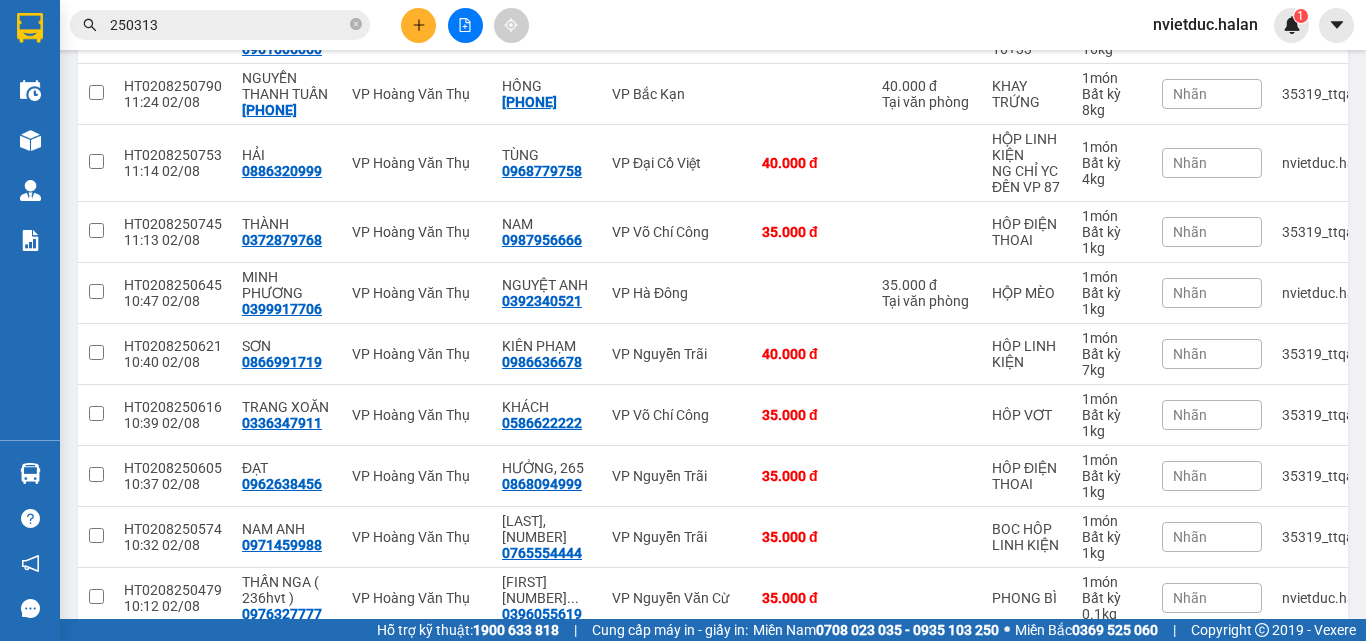 click at bounding box center [465, 25] 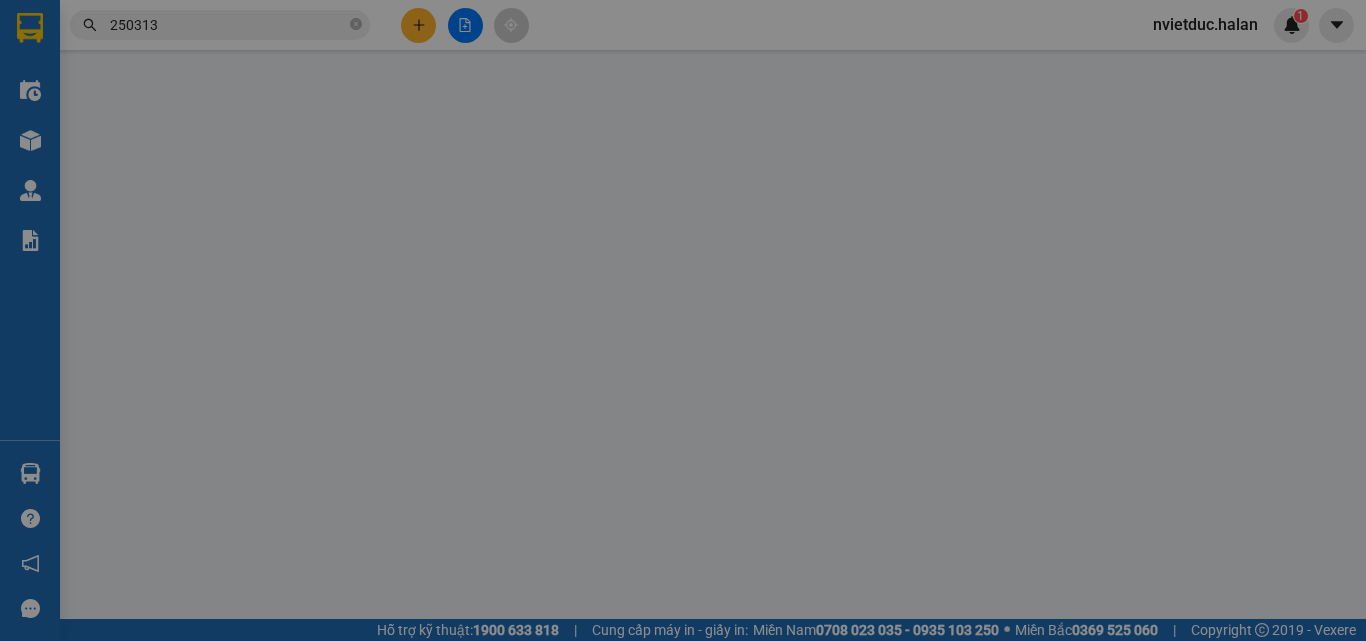 scroll, scrollTop: 0, scrollLeft: 0, axis: both 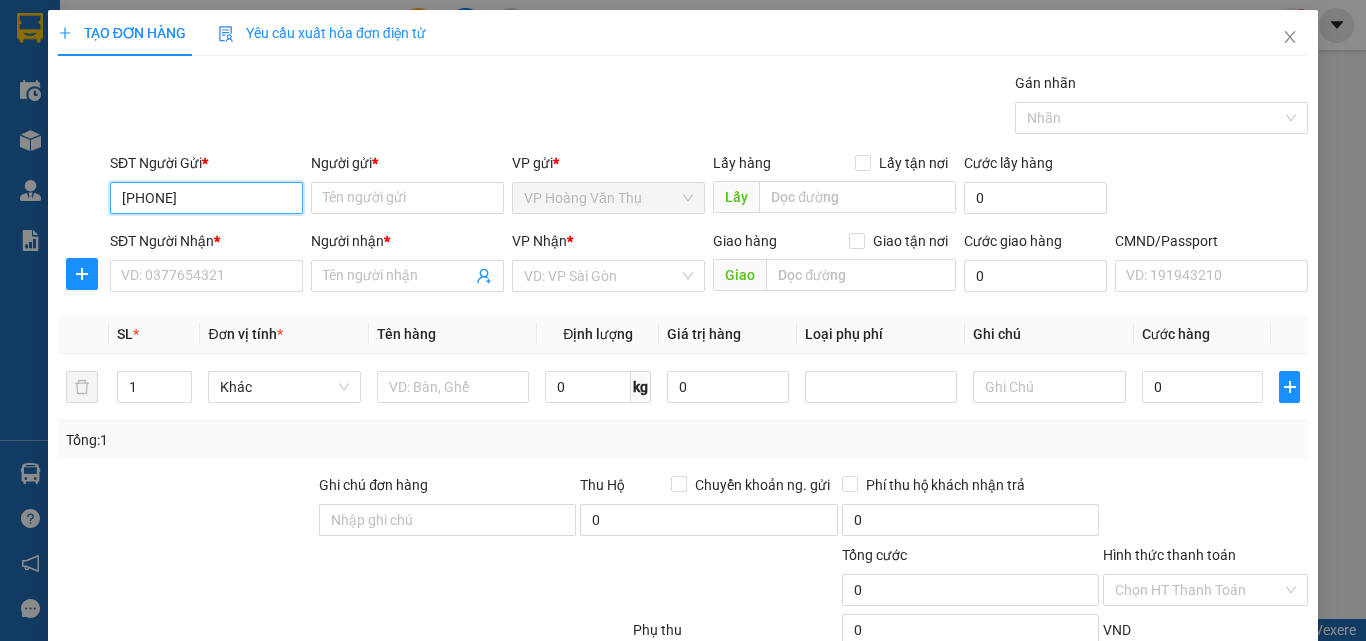 type on "0977399983" 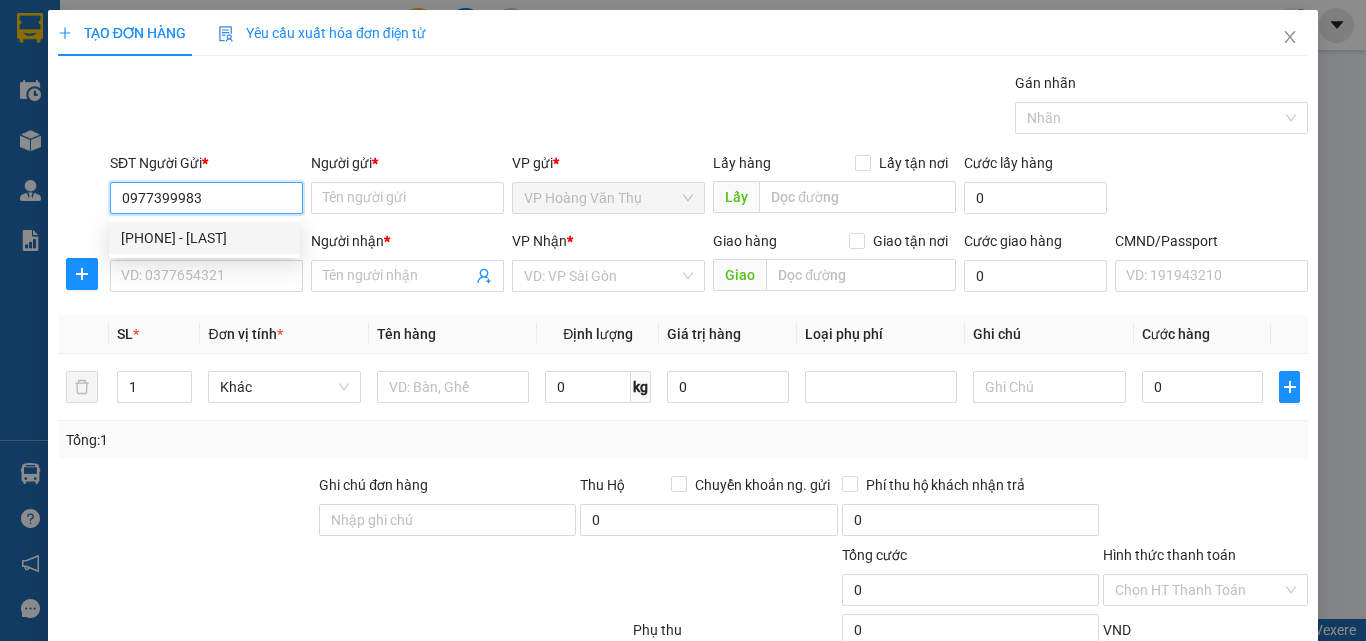 click on "0977399983 - LIỄU" at bounding box center (204, 238) 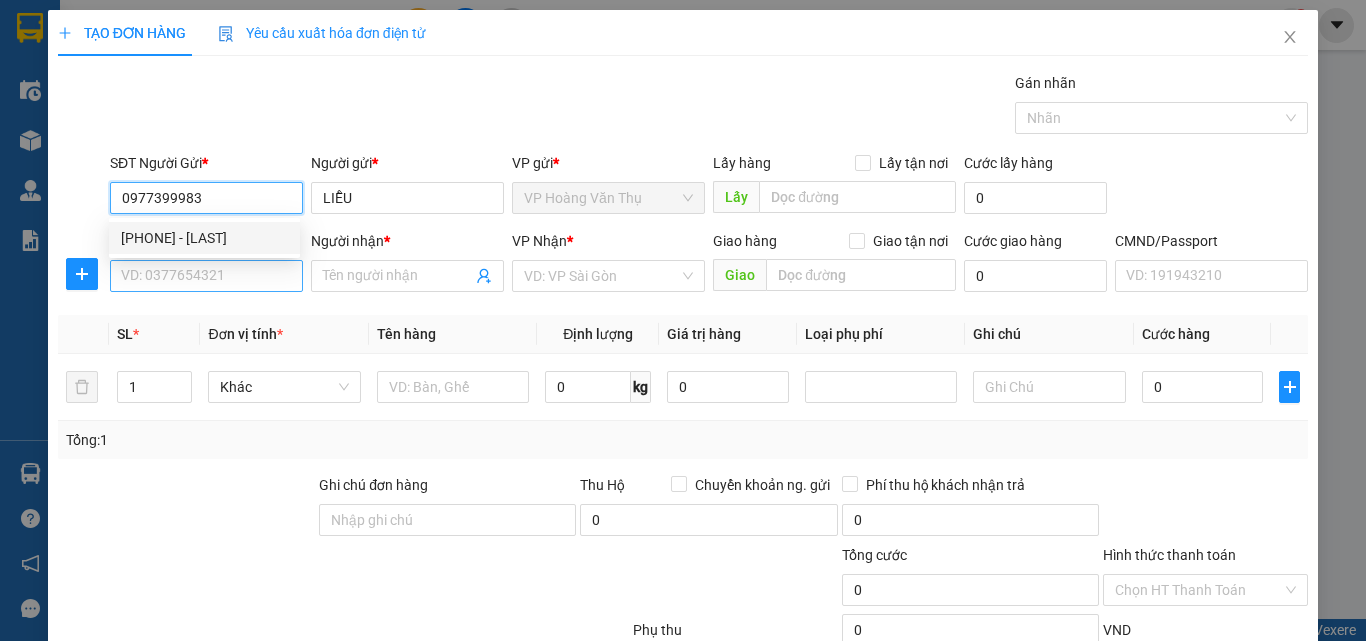 type on "0977399983" 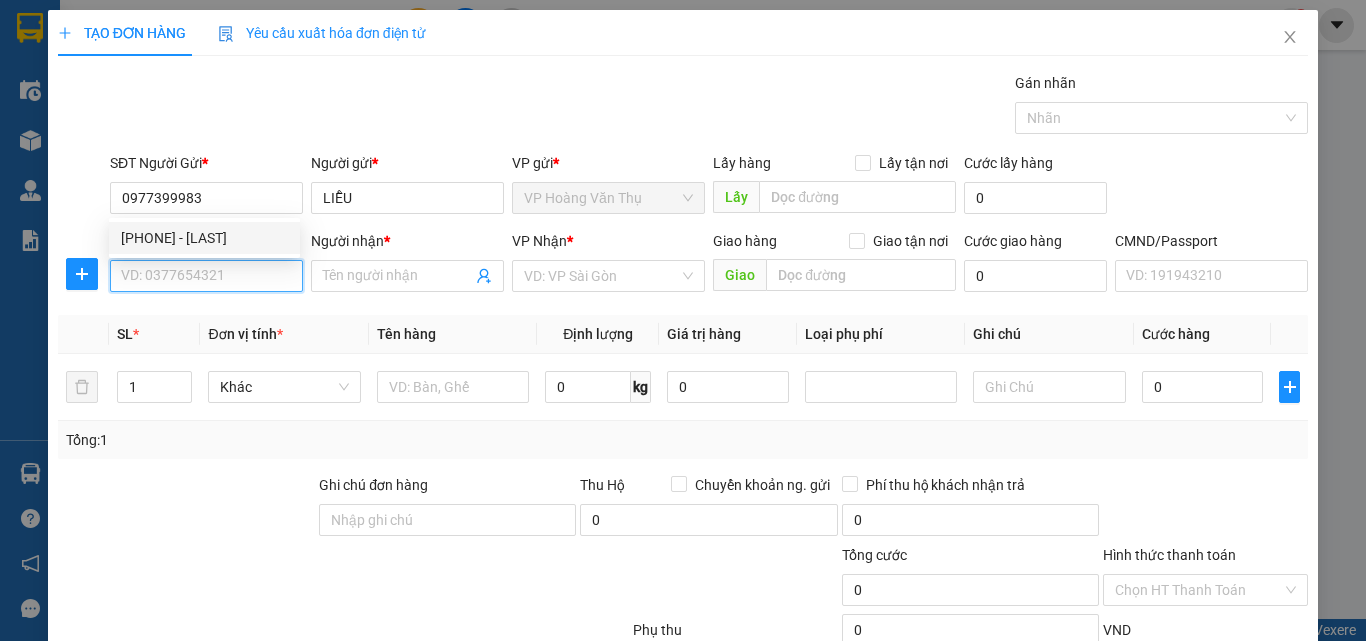 click on "SĐT Người Nhận  *" at bounding box center (206, 276) 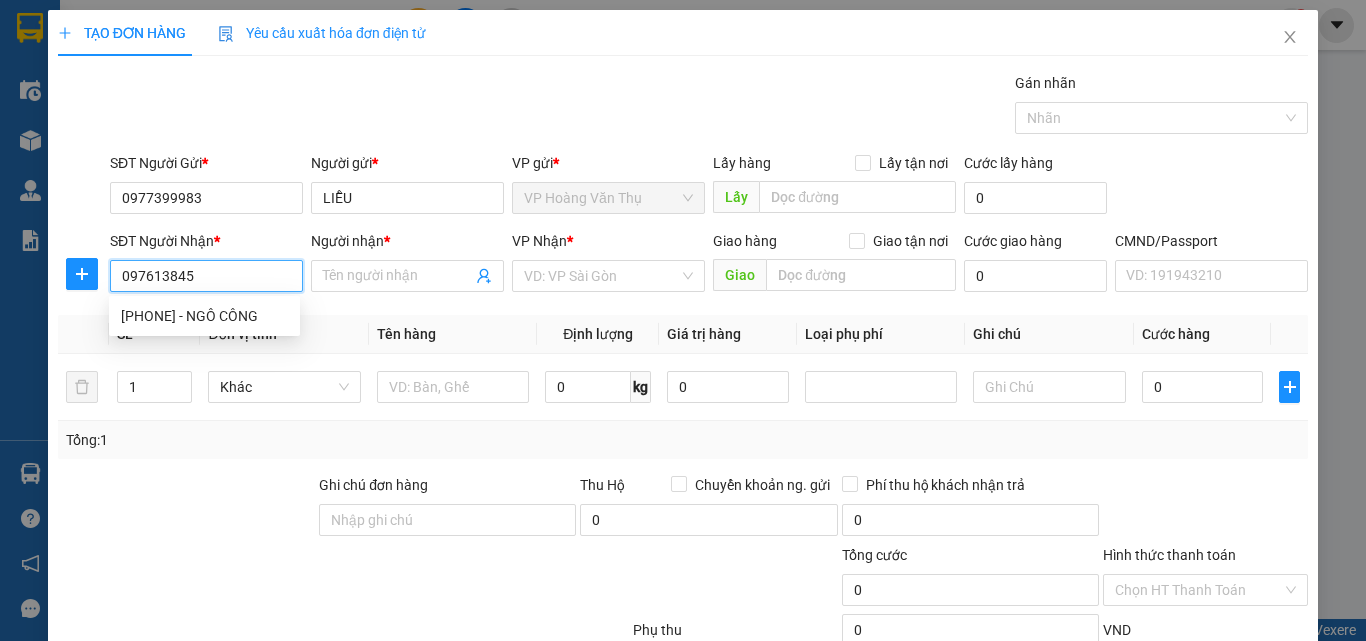 type on "0976138454" 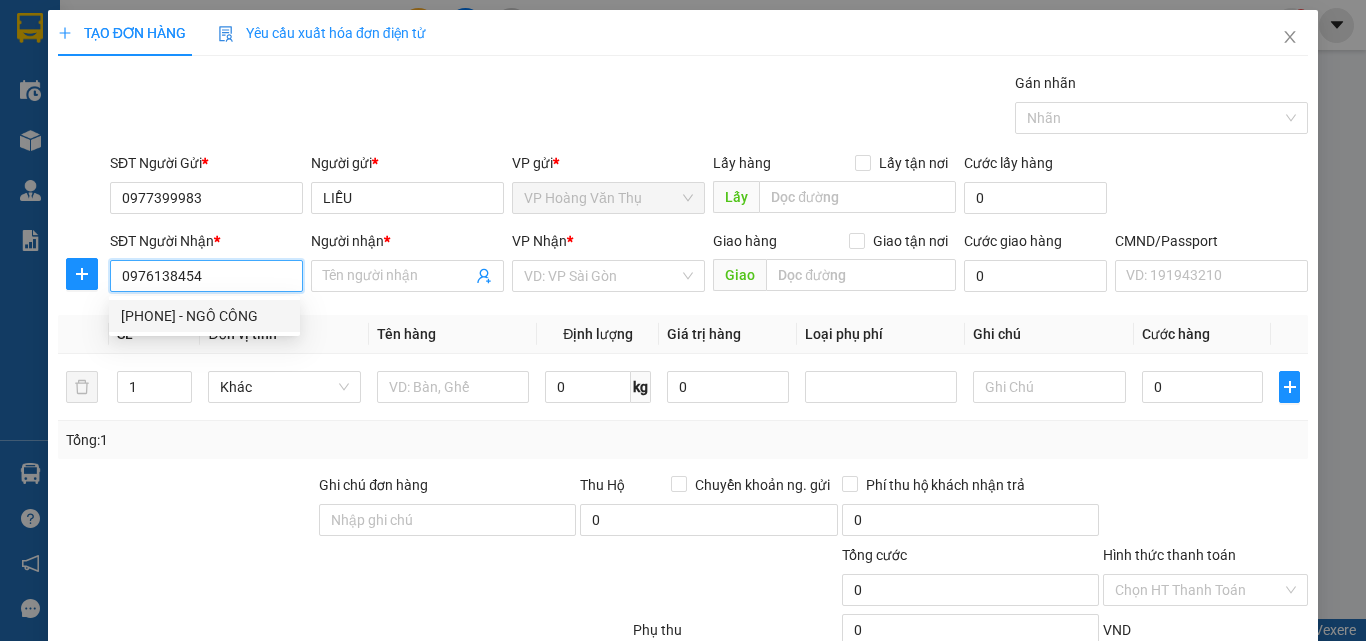 click on "0976138454 - NGÔ CÔNG" at bounding box center (204, 316) 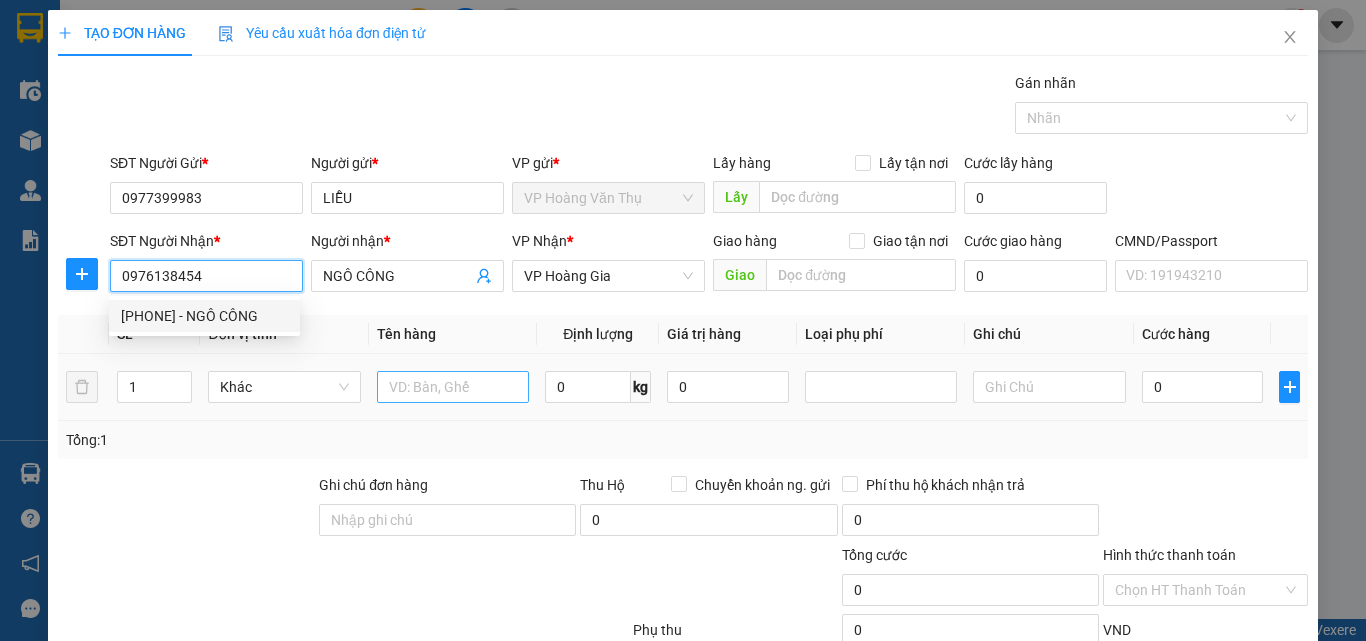 type on "NGÔ CÔNG" 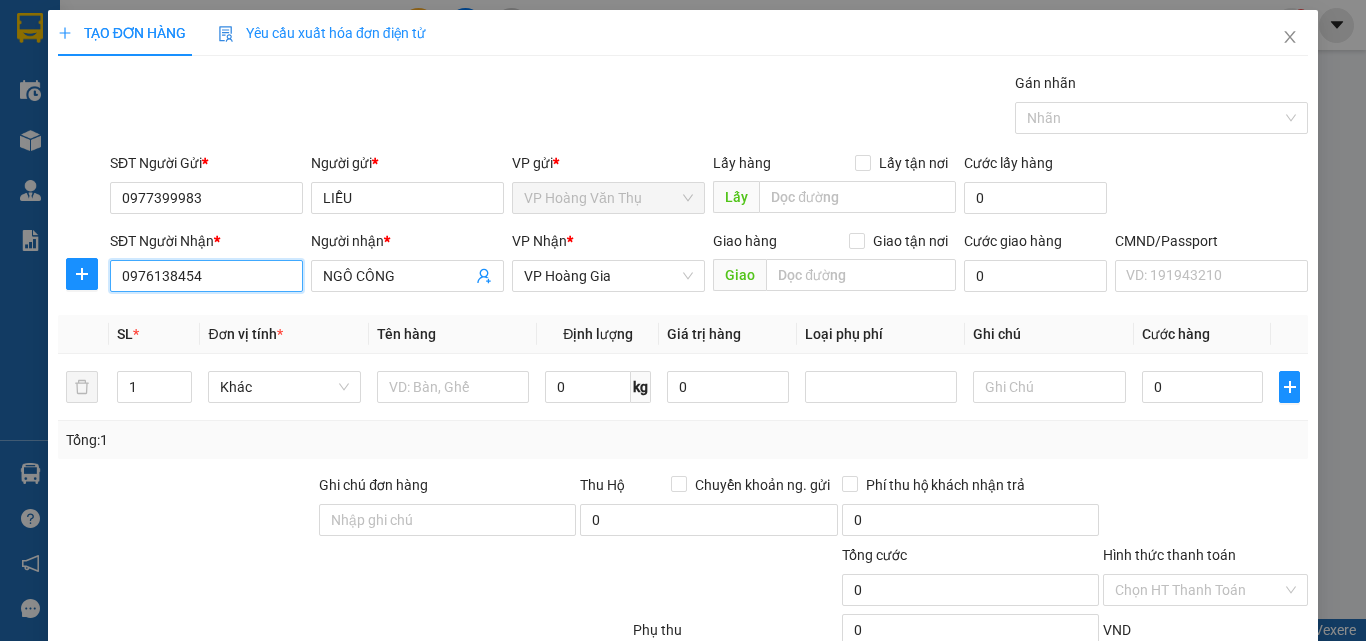 click on "0976138454" at bounding box center [206, 276] 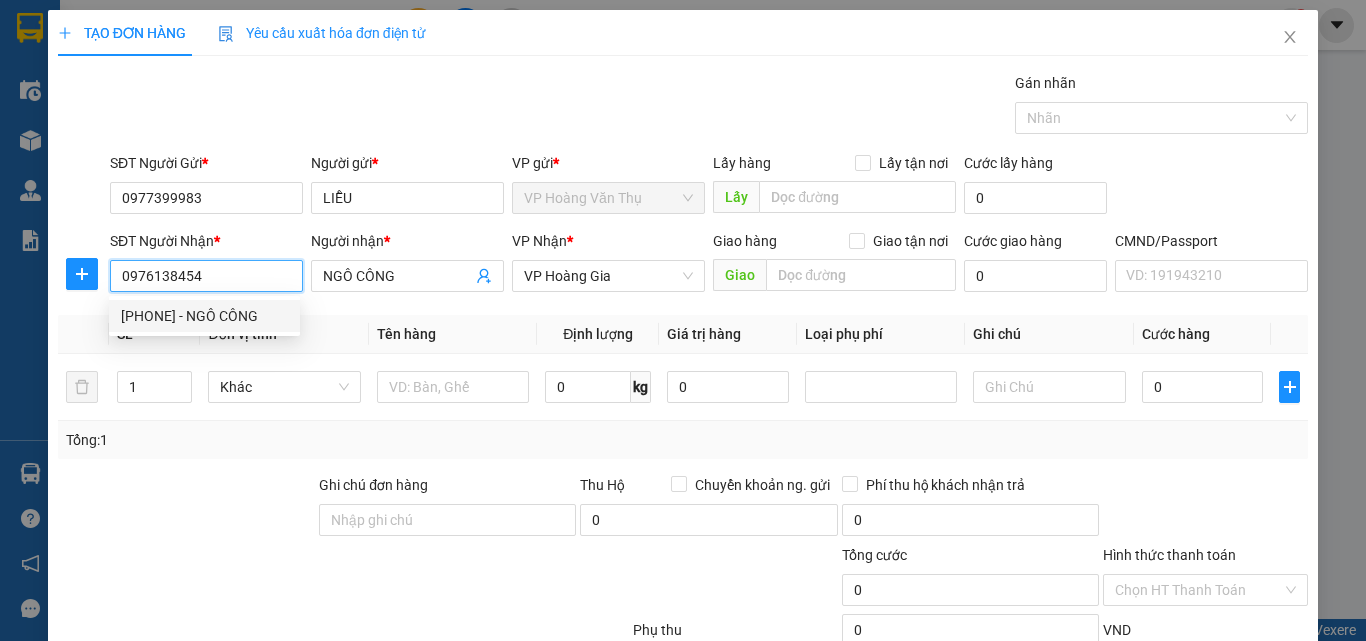type on "0976138454" 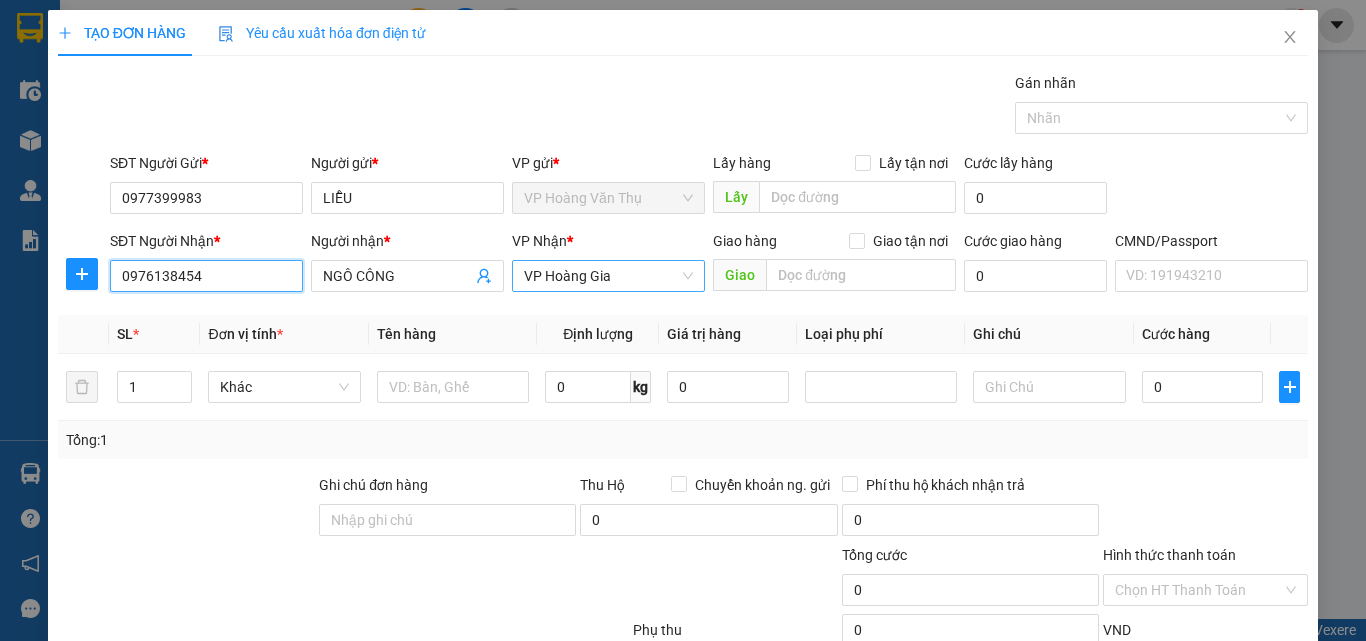 click on "VP Hoàng Gia" at bounding box center [608, 276] 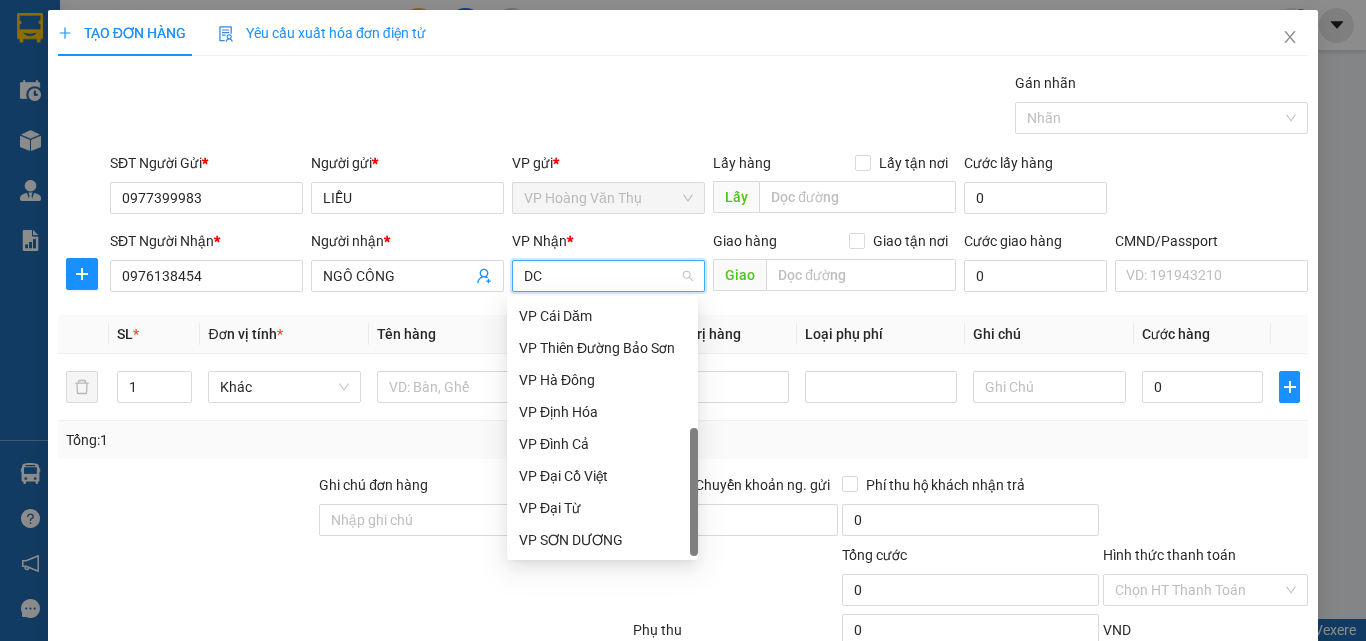 scroll, scrollTop: 0, scrollLeft: 0, axis: both 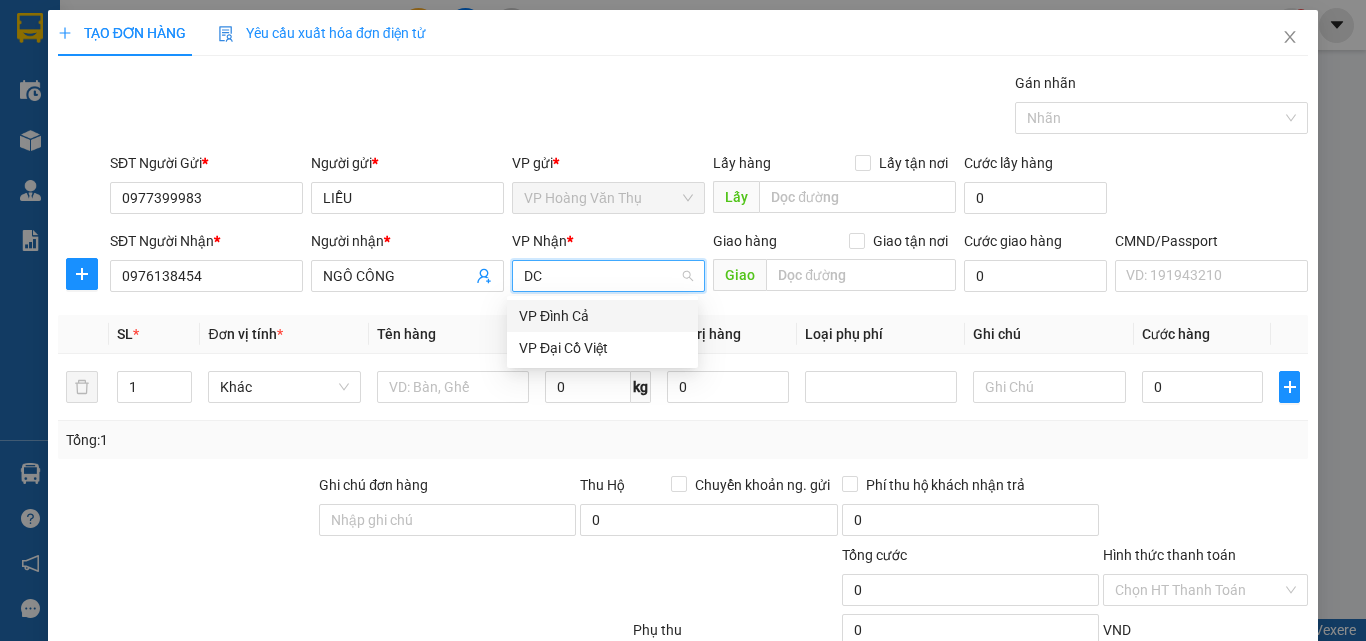 type on "DCV" 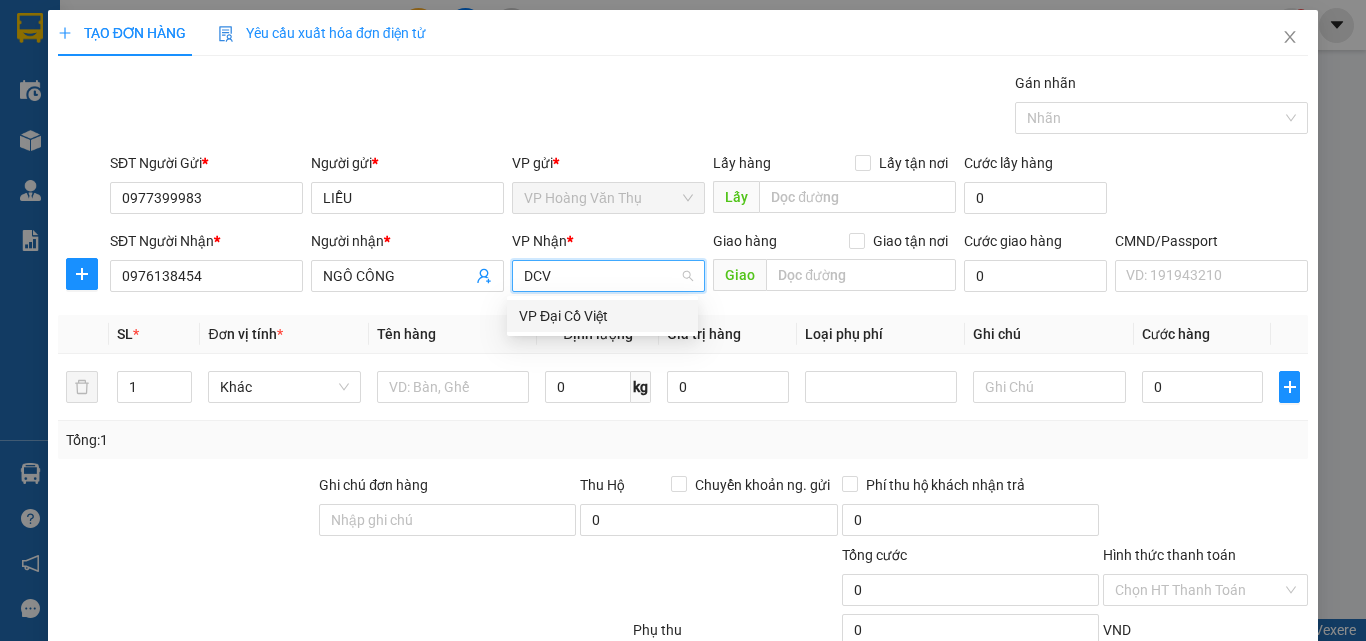 click on "VP Đại Cồ Việt" at bounding box center (602, 316) 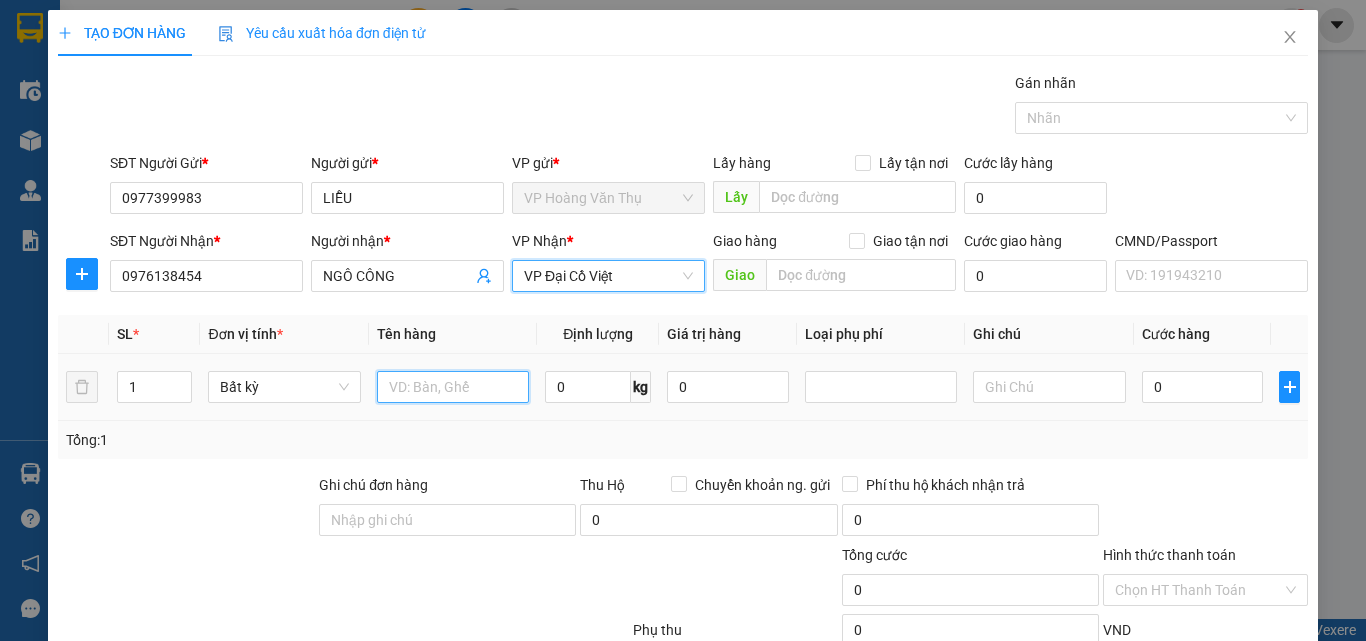 click at bounding box center (453, 387) 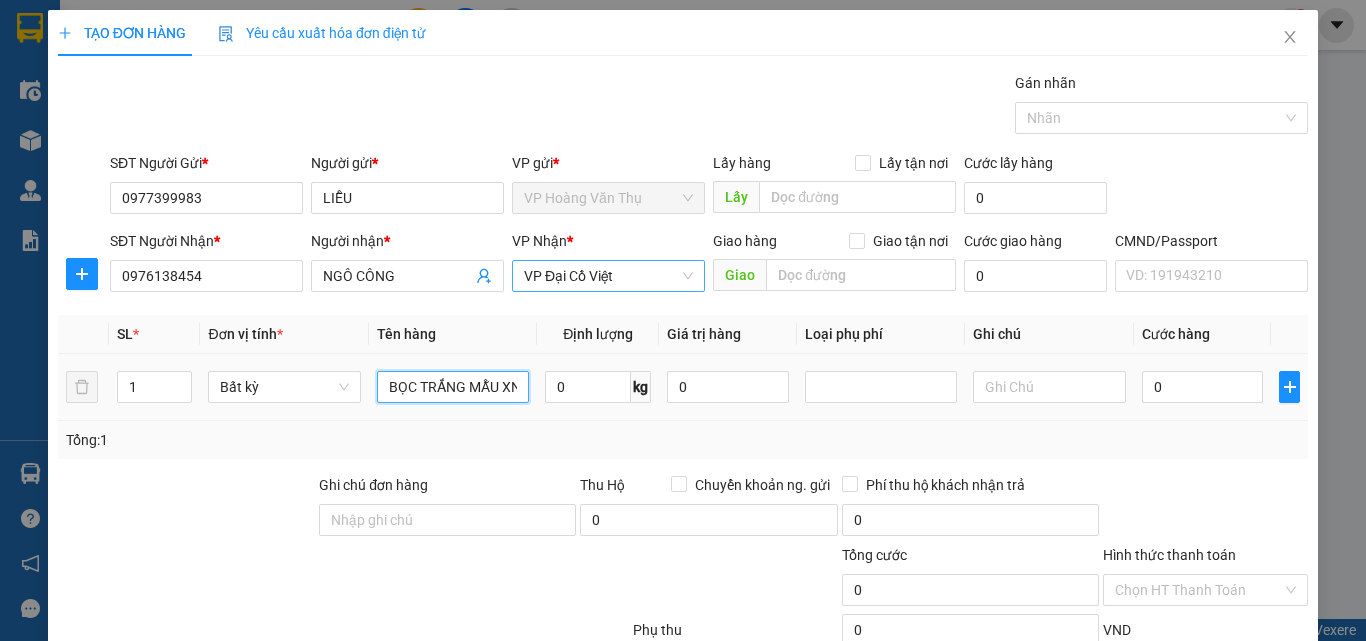 scroll, scrollTop: 0, scrollLeft: 7, axis: horizontal 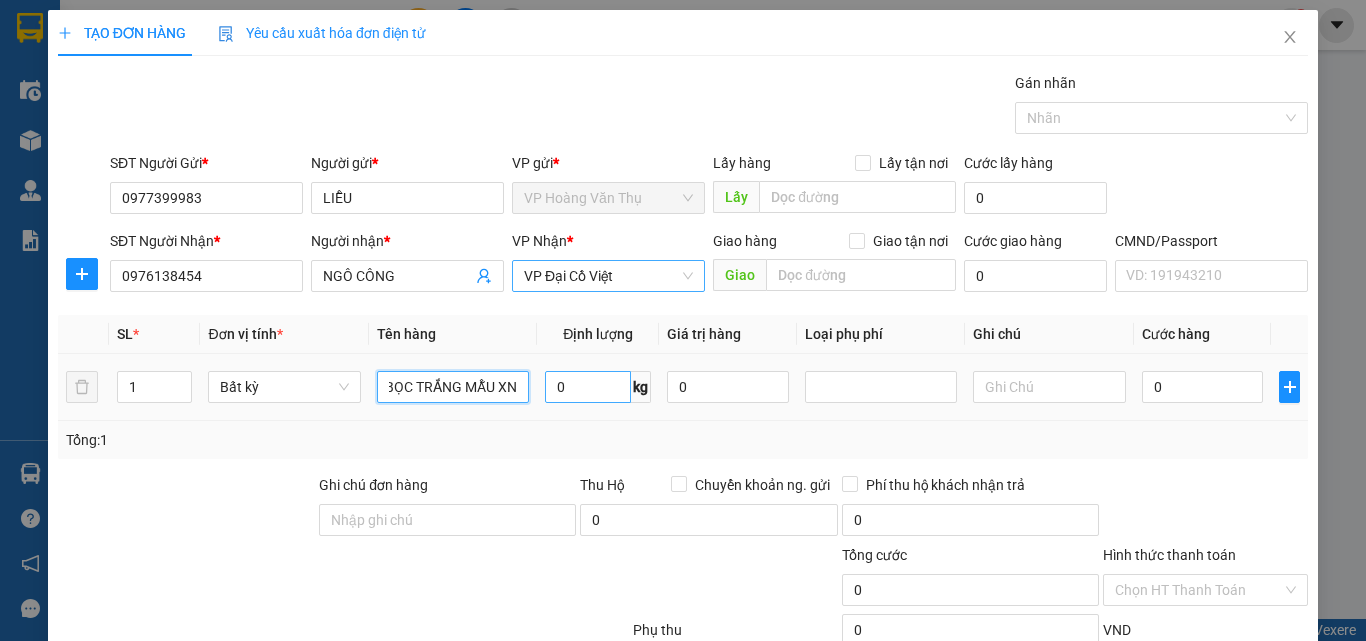 type on "BỌC TRẮNG MẪU XN" 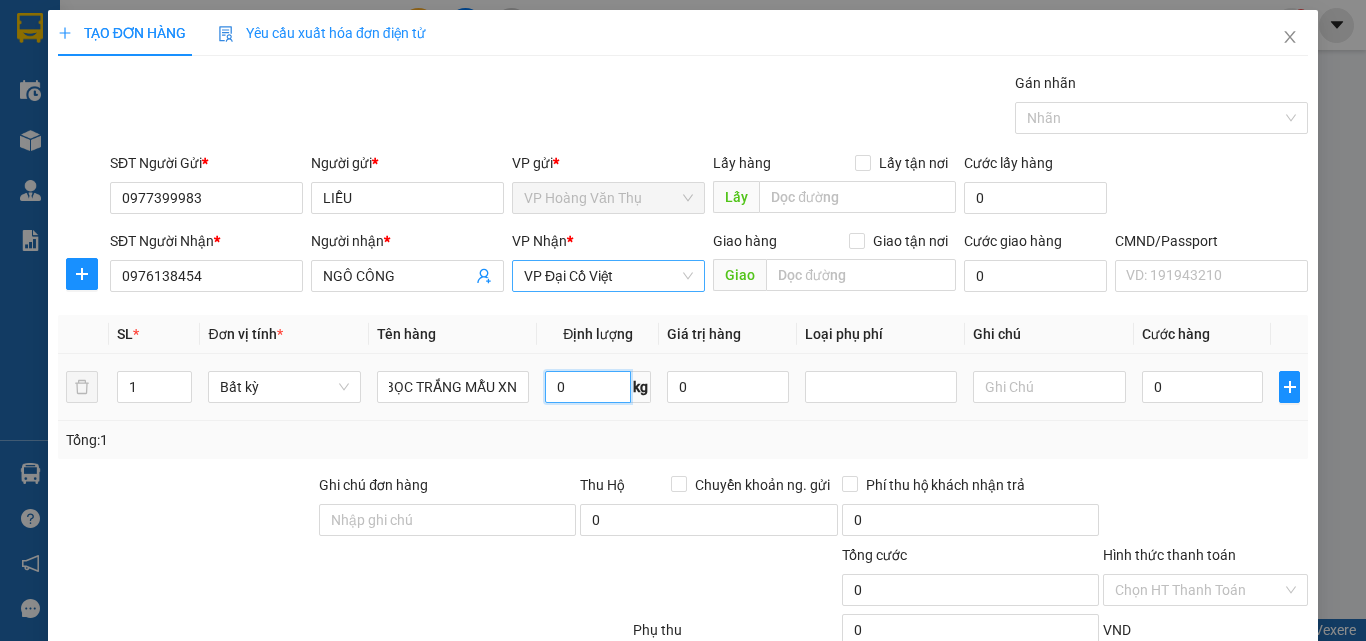 click on "0" at bounding box center [588, 387] 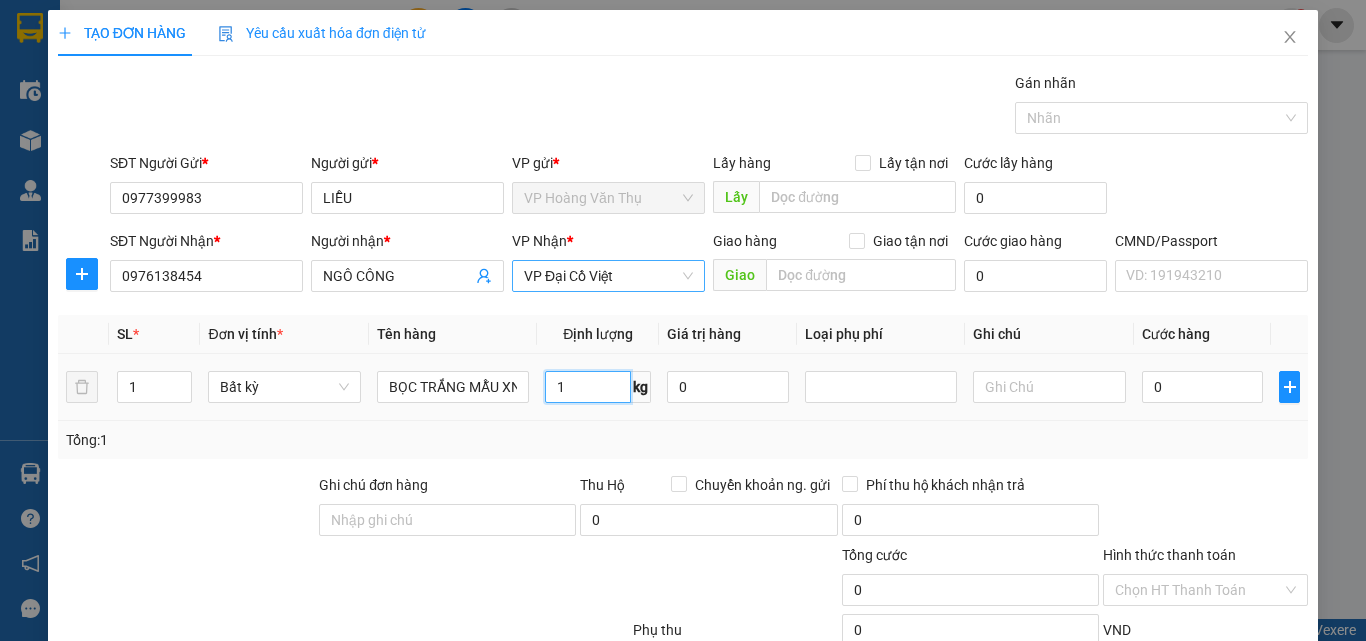 type on "1" 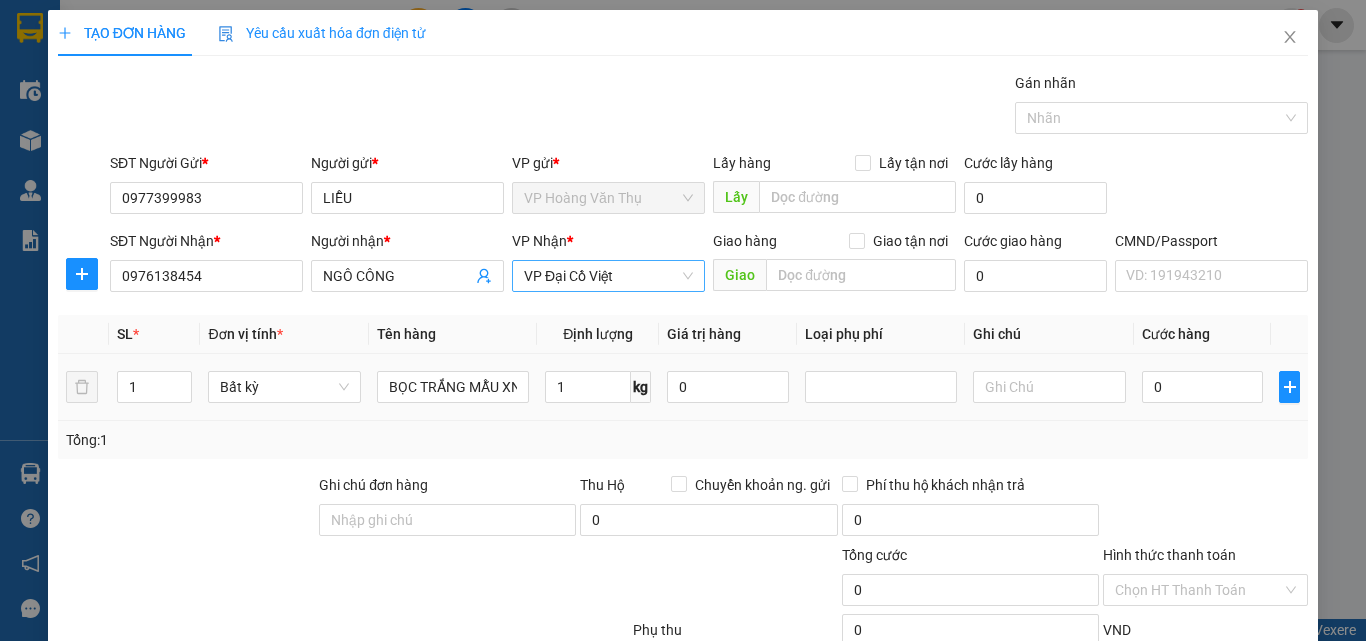 click on "Tổng:  1" at bounding box center (683, 440) 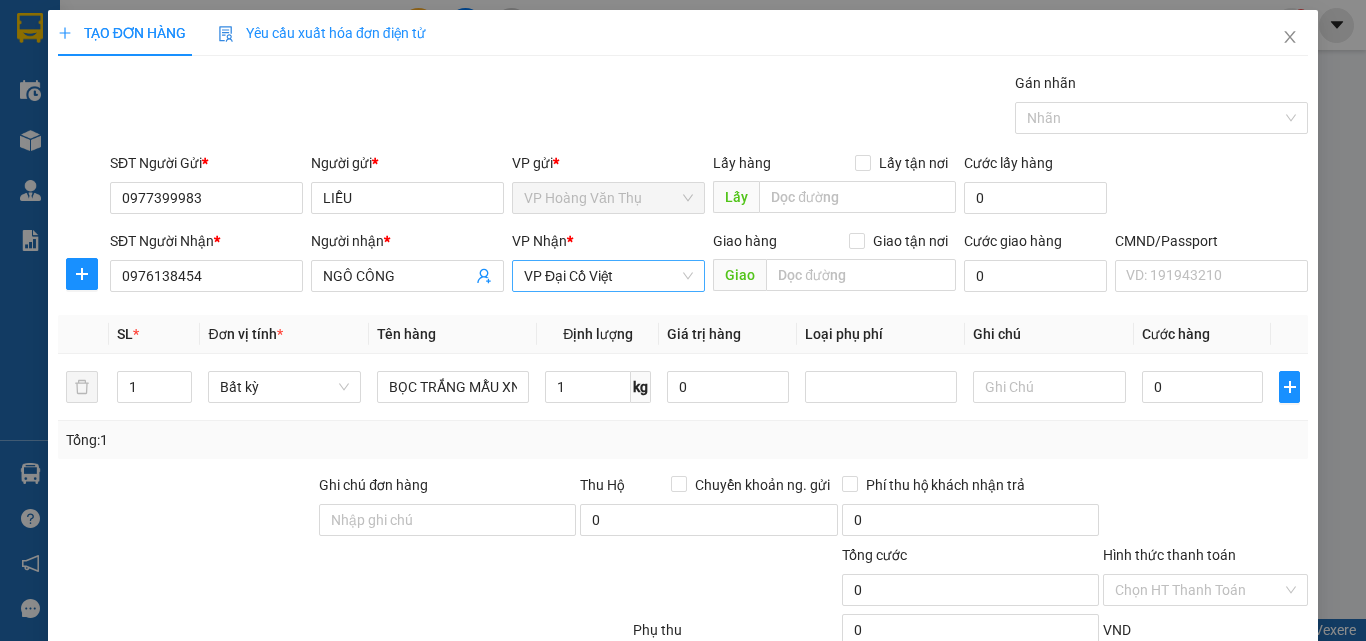 type on "35.000" 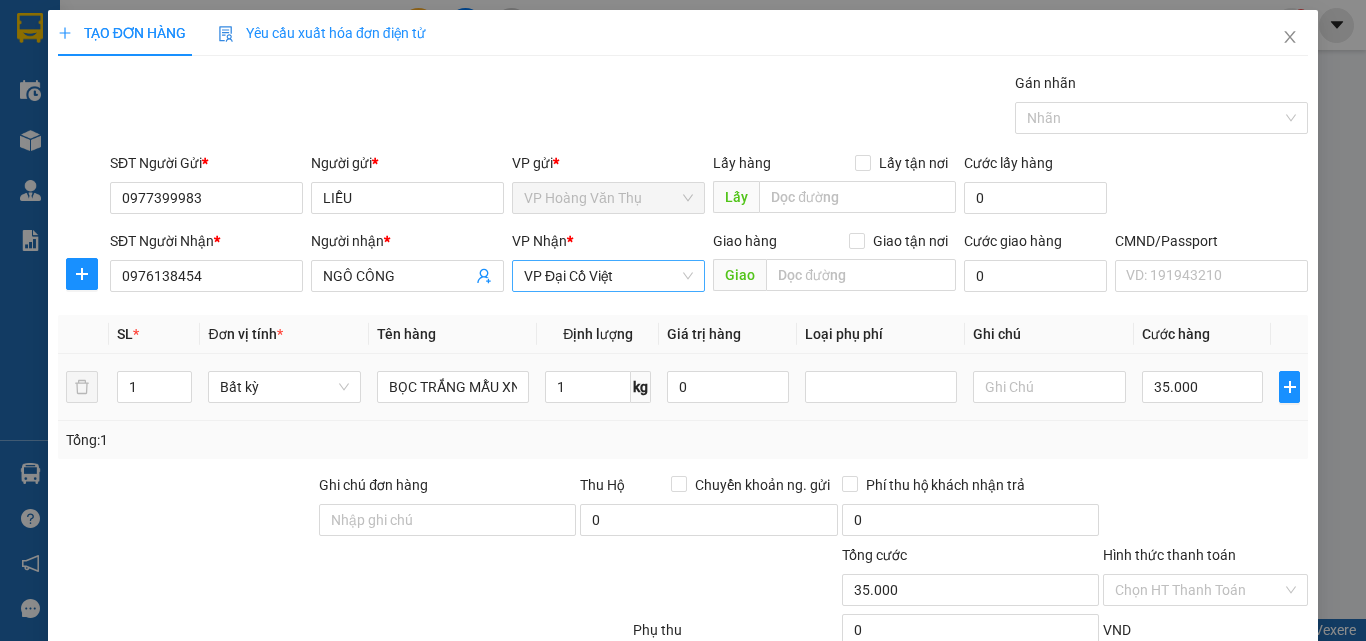 scroll, scrollTop: 139, scrollLeft: 0, axis: vertical 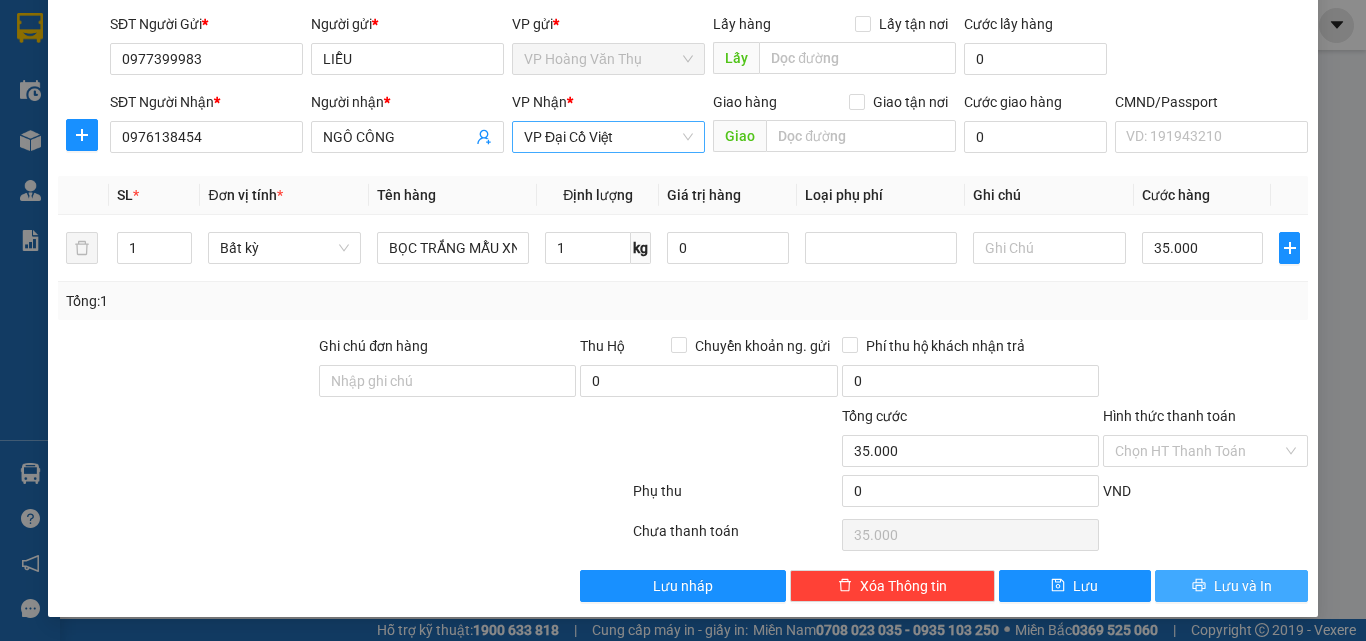 click on "Lưu và In" at bounding box center [1243, 586] 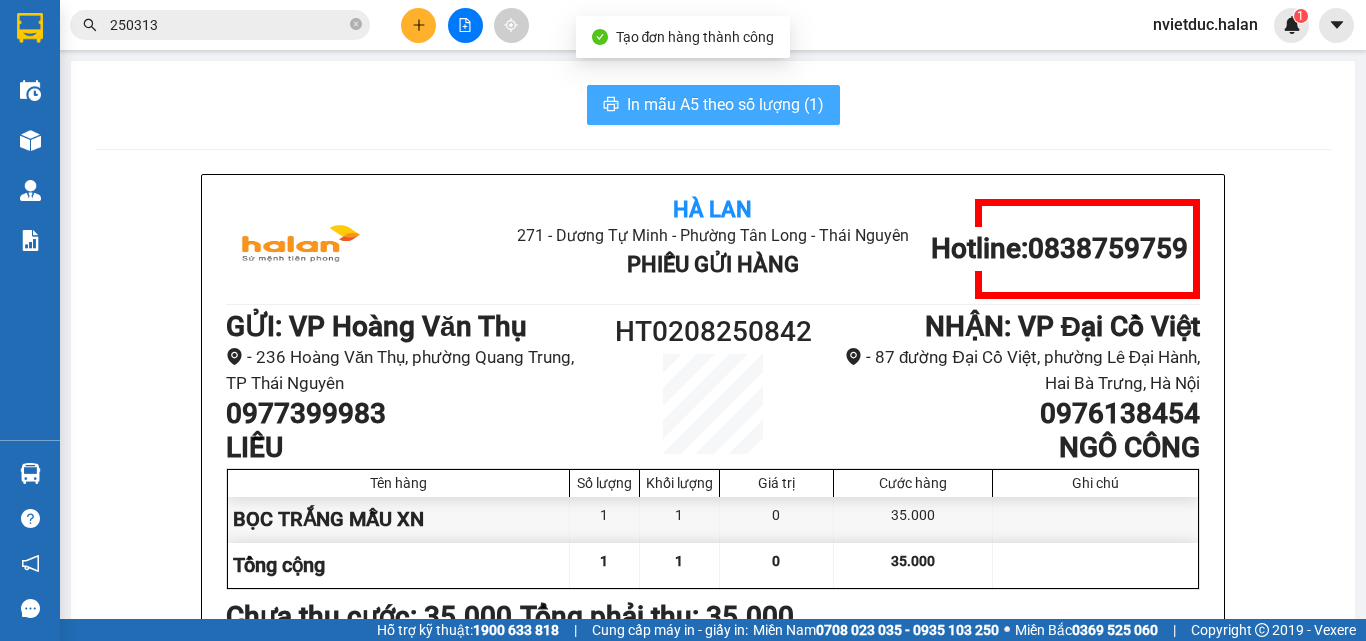 click on "In mẫu A5 theo số lượng
(1)" at bounding box center (725, 104) 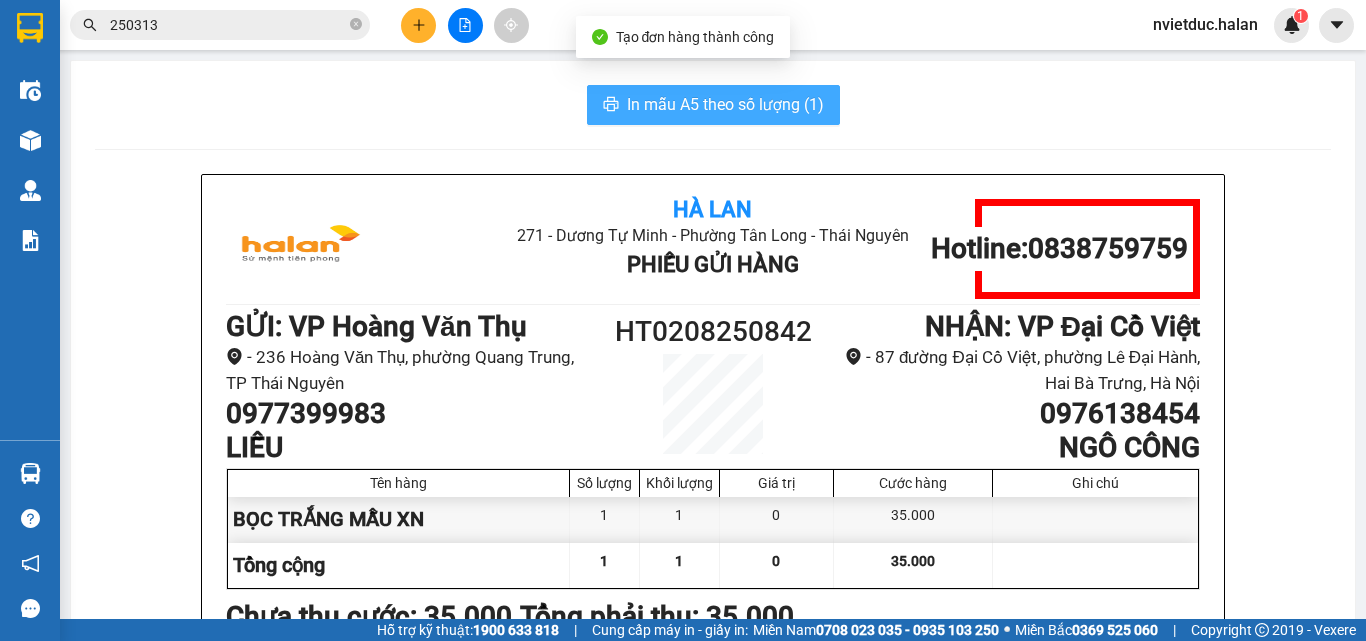 scroll, scrollTop: 0, scrollLeft: 0, axis: both 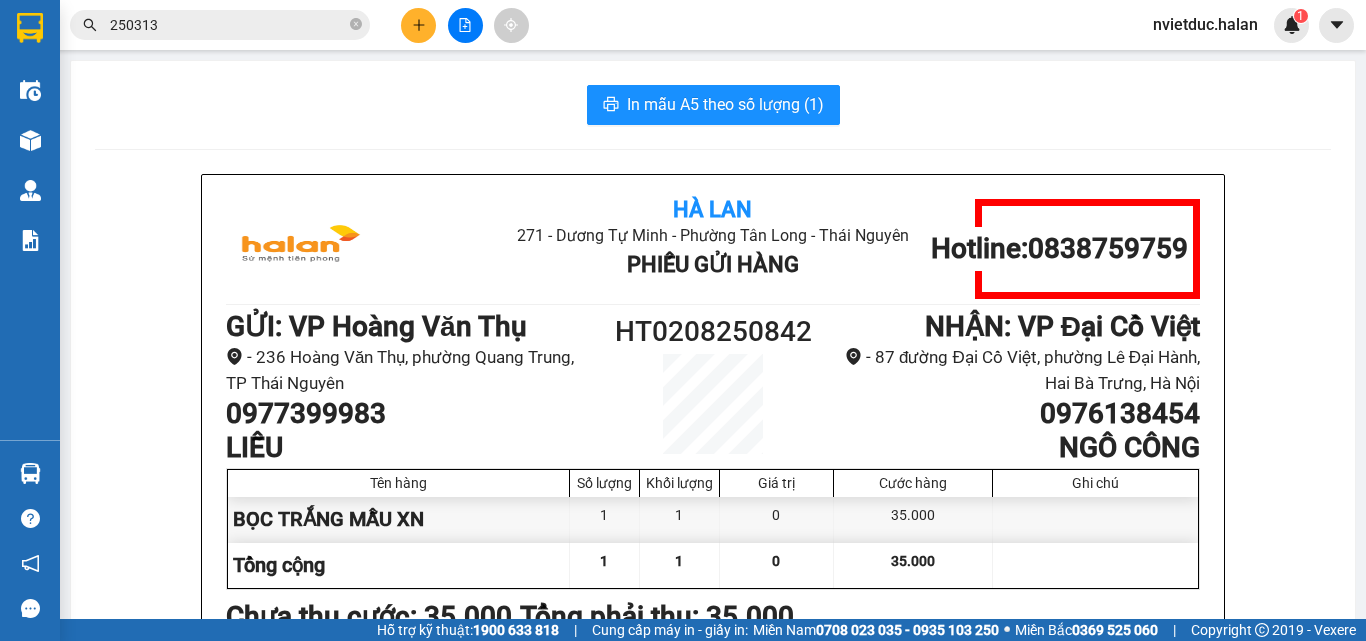 click 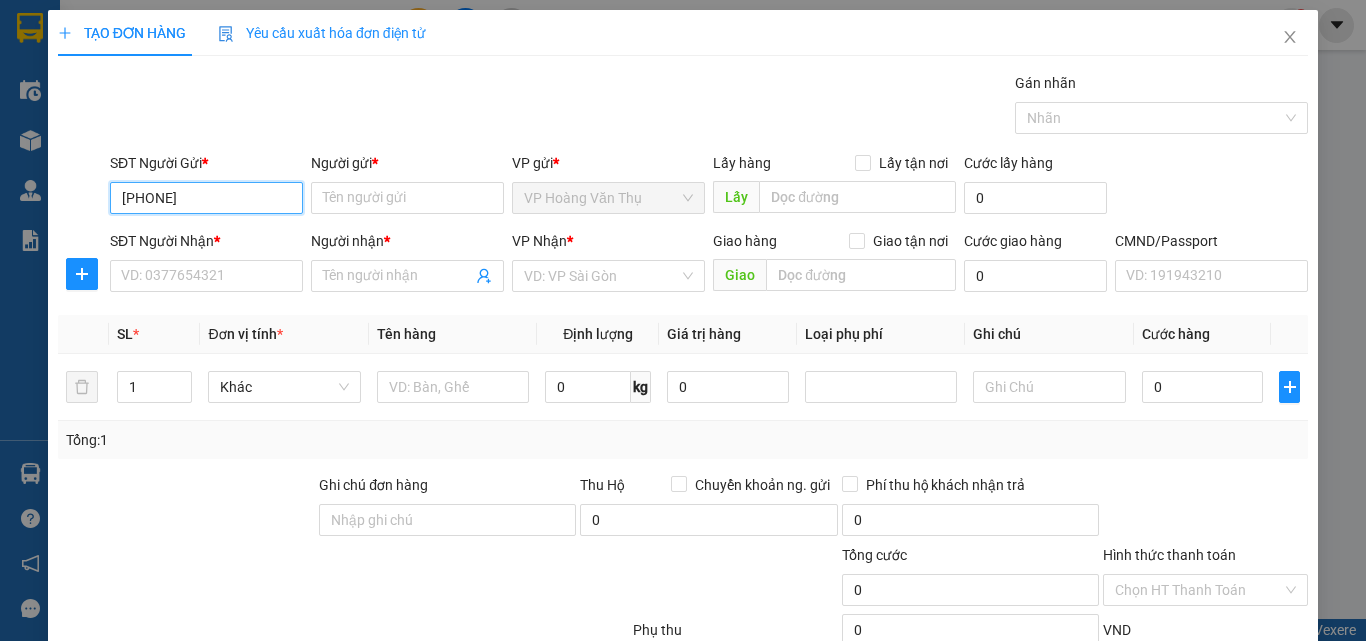 type on "0395037686" 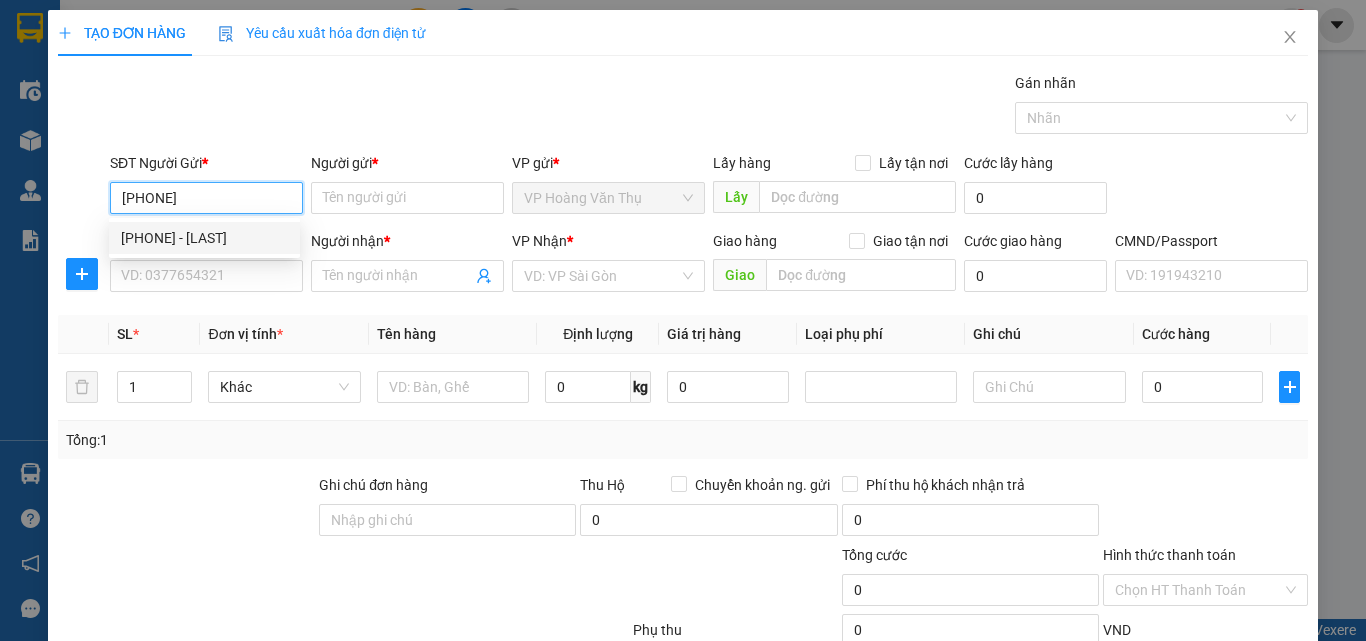 click on "0395037686 - TRỌNG" at bounding box center (204, 238) 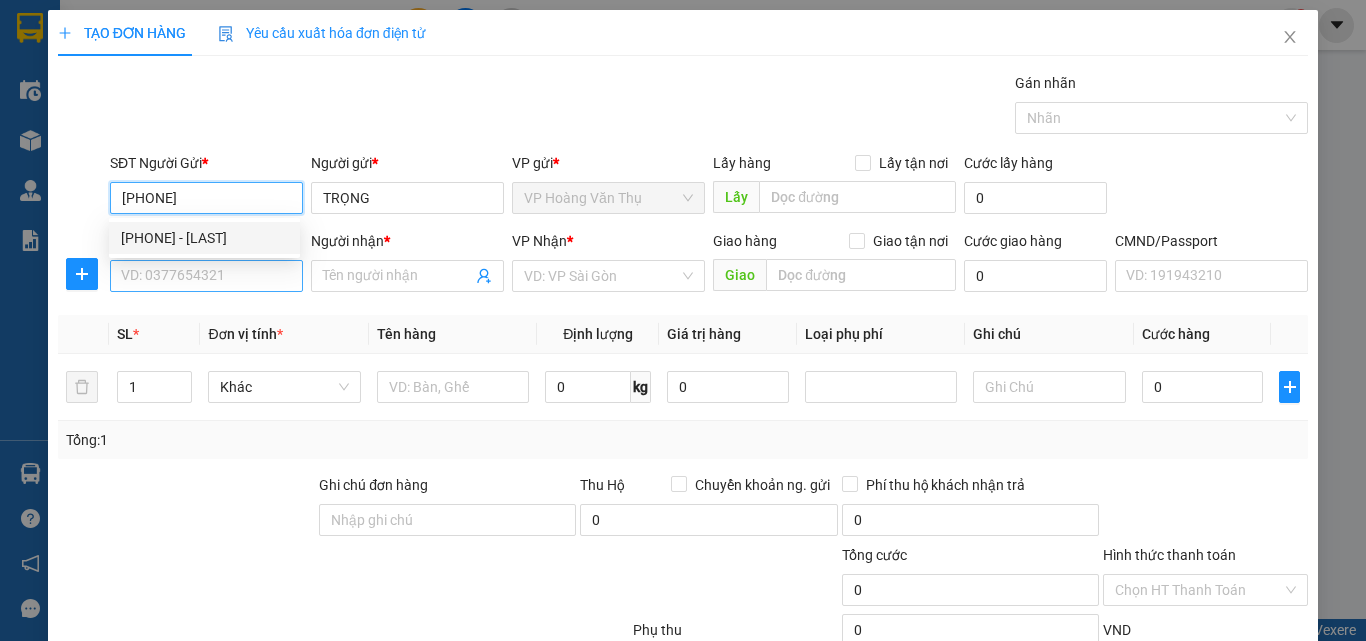 type on "0395037686" 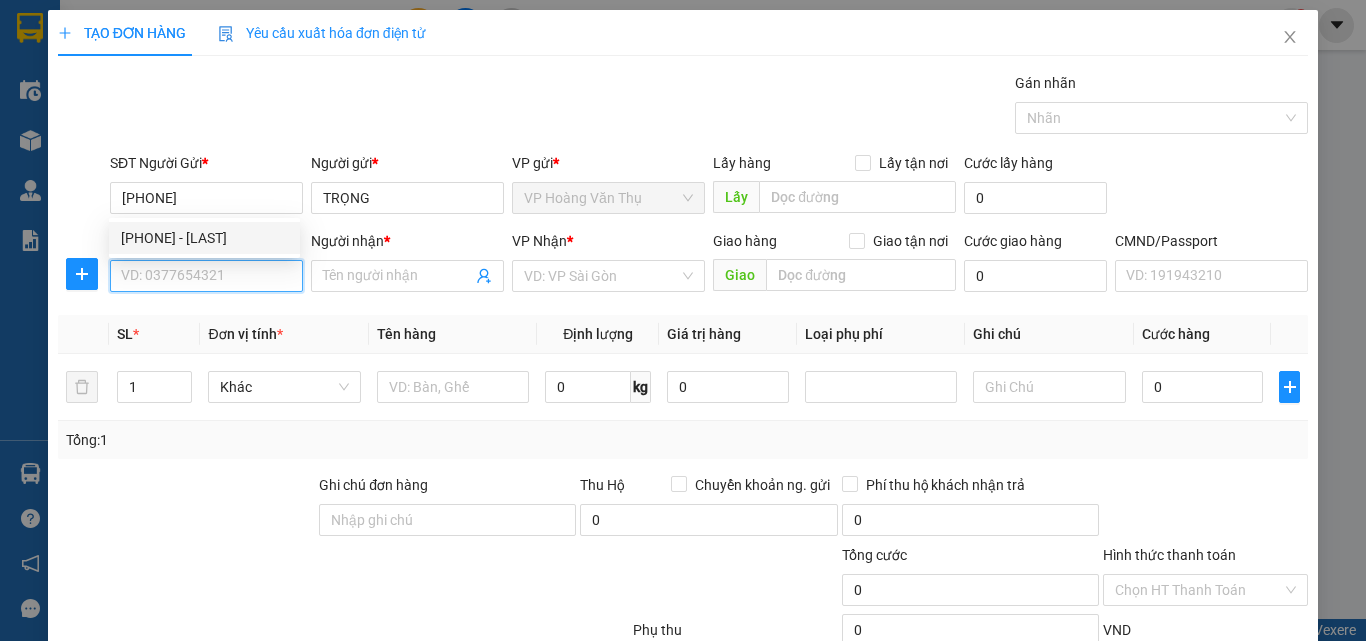 click on "SĐT Người Nhận  *" at bounding box center [206, 276] 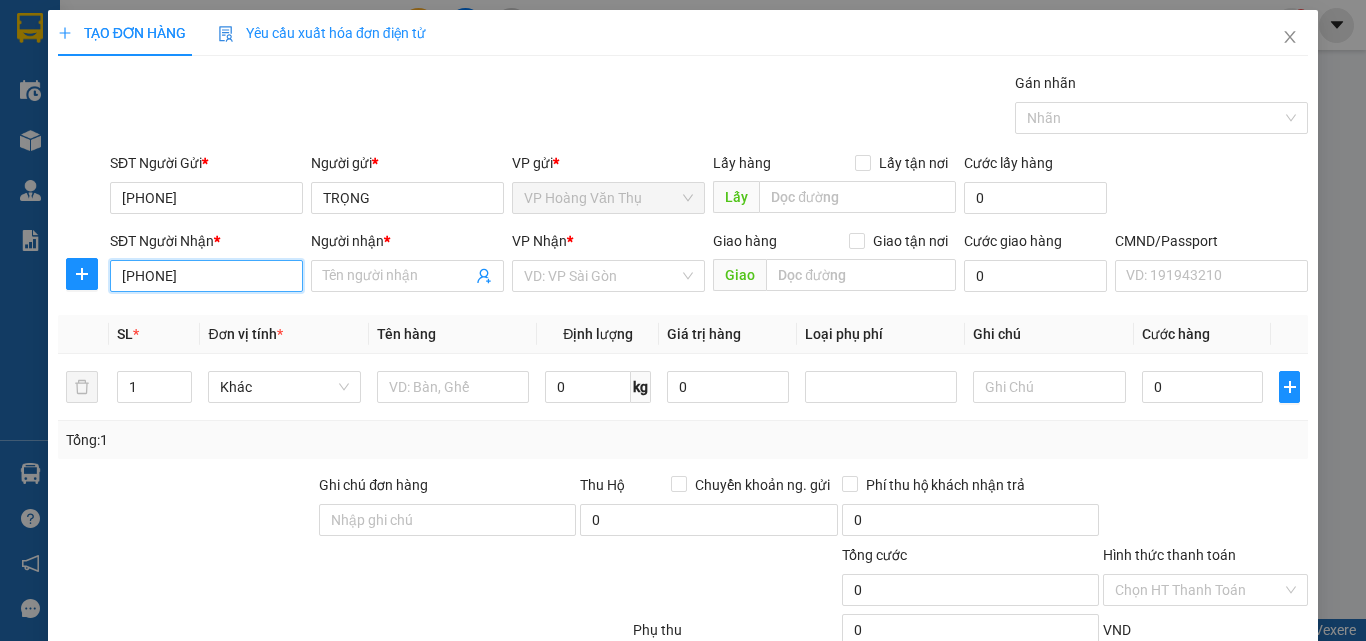 type on "0901797633" 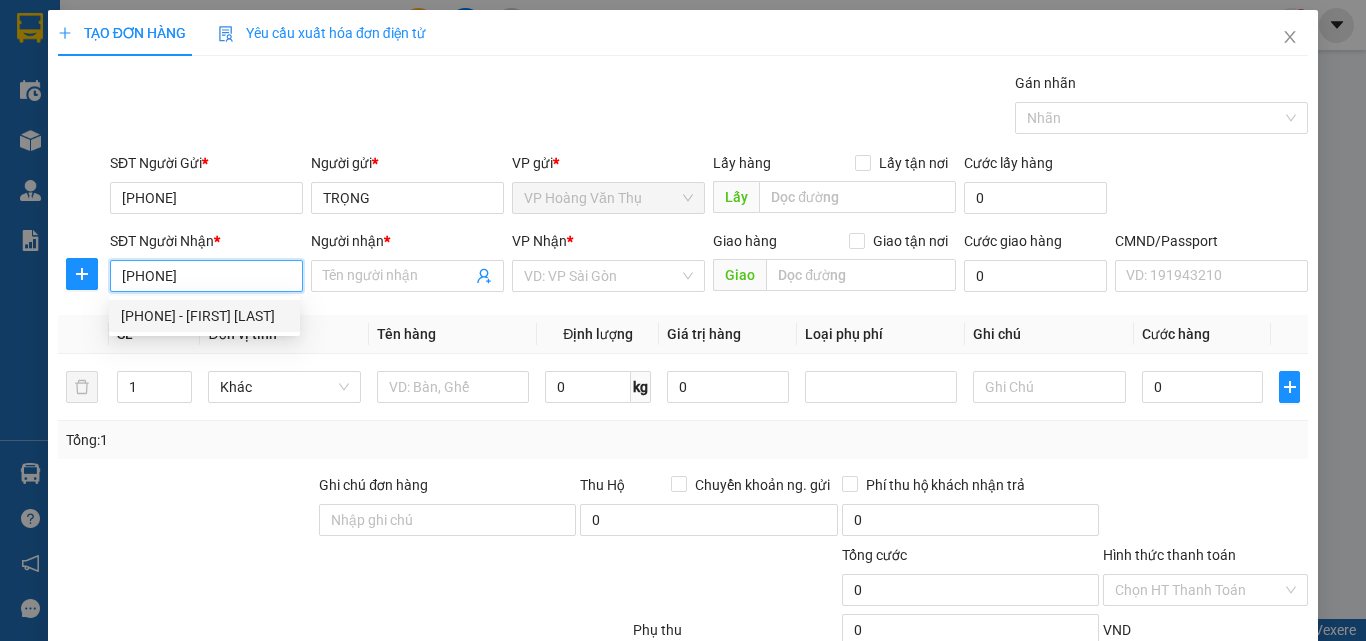 click on "0901797633 - NAM" at bounding box center (204, 316) 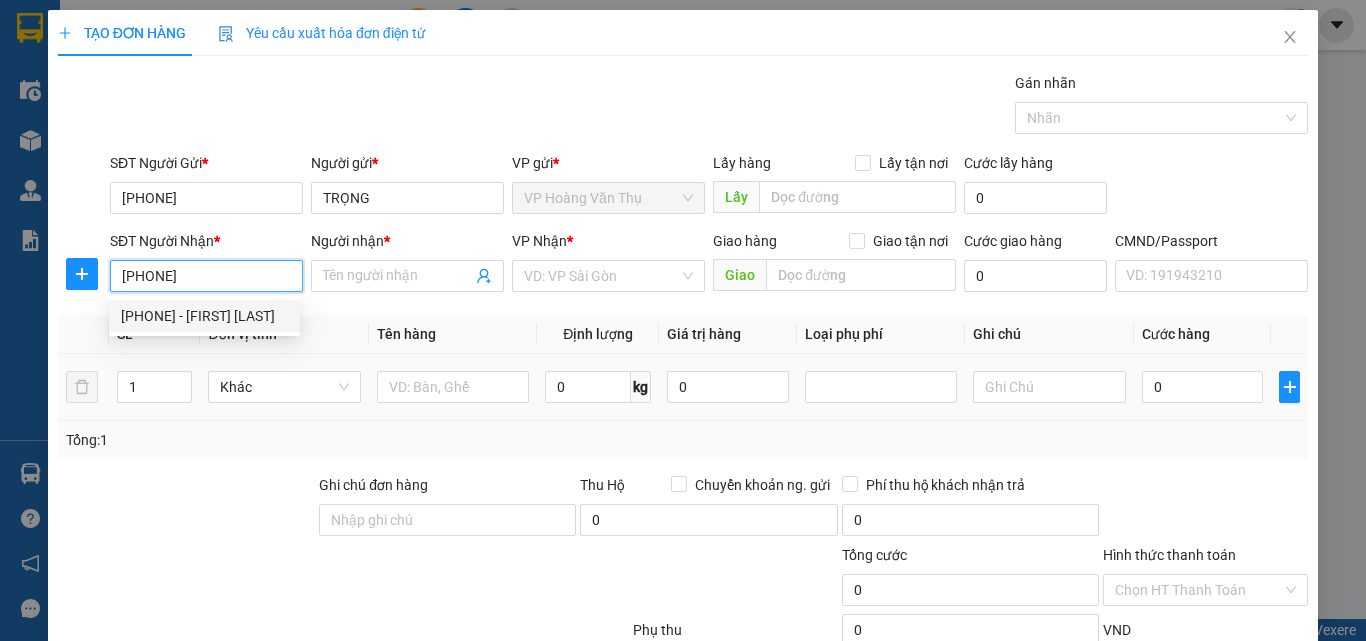 type on "NAM" 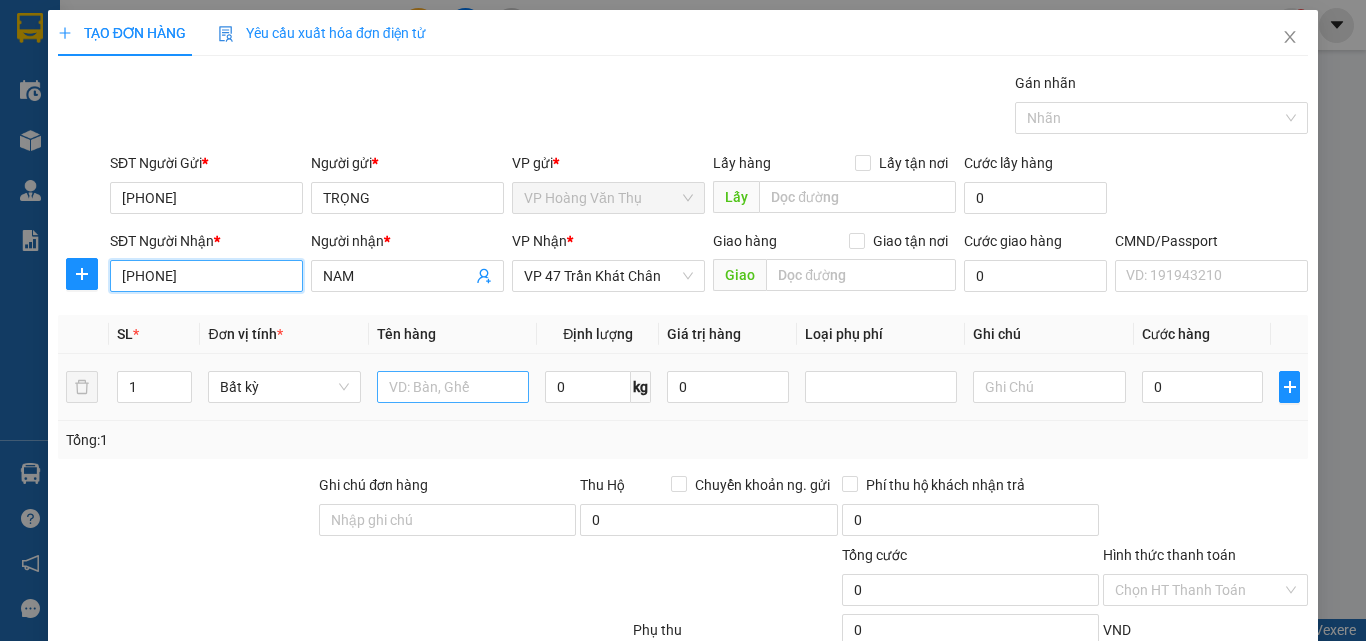type on "0901797633" 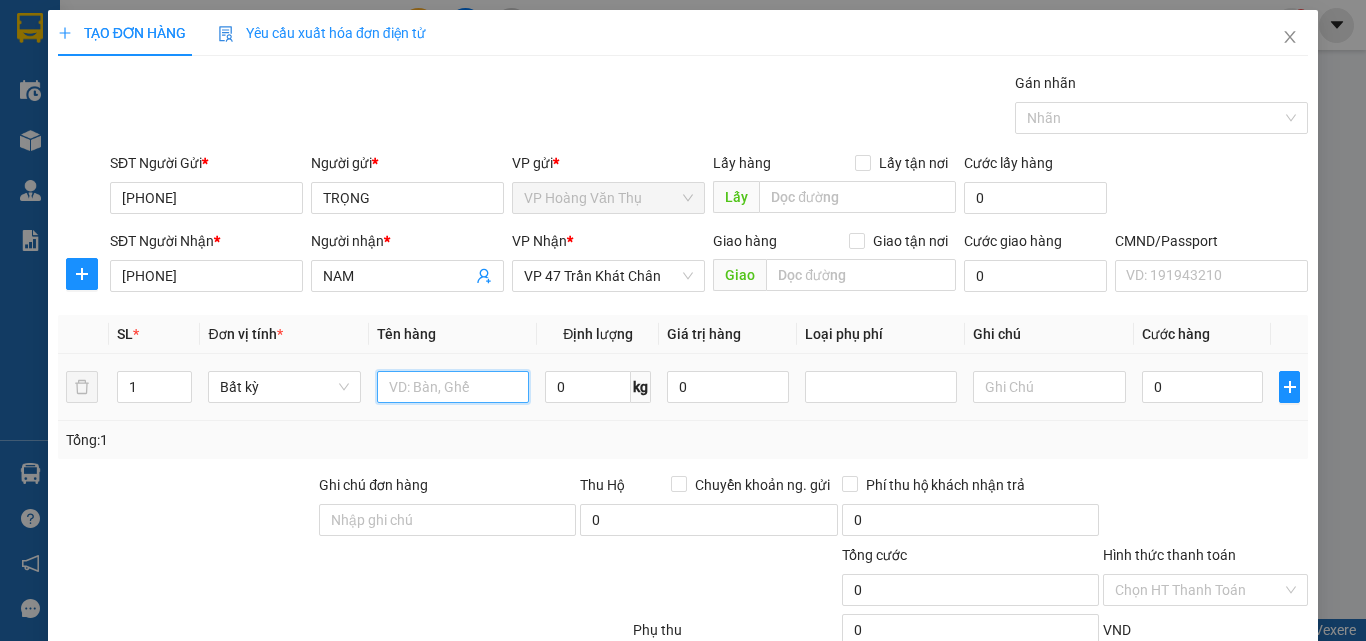 click at bounding box center [453, 387] 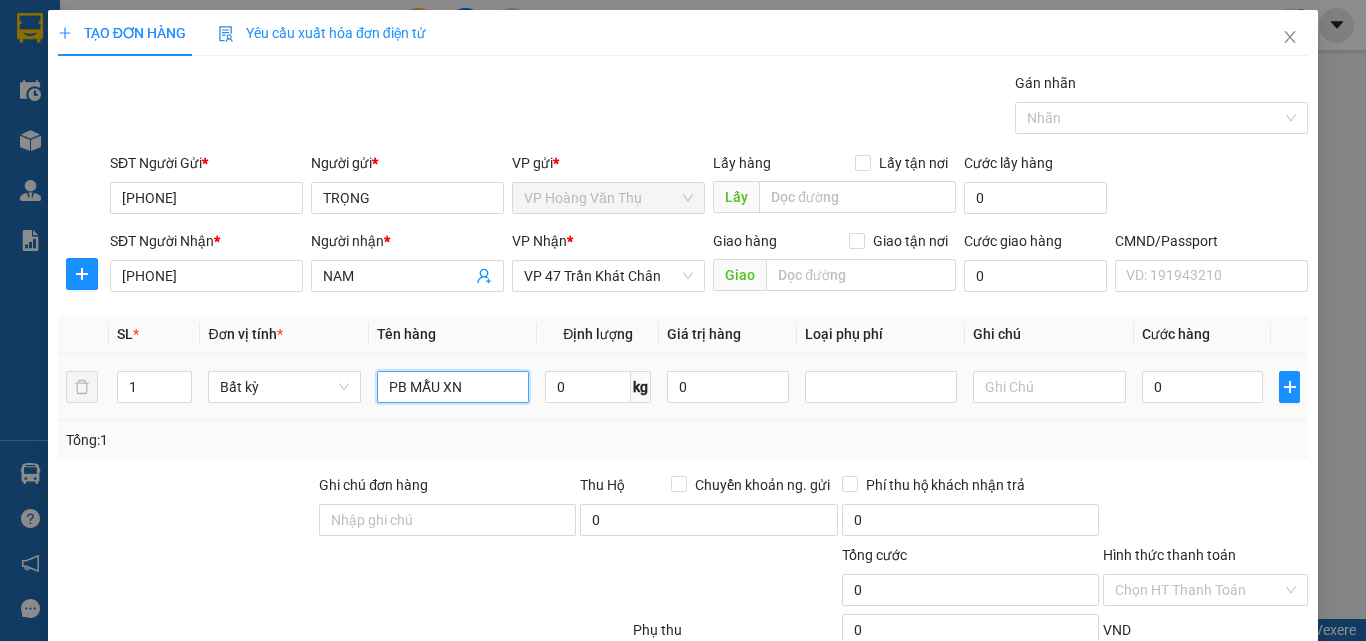 type on "PB MẪU XN" 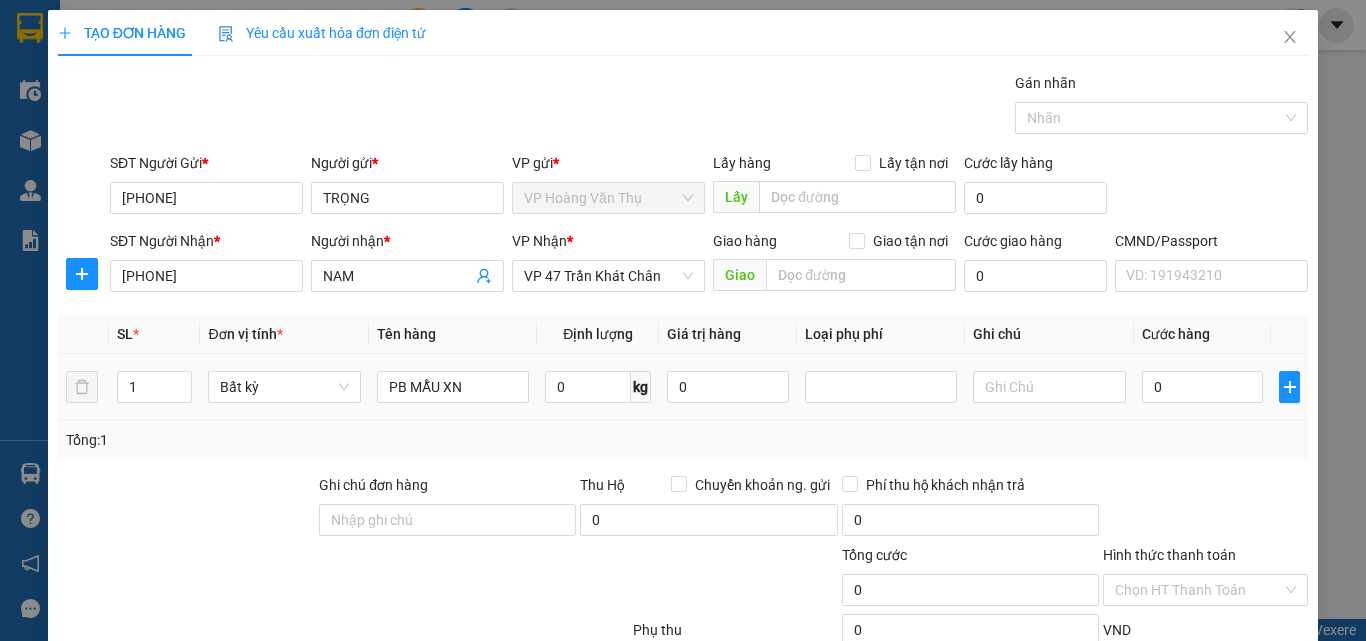 click on "0 kg" at bounding box center [598, 387] 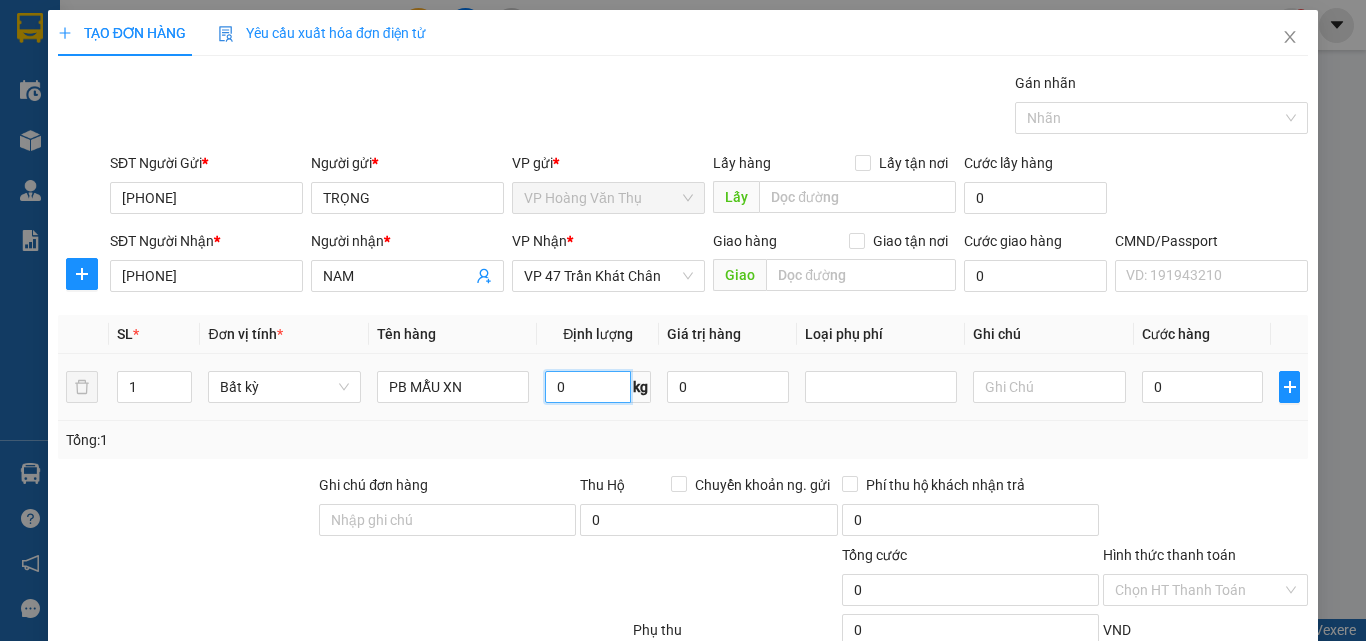 click on "0" at bounding box center [588, 387] 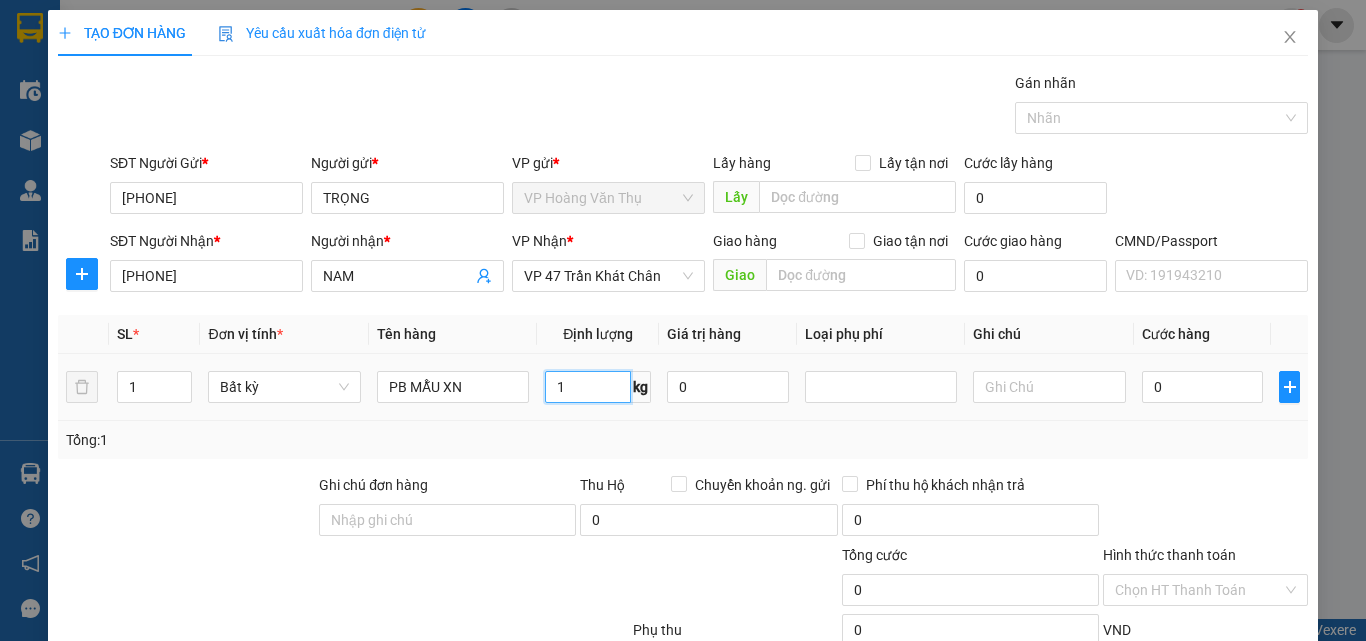 type on "1" 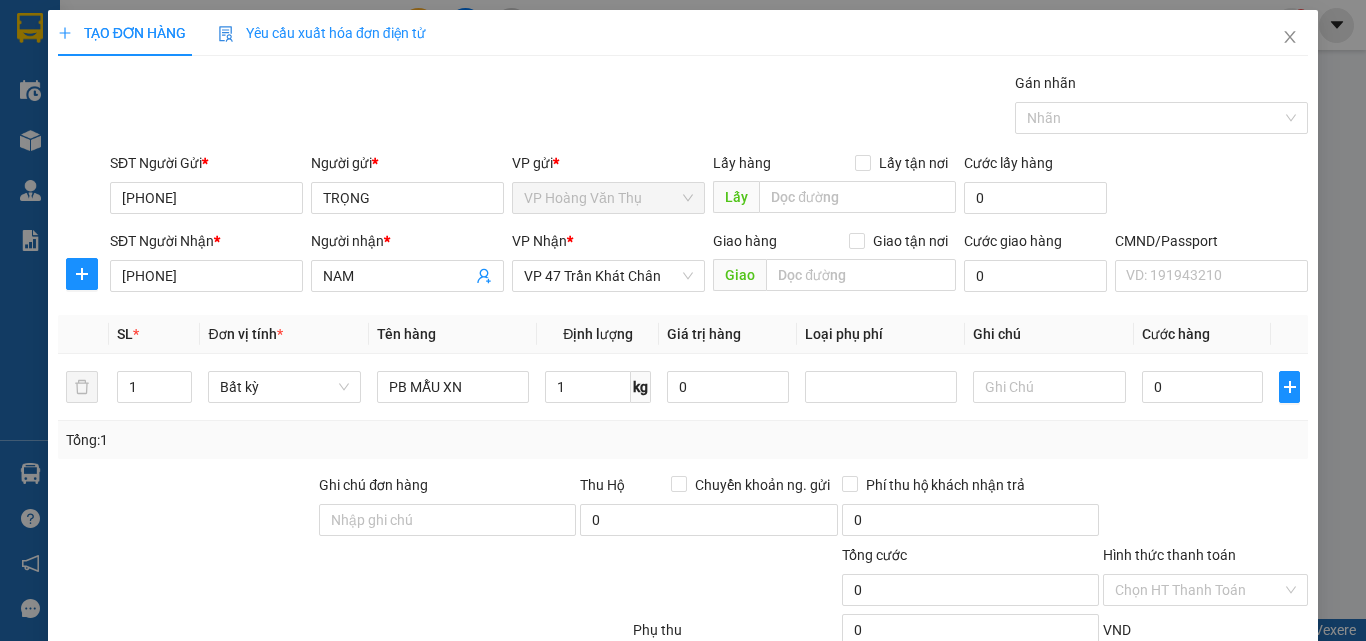 click on "Tổng:  1" at bounding box center (683, 440) 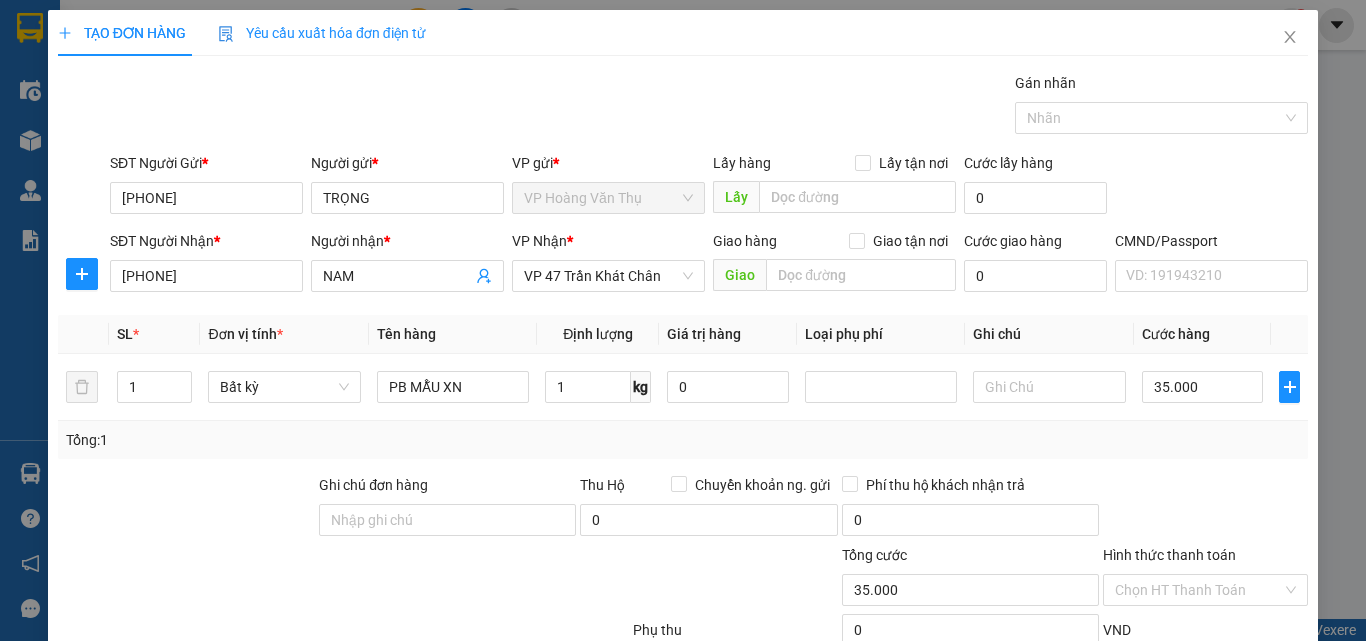 type on "35.000" 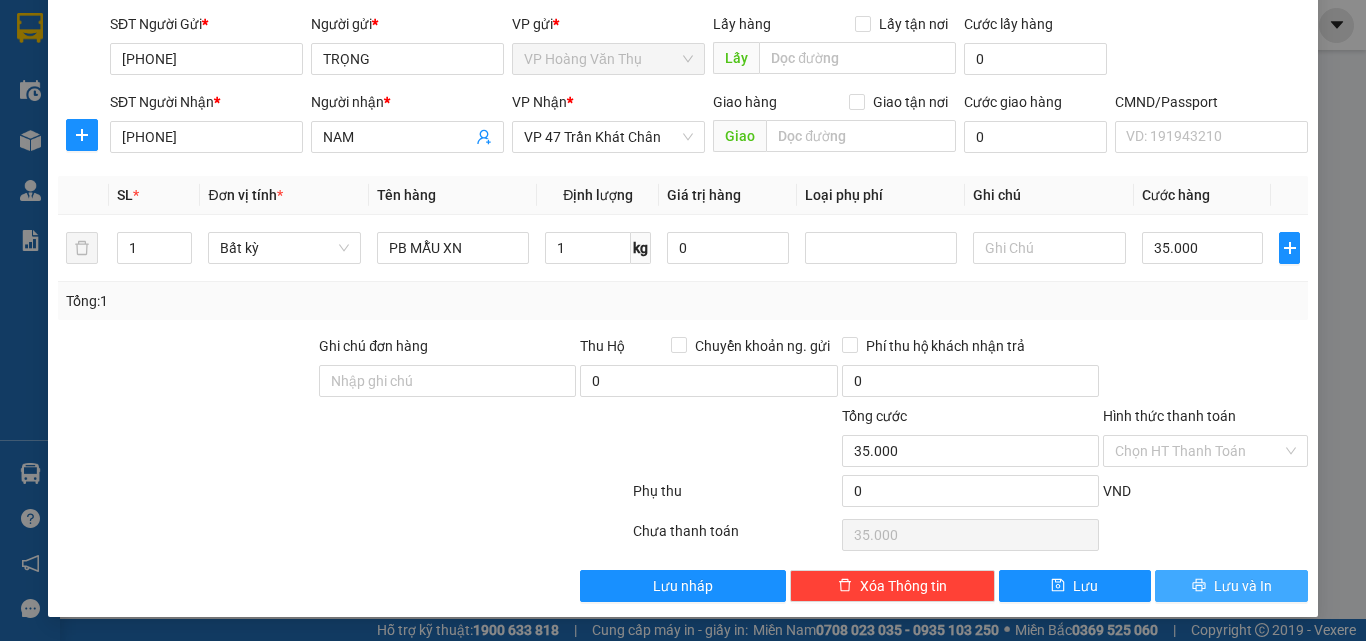 drag, startPoint x: 1251, startPoint y: 589, endPoint x: 1238, endPoint y: 459, distance: 130.64838 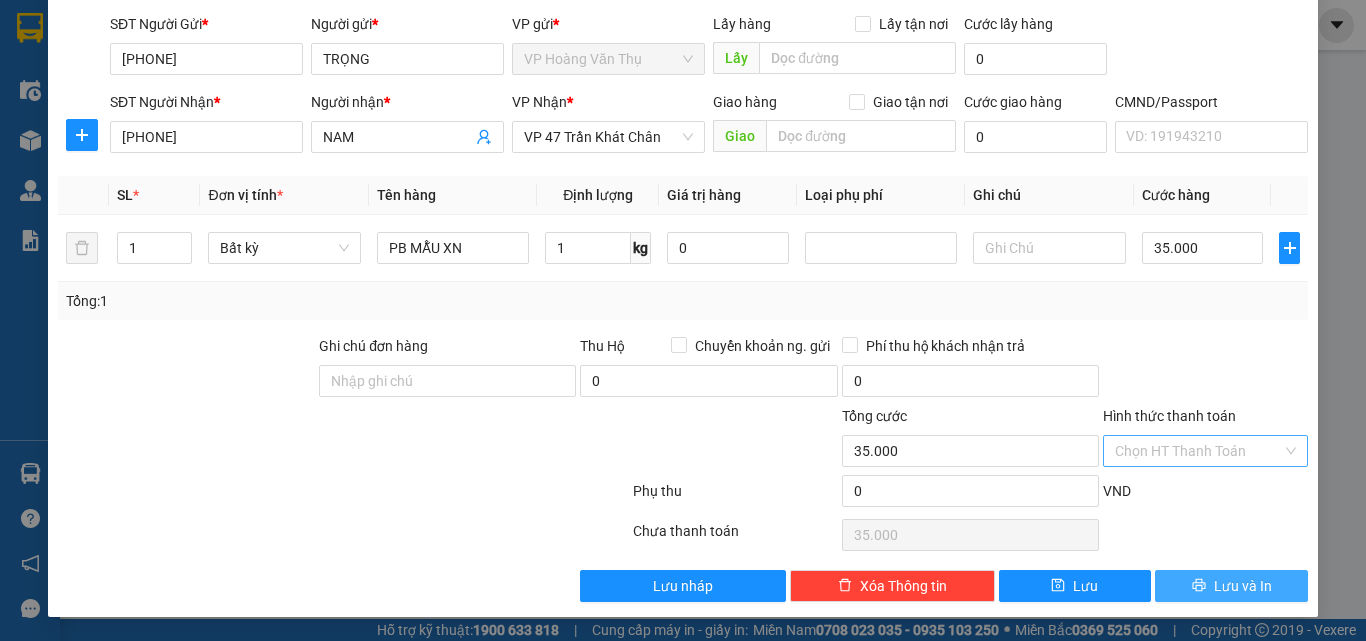 click on "Transit Pickup Surcharge Ids Transit Deliver Surcharge Ids Transit Deliver Surcharge Transit Deliver Surcharge Gói vận chuyển  * Tiêu chuẩn Gán nhãn   Nhãn SĐT Người Gửi  * 0395037686 Người gửi  * TRỌNG VP gửi  * VP Hoàng Văn Thụ Lấy hàng Lấy tận nơi Lấy Cước lấy hàng 0 SĐT Người Nhận  * 0901797633 Người nhận  * NAM VP Nhận  * VP 47 Trần Khát Chân Giao hàng Giao tận nơi Giao Cước giao hàng 0 CMND/Passport VD: 191943210 SL  * Đơn vị tính  * Tên hàng  Định lượng Giá trị hàng Loại phụ phí Ghi chú Cước hàng                     1 Bất kỳ PB MẪU XN 1 kg 0   35.000 Tổng:  1 Ghi chú đơn hàng Thu Hộ Chuyển khoản ng. gửi 0 Phí thu hộ khách nhận trả 0 Tổng cước 35.000 Hình thức thanh toán Chọn HT Thanh Toán Phụ thu 0 VND Số tiền thu trước 0 Chưa thanh toán 35.000 Chọn HT Thanh Toán Lưu nháp Xóa Thông tin Lưu Lưu và In" at bounding box center [683, 267] 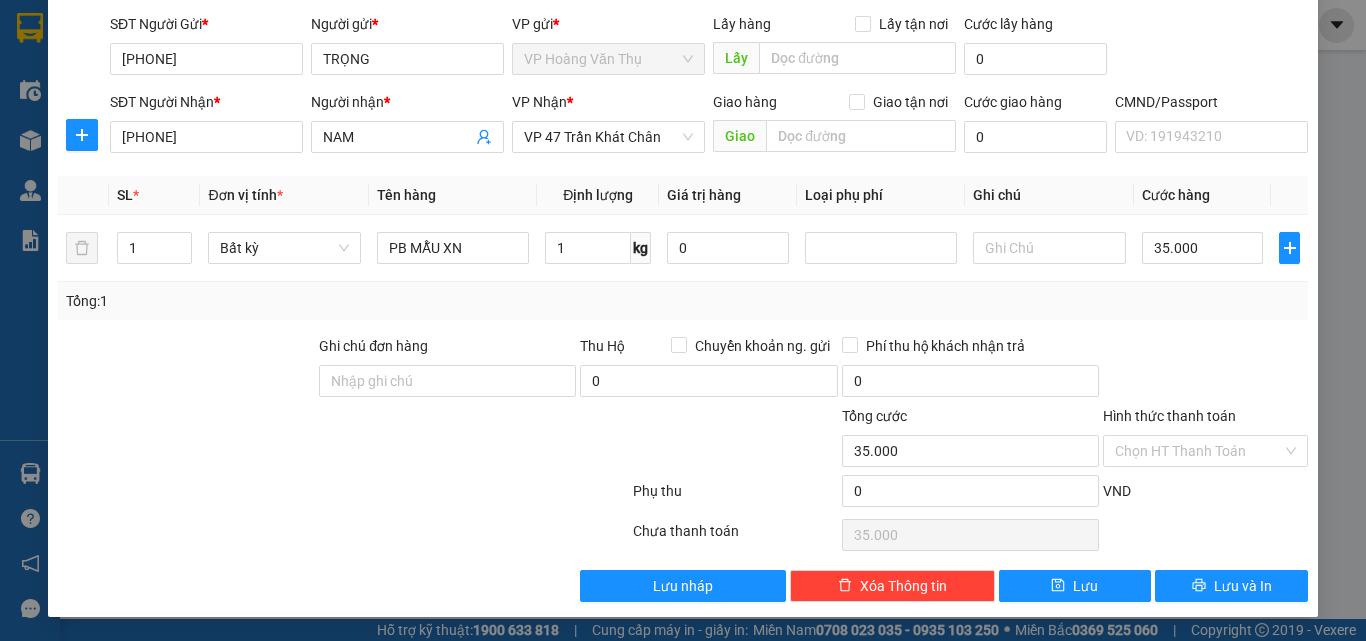 click on "Hình thức thanh toán" at bounding box center (1205, 420) 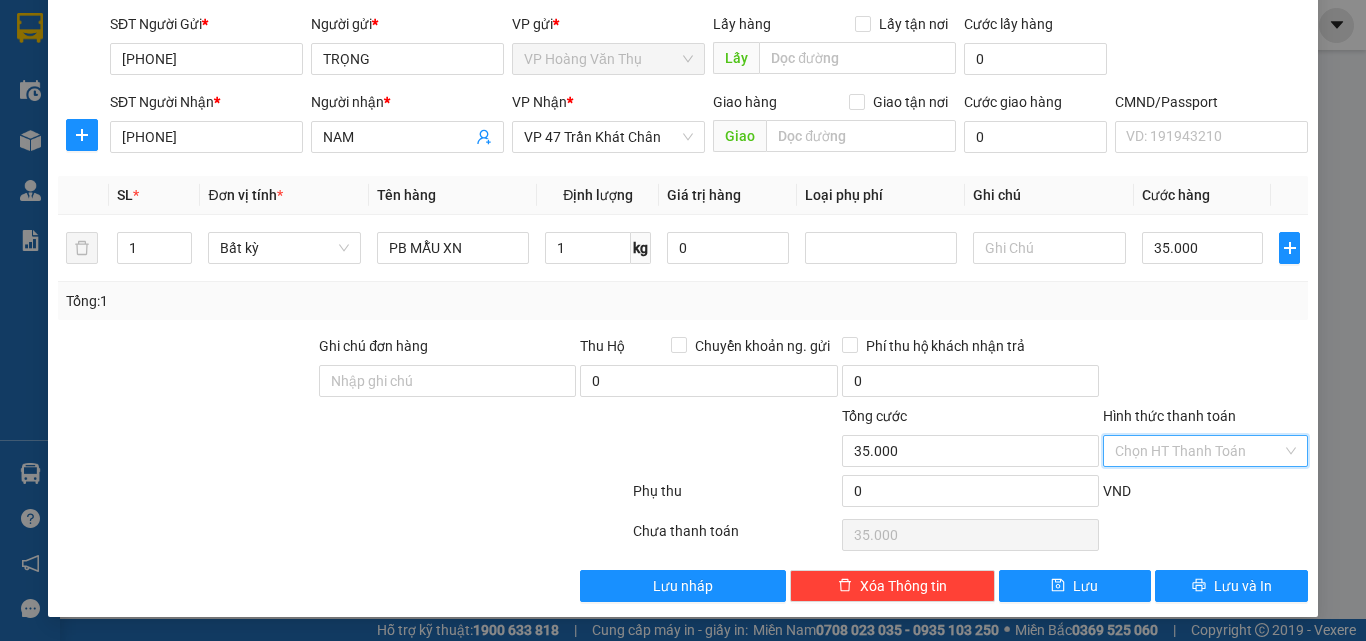 click on "Hình thức thanh toán" at bounding box center [1198, 451] 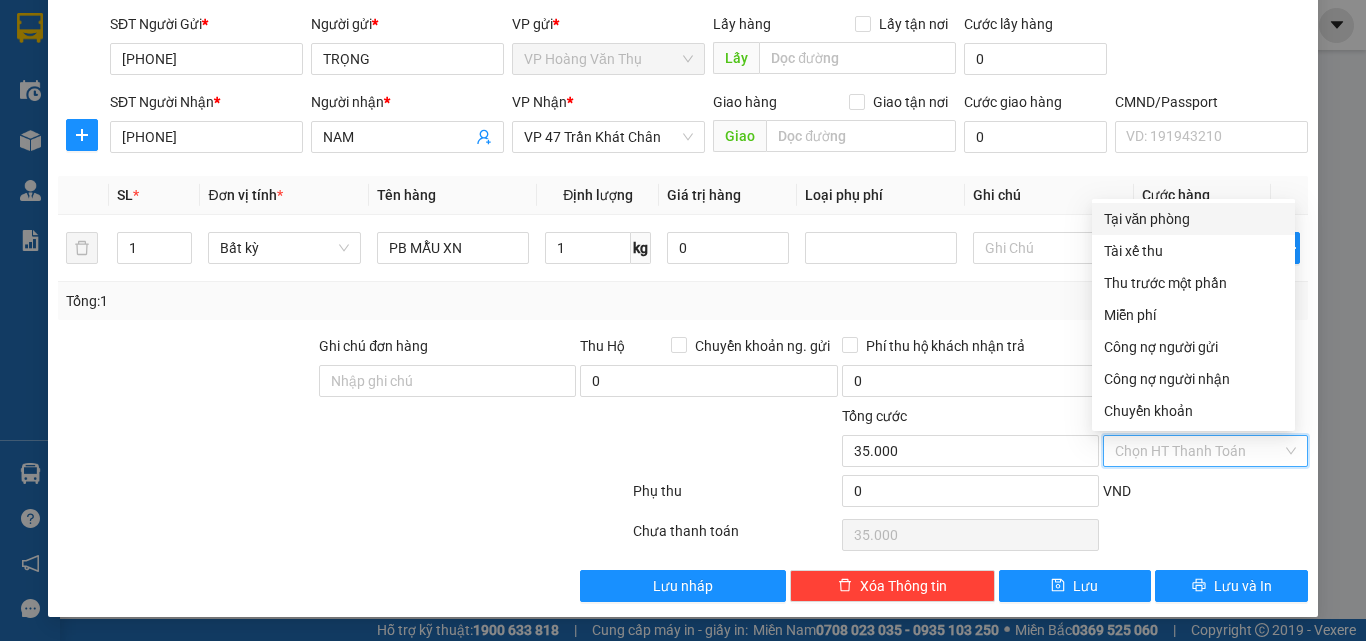 click on "Tại văn phòng" at bounding box center [1193, 219] 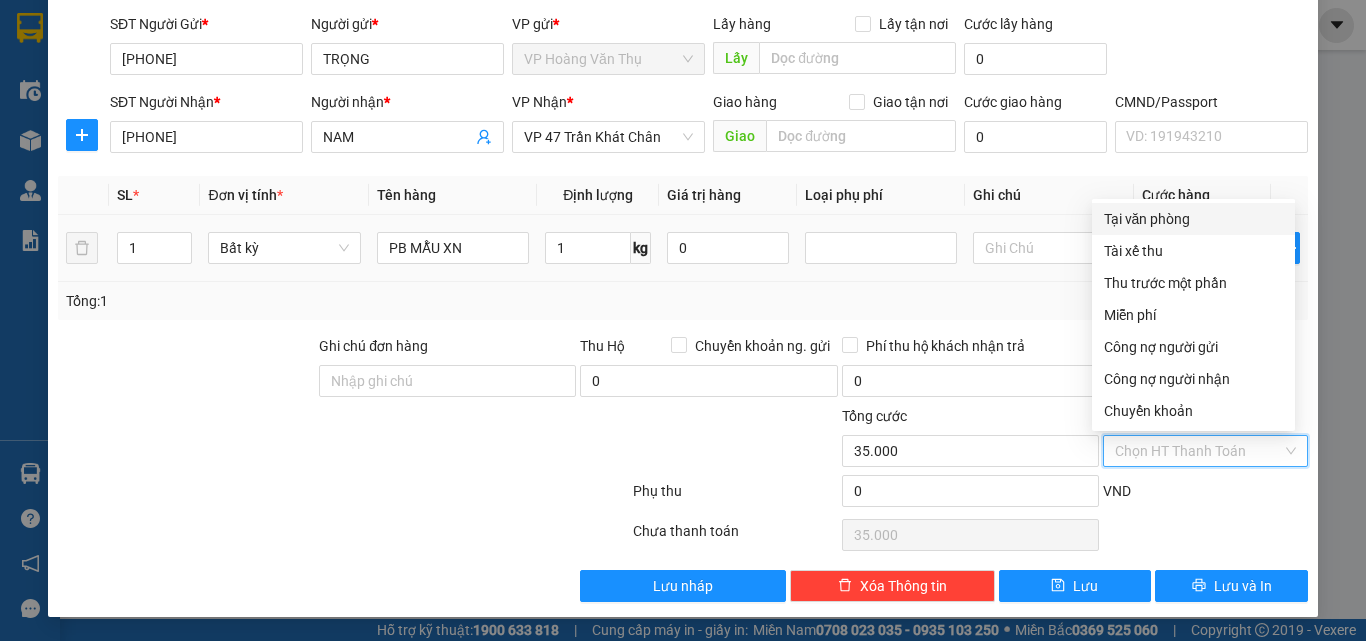 type on "0" 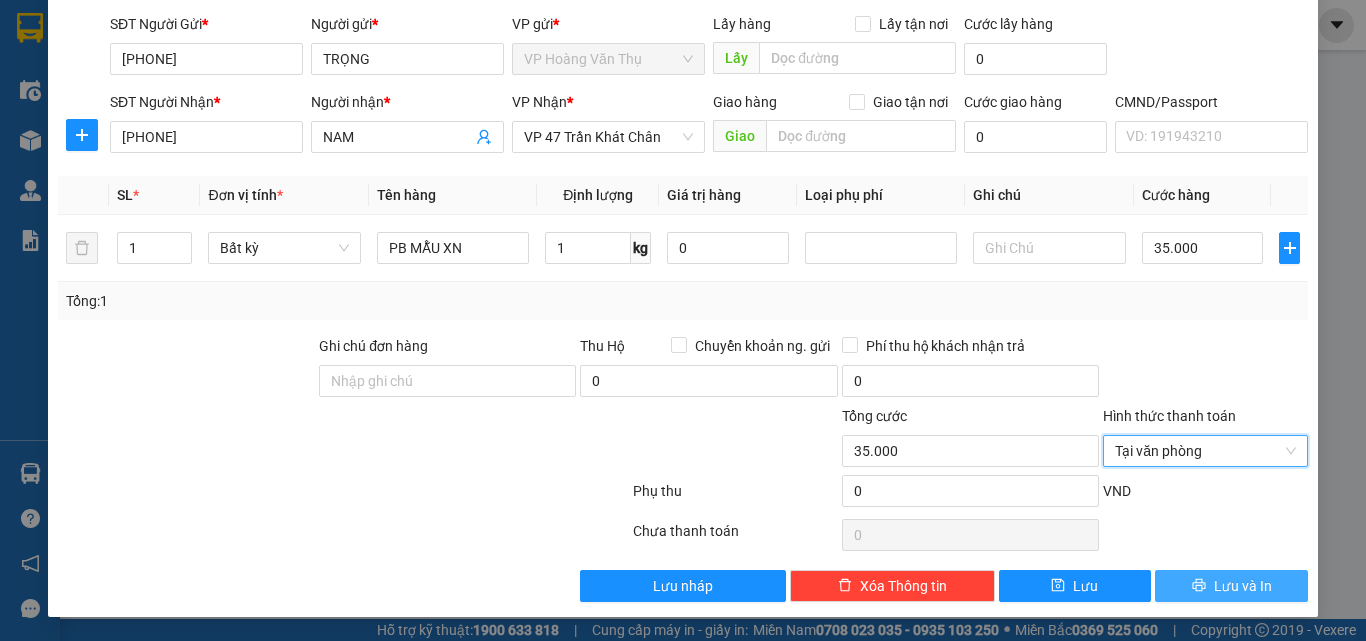 click on "Lưu và In" at bounding box center [1231, 586] 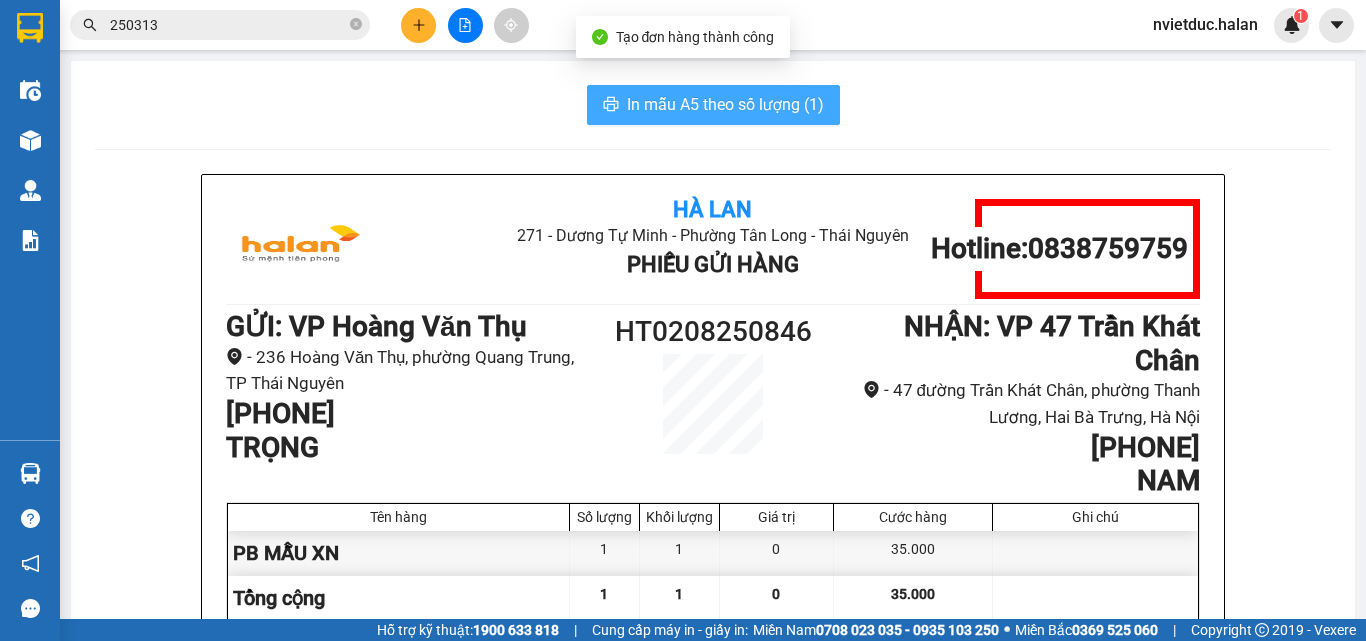 click on "In mẫu A5 theo số lượng
(1)" at bounding box center (713, 105) 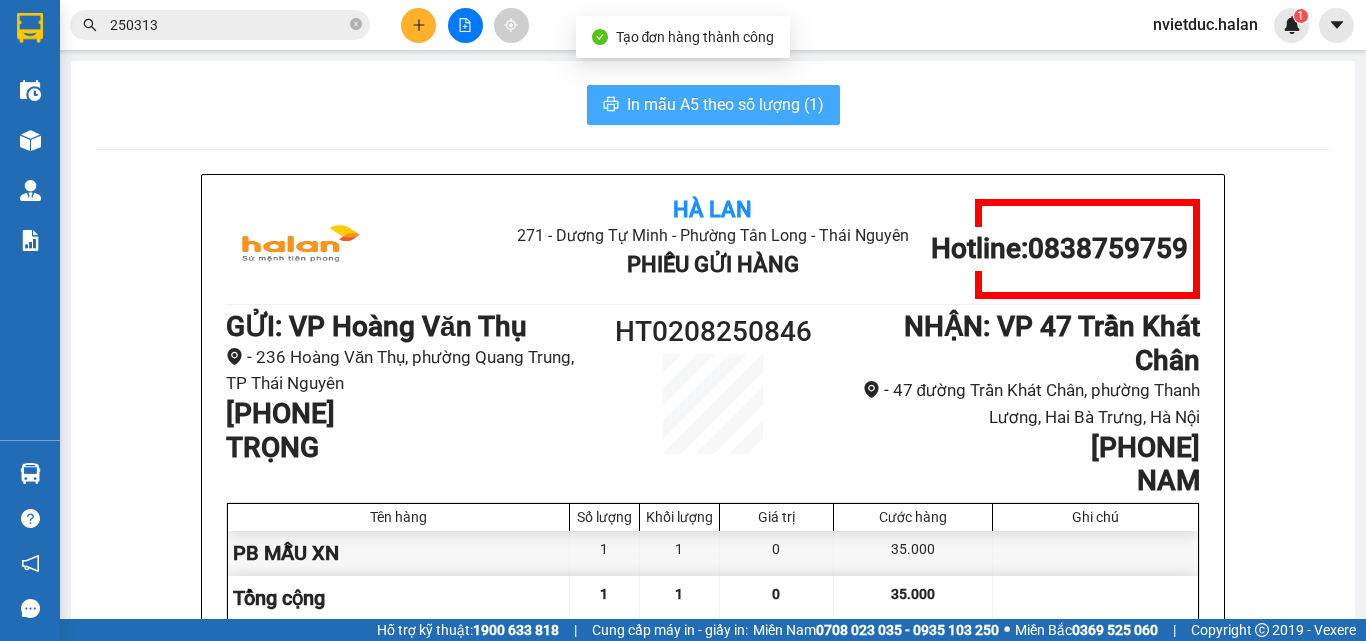 scroll, scrollTop: 0, scrollLeft: 0, axis: both 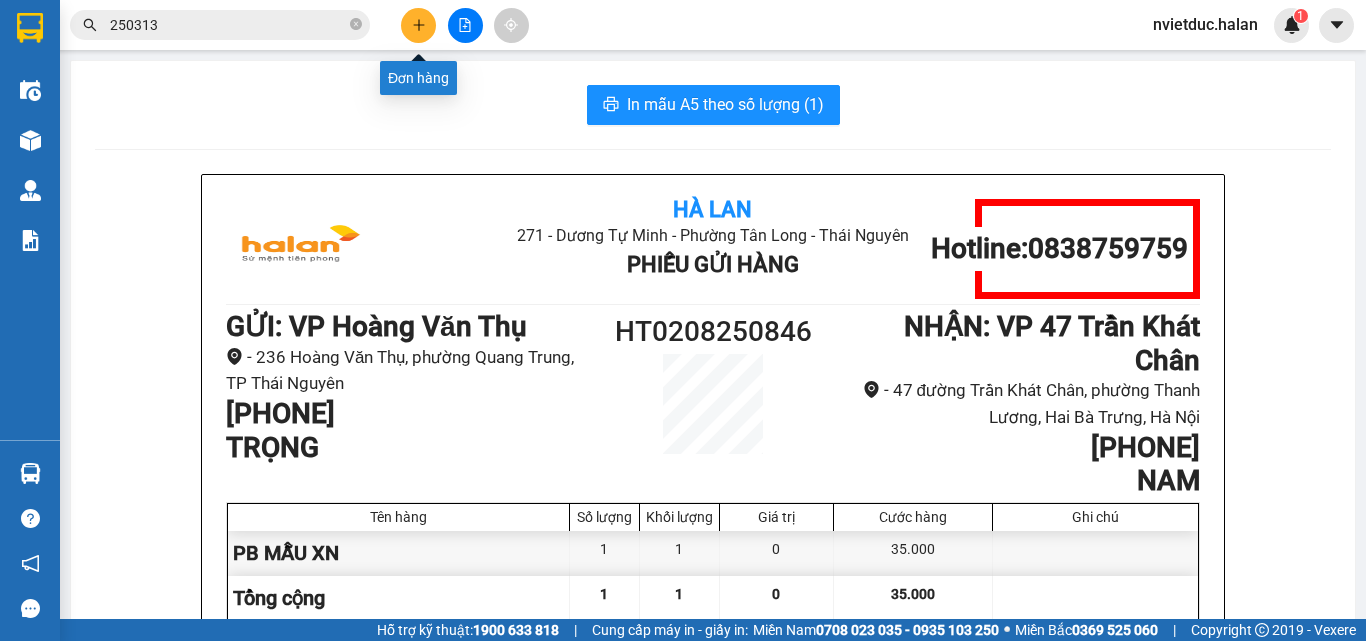 click 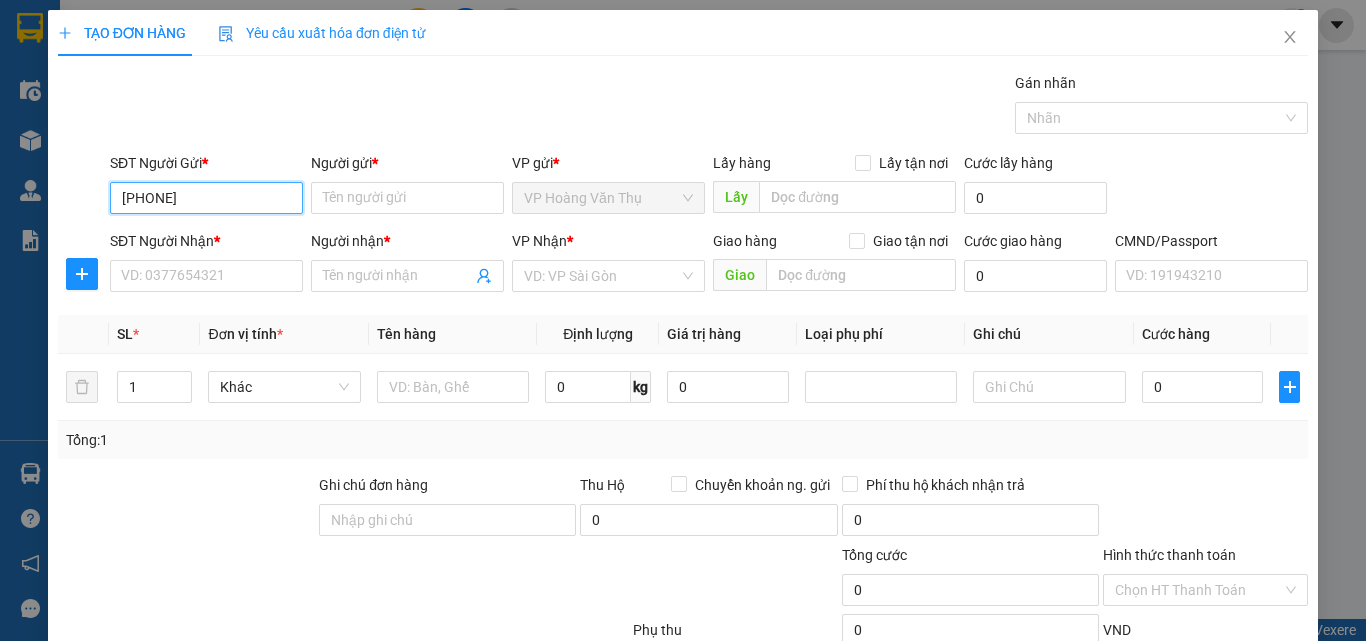 type on "0965847888" 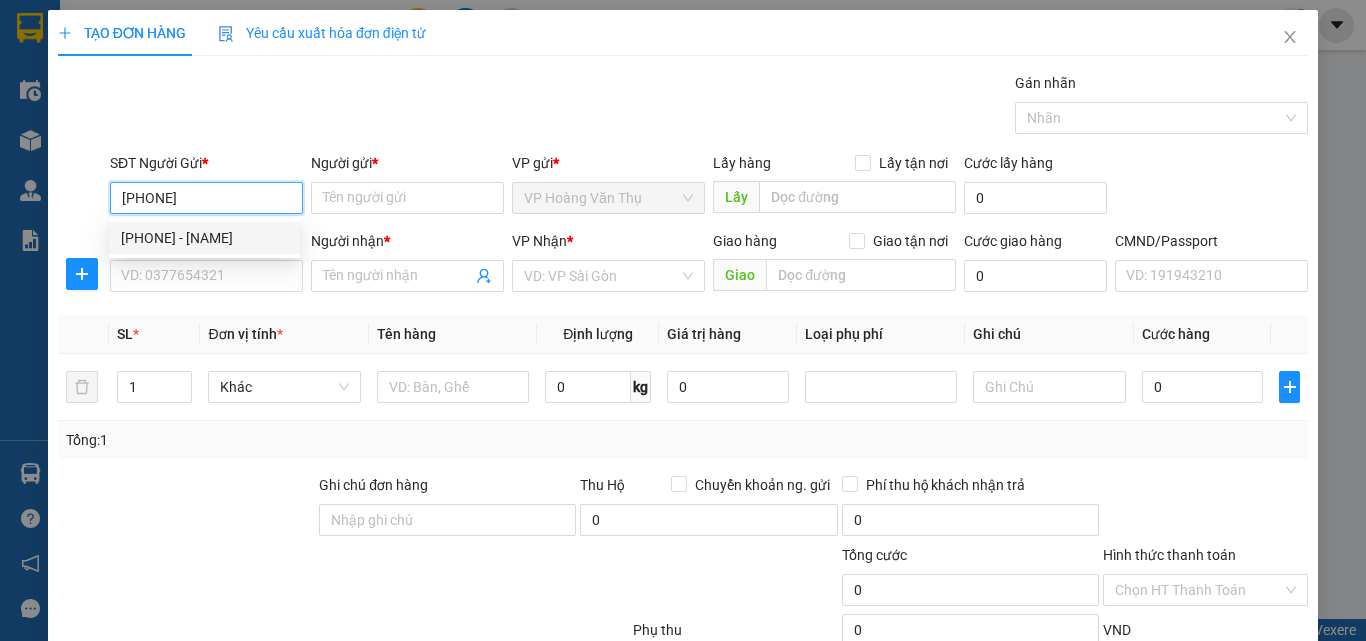click on "0965847888 - HOÀN" at bounding box center [204, 238] 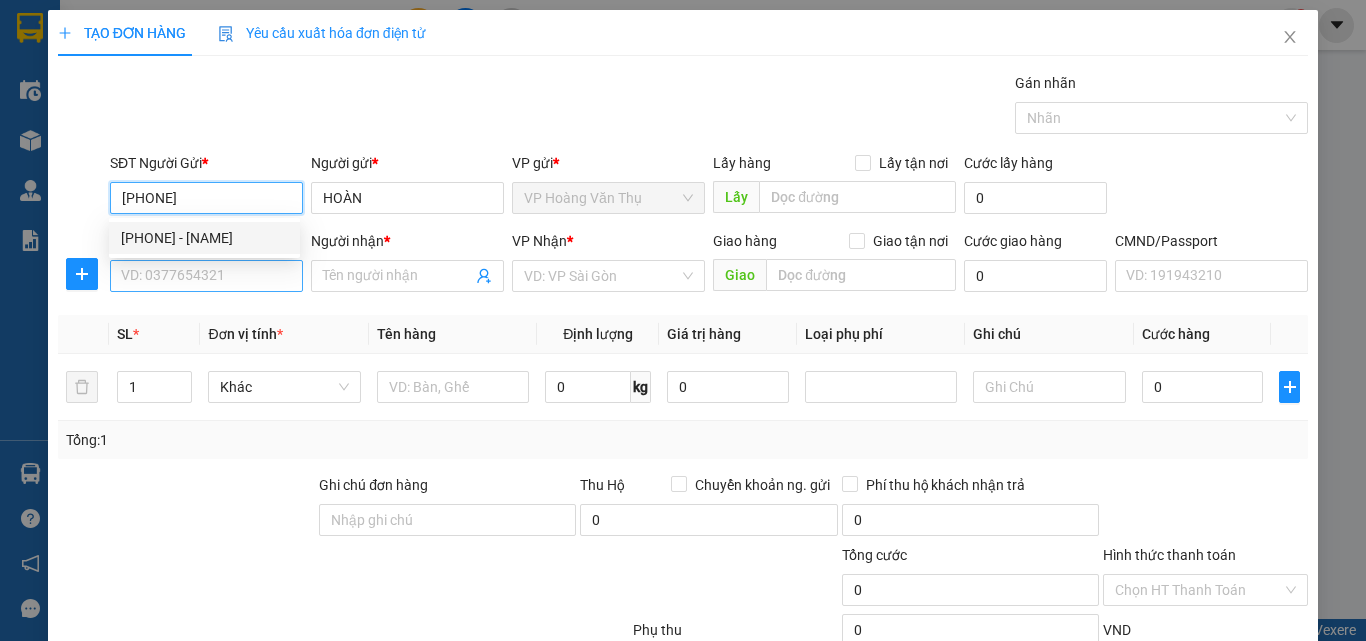 type on "0965847888" 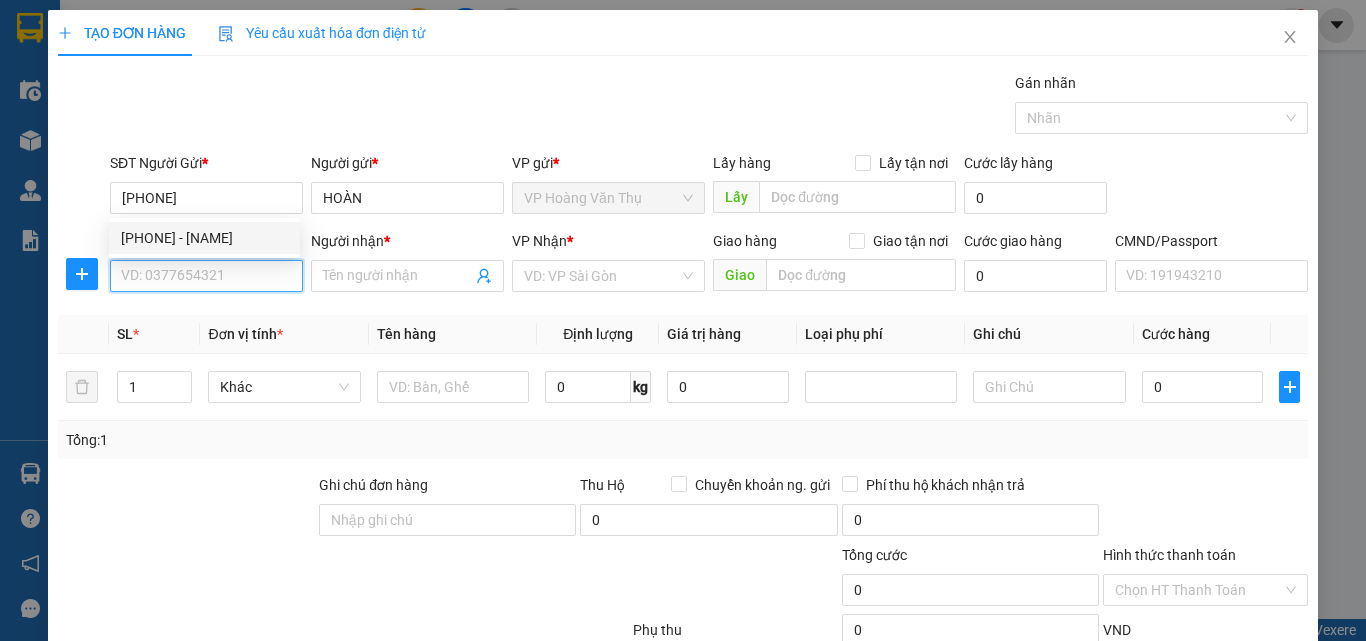 click on "SĐT Người Nhận  *" at bounding box center [206, 276] 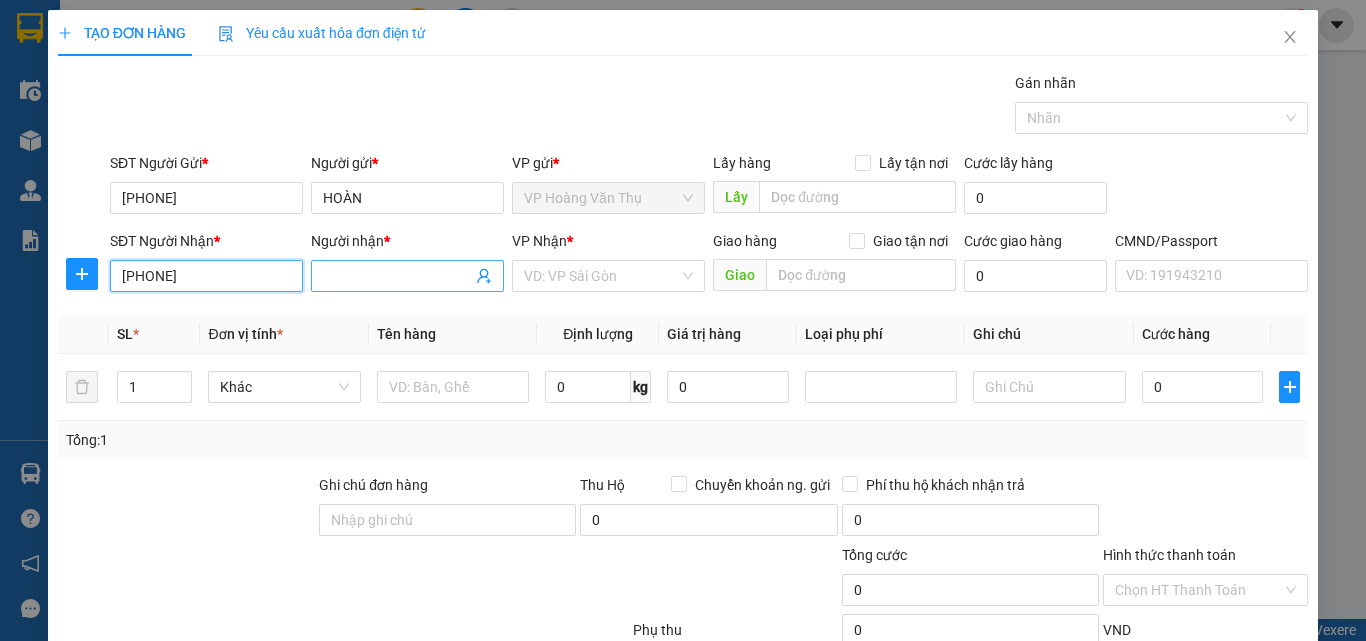 type on "0965871222" 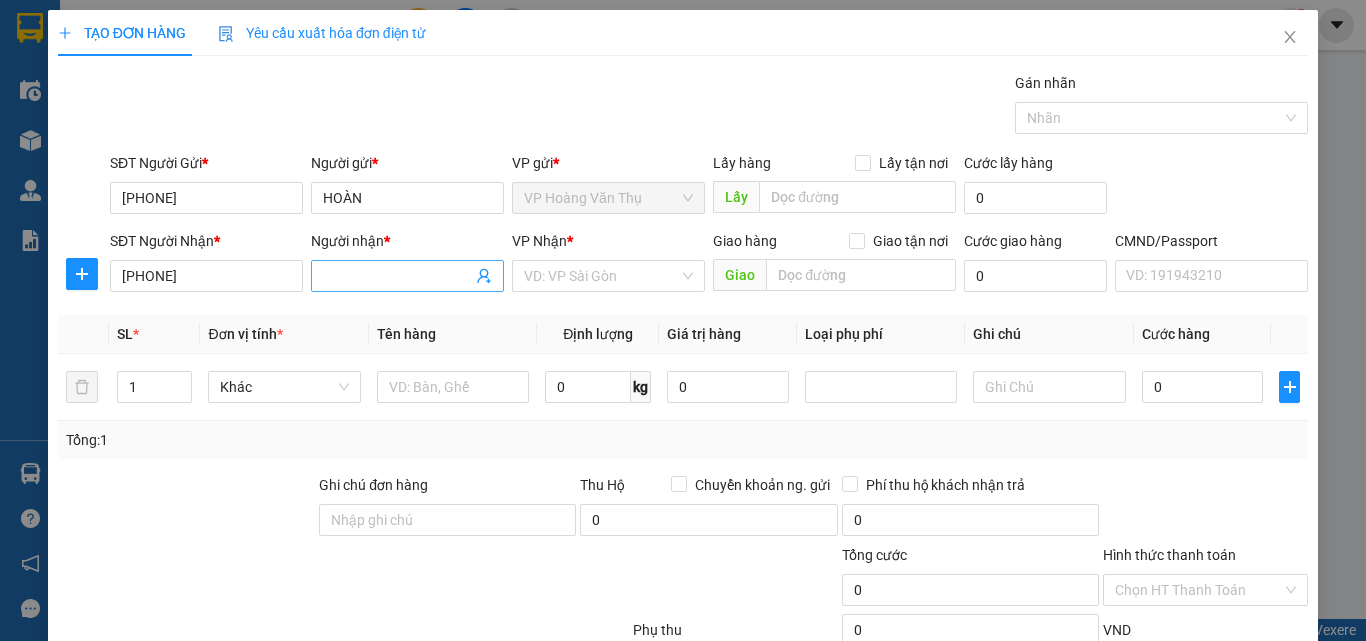 click on "Người nhận  *" at bounding box center (397, 276) 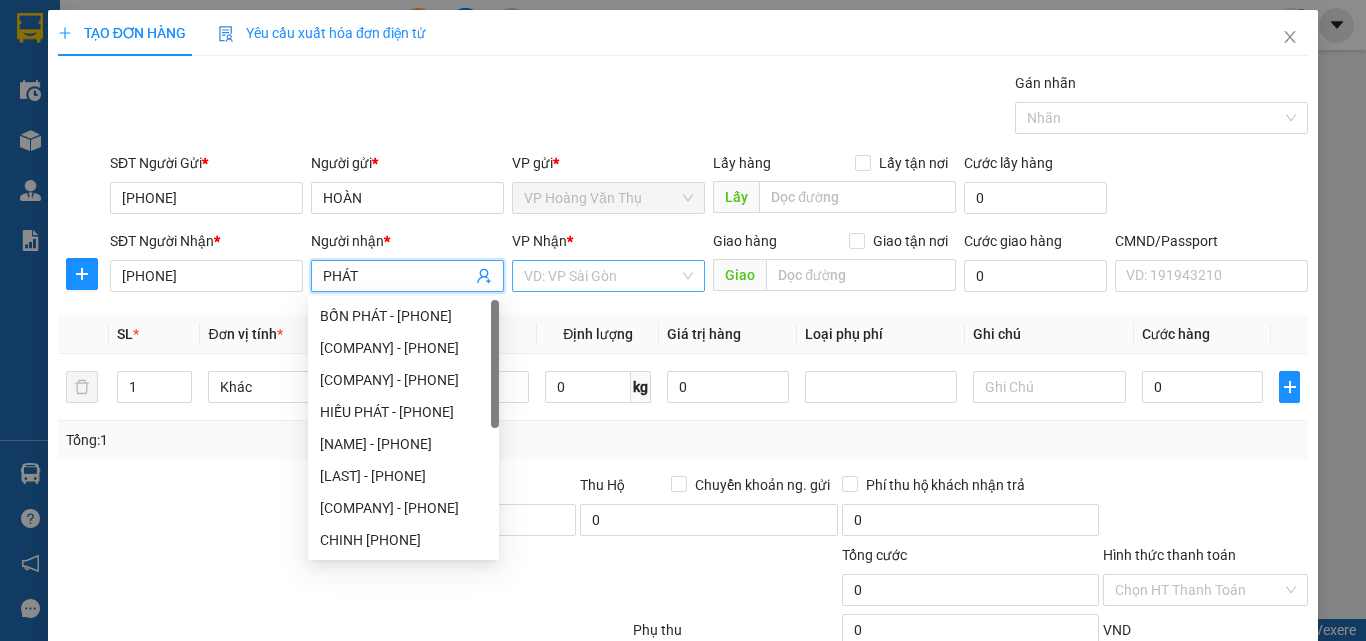 type on "PHÁT" 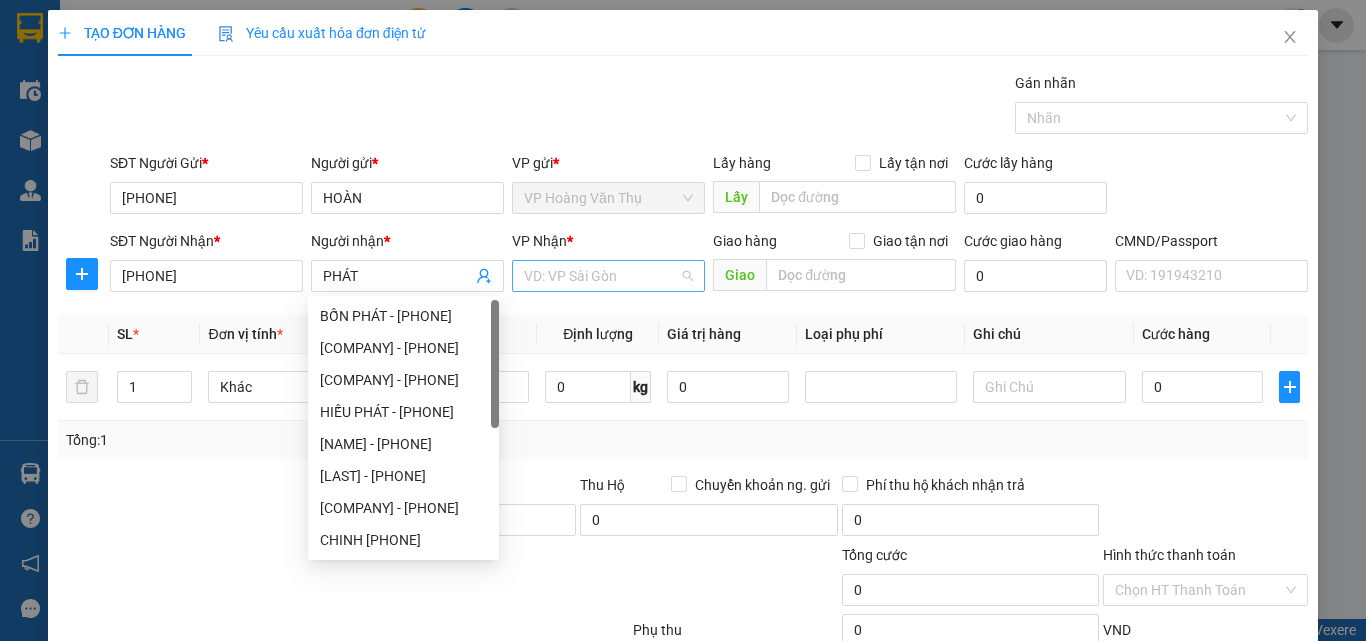 click at bounding box center [601, 276] 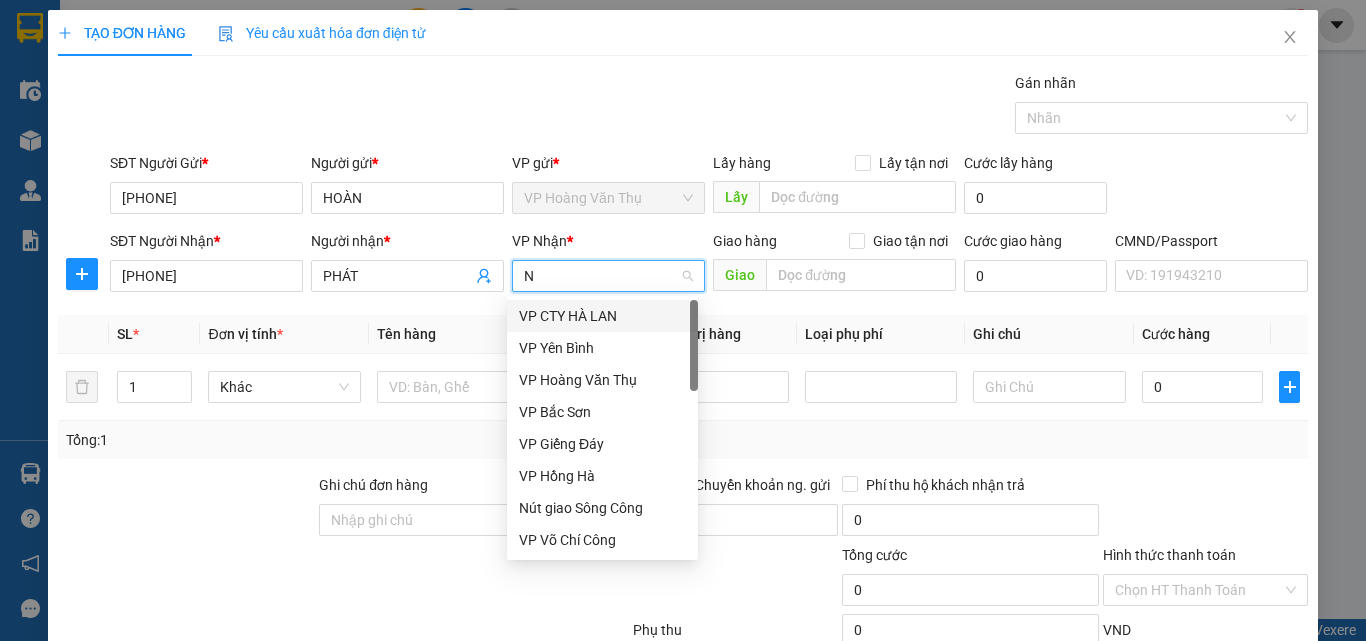 type on "NT" 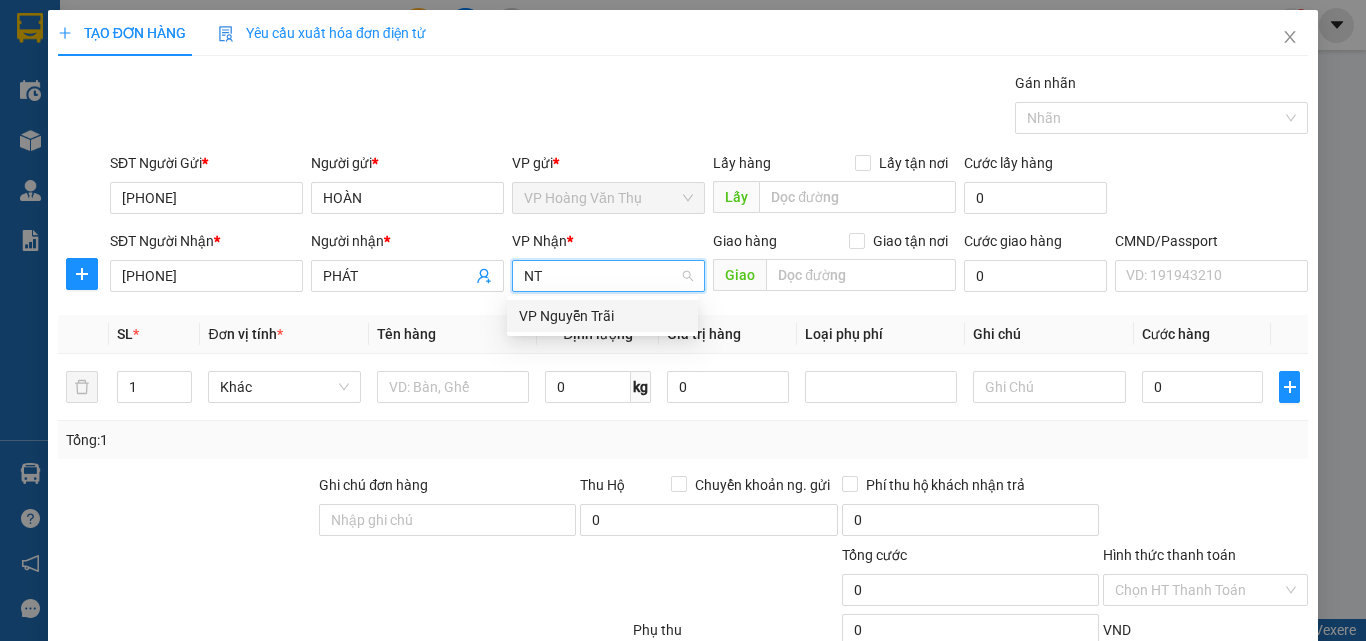 click on "VP Nguyễn Trãi" at bounding box center [602, 316] 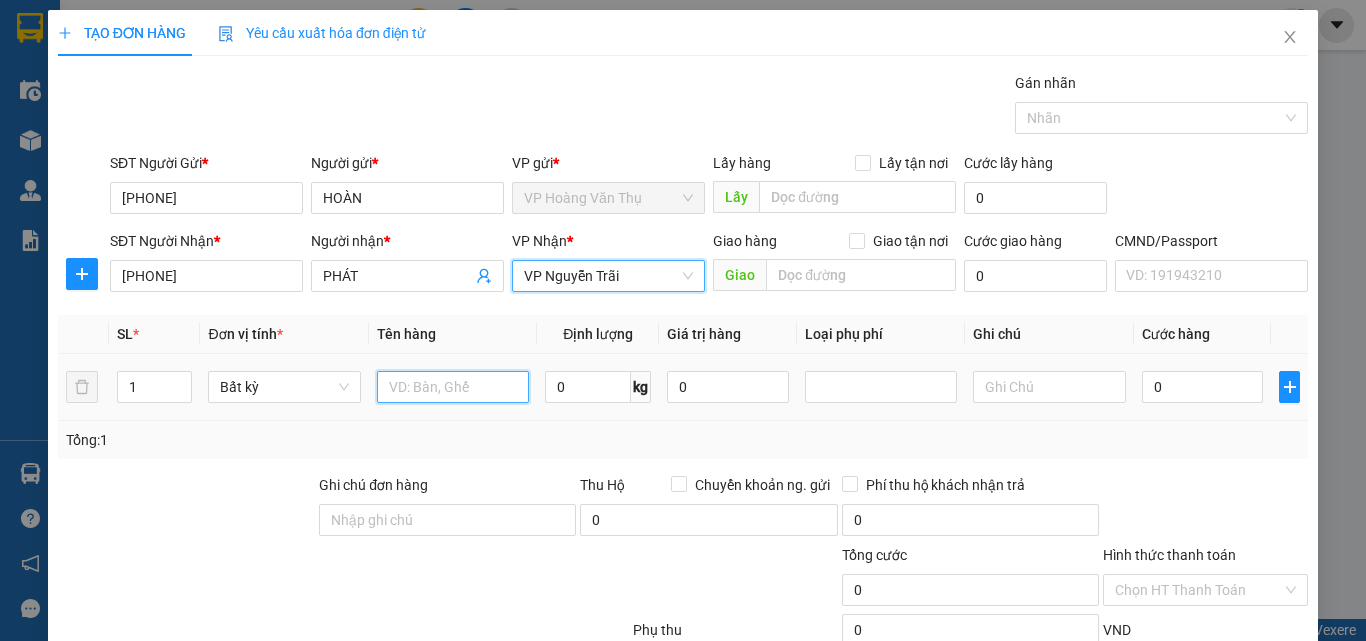 click at bounding box center (453, 387) 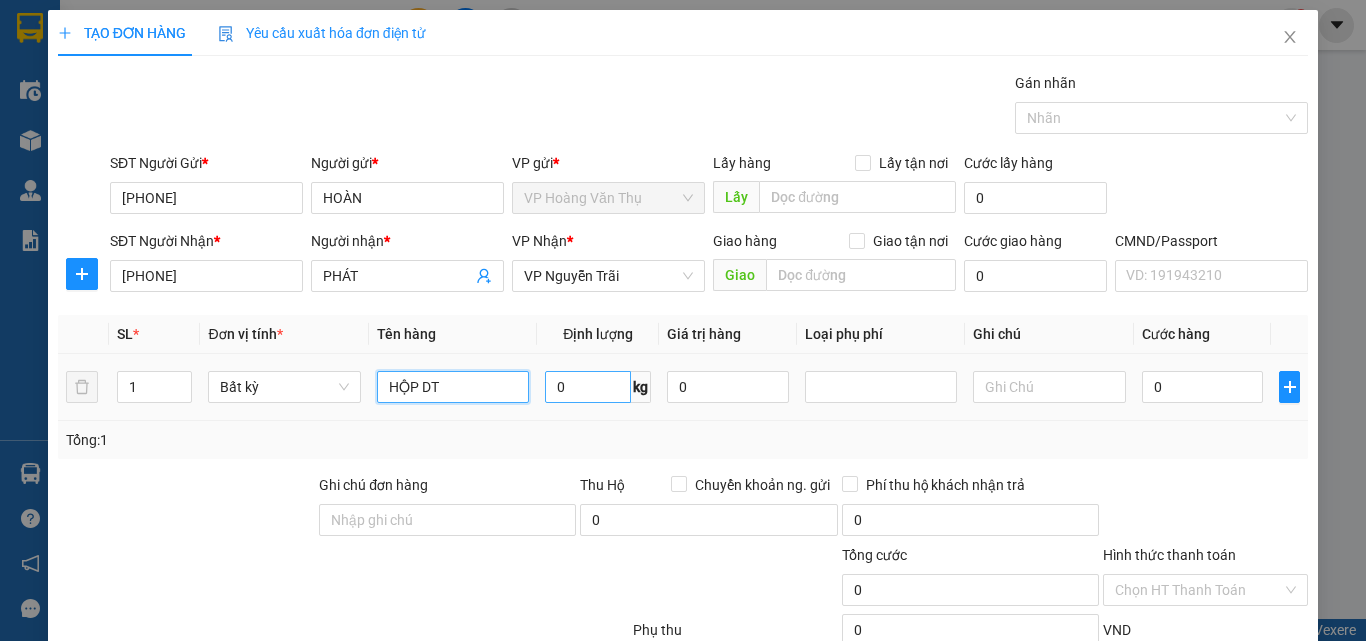 type on "HỘP DT" 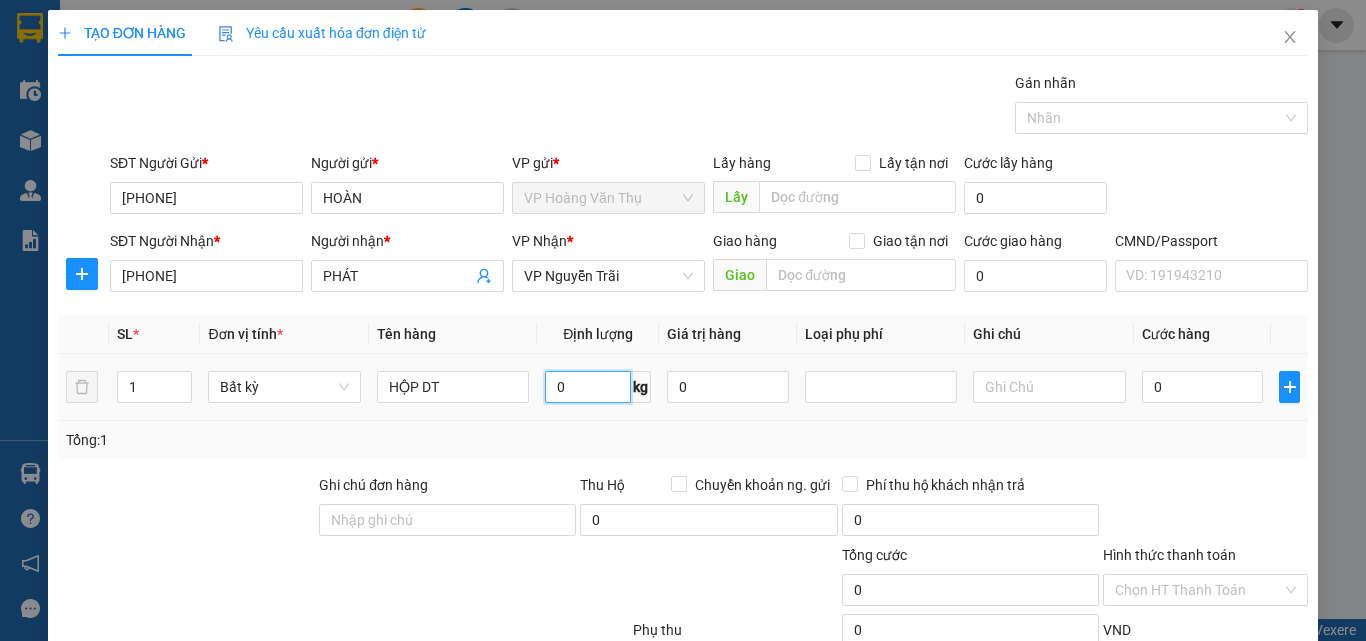 click on "0" at bounding box center [588, 387] 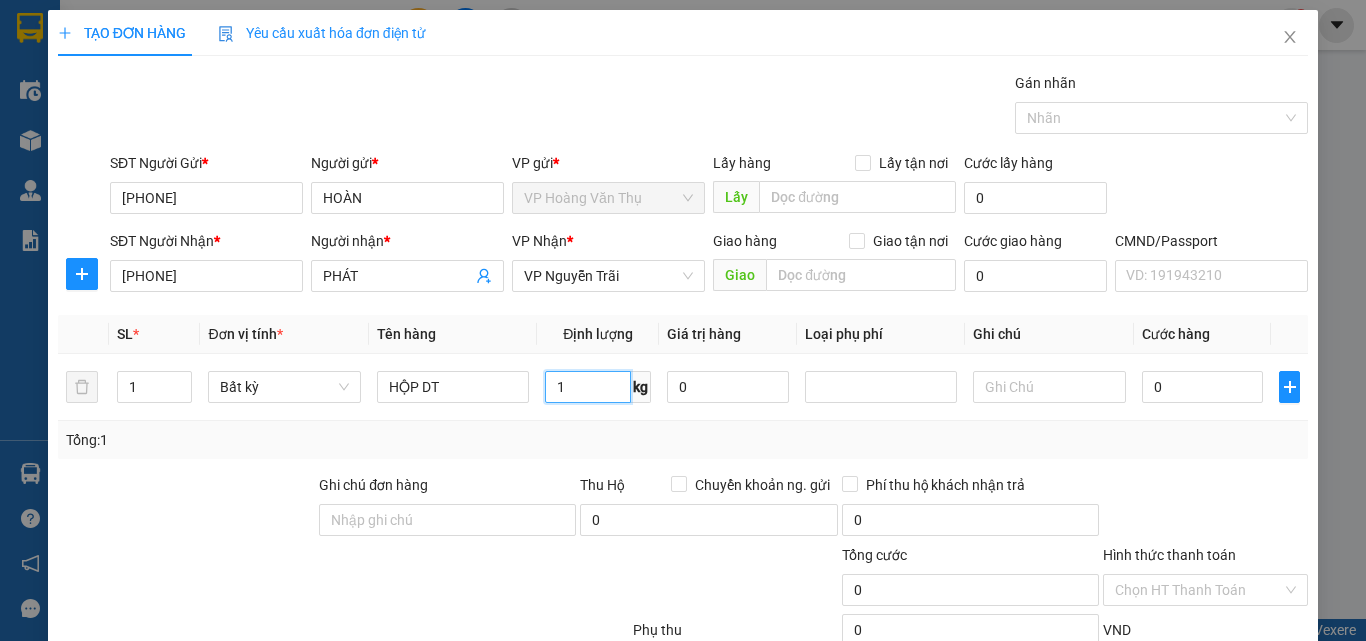 type on "1" 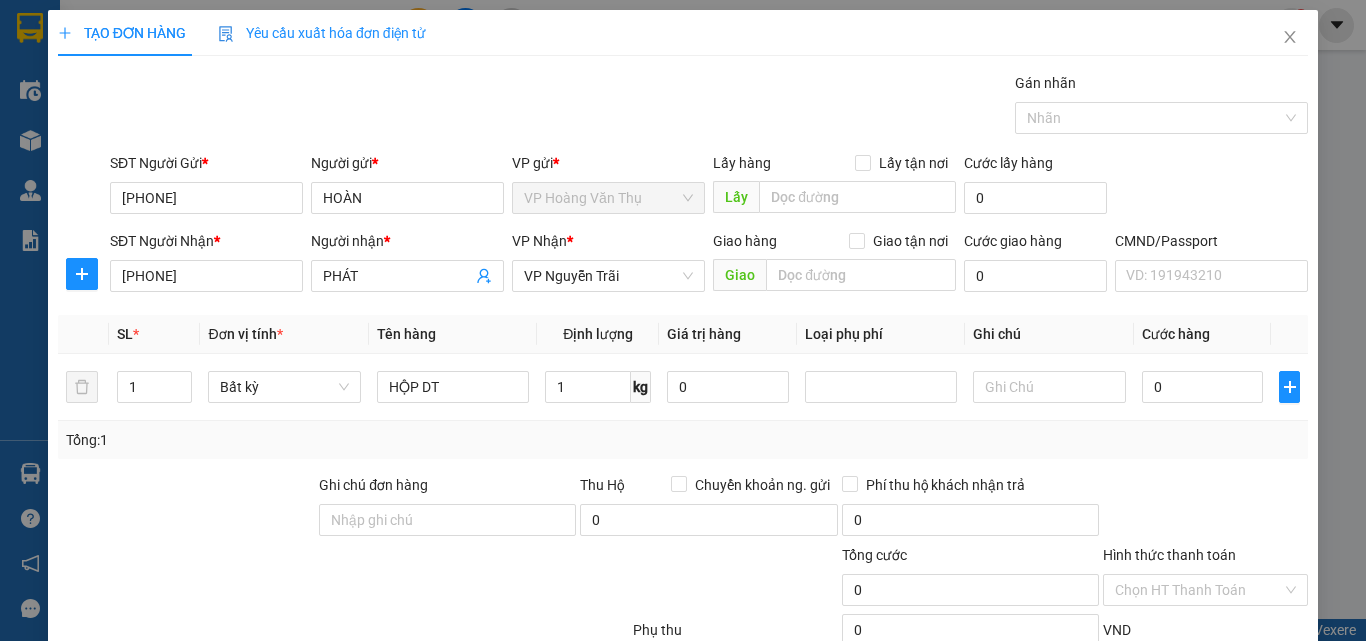 drag, startPoint x: 1032, startPoint y: 447, endPoint x: 1117, endPoint y: 474, distance: 89.1852 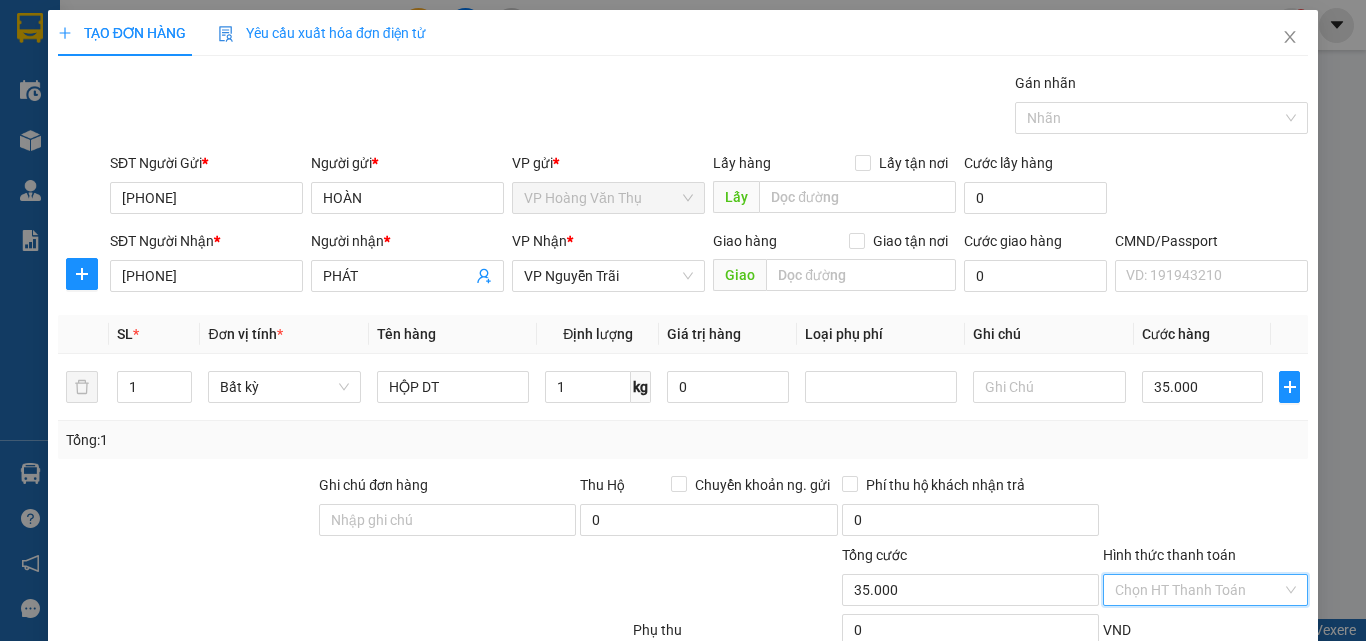 click on "Hình thức thanh toán" at bounding box center [1198, 590] 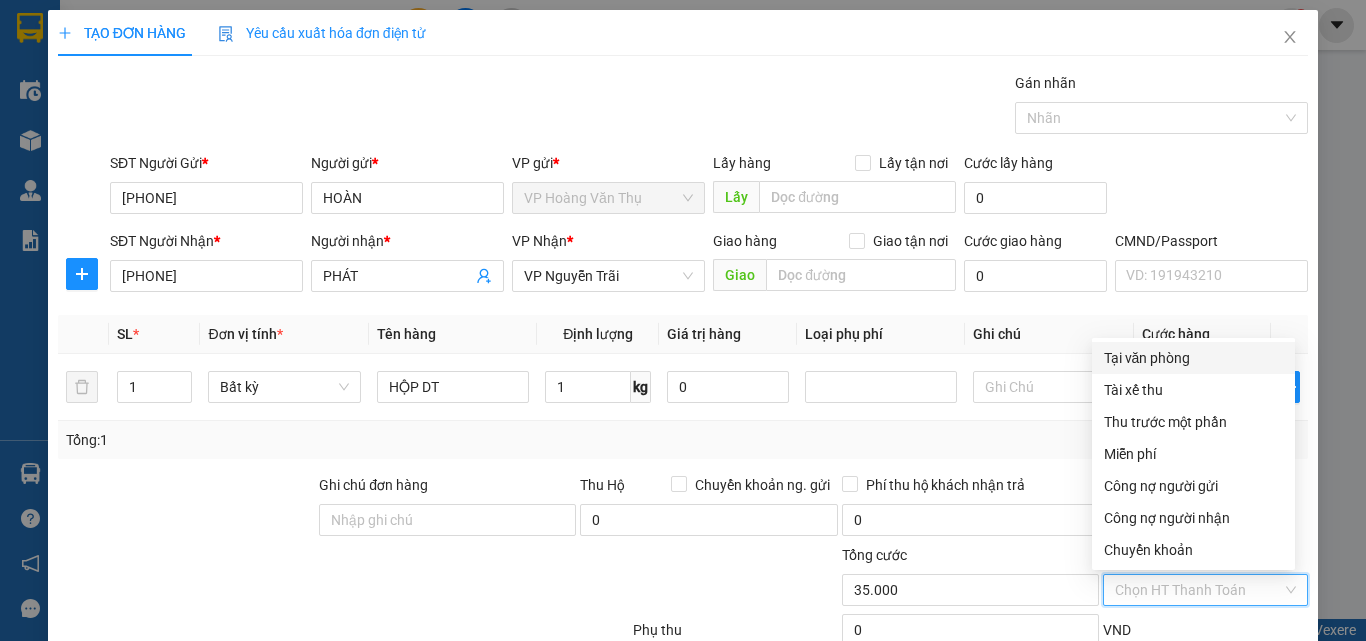click on "Tại văn phòng" at bounding box center [1193, 358] 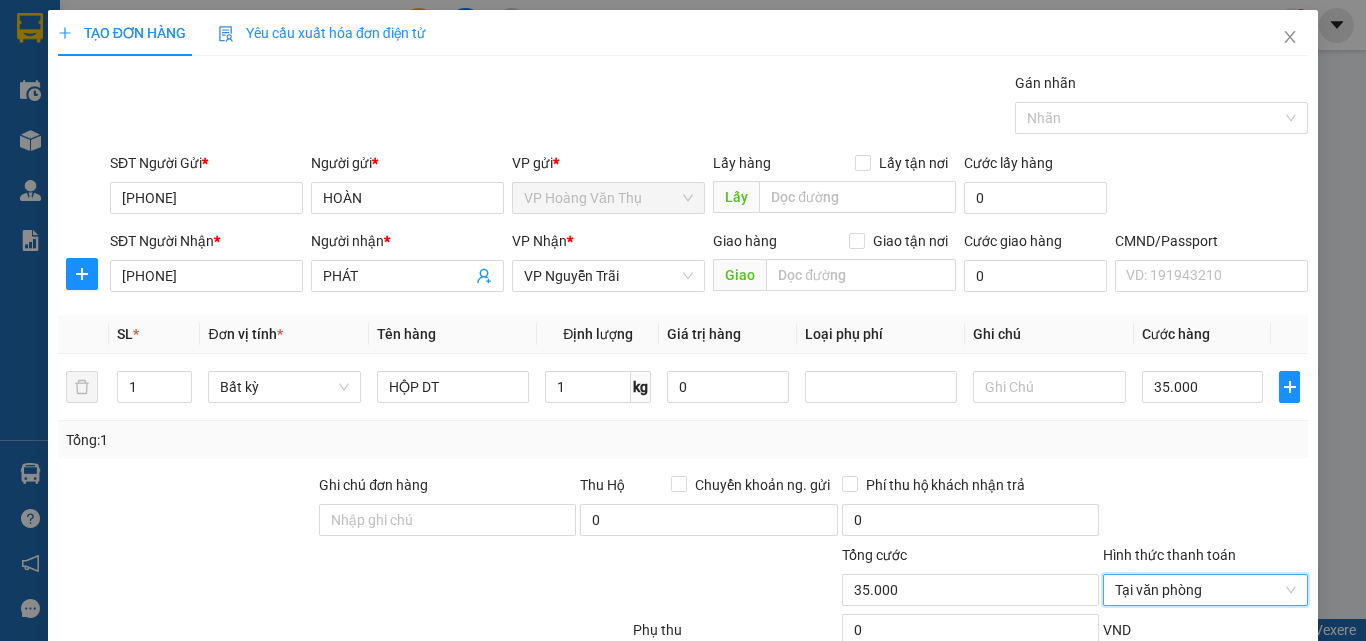 scroll, scrollTop: 139, scrollLeft: 0, axis: vertical 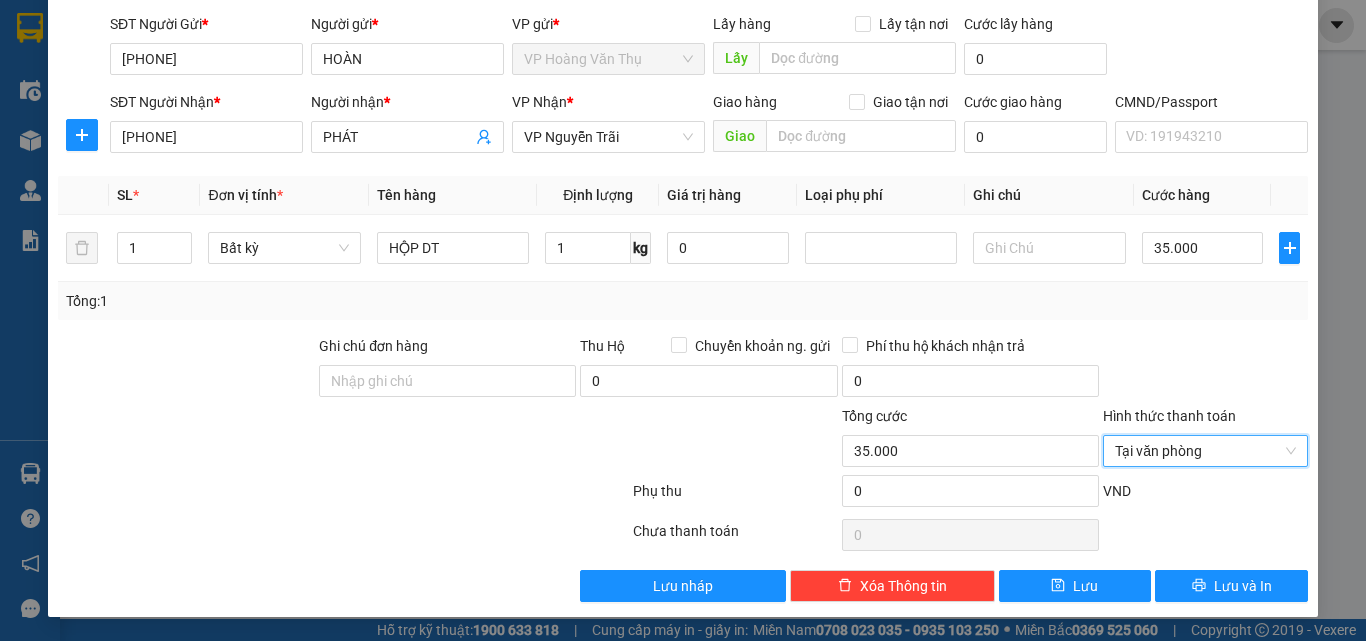 click on "Transit Pickup Surcharge Ids Transit Deliver Surcharge Ids Transit Deliver Surcharge Transit Deliver Surcharge Gói vận chuyển  * Tiêu chuẩn Gán nhãn   Nhãn SĐT Người Gửi  * 0965847888 Người gửi  * HOÀN VP gửi  * VP Hoàng Văn Thụ Lấy hàng Lấy tận nơi Lấy Cước lấy hàng 0 SĐT Người Nhận  * 0965871222 Người nhận  * PHÁT VP Nhận  * VP Nguyễn Trãi Giao hàng Giao tận nơi Giao Cước giao hàng 0 CMND/Passport VD: 191943210 SL  * Đơn vị tính  * Tên hàng  Định lượng Giá trị hàng Loại phụ phí Ghi chú Cước hàng                     1 Bất kỳ HỘP DT 1 kg 0   35.000 Tổng:  1 Ghi chú đơn hàng Thu Hộ Chuyển khoản ng. gửi 0 Phí thu hộ khách nhận trả 0 Tổng cước 35.000 Hình thức thanh toán Tại văn phòng Tại văn phòng Phụ thu 0 VND Số tiền thu trước 0 Tại văn phòng Chưa thanh toán 0 Lưu nháp Xóa Thông tin Lưu Lưu và In Tại văn phòng Tài xế thu" at bounding box center (683, 267) 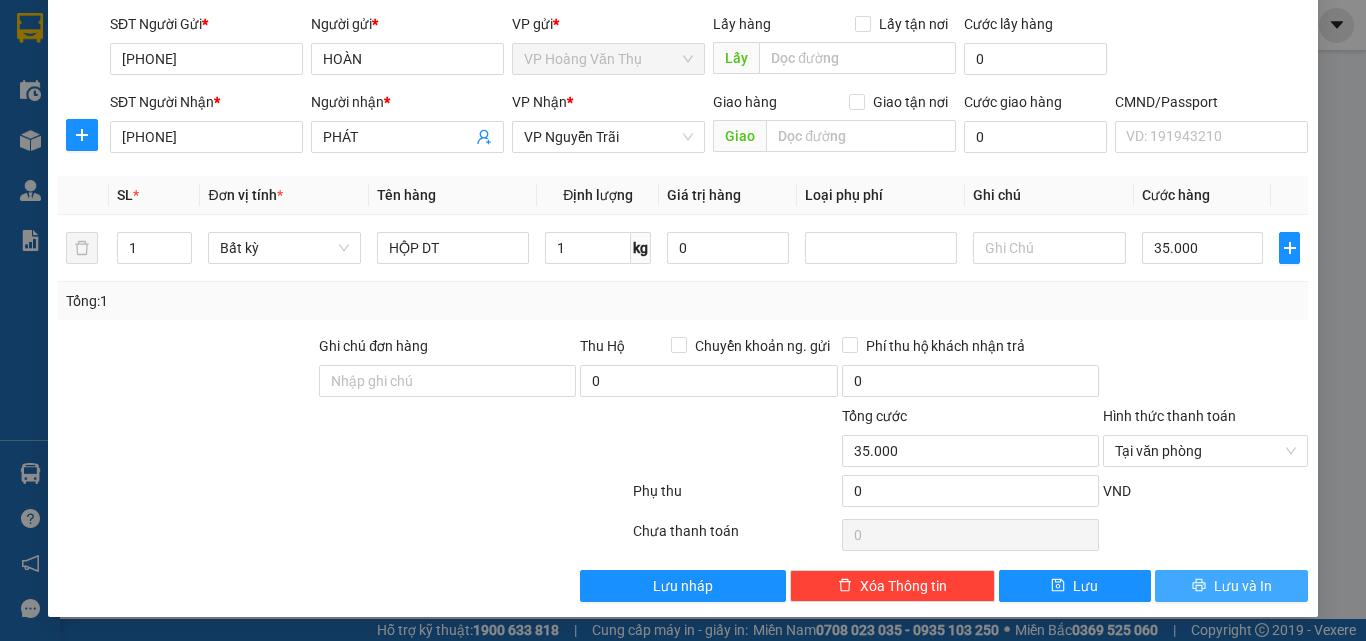 click on "Lưu và In" at bounding box center [1243, 586] 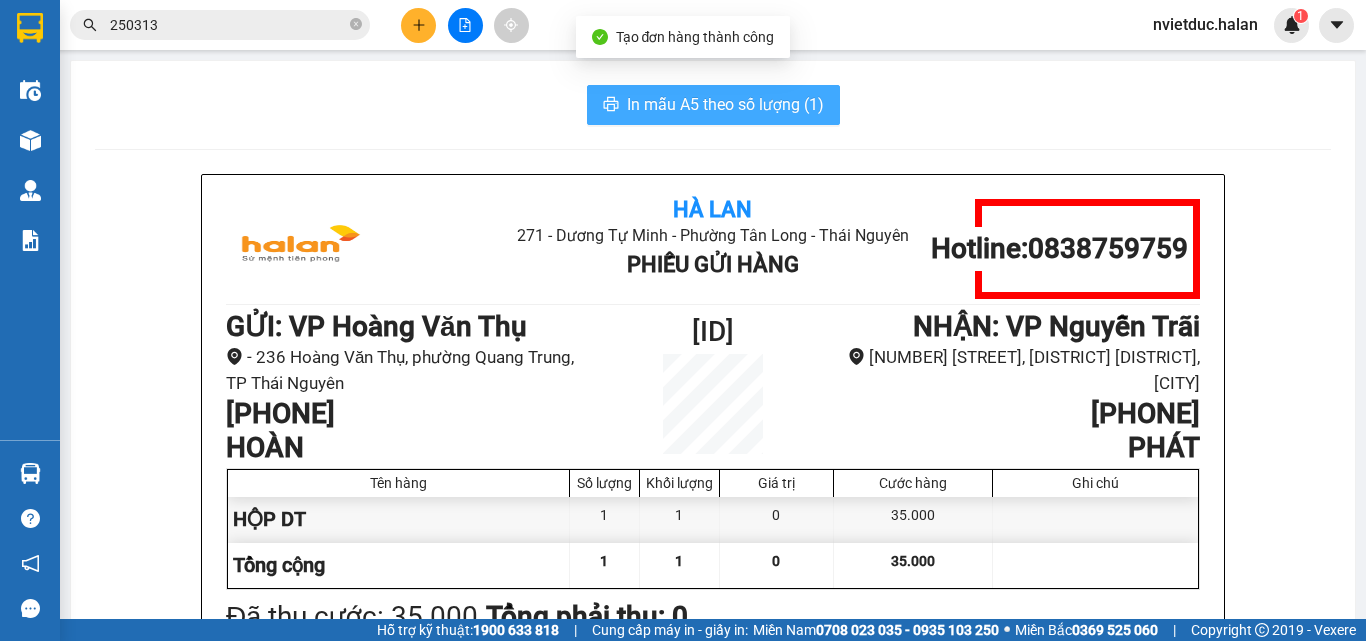 drag, startPoint x: 728, startPoint y: 130, endPoint x: 734, endPoint y: 118, distance: 13.416408 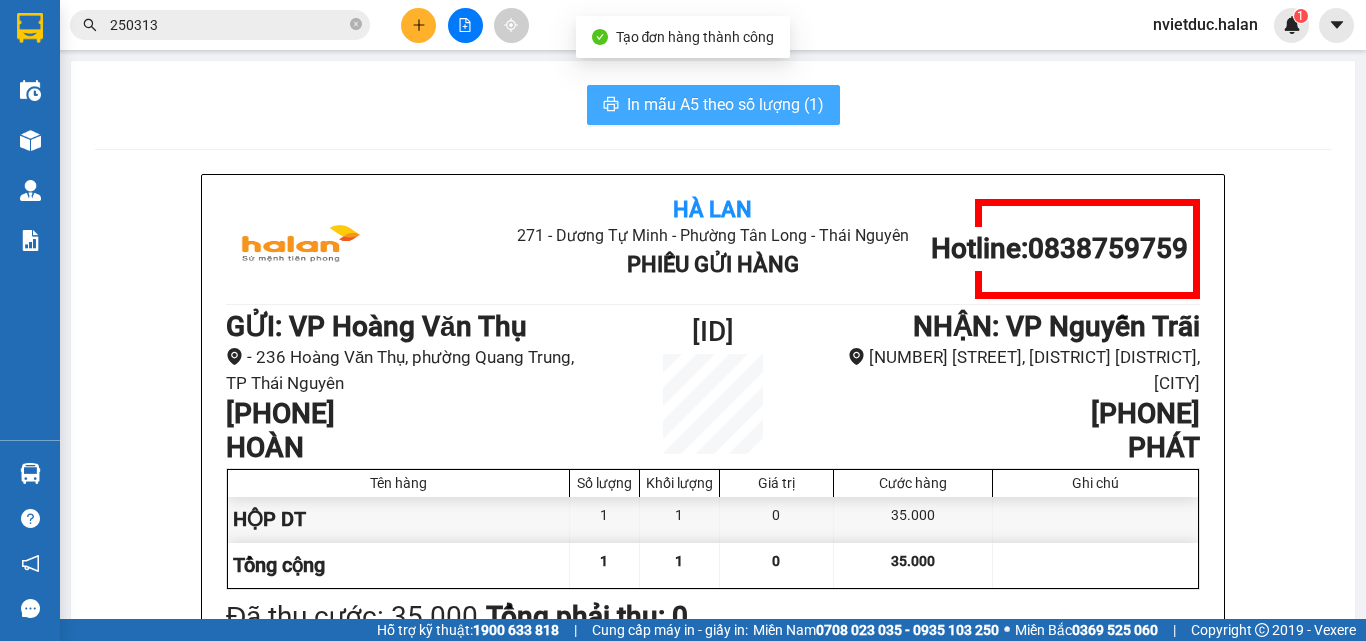 scroll, scrollTop: 0, scrollLeft: 0, axis: both 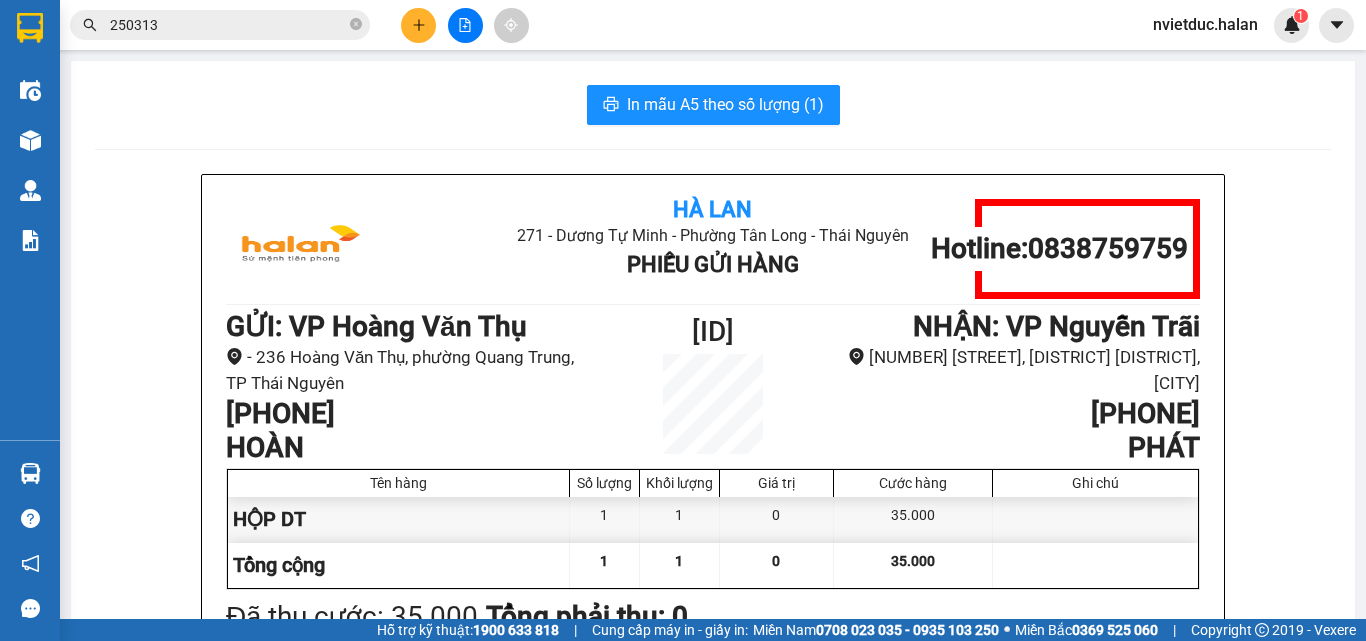 click on "250313" at bounding box center [228, 25] 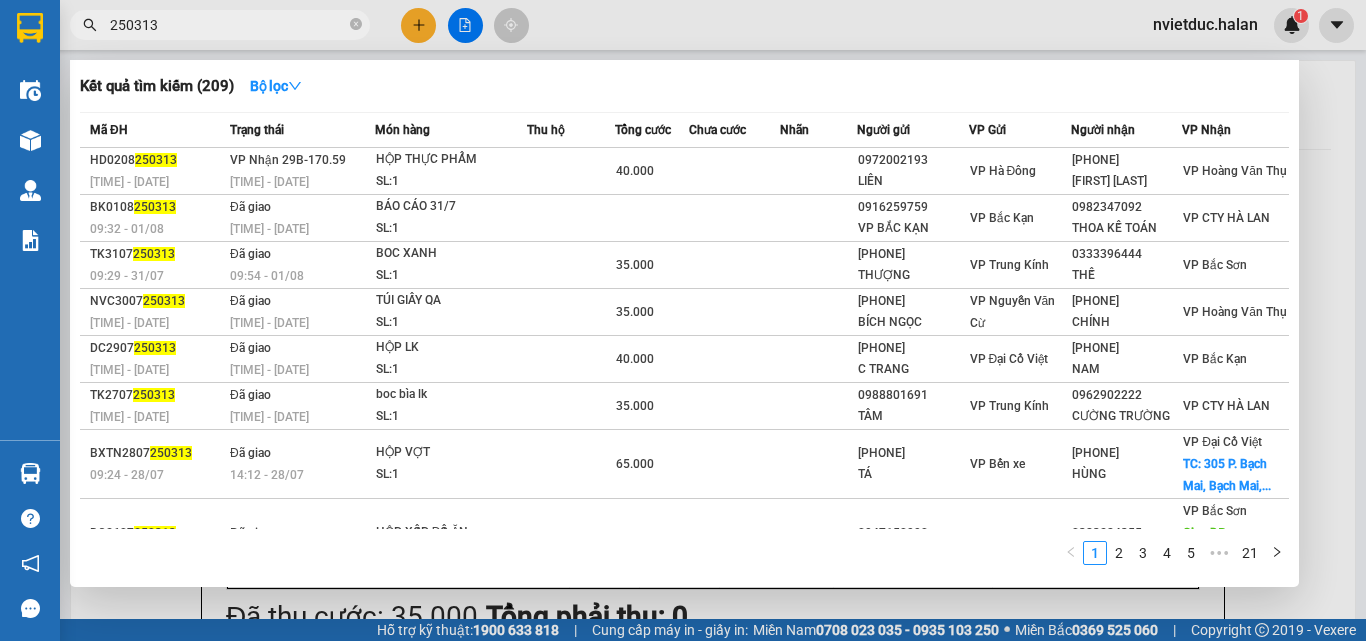 click on "250313" at bounding box center [228, 25] 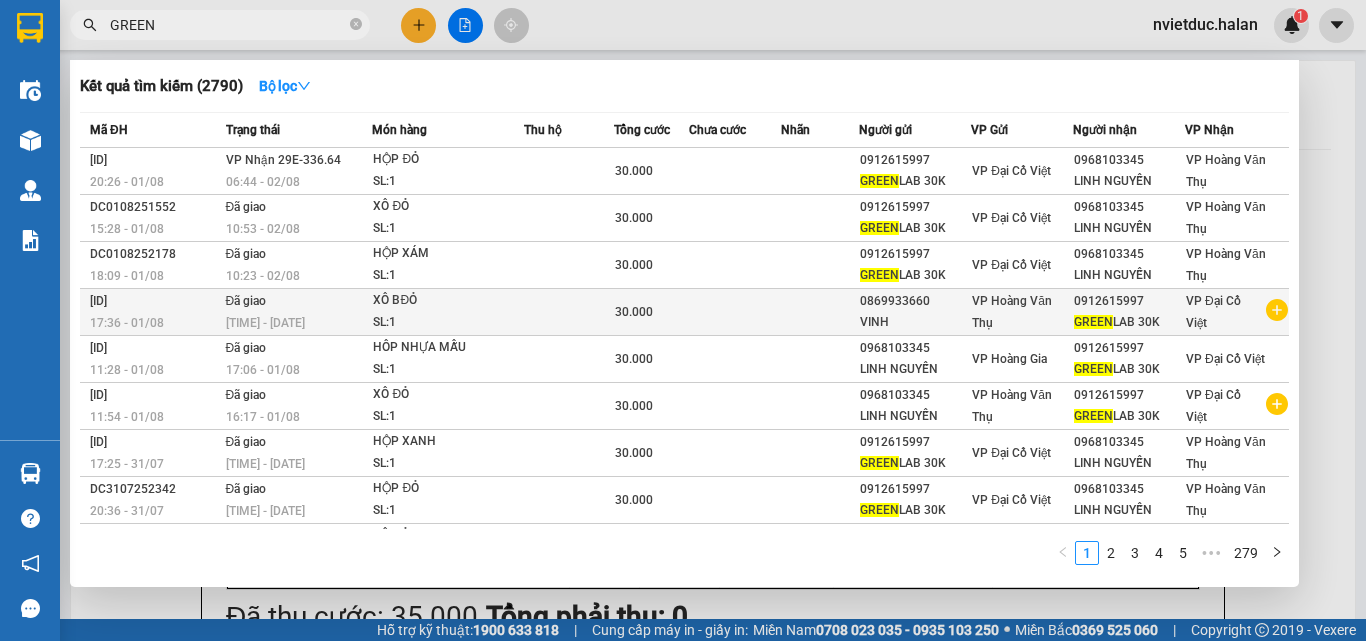 type on "GREEN" 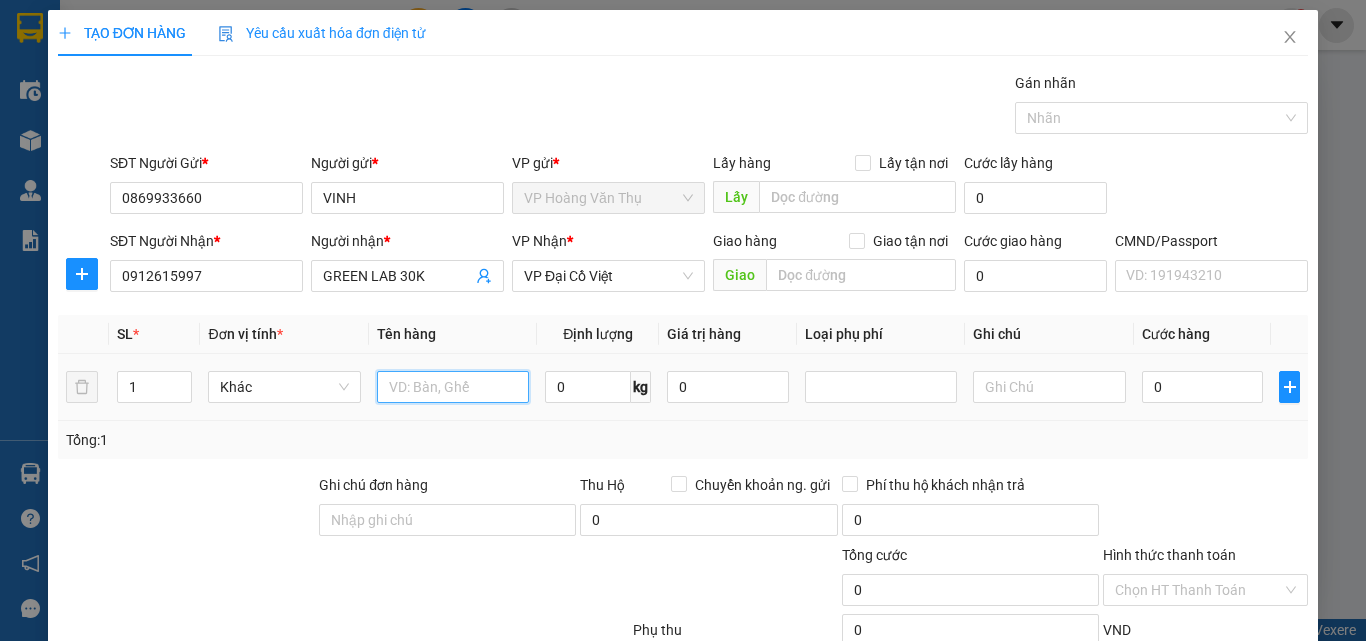 click at bounding box center (453, 387) 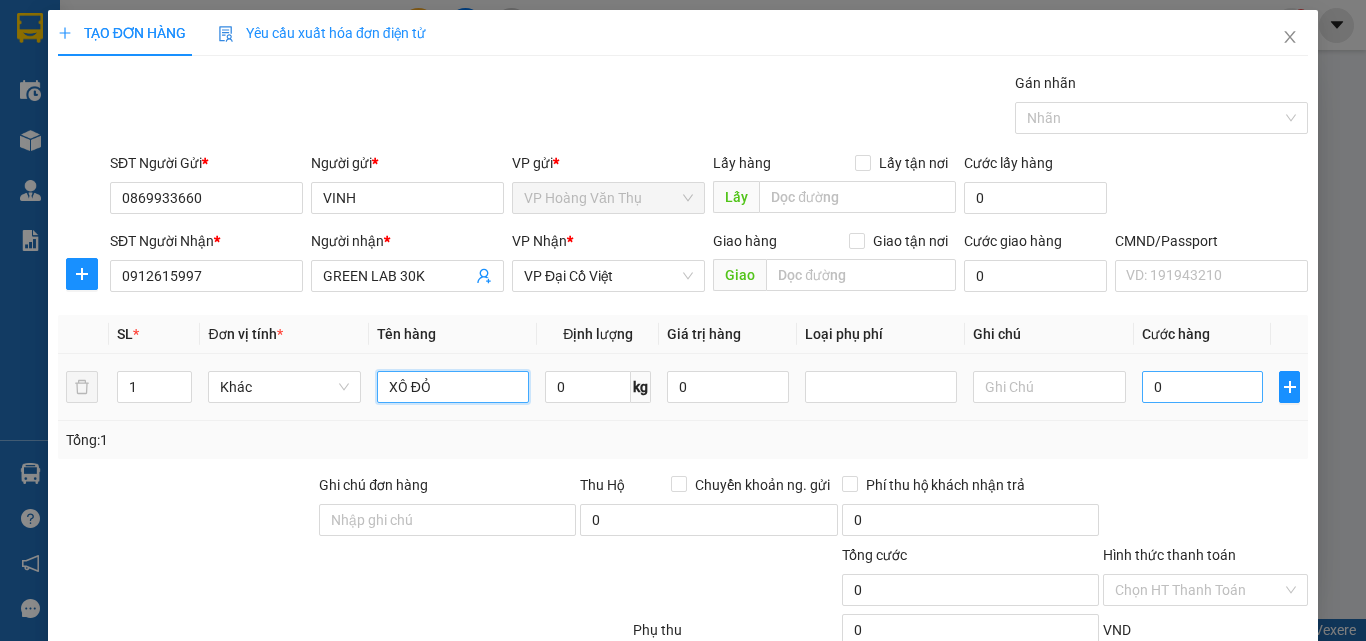 type on "XÔ ĐỎ" 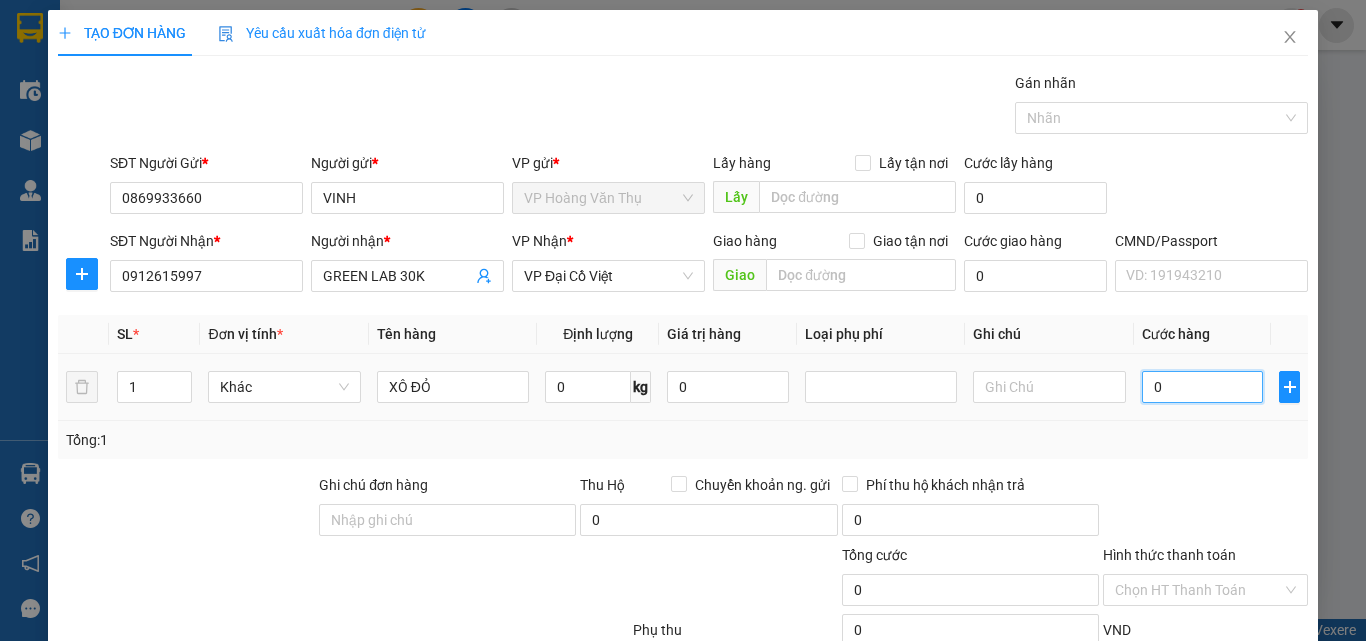 click on "0" at bounding box center [1203, 387] 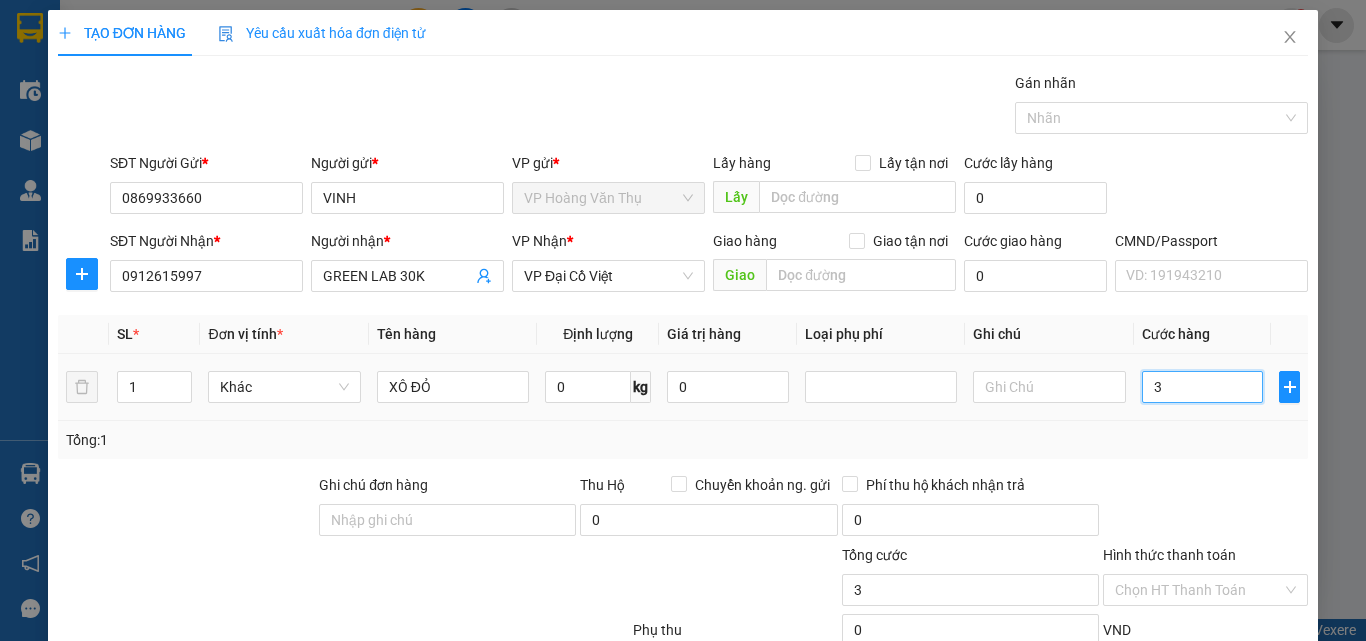 type on "30" 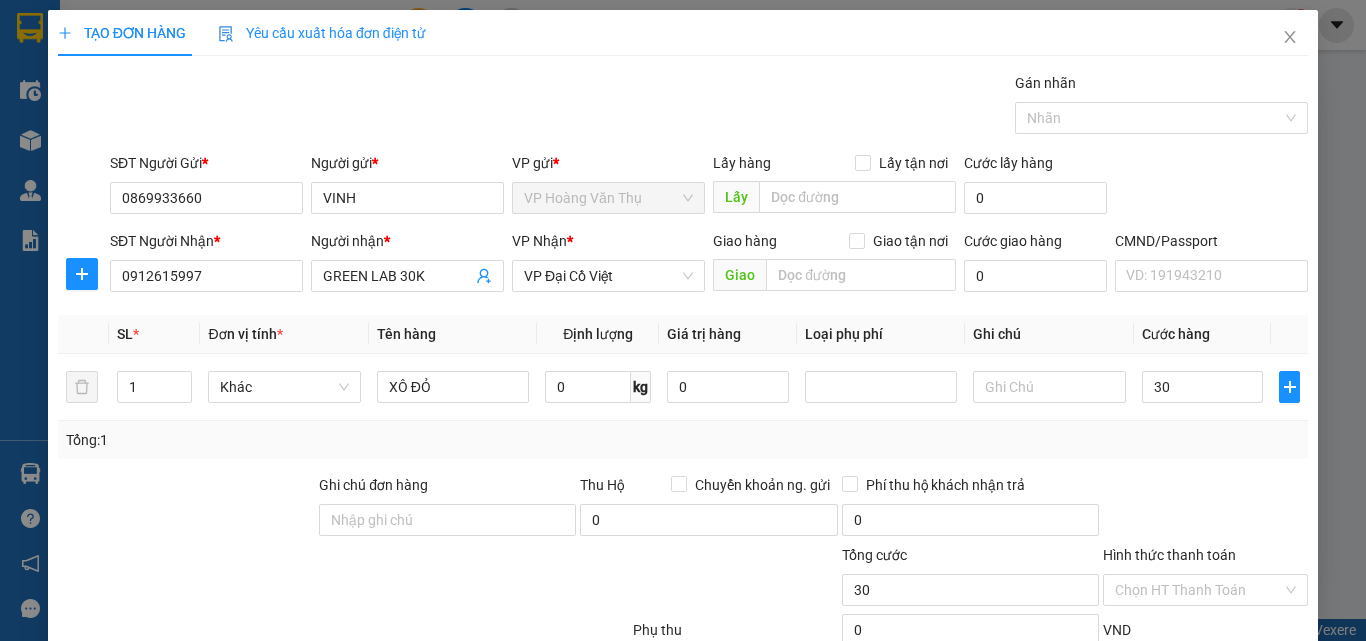 type on "30.000" 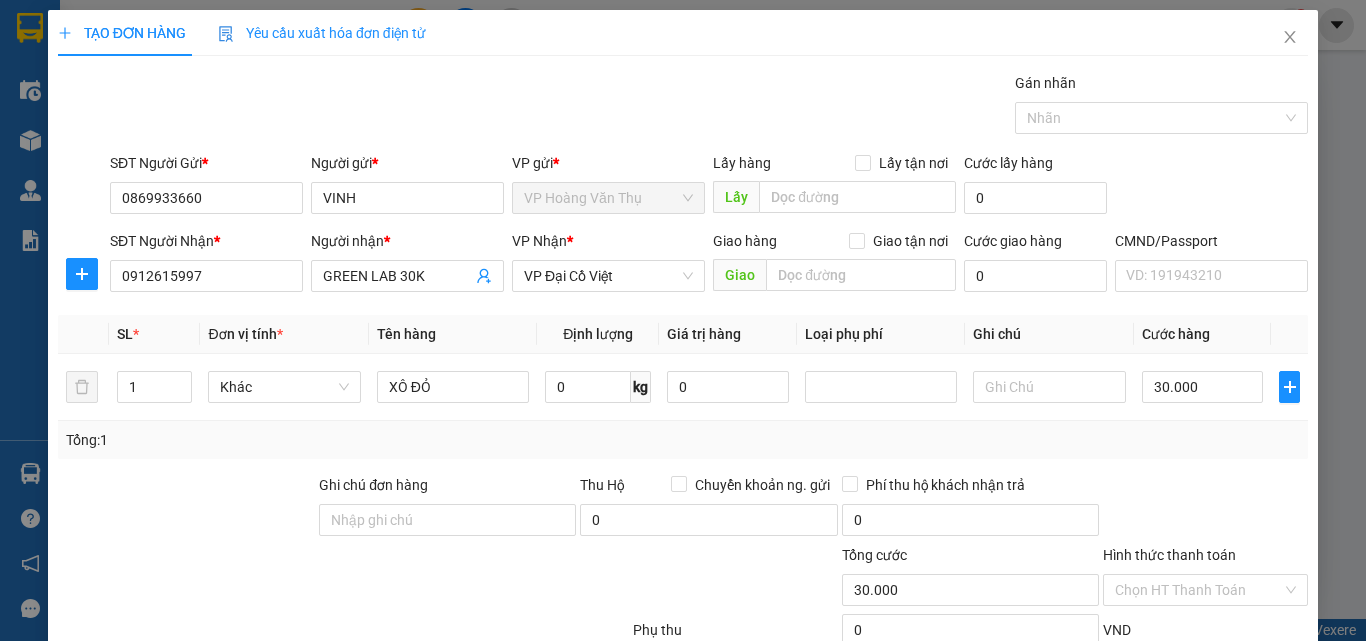 click on "Tổng:  1" at bounding box center [683, 440] 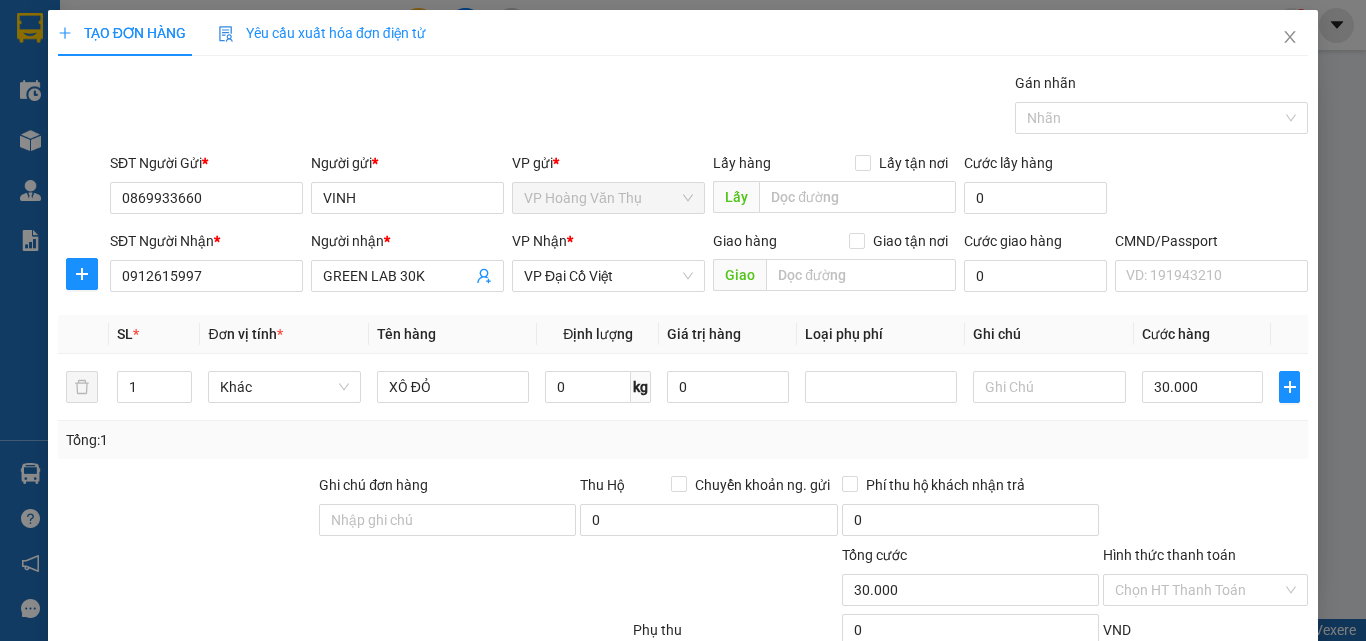 scroll, scrollTop: 139, scrollLeft: 0, axis: vertical 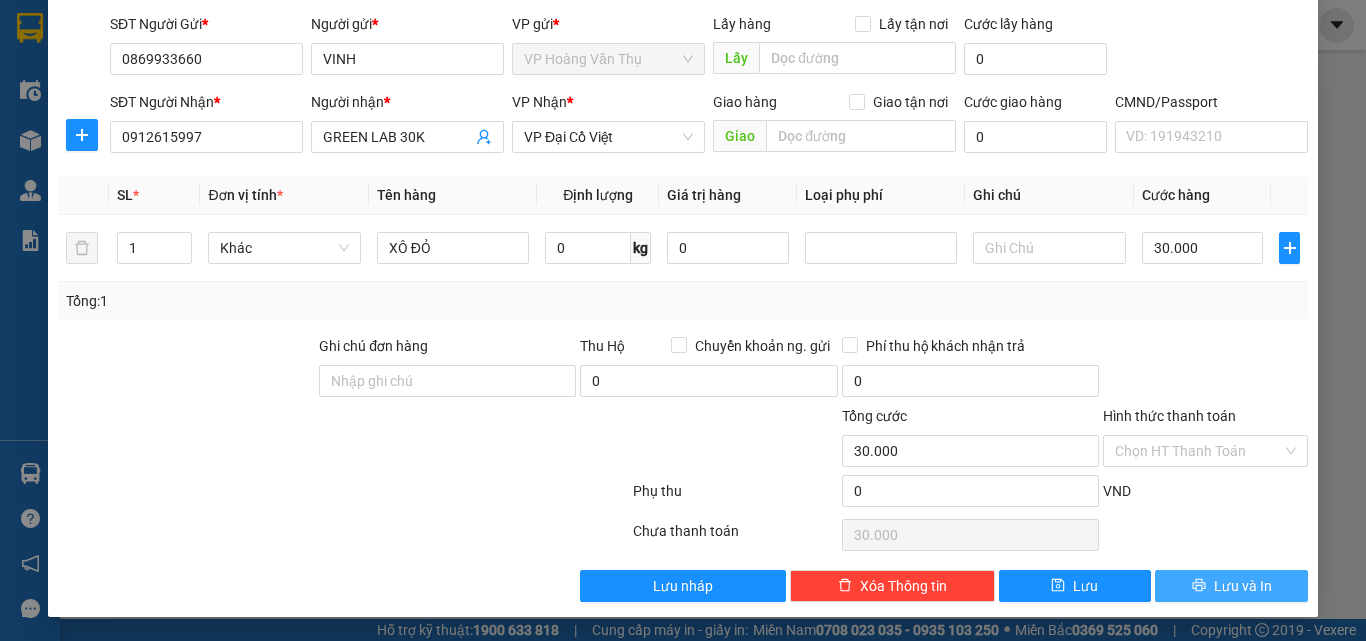 click on "Transit Pickup Surcharge Ids Transit Deliver Surcharge Ids Transit Deliver Surcharge Transit Deliver Surcharge Gói vận chuyển  * Tiêu chuẩn Gán nhãn   Nhãn SĐT Người Gửi  * 0869933660 Người gửi  * VINH VP gửi  * VP Hoàng Văn Thụ Lấy hàng Lấy tận nơi Lấy Cước lấy hàng 0 SĐT Người Nhận  * 0912615997 Người nhận  * GREEN LAB 30K VP Nhận  * VP Đại Cồ Việt Giao hàng Giao tận nơi Giao Cước giao hàng 0 CMND/Passport VD: 191943210 SL  * Đơn vị tính  * Tên hàng  Định lượng Giá trị hàng Loại phụ phí Ghi chú Cước hàng                     1 Khác XÔ ĐỎ 0 kg 0   30.000 Tổng:  1 Ghi chú đơn hàng Thu Hộ Chuyển khoản ng. gửi 0 Phí thu hộ khách nhận trả 0 Tổng cước 30.000 Hình thức thanh toán Chọn HT Thanh Toán Phụ thu 0 VND Số tiền thu trước 0 Chưa thanh toán 30.000 Chọn HT Thanh Toán Lưu nháp Xóa Thông tin Lưu Lưu và In" at bounding box center [683, 267] 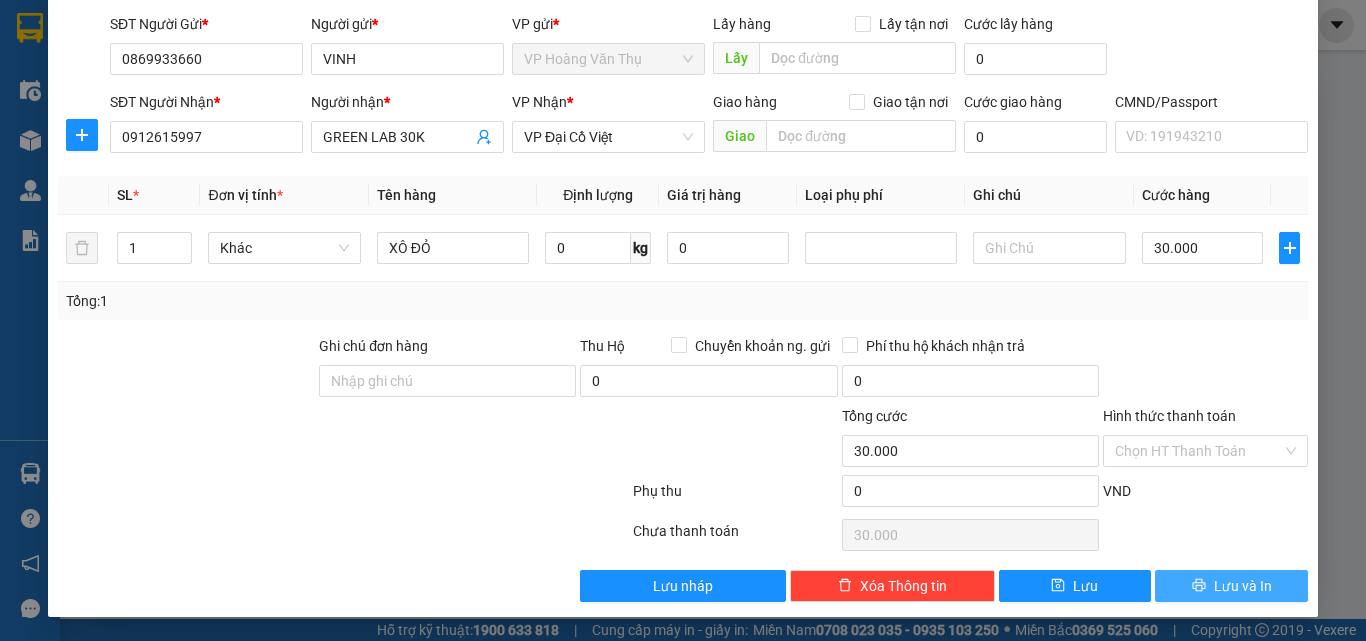 click on "Lưu và In" at bounding box center [1243, 586] 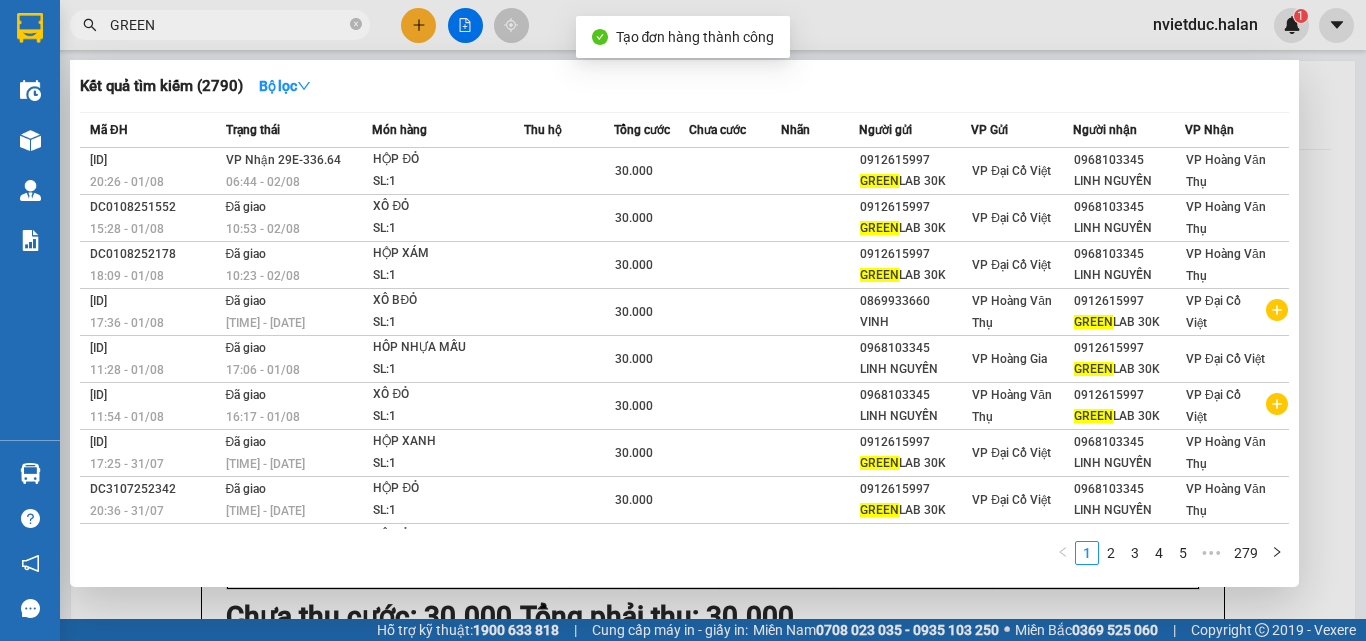 click at bounding box center [683, 320] 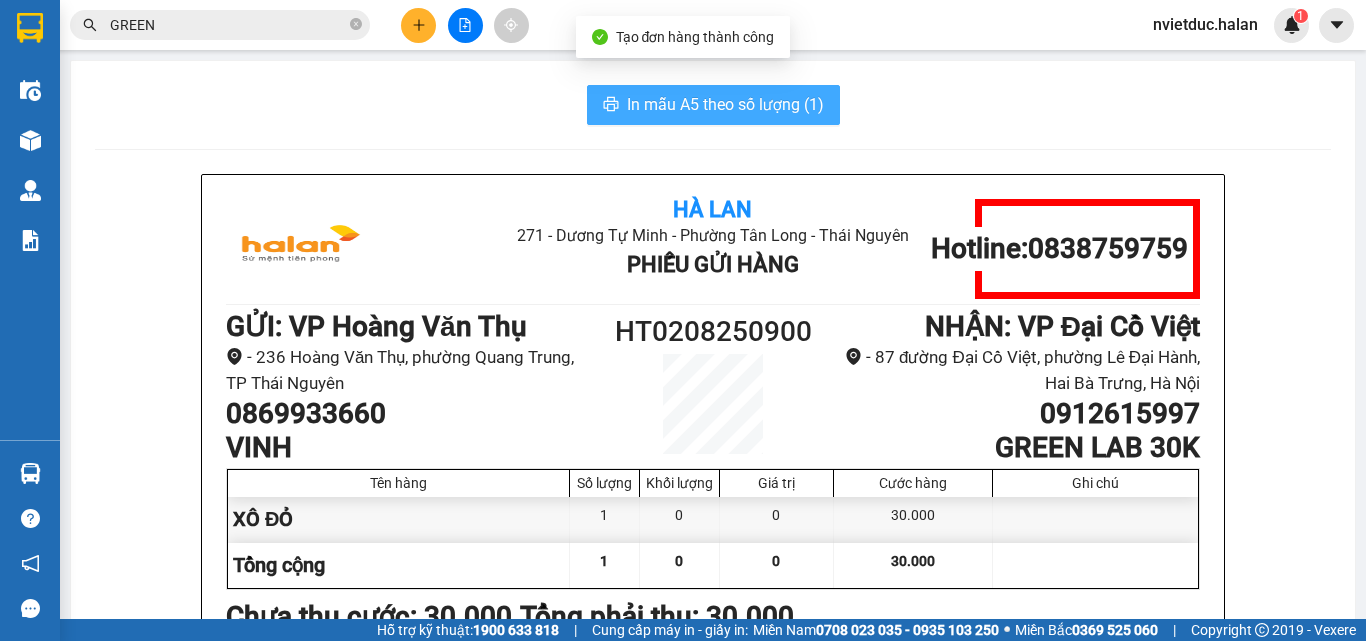 click on "In mẫu A5 theo số lượng
(1)" at bounding box center (725, 104) 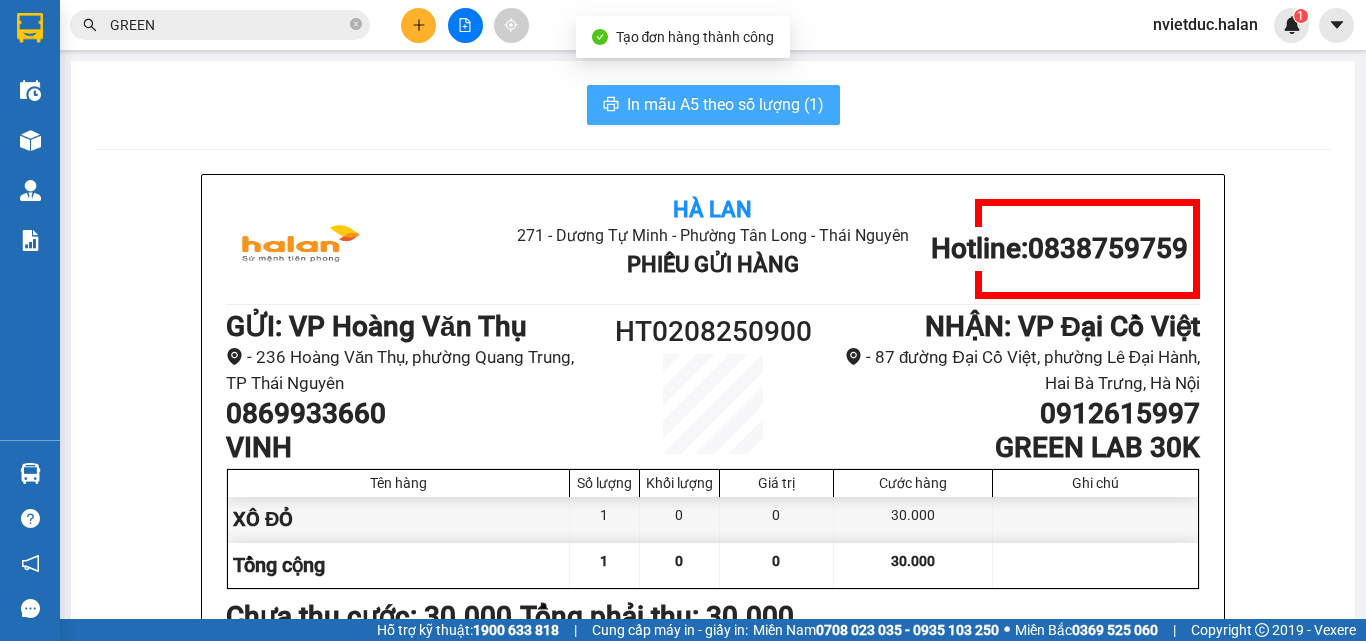 scroll, scrollTop: 0, scrollLeft: 0, axis: both 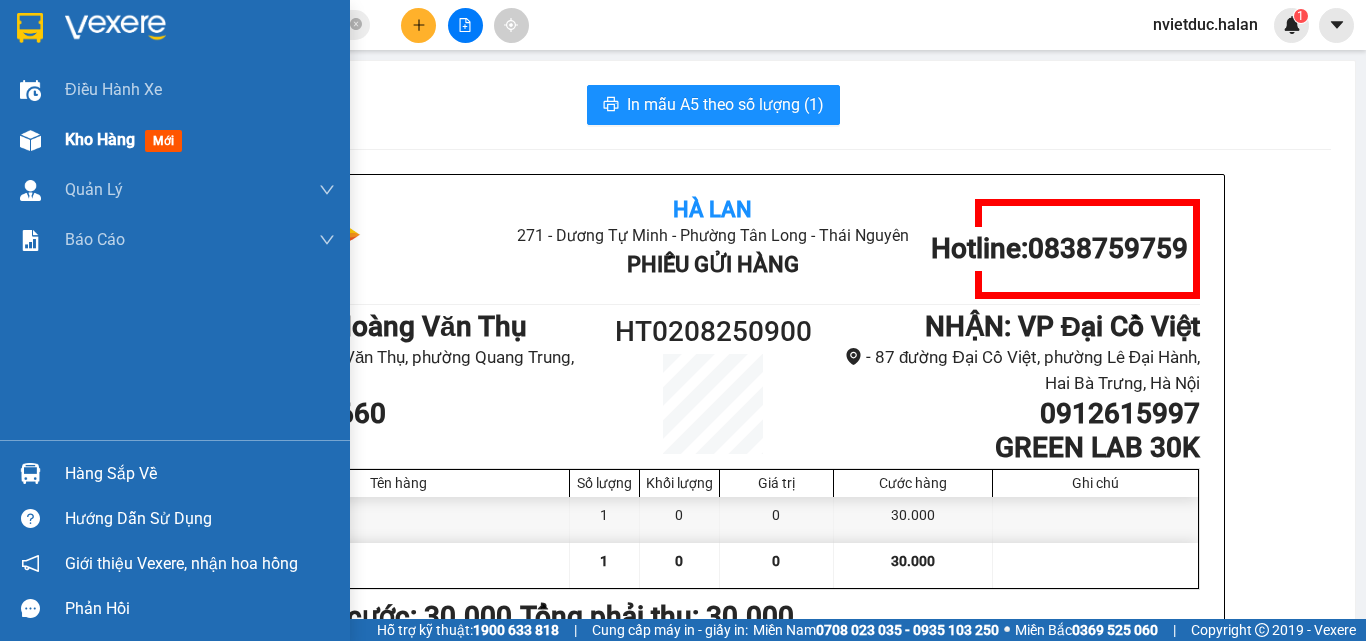 click at bounding box center [30, 140] 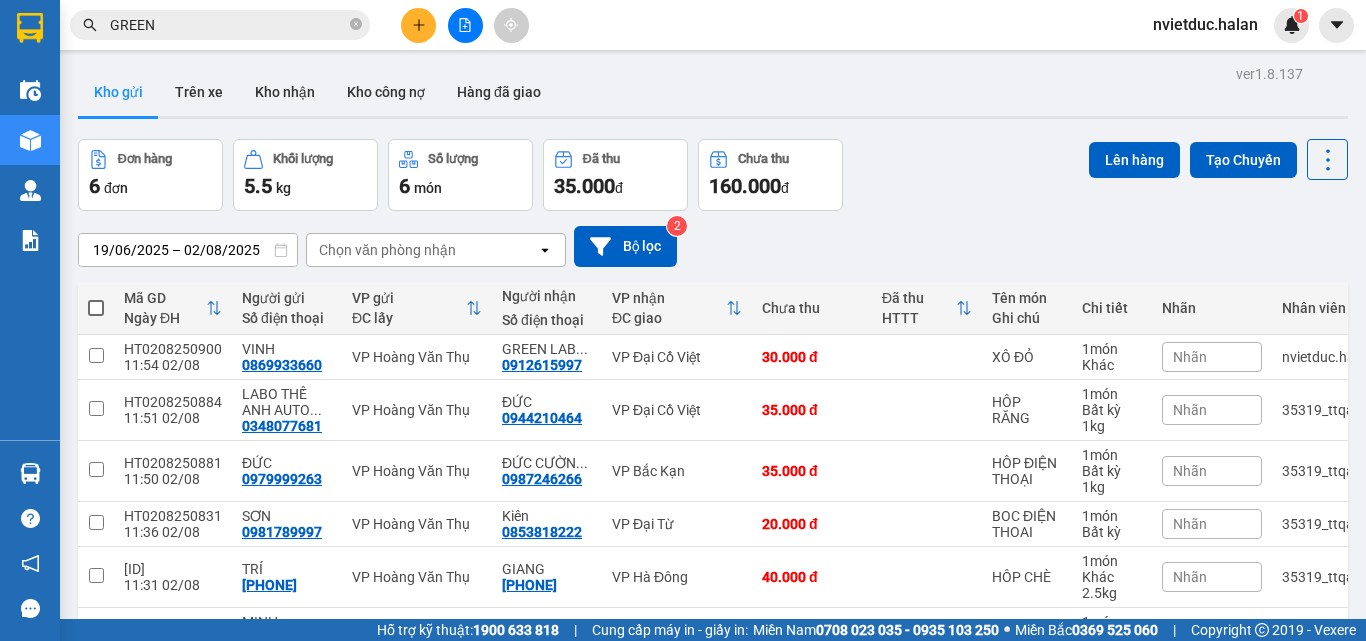 scroll, scrollTop: 140, scrollLeft: 0, axis: vertical 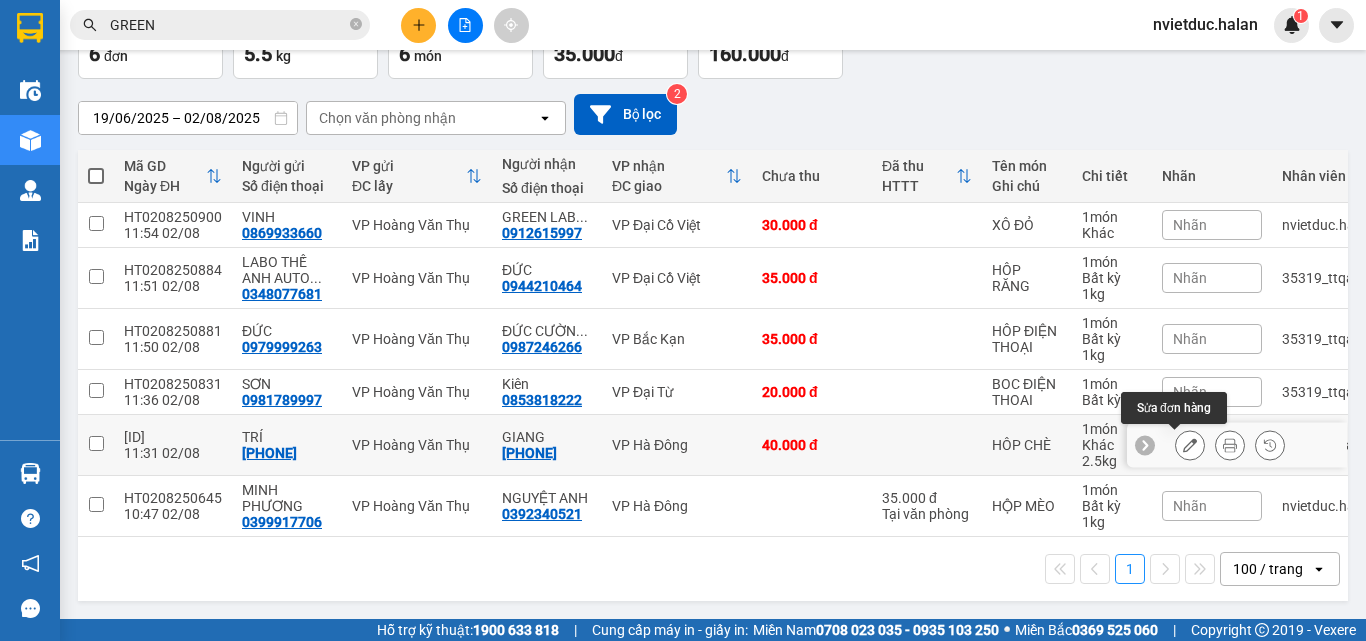 click 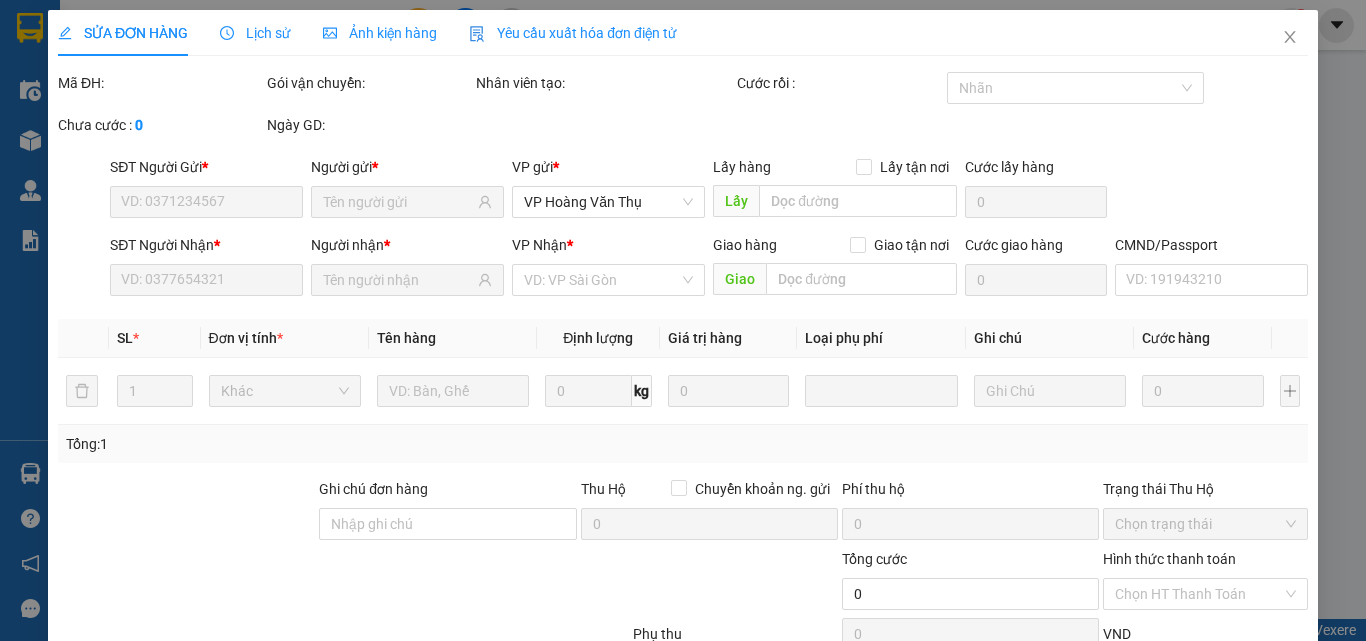 type on "0967236333" 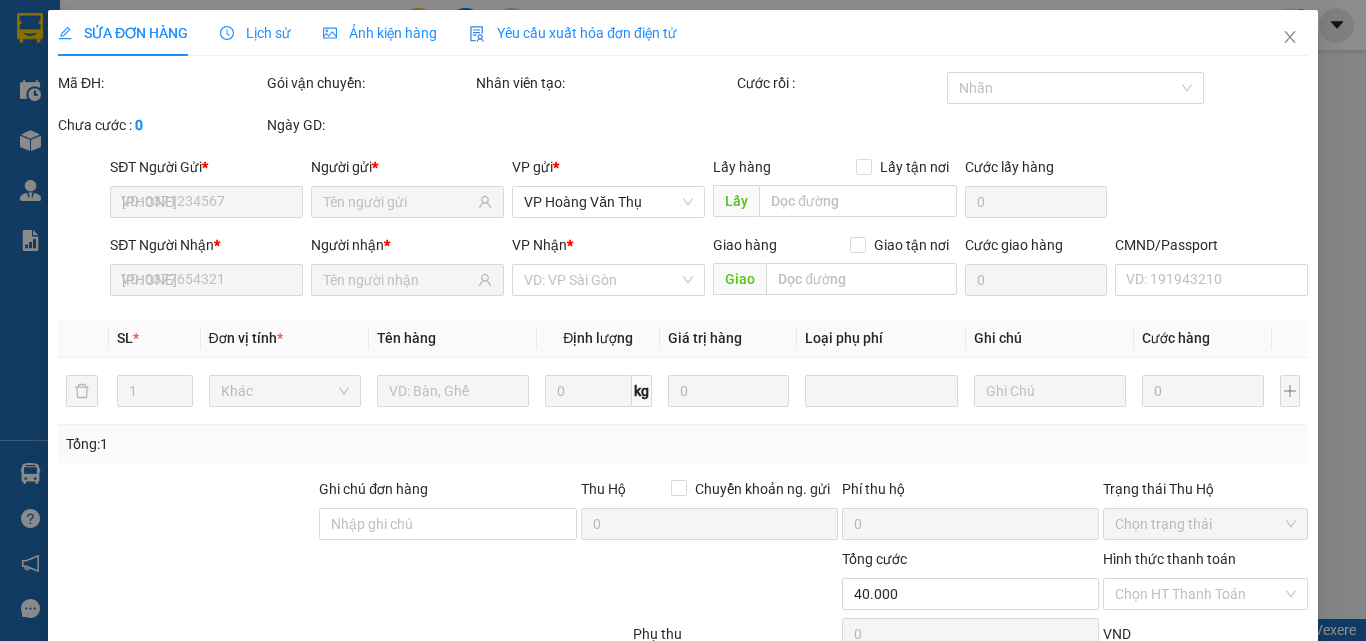 scroll, scrollTop: 0, scrollLeft: 0, axis: both 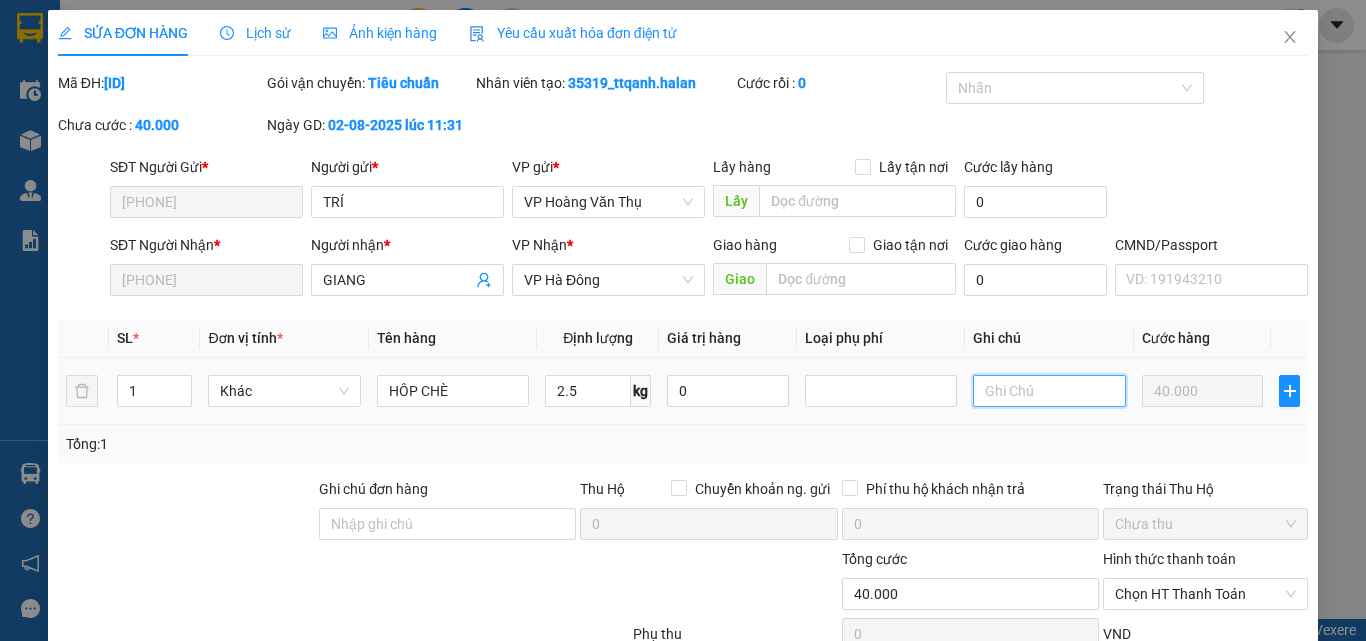 click at bounding box center [1049, 391] 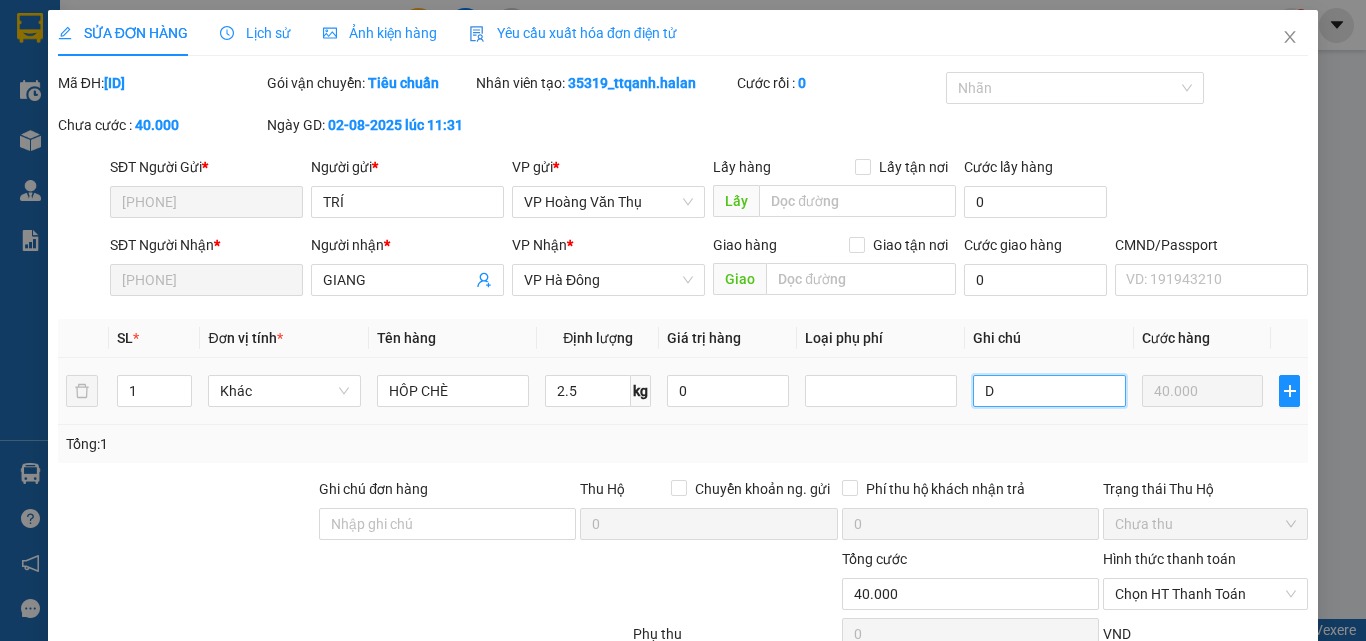type on "D" 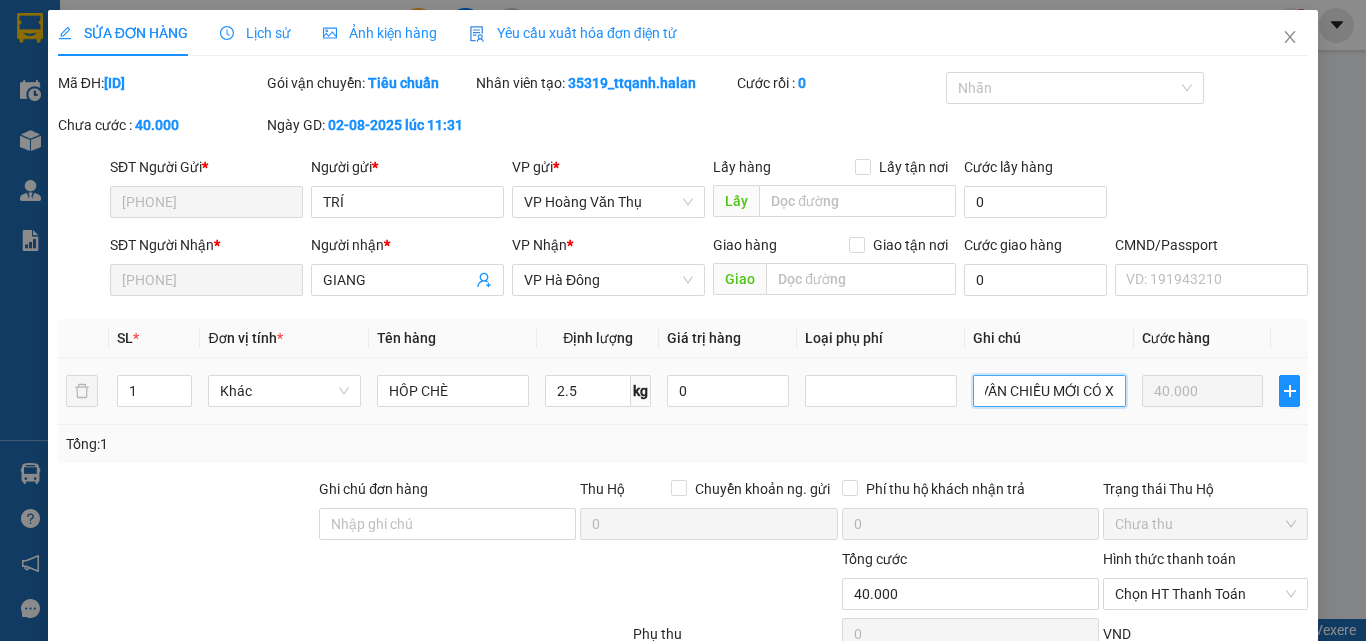 scroll, scrollTop: 0, scrollLeft: 54, axis: horizontal 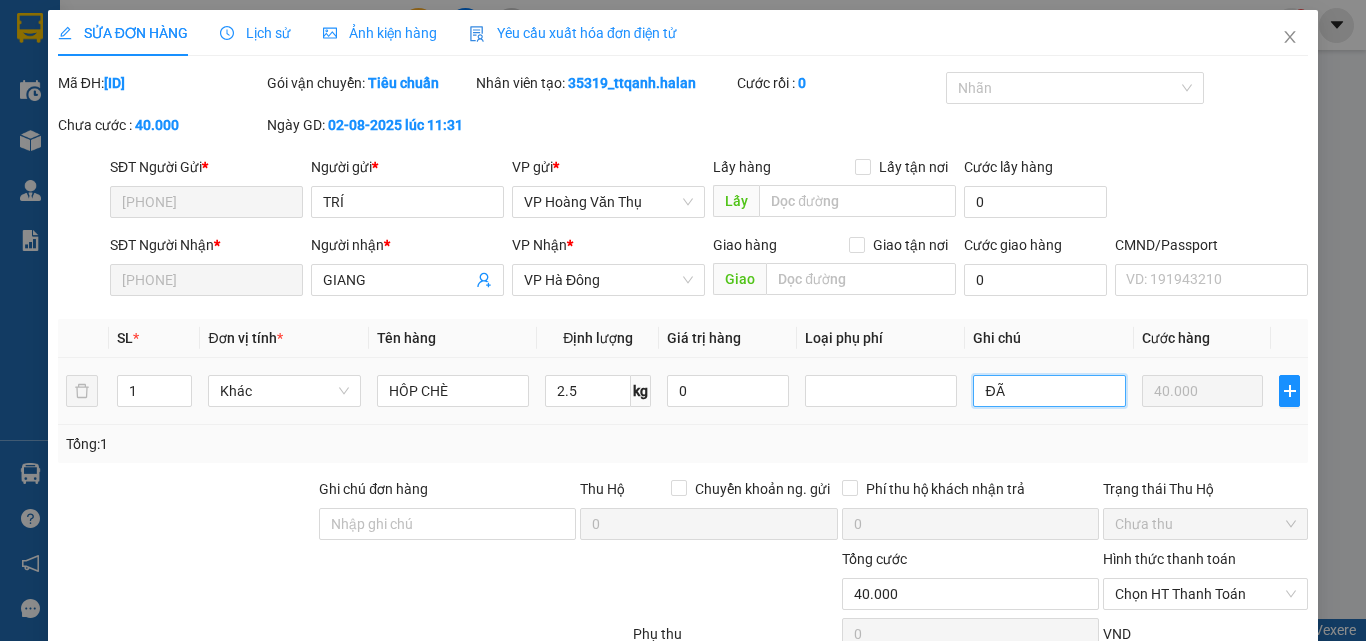 type on "Đ" 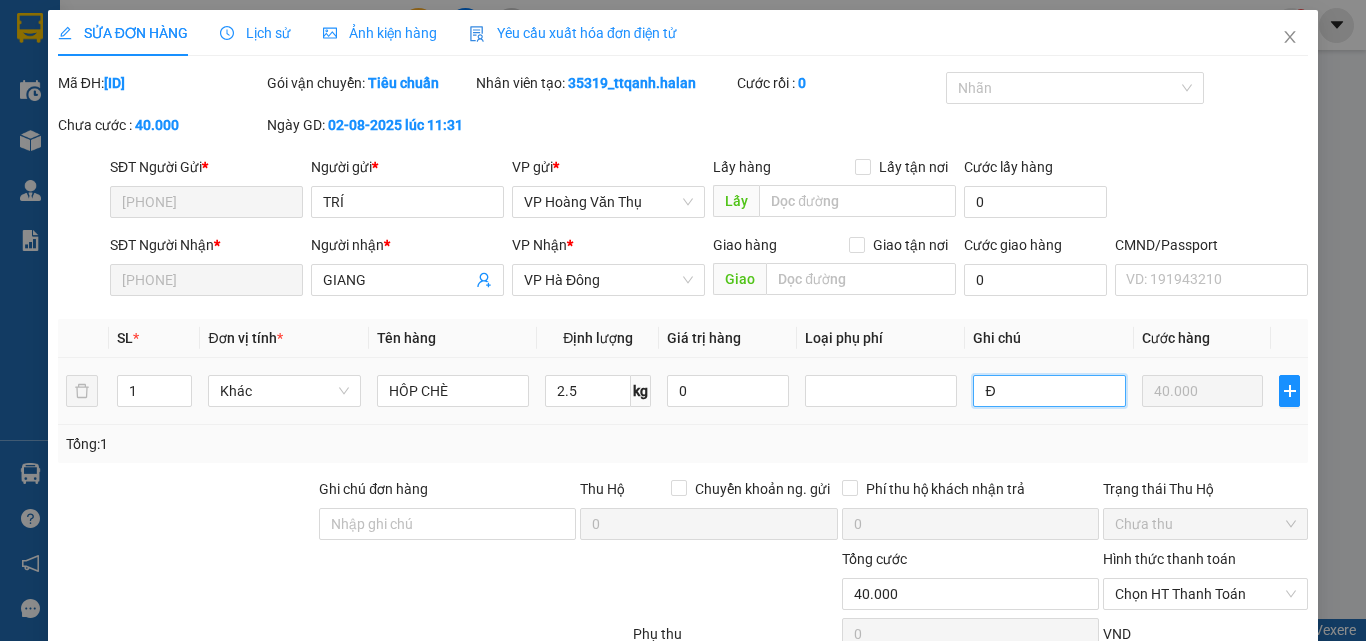 type 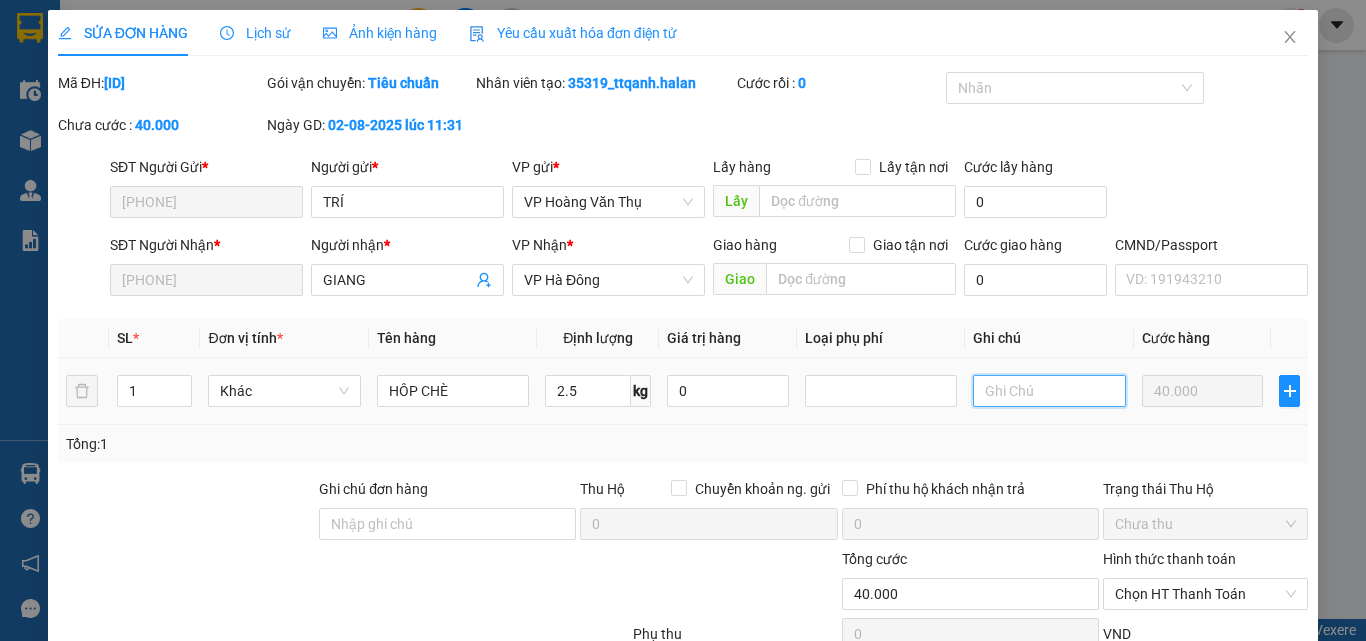 scroll, scrollTop: 0, scrollLeft: 0, axis: both 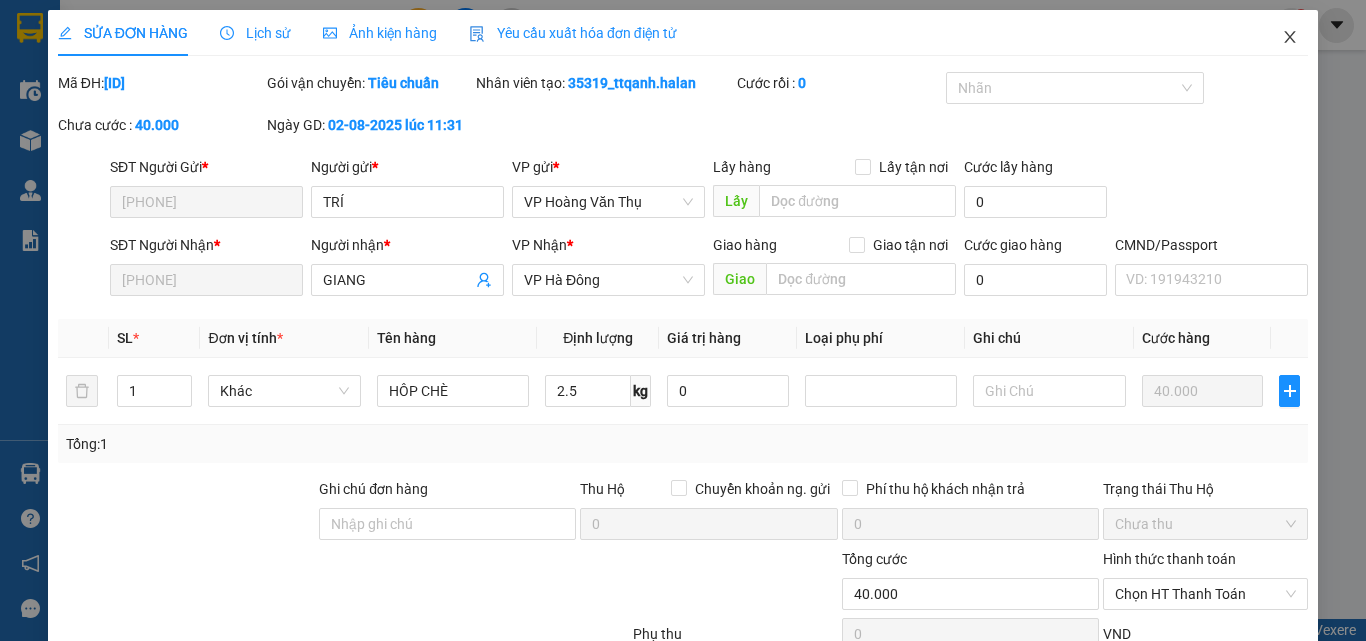 click at bounding box center [1290, 38] 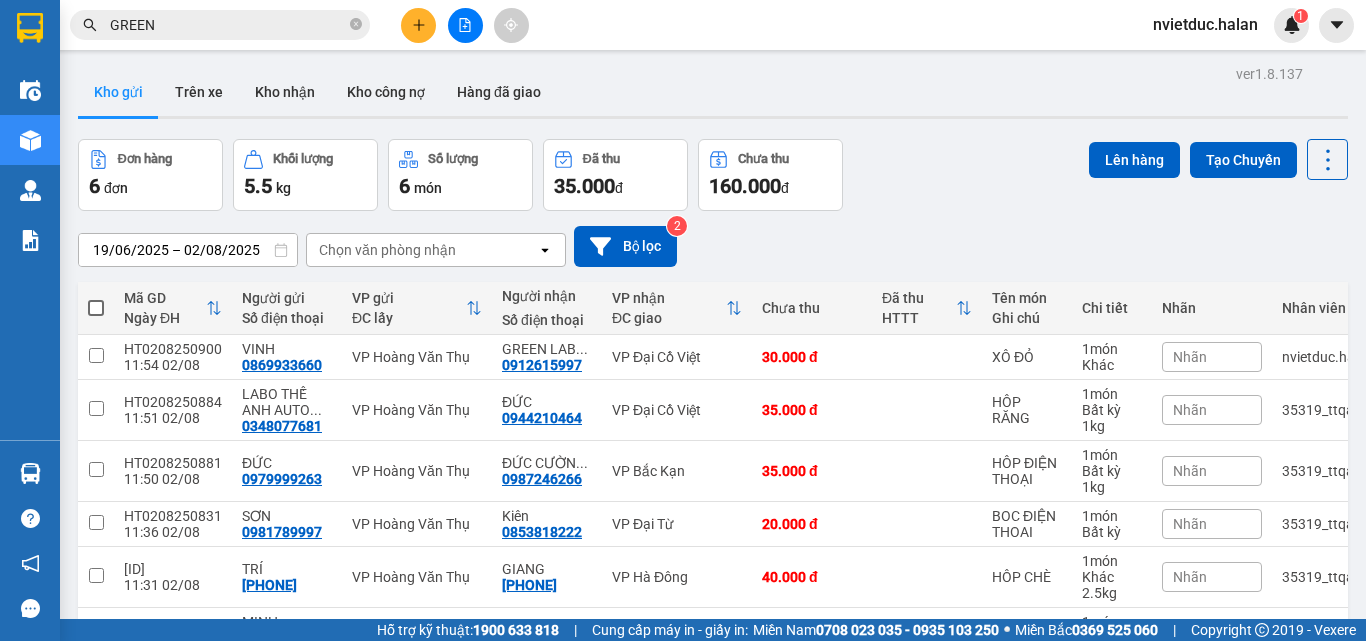 scroll, scrollTop: 140, scrollLeft: 0, axis: vertical 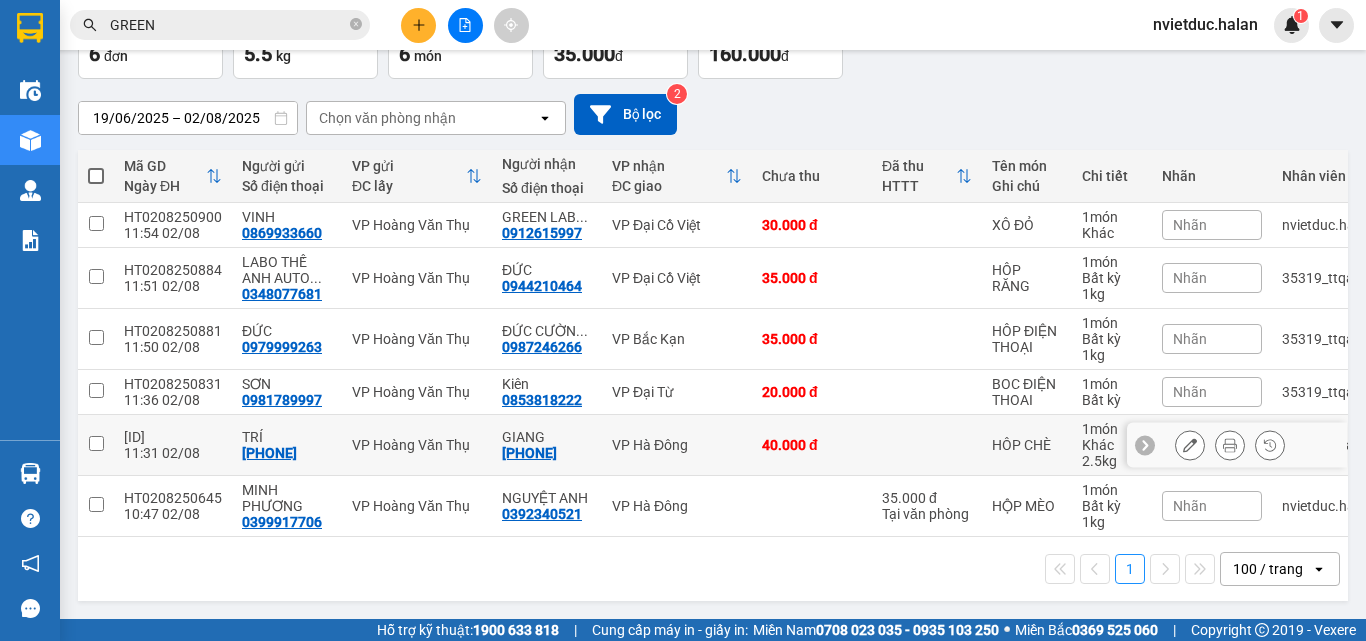 click on "40.000 đ" at bounding box center [812, 445] 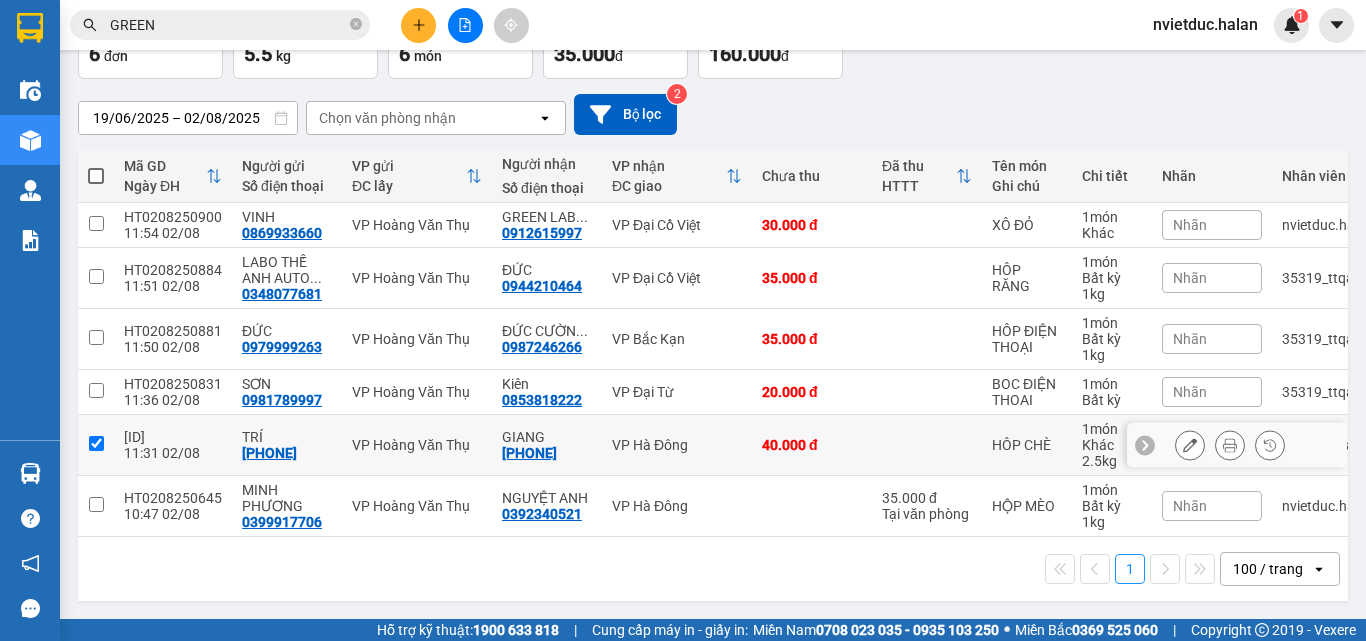 checkbox on "true" 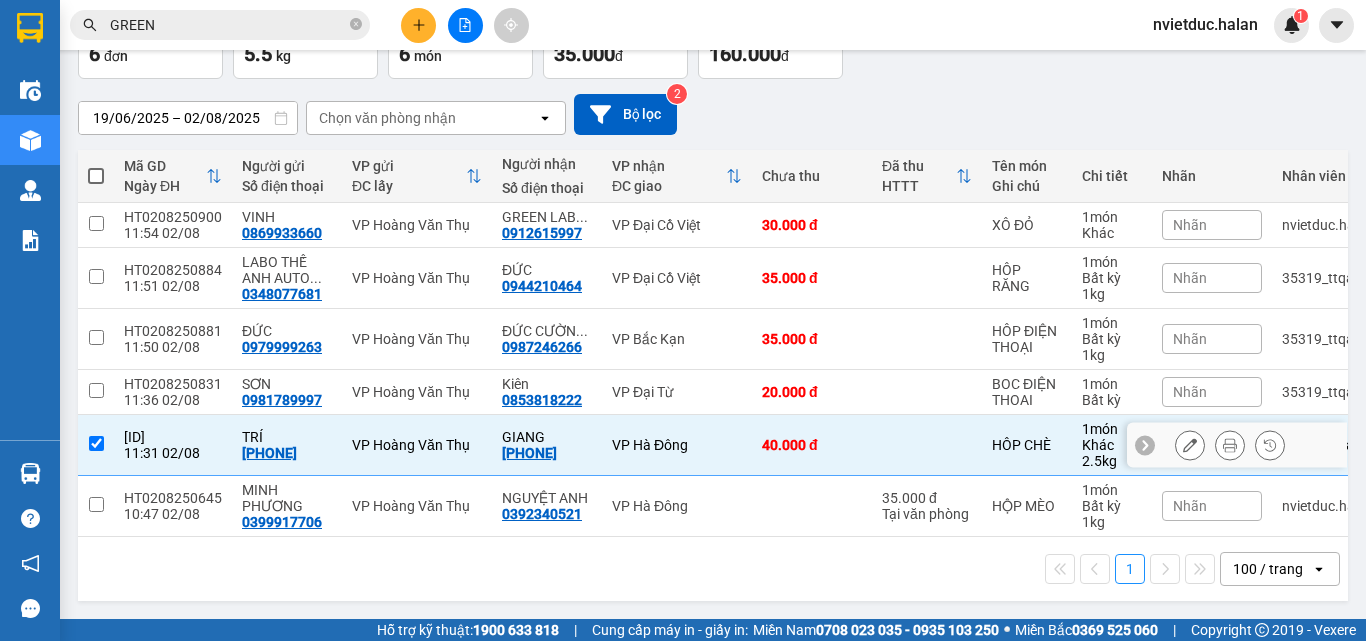scroll, scrollTop: 0, scrollLeft: 0, axis: both 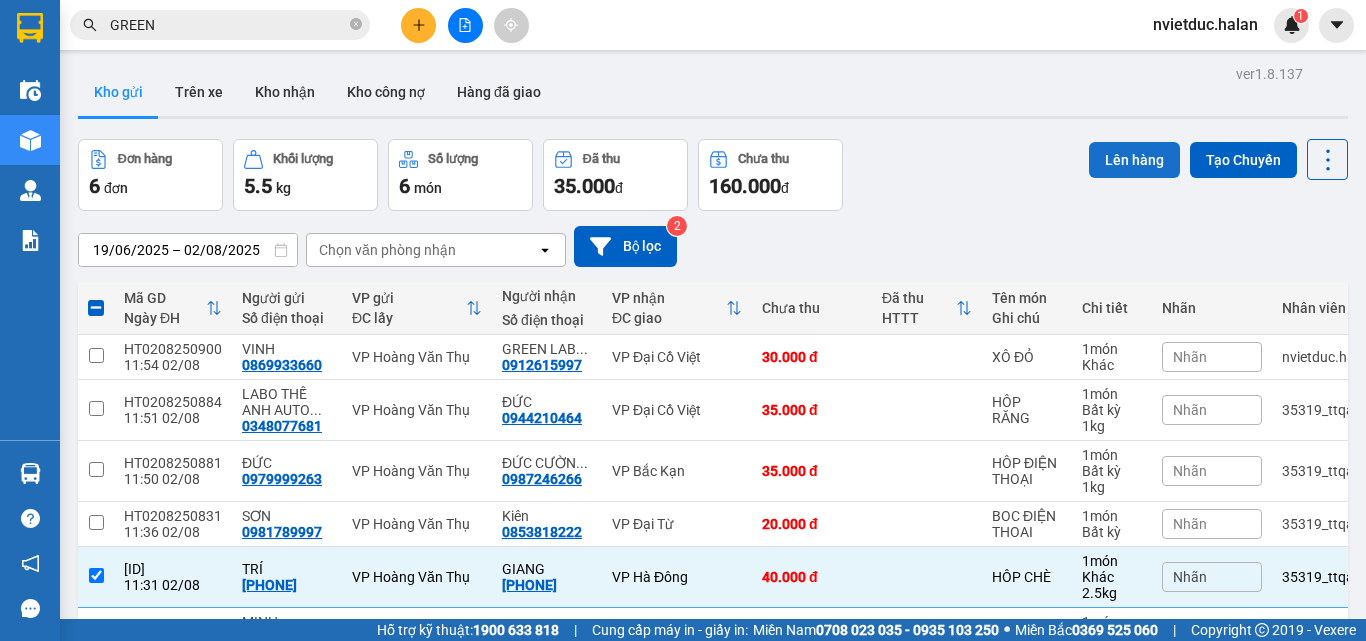 click on "Lên hàng" at bounding box center (1134, 160) 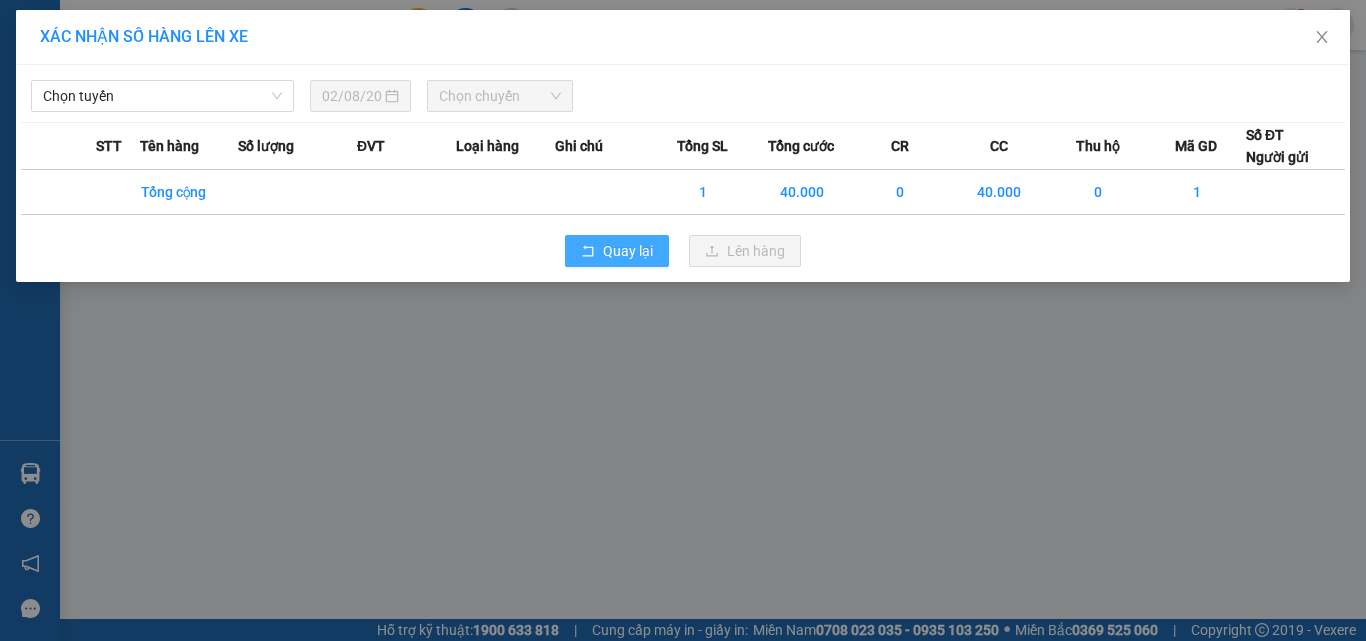 click on "Quay lại" at bounding box center (628, 251) 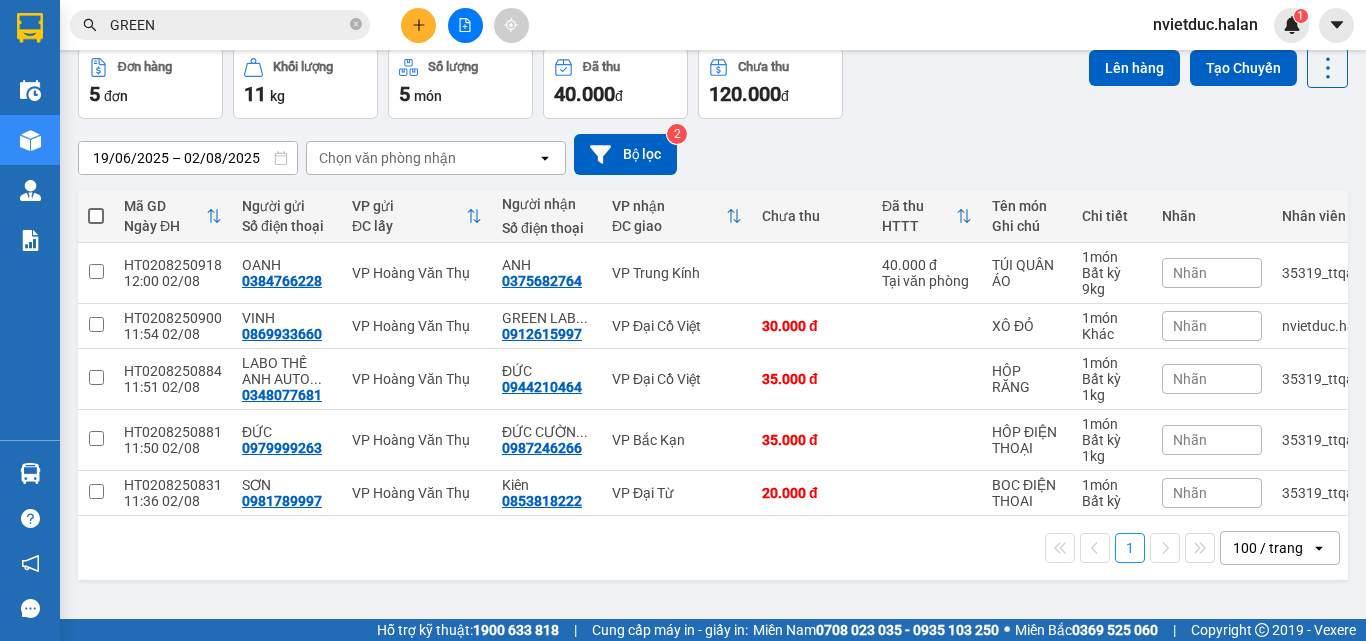 scroll, scrollTop: 0, scrollLeft: 0, axis: both 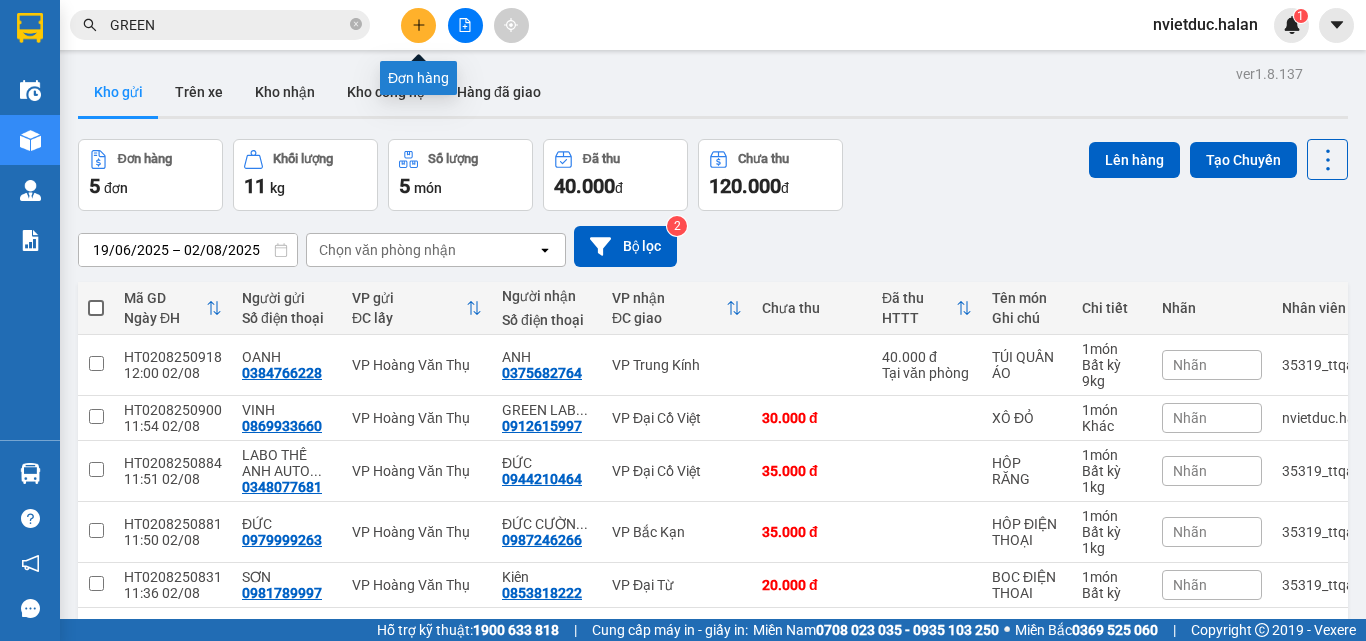 click 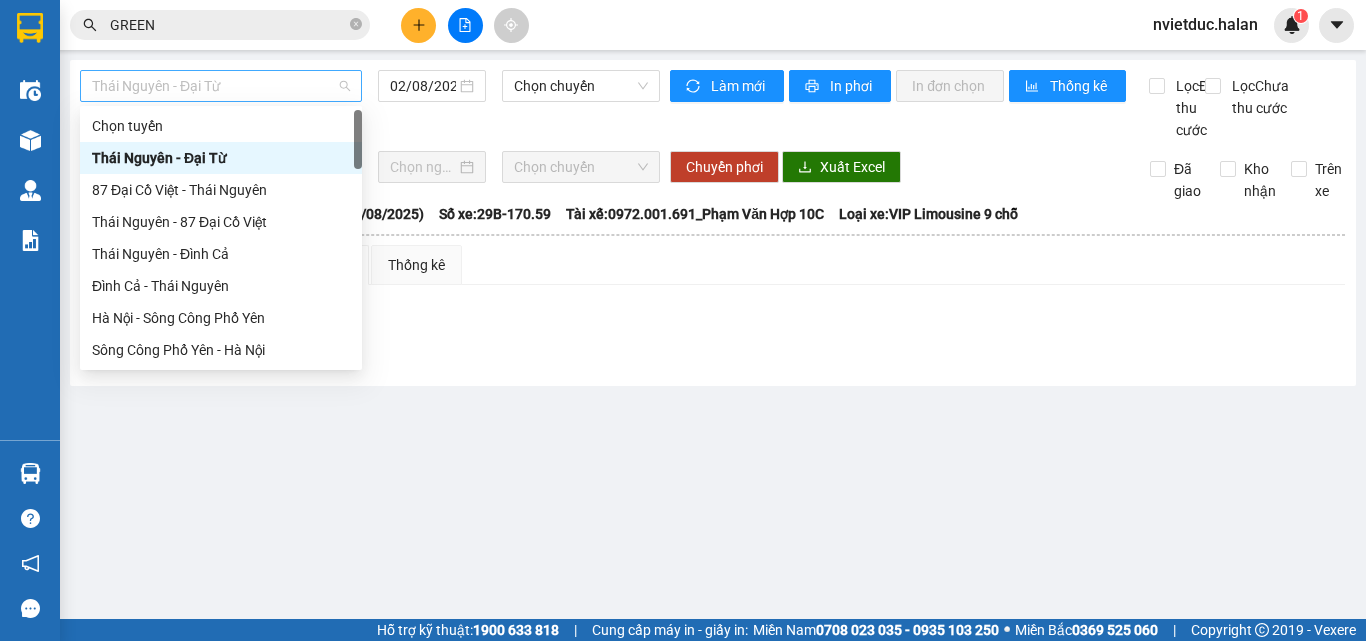 click on "Thái Nguyên - Đại Từ" at bounding box center (221, 86) 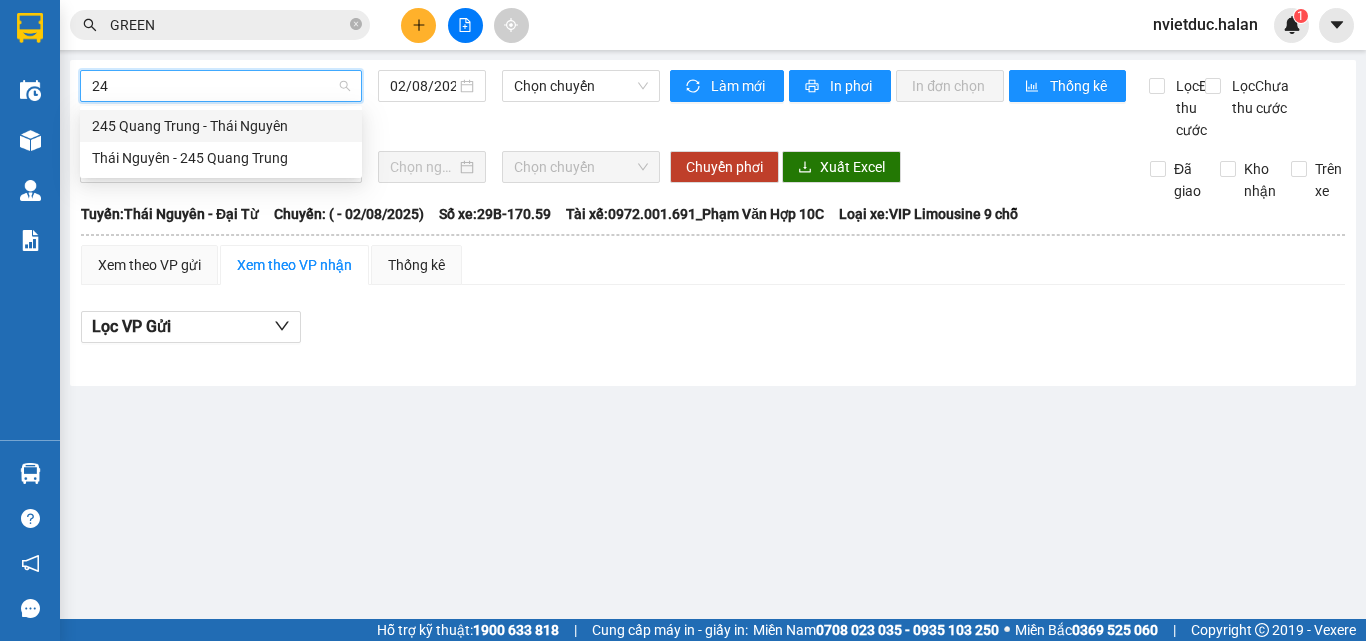 type on "245" 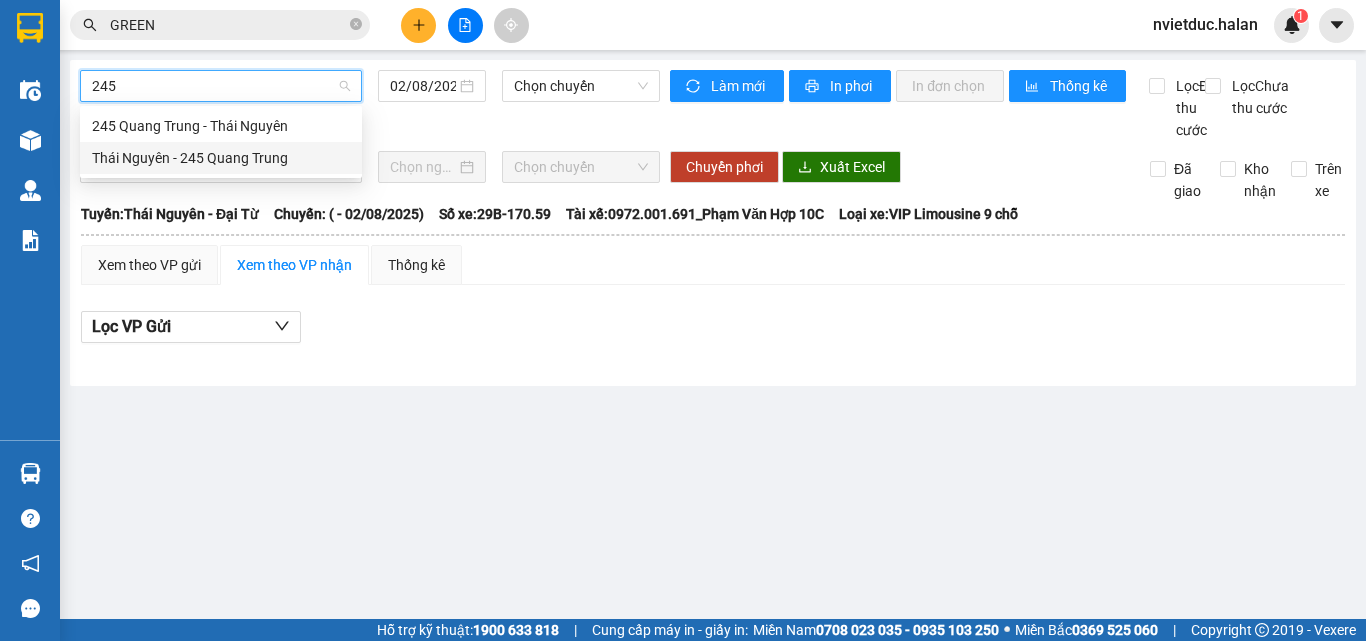 click on "Thái Nguyên - 245 Quang Trung" at bounding box center (221, 158) 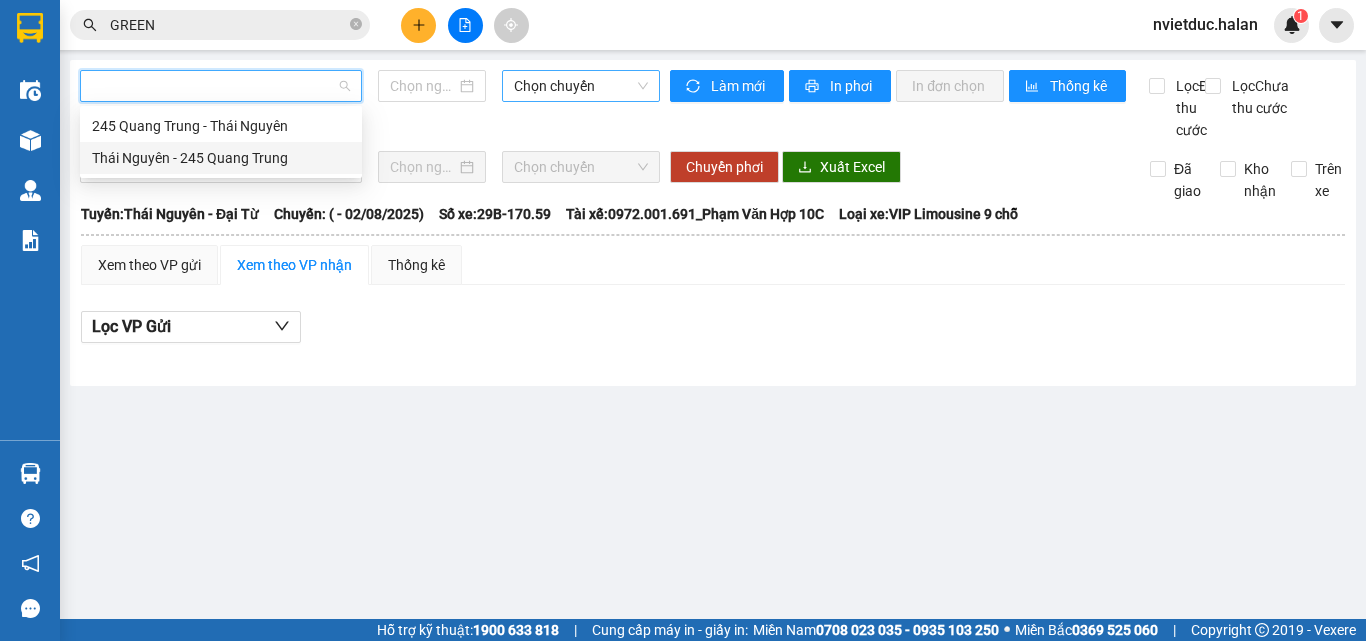 type on "02/08/2025" 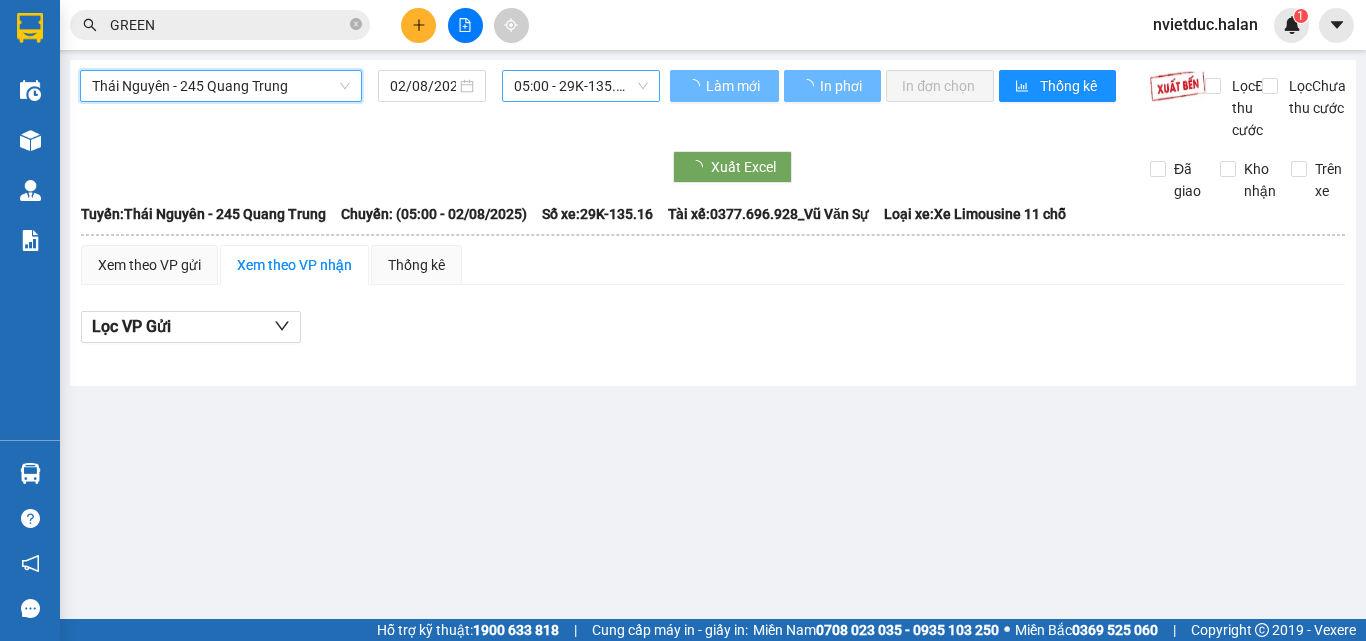 click on "05:00     - 29K-135.16" at bounding box center (581, 86) 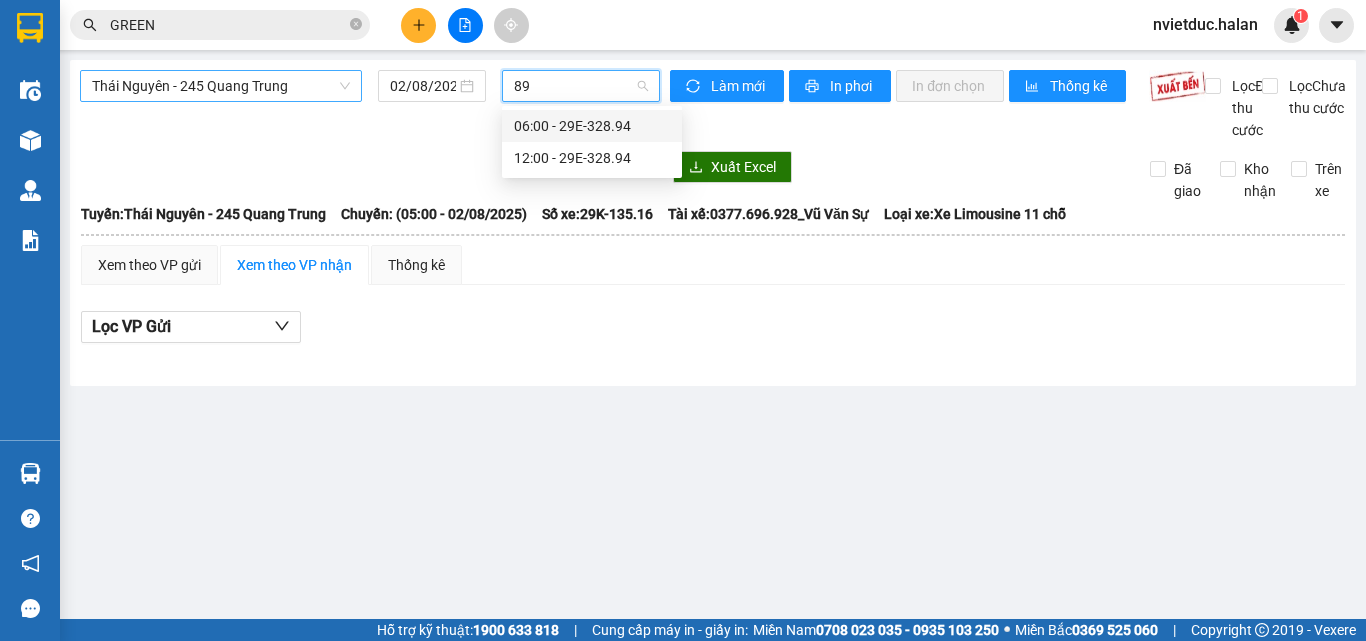 type on "894" 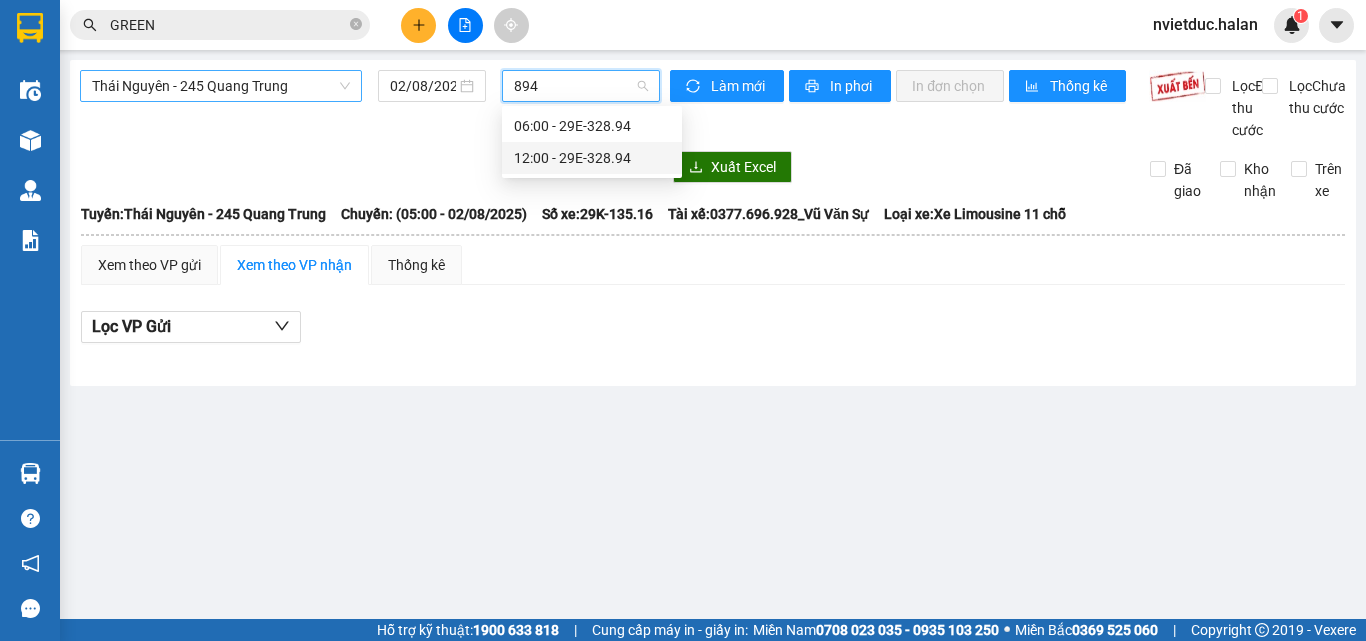 click on "12:00     - 29E-328.94" at bounding box center (592, 158) 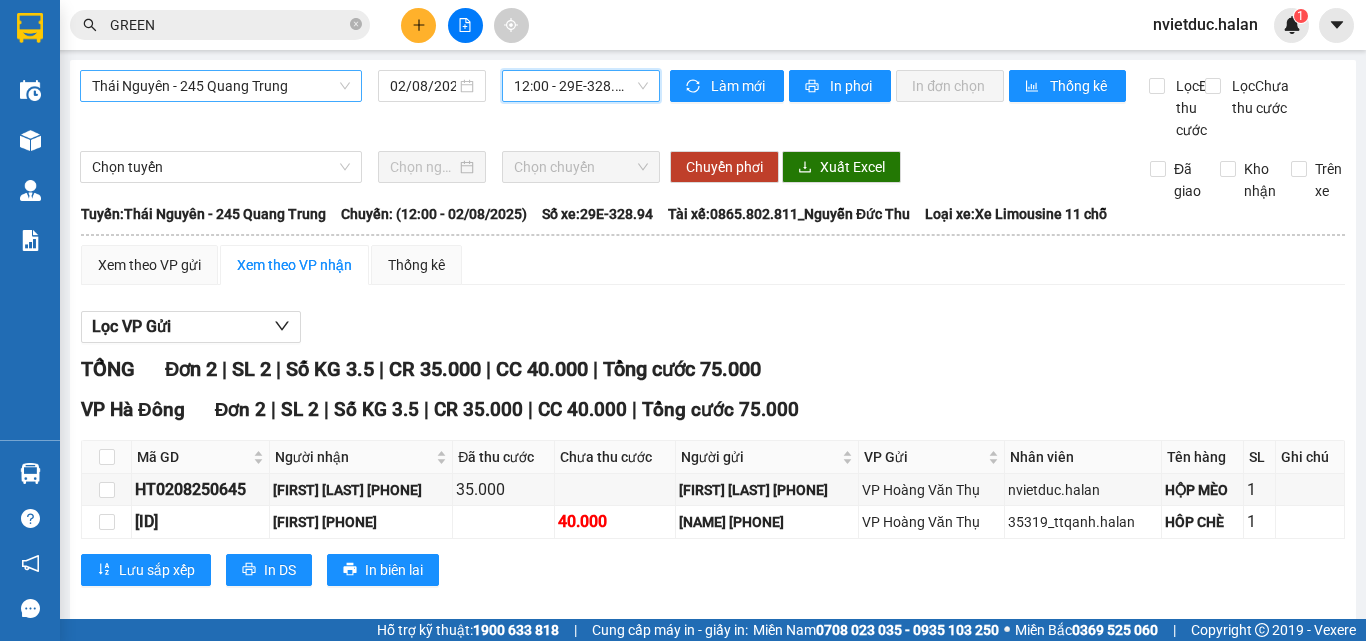 scroll, scrollTop: 45, scrollLeft: 0, axis: vertical 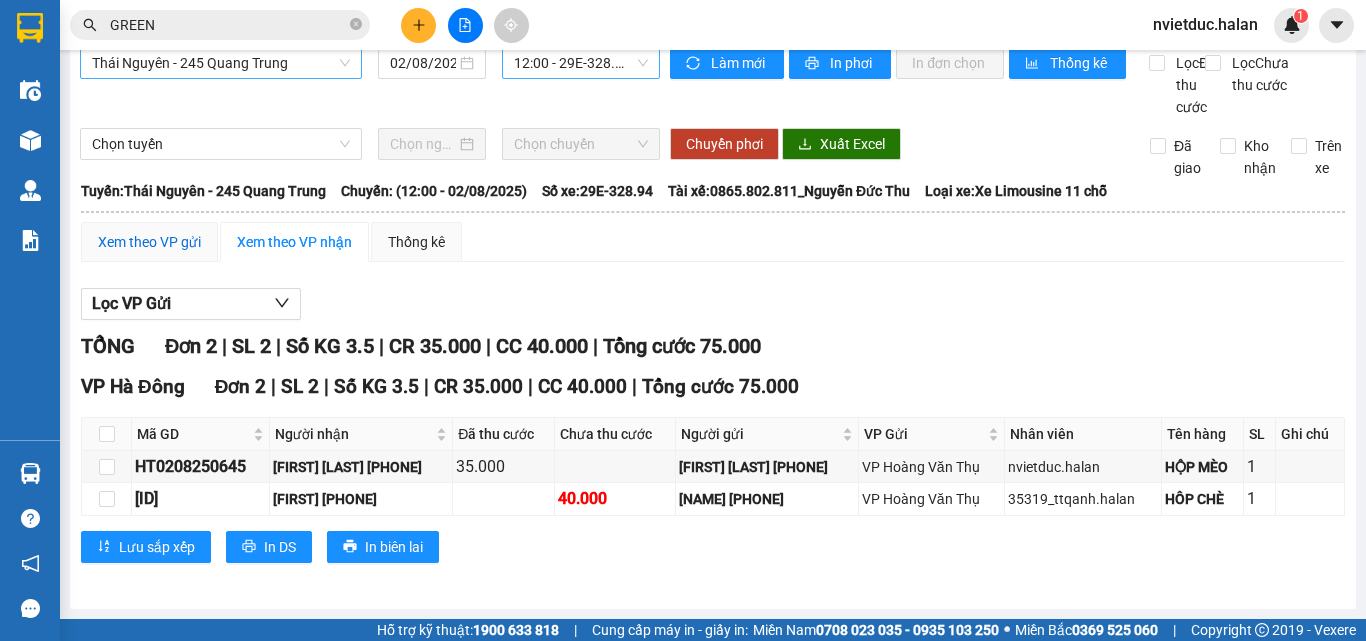 click on "Xem theo VP gửi" at bounding box center [149, 242] 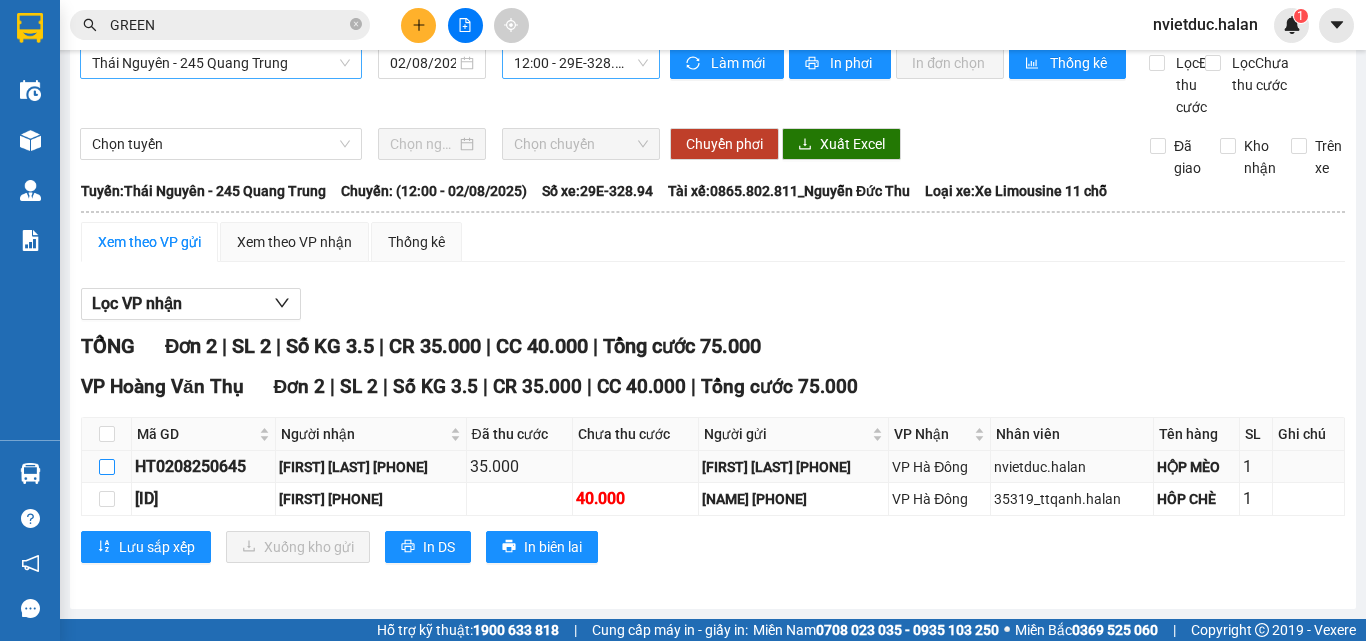 click at bounding box center (107, 467) 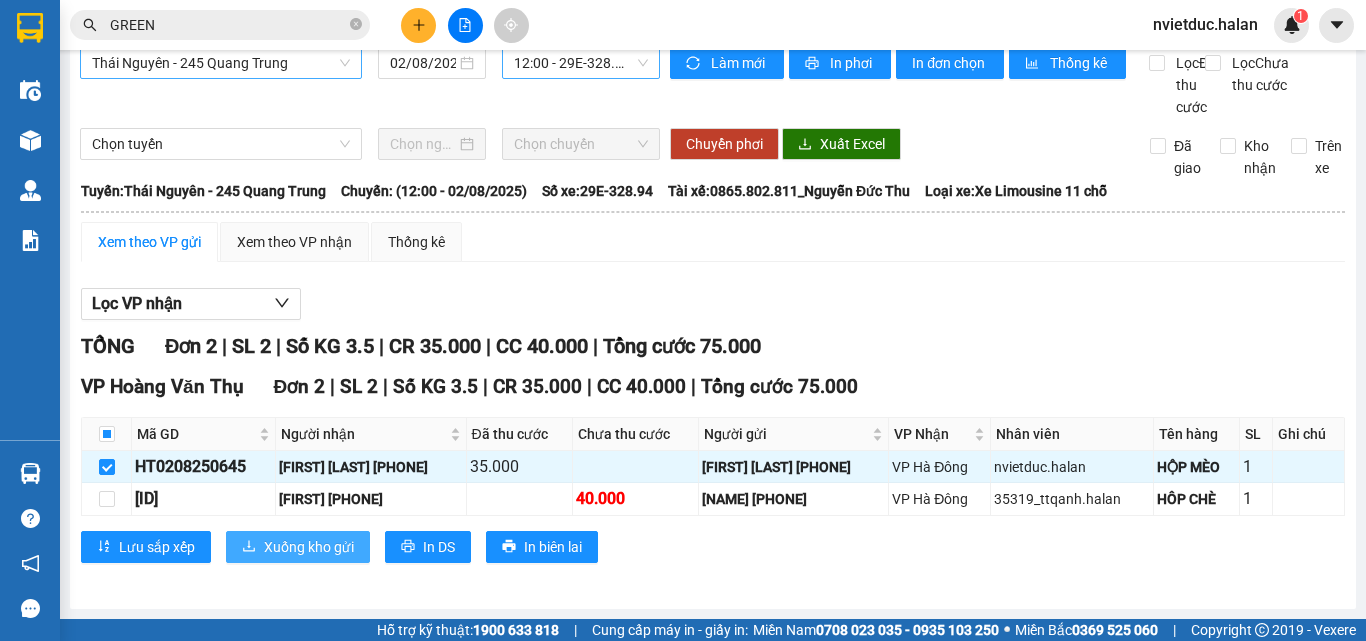 click on "Xuống kho gửi" at bounding box center [309, 547] 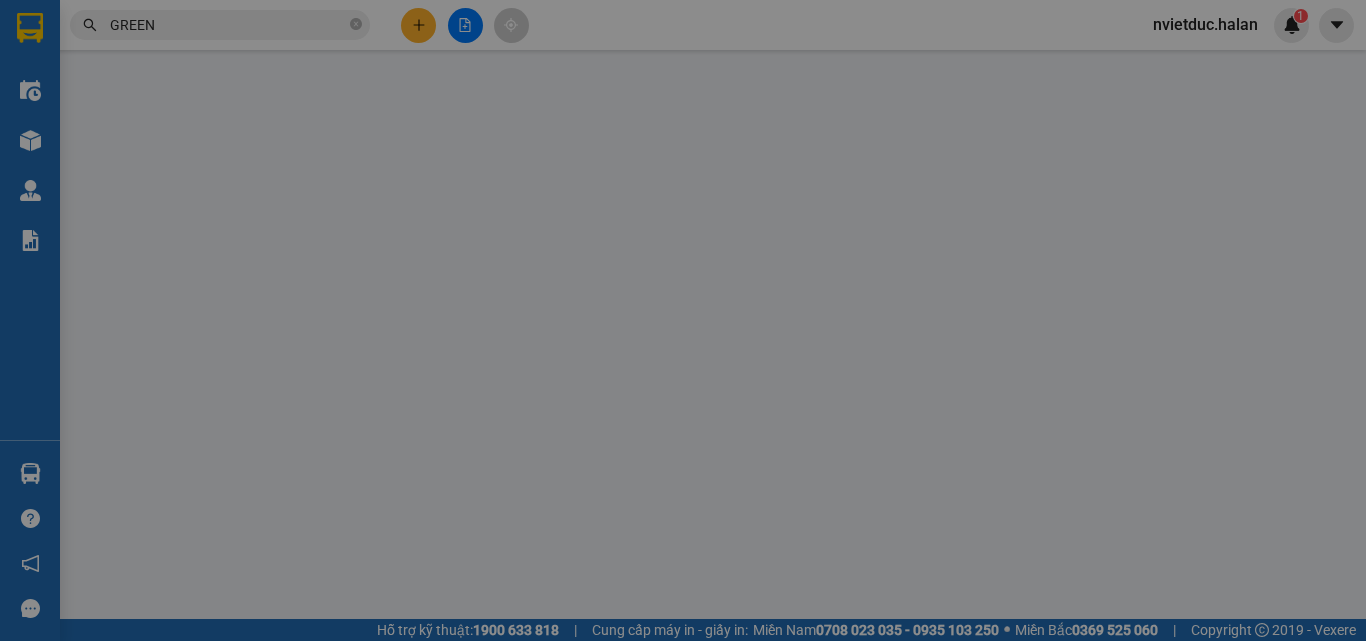 scroll, scrollTop: 0, scrollLeft: 0, axis: both 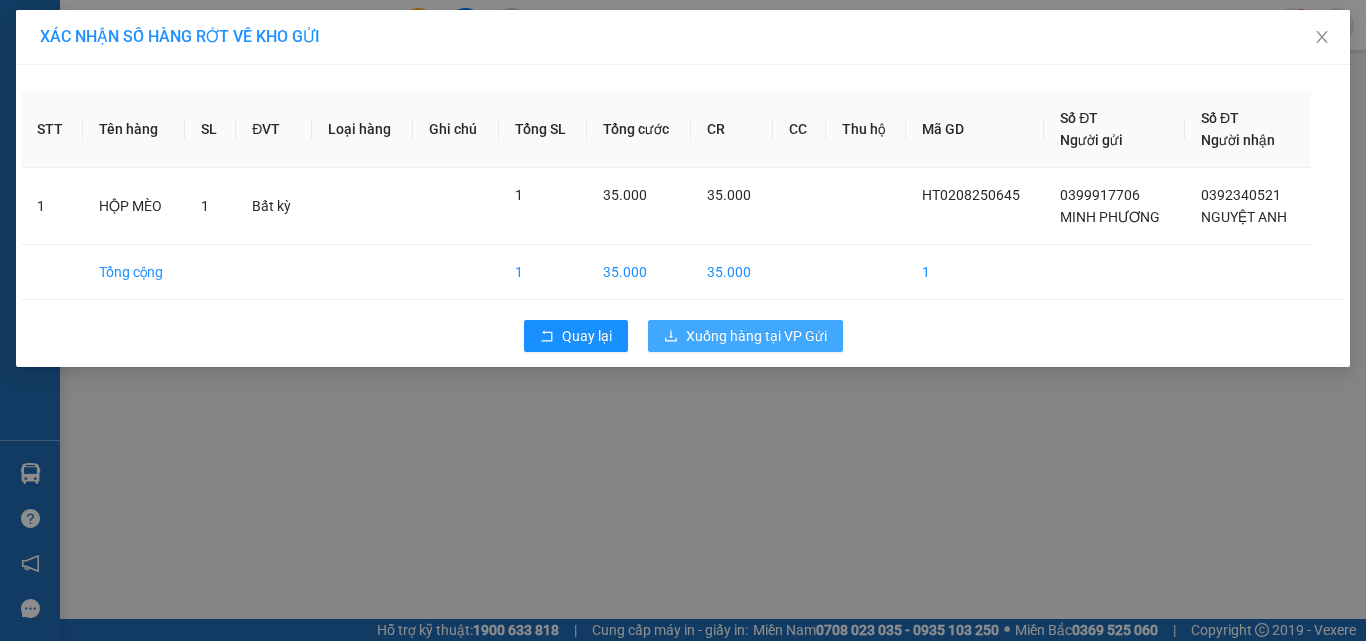 click on "Xuống hàng tại VP Gửi" at bounding box center [745, 336] 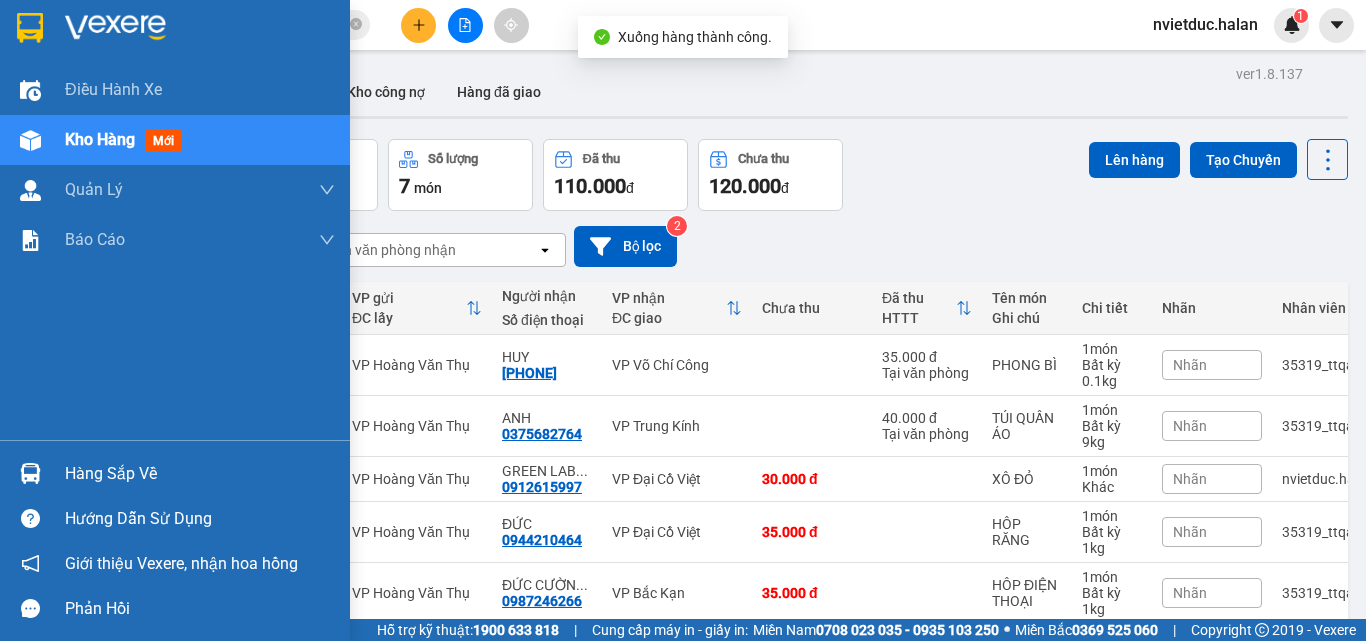 click at bounding box center [30, 473] 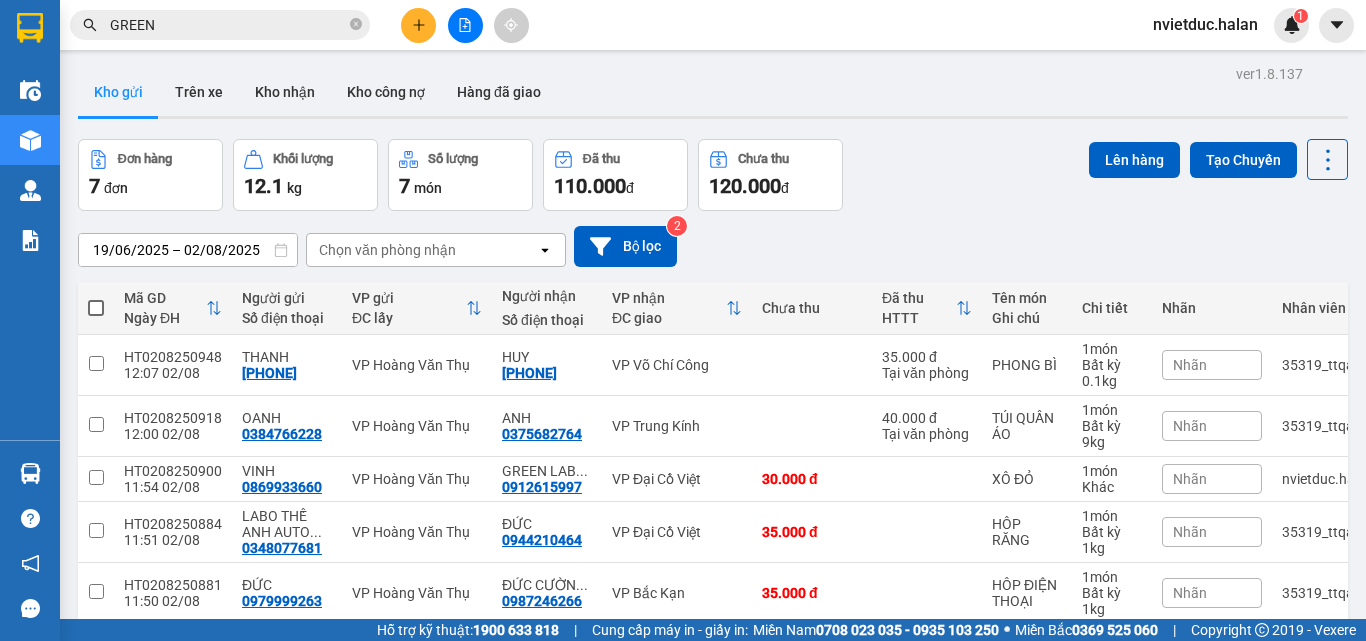 drag, startPoint x: 1062, startPoint y: 227, endPoint x: 1079, endPoint y: 220, distance: 18.384777 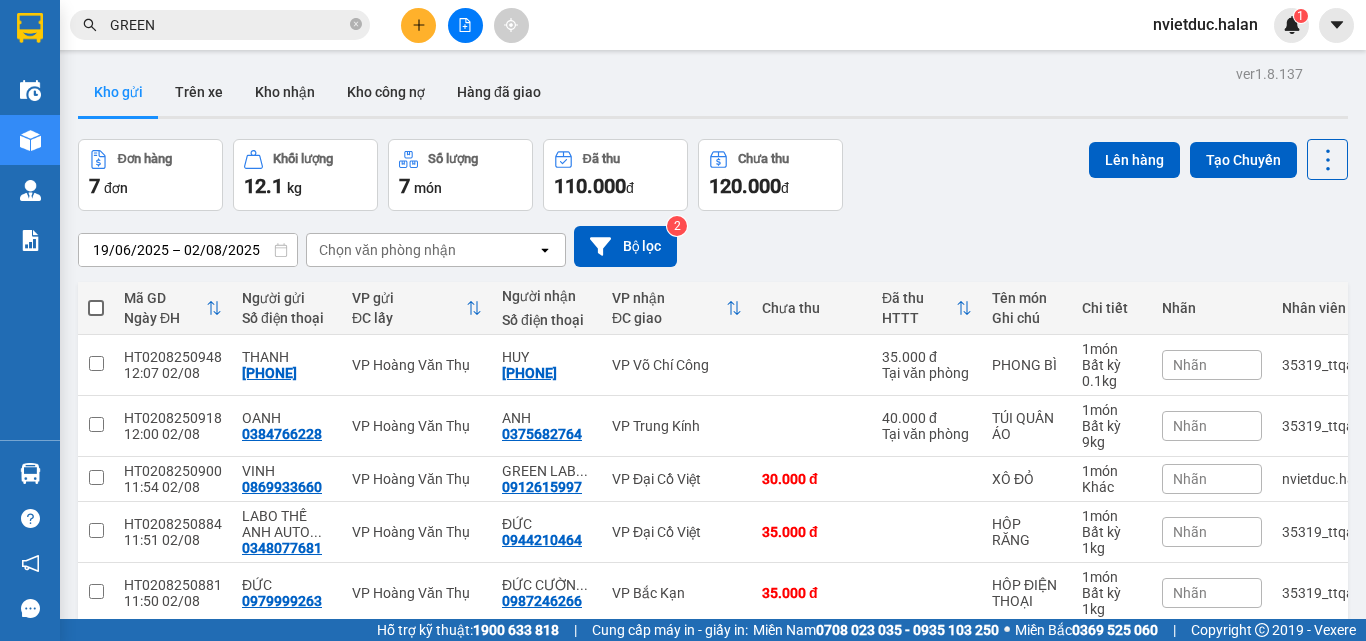 click on "Kết quả tìm kiếm ( 2790 )  Bộ lọc  Mã ĐH Trạng thái Món hàng Thu hộ Tổng cước Chưa cước Nhãn Người gửi VP Gửi Người nhận VP Nhận DC0108252404 20:26 - 01/08 VP Nhận   29E-336.64 06:44 - 02/08 HỘP ĐỎ SL:  1 30.000 0912615997 GREEN  LAB 30K VP Đại Cồ Việt 0968103345 LINH NGUYỄN  VP Hoàng Văn Thụ DC0108251552 15:28 - 01/08 Đã giao   10:53 - 02/08 XÔ ĐỎ SL:  1 30.000 0912615997 GREEN  LAB 30K VP Đại Cồ Việt 0968103345 LINH NGUYỄN  VP Hoàng Văn Thụ DC0108252178 18:09 - 01/08 Đã giao   10:23 - 02/08 HỘP XÁM SL:  1 30.000 0912615997 GREEN  LAB 30K VP Đại Cồ Việt 0968103345 LINH NGUYỄN  VP Hoàng Văn Thụ HT0108252032 17:36 - 01/08 Đã giao   20:25 - 01/08 XÔ BĐỎ SL:  1 30.000 0869933660 VINH VP Hoàng Văn Thụ 0912615997 GREEN  LAB 30K VP Đại Cồ Việt HG0108250793 11:28 - 01/08 Đã giao   17:06 - 01/08 HÔP NHỰA MẪU SL:  1 30.000 0968103345 LINH NGUYỄN  VP Hoàng Gia 0912615997 GREEN  LAB 30K   SL:" at bounding box center (683, 320) 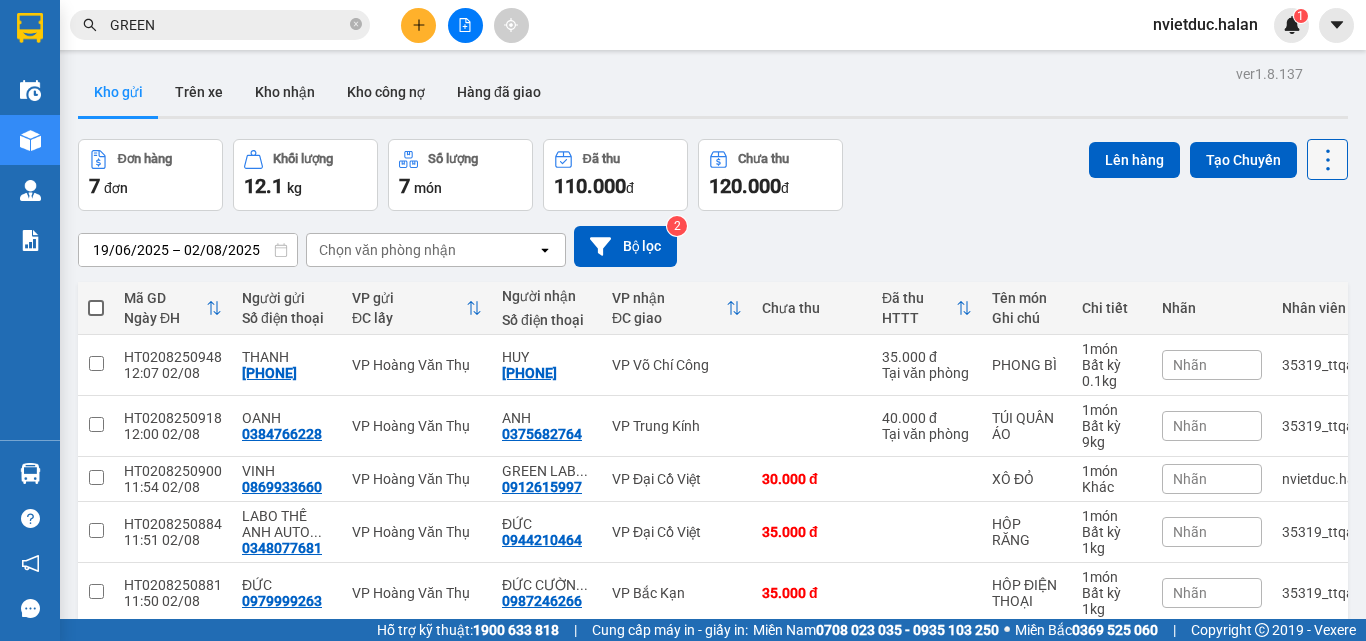 click 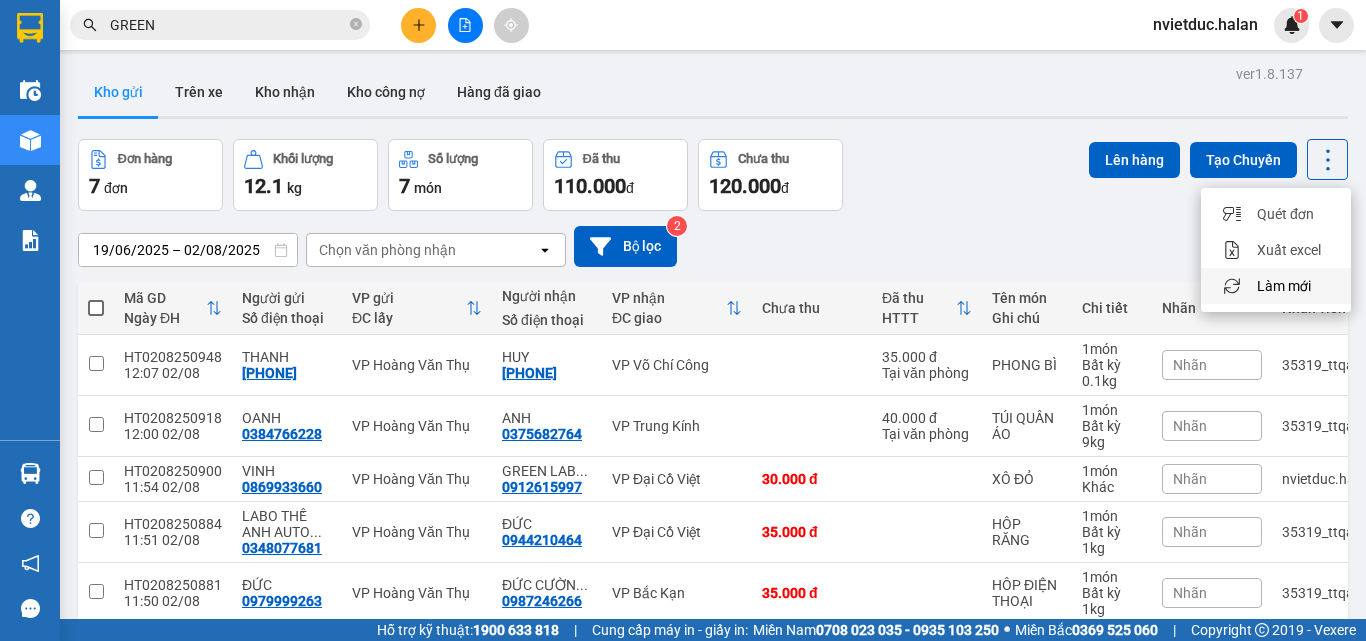 click on "Làm mới" at bounding box center (1284, 286) 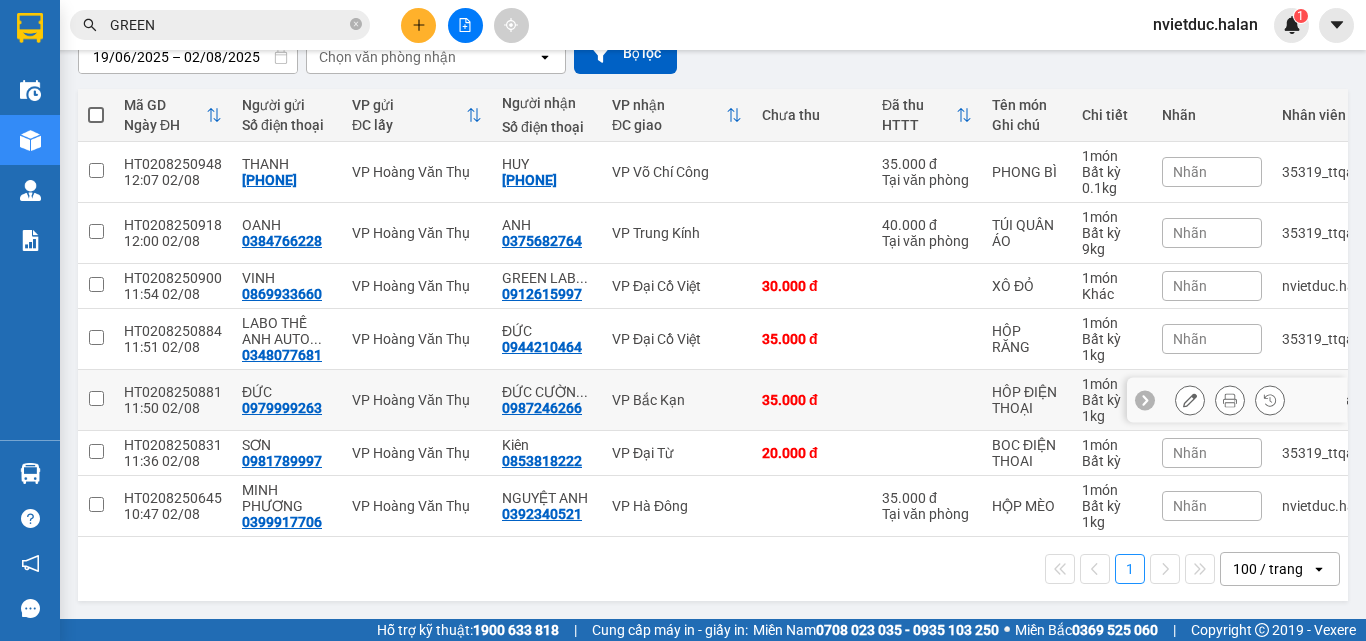scroll, scrollTop: 201, scrollLeft: 0, axis: vertical 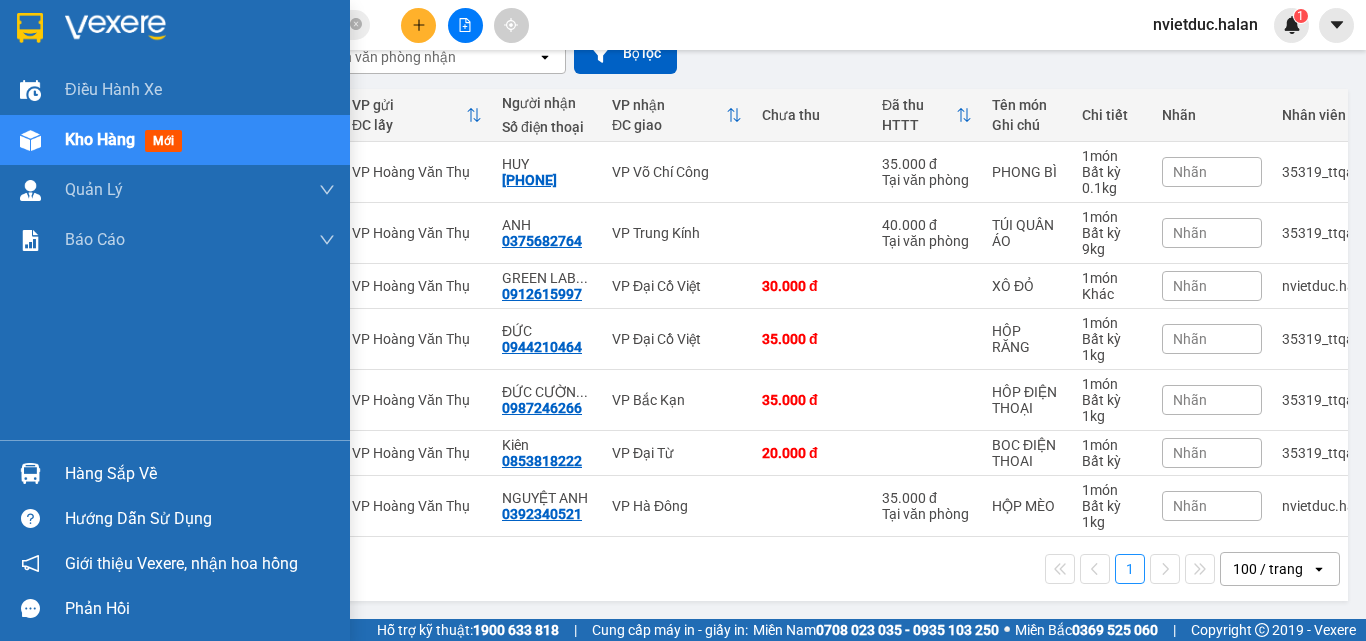 drag, startPoint x: 61, startPoint y: 488, endPoint x: 79, endPoint y: 491, distance: 18.248287 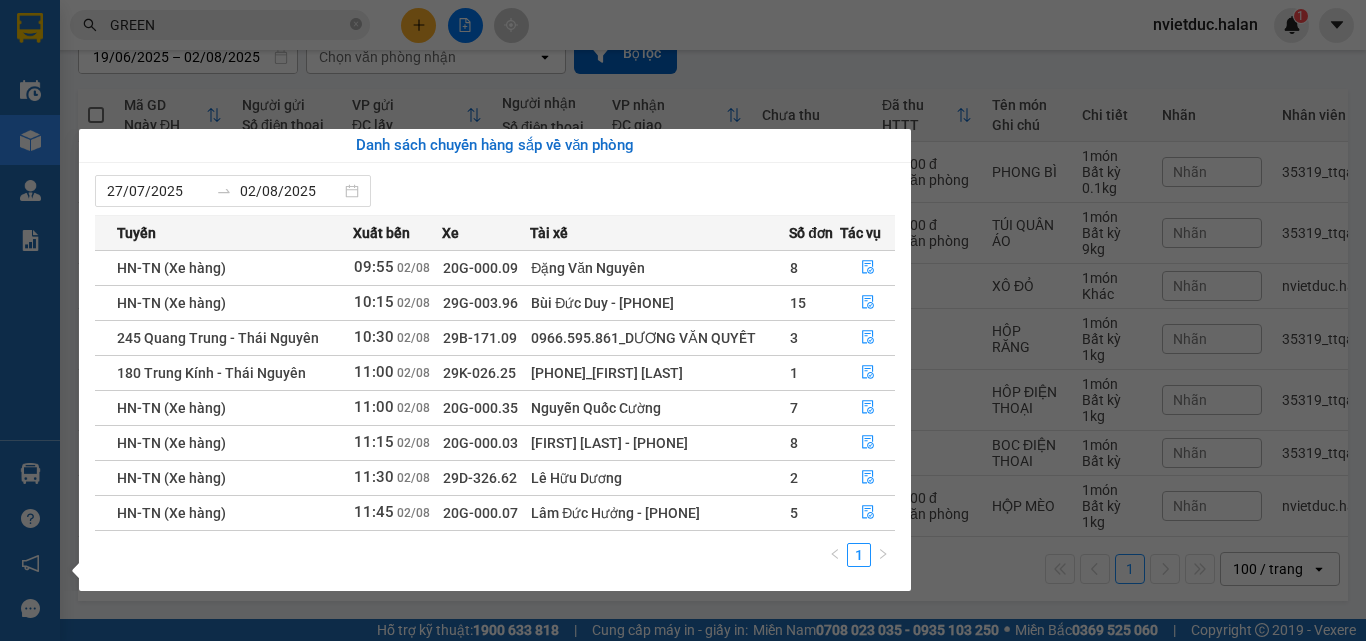 drag, startPoint x: 64, startPoint y: 406, endPoint x: 49, endPoint y: 444, distance: 40.853397 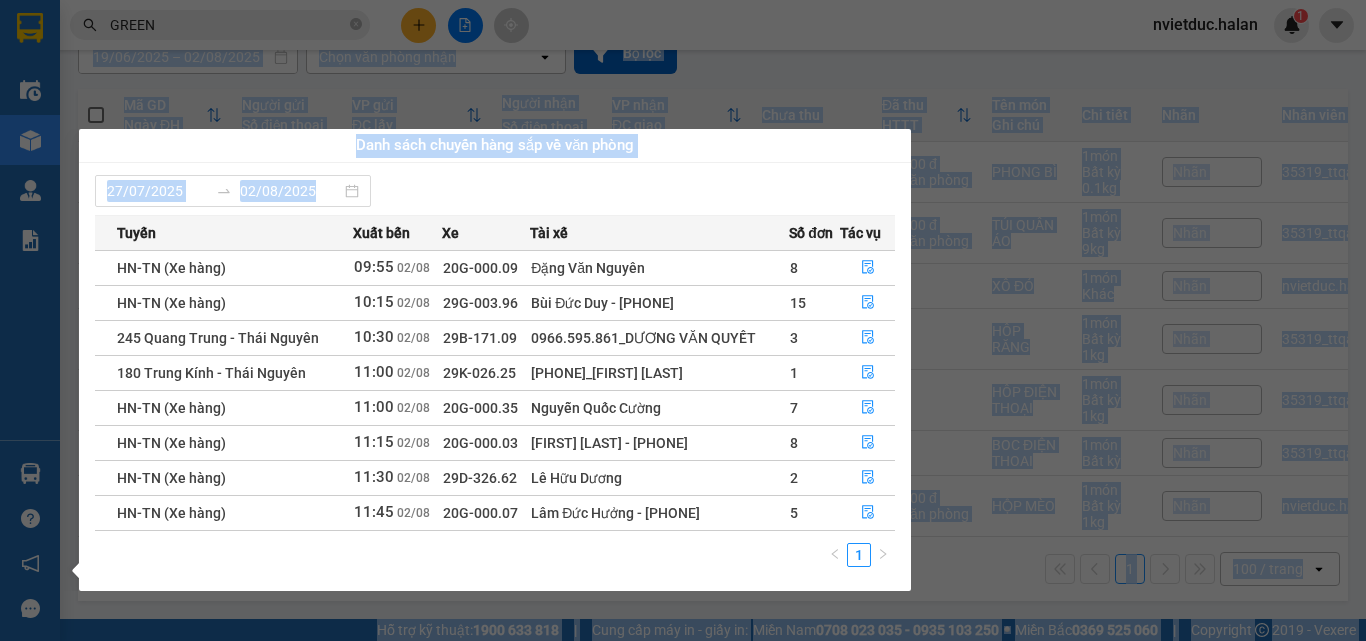 click on "Điều hành xe     Kho hàng mới     Quản Lý Quản lý chuyến Quản lý kiểm kho     Báo cáo 12. Thống kê đơn đối tác 2. Doanh thu thực tế theo từng văn phòng 4. Thống kê đơn hàng theo văn phòng Hàng sắp về Hướng dẫn sử dụng Giới thiệu Vexere, nhận hoa hồng Phản hồi Phần mềm hỗ trợ bạn tốt chứ?" at bounding box center [30, 320] 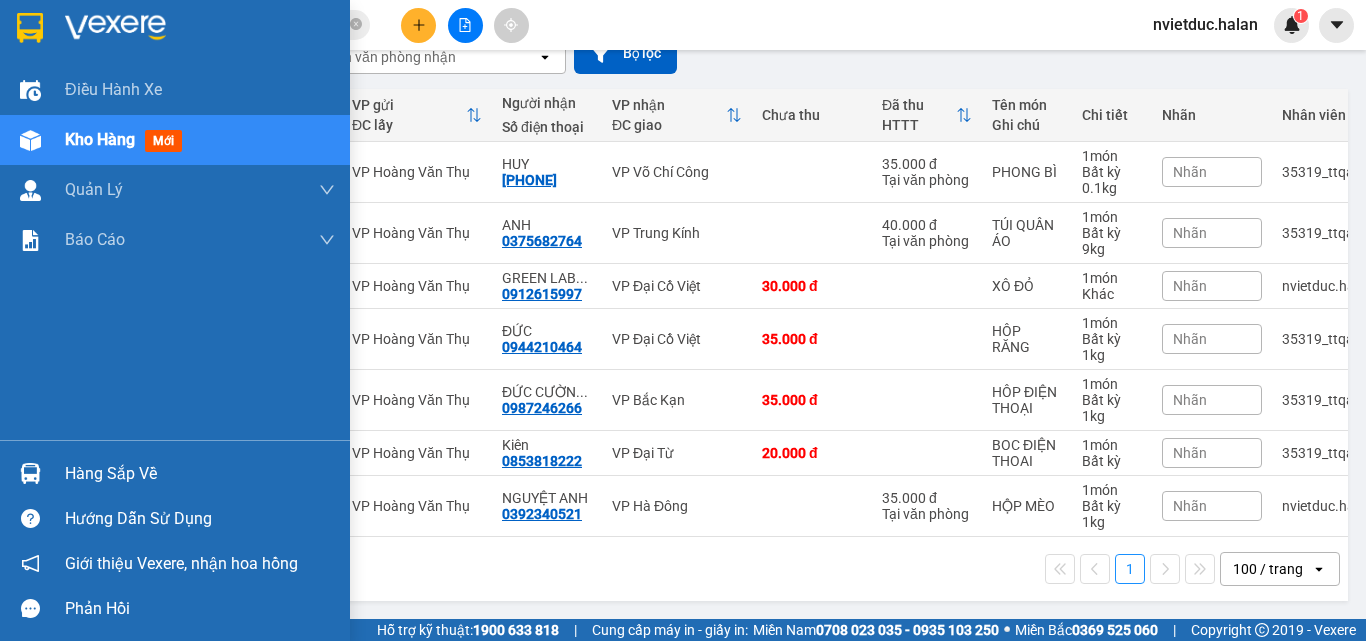 click at bounding box center [30, 473] 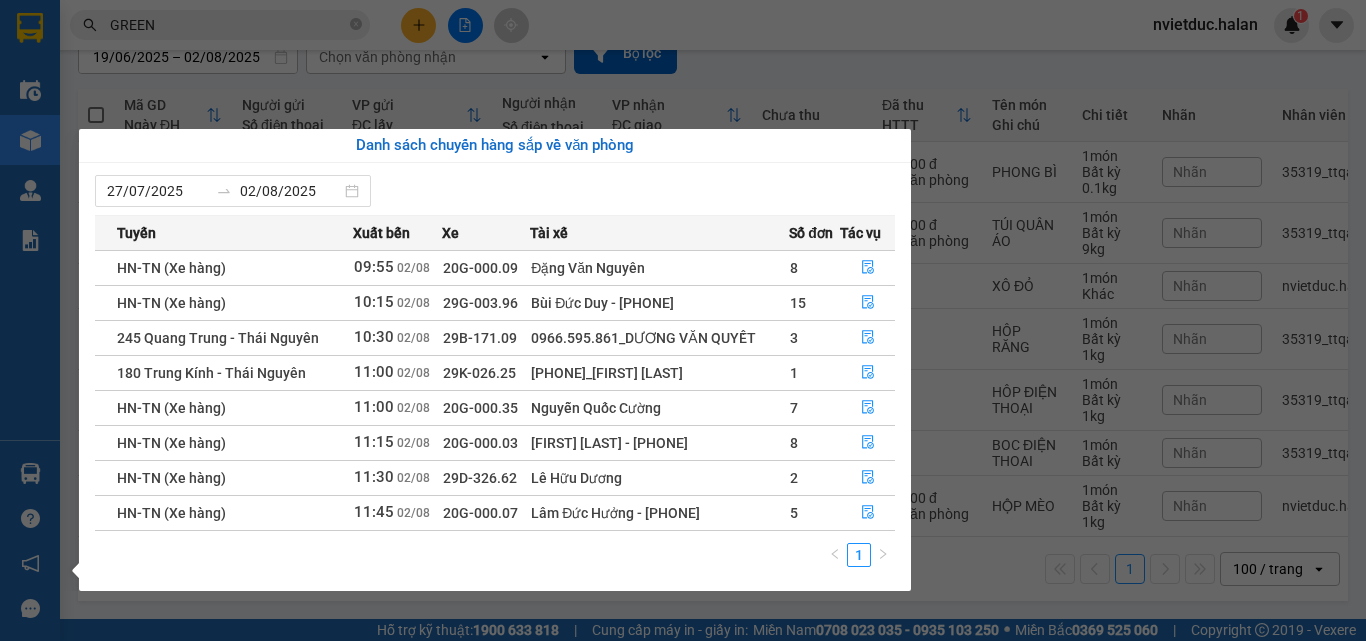 click on "Kết quả tìm kiếm ( 2790 )  Bộ lọc  Mã ĐH Trạng thái Món hàng Thu hộ Tổng cước Chưa cước Nhãn Người gửi VP Gửi Người nhận VP Nhận DC0108252404 20:26 - 01/08 VP Nhận   29E-336.64 06:44 - 02/08 HỘP ĐỎ SL:  1 30.000 0912615997 GREEN  LAB 30K VP Đại Cồ Việt 0968103345 LINH NGUYỄN  VP Hoàng Văn Thụ DC0108251552 15:28 - 01/08 Đã giao   10:53 - 02/08 XÔ ĐỎ SL:  1 30.000 0912615997 GREEN  LAB 30K VP Đại Cồ Việt 0968103345 LINH NGUYỄN  VP Hoàng Văn Thụ DC0108252178 18:09 - 01/08 Đã giao   10:23 - 02/08 HỘP XÁM SL:  1 30.000 0912615997 GREEN  LAB 30K VP Đại Cồ Việt 0968103345 LINH NGUYỄN  VP Hoàng Văn Thụ HT0108252032 17:36 - 01/08 Đã giao   20:25 - 01/08 XÔ BĐỎ SL:  1 30.000 0869933660 VINH VP Hoàng Văn Thụ 0912615997 GREEN  LAB 30K VP Đại Cồ Việt HG0108250793 11:28 - 01/08 Đã giao   17:06 - 01/08 HÔP NHỰA MẪU SL:  1 30.000 0968103345 LINH NGUYỄN  VP Hoàng Gia 0912615997 GREEN  LAB 30K   SL:" at bounding box center (683, 320) 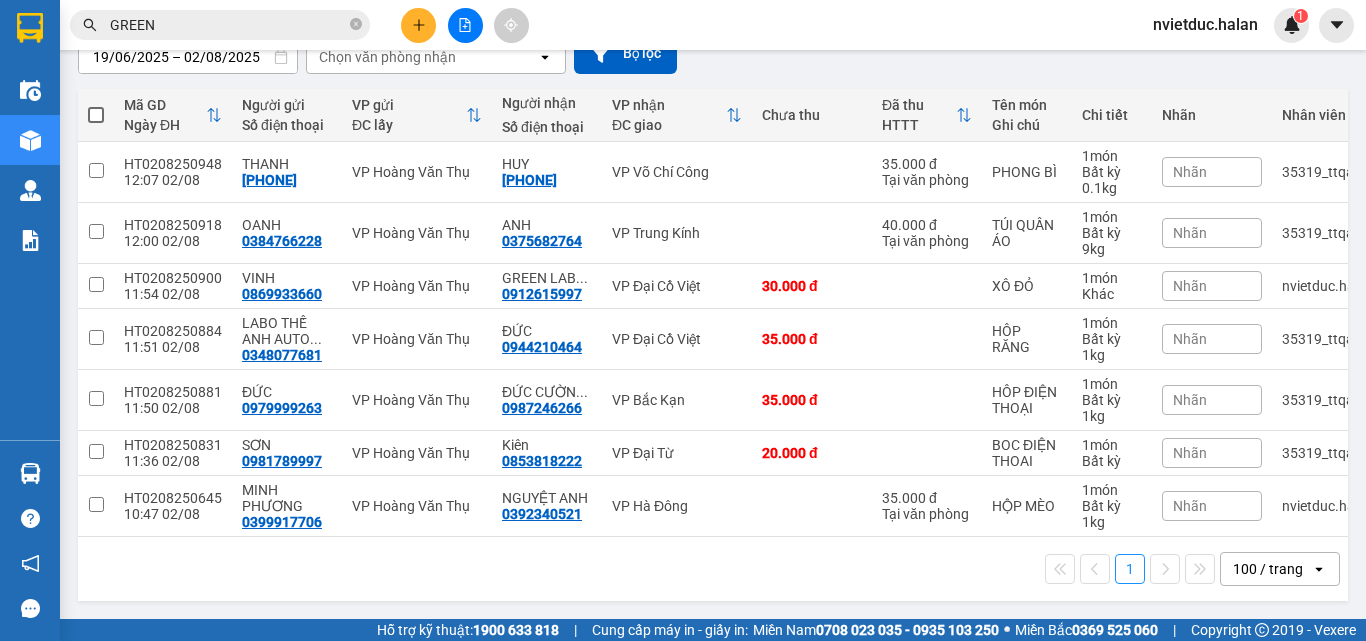 click on "1 100 / trang open" at bounding box center [713, 569] 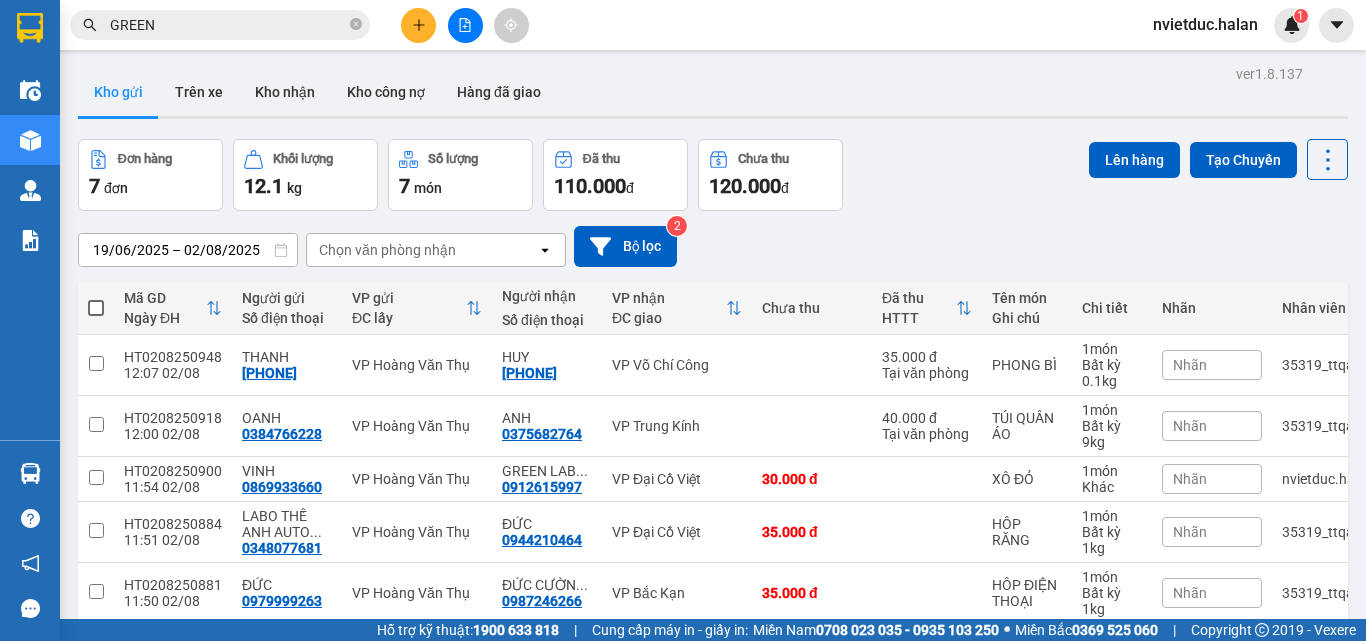 scroll, scrollTop: 201, scrollLeft: 0, axis: vertical 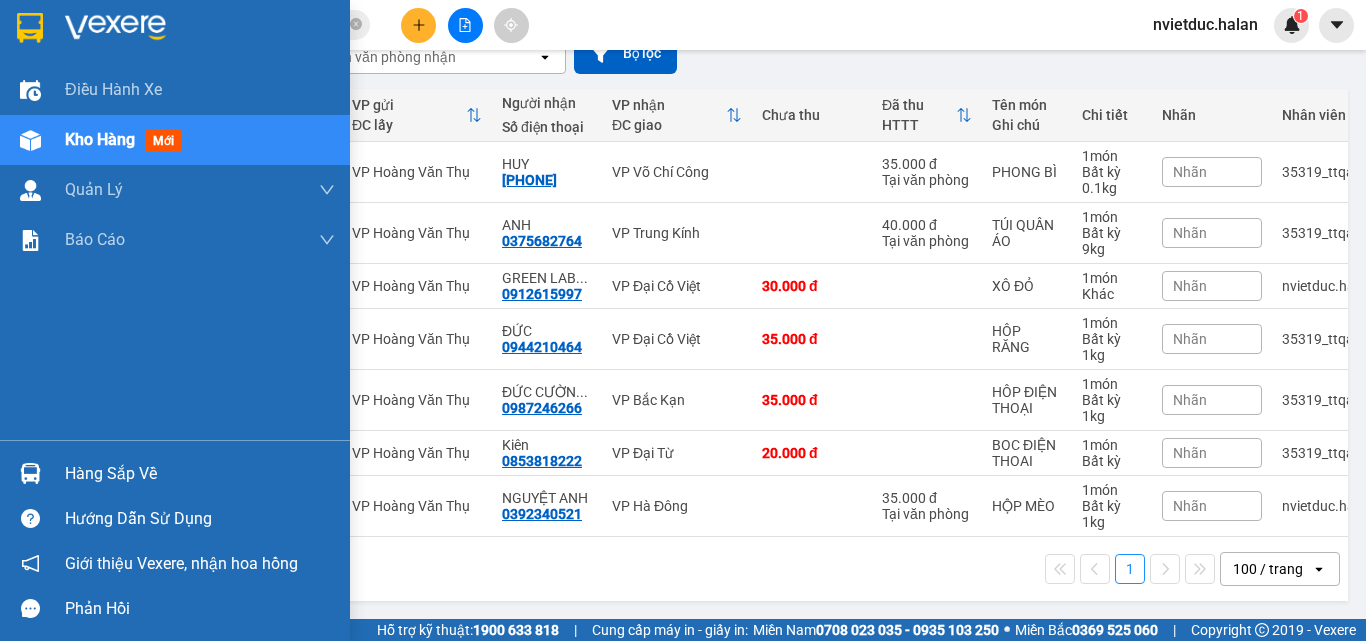 click on "Hàng sắp về" at bounding box center (175, 473) 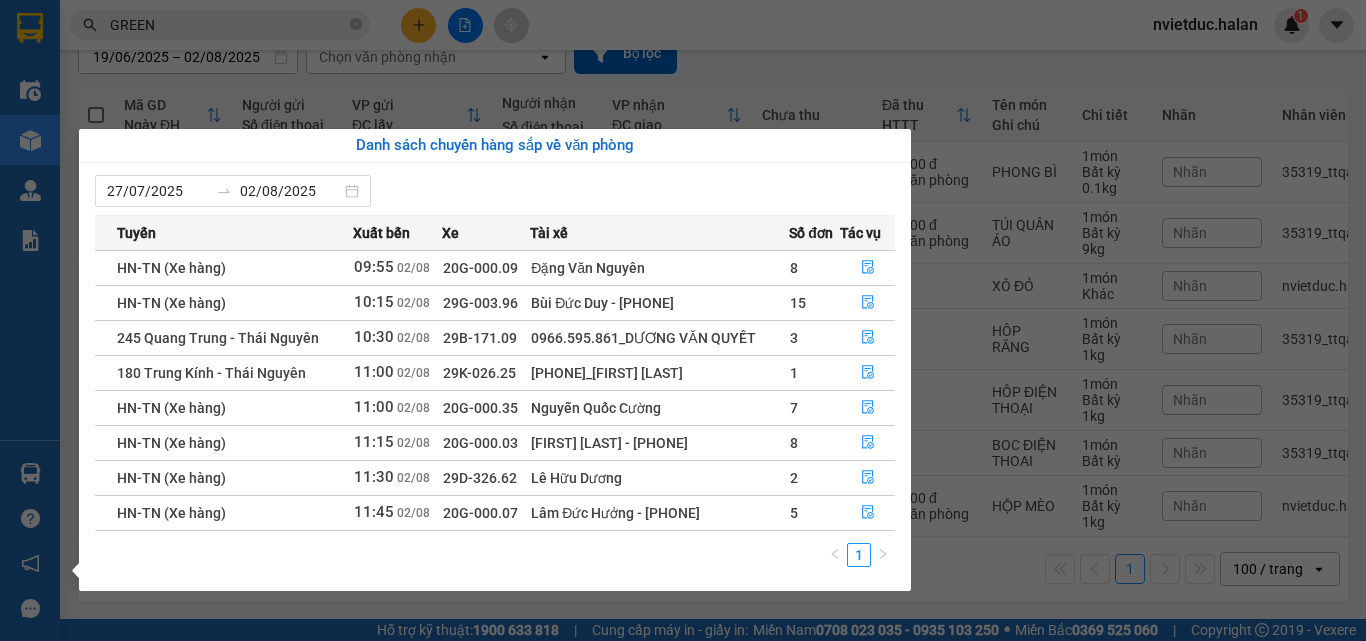 click on "Kết quả tìm kiếm ( 2790 )  Bộ lọc  Mã ĐH Trạng thái Món hàng Thu hộ Tổng cước Chưa cước Nhãn Người gửi VP Gửi Người nhận VP Nhận DC0108252404 20:26 - 01/08 VP Nhận   29E-336.64 06:44 - 02/08 HỘP ĐỎ SL:  1 30.000 0912615997 GREEN  LAB 30K VP Đại Cồ Việt 0968103345 LINH NGUYỄN  VP Hoàng Văn Thụ DC0108251552 15:28 - 01/08 Đã giao   10:53 - 02/08 XÔ ĐỎ SL:  1 30.000 0912615997 GREEN  LAB 30K VP Đại Cồ Việt 0968103345 LINH NGUYỄN  VP Hoàng Văn Thụ DC0108252178 18:09 - 01/08 Đã giao   10:23 - 02/08 HỘP XÁM SL:  1 30.000 0912615997 GREEN  LAB 30K VP Đại Cồ Việt 0968103345 LINH NGUYỄN  VP Hoàng Văn Thụ HT0108252032 17:36 - 01/08 Đã giao   20:25 - 01/08 XÔ BĐỎ SL:  1 30.000 0869933660 VINH VP Hoàng Văn Thụ 0912615997 GREEN  LAB 30K VP Đại Cồ Việt HG0108250793 11:28 - 01/08 Đã giao   17:06 - 01/08 HÔP NHỰA MẪU SL:  1 30.000 0968103345 LINH NGUYỄN  VP Hoàng Gia 0912615997 GREEN  LAB 30K   SL:" at bounding box center (683, 320) 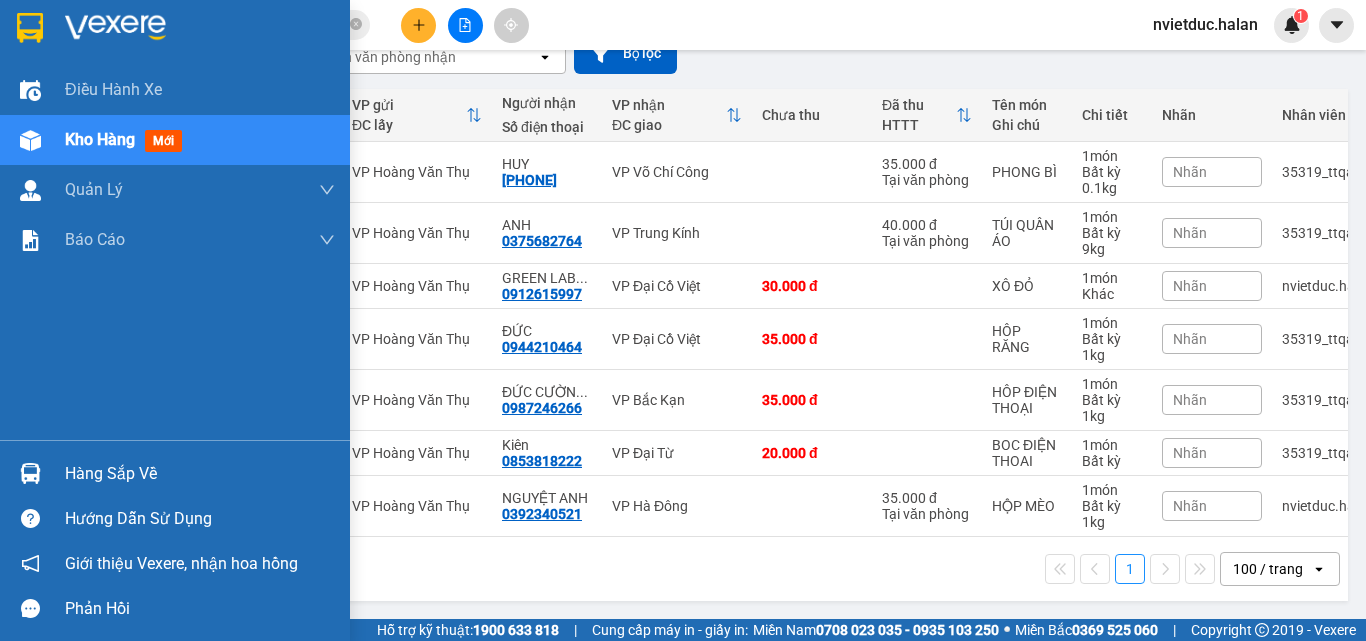 click at bounding box center [30, 473] 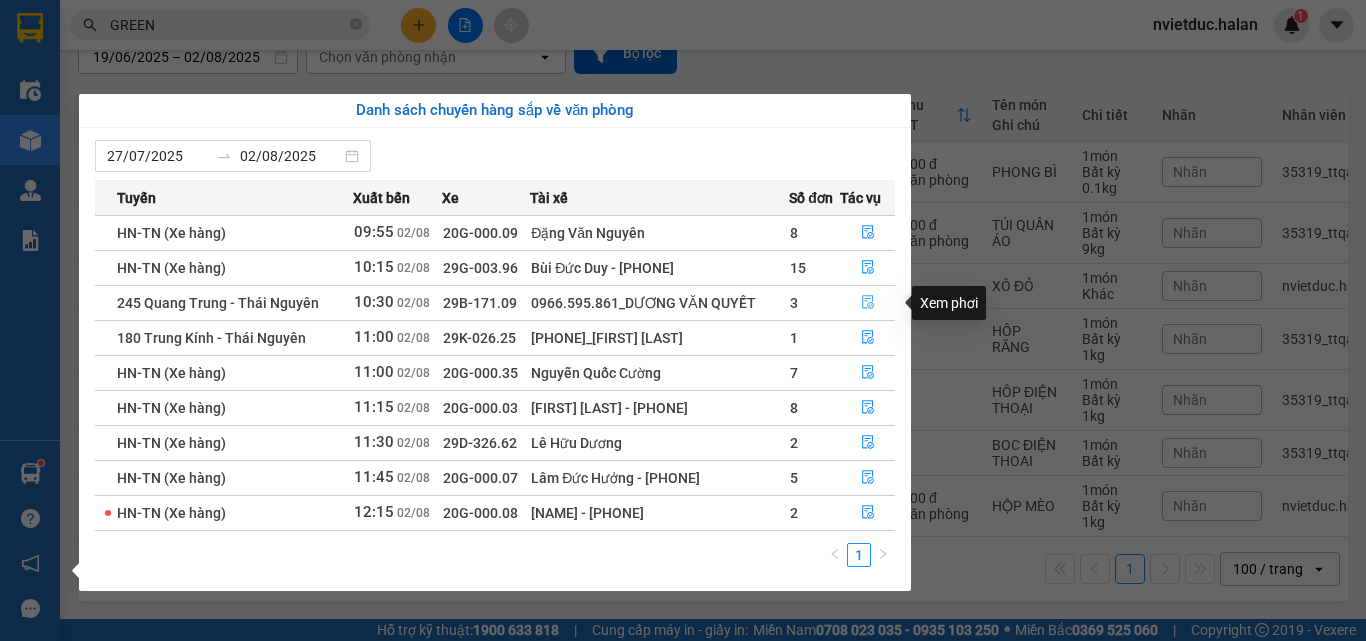click 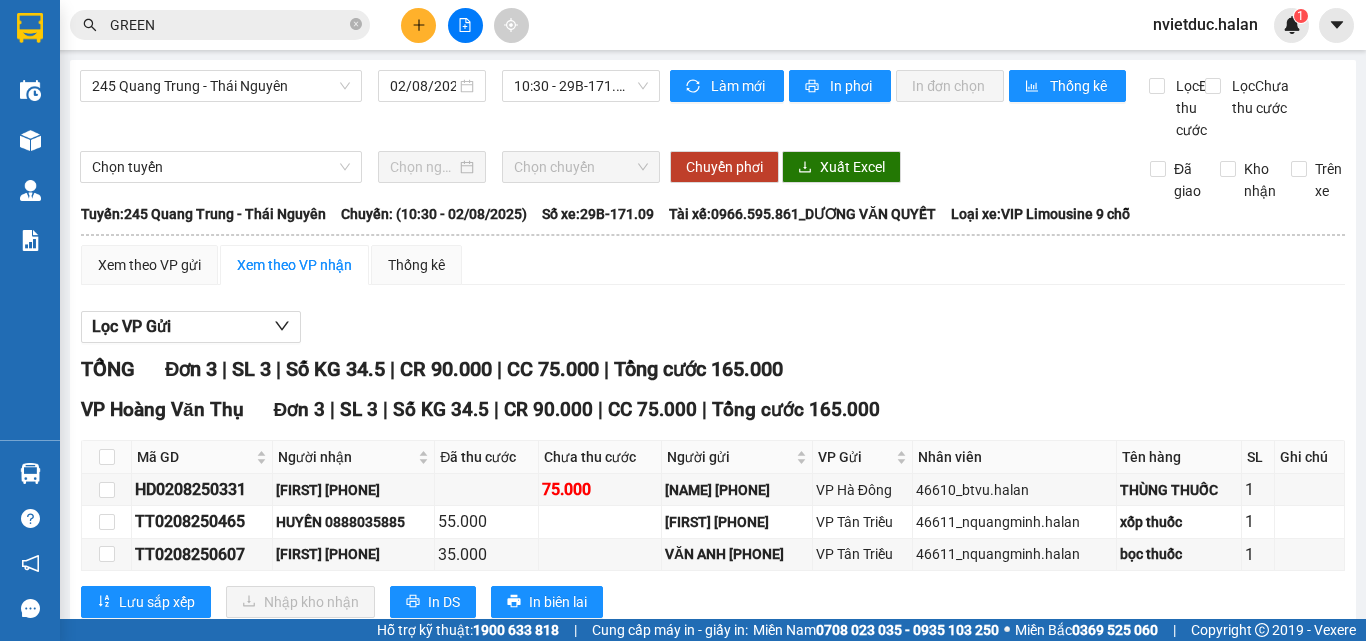 scroll, scrollTop: 77, scrollLeft: 0, axis: vertical 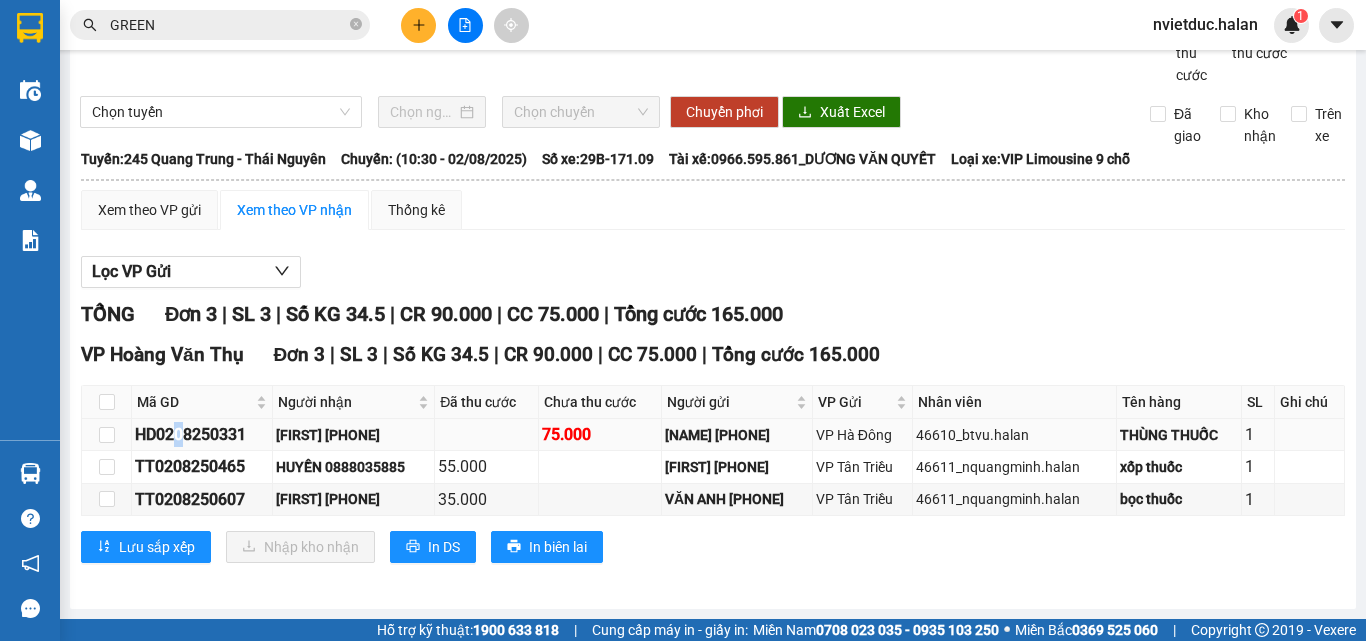 drag, startPoint x: 181, startPoint y: 447, endPoint x: 213, endPoint y: 438, distance: 33.24154 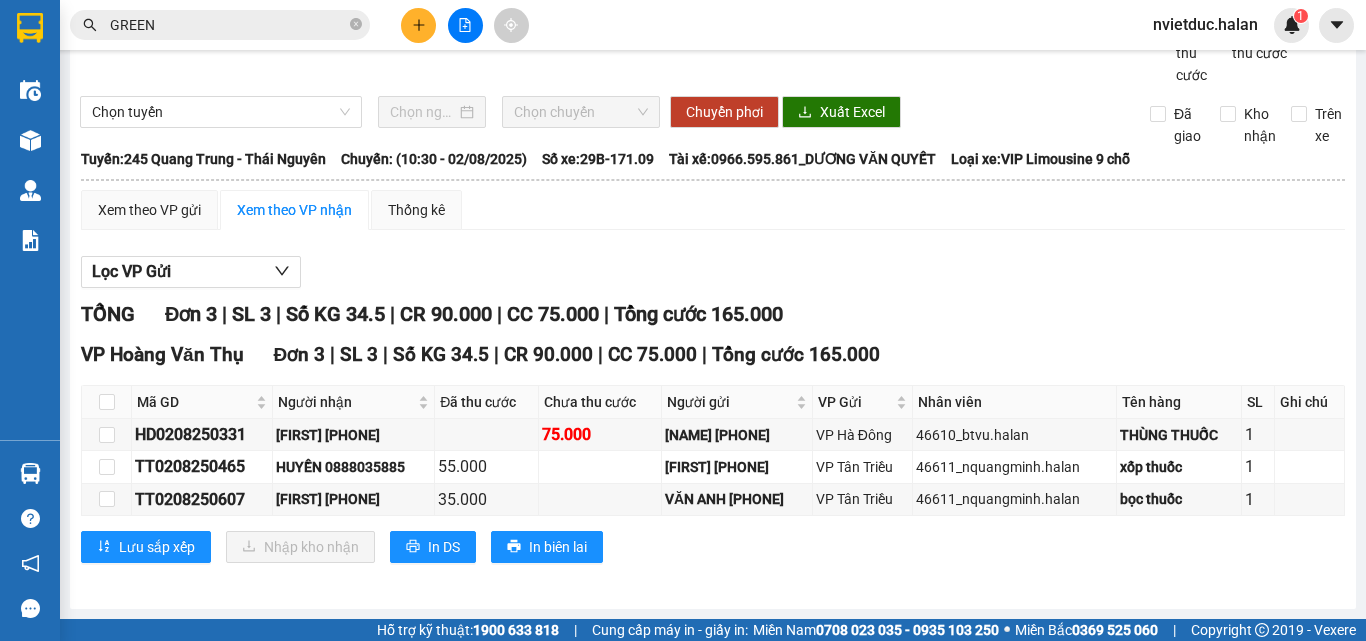 click on "TỔNG Đơn   3 | SL   3 | Số KG   34.5 | CR   90.000 | CC   75.000 | Tổng cước   165.000 VP Hoàng Văn Thụ Đơn   3 | SL   3 | Số KG   34.5 | CR   90.000 | CC   75.000 | Tổng cước   165.000 Mã GD Người nhận Đã thu cước Chưa thu cước Người gửi VP Gửi Nhân viên Tên hàng SL Ghi chú Ký nhận                         HD0208250331 ĐỨC 0326793058 75.000 HƯƠNG 0902163927 VP Hà Đông 46610_btvu.halan THÙNG THUỐC  1 TT0208250465 HUYỀN 0888035885 55.000 LONG 0988011793 VP Tân Triều 46611_nquangminh.halan xốp thuốc 1 TT0208250607 TÚ 0989258899 35.000 VĂN ANH 0945529113 VP Tân Triều 46611_nquangminh.halan bọc thuốc 1 Lưu sắp xếp Nhập kho nhận In DS In biên lai Hà Lan   02083737373   271 - Dương Tự Minh - Phường Tân Long - Thái Nguyên VP Hoàng Văn Thụ  -  12:23 - 02/08/2025 Tuyến:  245 Quang Trung - Thái Nguyên Chuyến:   (10:30 - 02/08/2025) Tài xế:  0966.595.861_DƯƠNG VĂN QUYẾT   Số xe:    SL" at bounding box center [713, 443] 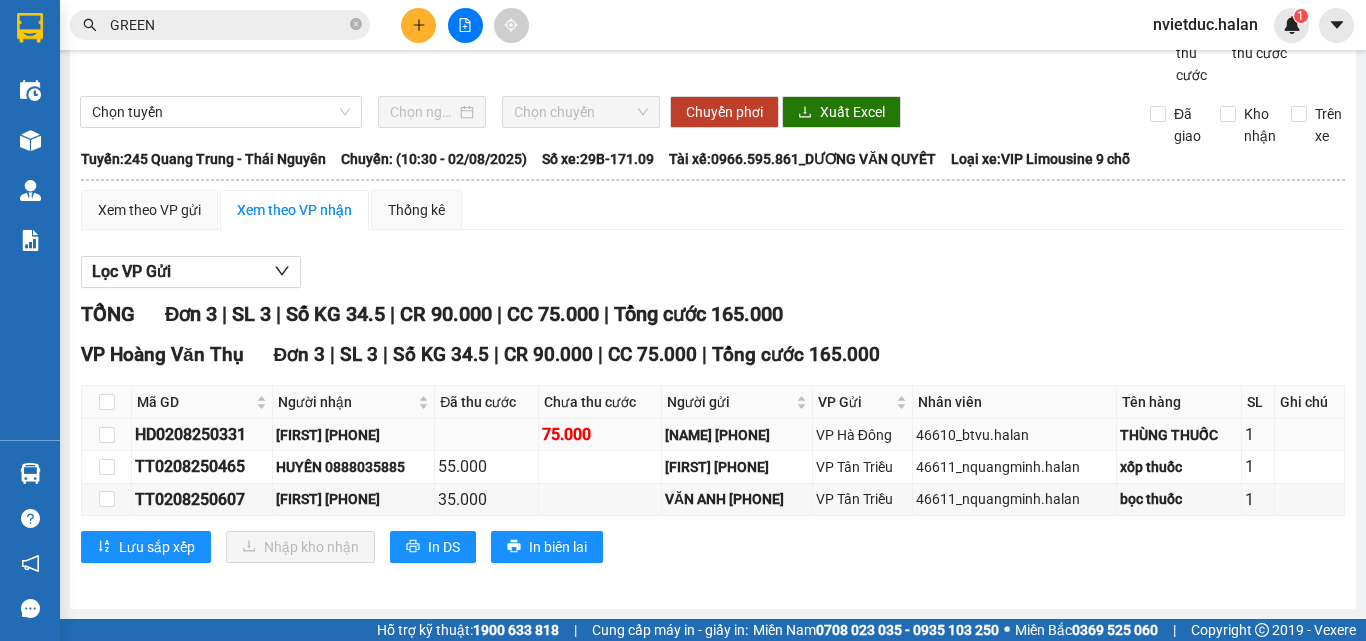 click on "HD0208250331" at bounding box center (202, 434) 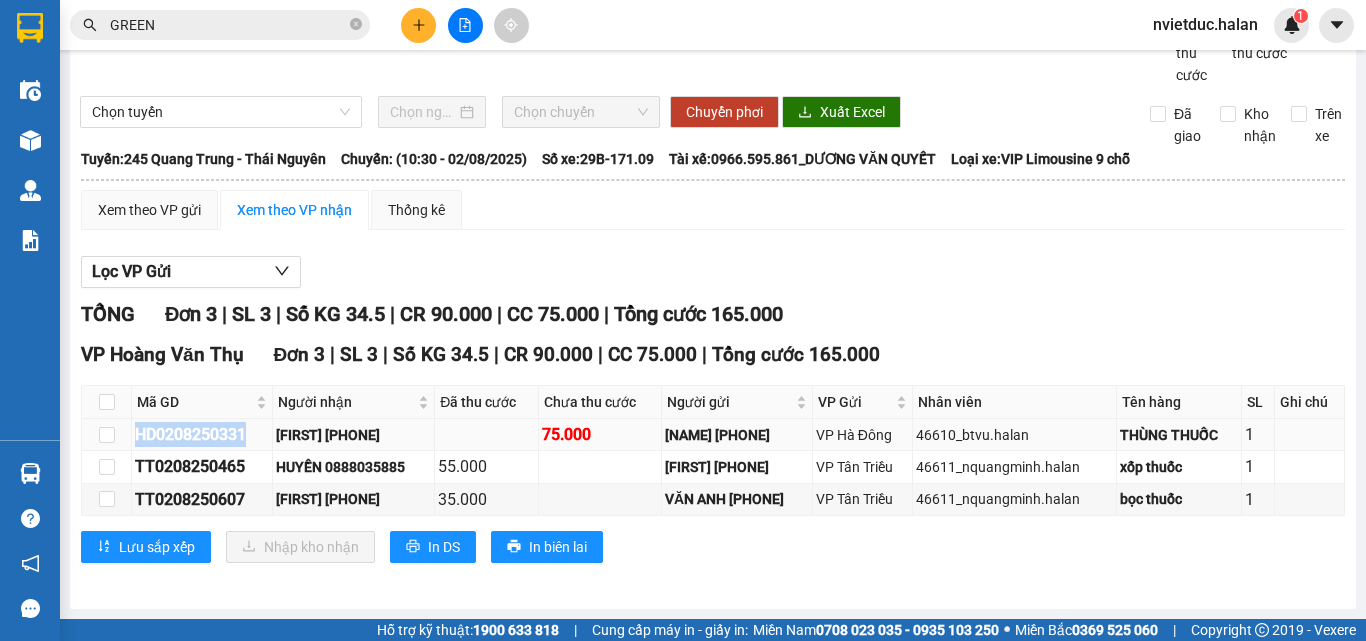 click on "HD0208250331" at bounding box center (202, 434) 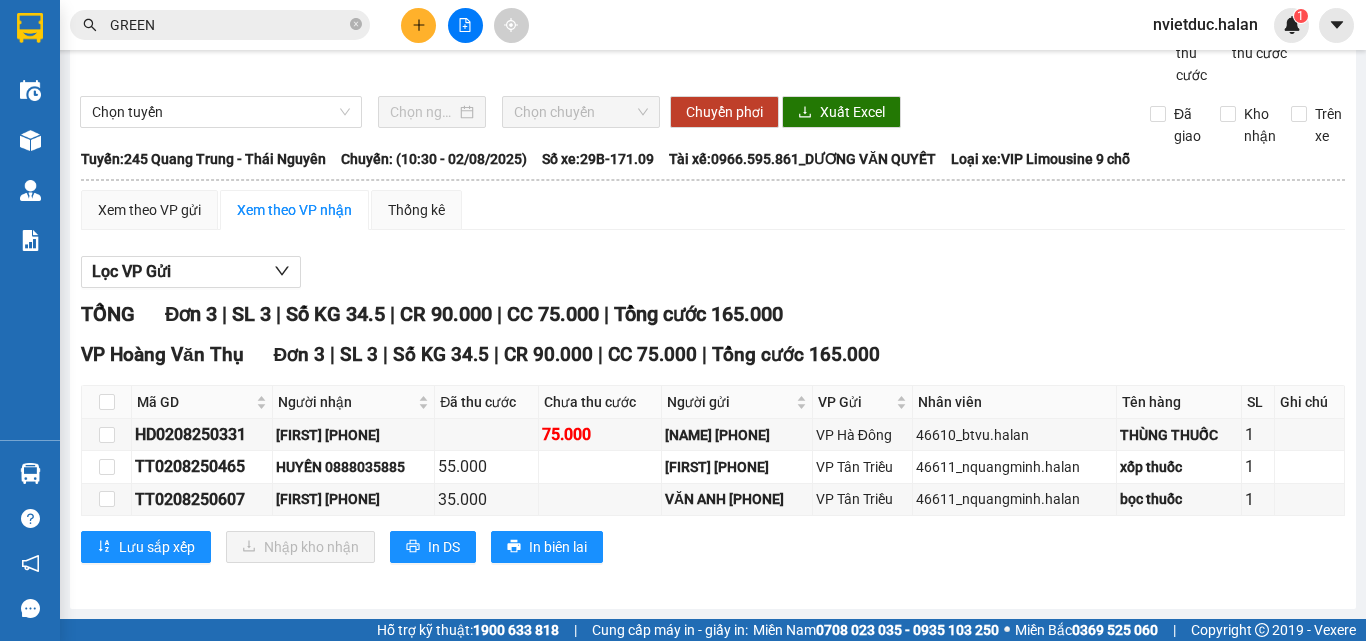 drag, startPoint x: 177, startPoint y: 433, endPoint x: 265, endPoint y: 206, distance: 243.46046 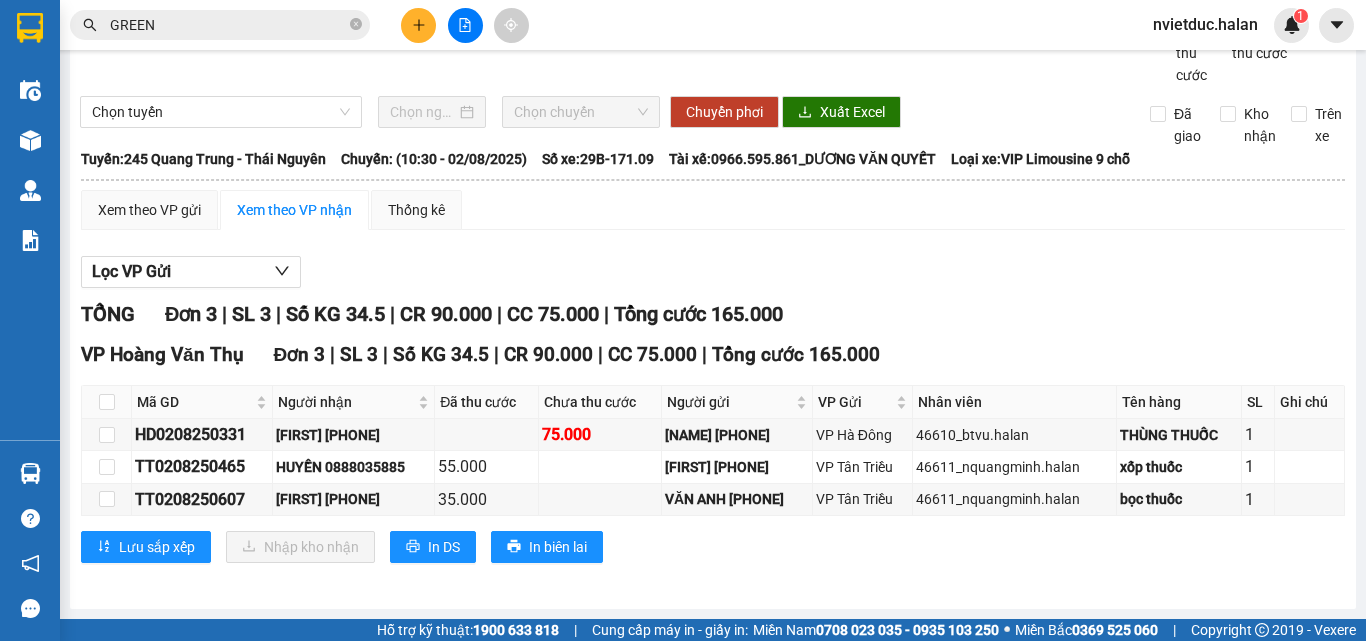 click on "Xem theo VP nhận" at bounding box center [294, 210] 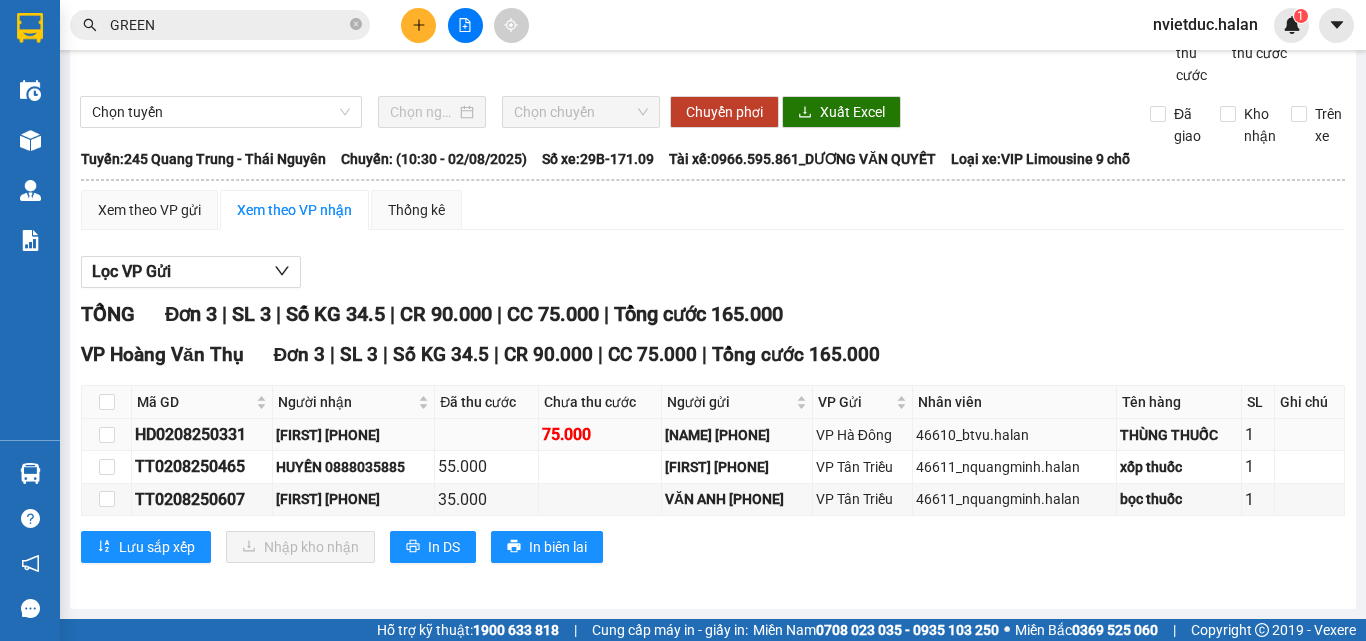 click on "HD0208250331" at bounding box center (202, 434) 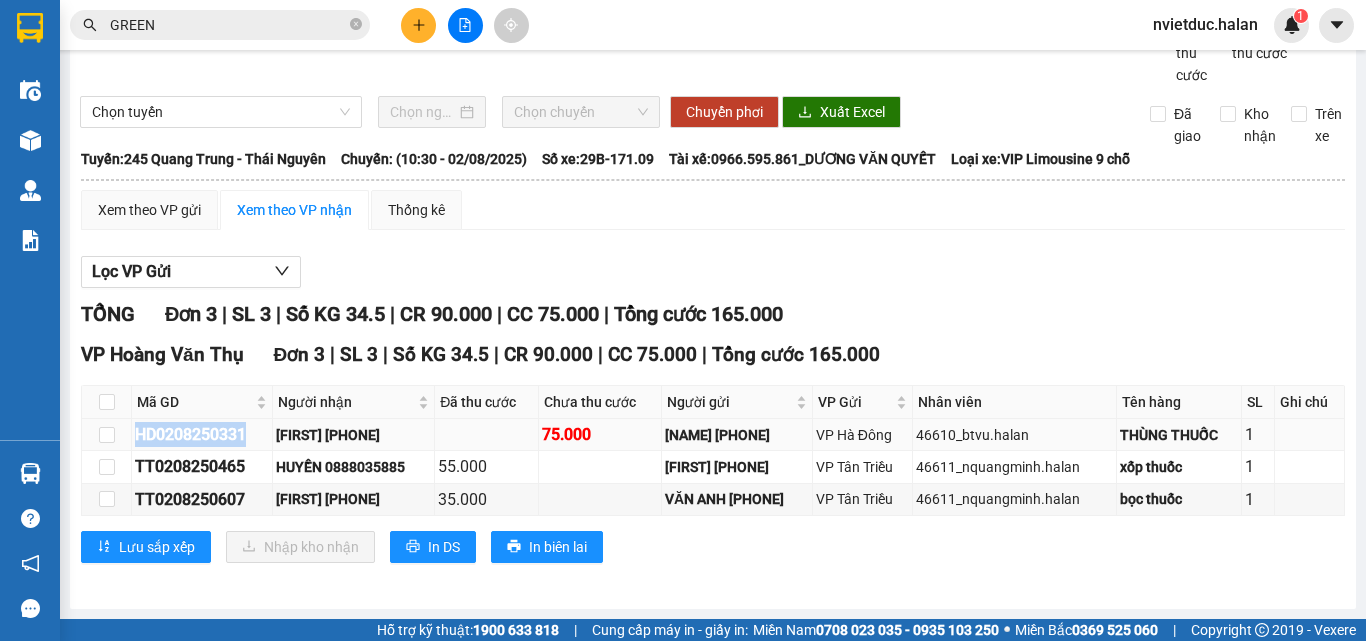 click on "HD0208250331" at bounding box center (202, 434) 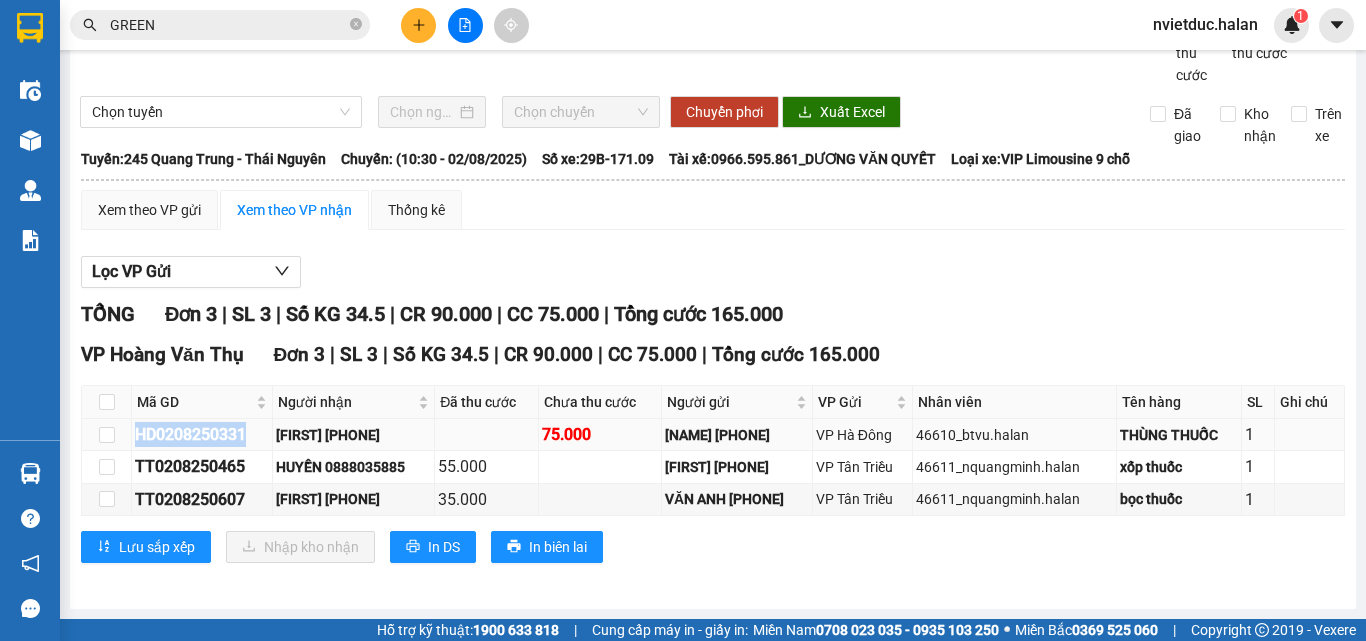 copy on "HD0208250331" 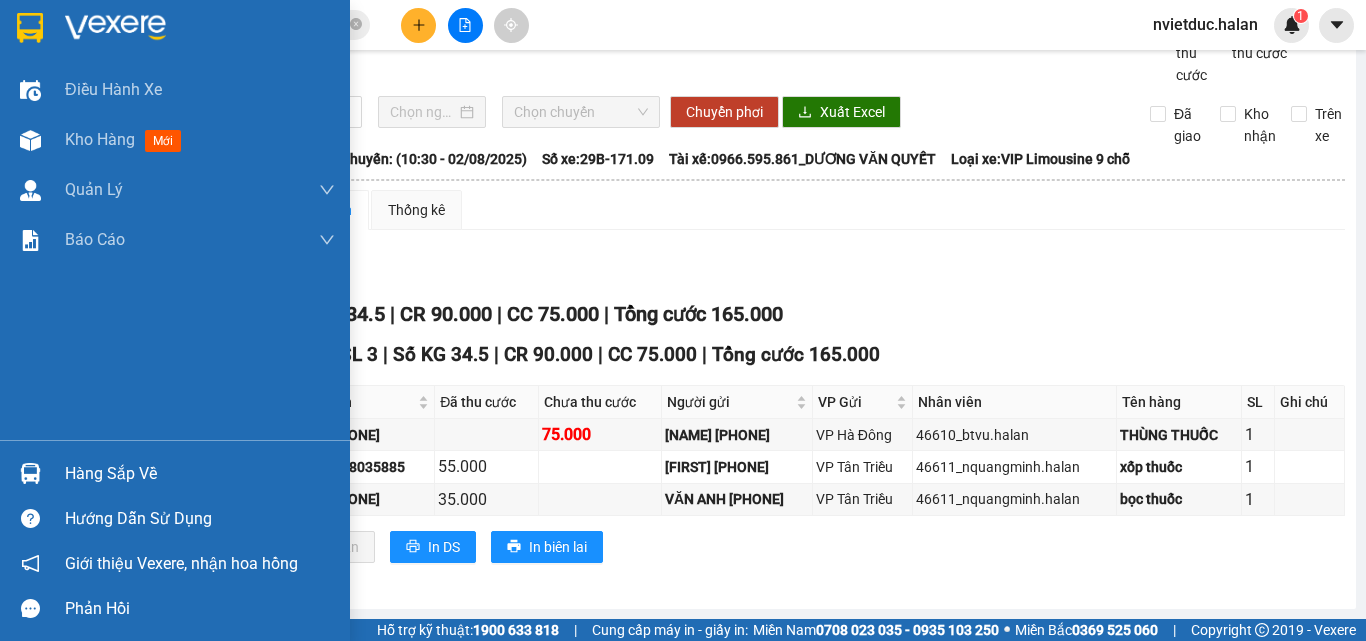 click at bounding box center (30, 473) 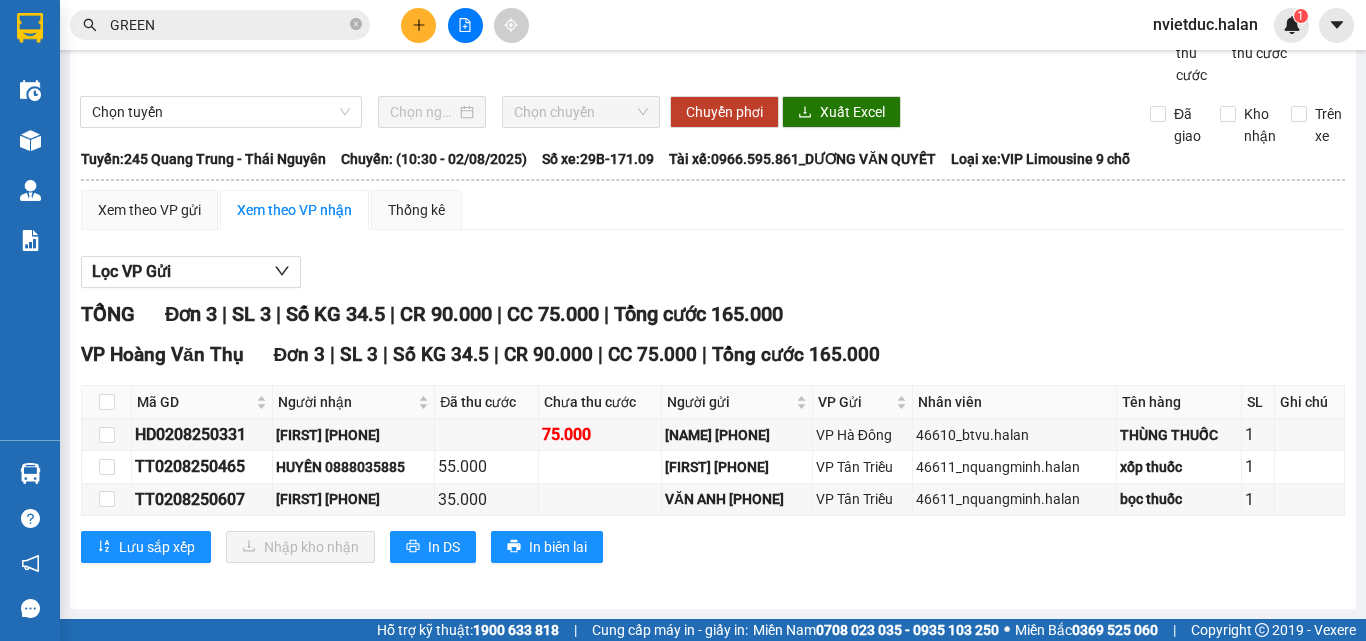 click on "Kết quả tìm kiếm ( 2790 )  Bộ lọc  Mã ĐH Trạng thái Món hàng Thu hộ Tổng cước Chưa cước Nhãn Người gửi VP Gửi Người nhận VP Nhận DC0108252404 20:26 - 01/08 VP Nhận   29E-336.64 06:44 - 02/08 HỘP ĐỎ SL:  1 30.000 0912615997 GREEN  LAB 30K VP Đại Cồ Việt 0968103345 LINH NGUYỄN  VP Hoàng Văn Thụ DC0108251552 15:28 - 01/08 Đã giao   10:53 - 02/08 XÔ ĐỎ SL:  1 30.000 0912615997 GREEN  LAB 30K VP Đại Cồ Việt 0968103345 LINH NGUYỄN  VP Hoàng Văn Thụ DC0108252178 18:09 - 01/08 Đã giao   10:23 - 02/08 HỘP XÁM SL:  1 30.000 0912615997 GREEN  LAB 30K VP Đại Cồ Việt 0968103345 LINH NGUYỄN  VP Hoàng Văn Thụ HT0108252032 17:36 - 01/08 Đã giao   20:25 - 01/08 XÔ BĐỎ SL:  1 30.000 0869933660 VINH VP Hoàng Văn Thụ 0912615997 GREEN  LAB 30K VP Đại Cồ Việt HG0108250793 11:28 - 01/08 Đã giao   17:06 - 01/08 HÔP NHỰA MẪU SL:  1 30.000 0968103345 LINH NGUYỄN  VP Hoàng Gia 0912615997 GREEN  LAB 30K   SL:" at bounding box center [683, 320] 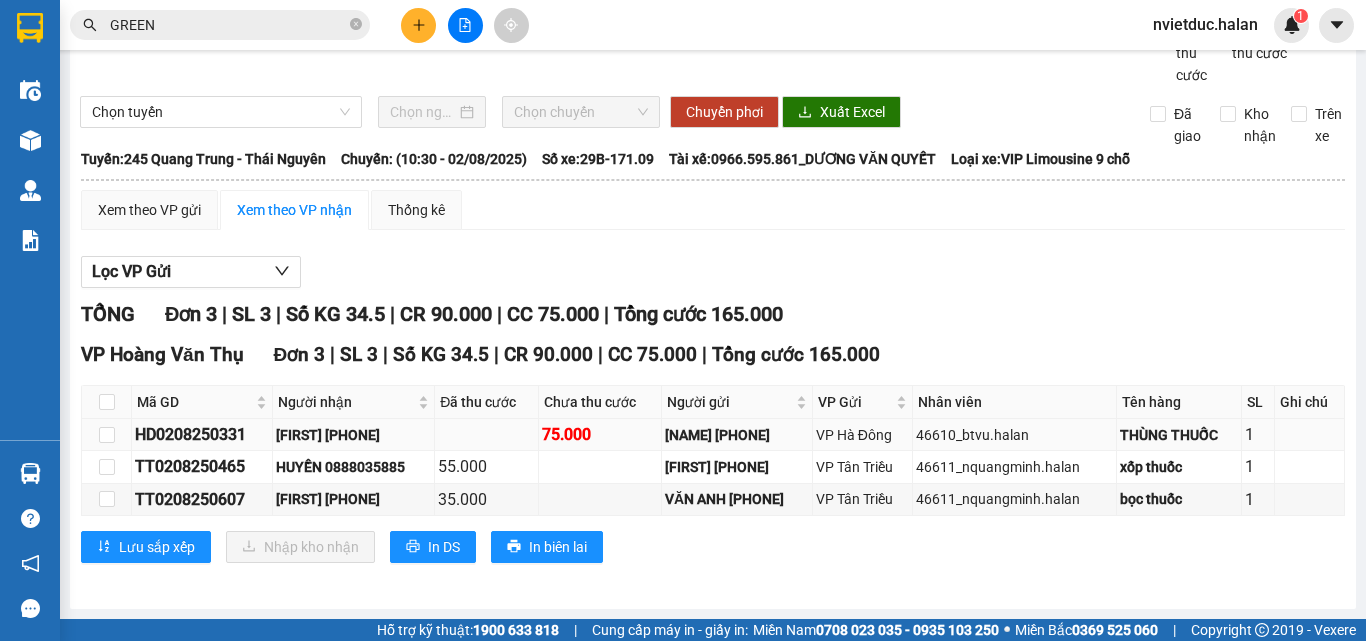 click on "HD0208250331" at bounding box center (202, 434) 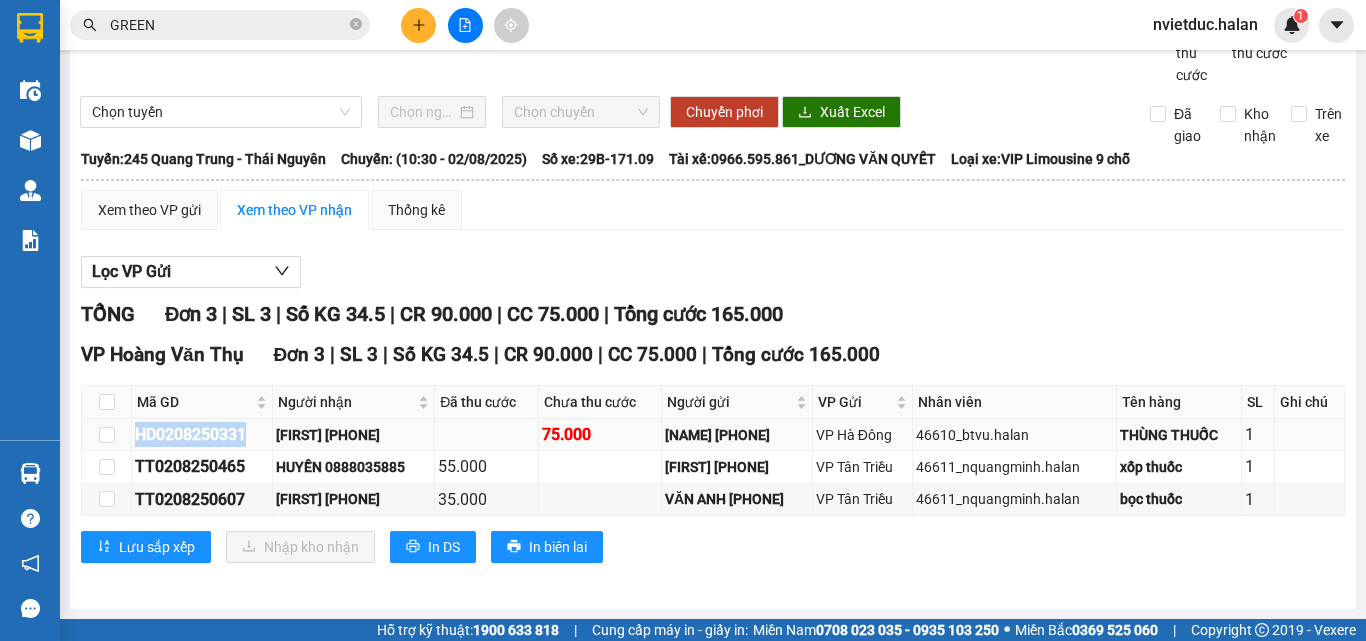 click on "HD0208250331" at bounding box center (202, 434) 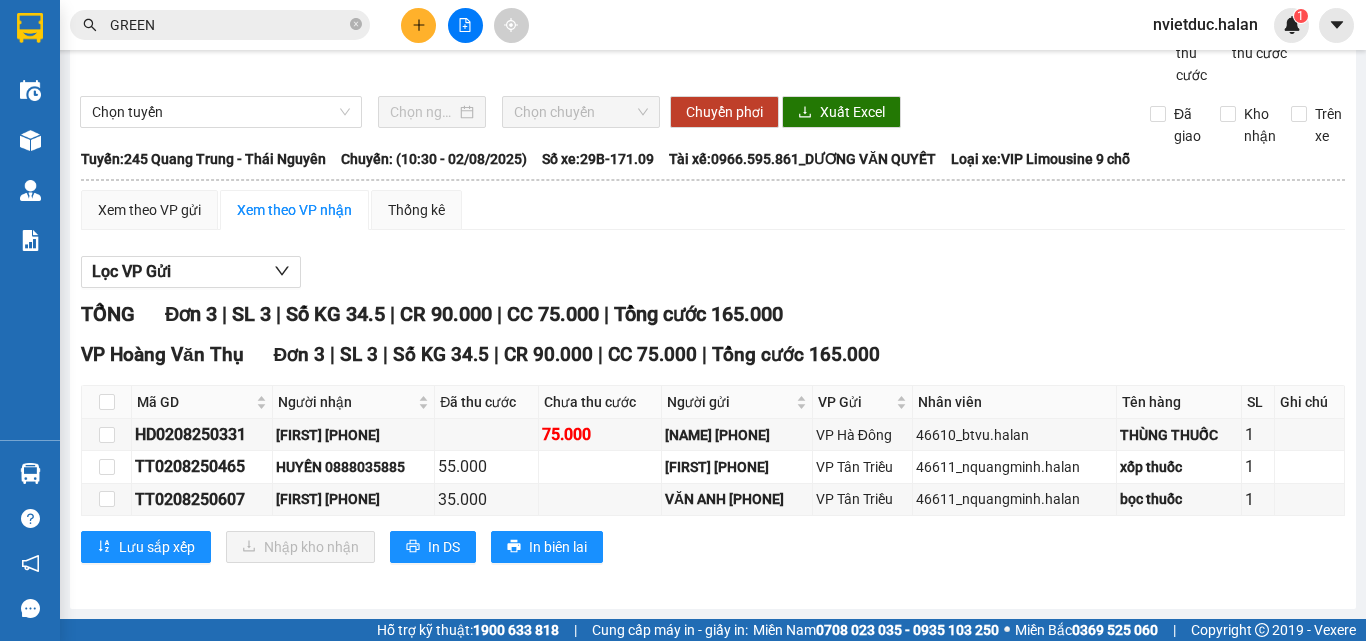 click on "Lọc VP Gửi" at bounding box center [713, 272] 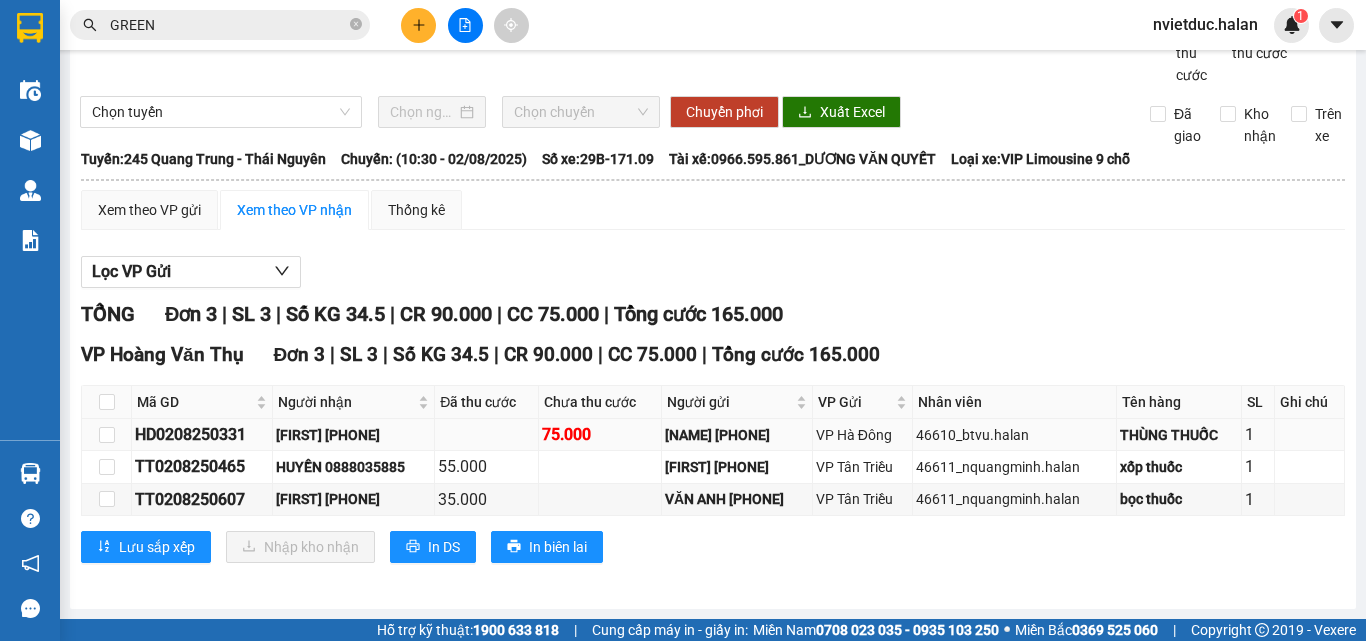 click on "HD0208250331" at bounding box center [202, 434] 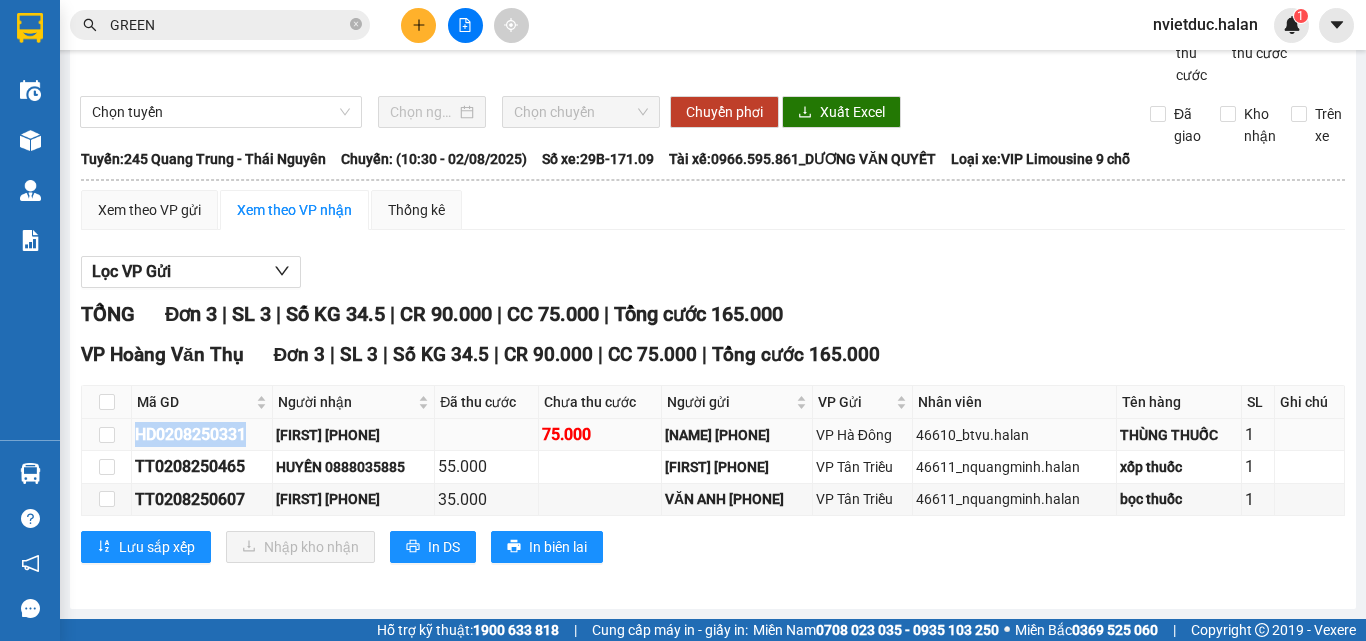 click on "HD0208250331" at bounding box center (202, 434) 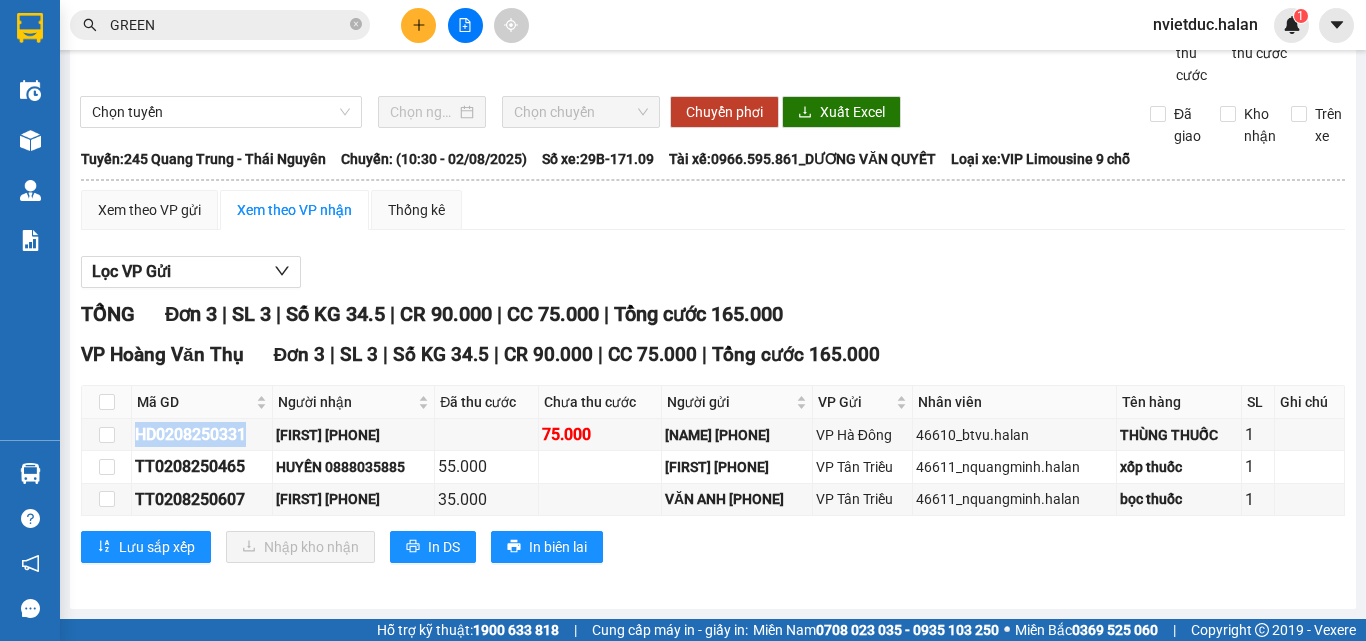 click on "GREEN" at bounding box center [228, 25] 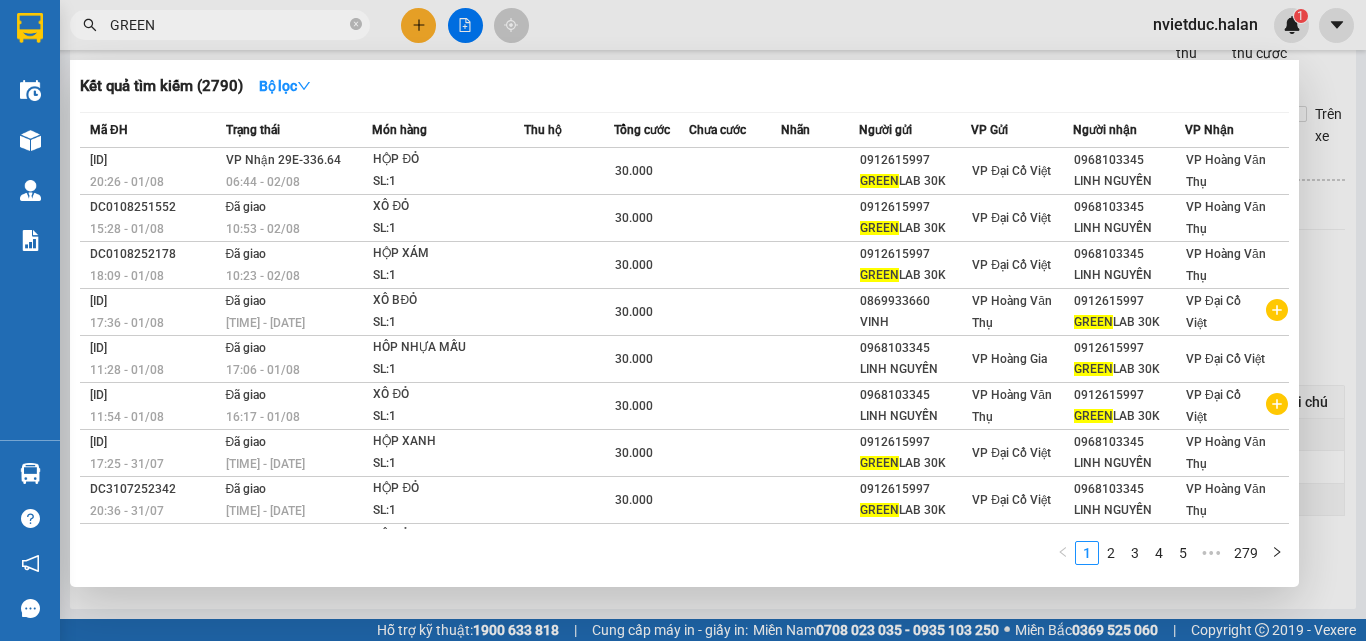 click on "GREEN" at bounding box center (228, 25) 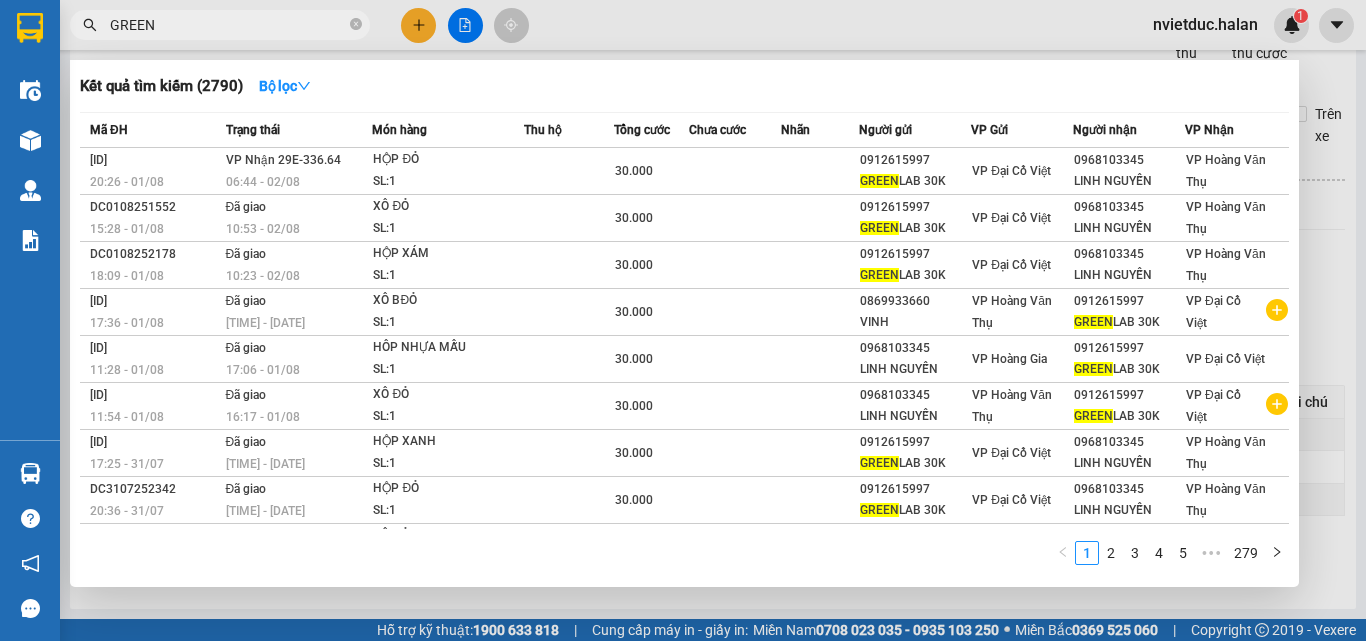 paste on "HD0208250331" 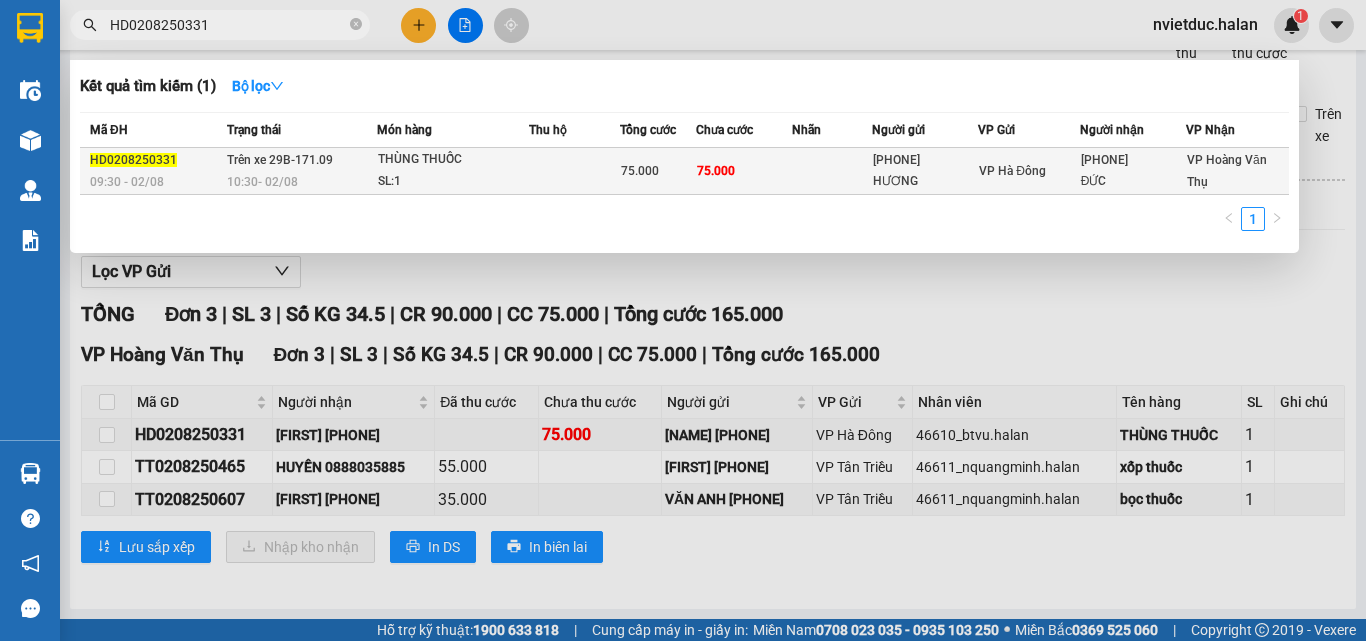 type on "HD0208250331" 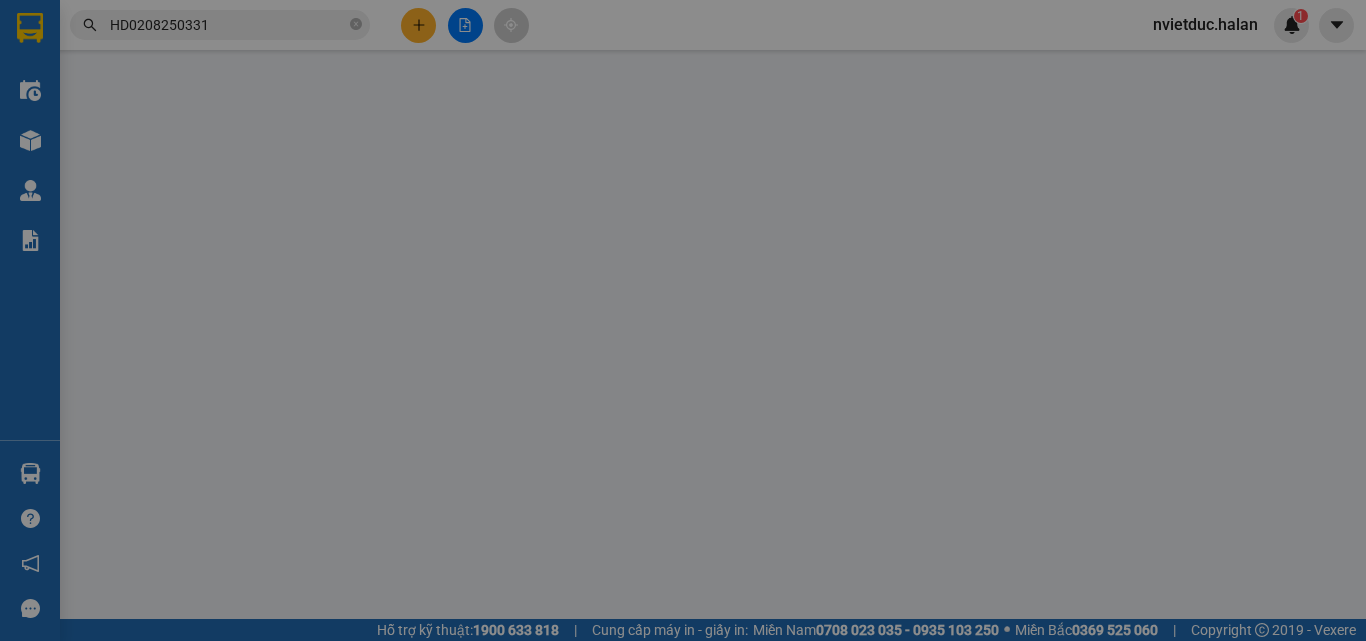 scroll, scrollTop: 0, scrollLeft: 0, axis: both 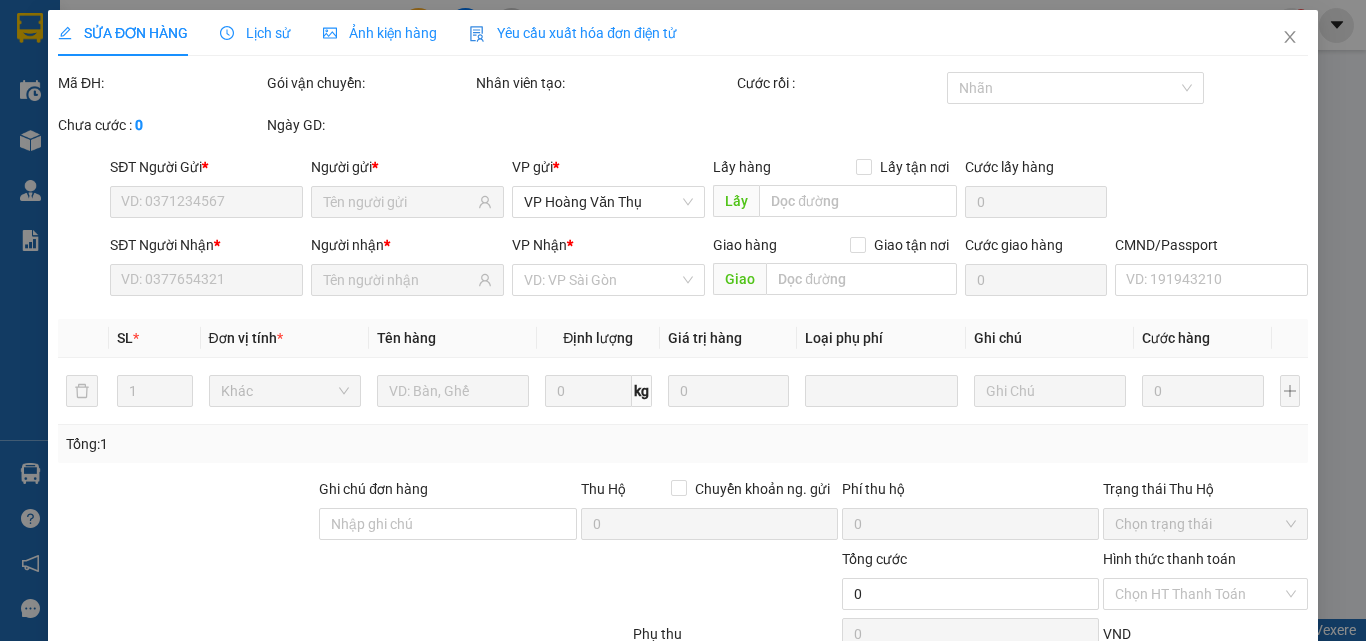 type on "0902163927" 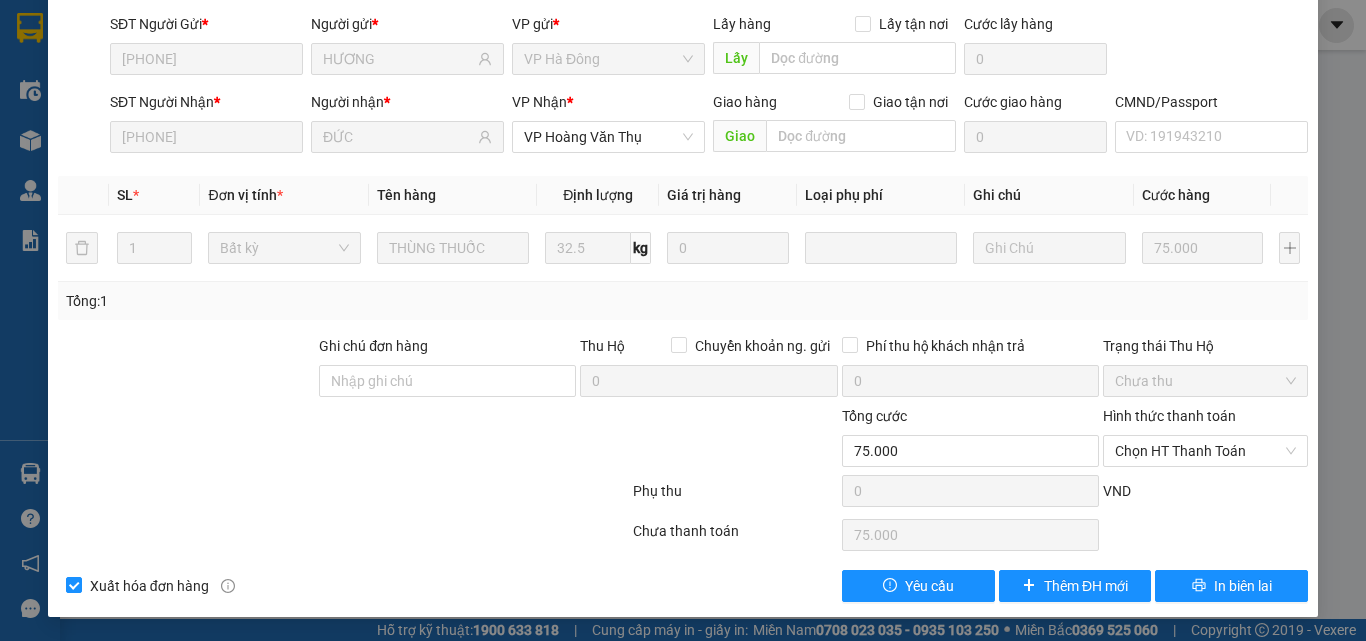 scroll, scrollTop: 0, scrollLeft: 0, axis: both 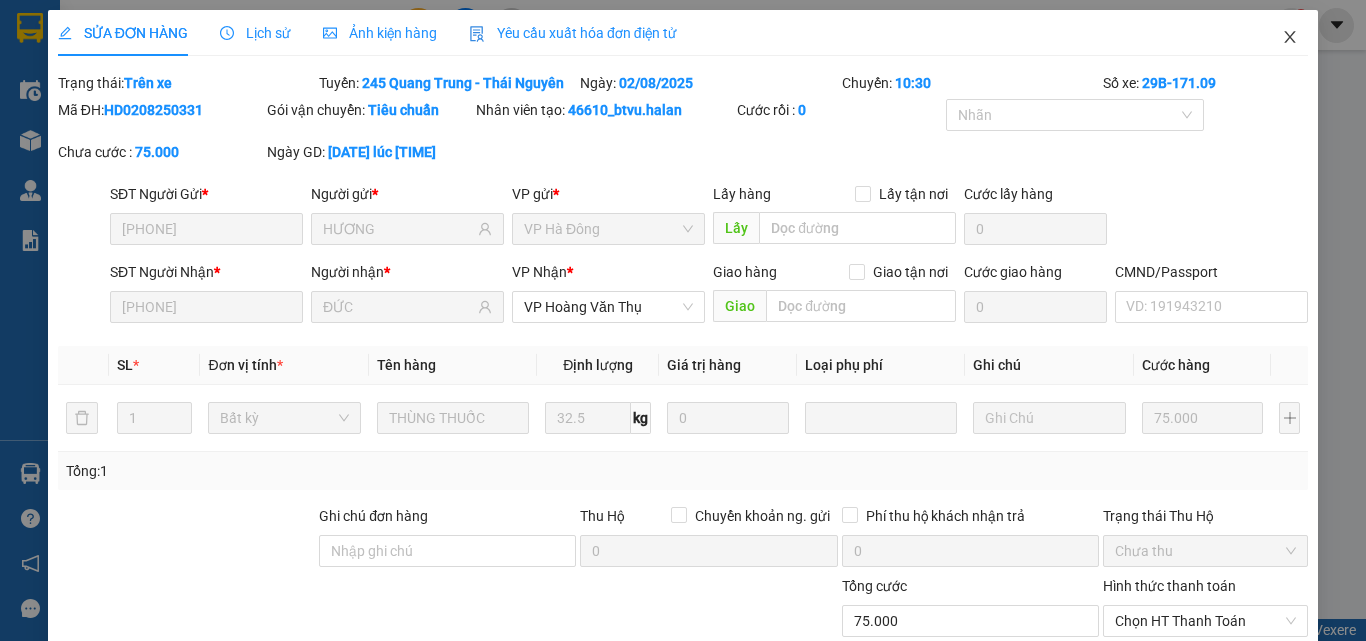 click 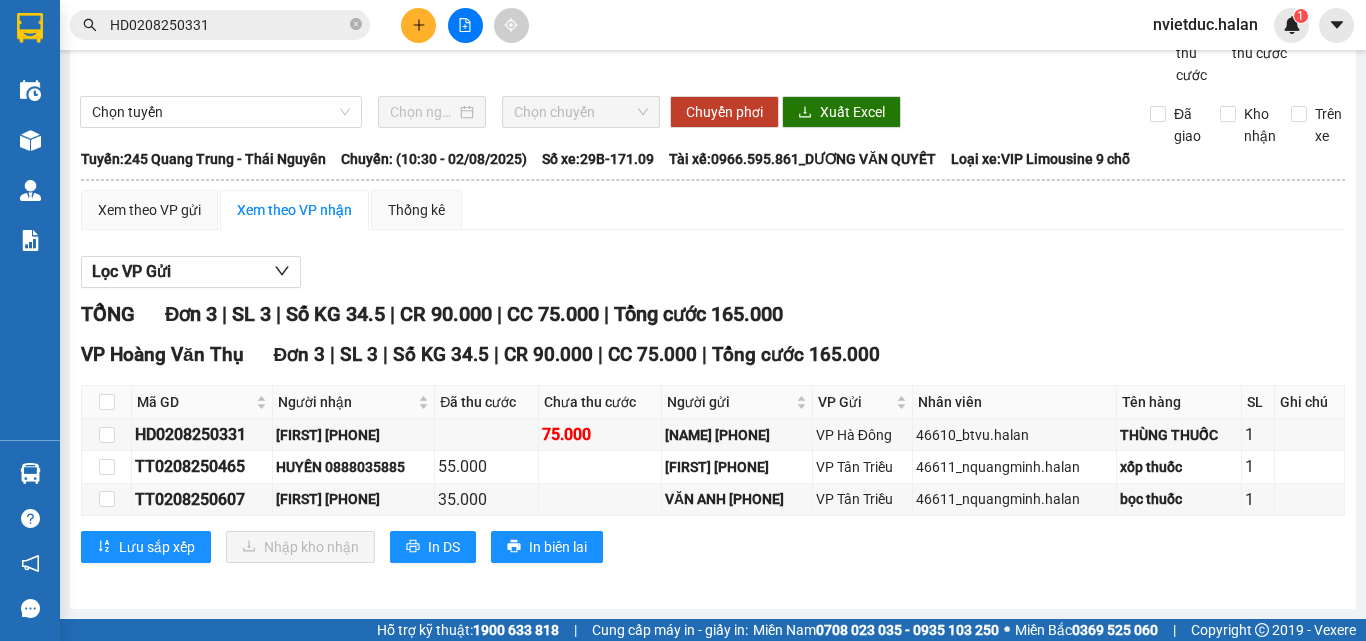 scroll, scrollTop: 0, scrollLeft: 0, axis: both 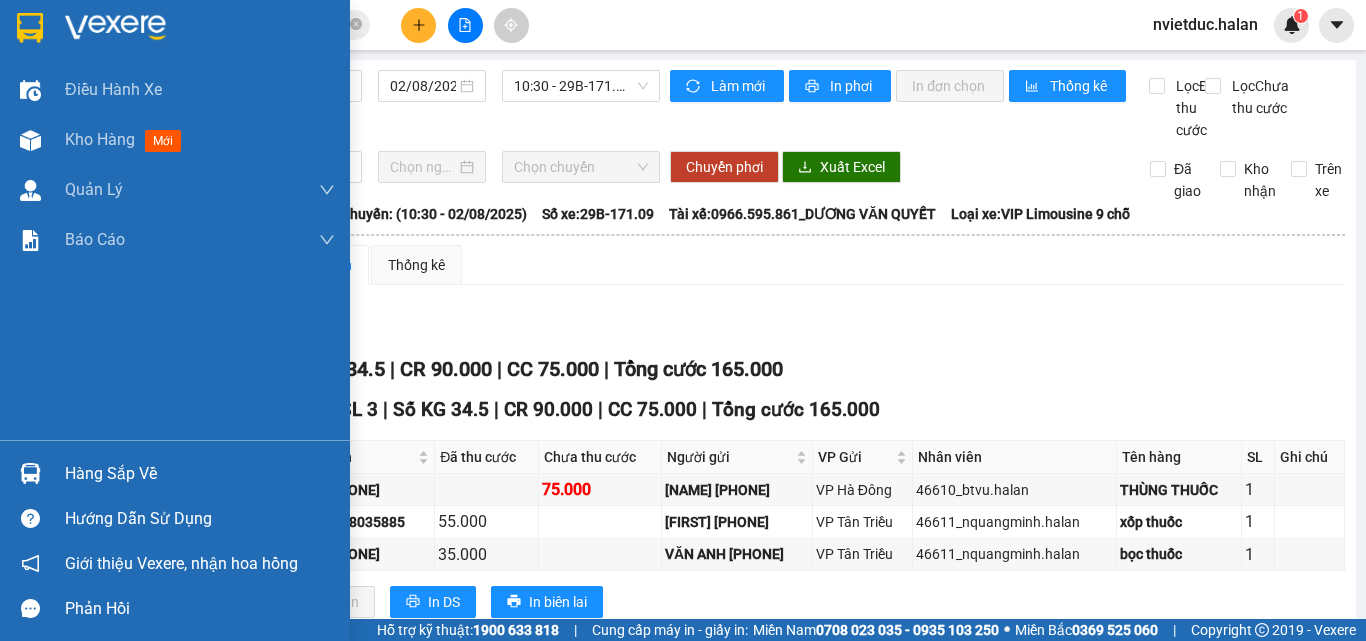 drag, startPoint x: 28, startPoint y: 469, endPoint x: 44, endPoint y: 472, distance: 16.27882 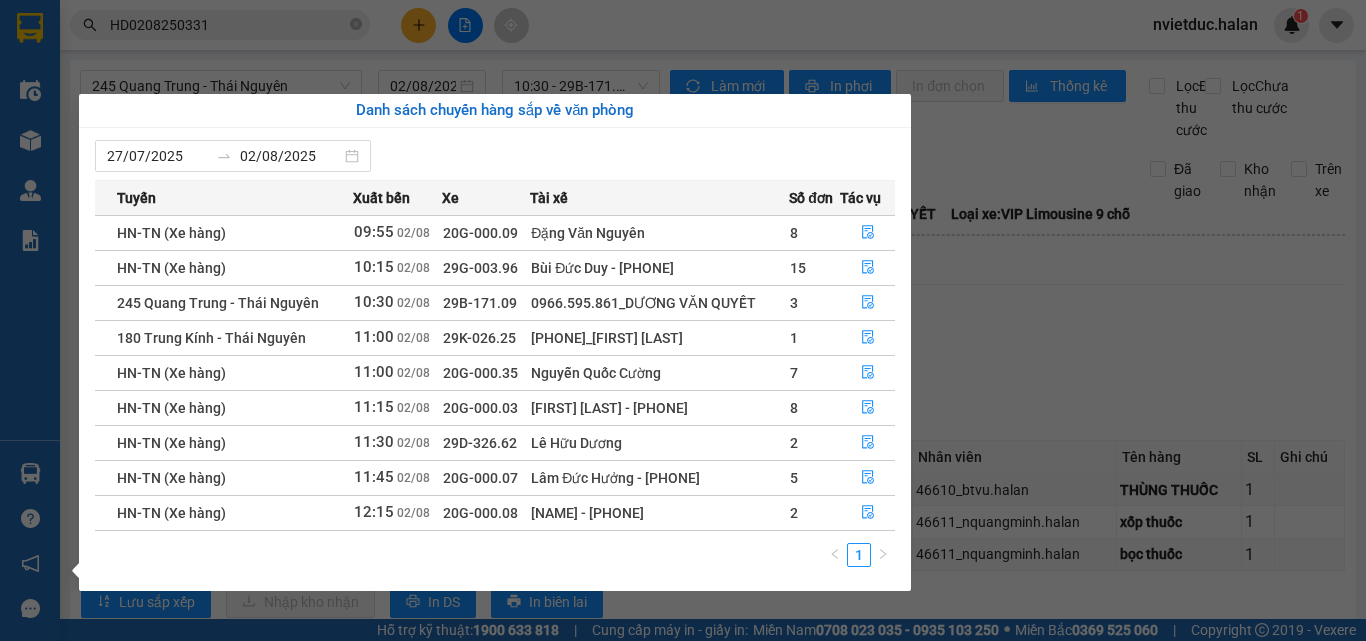 click on "Kết quả tìm kiếm ( 1 )  Bộ lọc  Mã ĐH Trạng thái Món hàng Thu hộ Tổng cước Chưa cước Nhãn Người gửi VP Gửi Người nhận VP Nhận HD0208250331 09:30 - 02/08 Trên xe   29B-171.09 10:30  -   02/08 THÙNG THUỐC SL:  1 75.000 75.000 0902163927 HƯƠNG VP Hà Đông 0326793058 ĐỨC VP Hoàng Văn Thụ 1 HD0208250331 nvietduc.halan 1     Điều hành xe     Kho hàng mới     Quản Lý Quản lý chuyến Quản lý kiểm kho     Báo cáo 12. Thống kê đơn đối tác 2. Doanh thu thực tế theo từng văn phòng 4. Thống kê đơn hàng theo văn phòng Hàng sắp về Hướng dẫn sử dụng Giới thiệu Vexere, nhận hoa hồng Phản hồi Phần mềm hỗ trợ bạn tốt chứ? 245 Quang Trung - Thái Nguyên 02/08/2025 10:30     - 29B-171.09  Làm mới In phơi In đơn chọn Thống kê Lọc  Đã thu cước Lọc  Chưa thu cước Chọn tuyến Chọn chuyến Chuyển phơi Xuất Excel Đã giao Kho nhận Trên xe Hà Lan" at bounding box center (683, 320) 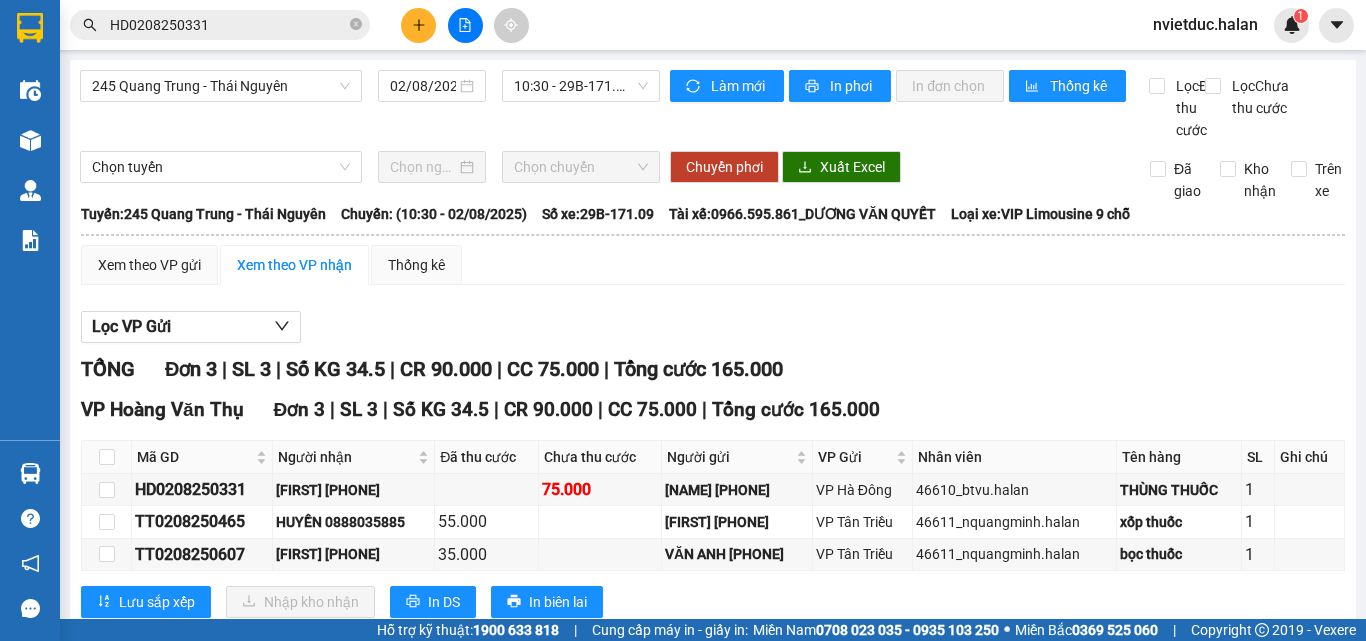 scroll, scrollTop: 77, scrollLeft: 0, axis: vertical 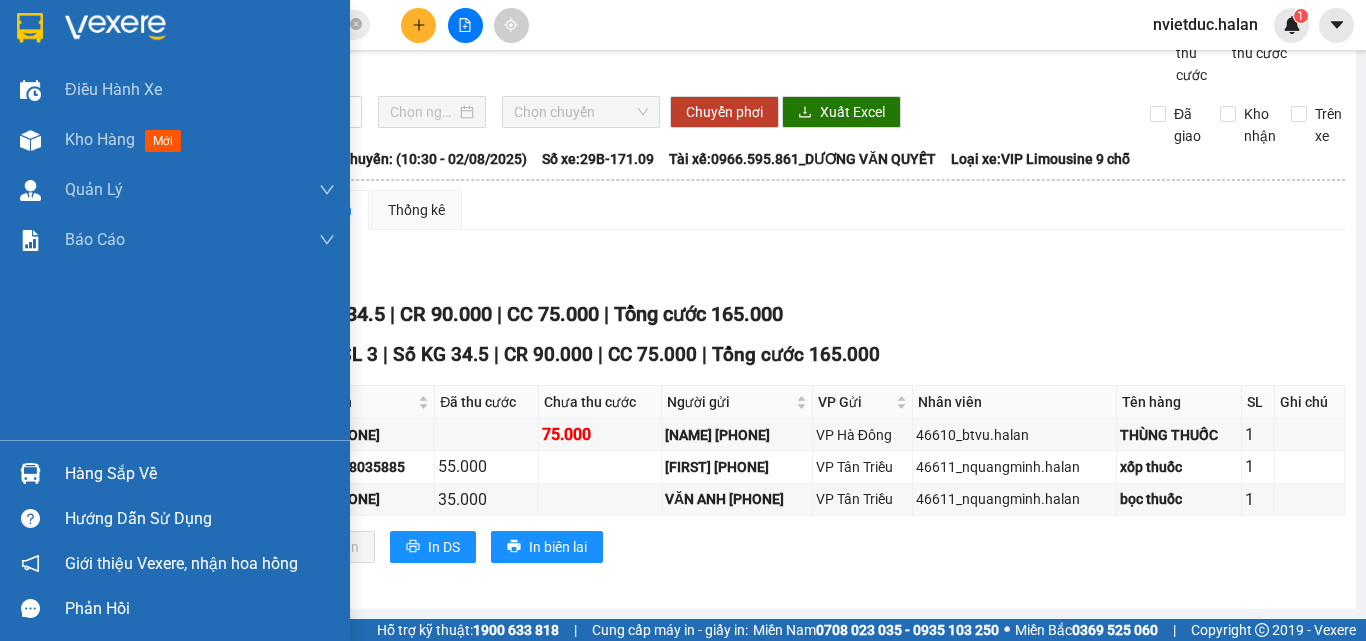 click on "Hàng sắp về" at bounding box center [175, 473] 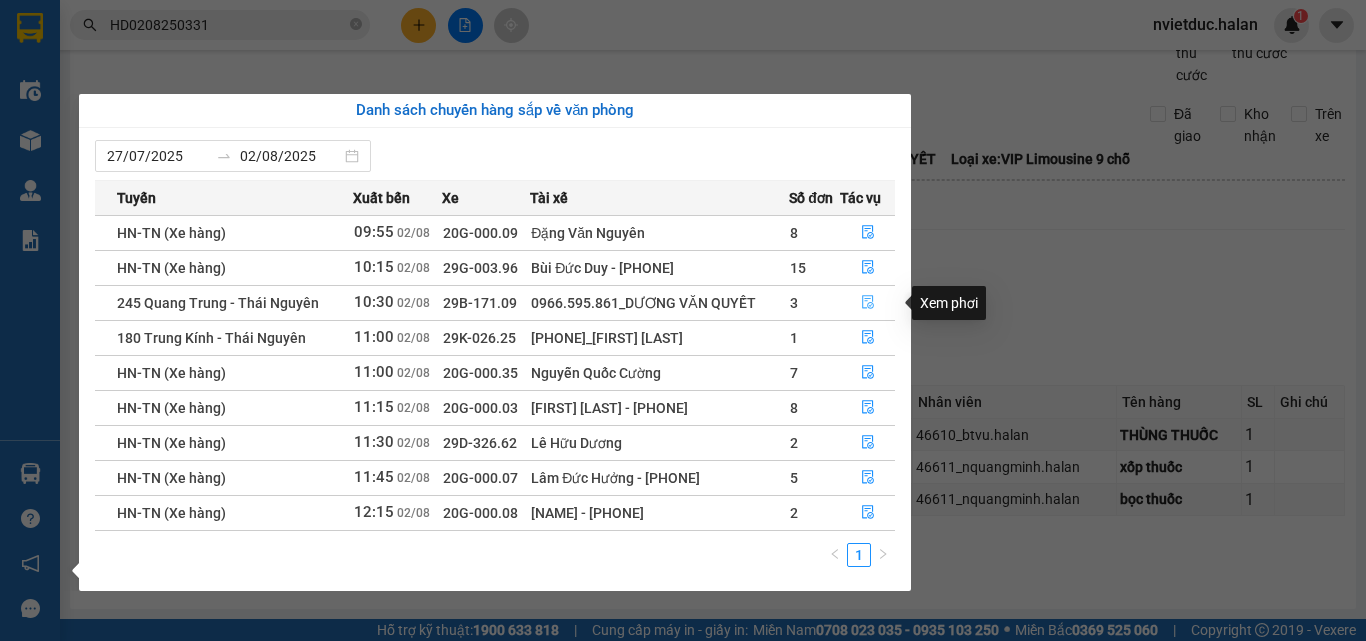 click 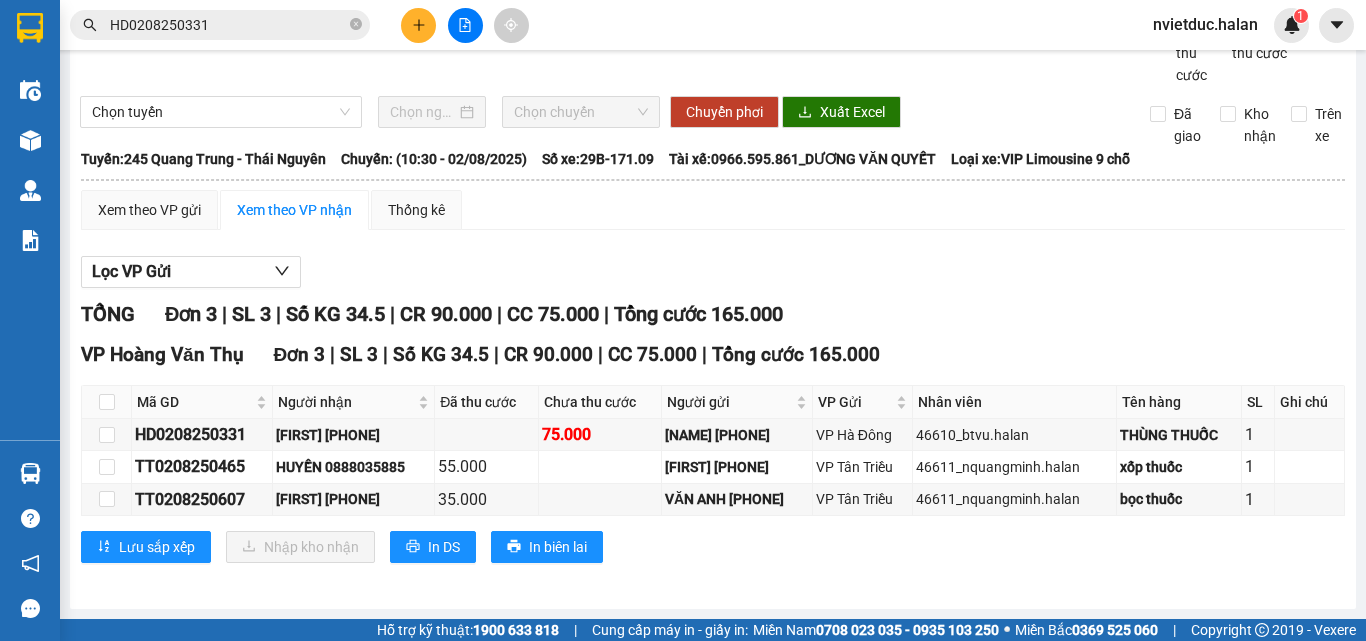 click on "TỔNG Đơn   3 | SL   3 | Số KG   34.5 | CR   90.000 | CC   75.000 | Tổng cước   165.000" at bounding box center (713, 314) 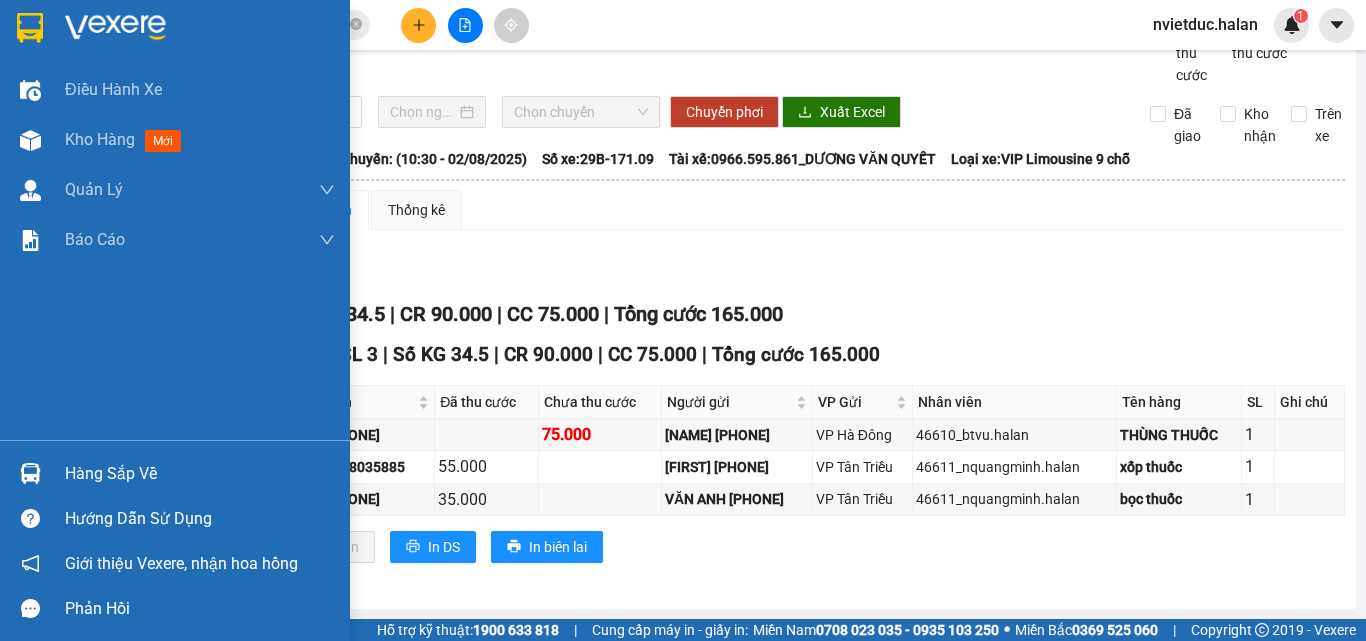 click at bounding box center (30, 473) 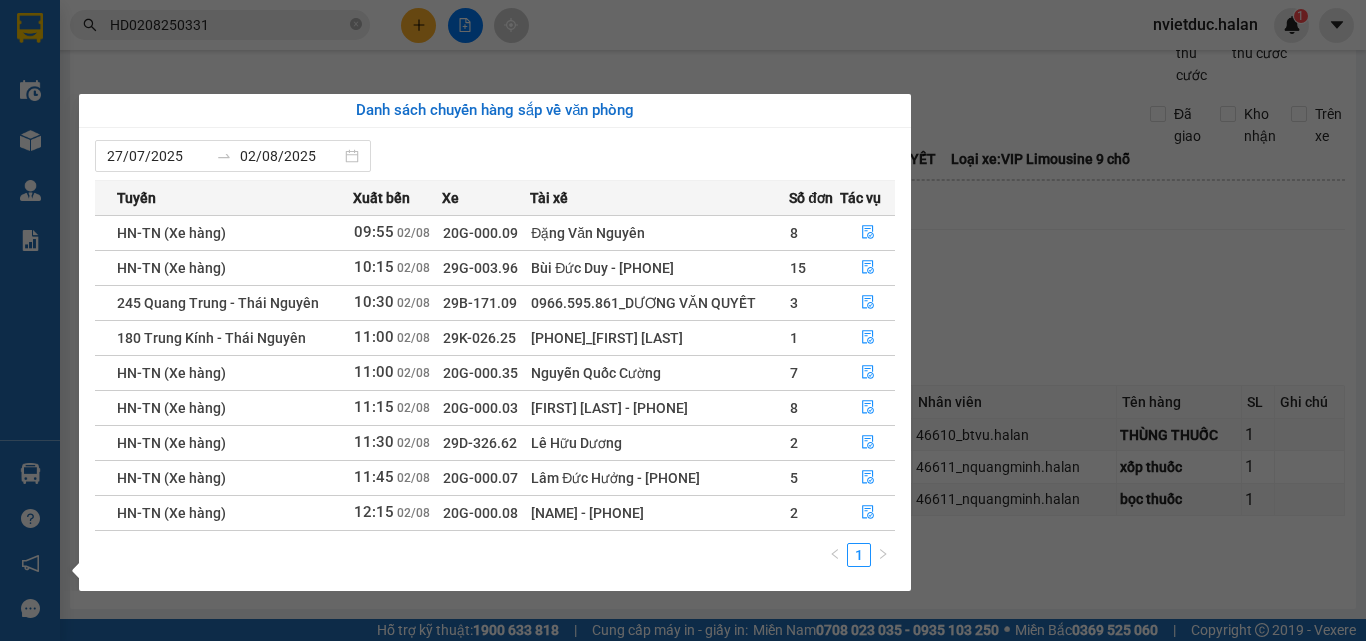 click on "Kết quả tìm kiếm ( 1 )  Bộ lọc  Mã ĐH Trạng thái Món hàng Thu hộ Tổng cước Chưa cước Nhãn Người gửi VP Gửi Người nhận VP Nhận HD0208250331 09:30 - 02/08 Trên xe   29B-171.09 10:30  -   02/08 THÙNG THUỐC SL:  1 75.000 75.000 0902163927 HƯƠNG VP Hà Đông 0326793058 ĐỨC VP Hoàng Văn Thụ 1 HD0208250331 nvietduc.halan 1     Điều hành xe     Kho hàng mới     Quản Lý Quản lý chuyến Quản lý kiểm kho     Báo cáo 12. Thống kê đơn đối tác 2. Doanh thu thực tế theo từng văn phòng 4. Thống kê đơn hàng theo văn phòng Hàng sắp về Hướng dẫn sử dụng Giới thiệu Vexere, nhận hoa hồng Phản hồi Phần mềm hỗ trợ bạn tốt chứ? 245 Quang Trung - Thái Nguyên 02/08/2025 10:30     - 29B-171.09  Làm mới In phơi In đơn chọn Thống kê Lọc  Đã thu cước Lọc  Chưa thu cước Chọn tuyến Chọn chuyến Chuyển phơi Xuất Excel Đã giao Kho nhận Trên xe Hà Lan" at bounding box center [683, 320] 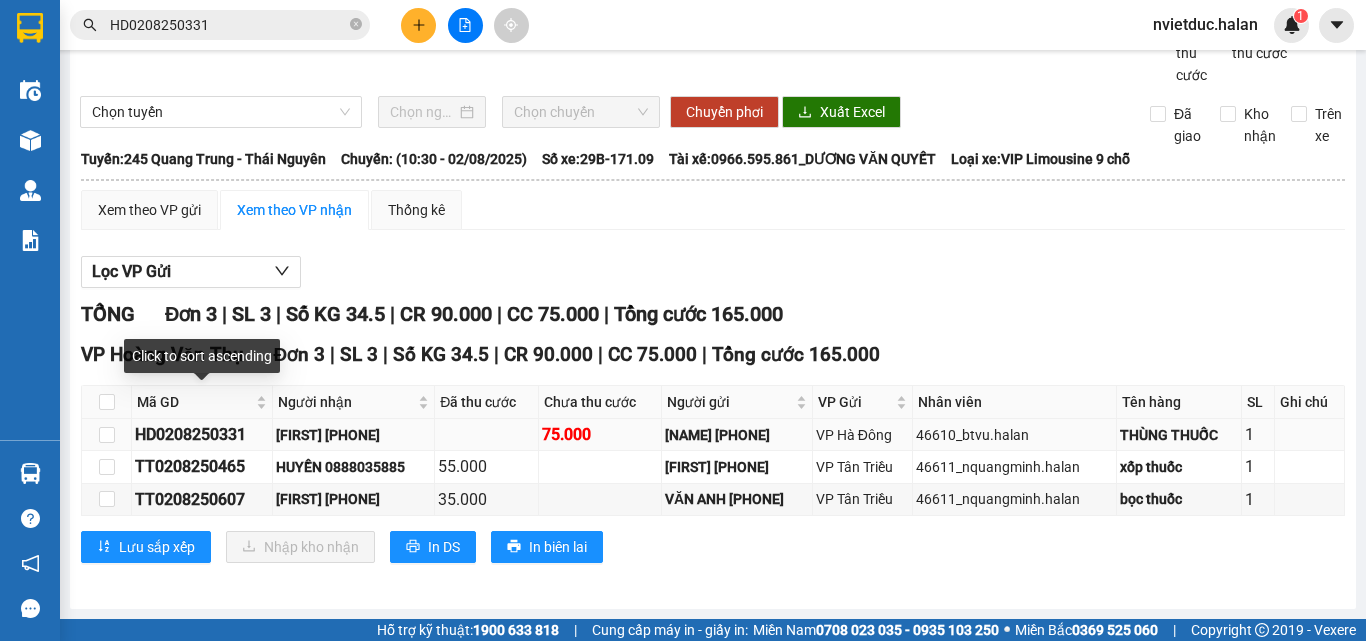 click on "HD0208250331" at bounding box center (202, 434) 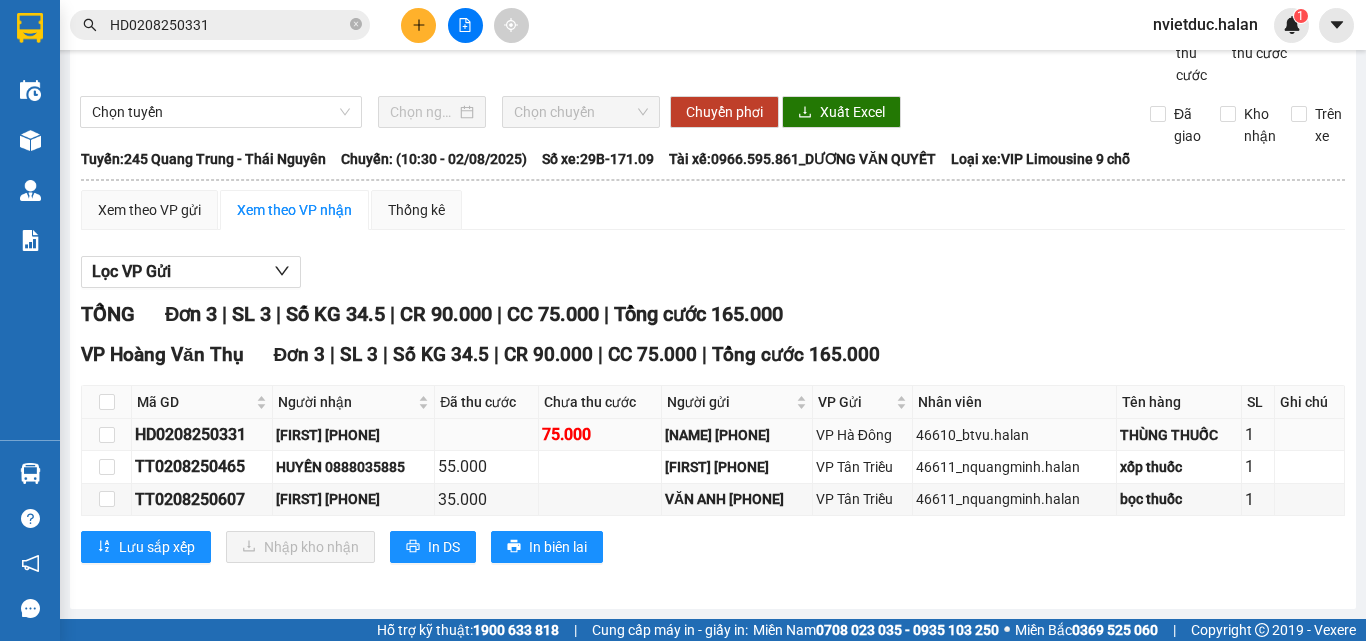 click on "HD0208250331" at bounding box center (202, 434) 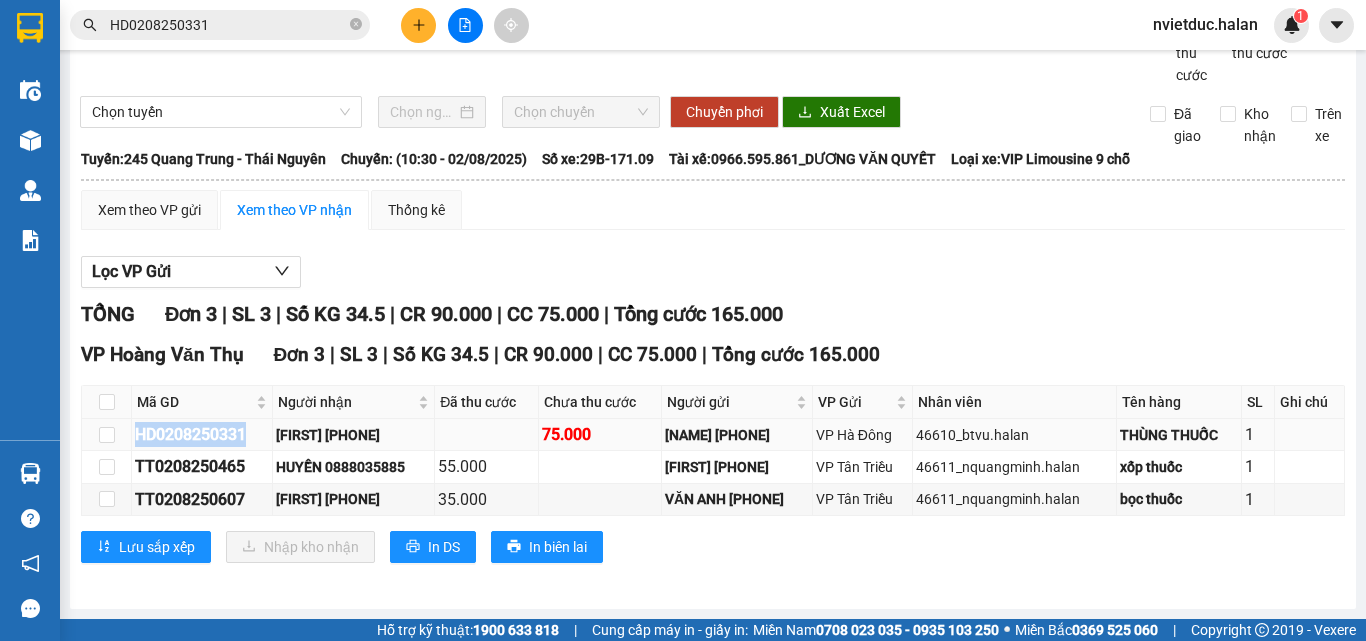 click on "HD0208250331" at bounding box center [202, 434] 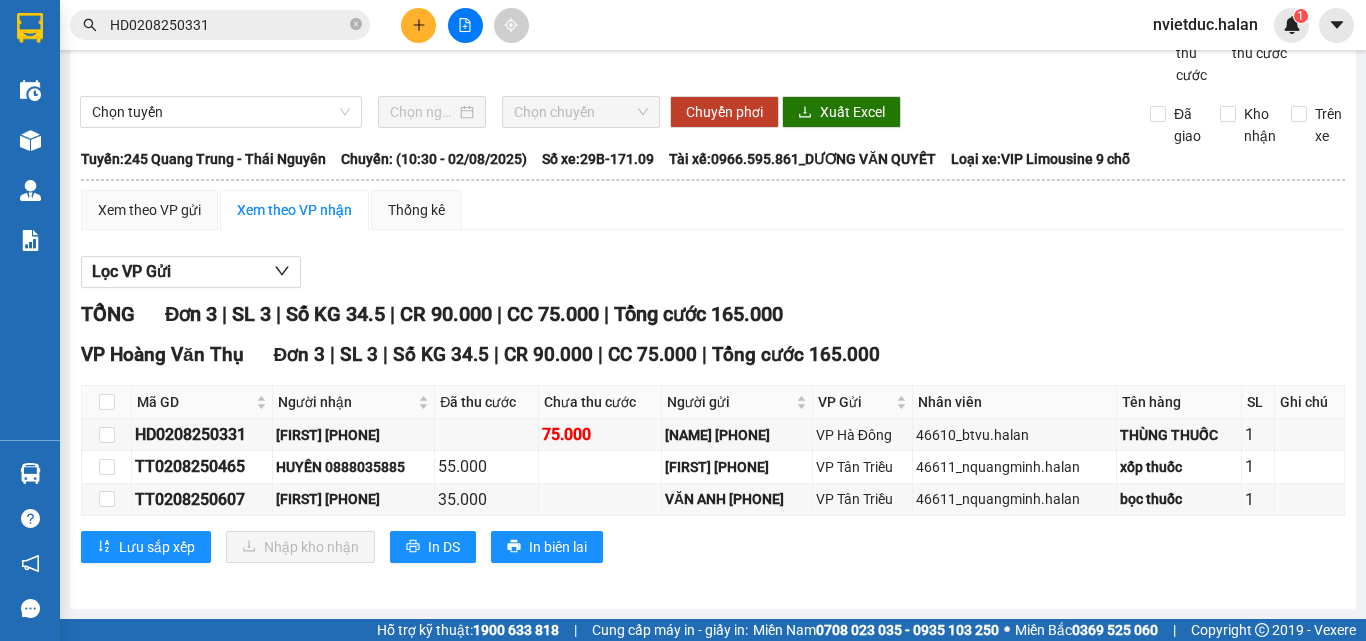 click on "HD0208250331" at bounding box center (228, 25) 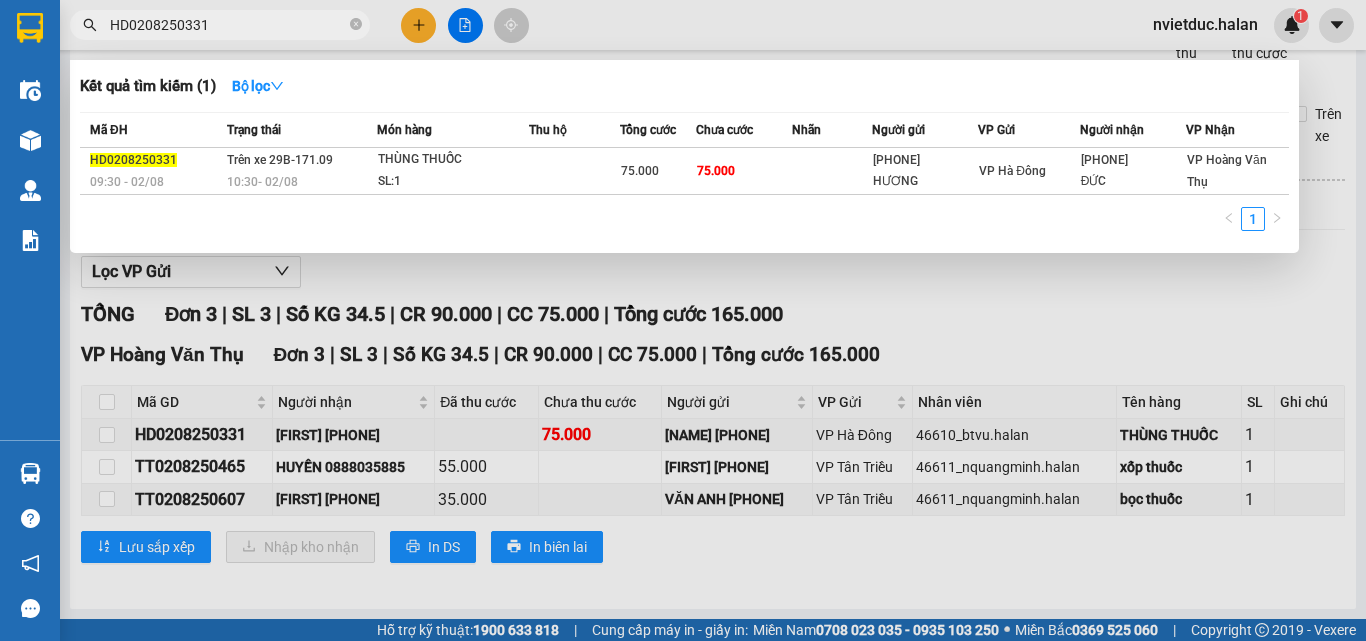 click at bounding box center (683, 320) 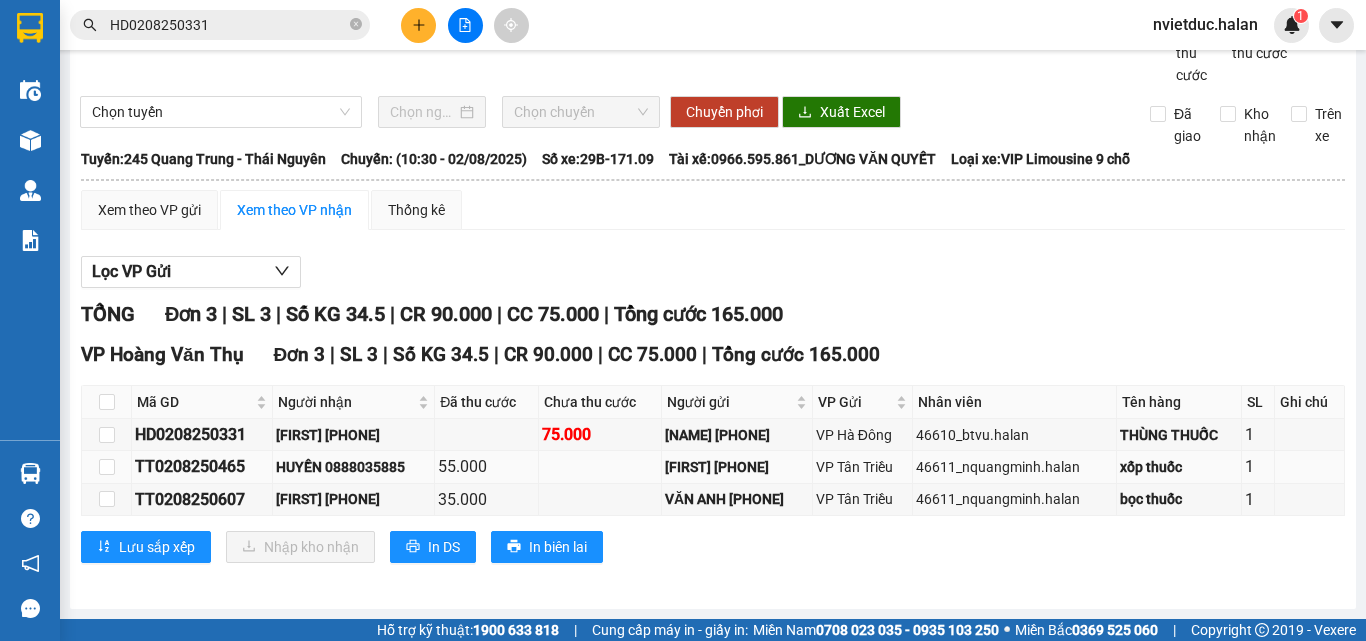 click on "TT0208250465" at bounding box center (202, 466) 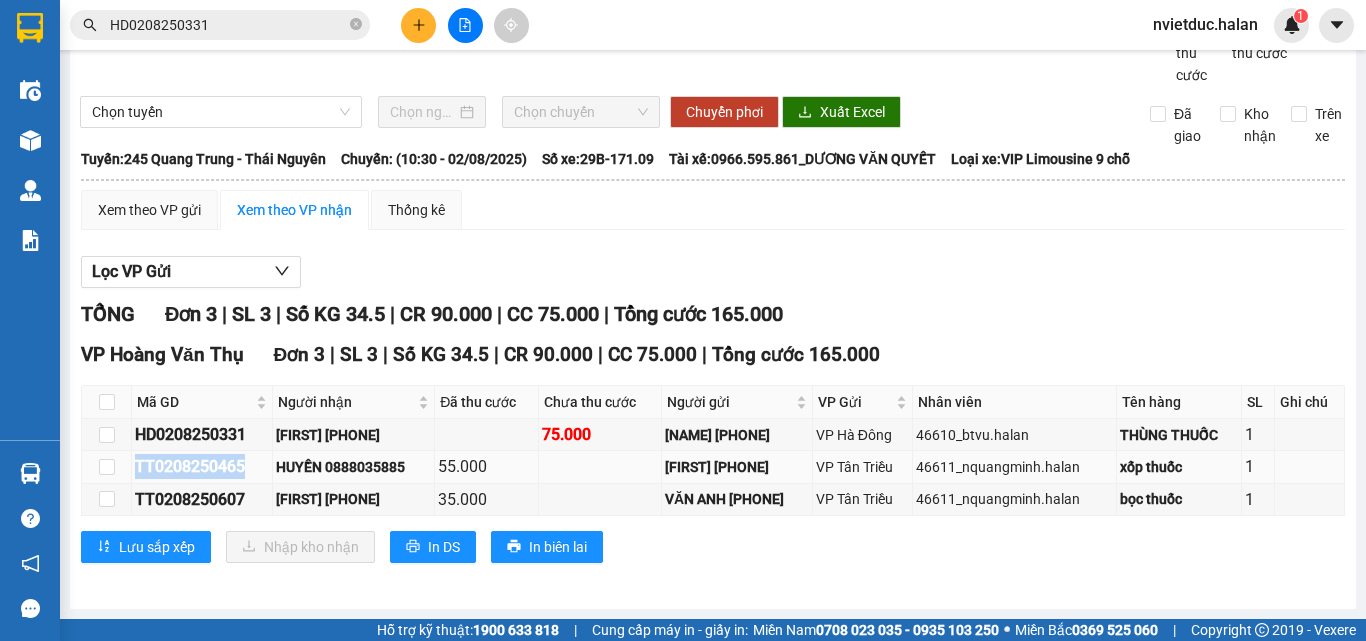 click on "TT0208250465" at bounding box center (202, 466) 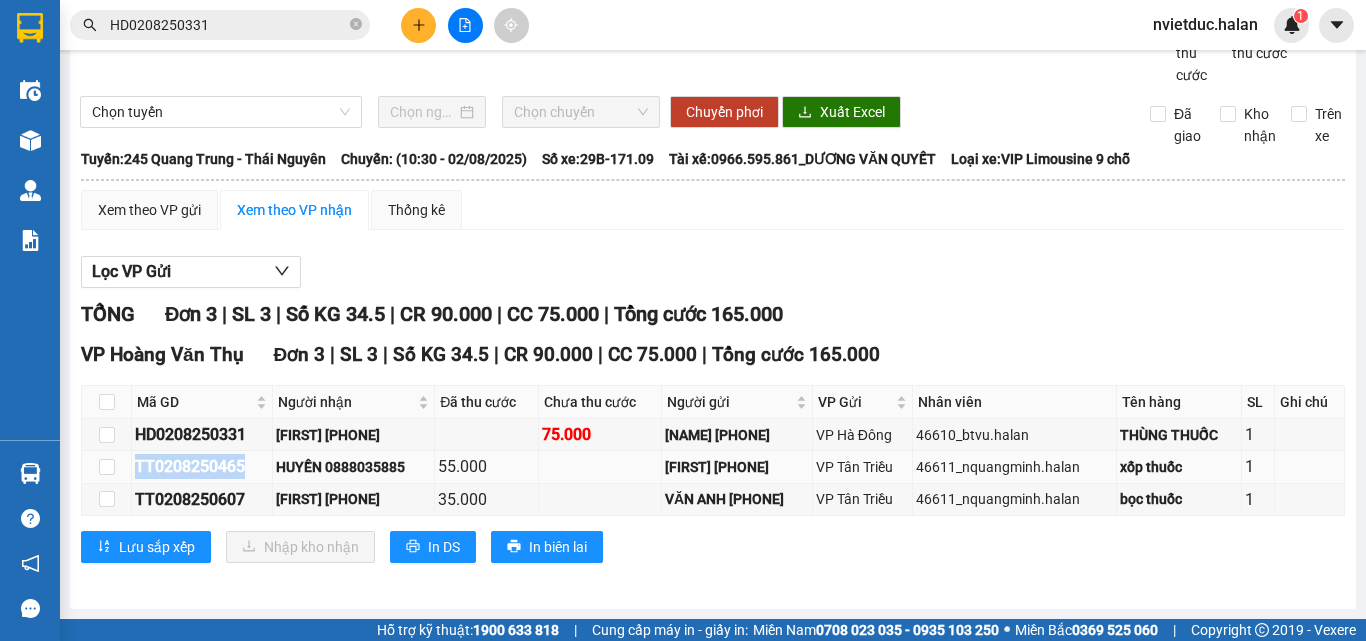 copy on "TT0208250465" 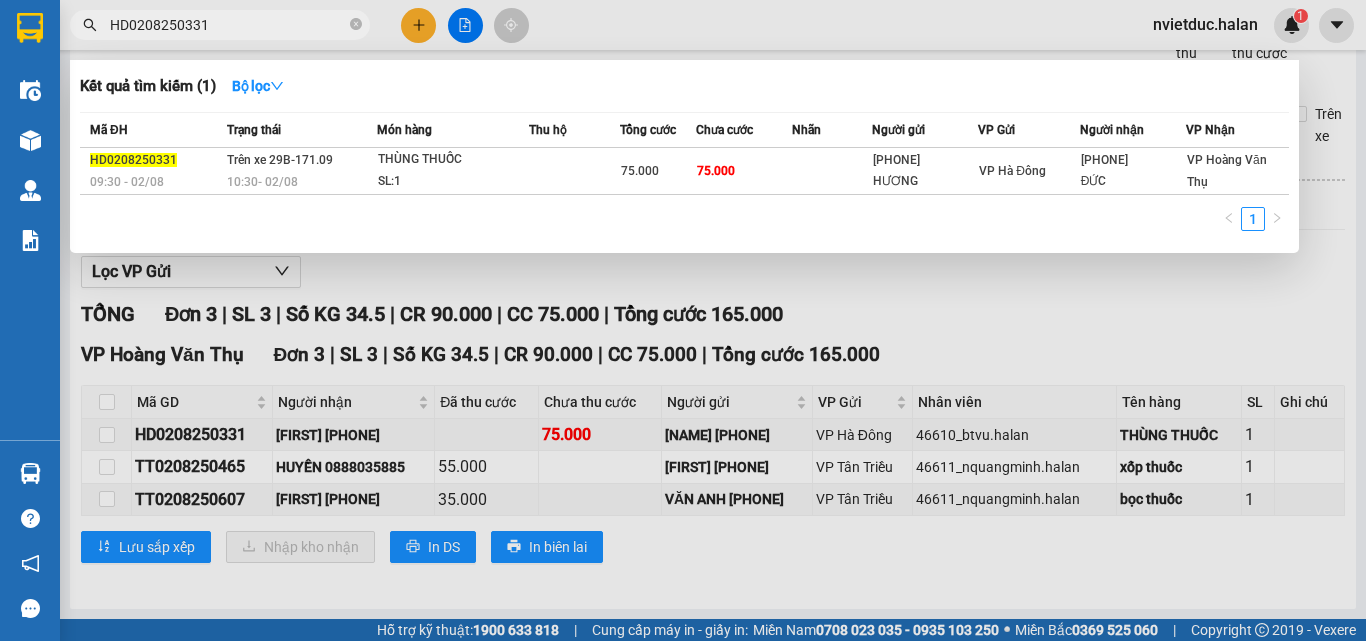 click on "HD0208250331" at bounding box center [228, 25] 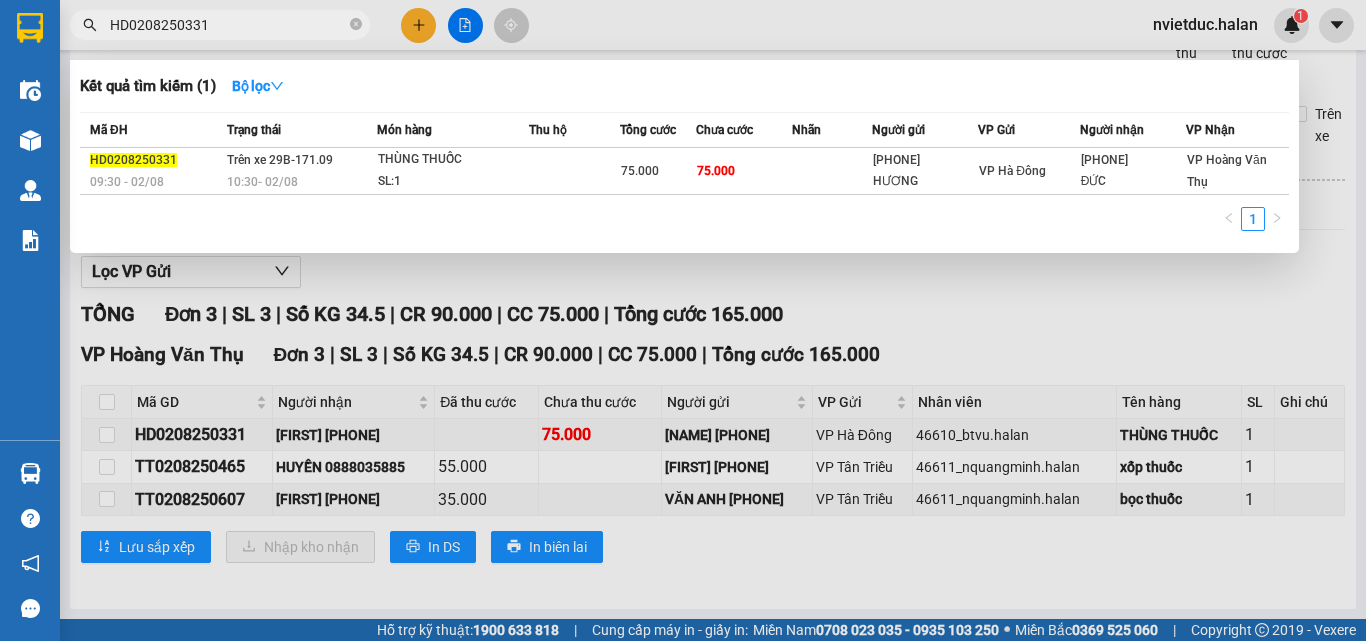 click on "HD0208250331" at bounding box center (228, 25) 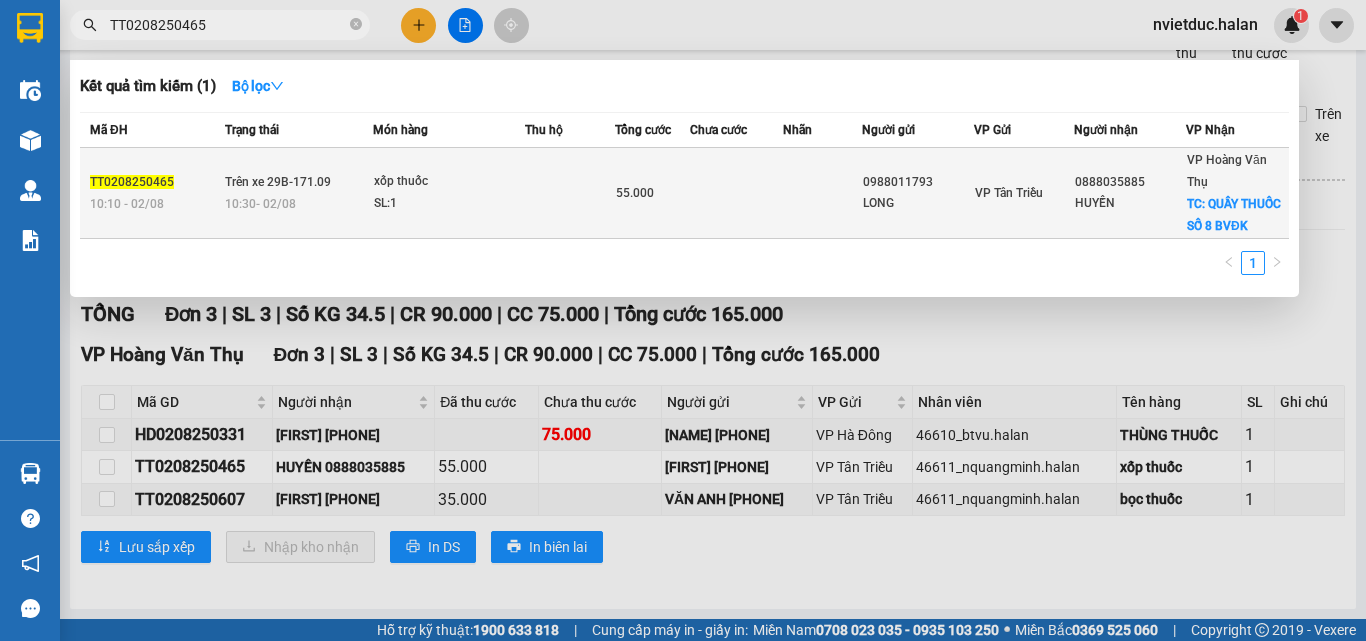 type on "TT0208250465" 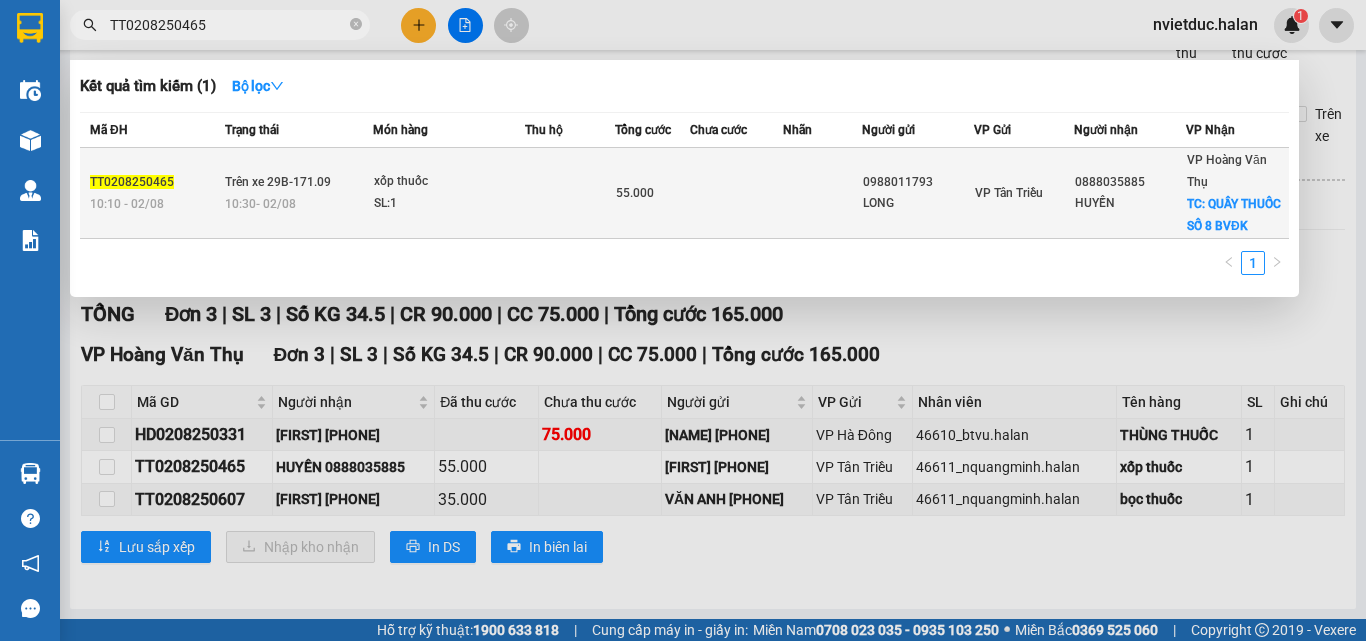 click at bounding box center [570, 193] 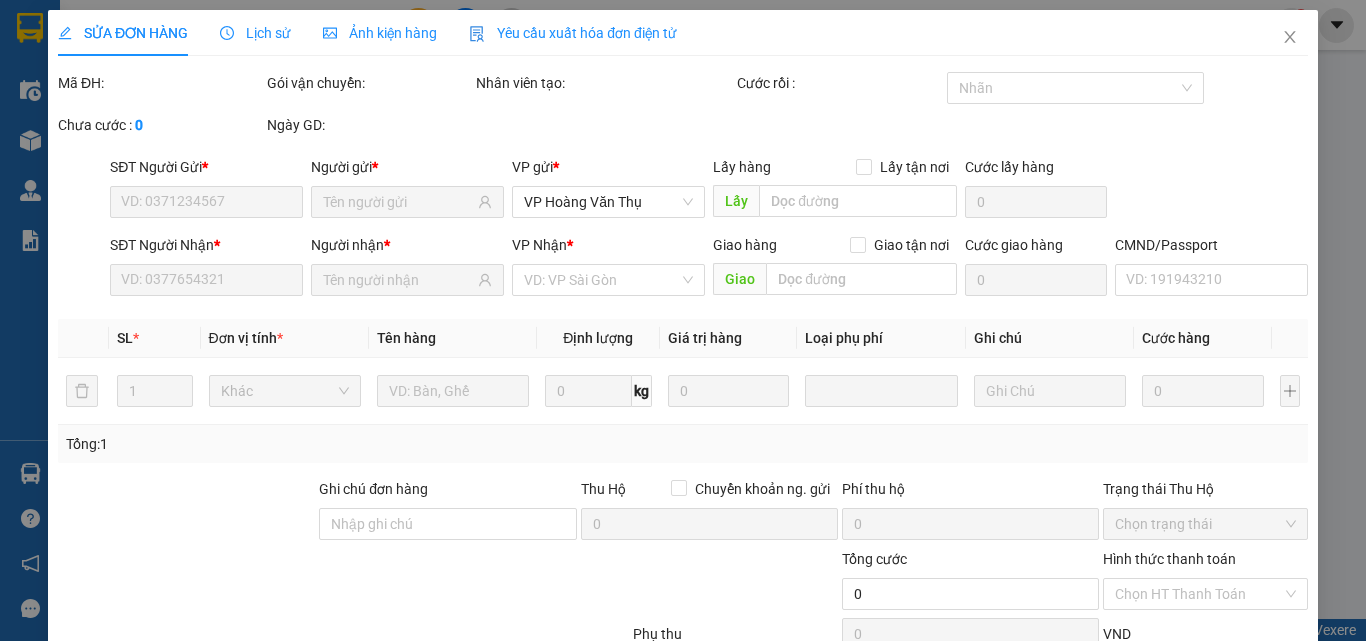 scroll, scrollTop: 0, scrollLeft: 0, axis: both 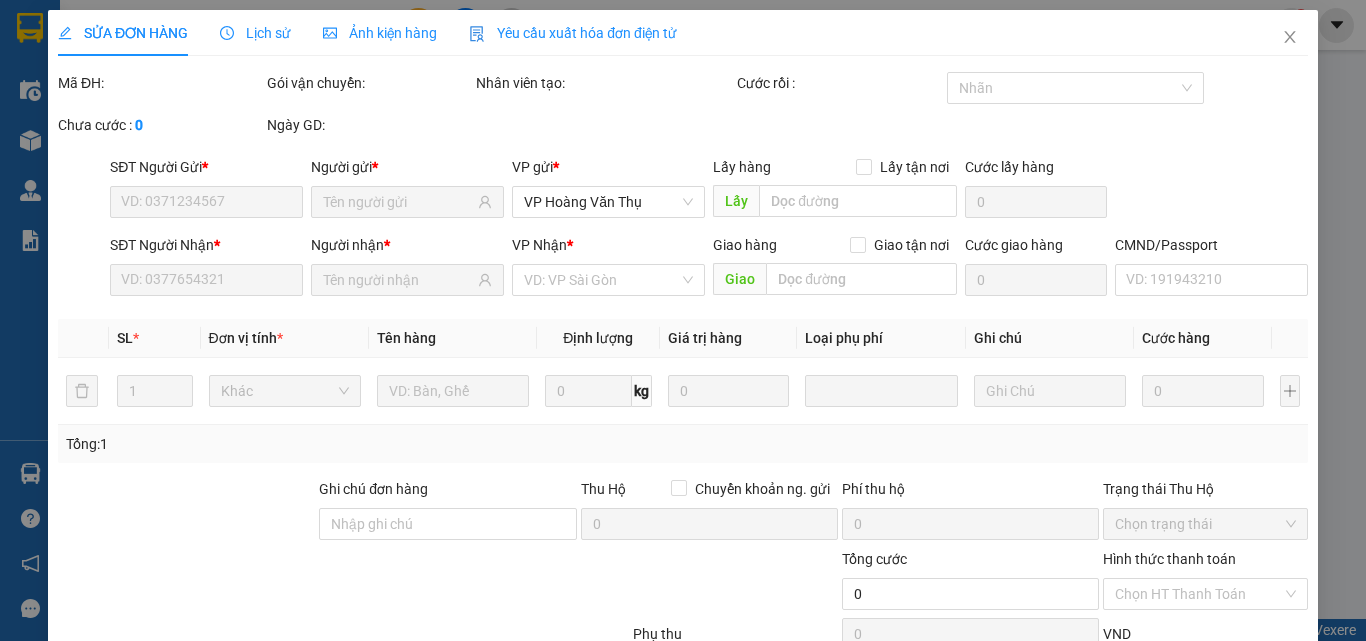 type on "0988011793" 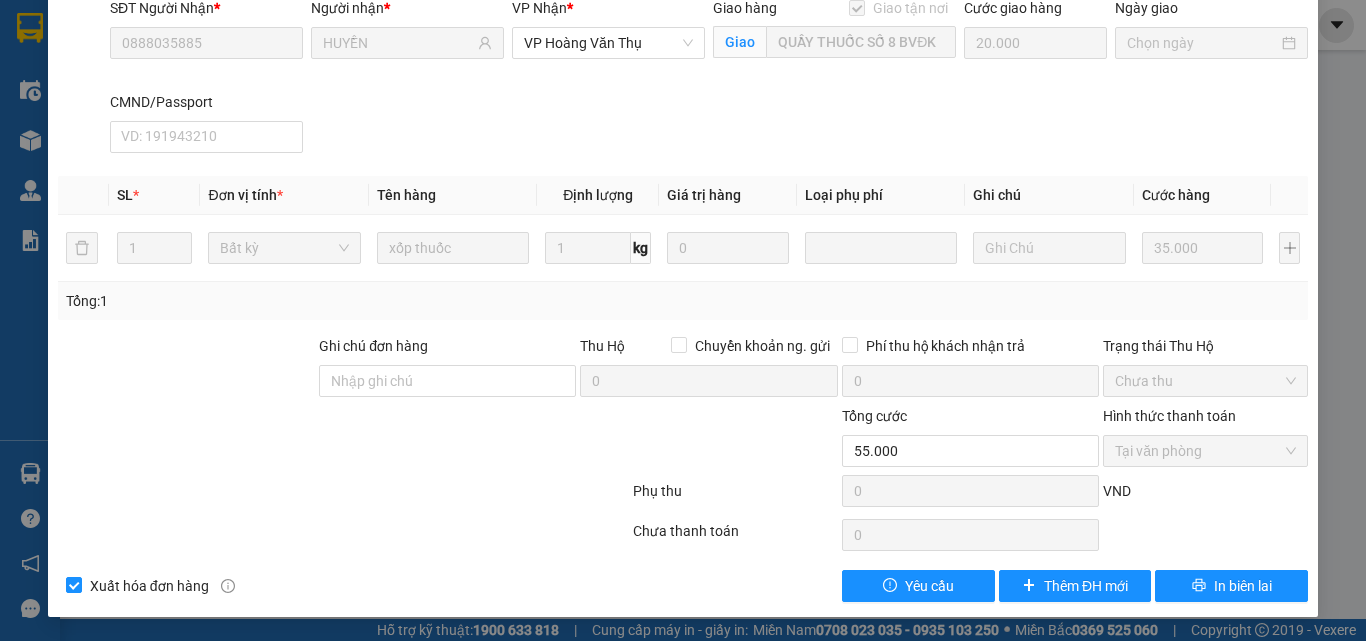 scroll, scrollTop: 8, scrollLeft: 0, axis: vertical 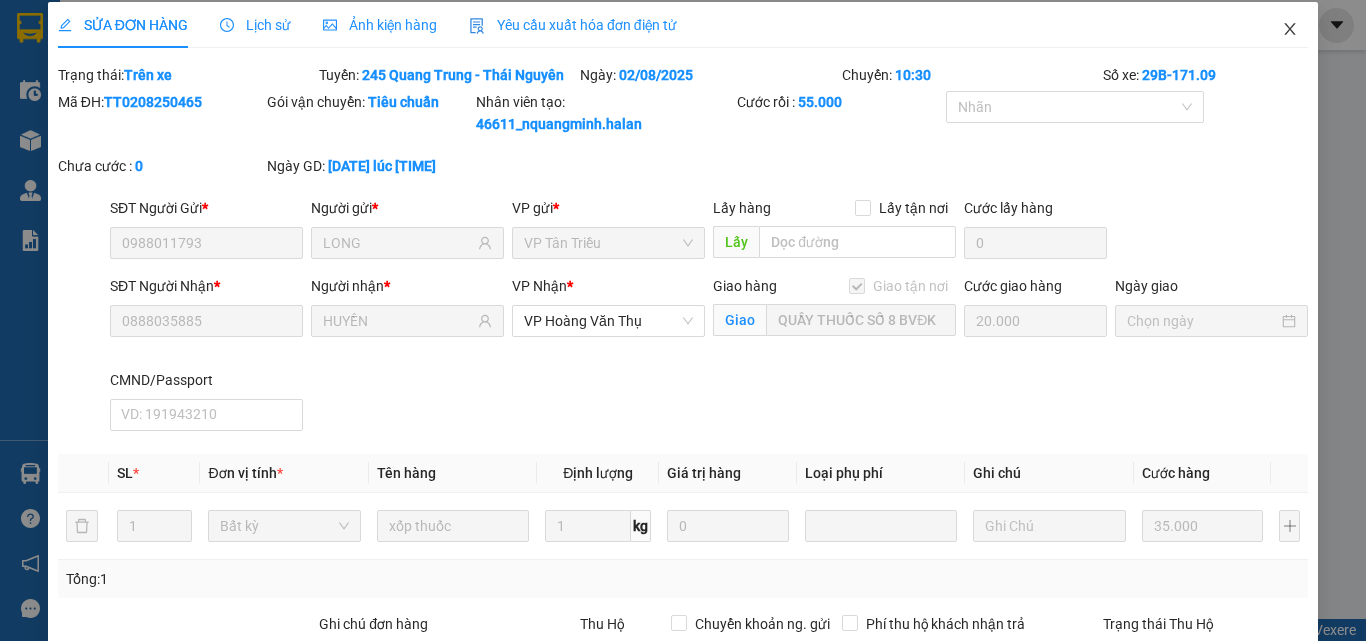click at bounding box center [1290, 30] 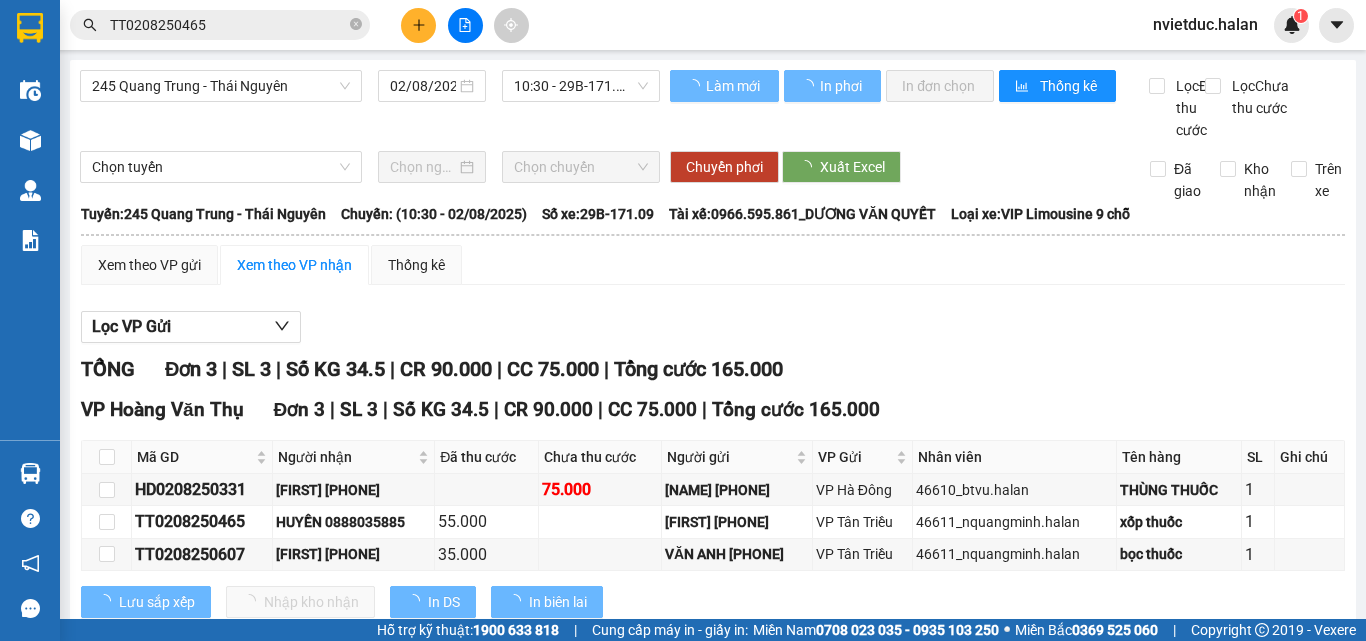 click on "Lọc VP Gửi TỔNG Đơn   3 | SL   3 | Số KG   34.5 | CR   90.000 | CC   75.000 | Tổng cước   165.000 VP Hoàng Văn Thụ Đơn   3 | SL   3 | Số KG   34.5 | CR   90.000 | CC   75.000 | Tổng cước   165.000 Mã GD Người nhận Đã thu cước Chưa thu cước Người gửi VP Gửi Nhân viên Tên hàng SL Ghi chú Ký nhận                         HD0208250331 ĐỨC 0326793058 75.000 HƯƠNG 0902163927 VP Hà Đông 46610_btvu.halan THÙNG THUỐC  1 TT0208250465 HUYỀN 0888035885 55.000 LONG 0988011793 VP Tân Triều 46611_nquangminh.halan xốp thuốc 1 TT0208250607 TÚ 0989258899 35.000 VĂN ANH 0945529113 VP Tân Triều 46611_nquangminh.halan bọc thuốc 1 Lưu sắp xếp Nhập kho nhận In DS In biên lai Hà Lan   02083737373   271 - Dương Tự Minh - Phường Tân Long - Thái Nguyên VP Hoàng Văn Thụ  -  12:26 - 02/08/2025 Tuyến:  245 Quang Trung - Thái Nguyên Chuyến:   (10:30 - 02/08/2025) Tài xế:  0966.595.861_DƯƠNG VĂN QUYẾT" at bounding box center [713, 472] 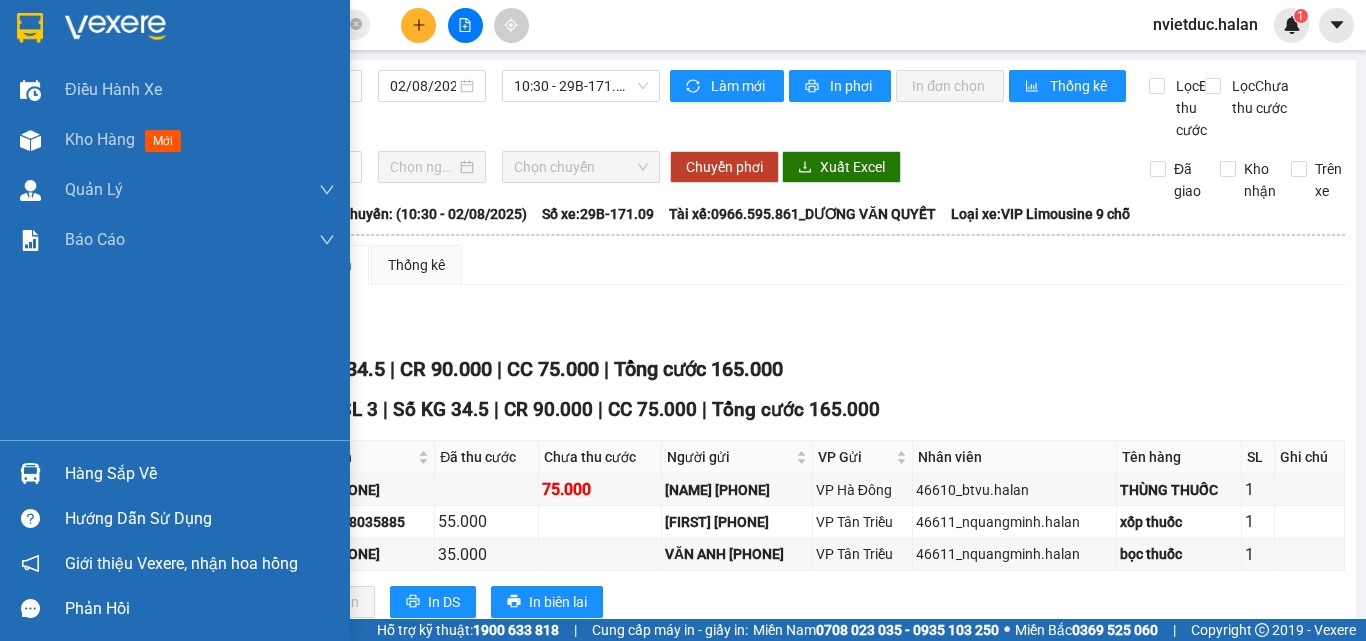 click at bounding box center (30, 473) 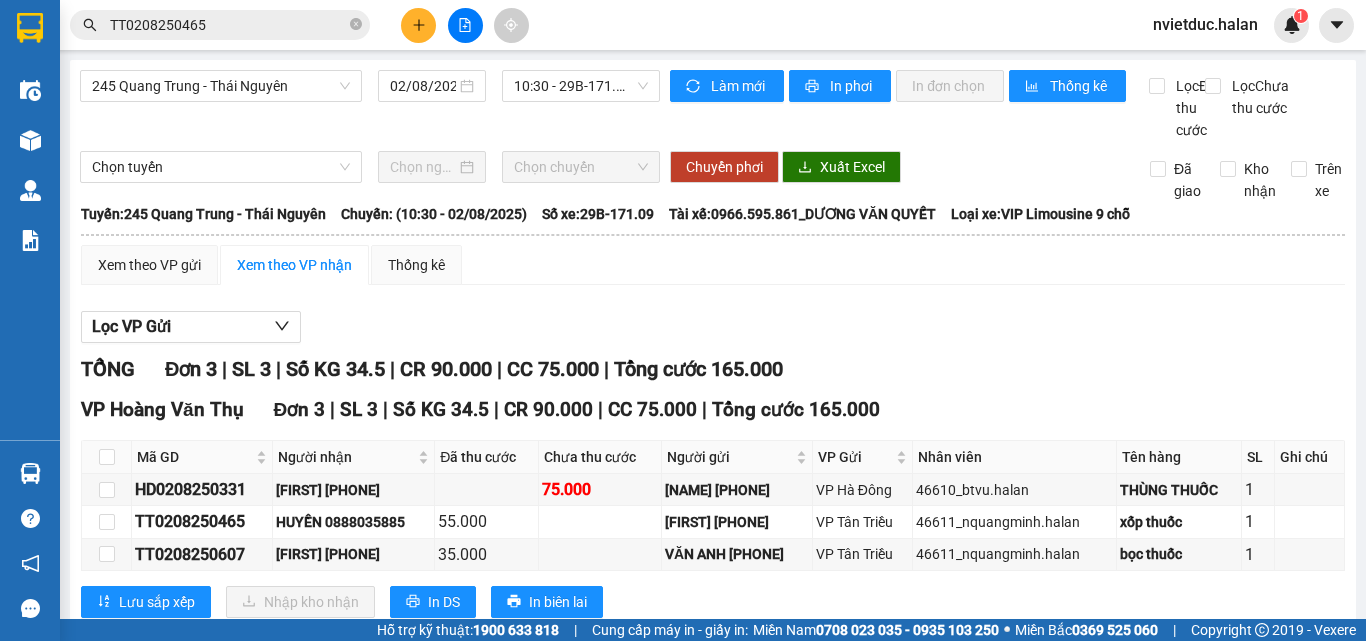 click on "Kết quả tìm kiếm ( 1 )  Bộ lọc  Mã ĐH Trạng thái Món hàng Thu hộ Tổng cước Chưa cước Nhãn Người gửi VP Gửi Người nhận VP Nhận TT0208250465 10:10 - 02/08 Trên xe   29B-171.09 10:30  -   02/08 xốp thuốc SL:  1 55.000 0988011793 LONG VP Tân Triều 0888035885 HUYỀN VP Hoàng Văn Thụ TC: QUẦY THUỐC SỐ 8 BVĐK 1 TT0208250465 nvietduc.halan 1     Điều hành xe     Kho hàng mới     Quản Lý Quản lý chuyến Quản lý kiểm kho     Báo cáo 12. Thống kê đơn đối tác 2. Doanh thu thực tế theo từng văn phòng 4. Thống kê đơn hàng theo văn phòng Hàng sắp về Hướng dẫn sử dụng Giới thiệu Vexere, nhận hoa hồng Phản hồi Phần mềm hỗ trợ bạn tốt chứ? 245 Quang Trung - Thái Nguyên 02/08/2025 10:30     - 29B-171.09  Làm mới In phơi In đơn chọn Thống kê Lọc  Đã thu cước Lọc  Chưa thu cước Chọn tuyến Chọn chuyến Chuyển phơi Xuất Excel Đã giao Kho nhận" at bounding box center (683, 320) 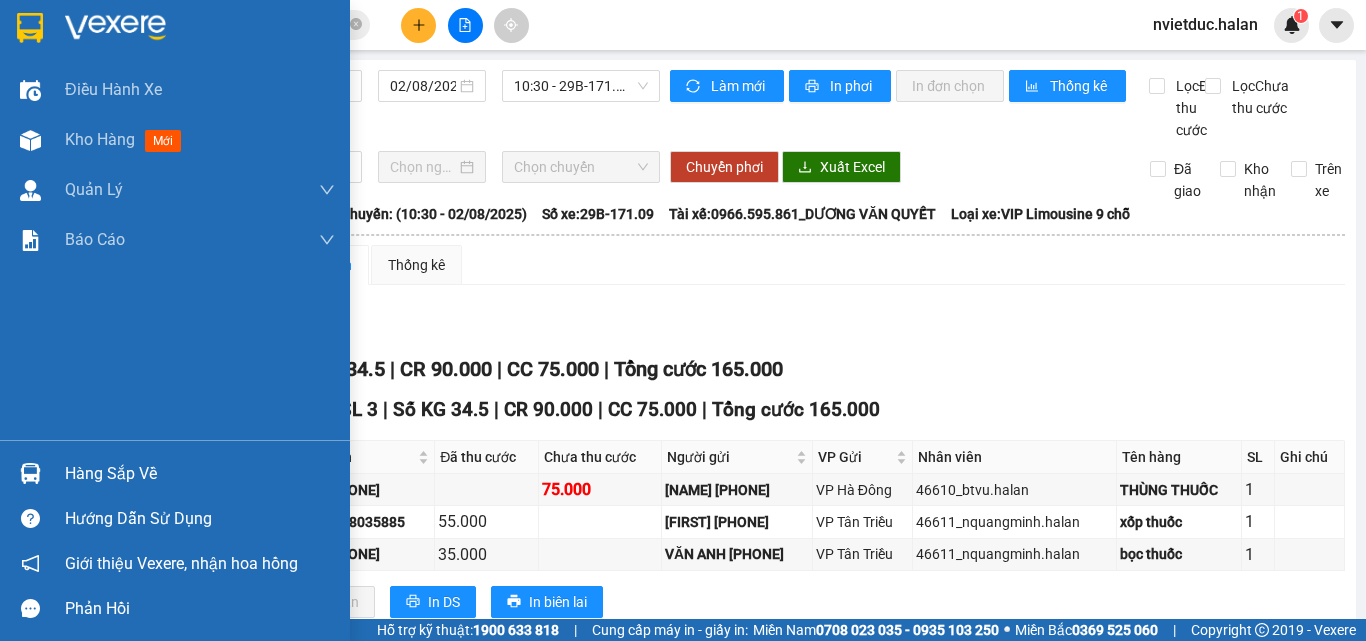 click at bounding box center (30, 473) 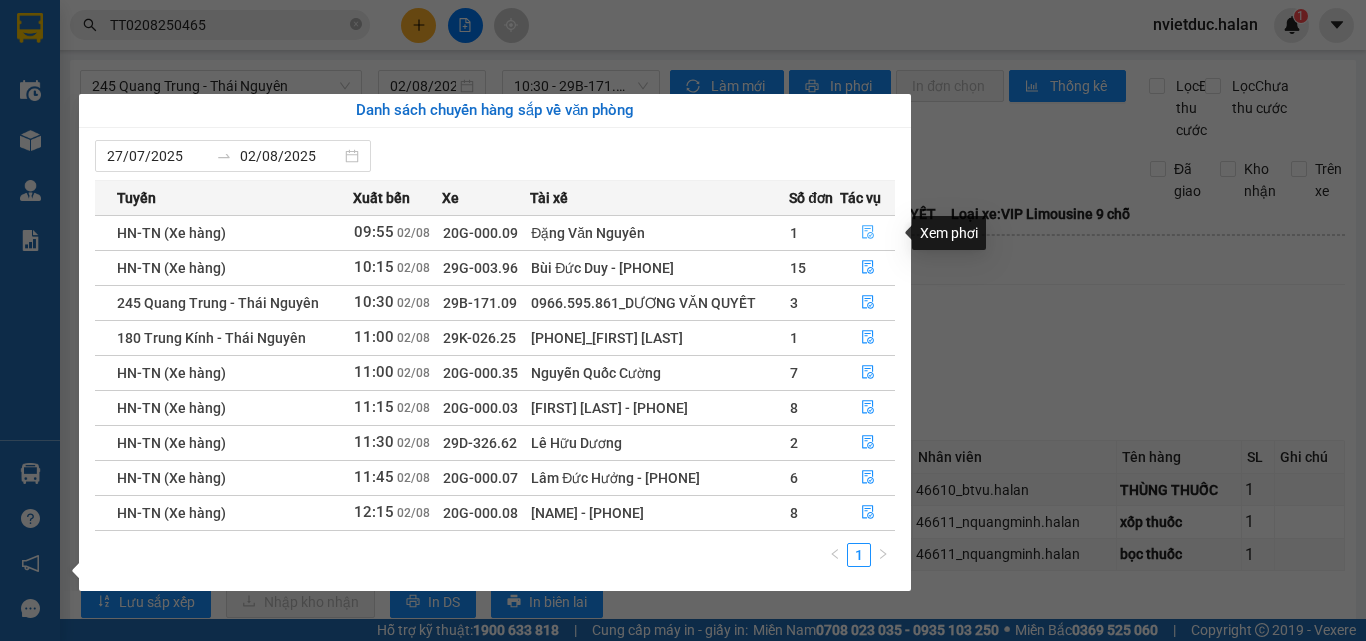 click 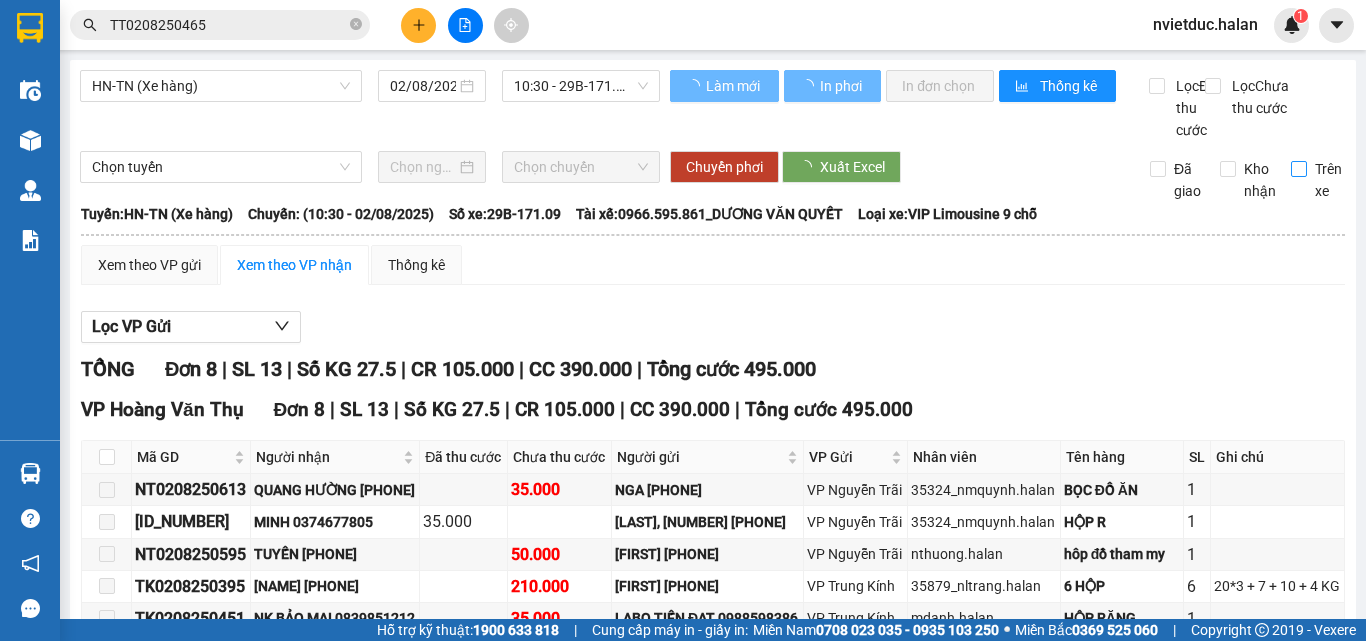 click on "Trên xe" at bounding box center (1328, 180) 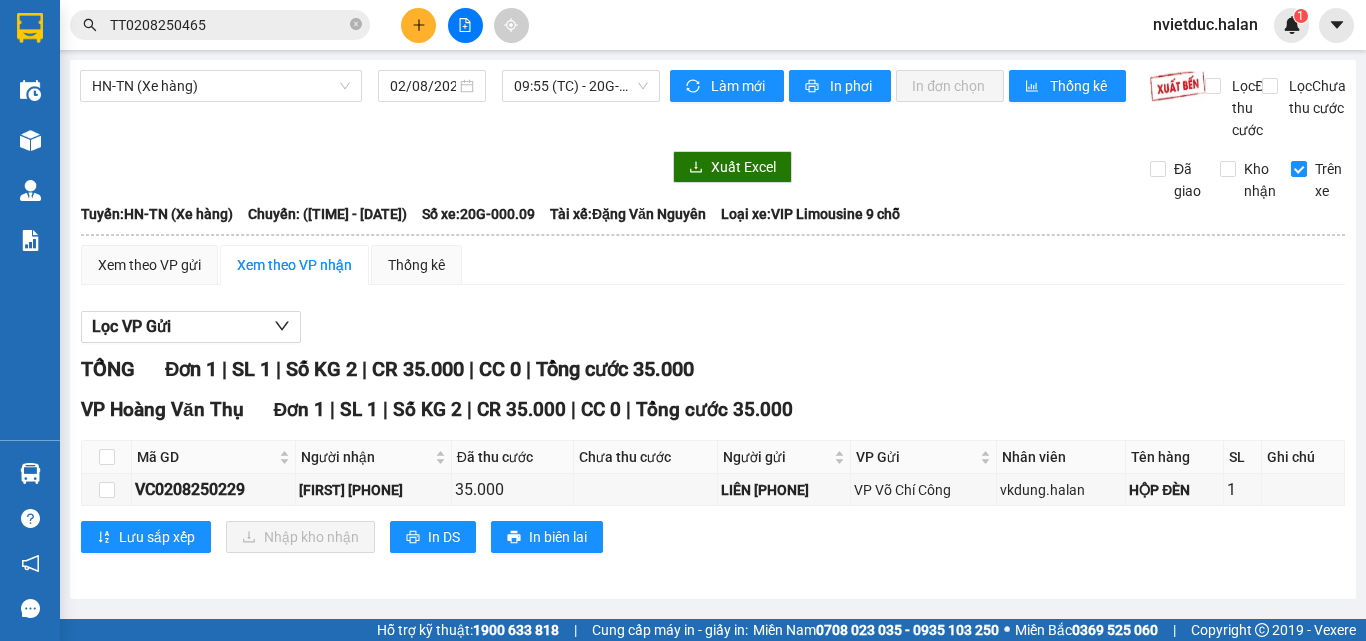 click on "Xem theo VP gửi Xem theo VP nhận Thống kê Lọc VP Gửi TỔNG Đơn   1 | SL   1 | Số KG   2 | CR   35.000 | CC   0 | Tổng cước   35.000 VP Hoàng Văn Thụ Đơn   1 | SL   1 | Số KG   2 | CR   35.000 | CC   0 | Tổng cước   35.000 Mã GD Người nhận Đã thu cước Chưa thu cước Người gửi VP Gửi Nhân viên Tên hàng SL Ghi chú Ký nhận                         VC0208250229 MINH 0962541325 35.000 LIÊN  0388352534 VP Võ Chí Công vkdung.halan HỘP ĐÈN  1 Lưu sắp xếp Nhập kho nhận In DS In biên lai Hà Lan   02083737373   271 - Dương Tự Minh - Phường Tân Long - Thái Nguyên VP Hoàng Văn Thụ  -  12:31 - 02/08/2025 Tuyến:  HN-TN (Xe hàng) Chuyến:   (09:55 - 02/08/2025) Tài xế:  Đặng Văn Nguyên   Số xe:  20G-000.09   Loại xe:  VIP Limousine 9 chỗ Mã GD Người nhận Đã thu cước Chưa thu cước Người gửi VP Gửi Nhân viên Tên hàng SL Ghi chú Ký nhận VP Hoàng Văn Thụ Đơn   1 | SL   1" at bounding box center (713, 411) 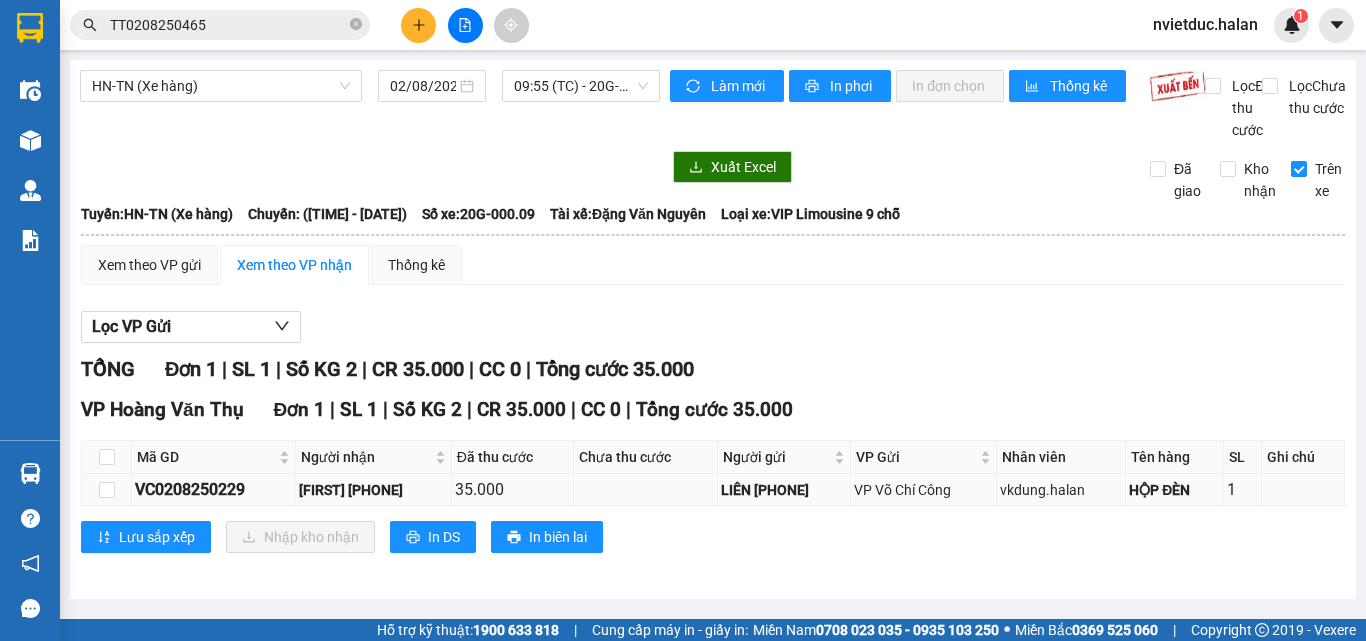 scroll, scrollTop: 0, scrollLeft: 0, axis: both 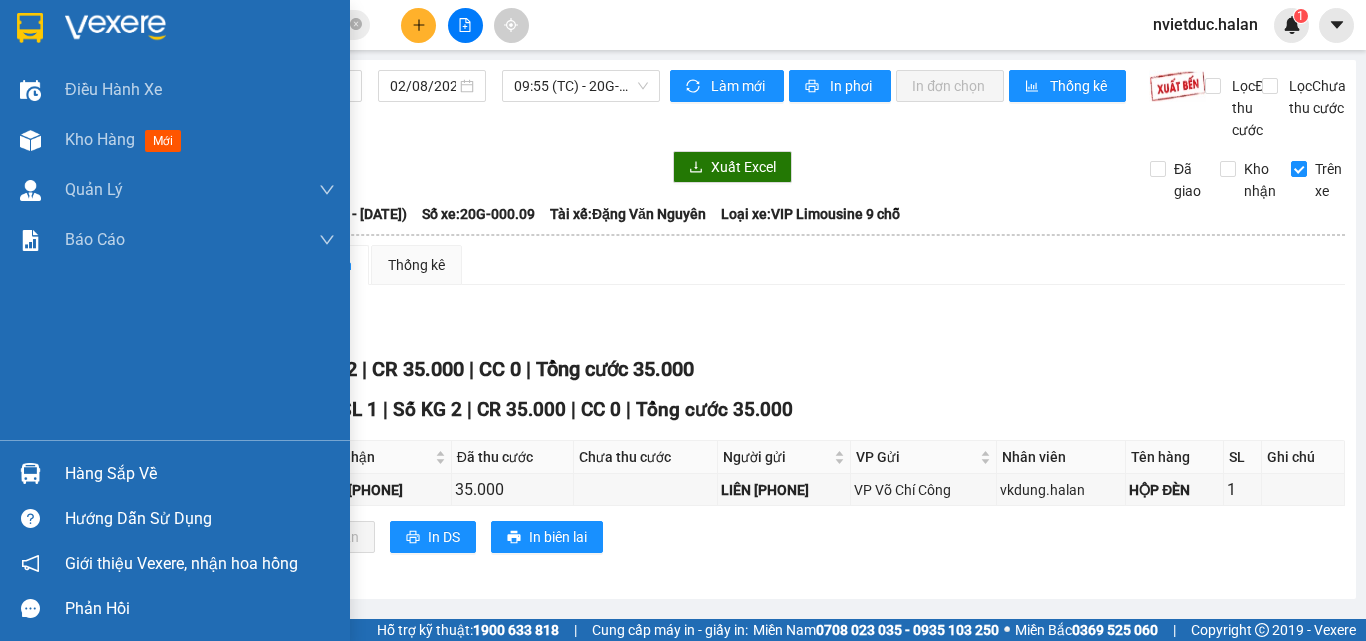 click on "Hàng sắp về" at bounding box center (175, 473) 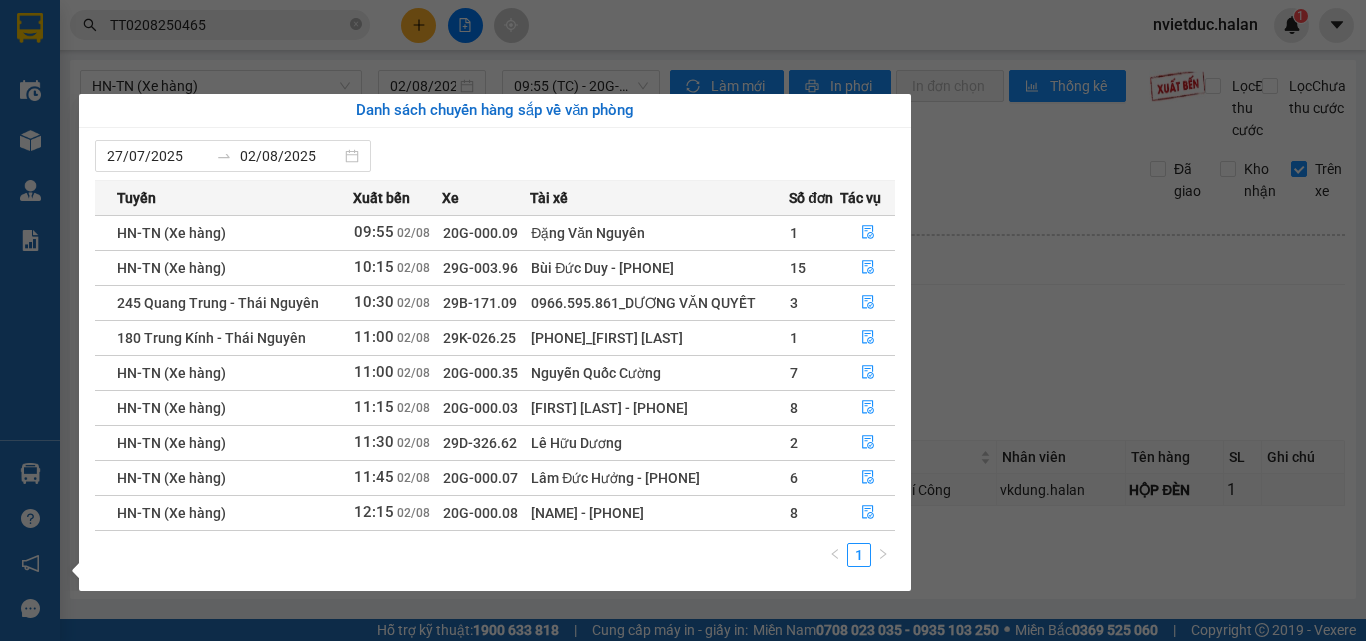 click on "Điều hành xe     Kho hàng mới     Quản Lý Quản lý chuyến Quản lý kiểm kho     Báo cáo 12. Thống kê đơn đối tác 2. Doanh thu thực tế theo từng văn phòng 4. Thống kê đơn hàng theo văn phòng Hàng sắp về Hướng dẫn sử dụng Giới thiệu Vexere, nhận hoa hồng Phản hồi Phần mềm hỗ trợ bạn tốt chứ?" at bounding box center [30, 320] 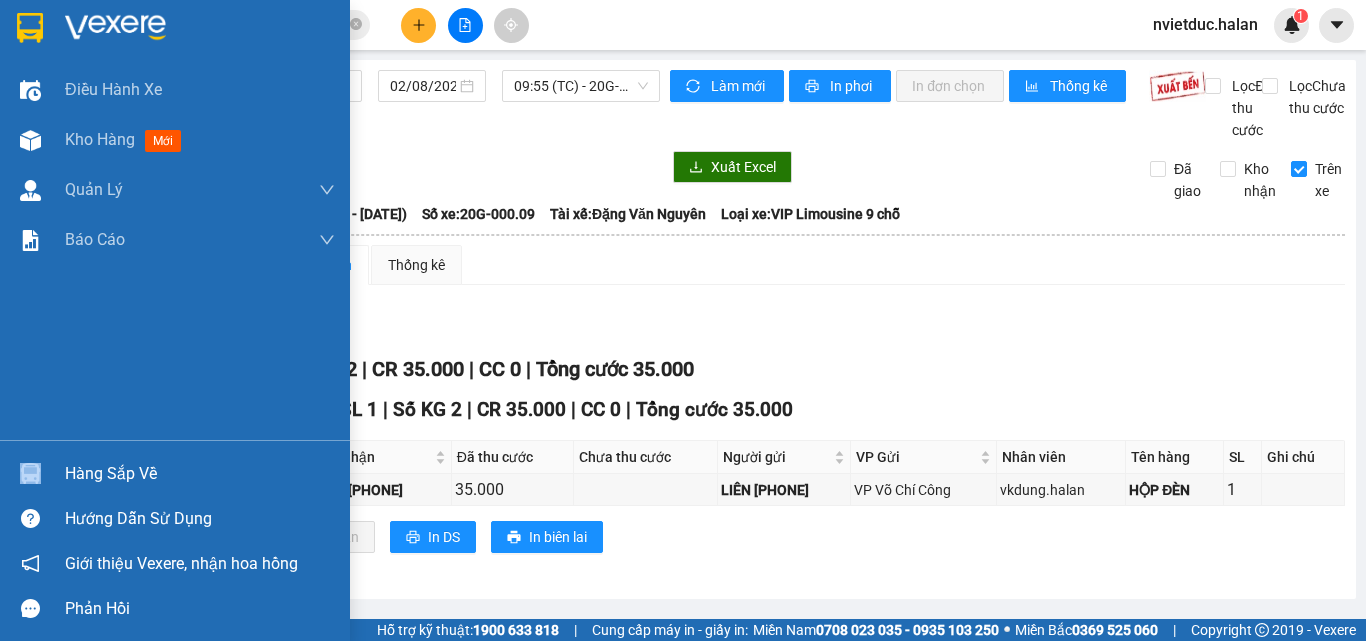 click on "Hàng sắp về" at bounding box center [175, 473] 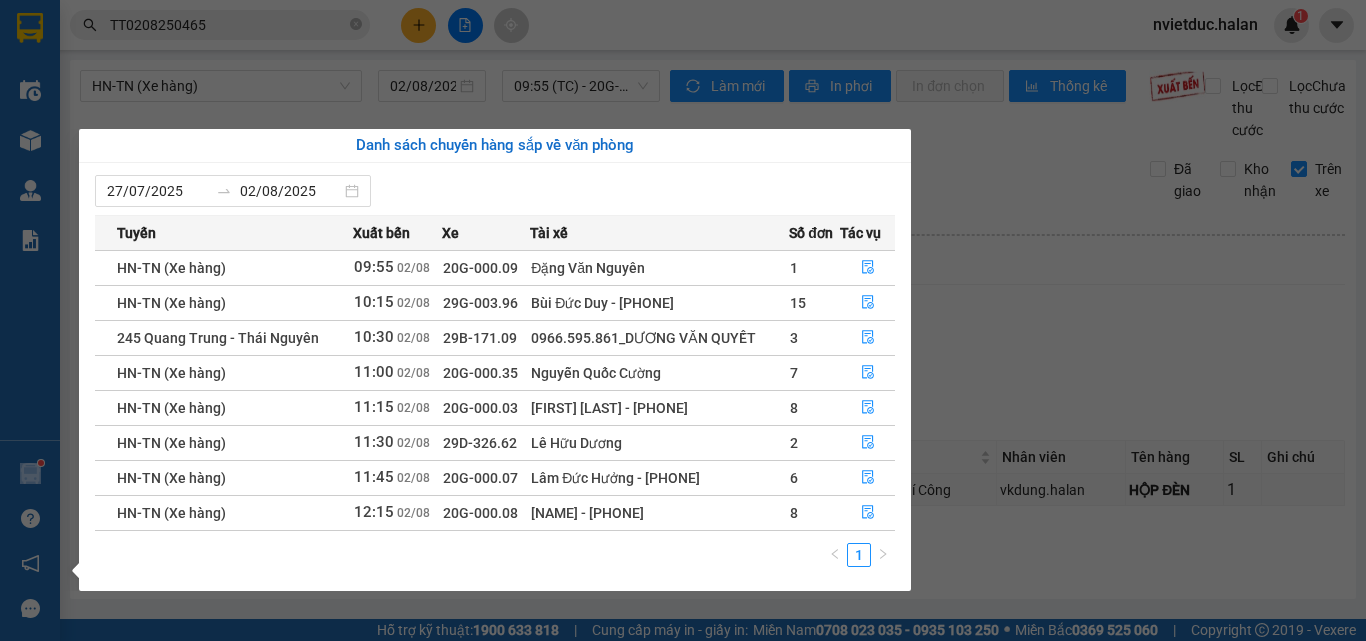 click on "Kết quả tìm kiếm ( 1 )  Bộ lọc  Mã ĐH Trạng thái Món hàng Thu hộ Tổng cước Chưa cước Nhãn Người gửi VP Gửi Người nhận VP Nhận TT0208250465 10:10 - 02/08 Trên xe   29B-171.09 10:30  -   02/08 xốp thuốc SL:  1 55.000 0988011793 LONG VP Tân Triều 0888035885 HUYỀN VP Hoàng Văn Thụ TC: QUẦY THUỐC SỐ 8 BVĐK 1 TT0208250465 nvietduc.halan 1     Điều hành xe     Kho hàng mới     Quản Lý Quản lý chuyến Quản lý kiểm kho     Báo cáo 12. Thống kê đơn đối tác 2. Doanh thu thực tế theo từng văn phòng 4. Thống kê đơn hàng theo văn phòng Hàng sắp về Hướng dẫn sử dụng Giới thiệu Vexere, nhận hoa hồng Phản hồi Phần mềm hỗ trợ bạn tốt chứ? HN-TN (Xe hàng) 02/08/2025 09:55   (TC)   - 20G-000.09  Làm mới In phơi In đơn chọn Thống kê Lọc  Đã thu cước Lọc  Chưa thu cước Xuất Excel Đã giao Kho nhận Trên xe Hà Lan   02083737373   12:31 - 02/08/2025" at bounding box center (683, 320) 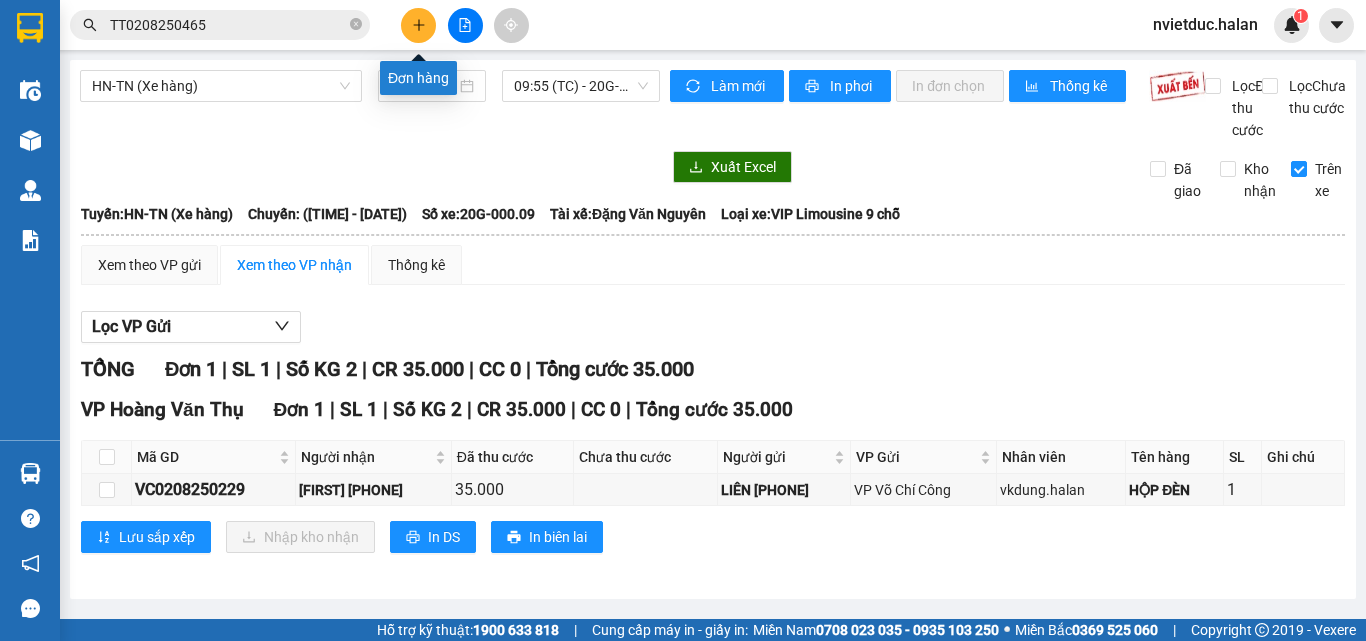 click at bounding box center [418, 25] 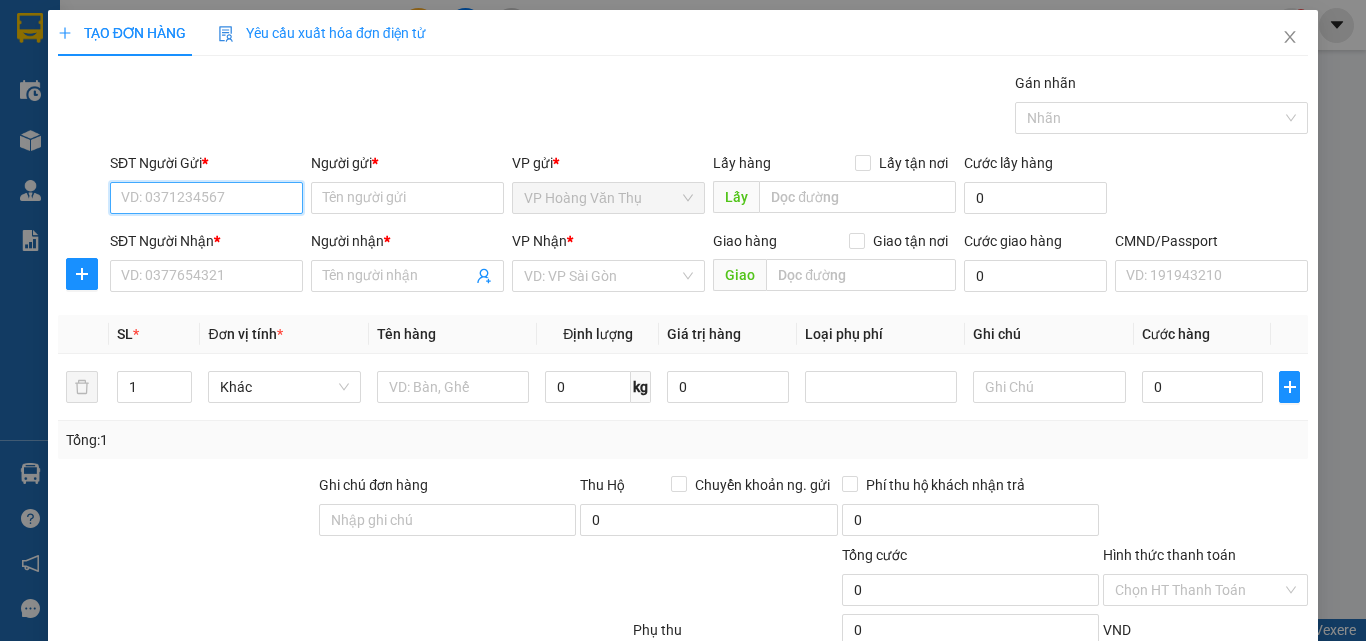 click on "SĐT Người Gửi  *" at bounding box center (206, 198) 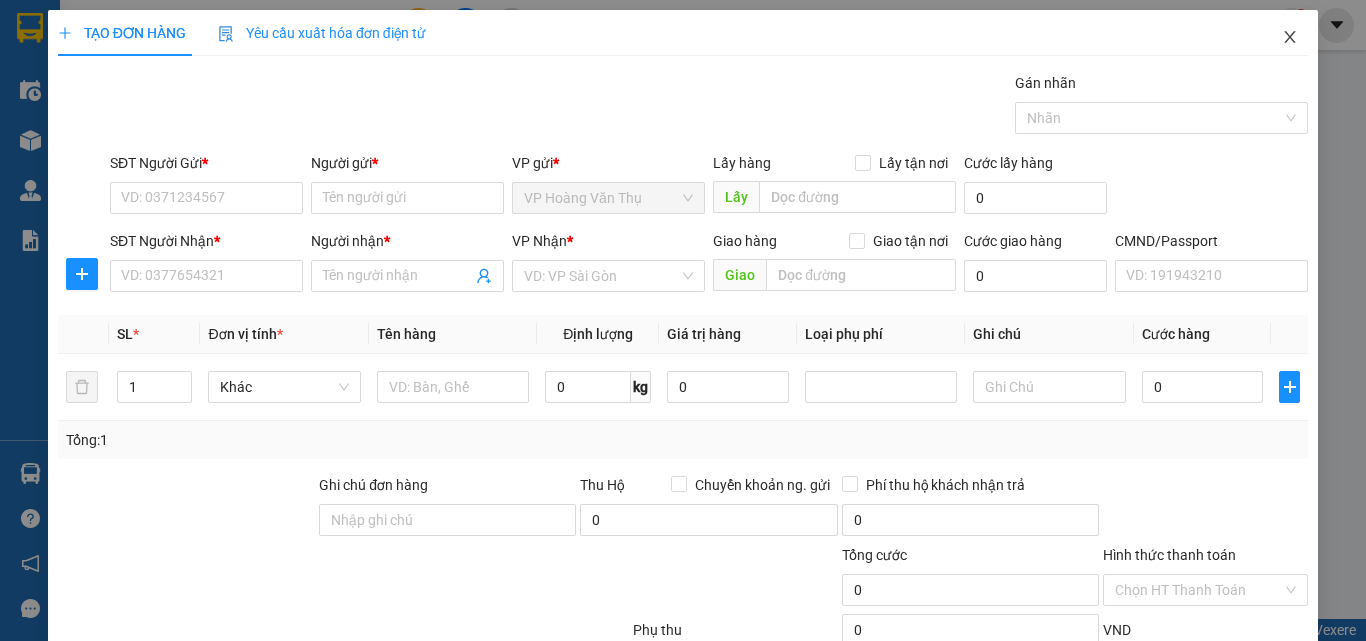 click 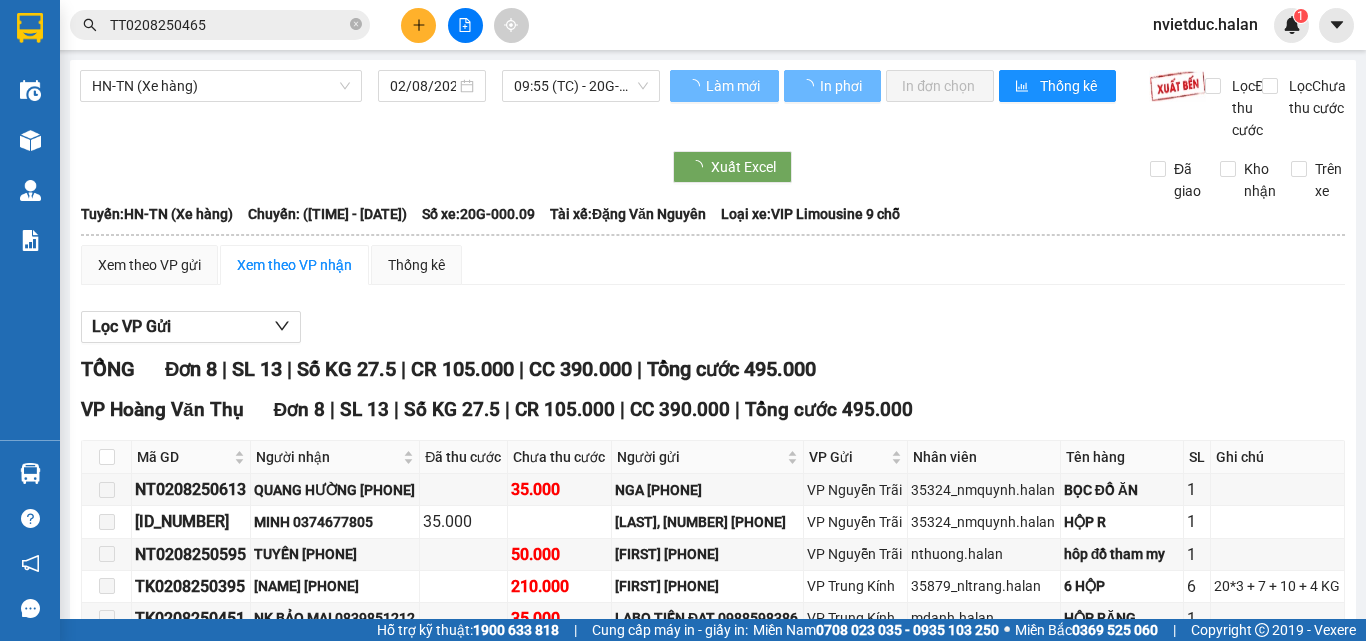 click at bounding box center [30, 473] 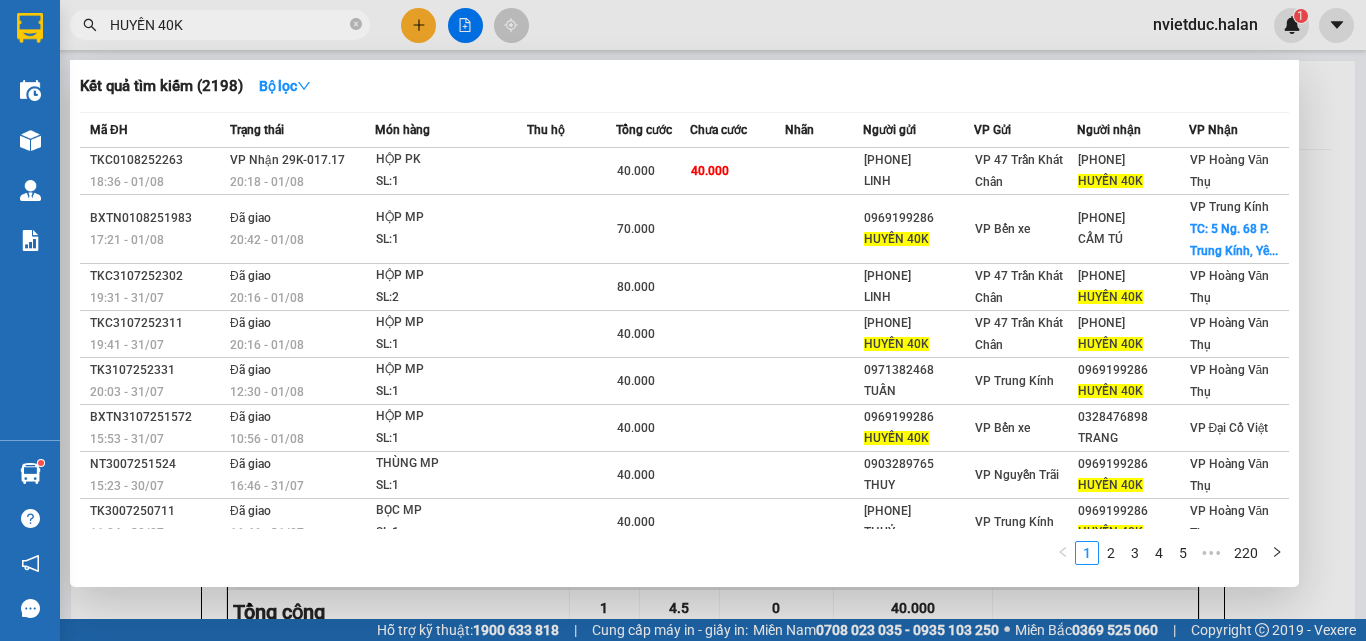 click at bounding box center [683, 320] 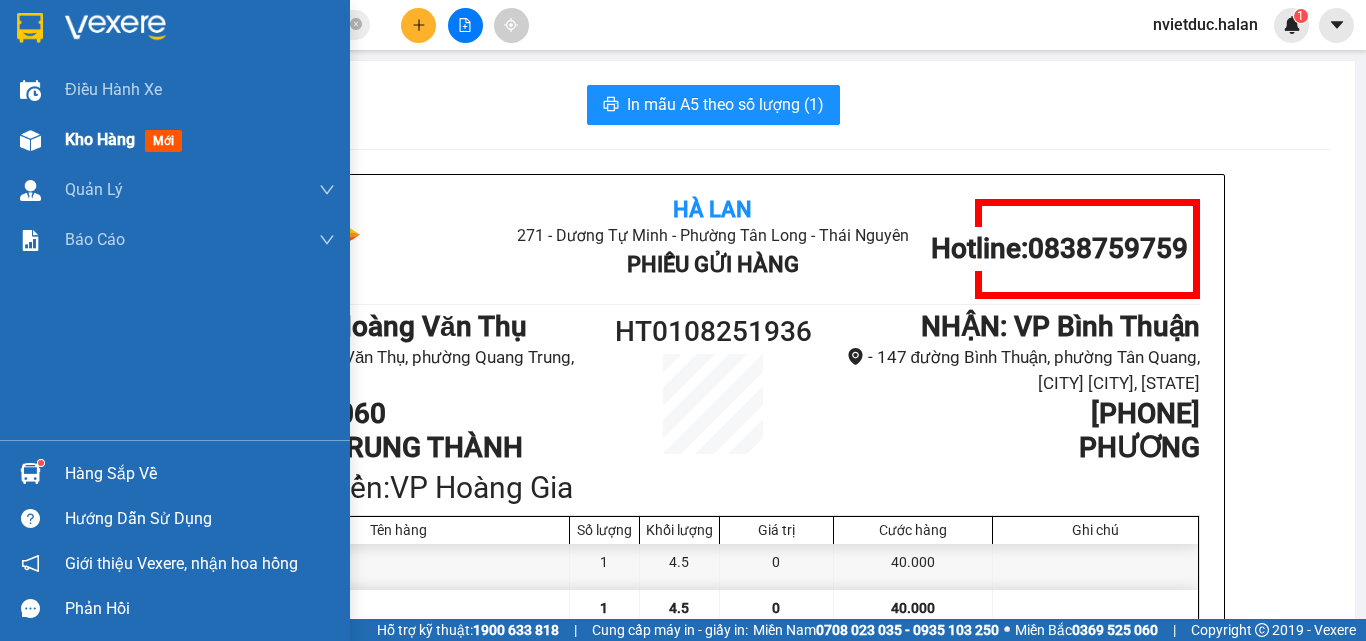 click on "Kho hàng mới" at bounding box center [175, 140] 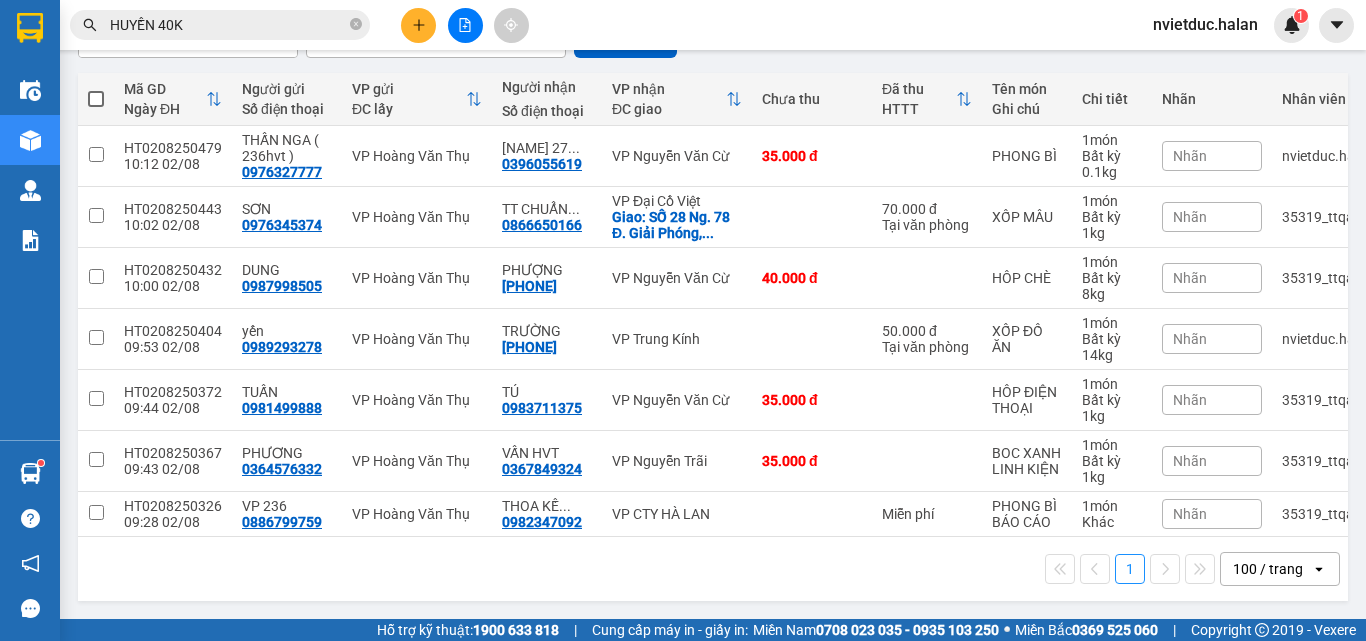 scroll, scrollTop: 217, scrollLeft: 0, axis: vertical 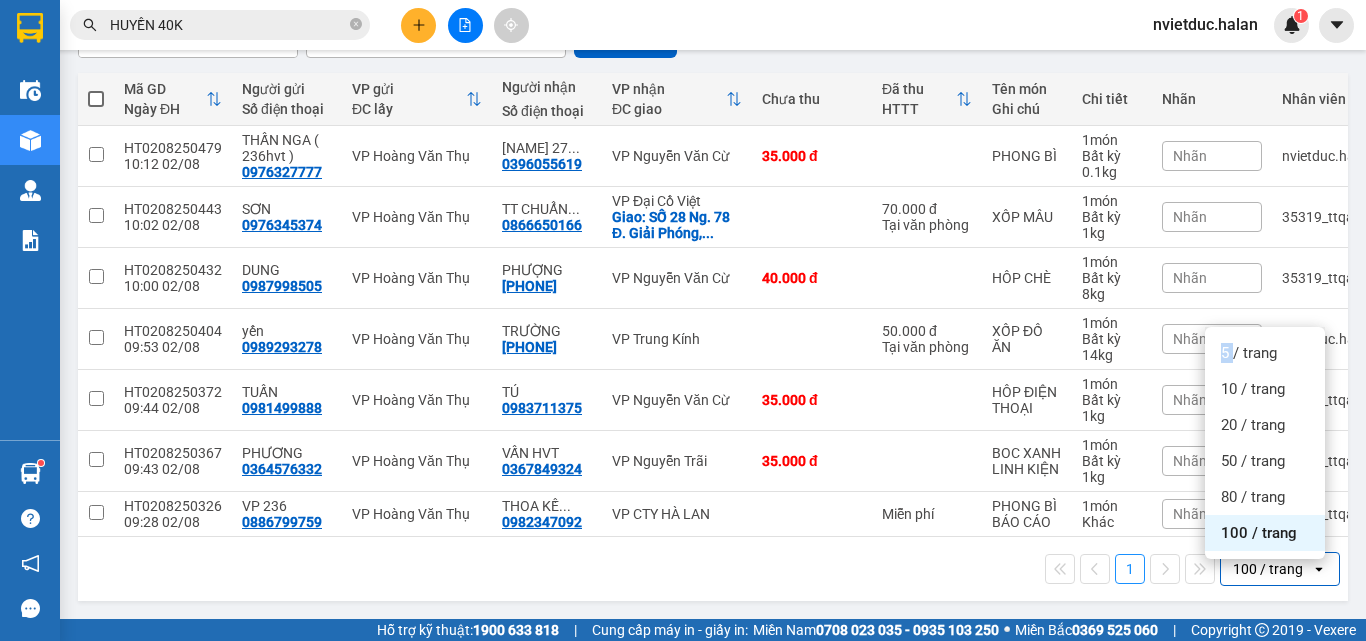 click on "open" at bounding box center (1325, 569) 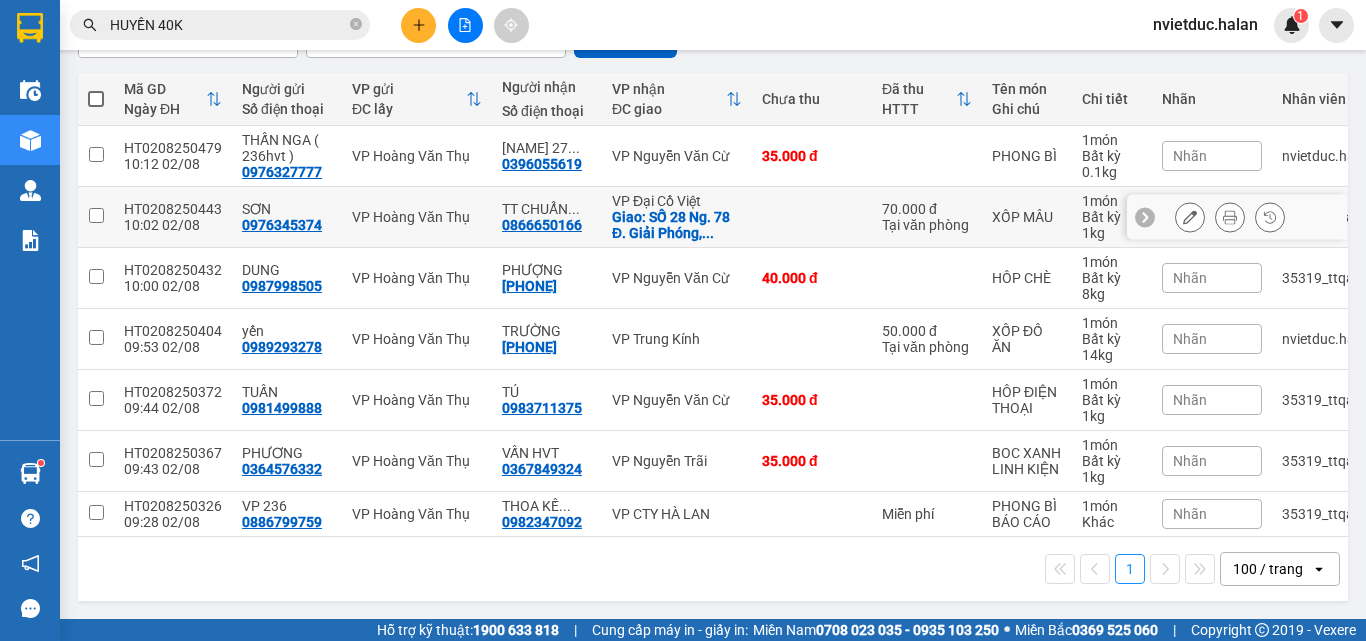 scroll, scrollTop: 0, scrollLeft: 0, axis: both 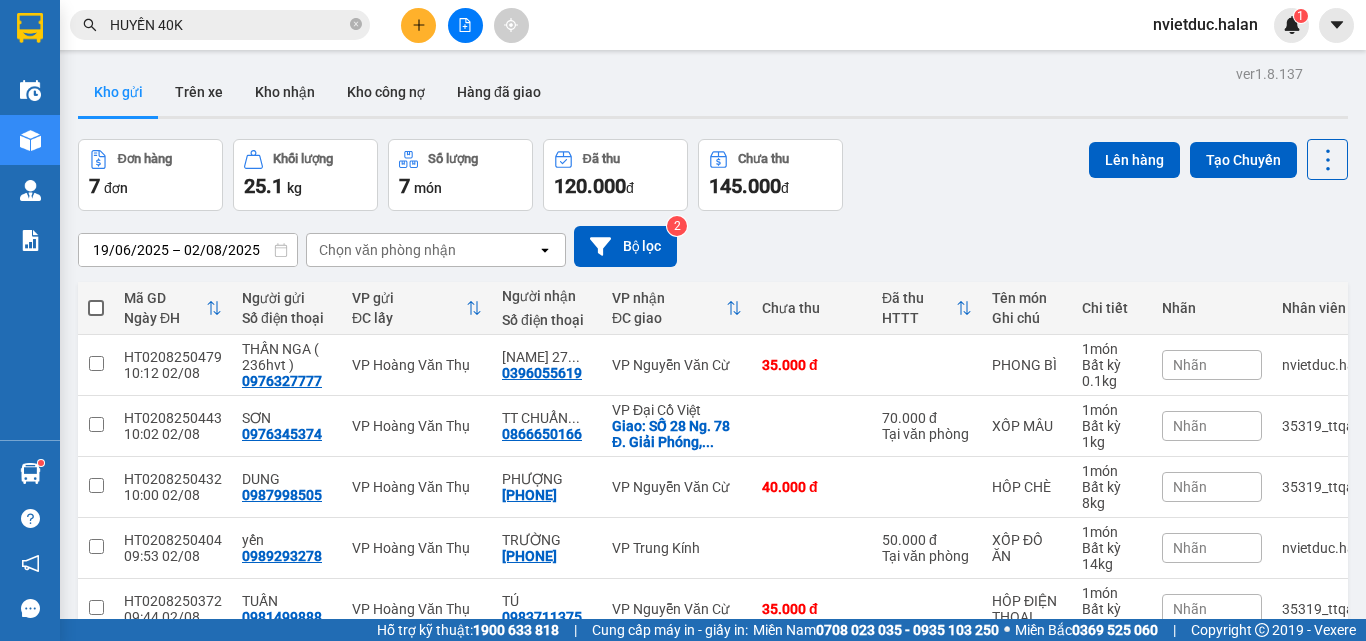 click on "HUYỀN 40K" at bounding box center [228, 25] 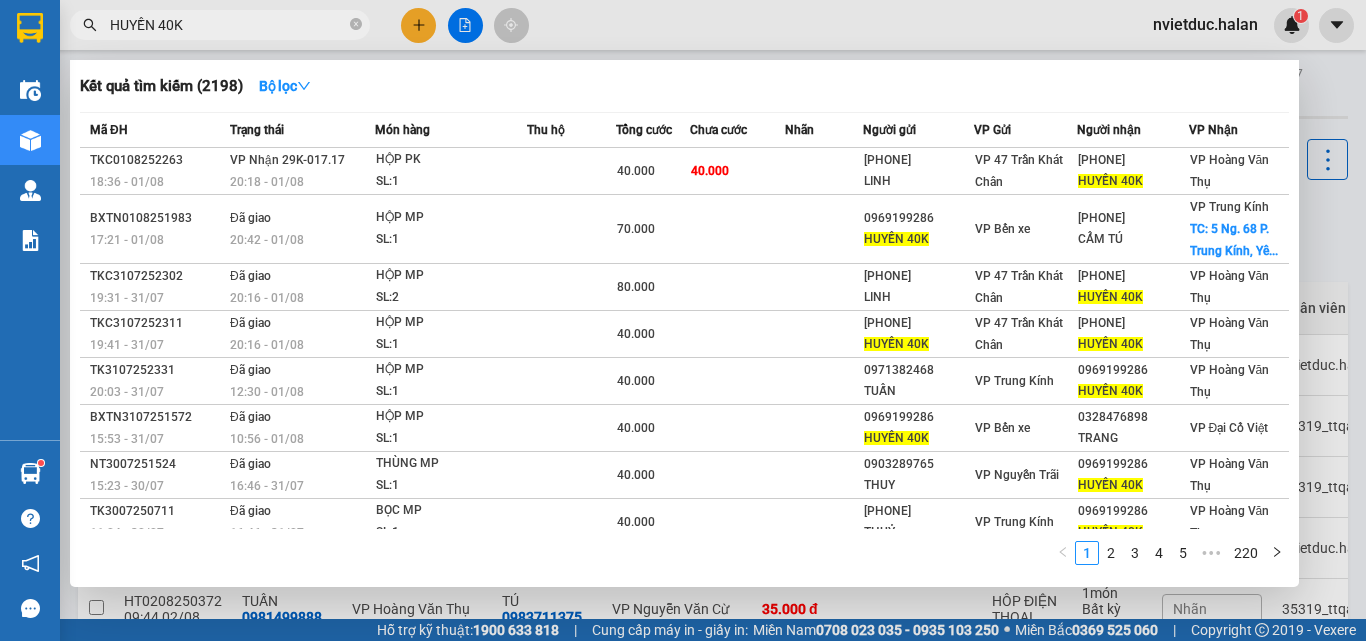 click on "HUYỀN 40K" at bounding box center (228, 25) 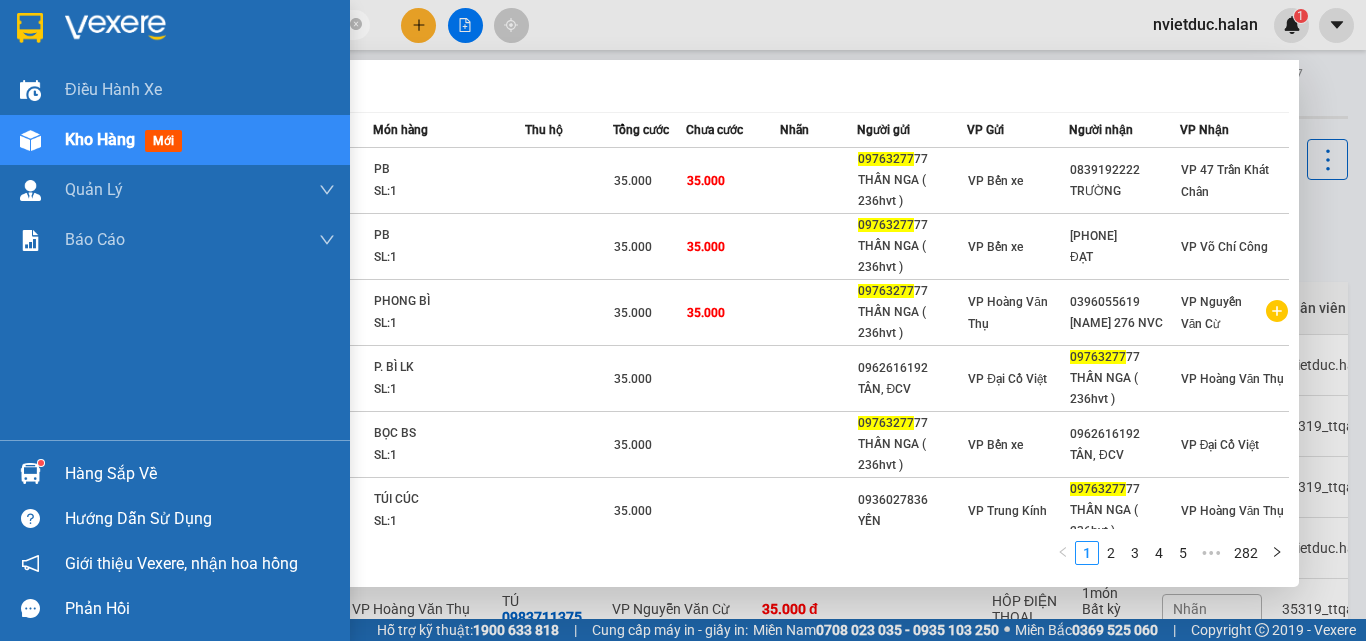 type on "09763277" 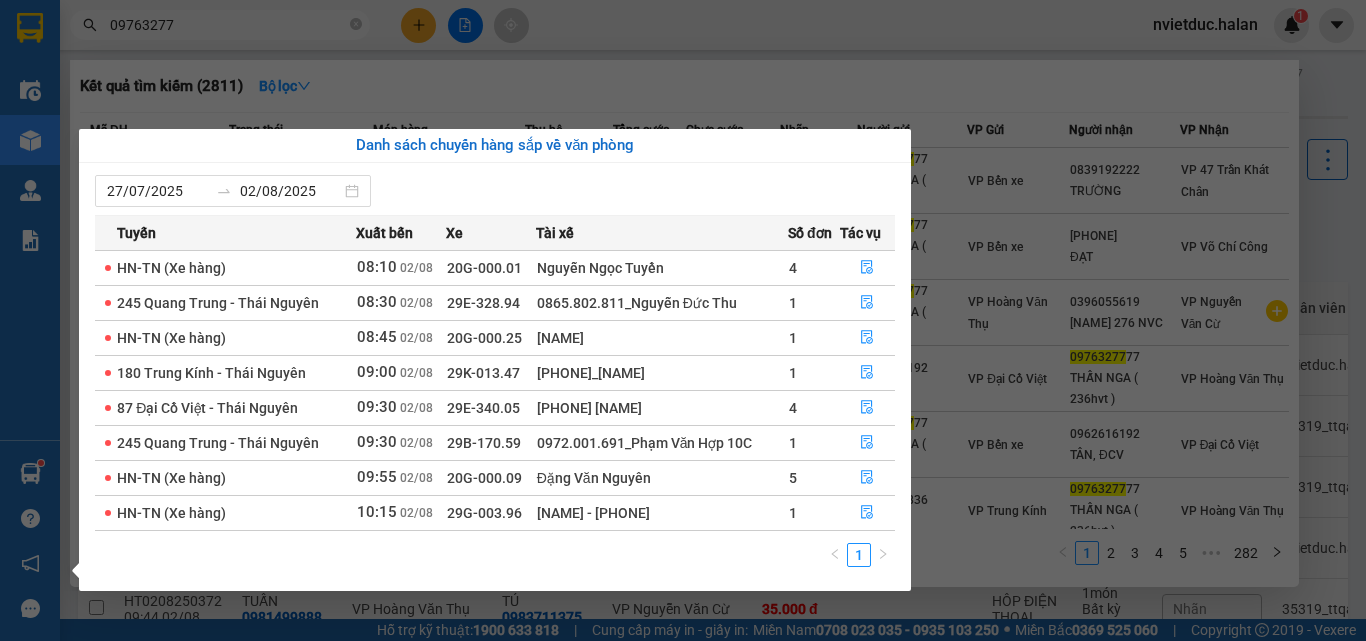 click on "Kết quả tìm kiếm ( 2811 )  Bộ lọc  Mã ĐH Trạng thái Món hàng Thu hộ Tổng cước Chưa cước Nhãn Người gửi VP Gửi Người nhận VP Nhận BXTN3107250949 12:15 - 31/07 VP Nhận   20G-000.08 14:59 - 31/07 PB SL:  1 35.000 35.000 09763277 77 [NAME] ( 236hvt ) VP Bến xe 0839192222 TRƯỜNG VP 47 Trần Khát Chân BXTN0208250171 08:34 - 02/08 Trên xe   20G-000.35 09:01  -   02/08 PB SL:  1 35.000 35.000 09763277 77 [NAME] ( 236hvt ) VP Bến xe 0946831980 ĐẠT  VP Võ Chí Công HT0208250479 10:12 - 02/08 VP Gửi   PHONG BÌ SL:  1 35.000 35.000 09763277 77 [NAME] ( 236hvt ) VP Hoàng Văn Thụ 0396055619 [NAME] 276 NVC VP Nguyễn Văn Cừ DC0108250391 09:50 - 01/08 Đã giao   15:45 - 01/08 P. BÌ LK SL:  1 35.000 0962616192 [NAME], ĐCV VP Đại Cồ Việt 09763277 77 [NAME] ( 236hvt ) VP Hoàng Văn Thụ BXTN0108250055 07:23 - 01/08 Đã giao   10:44 - 01/08 BỌC BS SL:  1 35.000 09763277 77 [NAME] ( 236hvt ) VP Bến xe 0962616192 Đã giao" at bounding box center (683, 320) 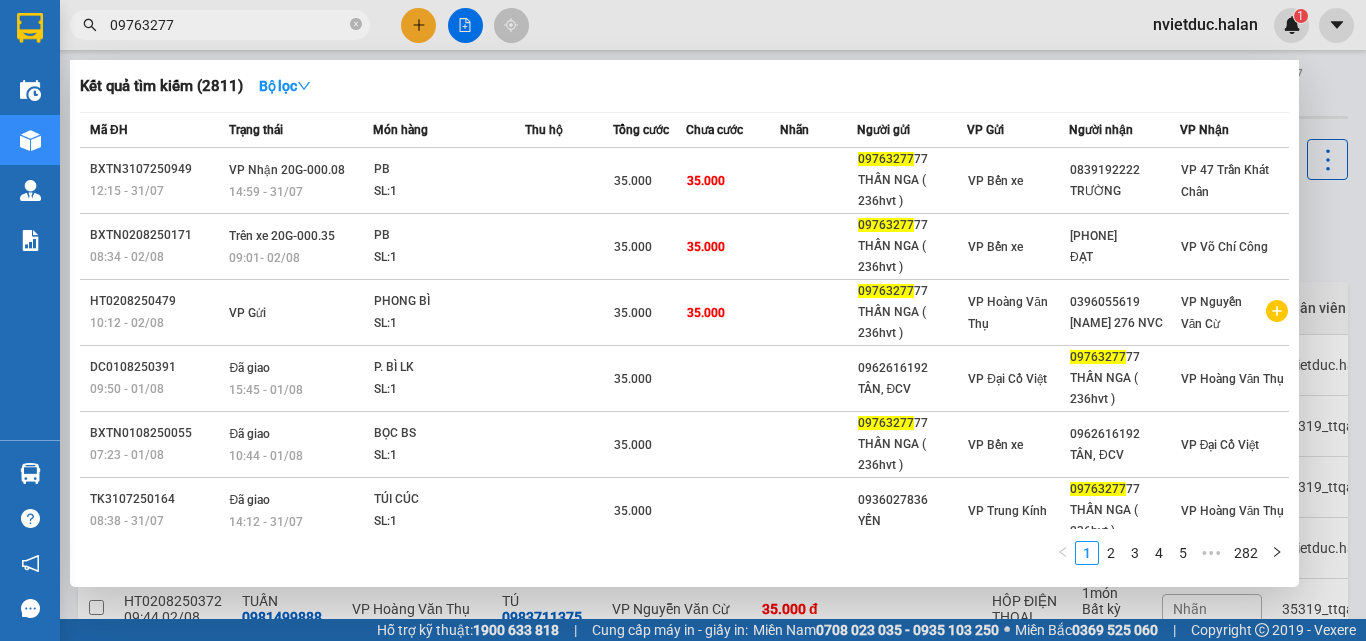 click at bounding box center [683, 320] 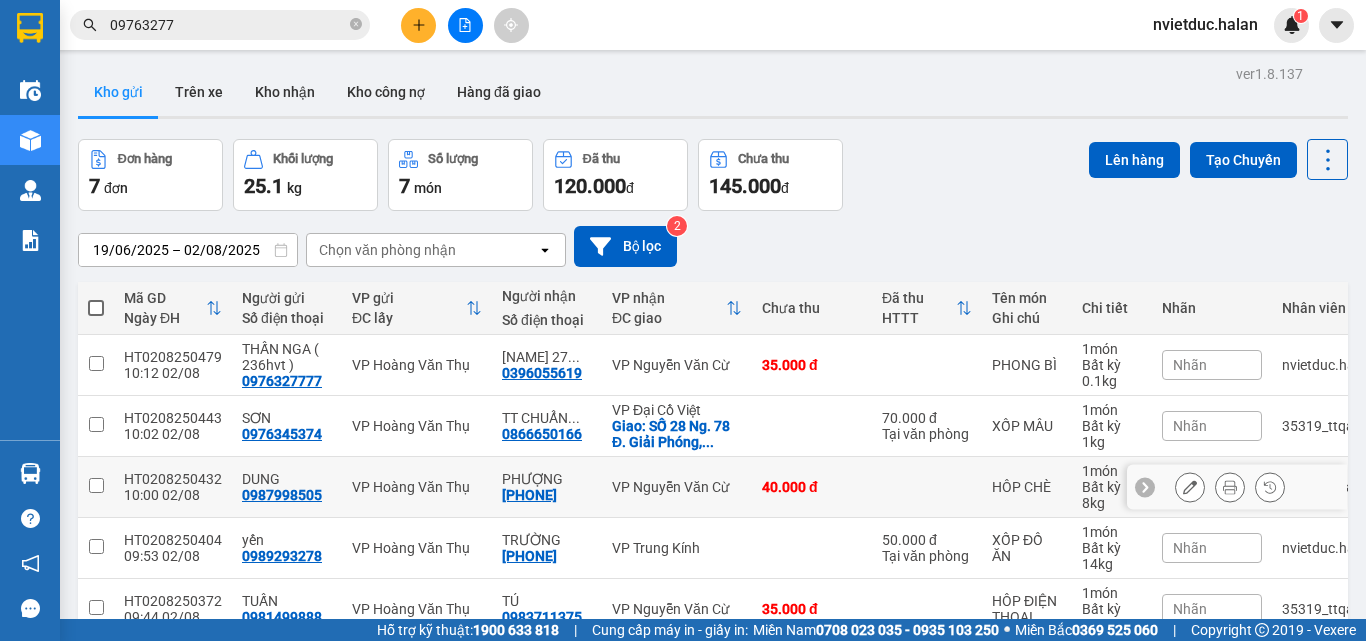 scroll, scrollTop: 217, scrollLeft: 0, axis: vertical 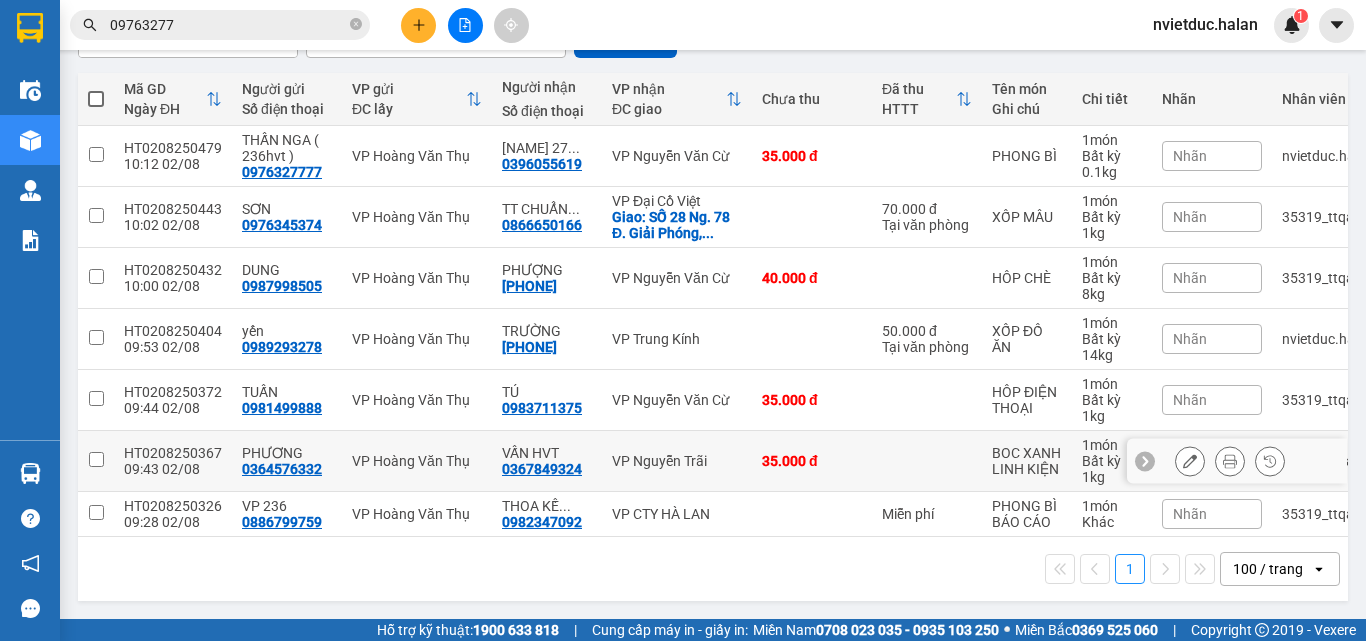 click on "VP Nguyễn Trãi" at bounding box center (677, 461) 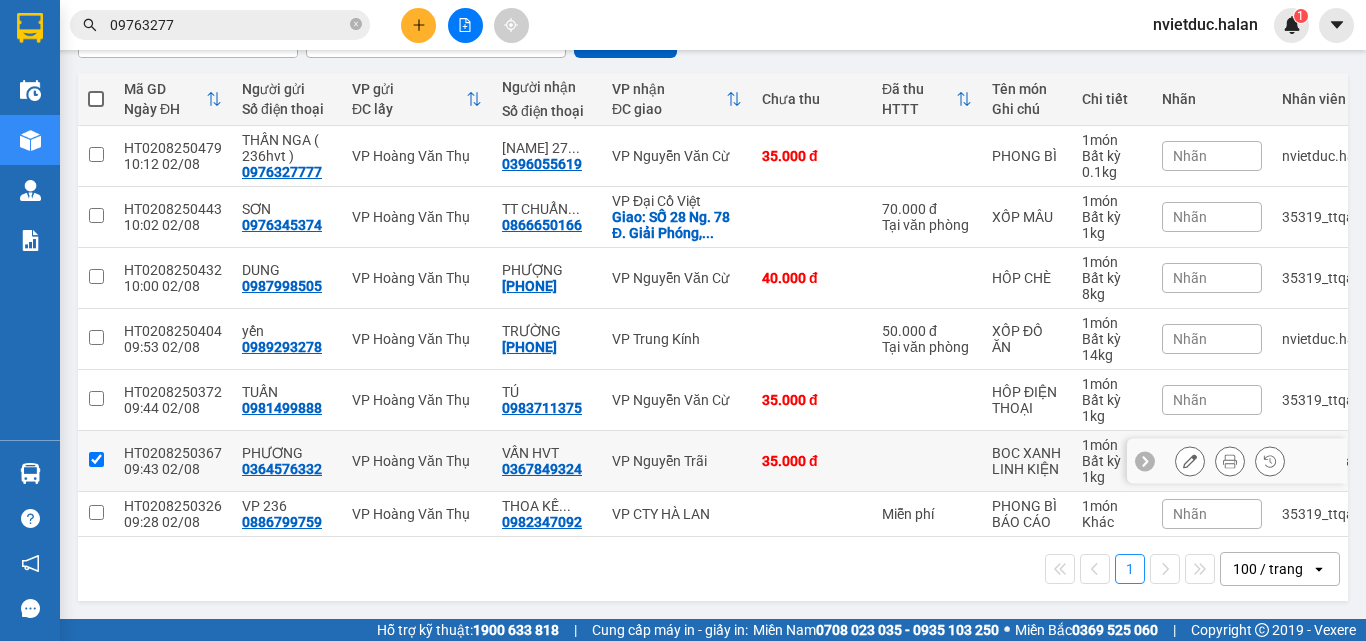 checkbox on "true" 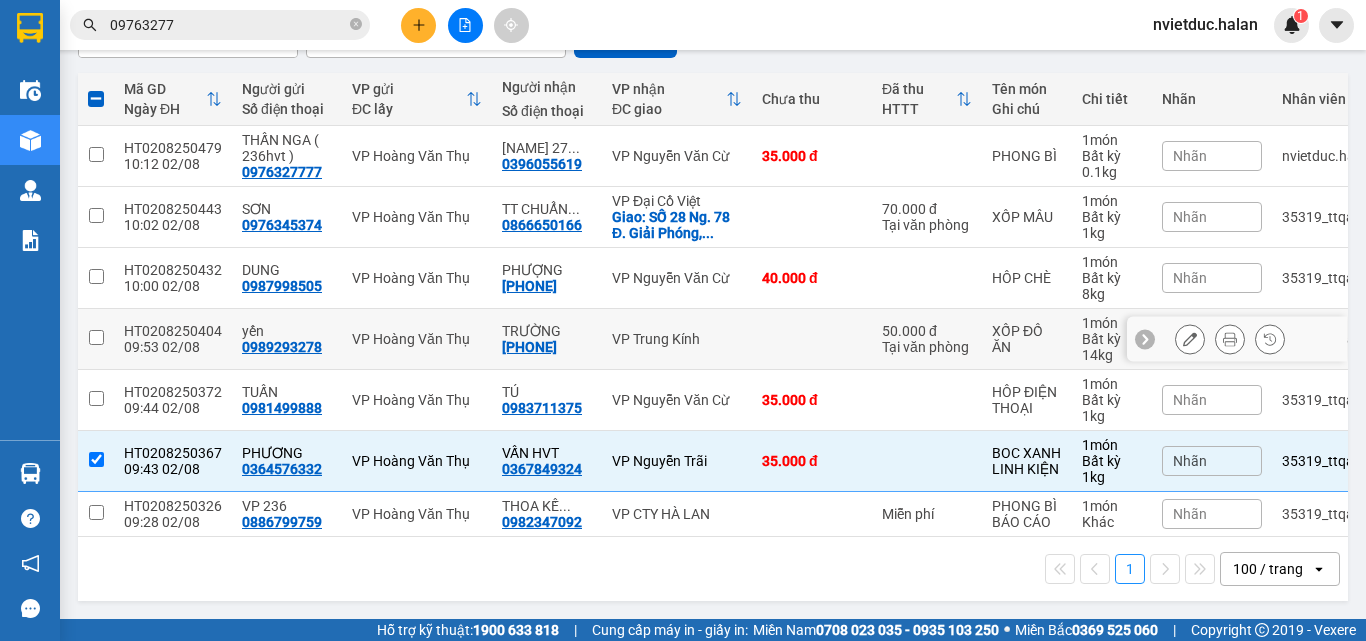 click on "VP Trung Kính" at bounding box center [677, 339] 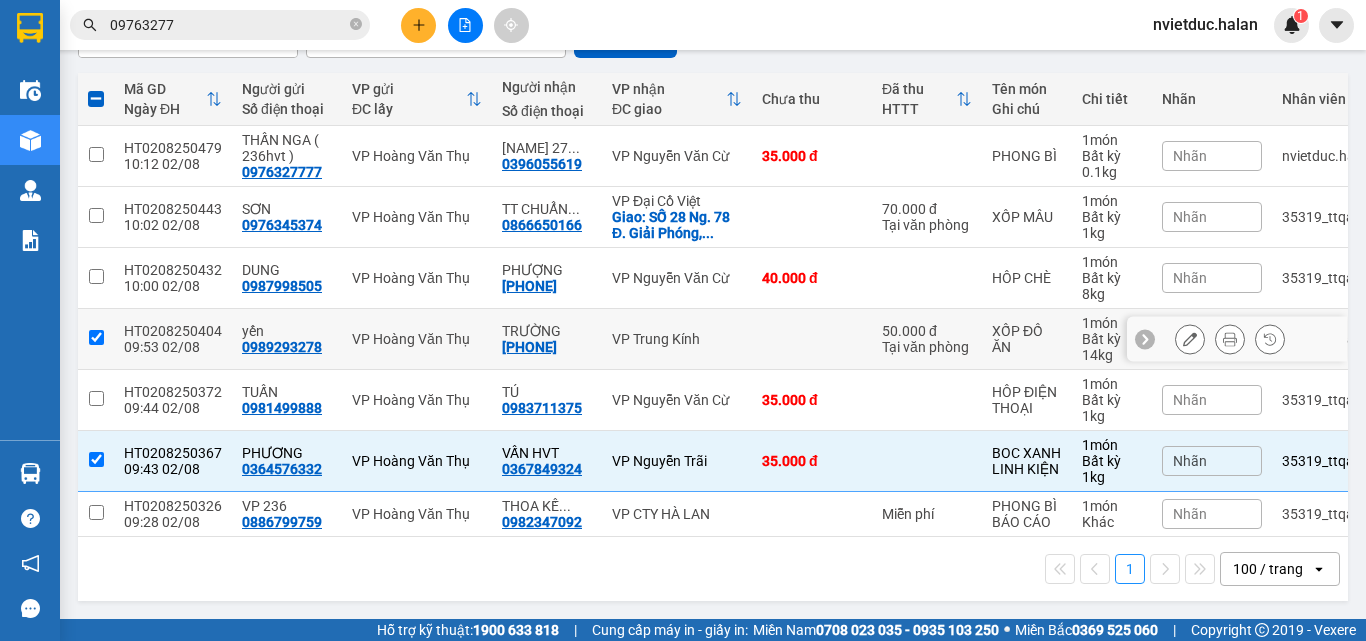checkbox on "true" 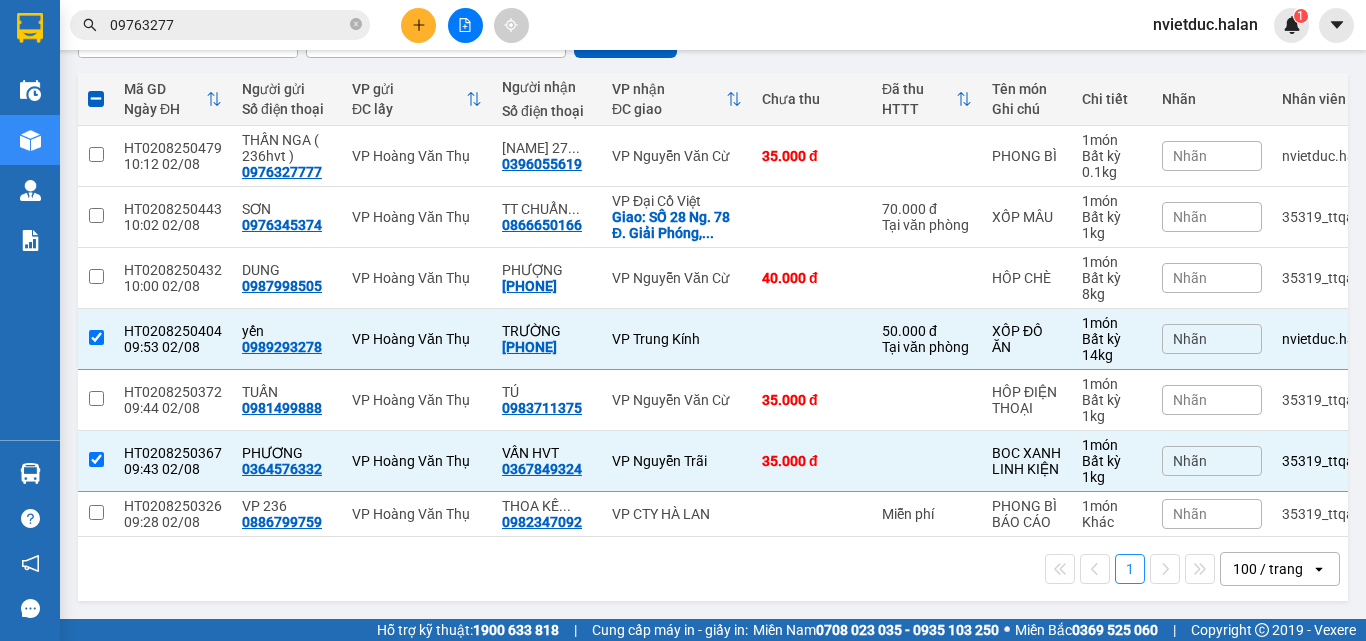 scroll, scrollTop: 0, scrollLeft: 0, axis: both 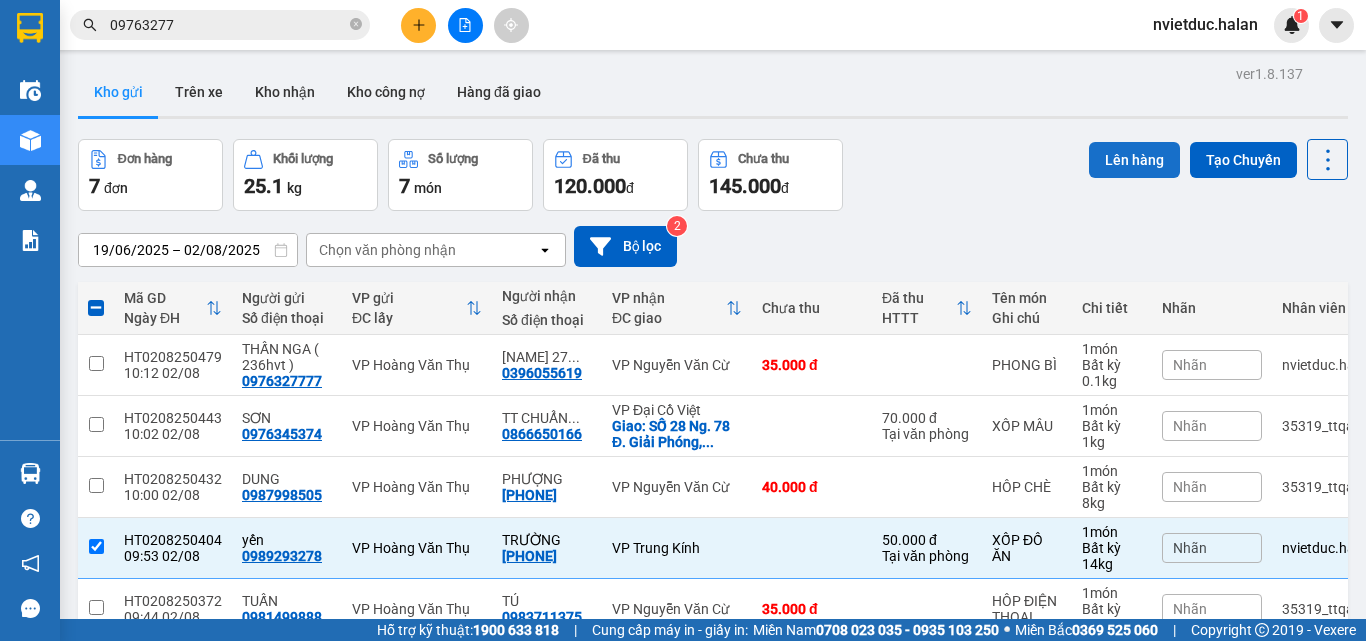 click on "Lên hàng" at bounding box center (1134, 160) 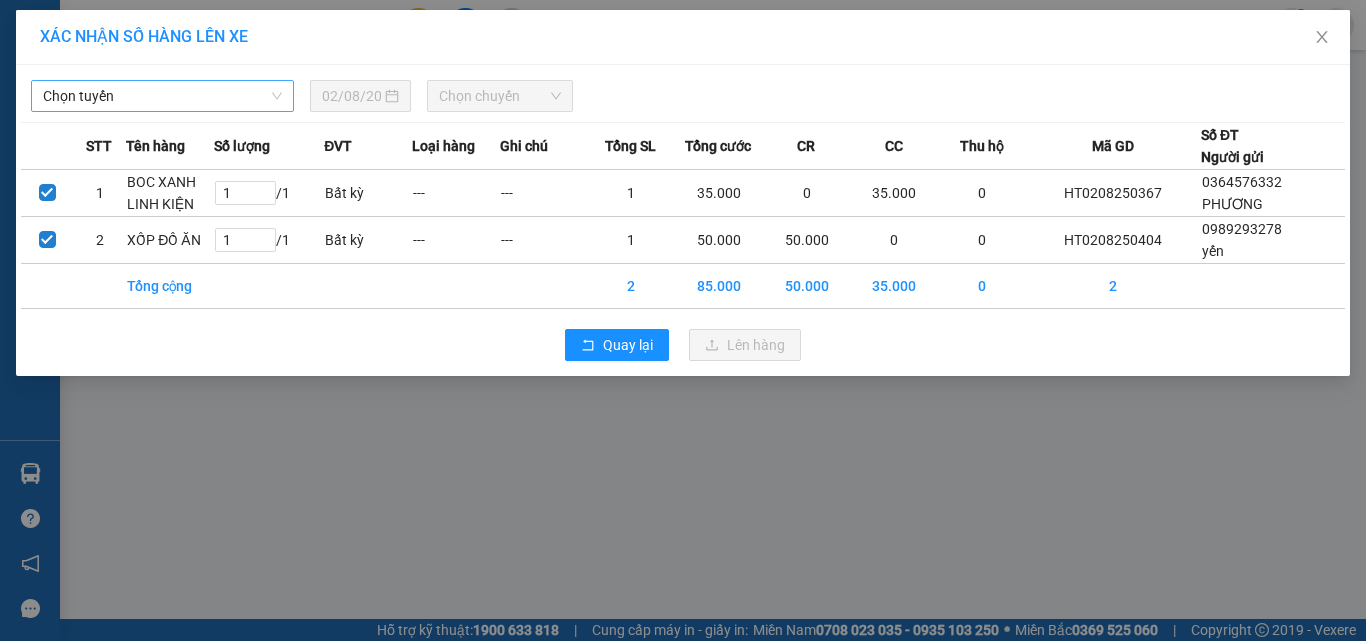 click on "Chọn tuyến" at bounding box center (162, 96) 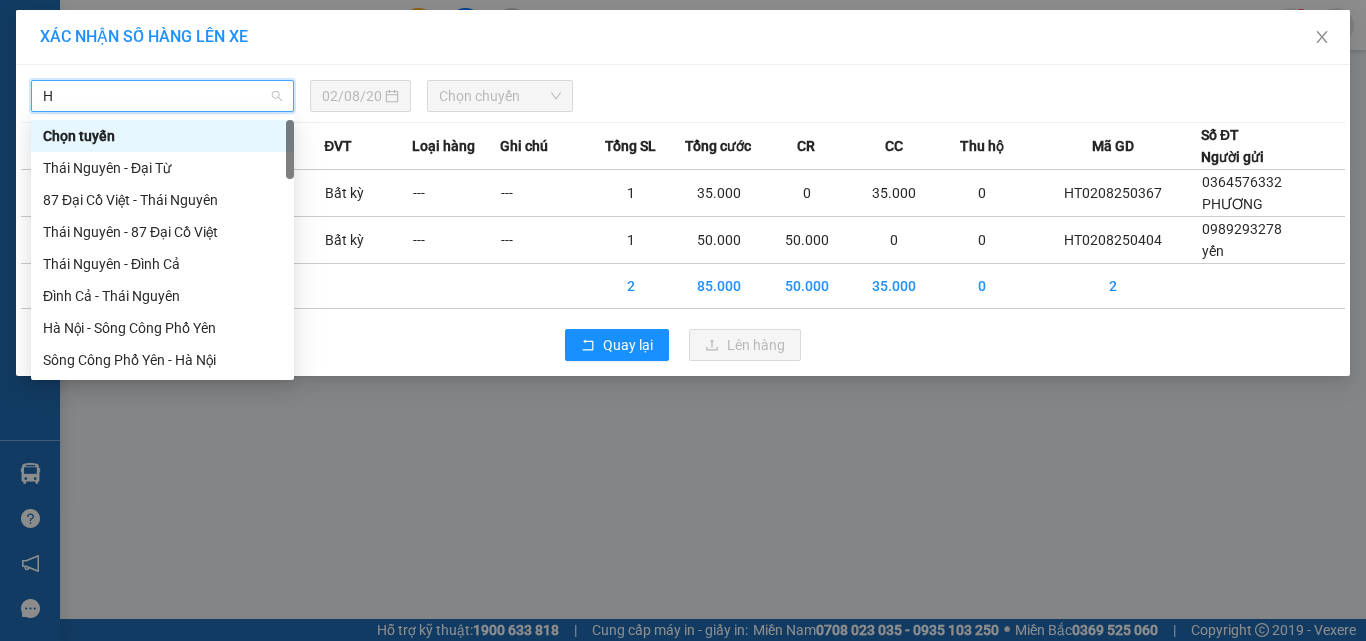 type on "HN" 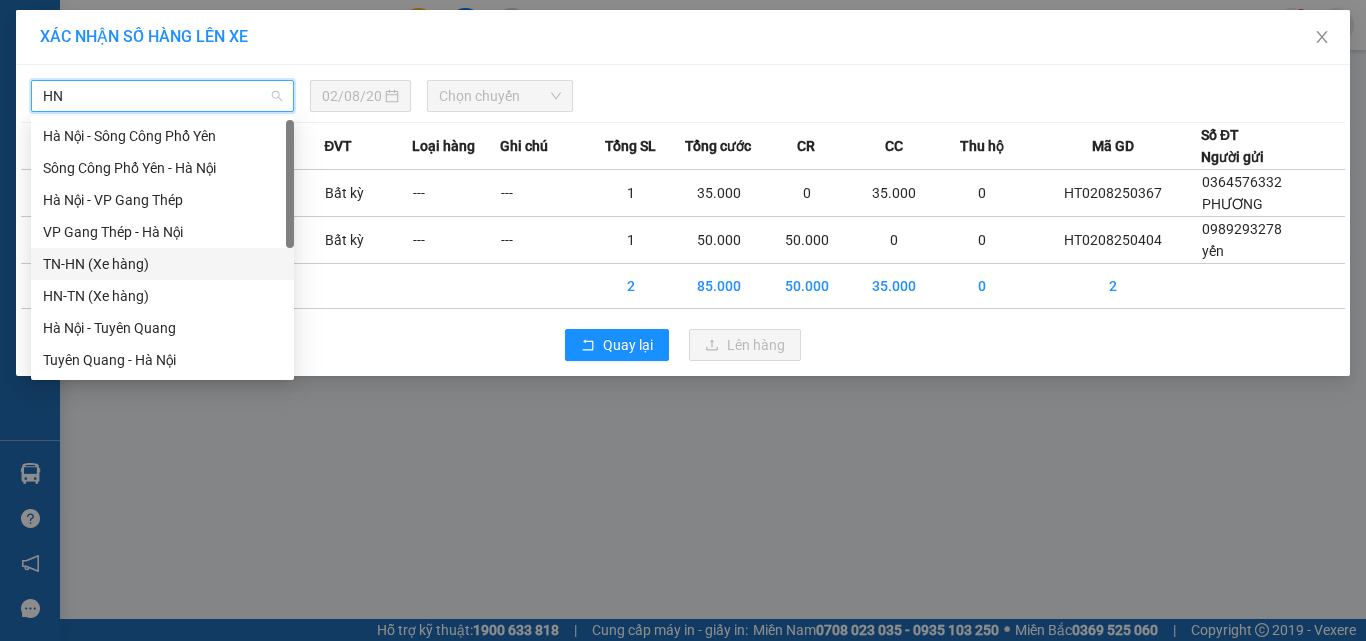 click on "TN-HN (Xe hàng)" at bounding box center (162, 264) 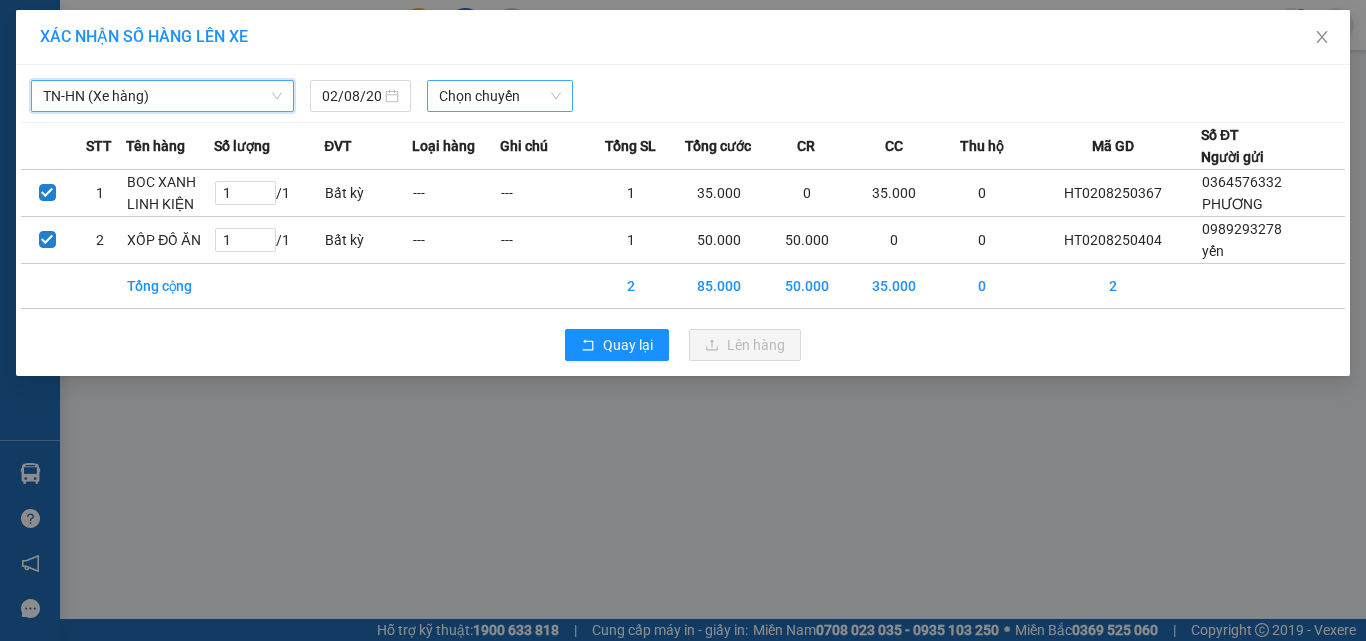 click on "Chọn chuyến" at bounding box center (500, 96) 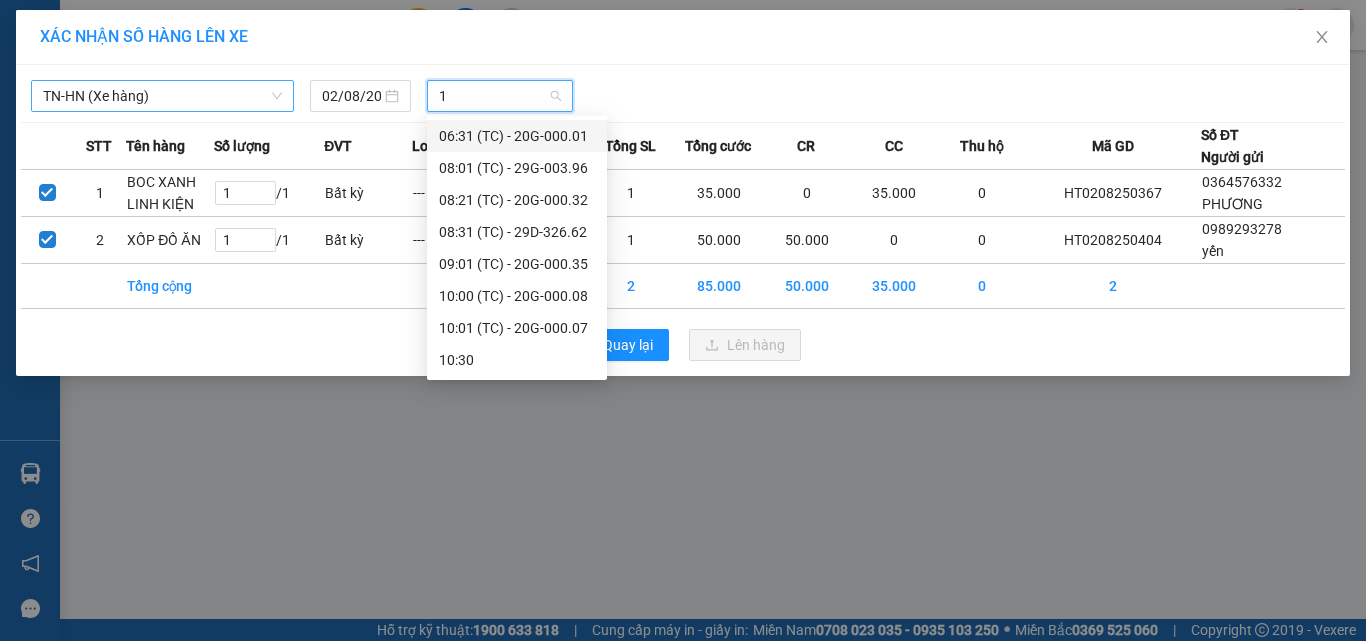 type on "10" 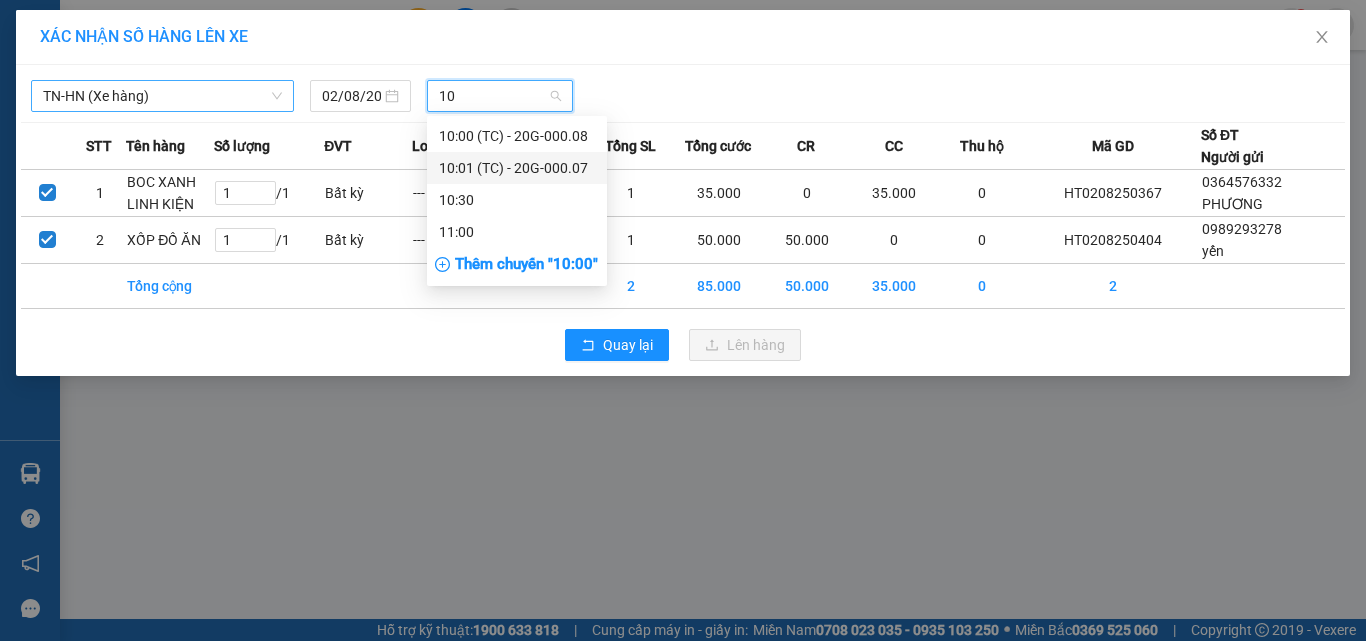 click on "10:01   (TC)   - 20G-000.07" at bounding box center [517, 168] 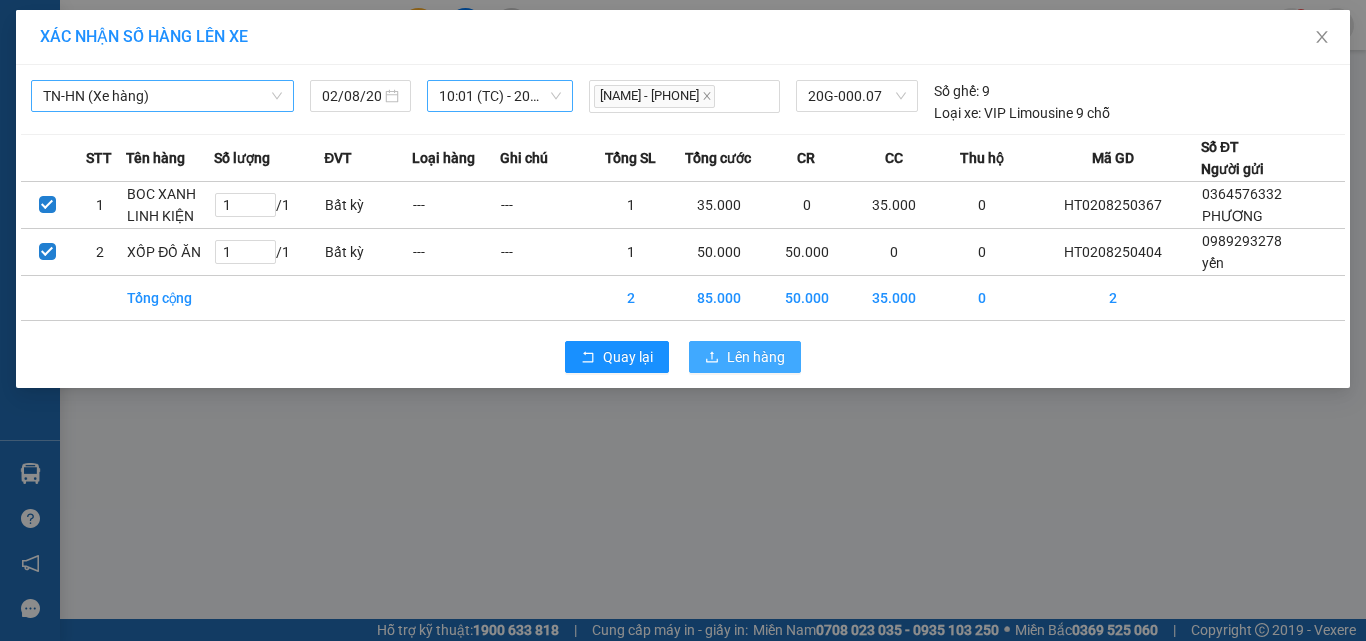 click on "Lên hàng" at bounding box center (745, 357) 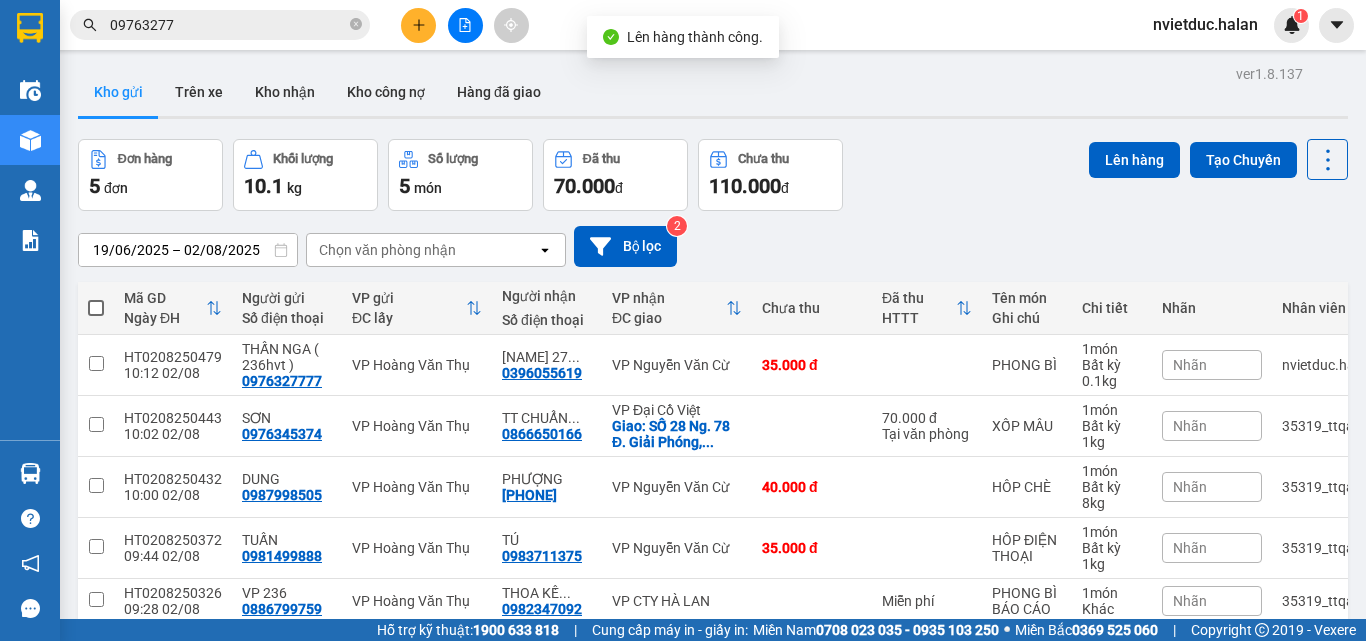 click at bounding box center (96, 308) 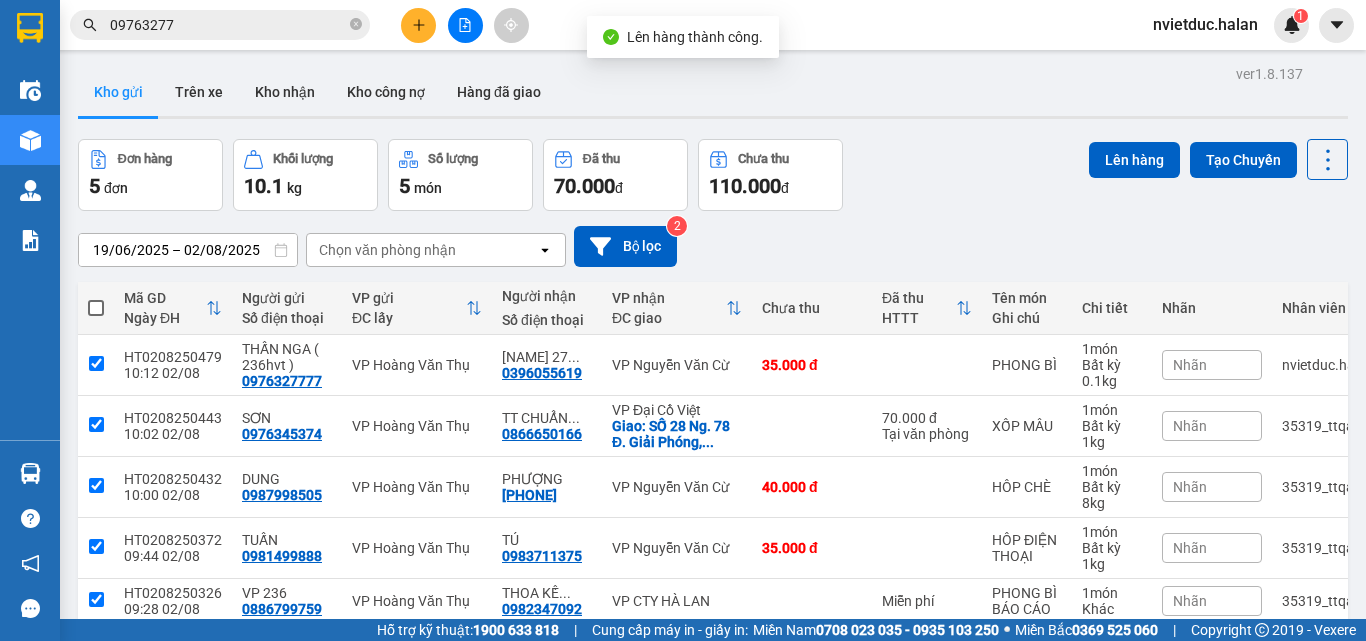 checkbox on "true" 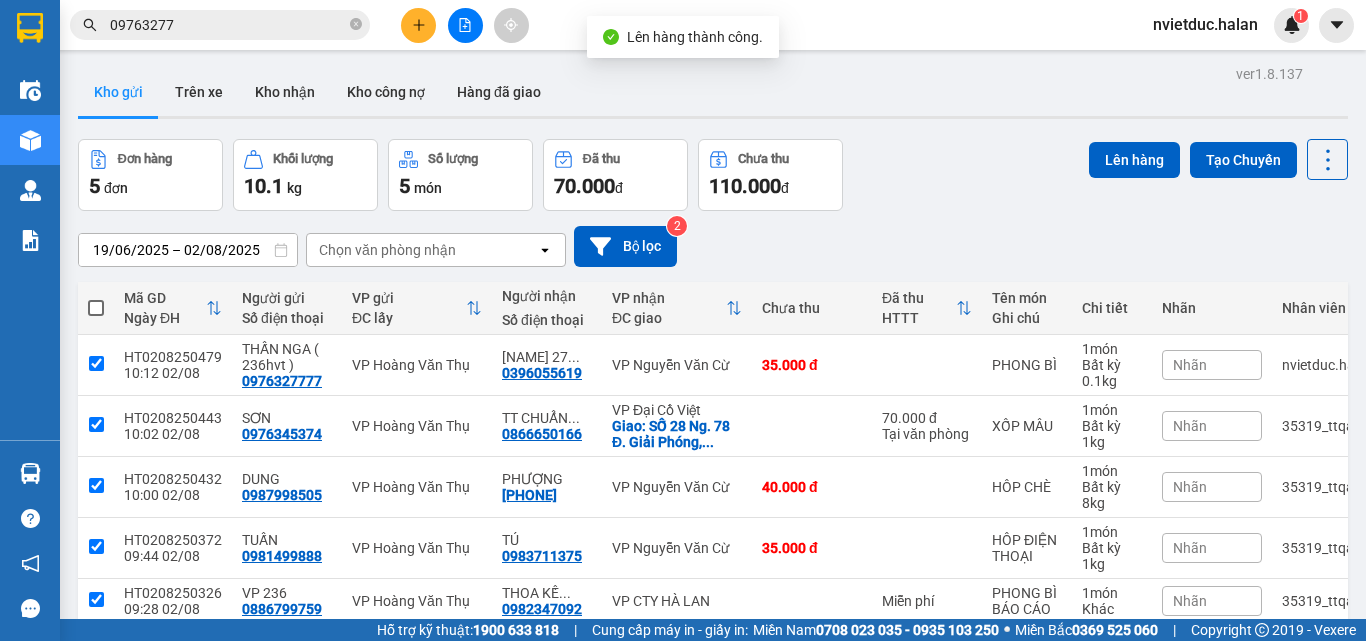 checkbox on "true" 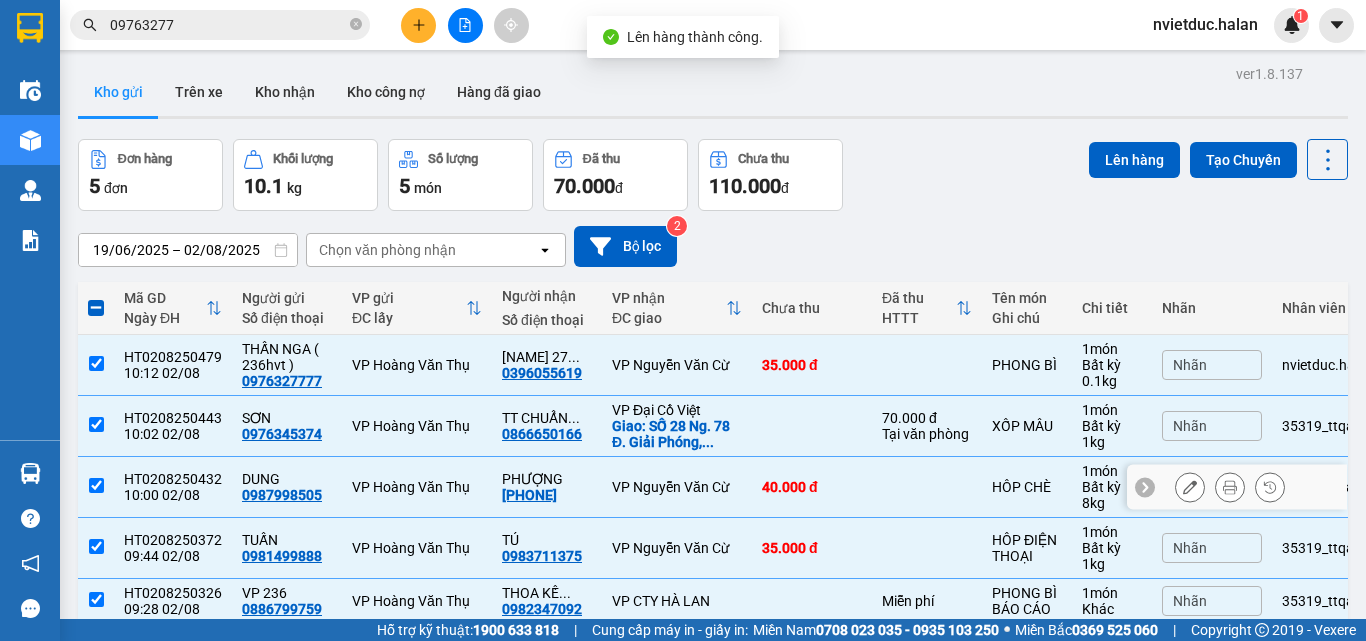 scroll, scrollTop: 95, scrollLeft: 0, axis: vertical 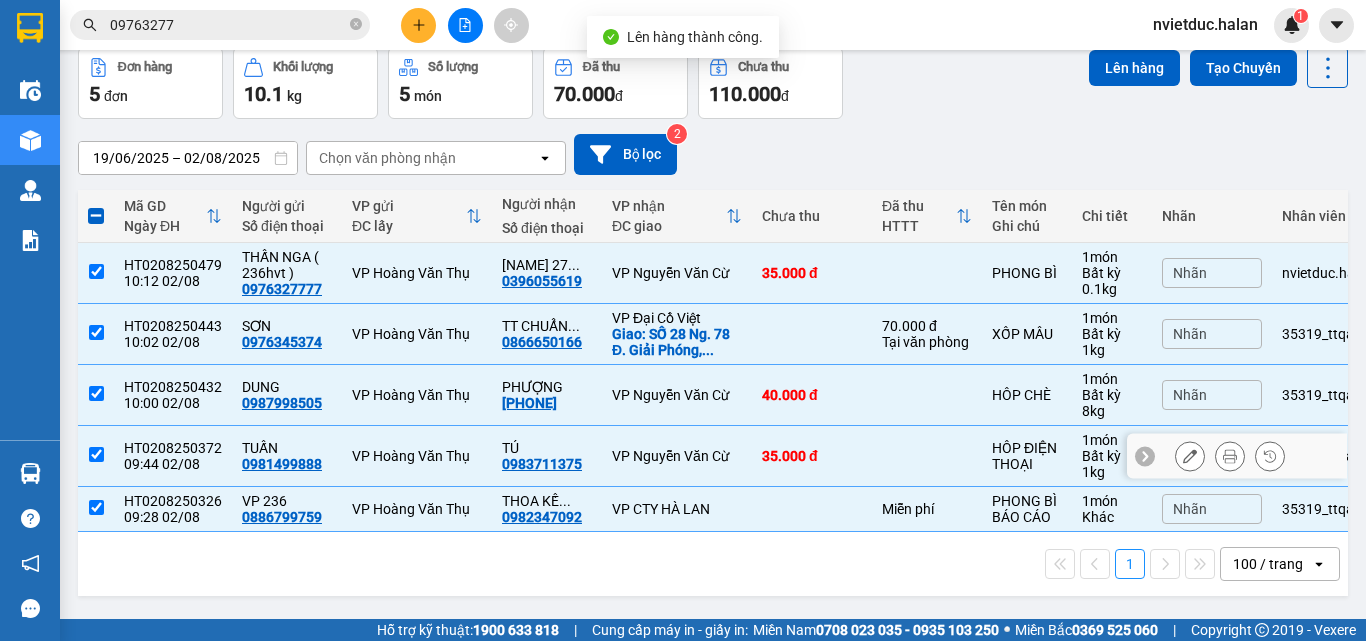 click on "VP CTY HÀ LAN" at bounding box center [677, 509] 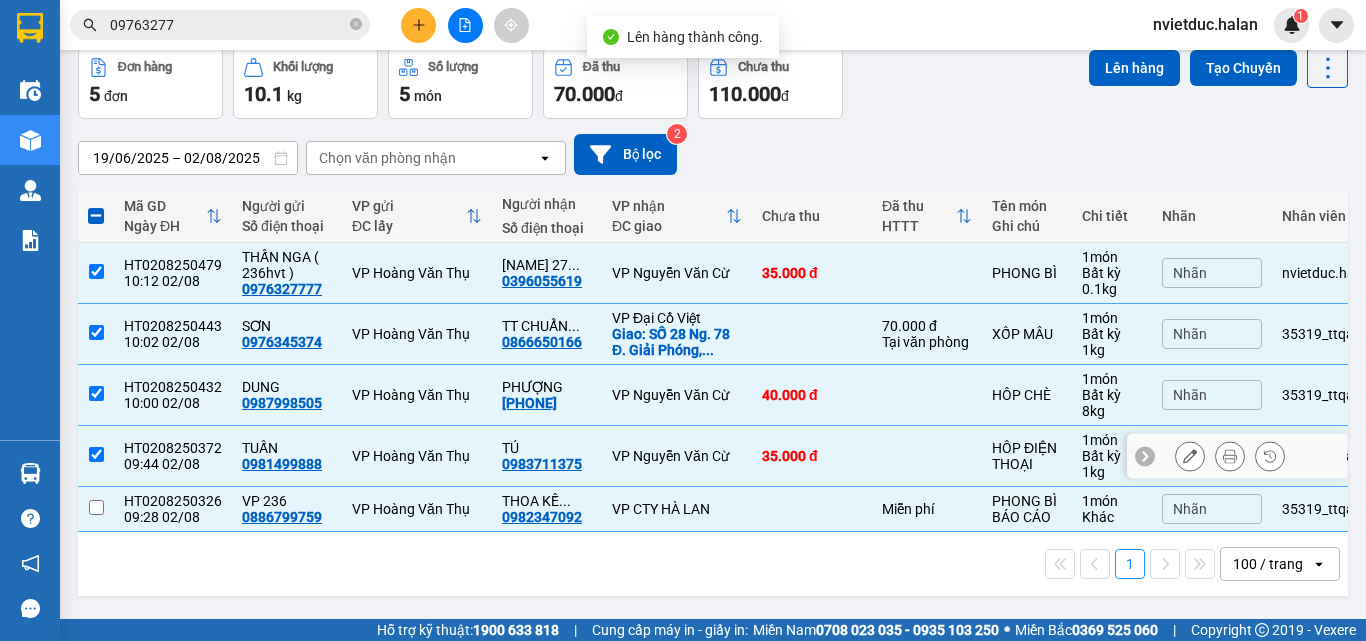 checkbox on "false" 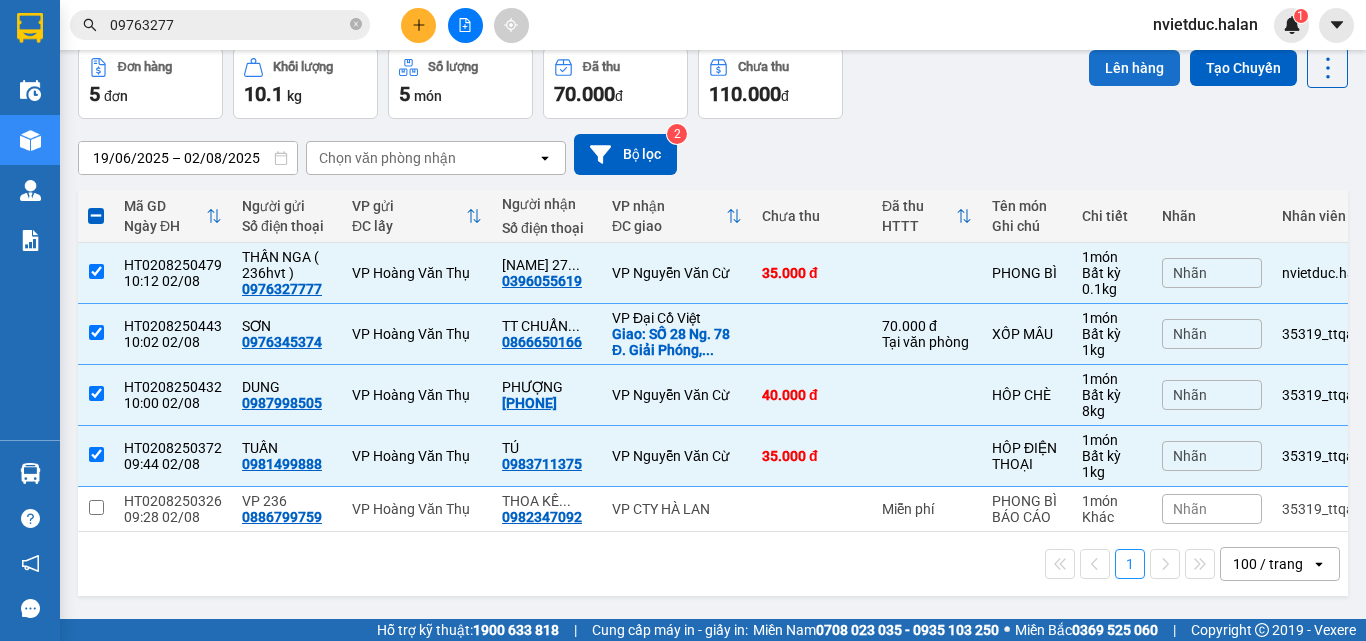 click on "Lên hàng" at bounding box center (1134, 68) 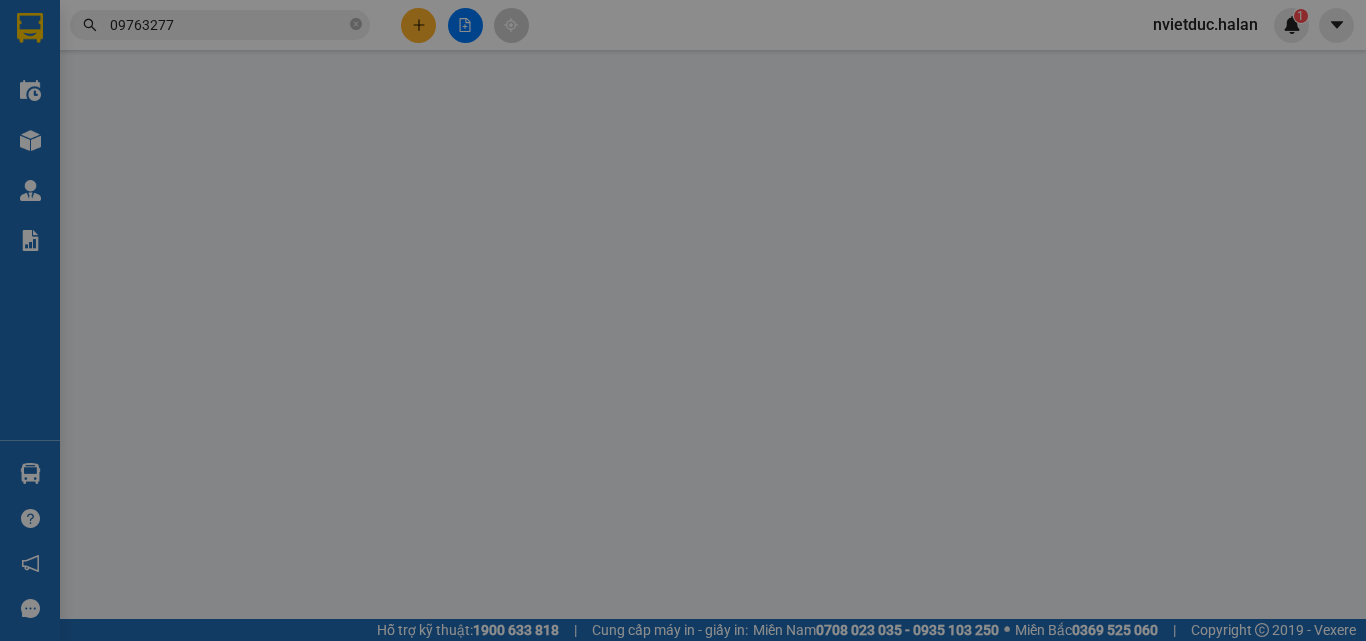 scroll, scrollTop: 0, scrollLeft: 0, axis: both 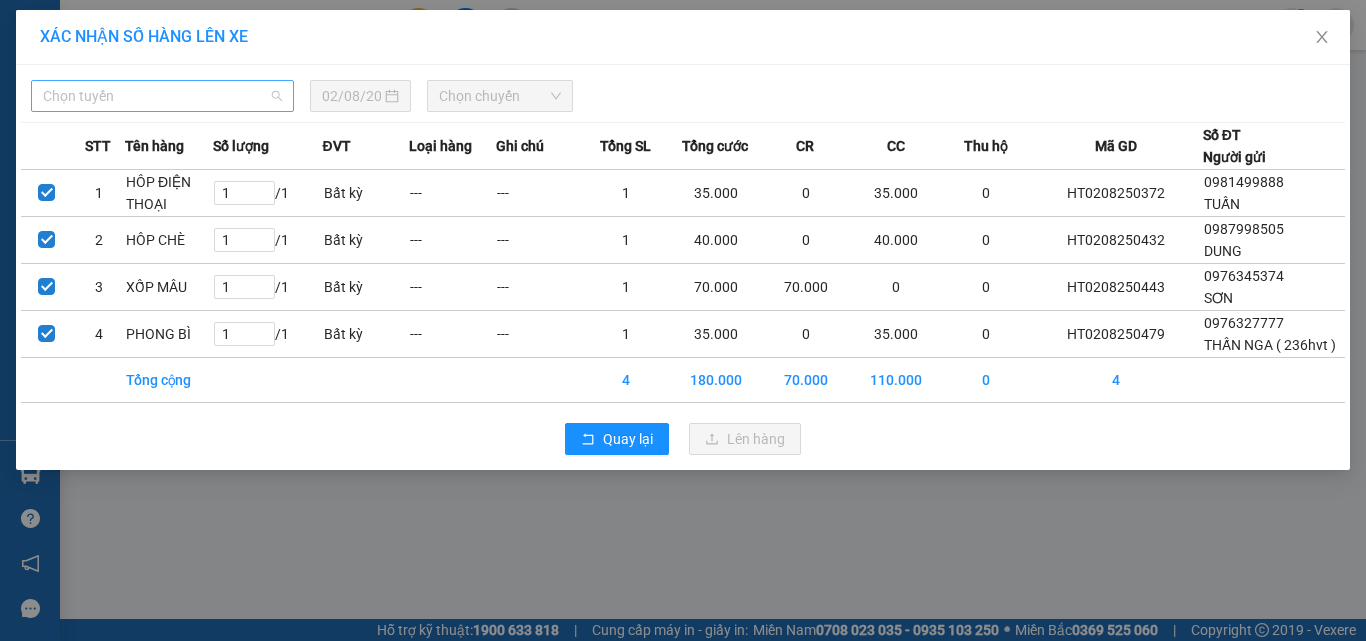 click on "Chọn tuyến" at bounding box center [162, 96] 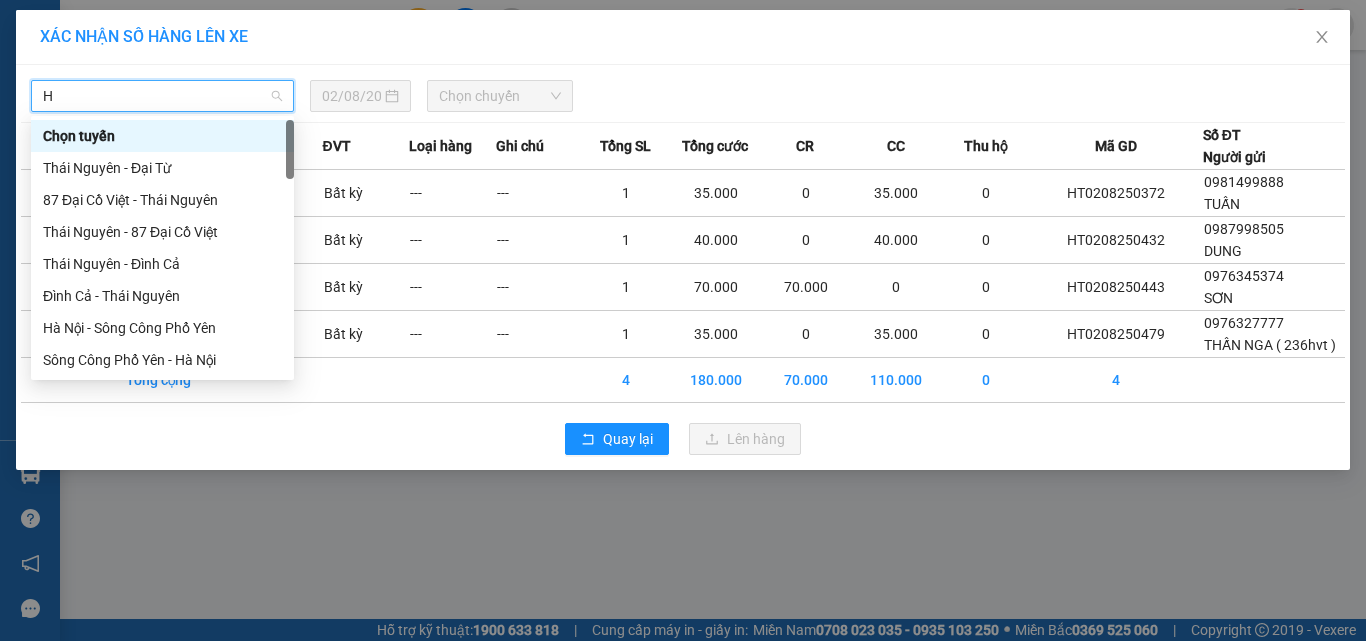 type on "HN" 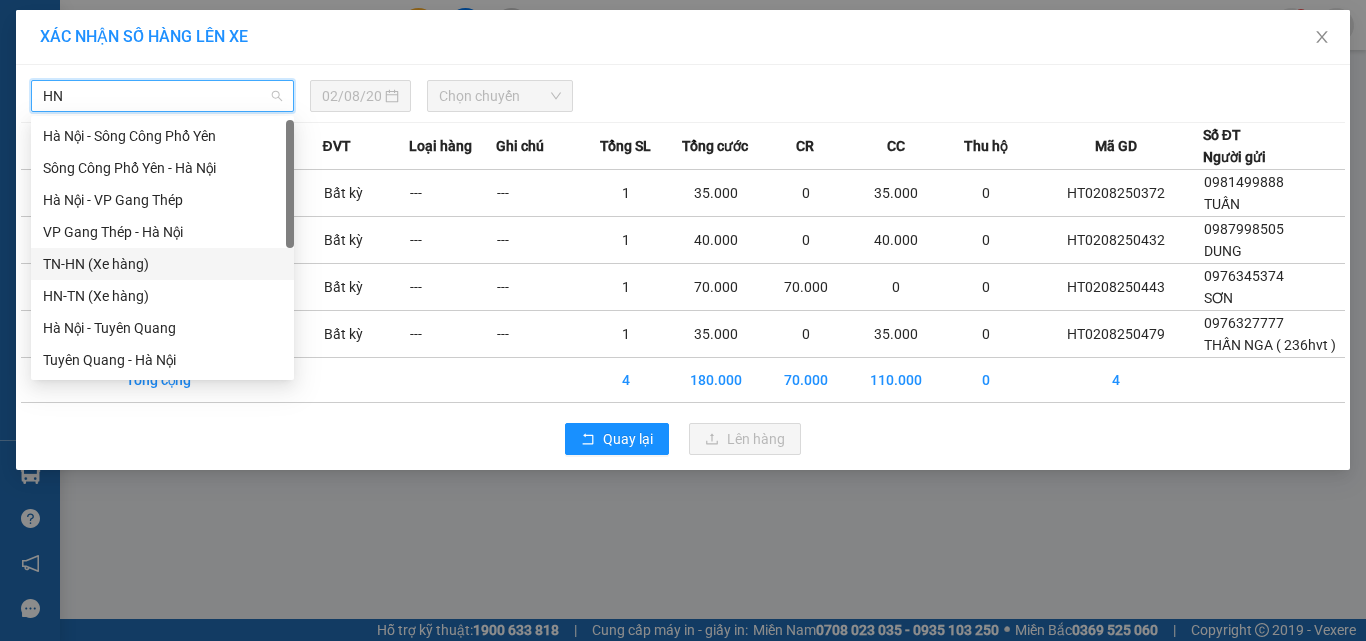 drag, startPoint x: 92, startPoint y: 251, endPoint x: 644, endPoint y: 111, distance: 569.4769 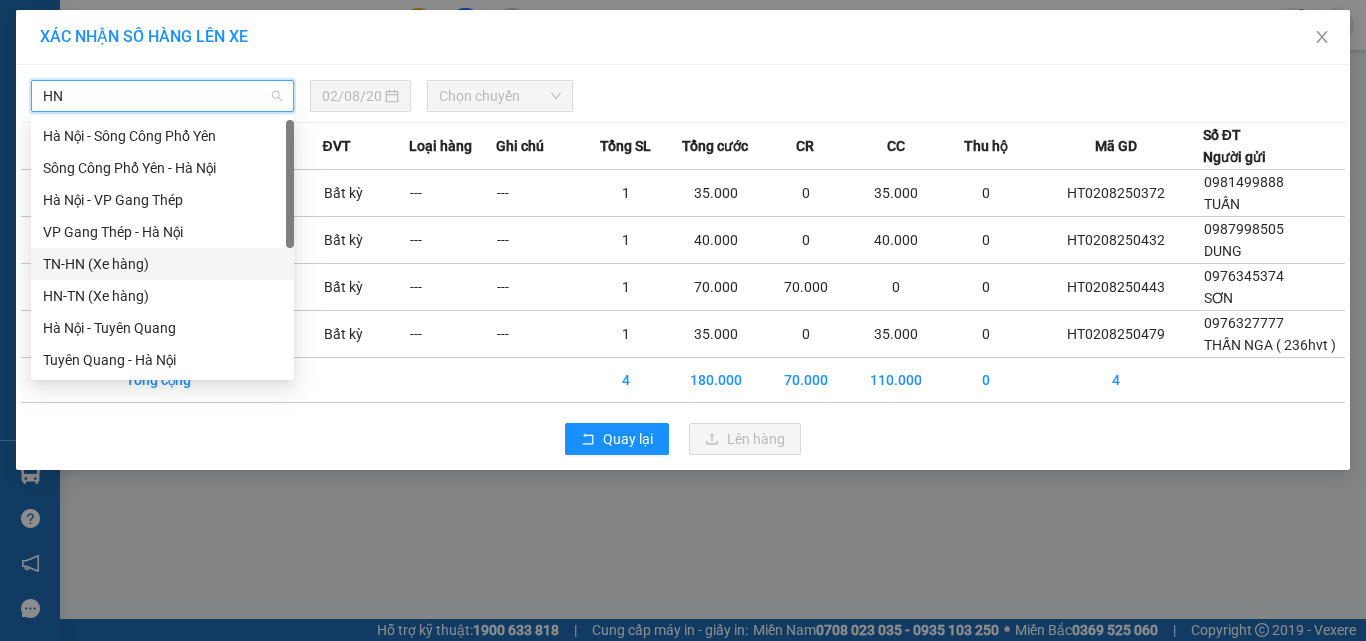 click on "TN-HN (Xe hàng)" at bounding box center (162, 264) 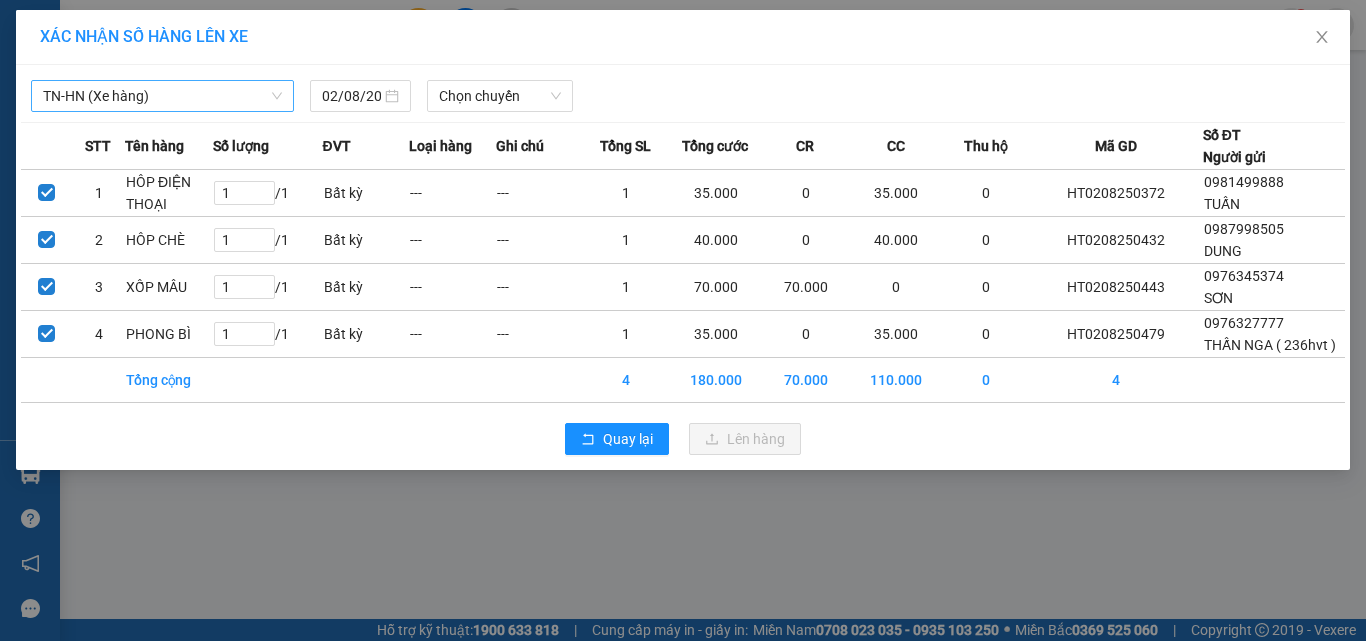 click on "TN-HN (Xe hàng) 02/08/2025 Chọn chuyến" at bounding box center (683, 91) 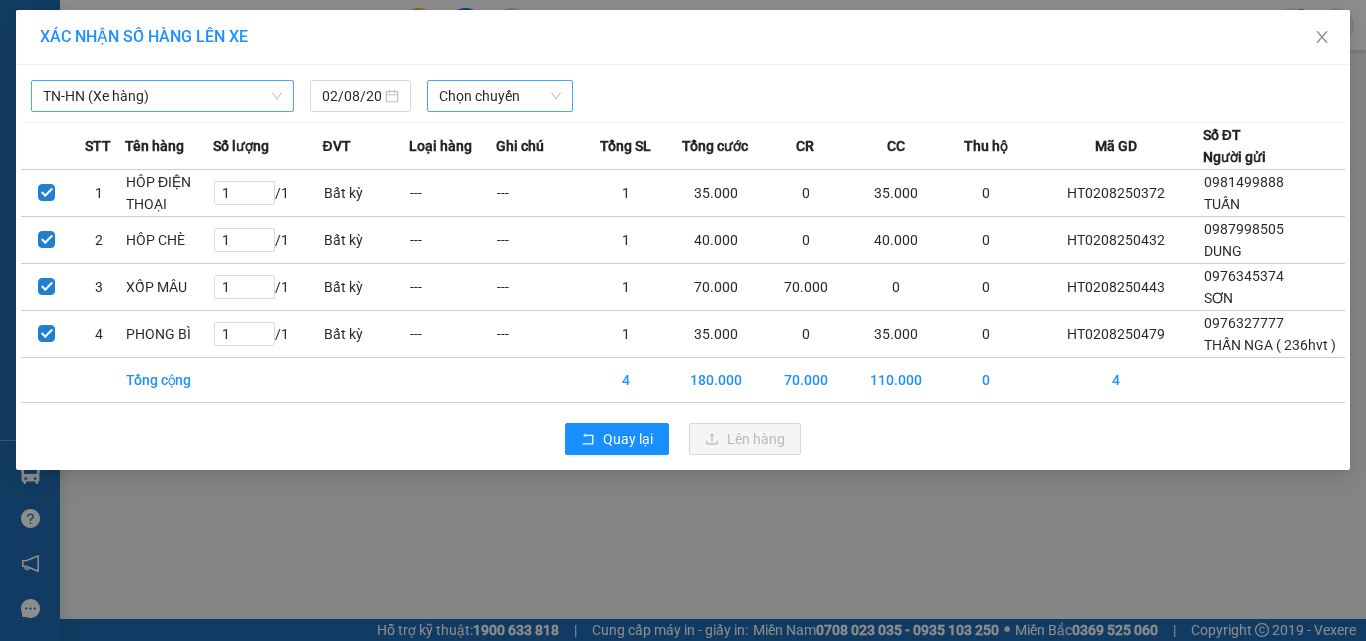 click on "Chọn chuyến" at bounding box center (500, 96) 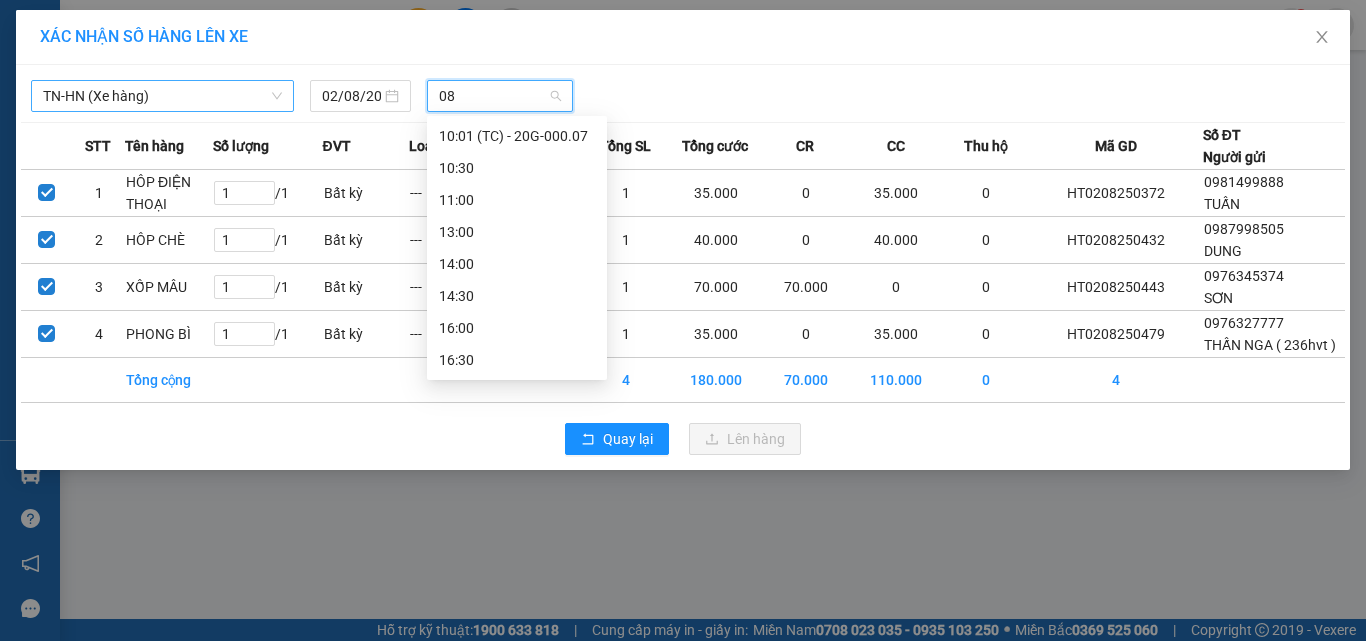 scroll, scrollTop: 0, scrollLeft: 0, axis: both 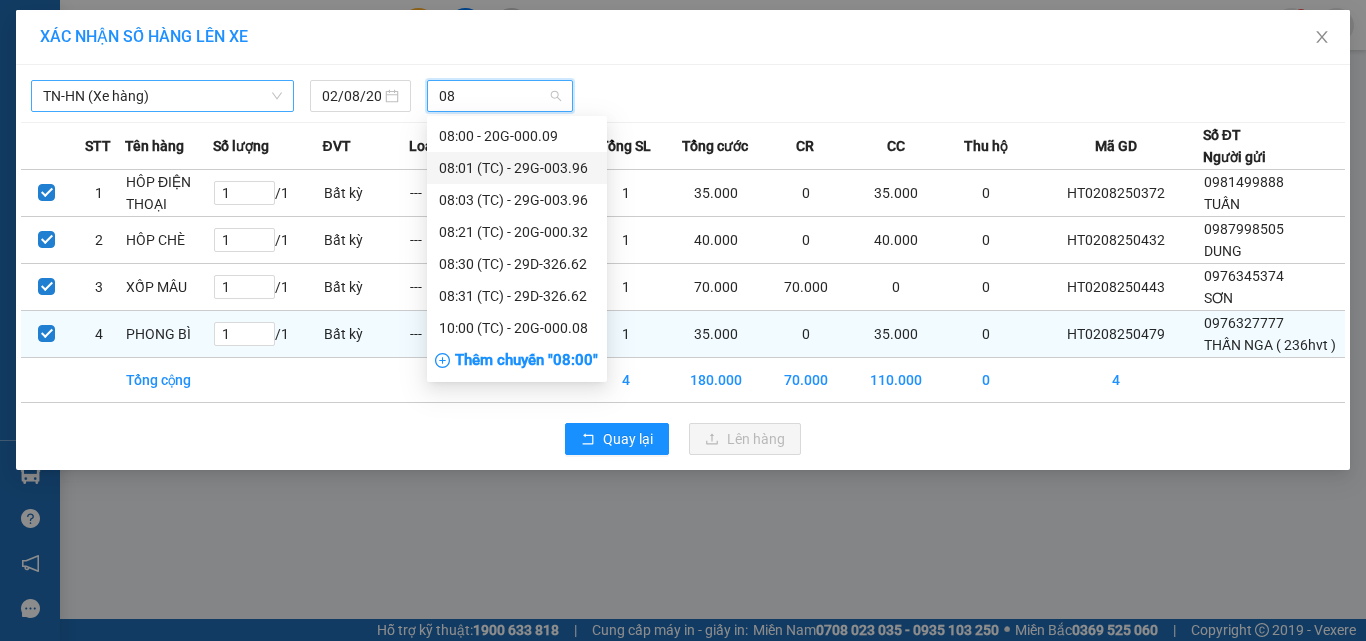 type on "08" 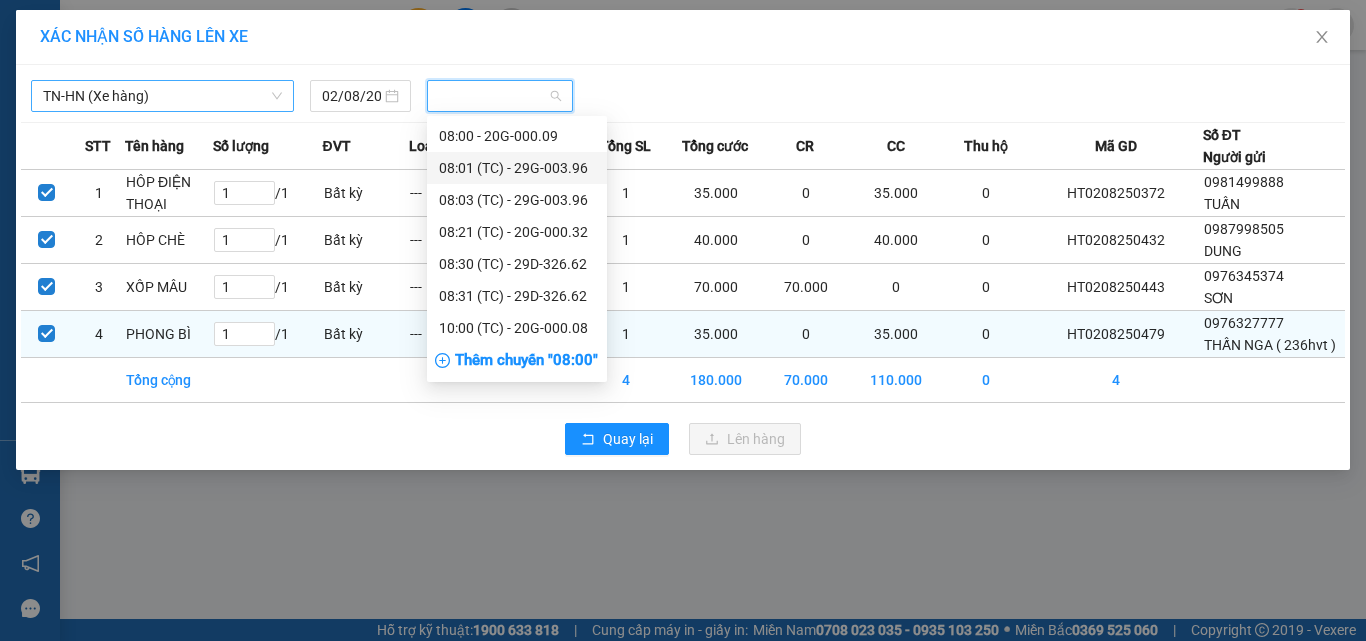 click at bounding box center [46, 333] 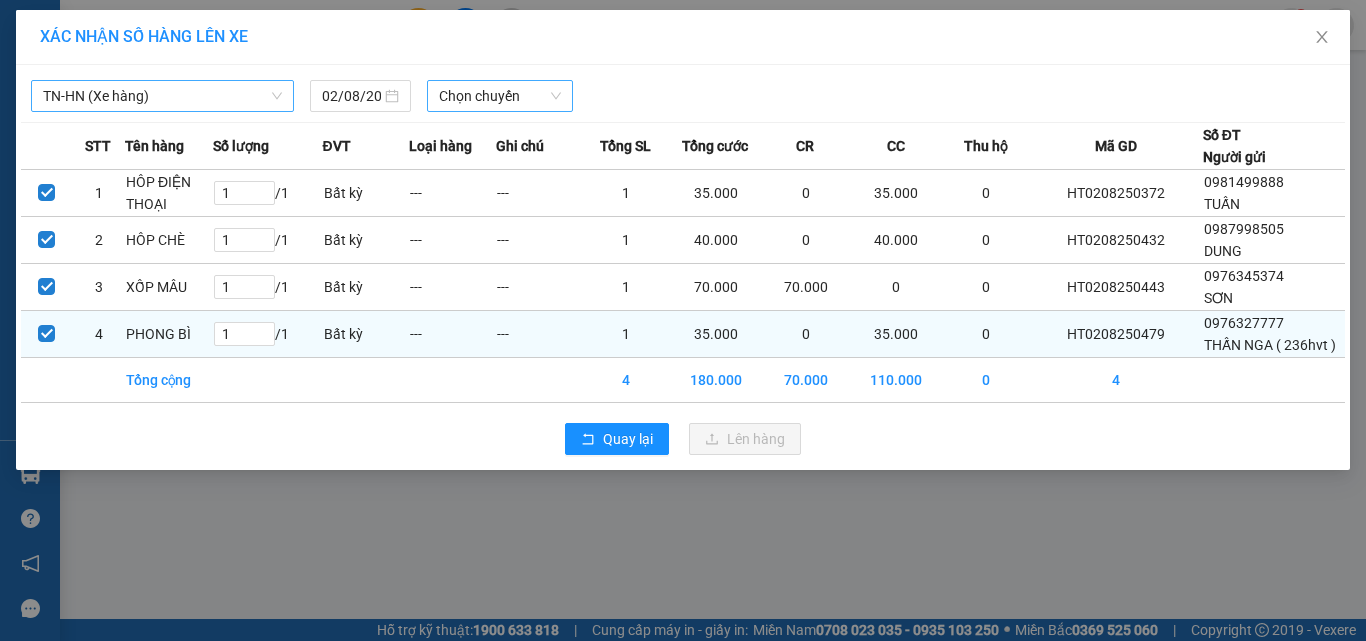 click at bounding box center [46, 333] 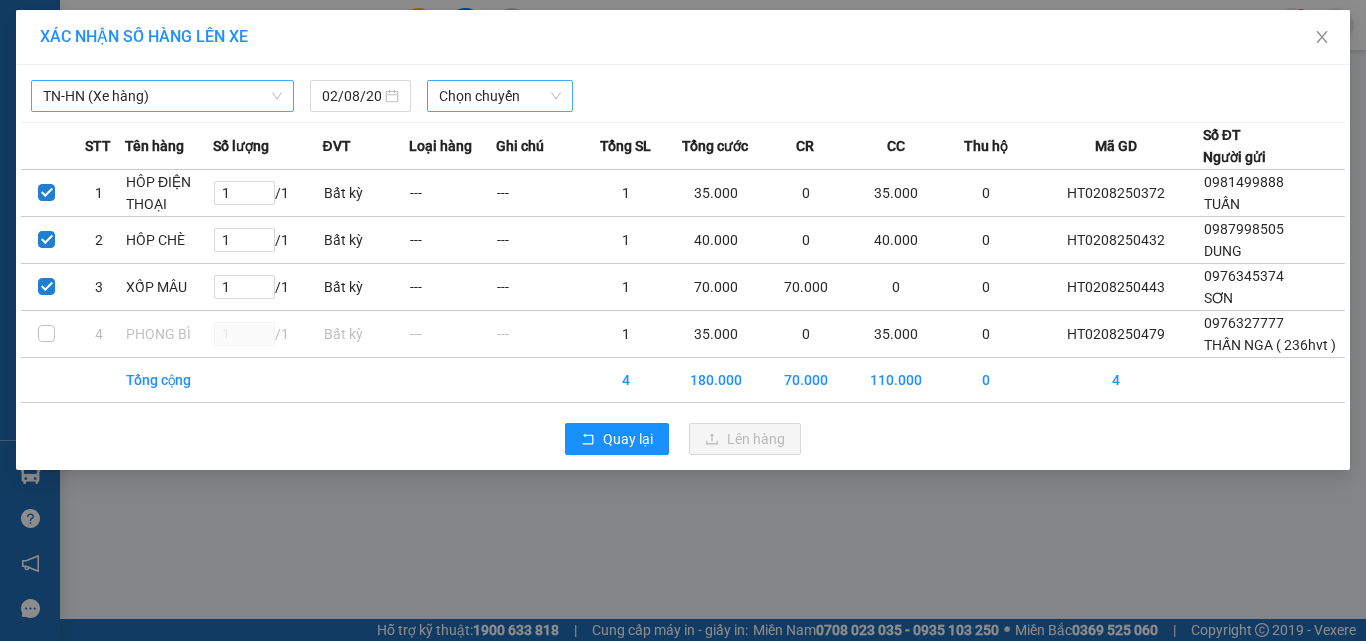 click on "Chọn chuyến" at bounding box center [500, 96] 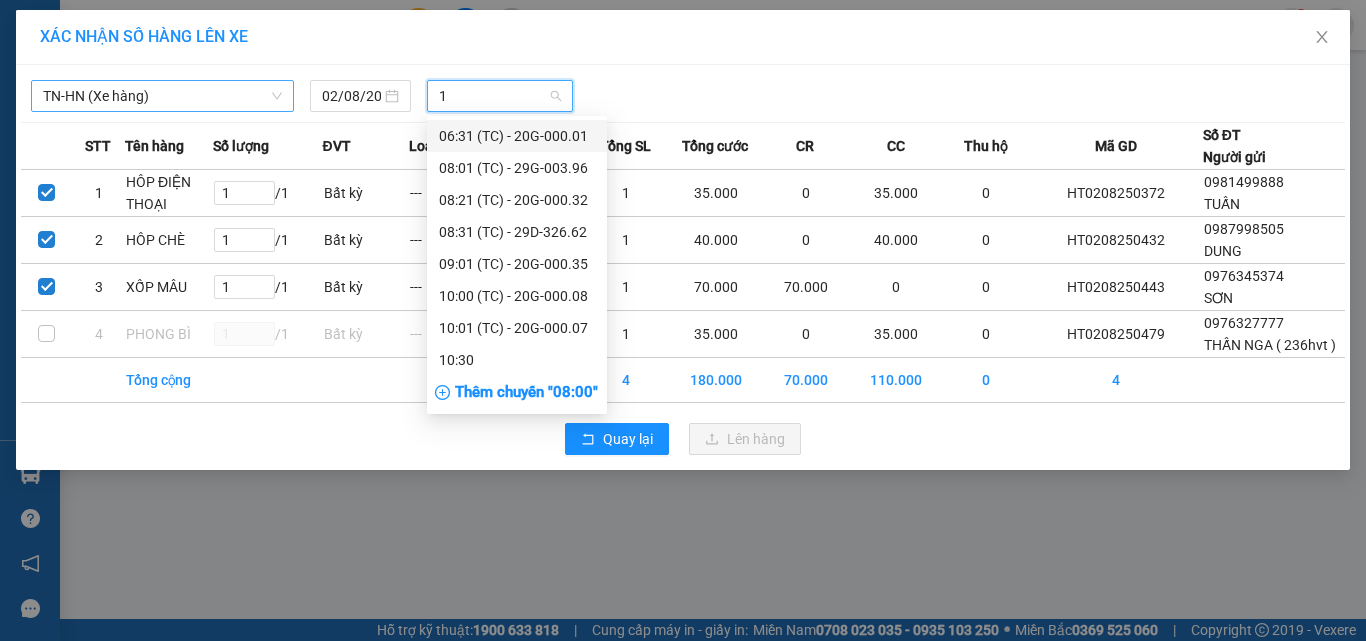 type on "10" 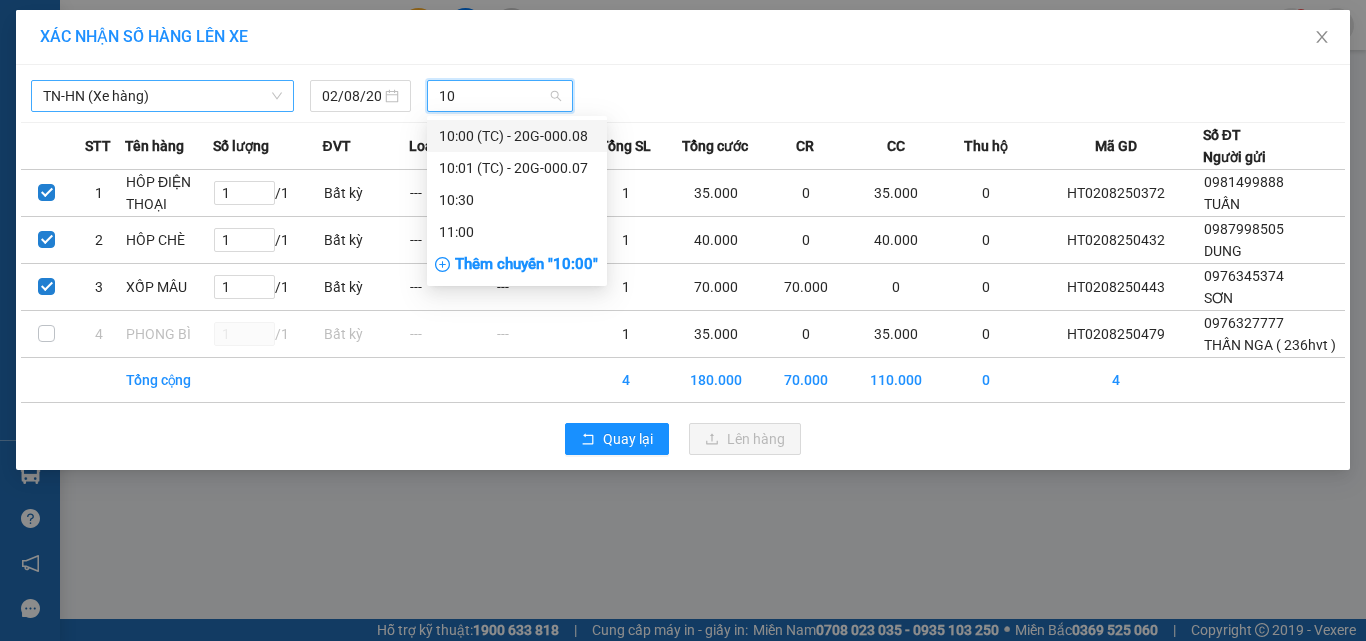 click on "10:00   (TC)   - 20G-000.08" at bounding box center (517, 136) 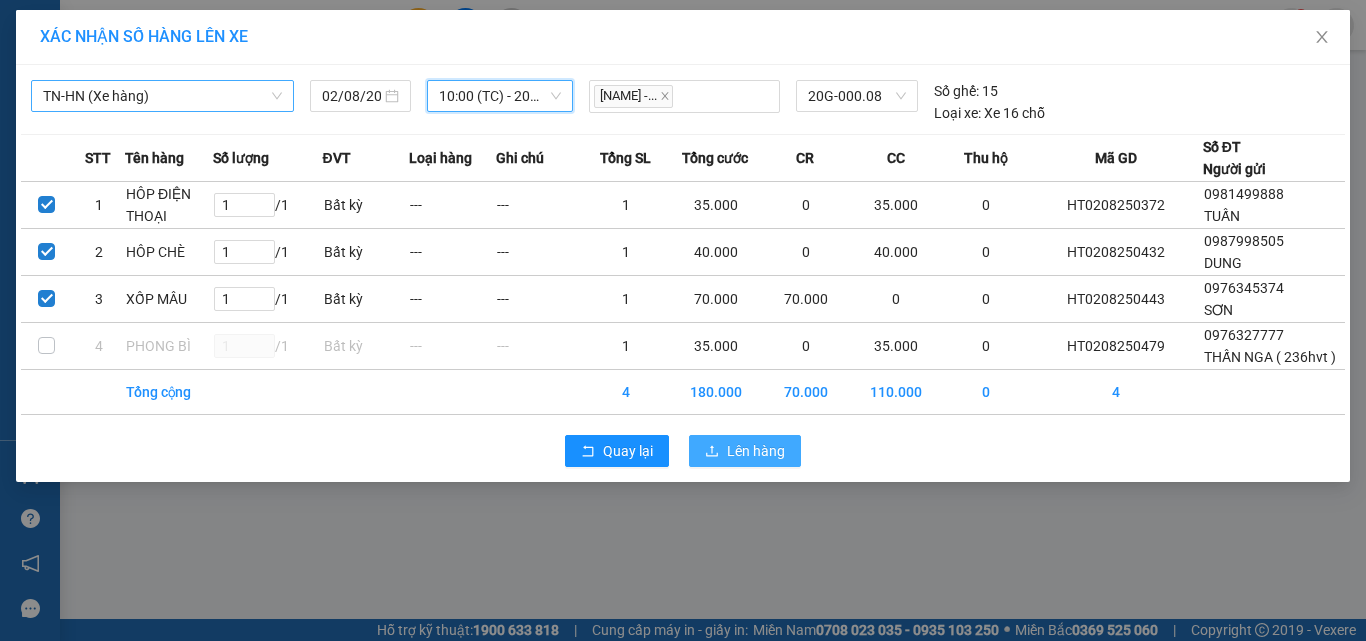 click on "Lên hàng" at bounding box center (756, 451) 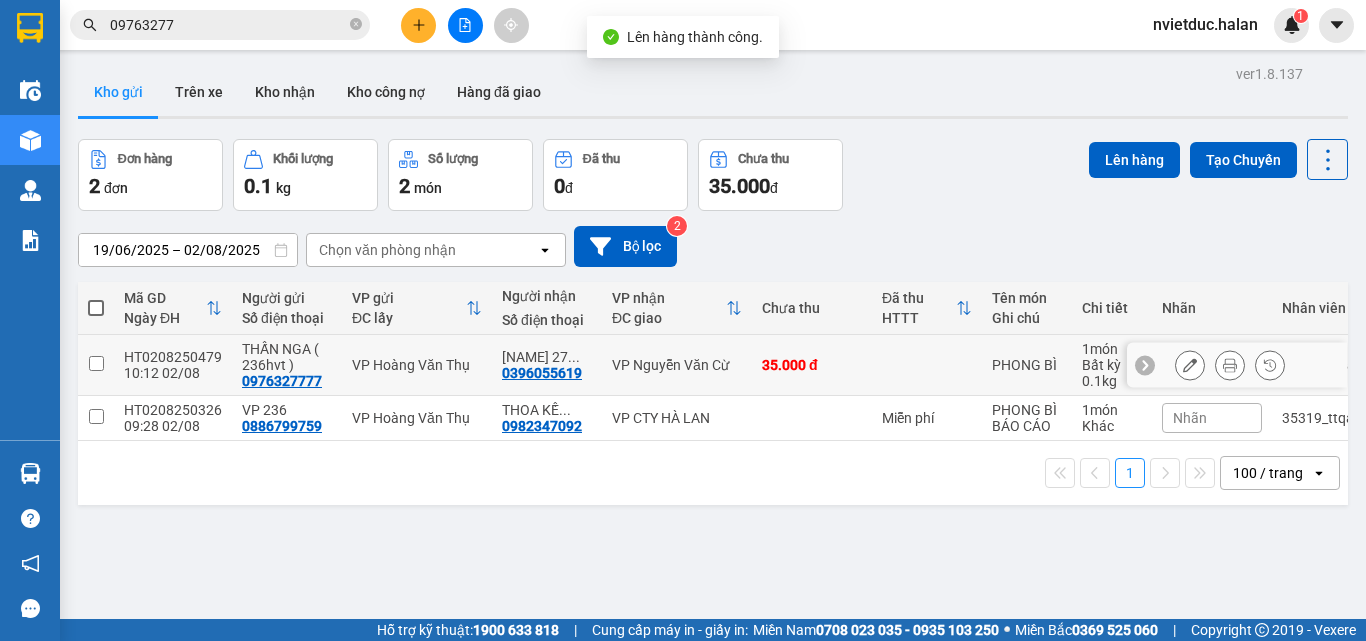 click on "35.000 đ" at bounding box center [812, 365] 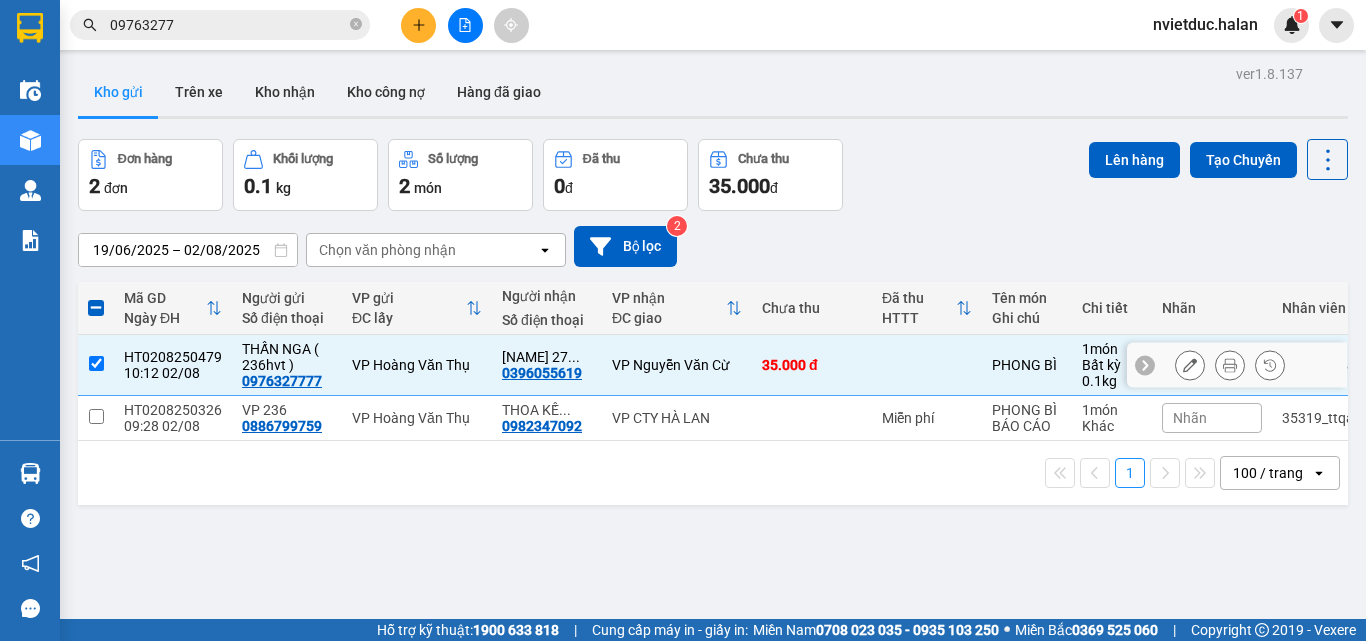 click on "35.000 đ" at bounding box center (812, 365) 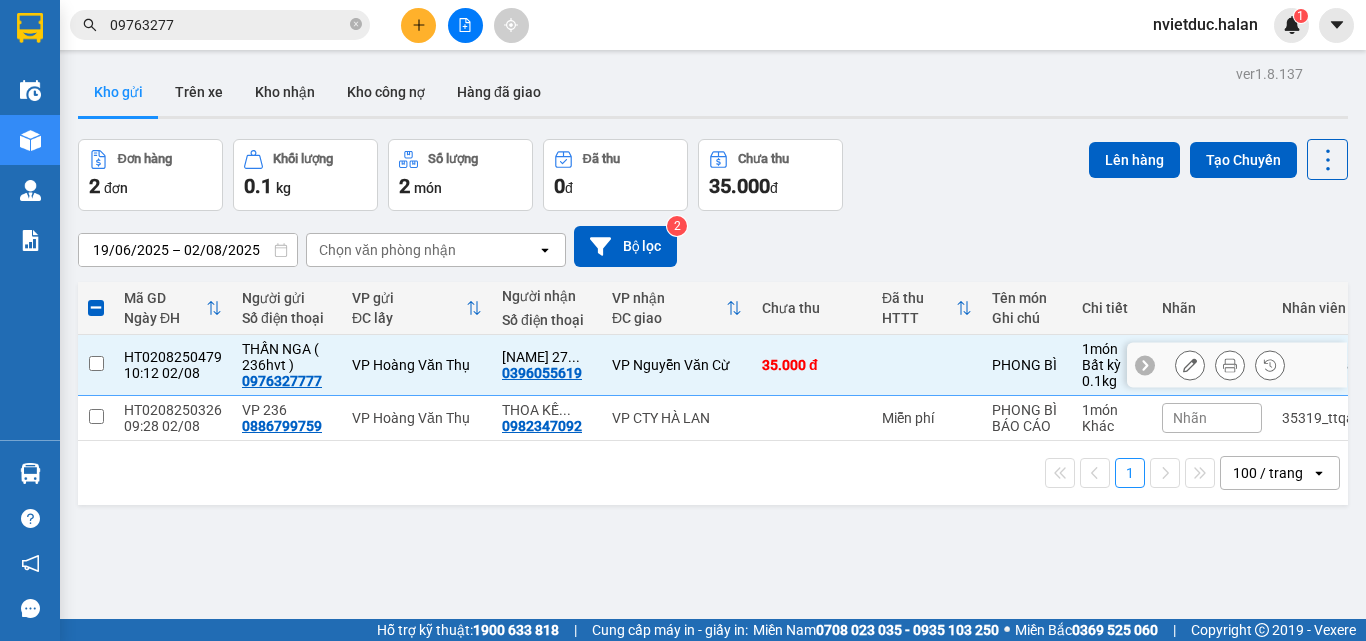 checkbox on "false" 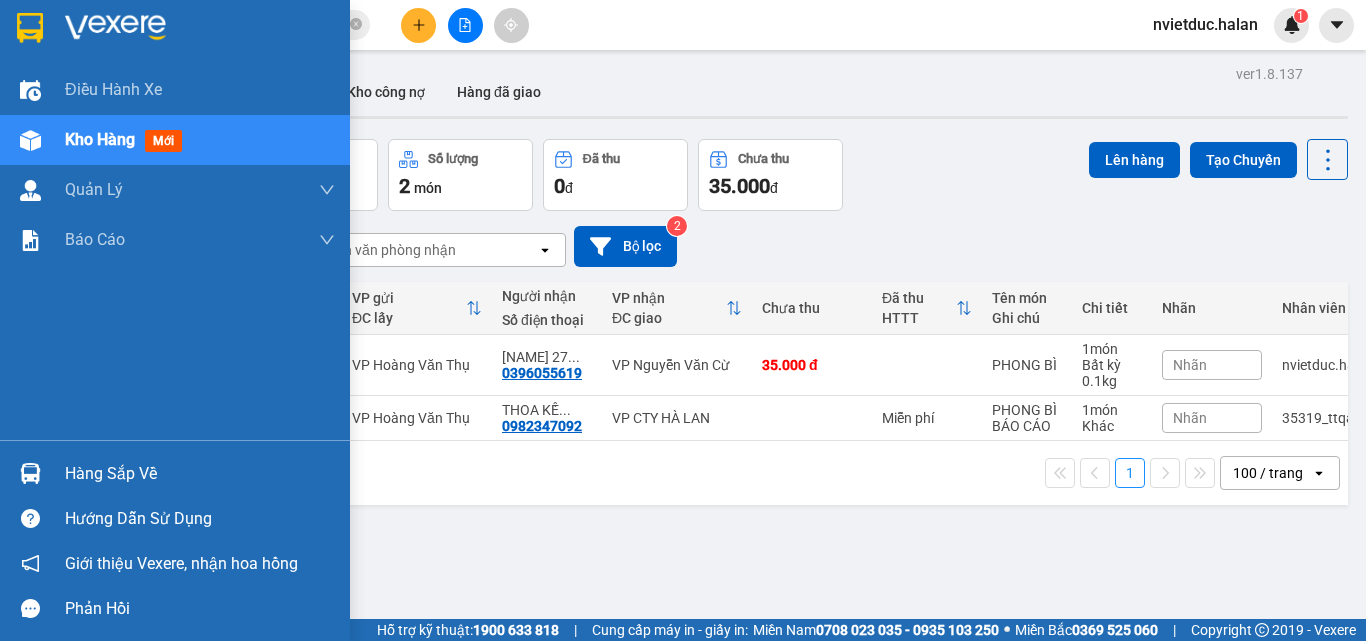 click at bounding box center (30, 473) 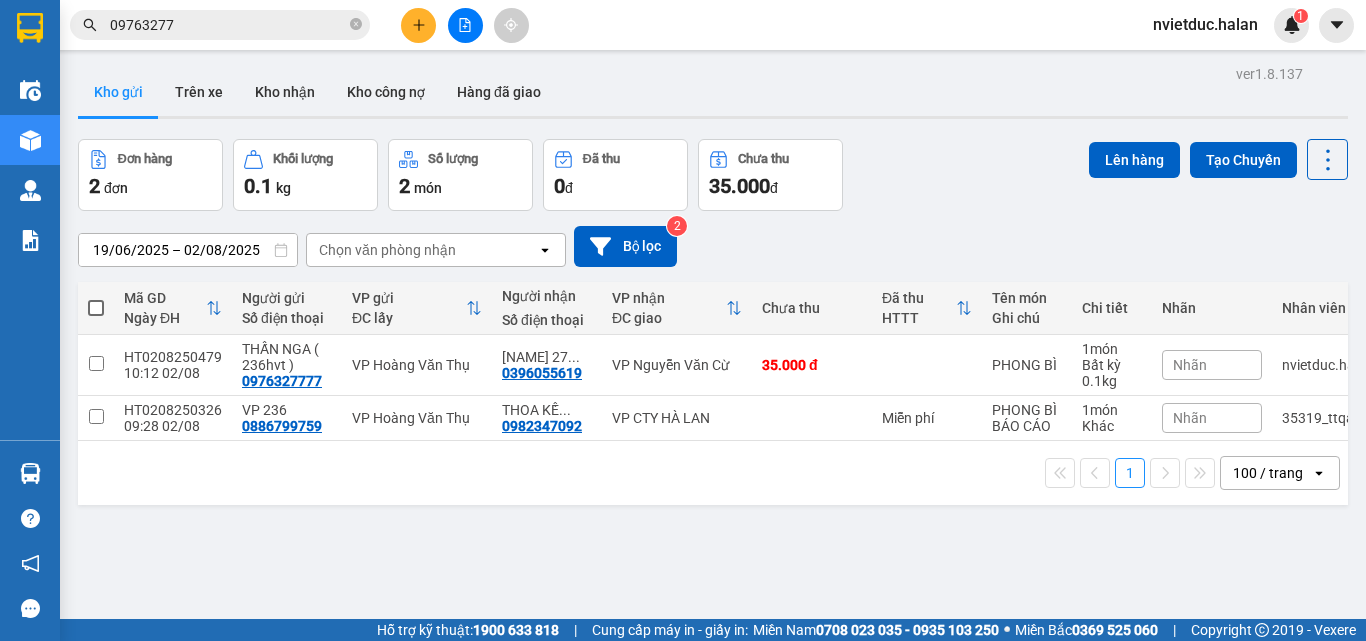 click on "Kết quả tìm kiếm ( 2811 )  Bộ lọc  Mã ĐH Trạng thái Món hàng Thu hộ Tổng cước Chưa cước Nhãn Người gửi VP Gửi Người nhận VP Nhận BXTN3107250949 12:15 - 31/07 VP Nhận   20G-000.08 14:59 - 31/07 PB SL:  1 35.000 35.000 09763277 77 [NAME] ( 236hvt ) VP Bến xe 0839192222 TRƯỜNG VP 47 Trần Khát Chân BXTN0208250171 08:34 - 02/08 Trên xe   20G-000.35 09:01  -   02/08 PB SL:  1 35.000 35.000 09763277 77 [NAME] ( 236hvt ) VP Bến xe 0946831980 ĐẠT  VP Võ Chí Công HT0208250479 10:12 - 02/08 VP Gửi   PHONG BÌ SL:  1 35.000 35.000 09763277 77 [NAME] ( 236hvt ) VP Hoàng Văn Thụ 0396055619 [NAME] 276 NVC VP Nguyễn Văn Cừ DC0108250391 09:50 - 01/08 Đã giao   15:45 - 01/08 P. BÌ LK SL:  1 35.000 0962616192 [NAME], ĐCV VP Đại Cồ Việt 09763277 77 [NAME] ( 236hvt ) VP Hoàng Văn Thụ BXTN0108250055 07:23 - 01/08 Đã giao   10:44 - 01/08 BỌC BS SL:  1 35.000 09763277 77 [NAME] ( 236hvt ) VP Bến xe 0962616192 Đã giao" at bounding box center [683, 320] 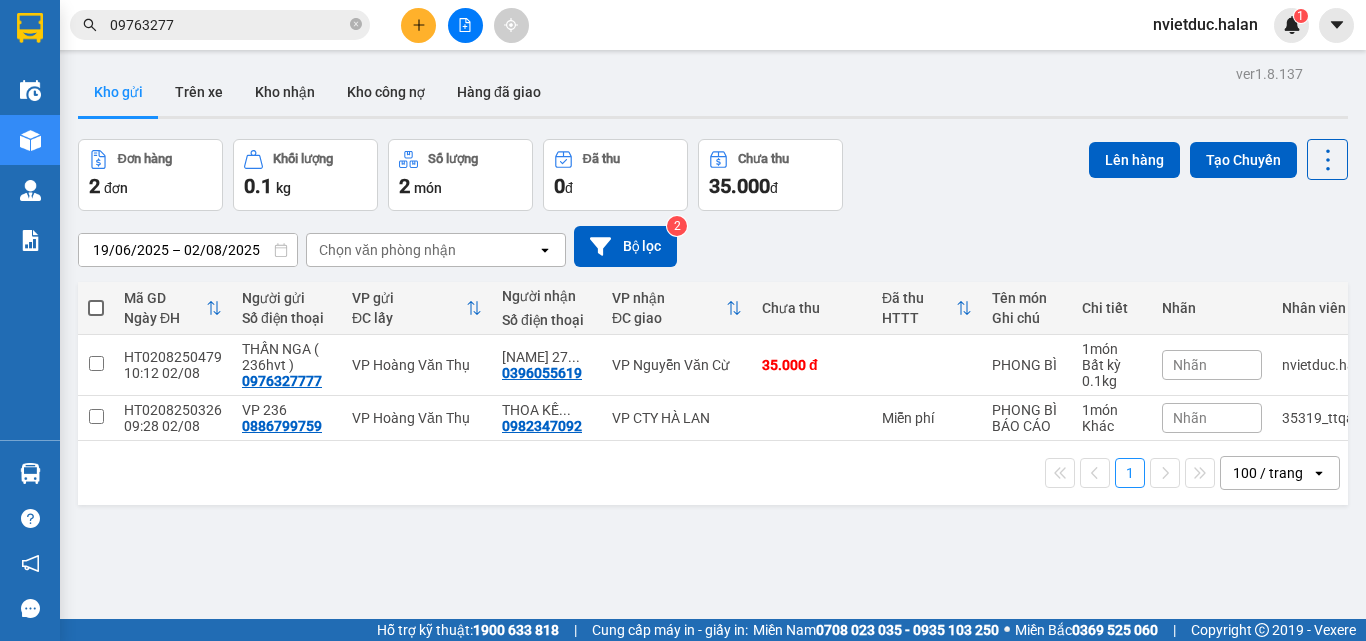 click on "09763277" at bounding box center (228, 25) 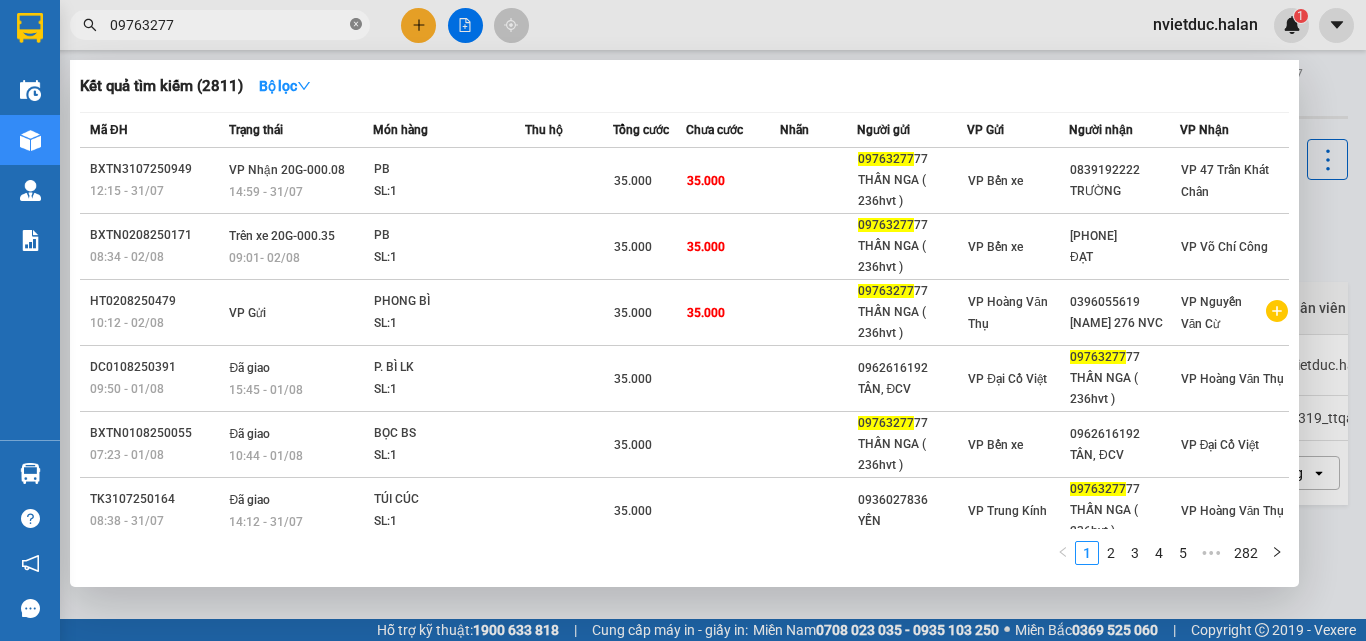 click at bounding box center (356, 25) 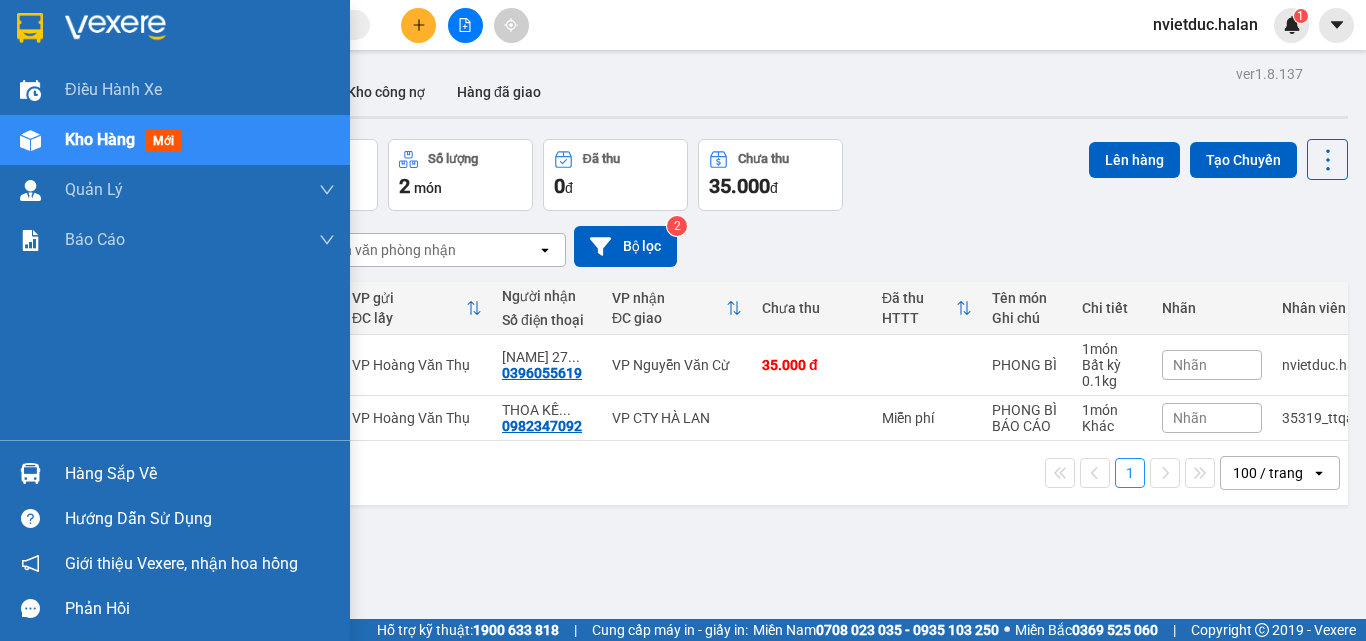 click at bounding box center (30, 473) 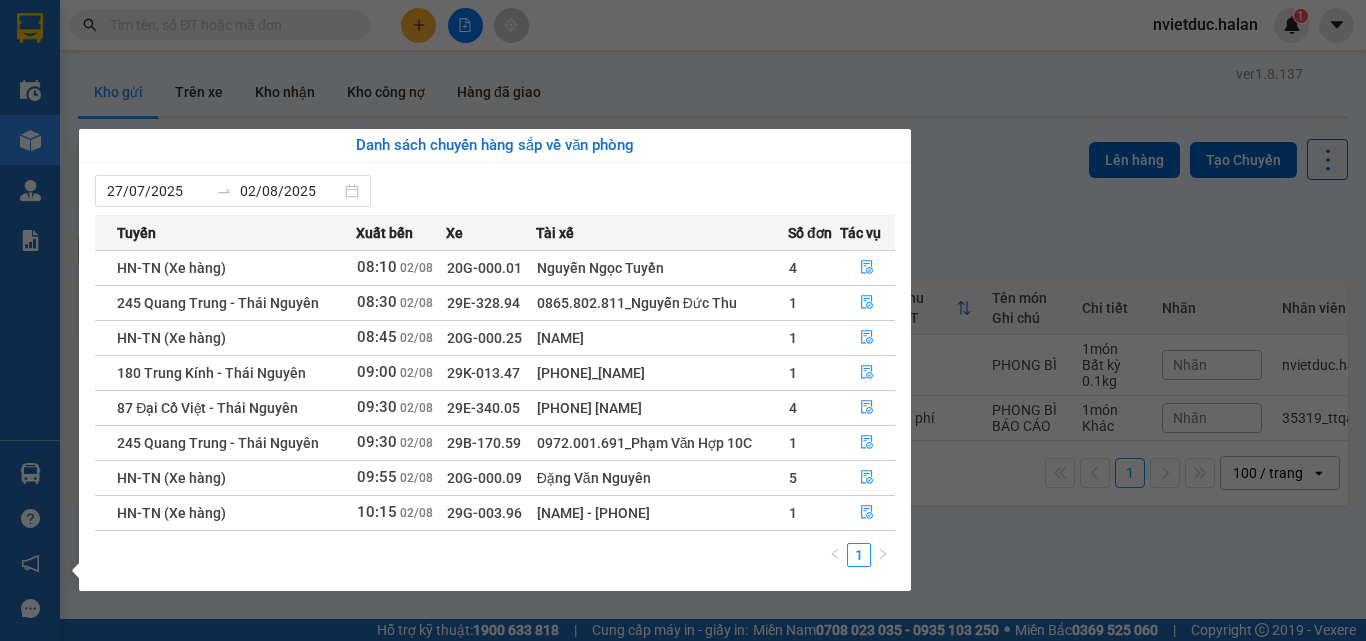 click on "Điều hành xe     Kho hàng mới     Quản Lý Quản lý chuyến Quản lý kiểm kho     Báo cáo 12. Thống kê đơn đối tác 2. Doanh thu thực tế theo từng văn phòng 4. Thống kê đơn hàng theo văn phòng Hàng sắp về Hướng dẫn sử dụng Giới thiệu Vexere, nhận hoa hồng Phản hồi Phần mềm hỗ trợ bạn tốt chứ?" at bounding box center (30, 320) 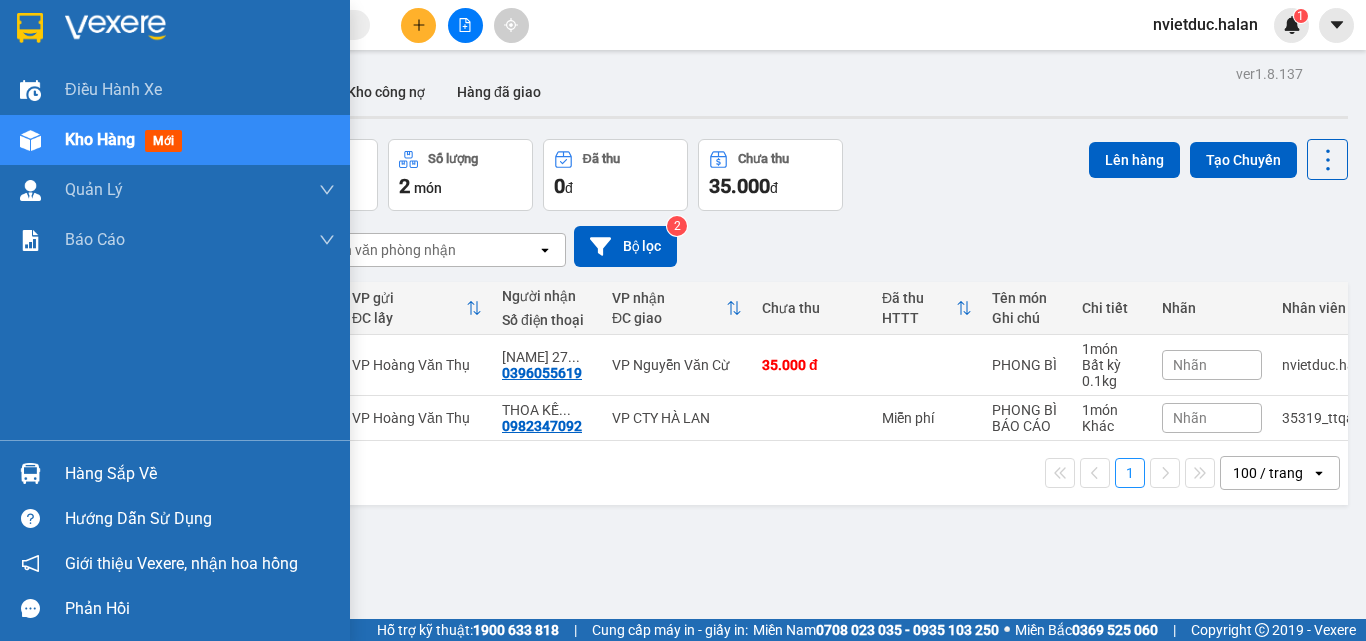click on "Điều hành xe     Kho hàng mới     Quản Lý Quản lý chuyến Quản lý kiểm kho     Báo cáo 12. Thống kê đơn đối tác 2. Doanh thu thực tế theo từng văn phòng 4. Thống kê đơn hàng theo văn phòng Hàng sắp về Hướng dẫn sử dụng Giới thiệu Vexere, nhận hoa hồng Phản hồi" at bounding box center (175, 320) 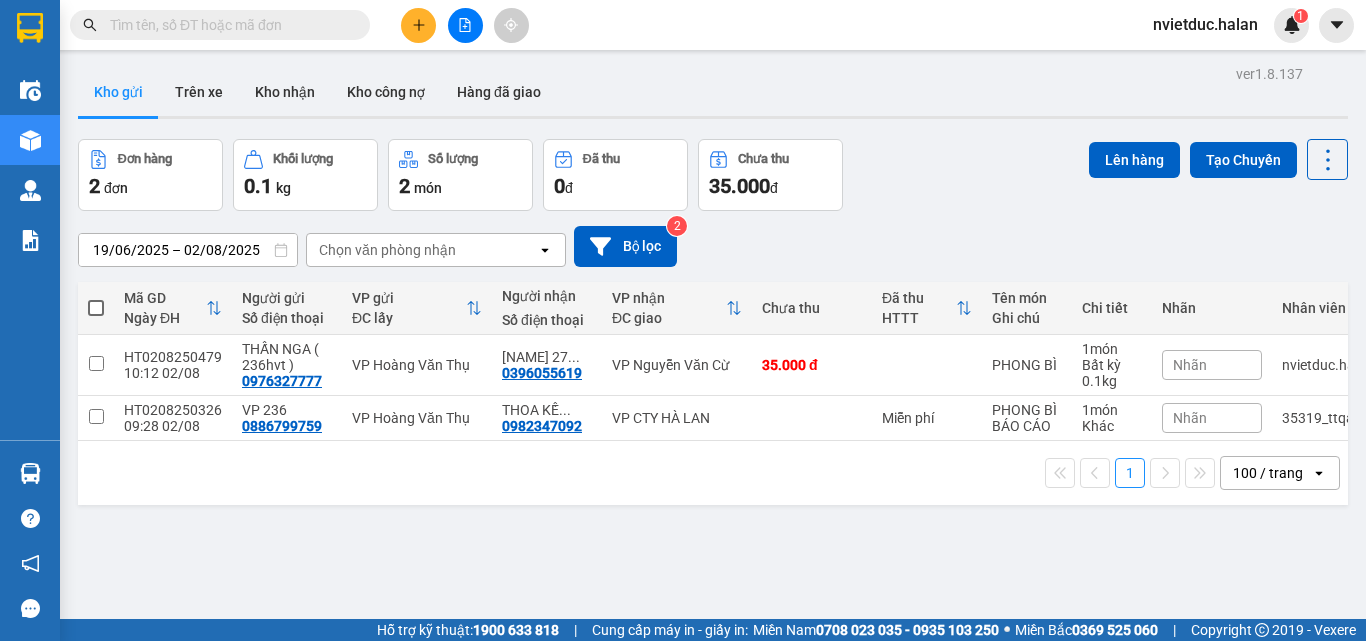 click at bounding box center [228, 25] 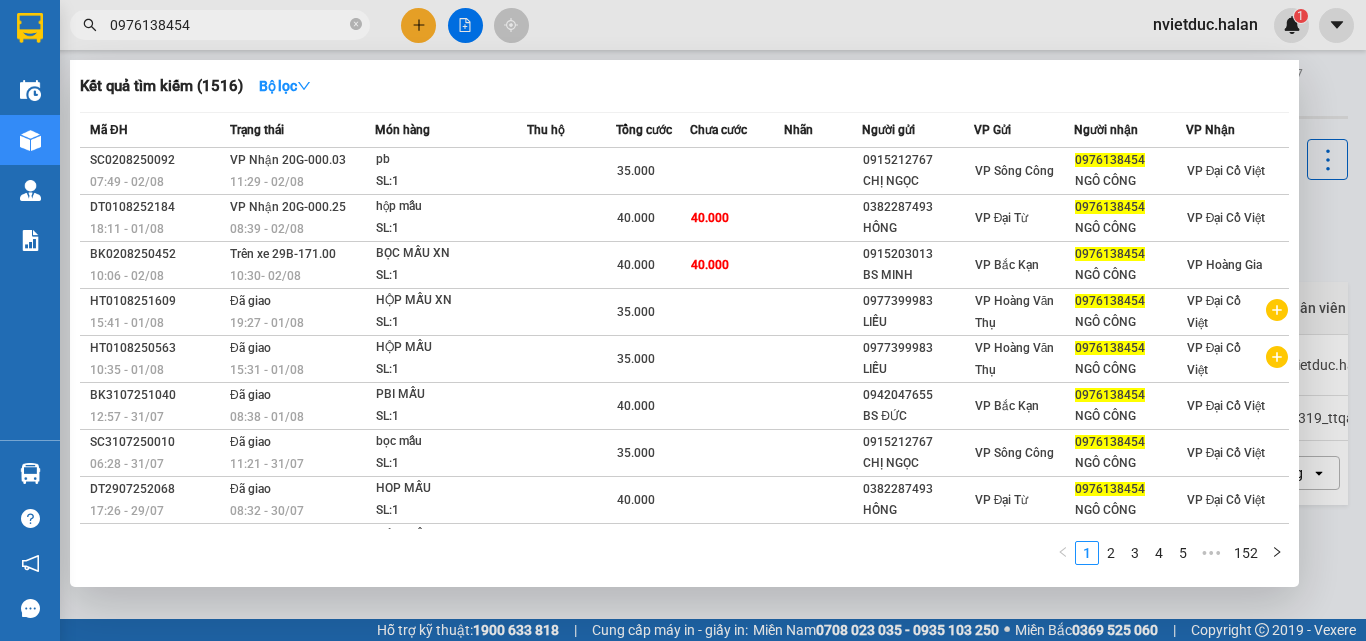 type on "0976138454" 